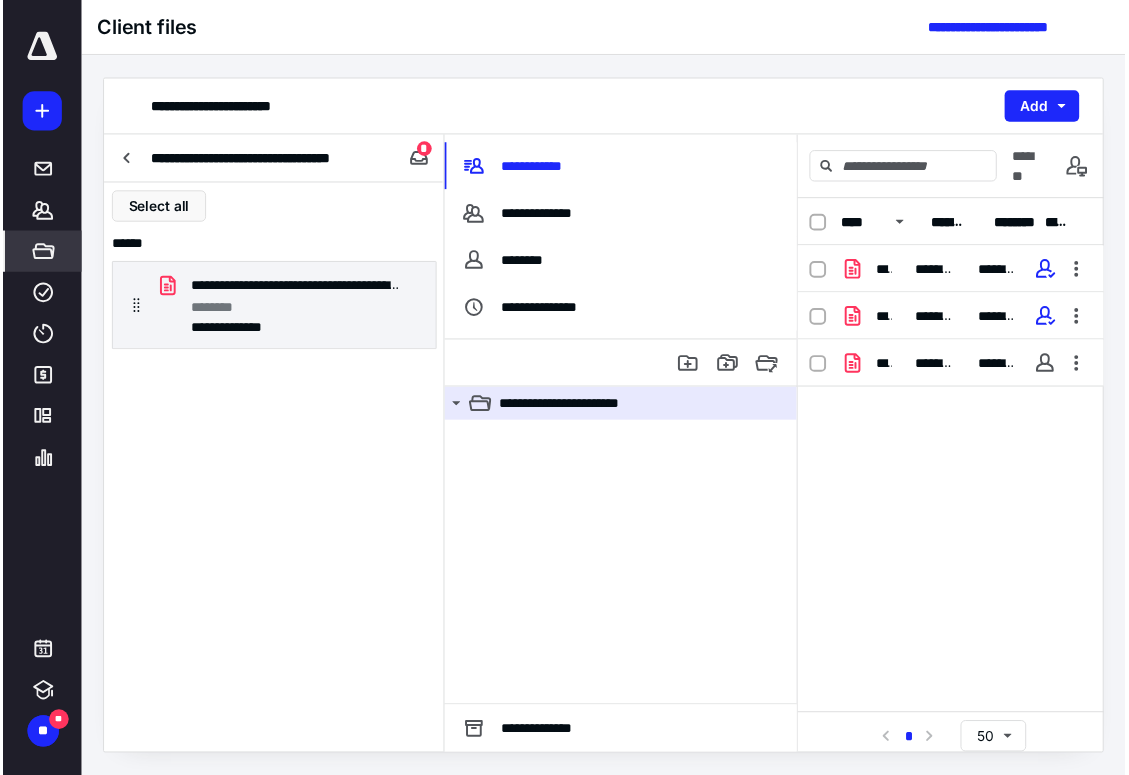 scroll, scrollTop: 0, scrollLeft: 0, axis: both 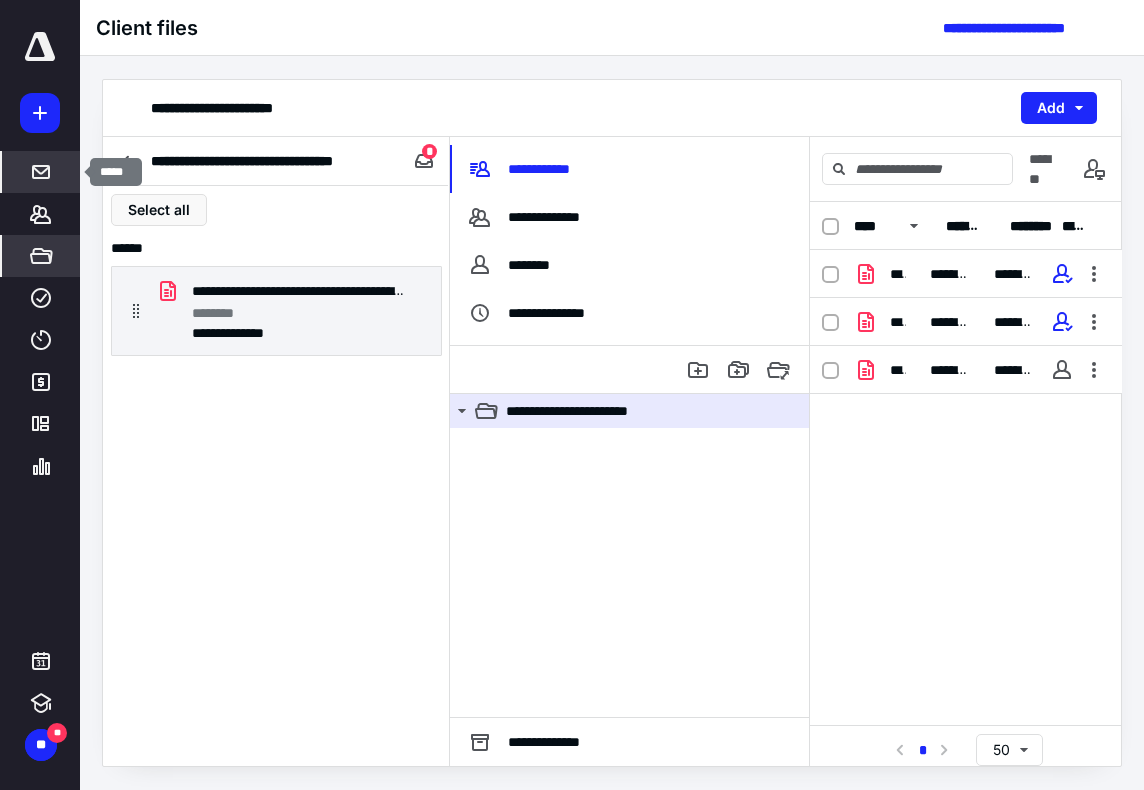 click 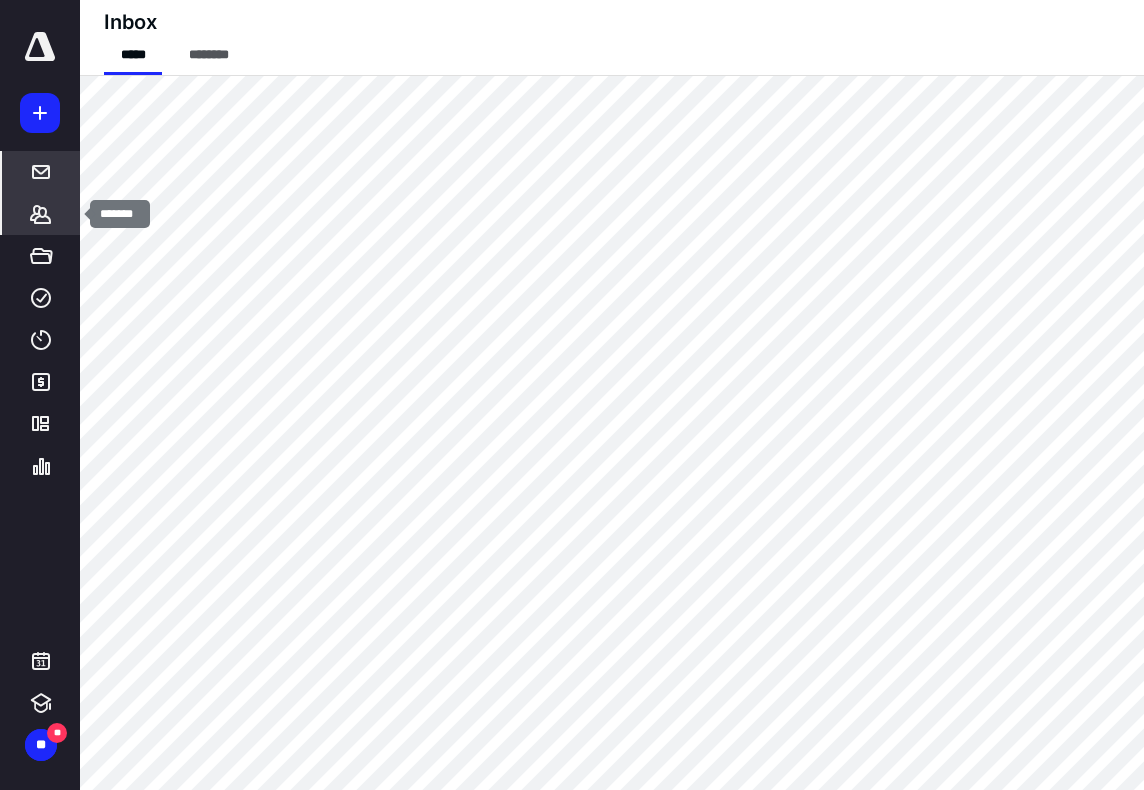 click 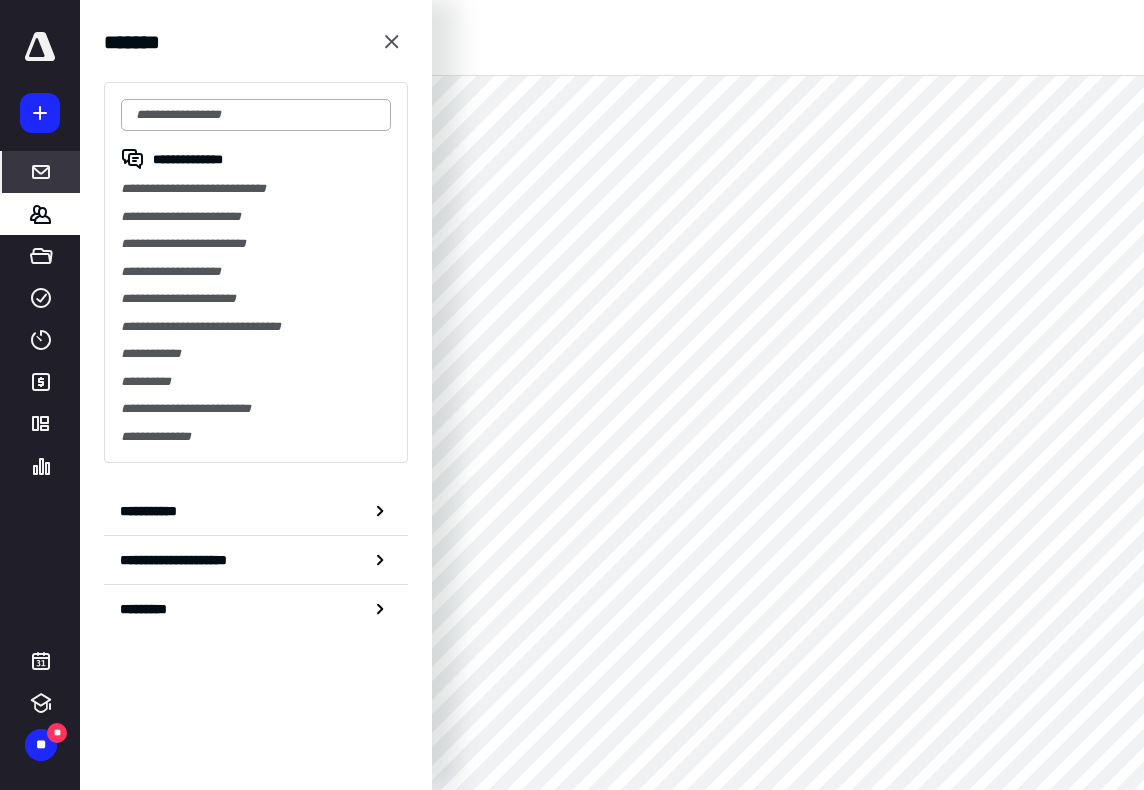 click at bounding box center (256, 115) 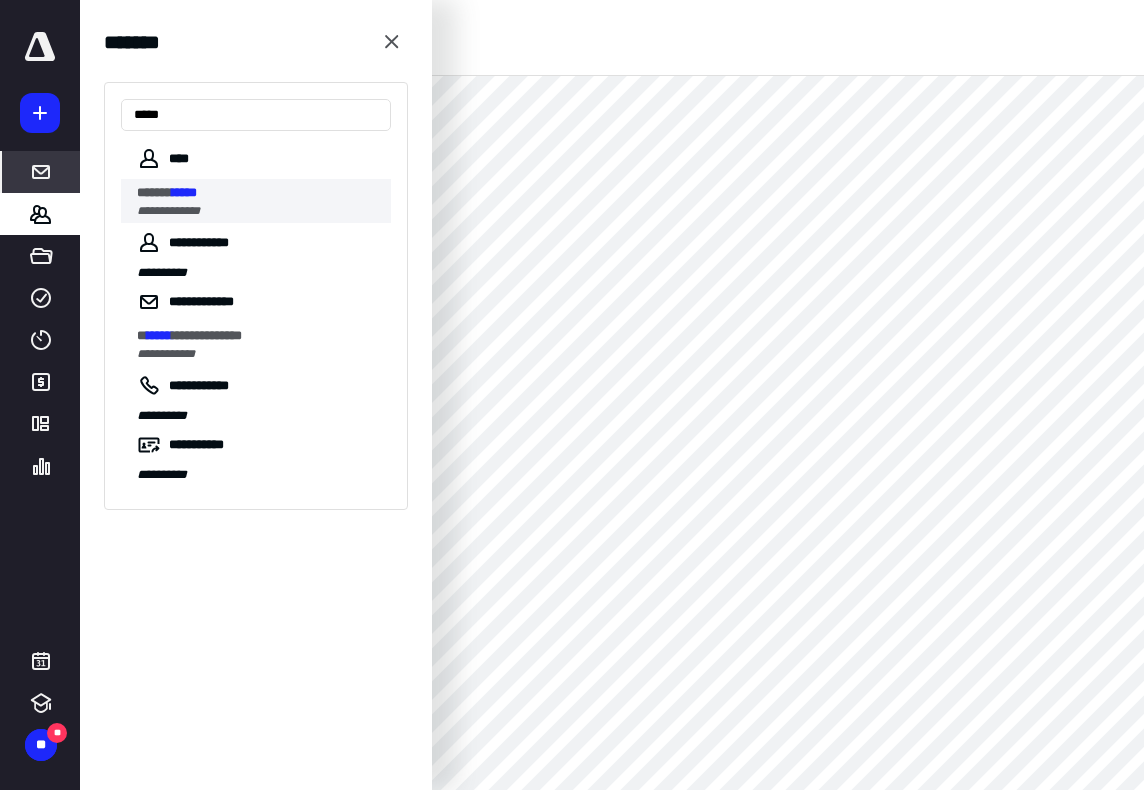 type on "*****" 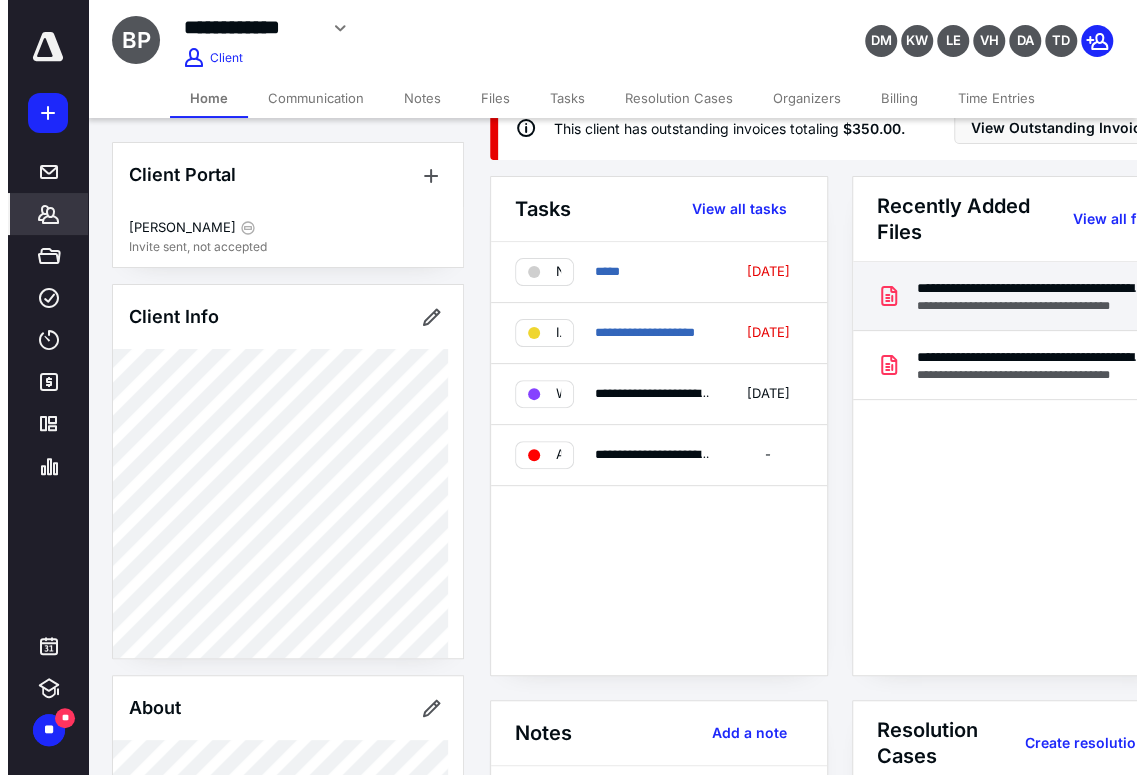 scroll, scrollTop: 0, scrollLeft: 0, axis: both 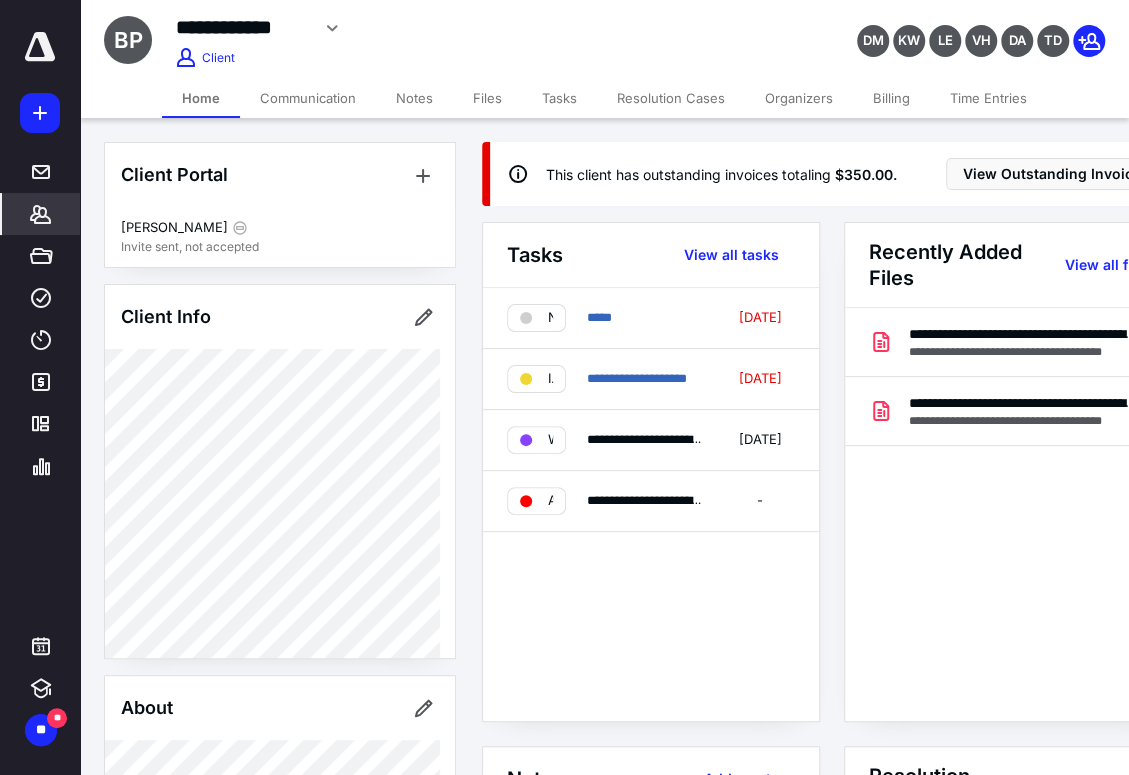 click on "Resolution Cases" at bounding box center [671, 98] 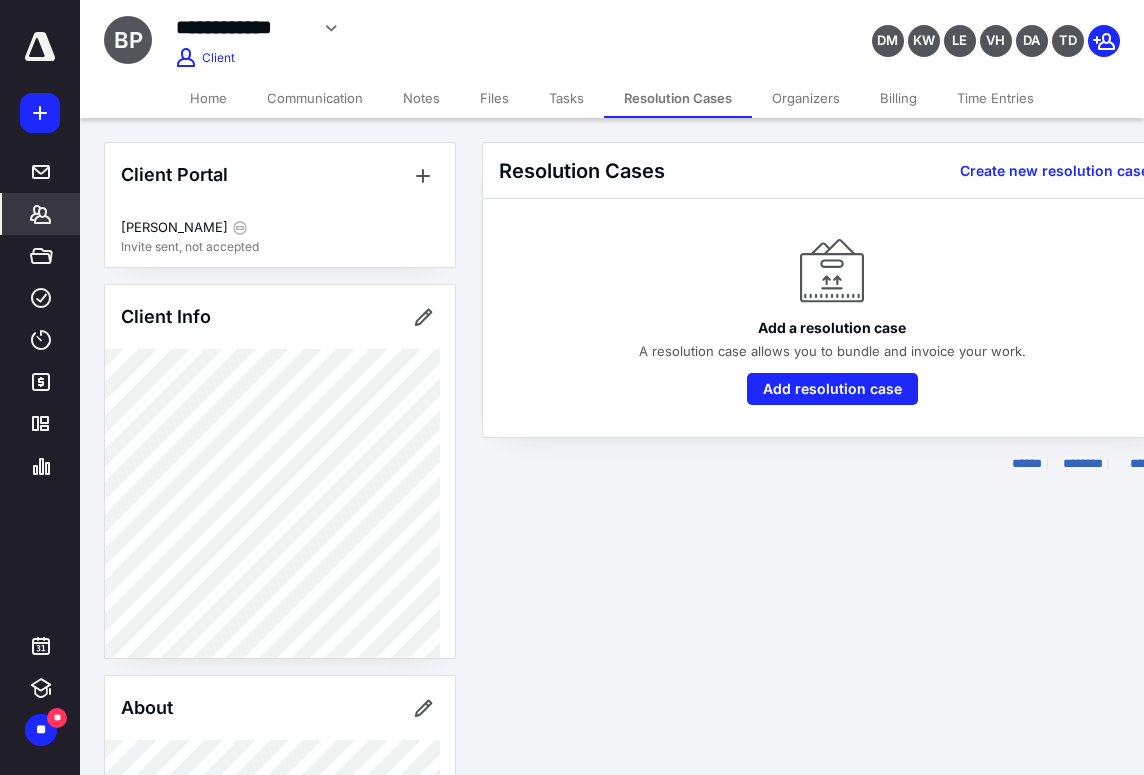 click on "Tasks" at bounding box center [566, 98] 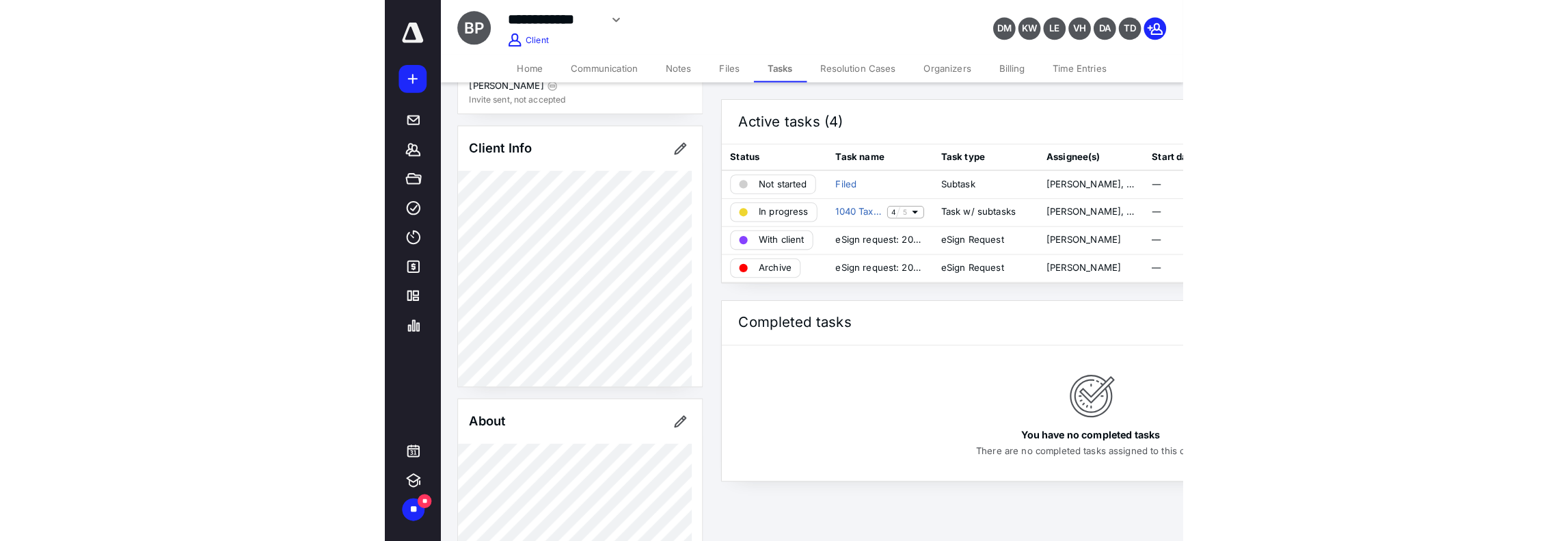scroll, scrollTop: 0, scrollLeft: 0, axis: both 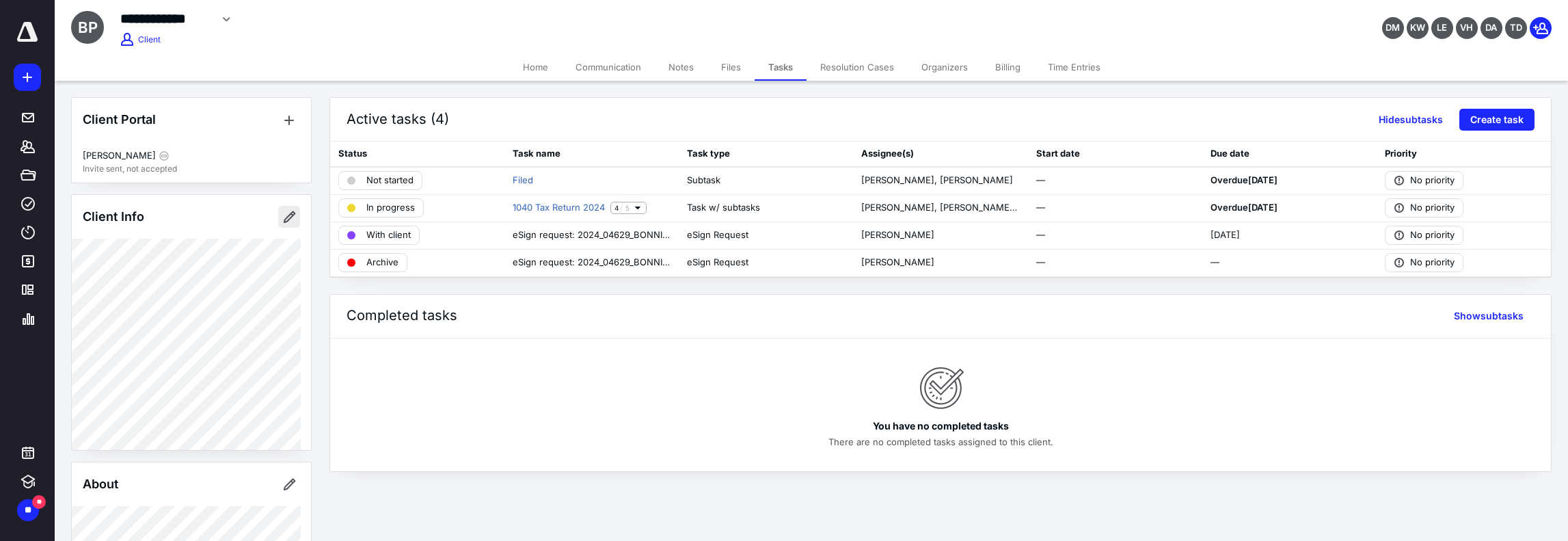 click at bounding box center (289, 217) 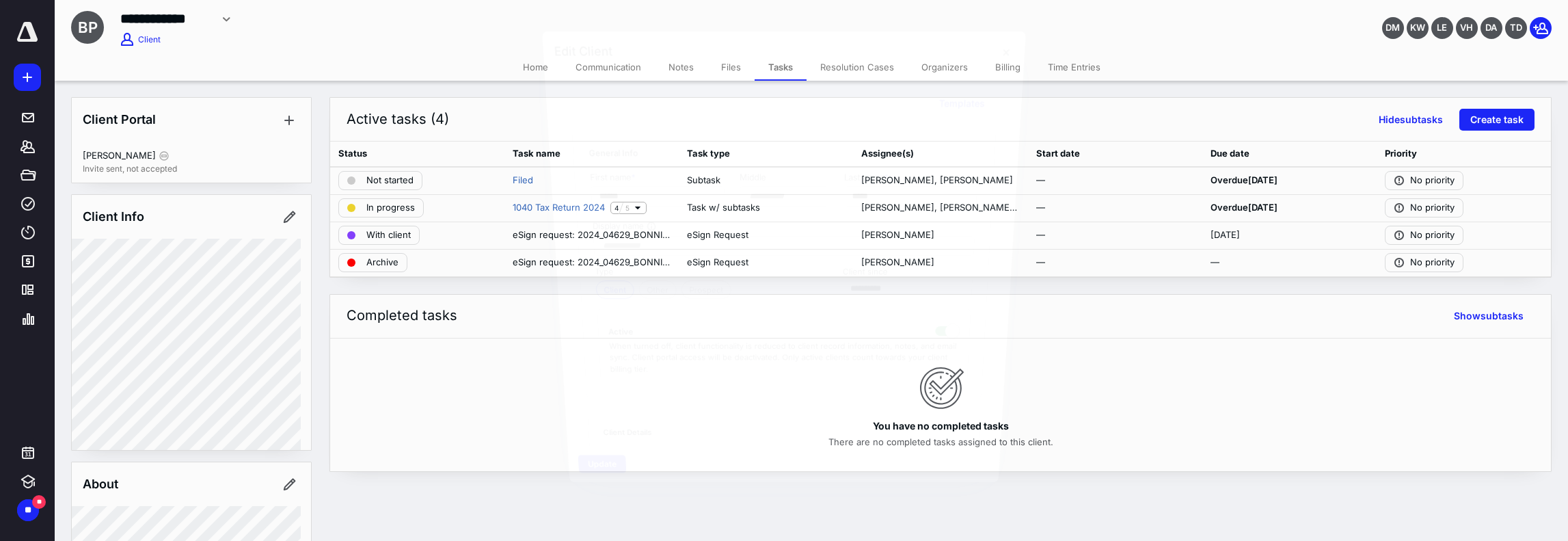 type on "**********" 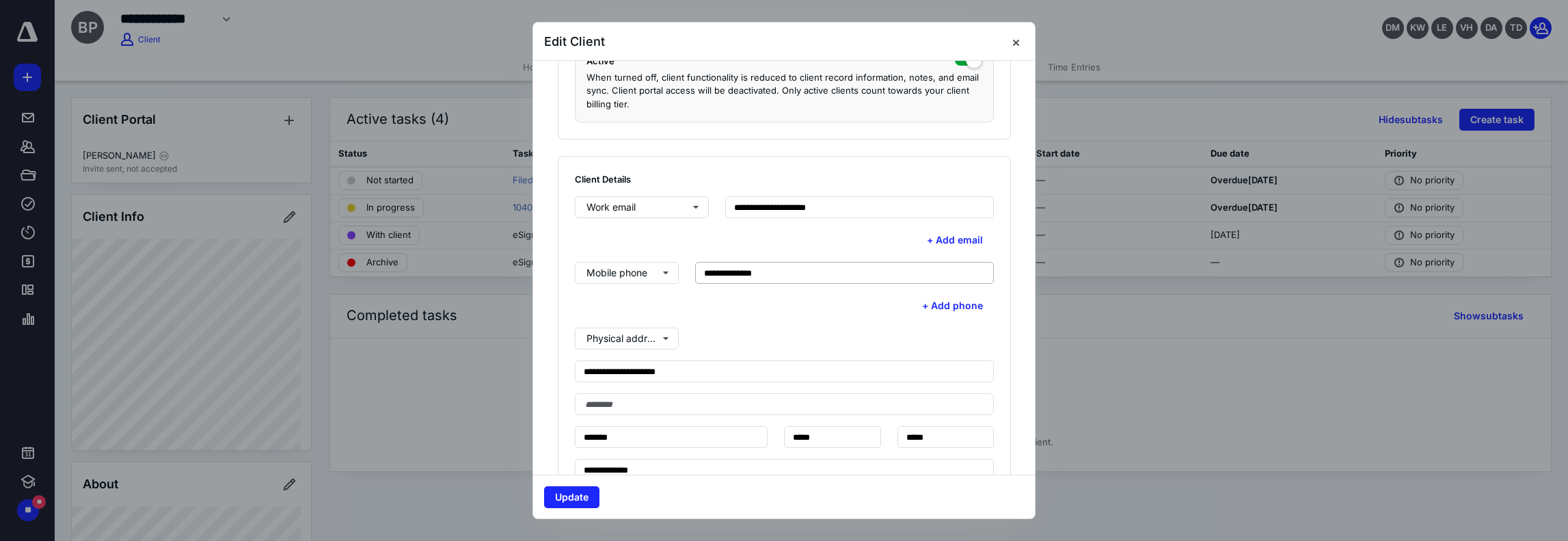 scroll, scrollTop: 274, scrollLeft: 0, axis: vertical 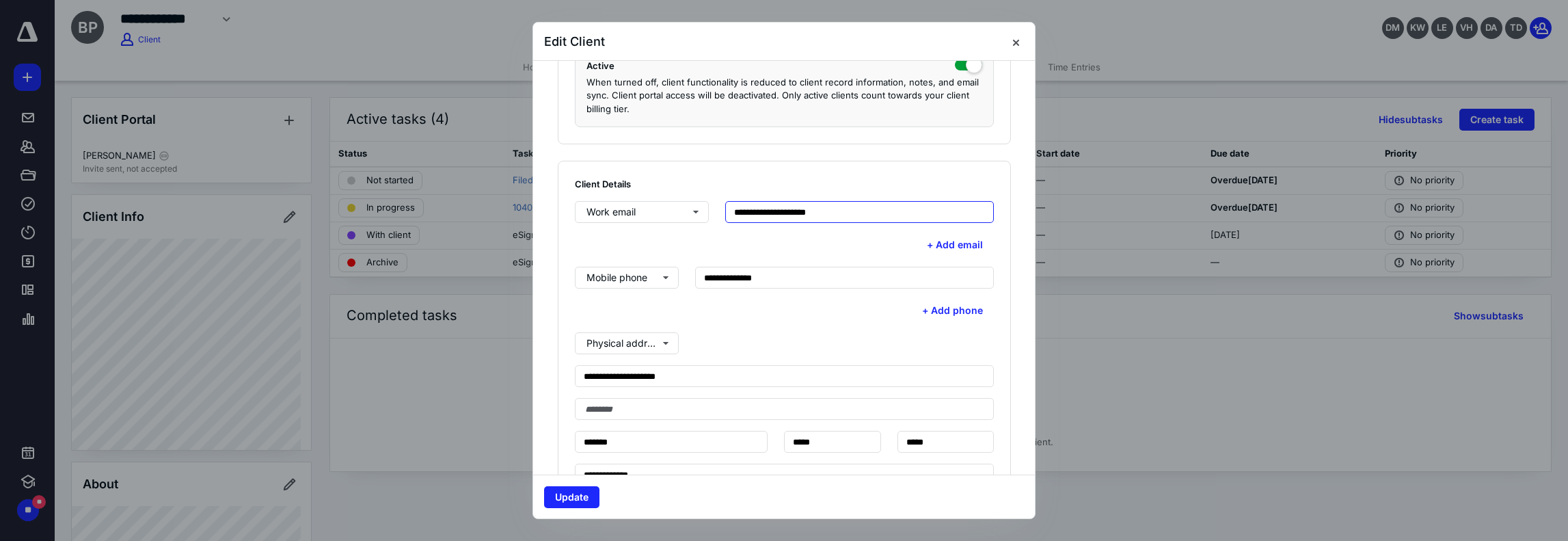 click on "**********" at bounding box center (859, 212) 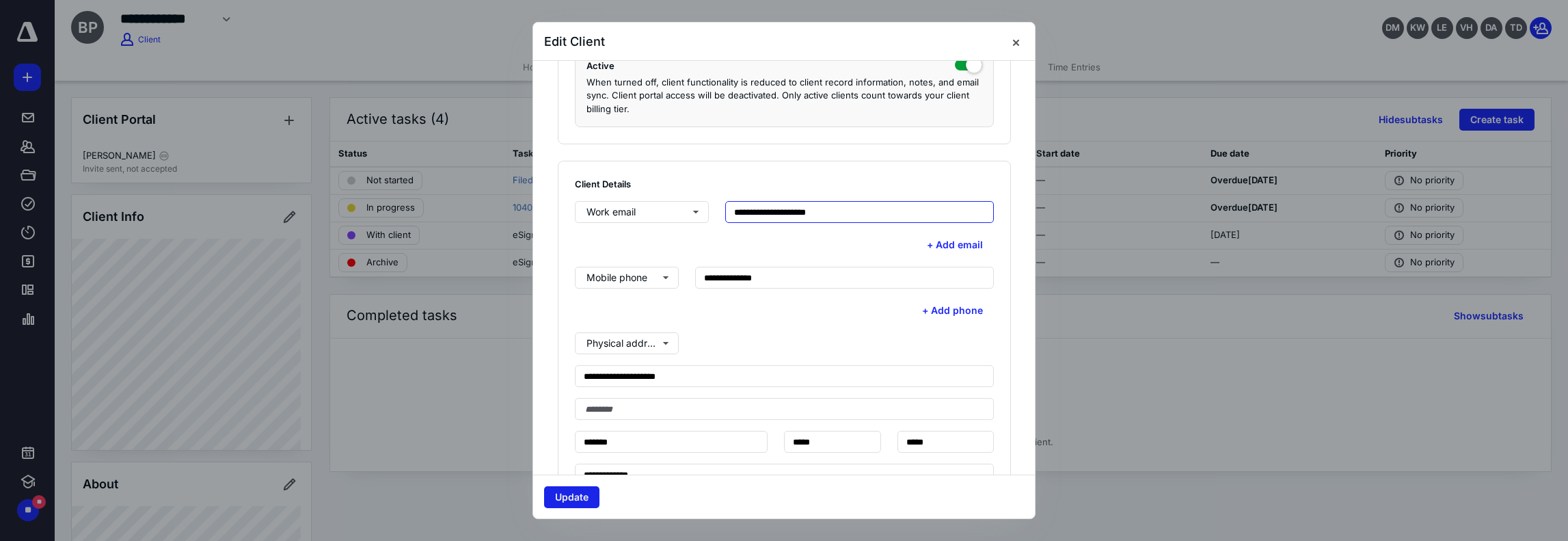 type on "**********" 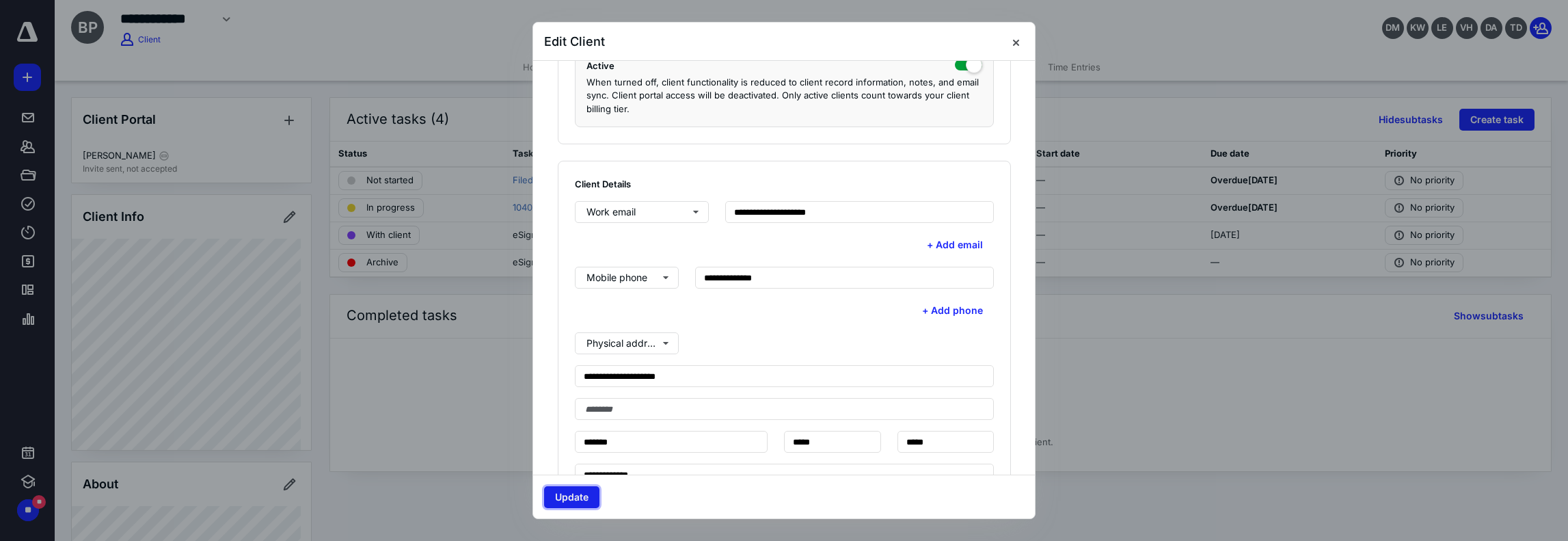click on "Update" at bounding box center (571, 497) 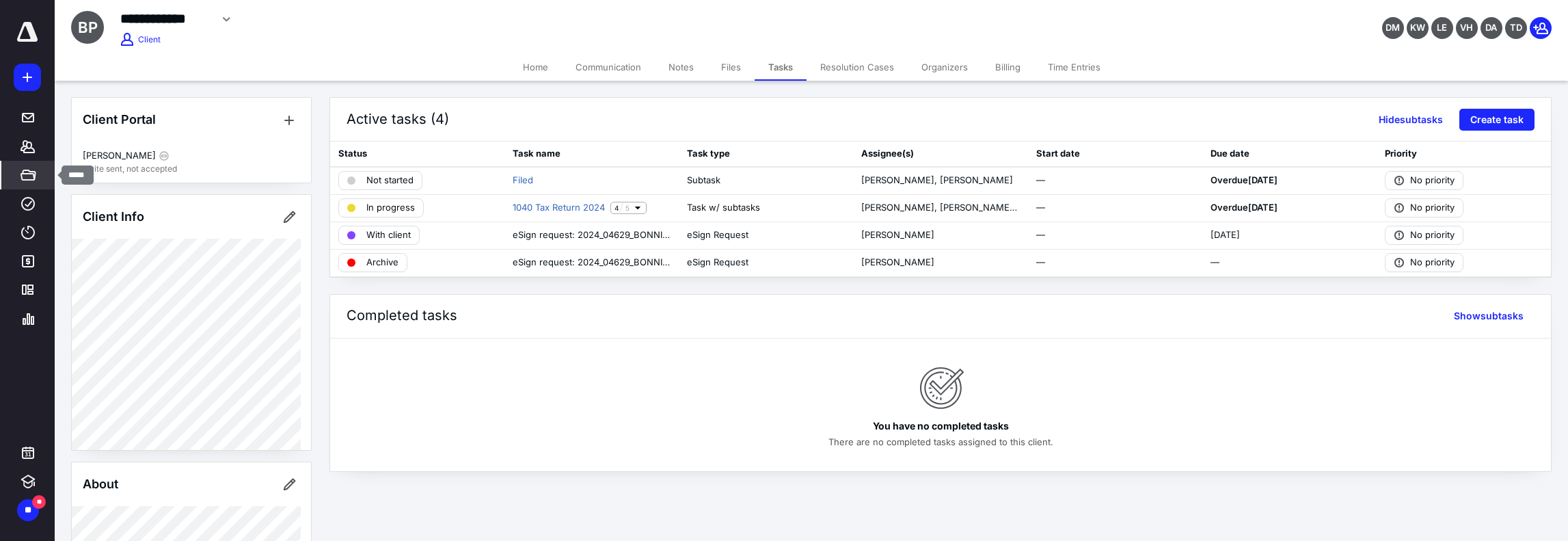 click 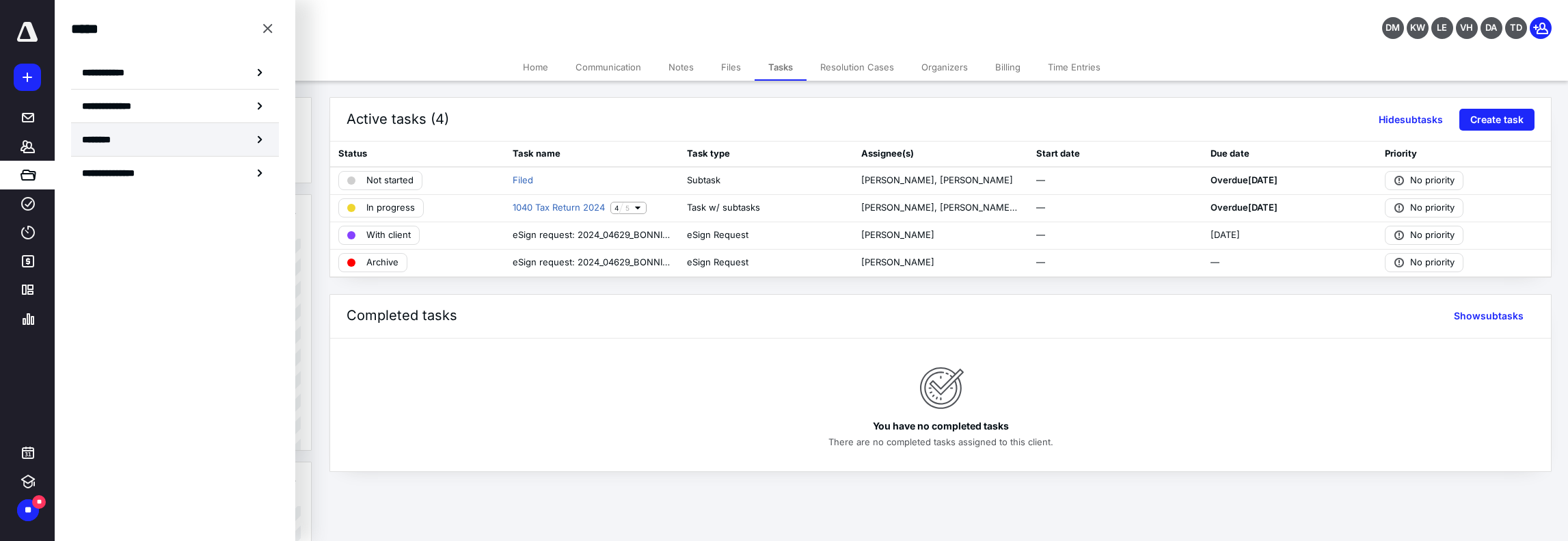 click on "********" at bounding box center (175, 140) 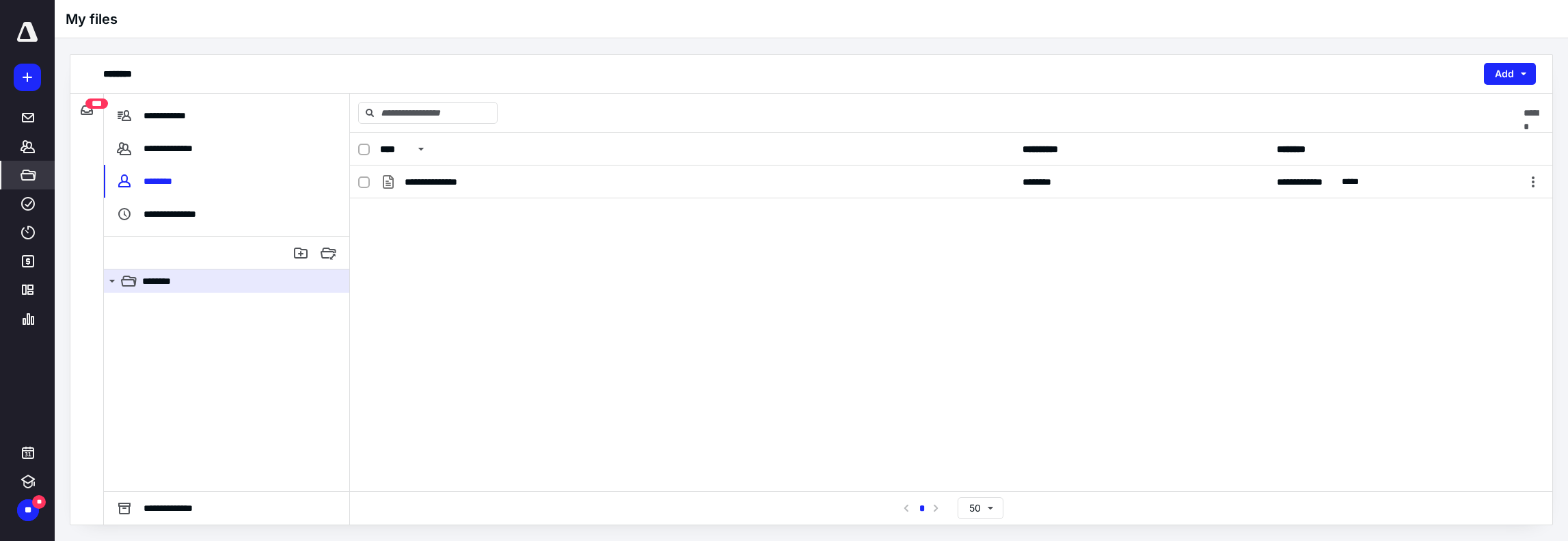 click on "***" at bounding box center (96, 103) 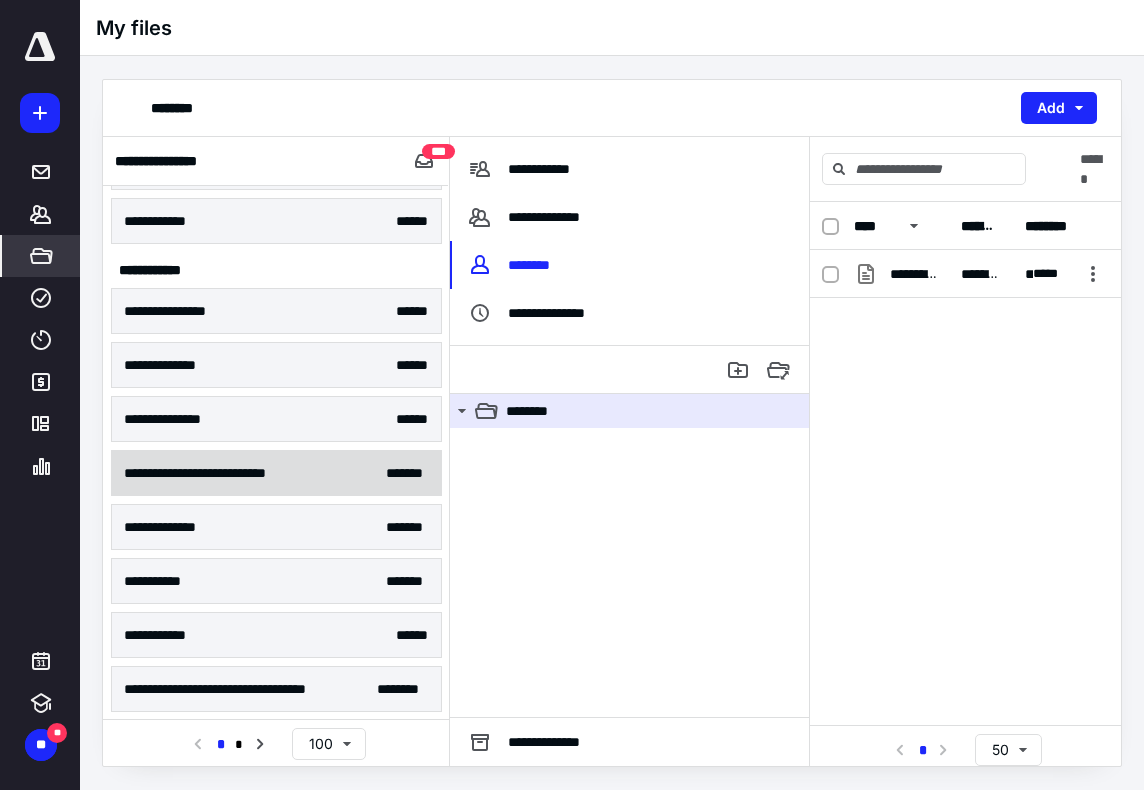 scroll, scrollTop: 700, scrollLeft: 0, axis: vertical 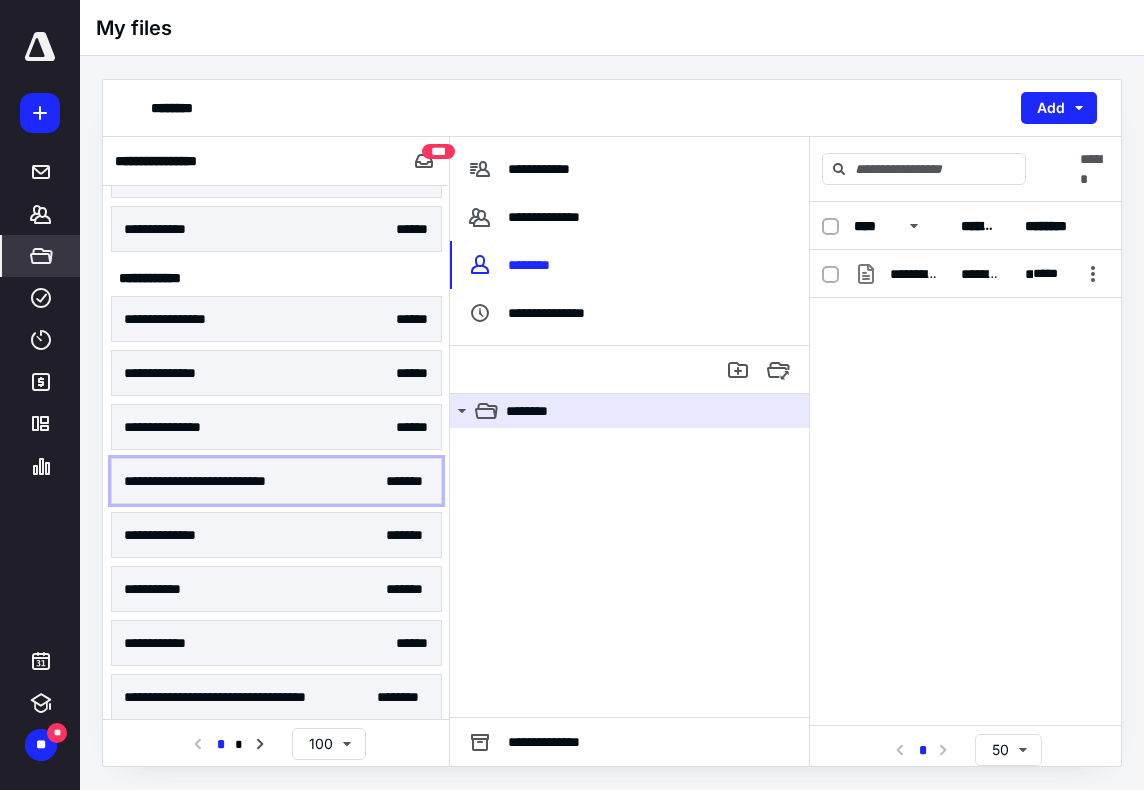 drag, startPoint x: 277, startPoint y: 467, endPoint x: 430, endPoint y: 477, distance: 153.32645 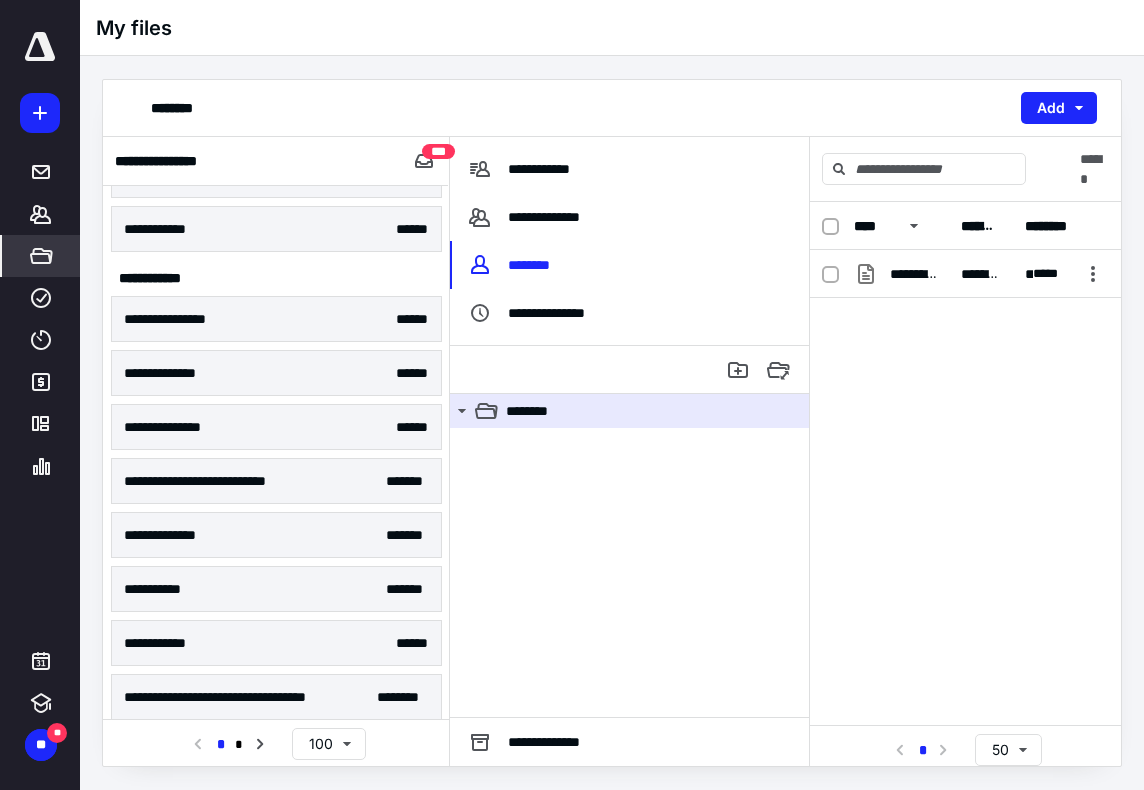 scroll, scrollTop: 0, scrollLeft: 0, axis: both 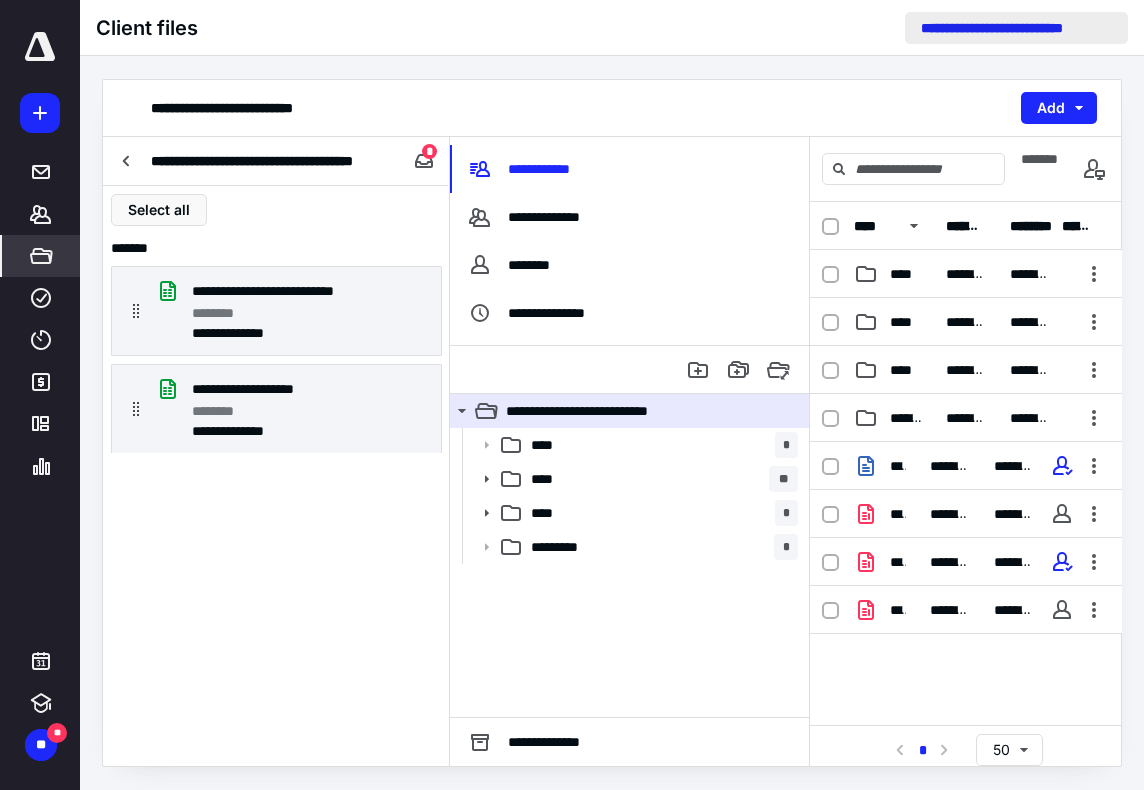 click on "**********" at bounding box center (1016, 28) 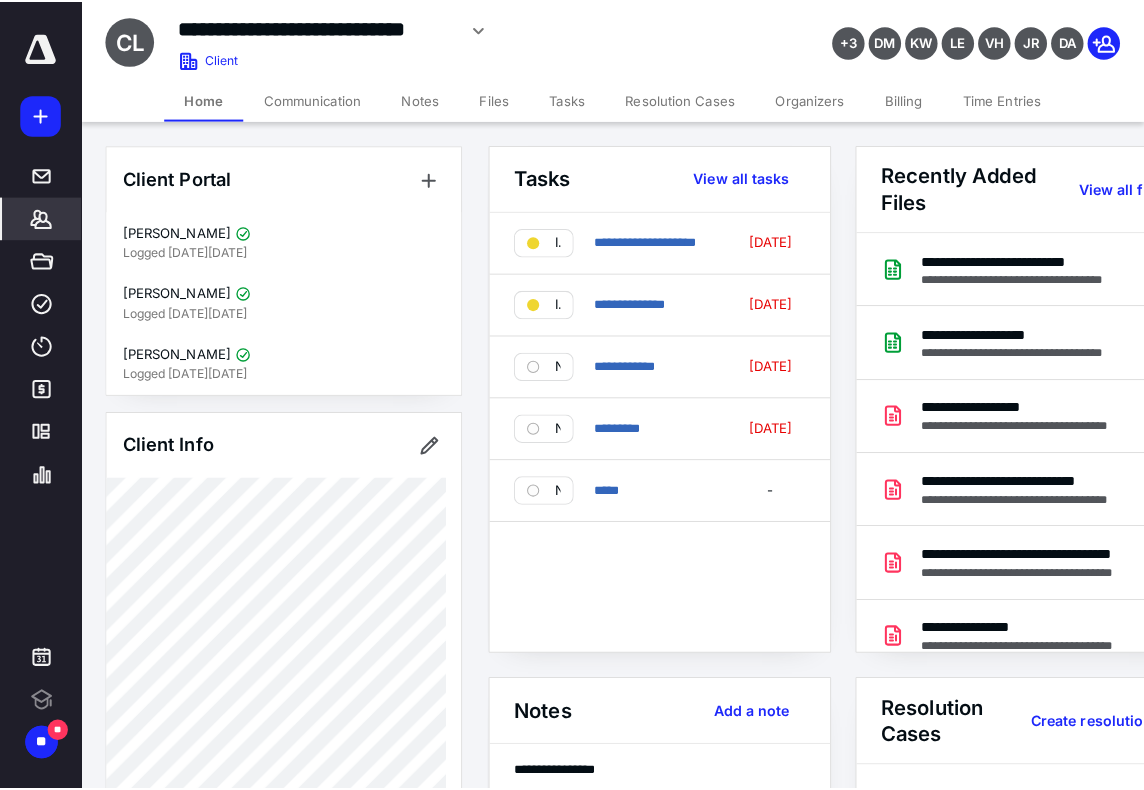 scroll, scrollTop: 0, scrollLeft: 0, axis: both 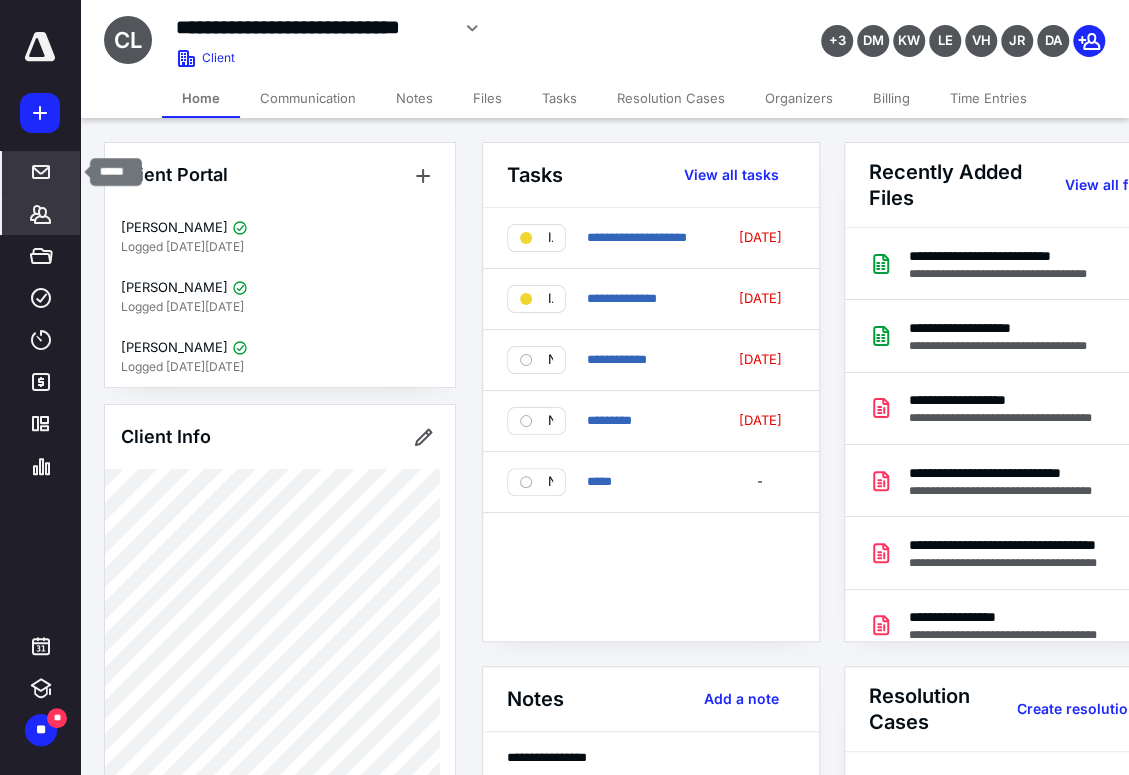 click 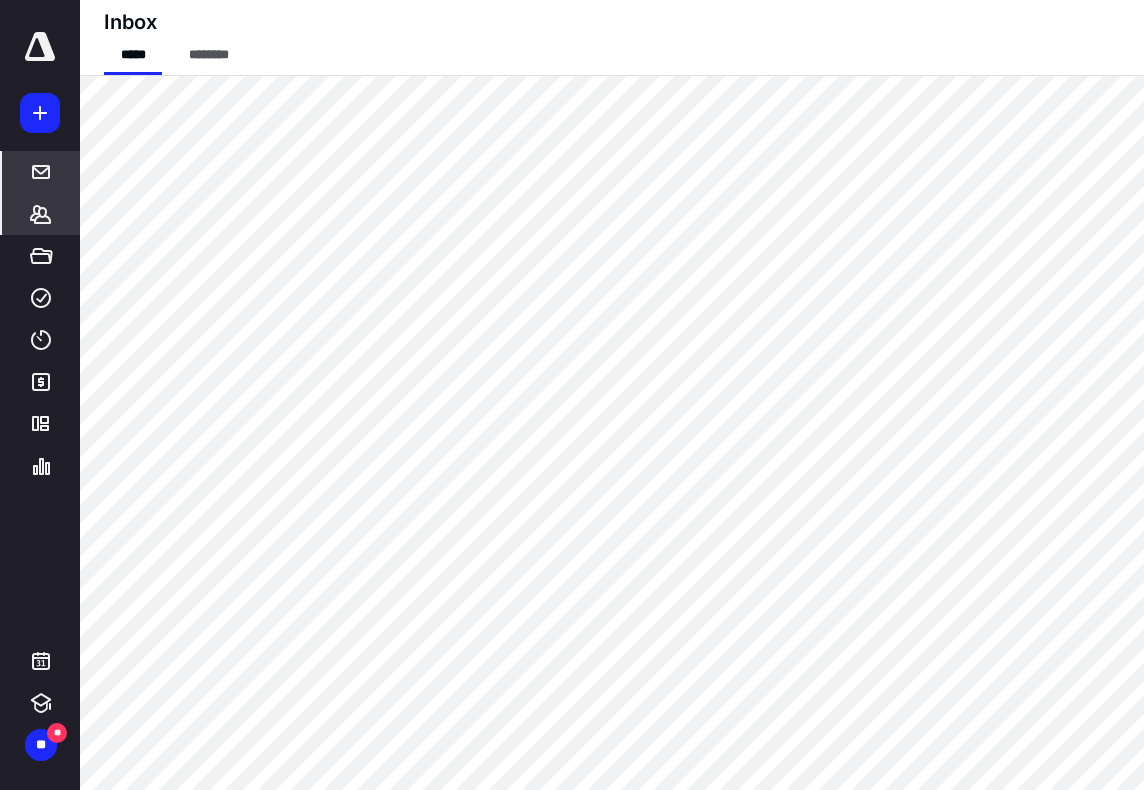 click on "*******" at bounding box center [41, 214] 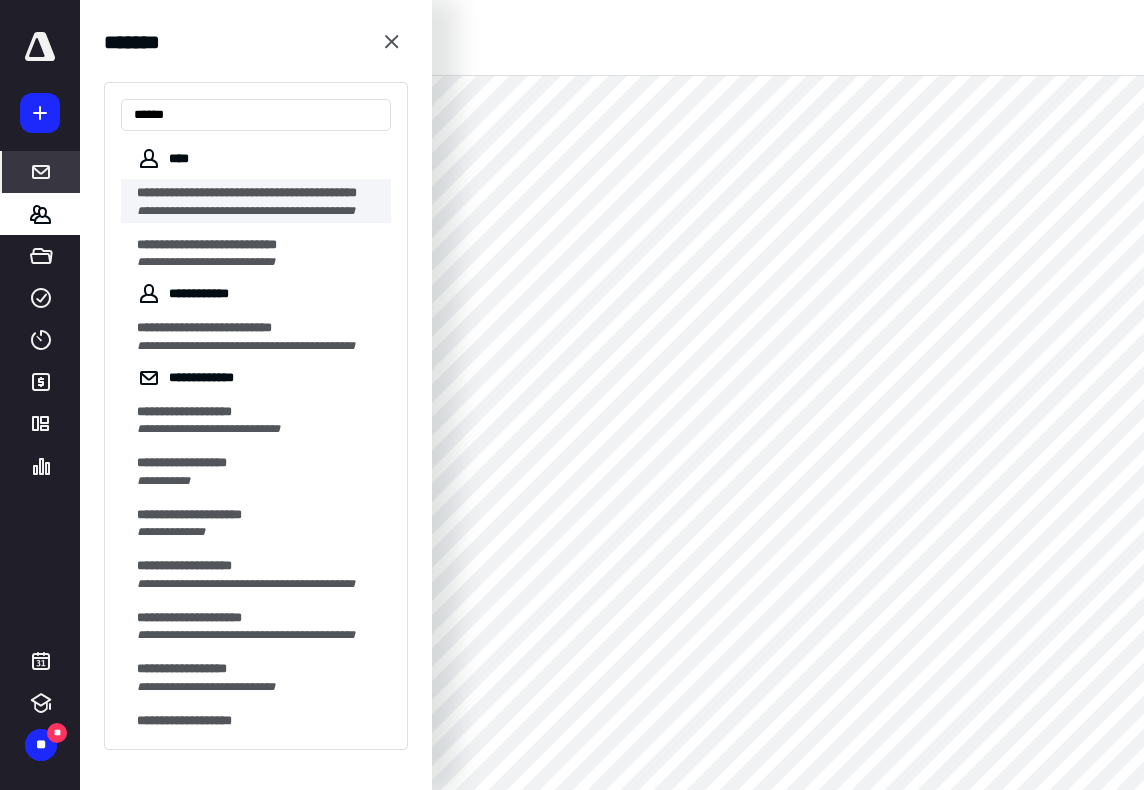 type on "*****" 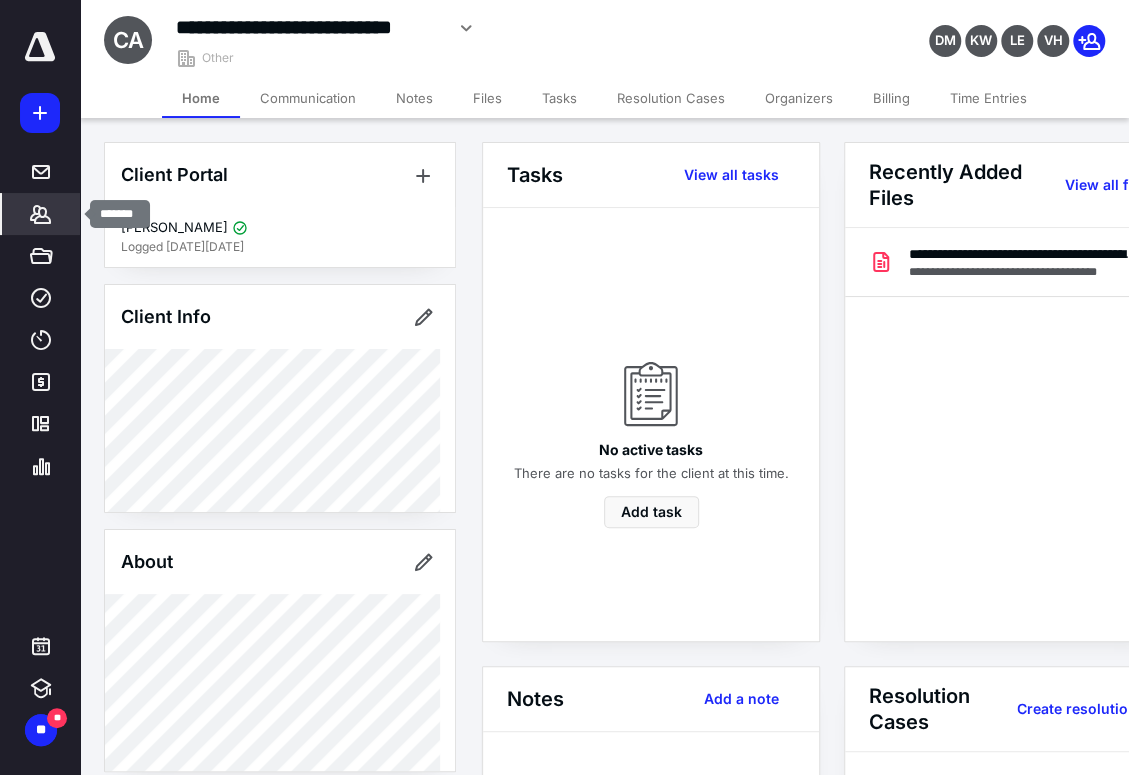 click 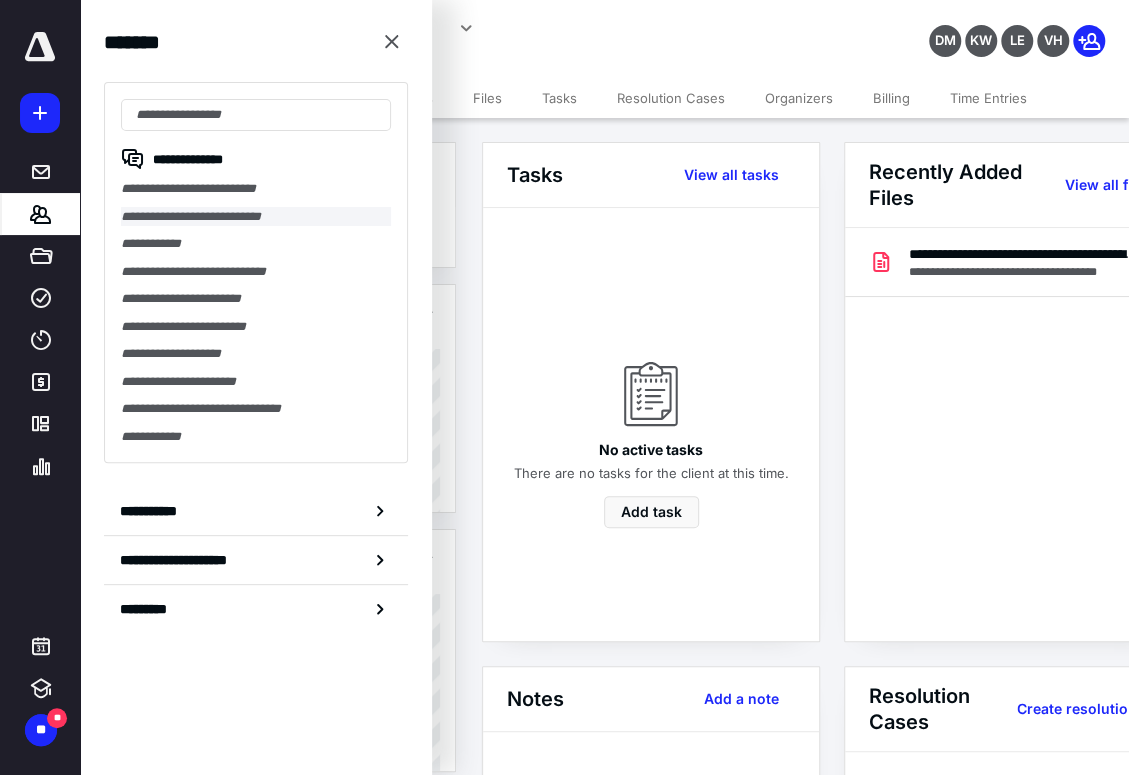 click on "**********" at bounding box center [256, 217] 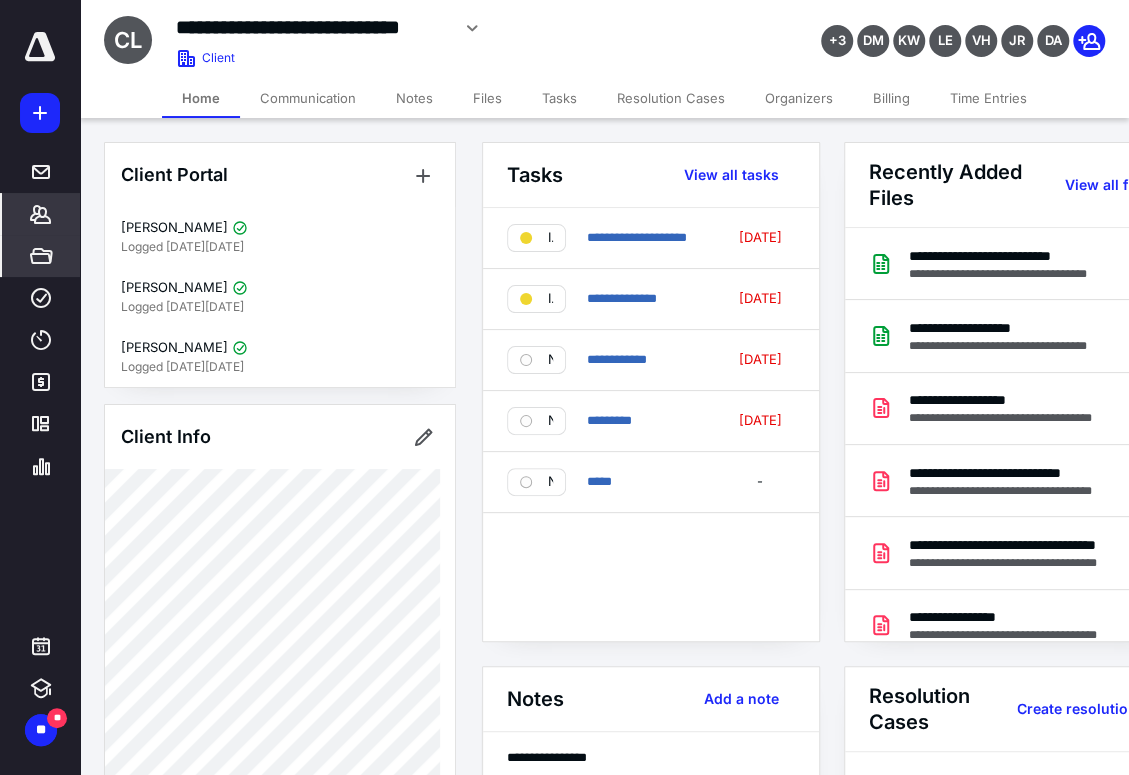 click 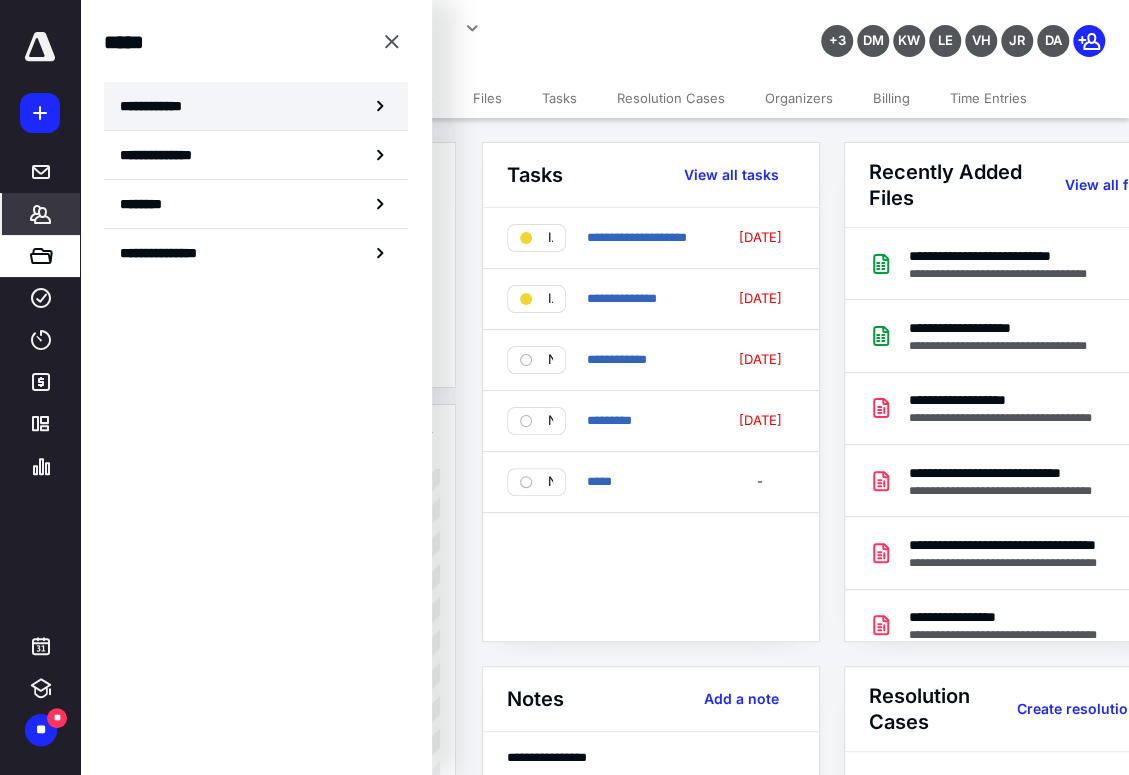 click on "**********" at bounding box center [157, 106] 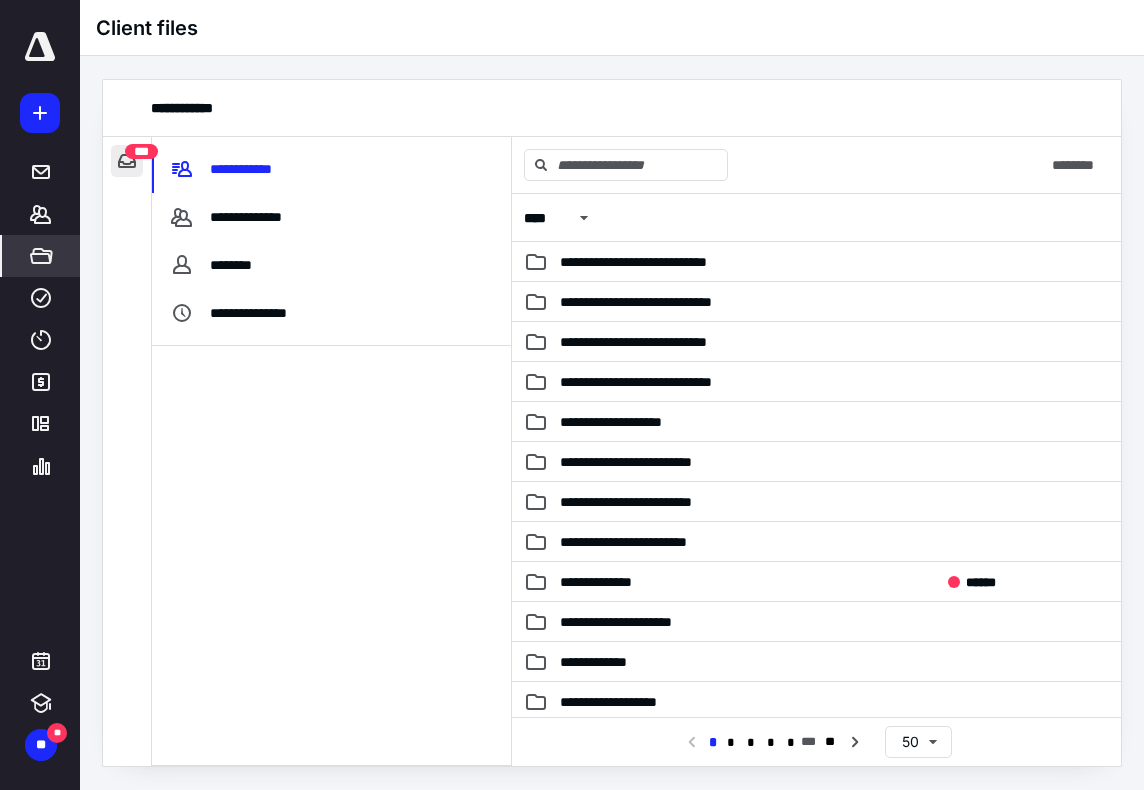 click at bounding box center (127, 161) 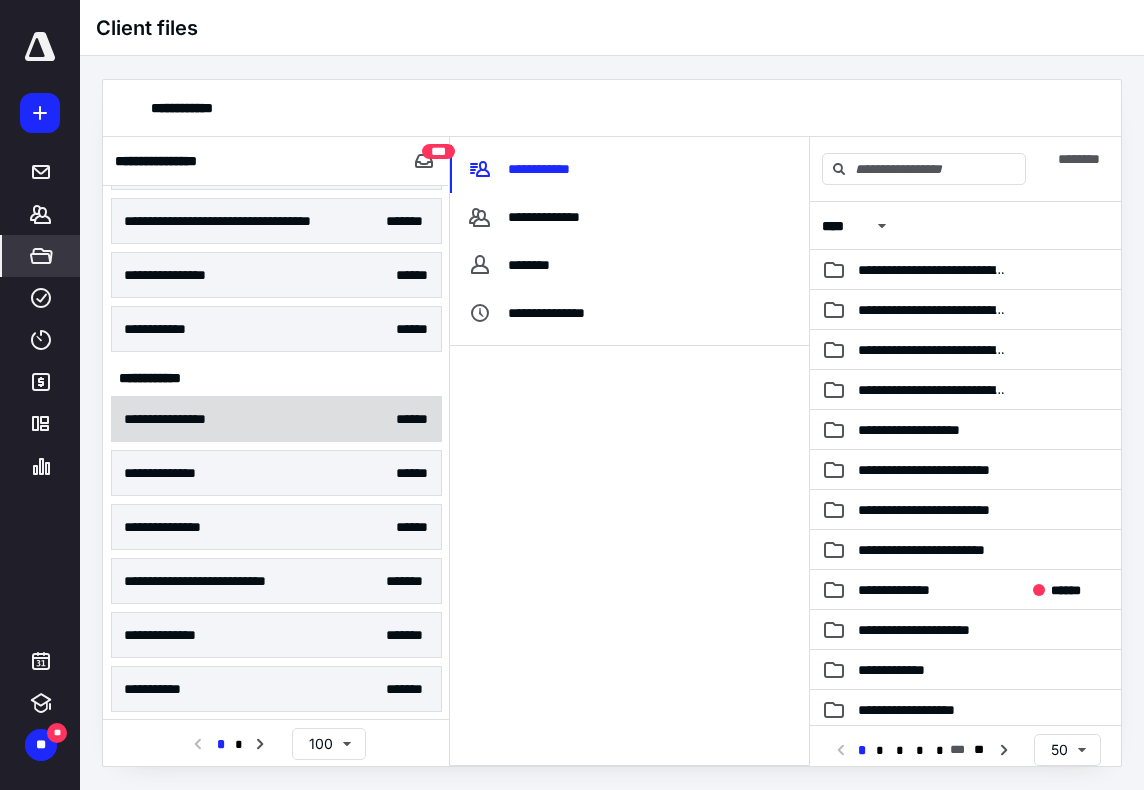 scroll, scrollTop: 700, scrollLeft: 0, axis: vertical 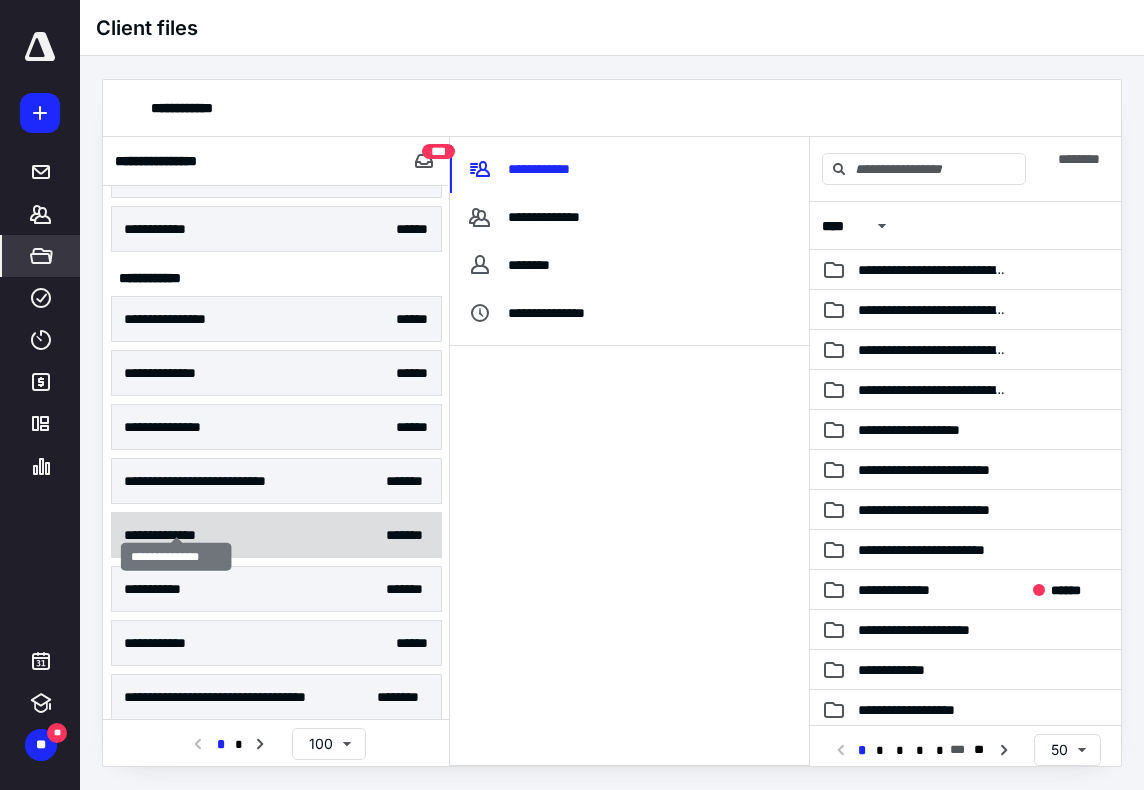 click on "**********" at bounding box center [176, 535] 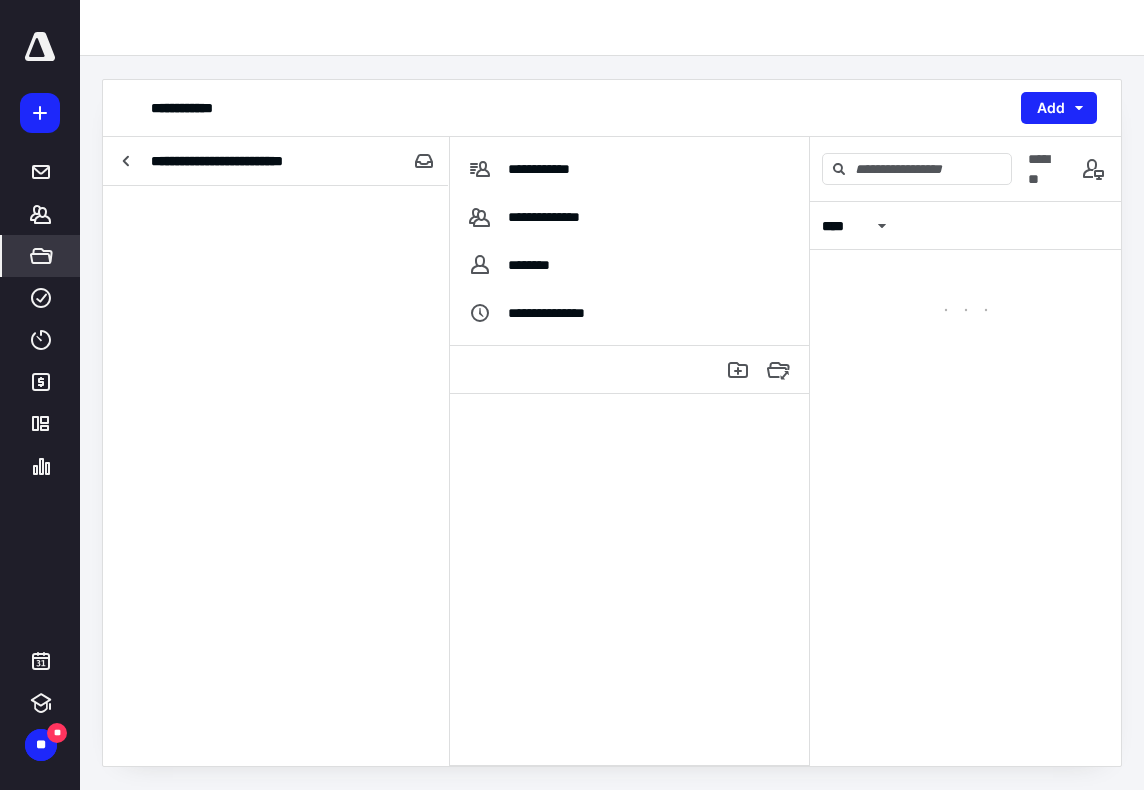 scroll, scrollTop: 0, scrollLeft: 0, axis: both 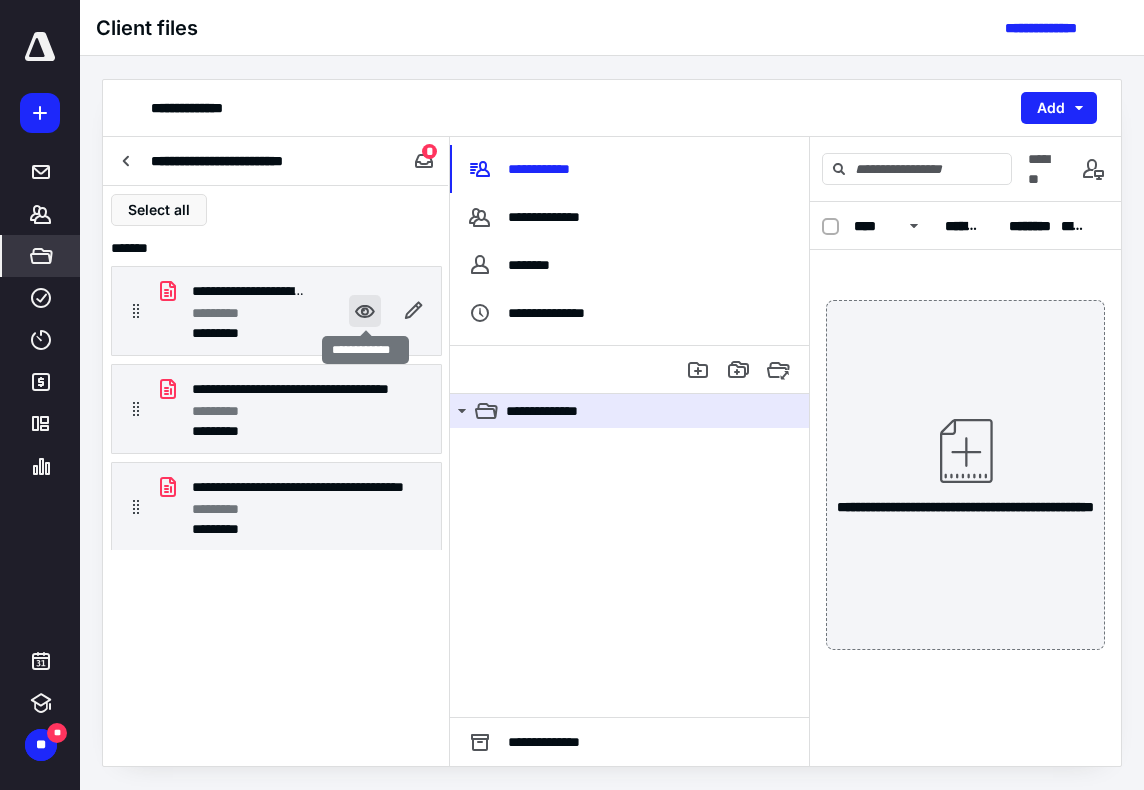 click at bounding box center [365, 311] 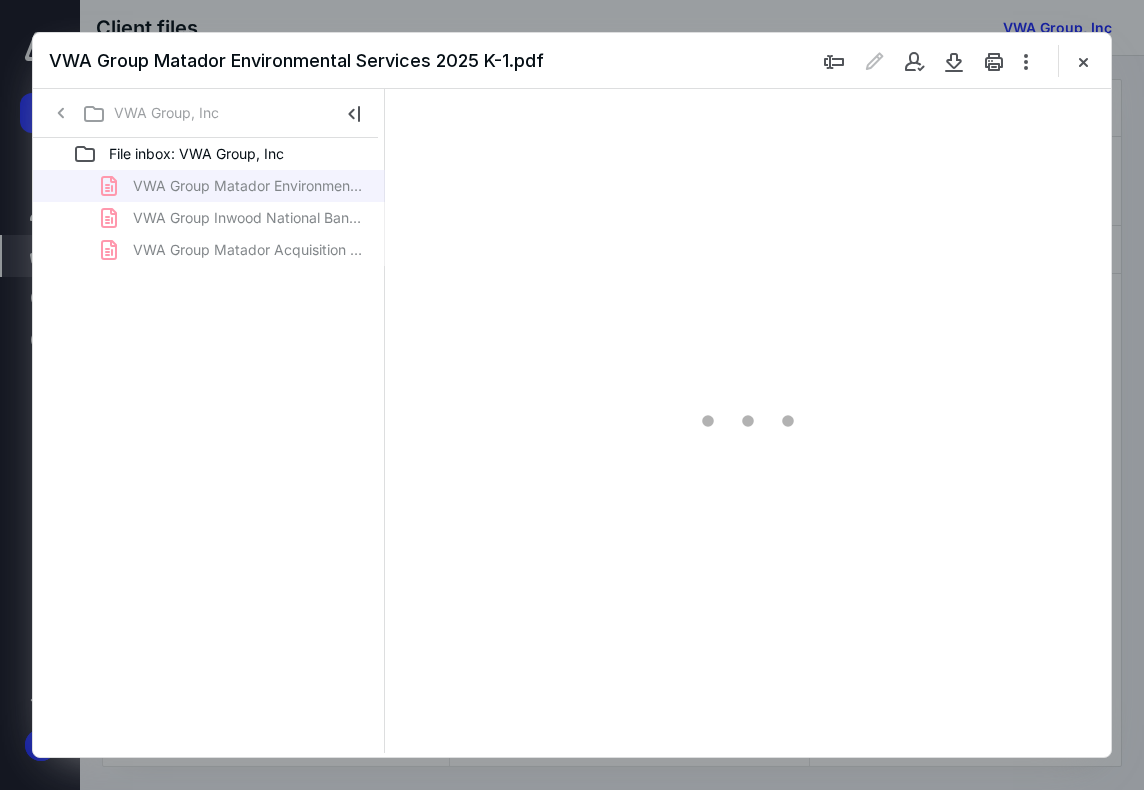 scroll, scrollTop: 0, scrollLeft: 0, axis: both 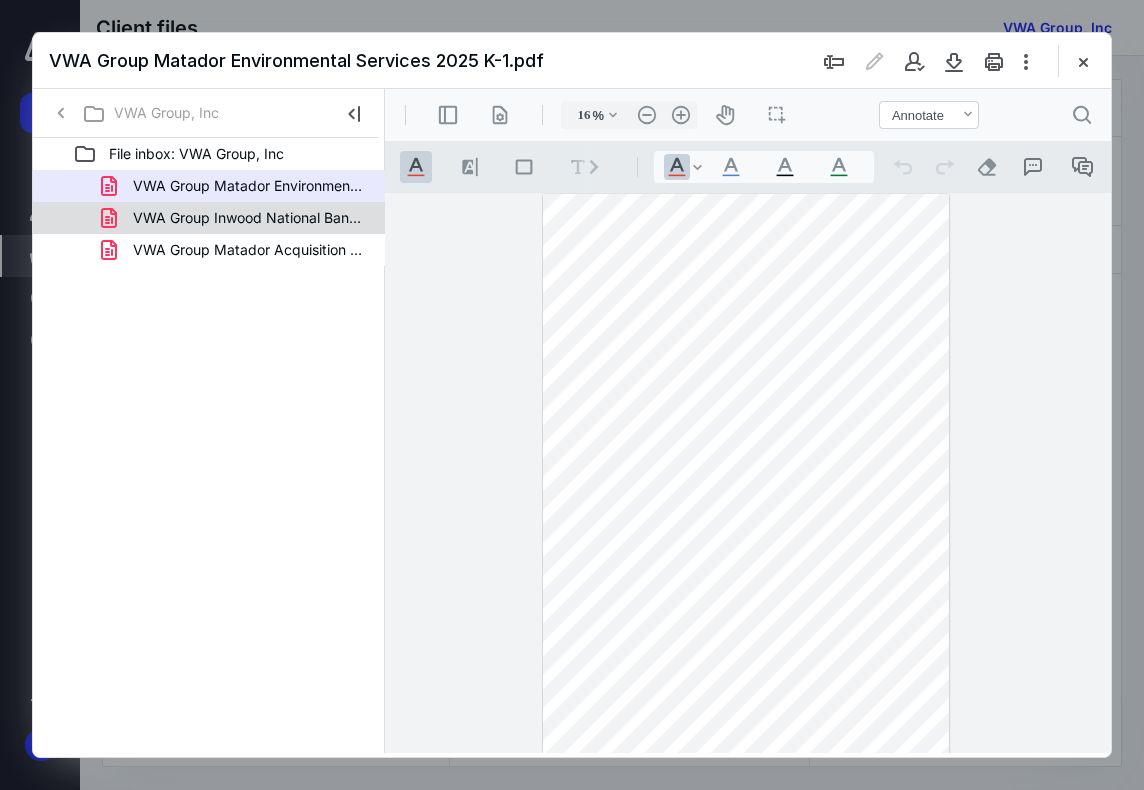 click on "VWA Group Inwood National Bank 1099.pdf" at bounding box center (237, 218) 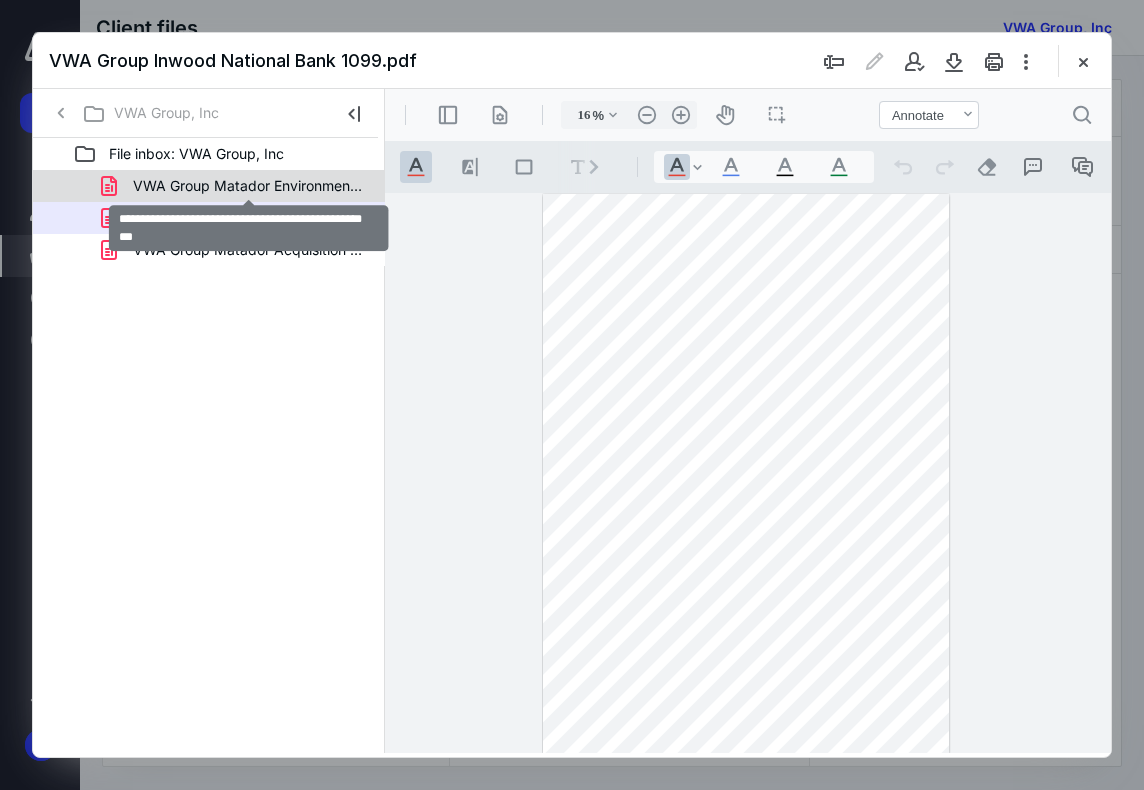 click on "VWA Group Matador Environmental Services 2025 K-1.pdf" at bounding box center [249, 186] 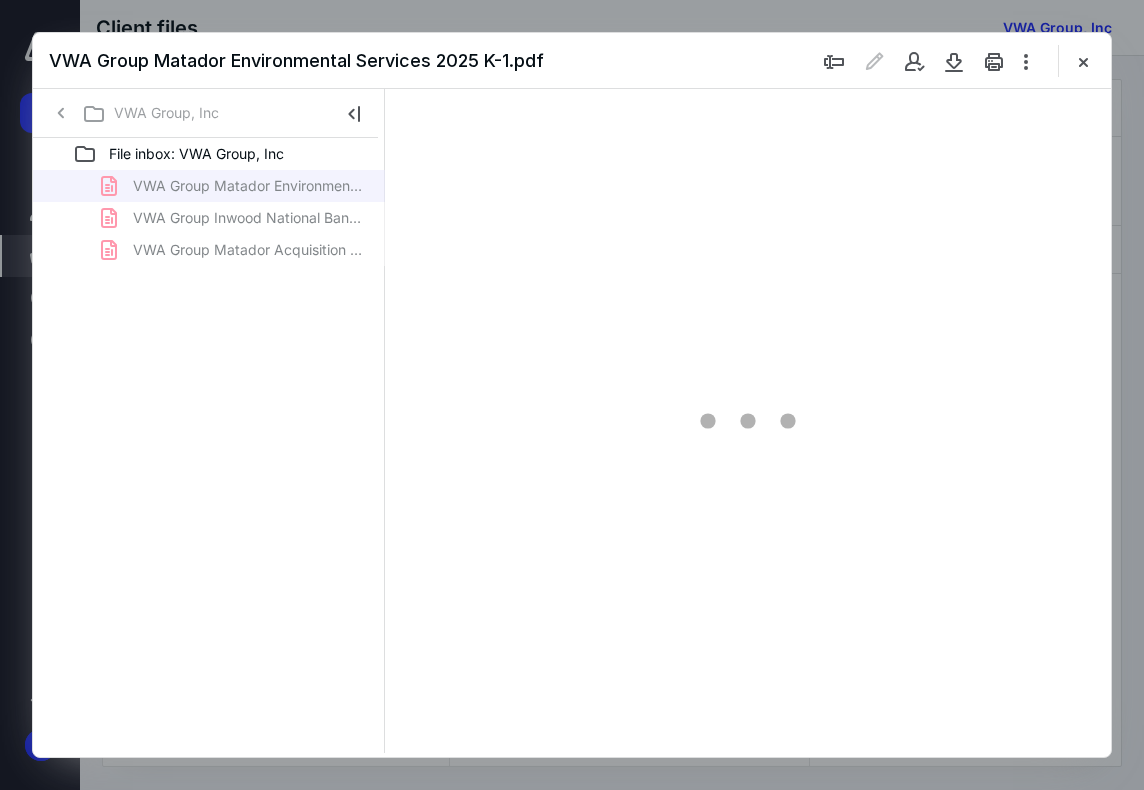 type on "16" 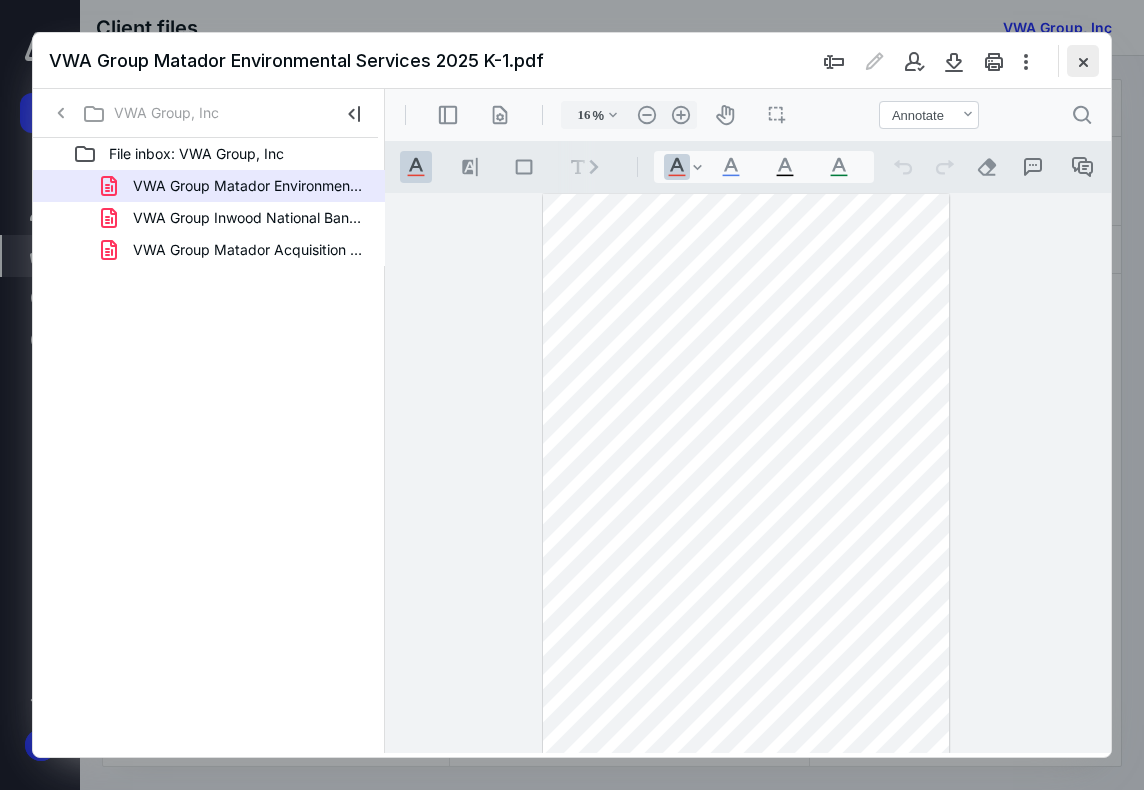 click 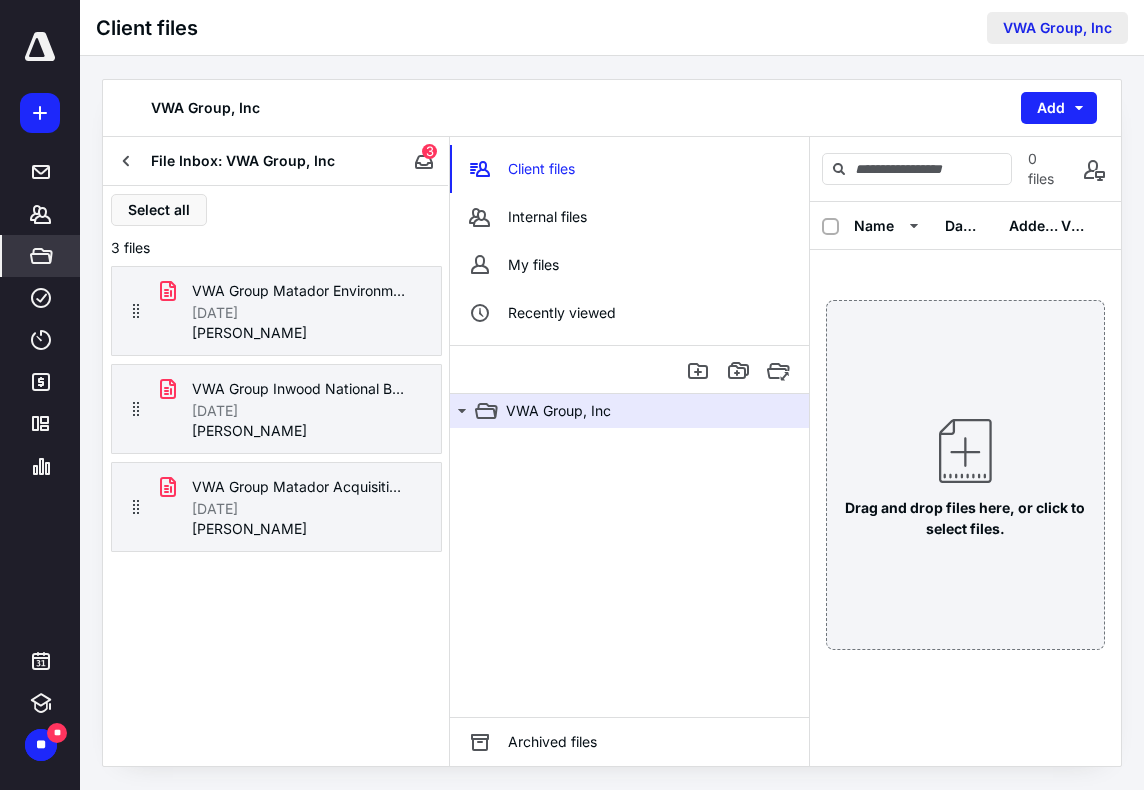 click on "VWA Group, Inc" 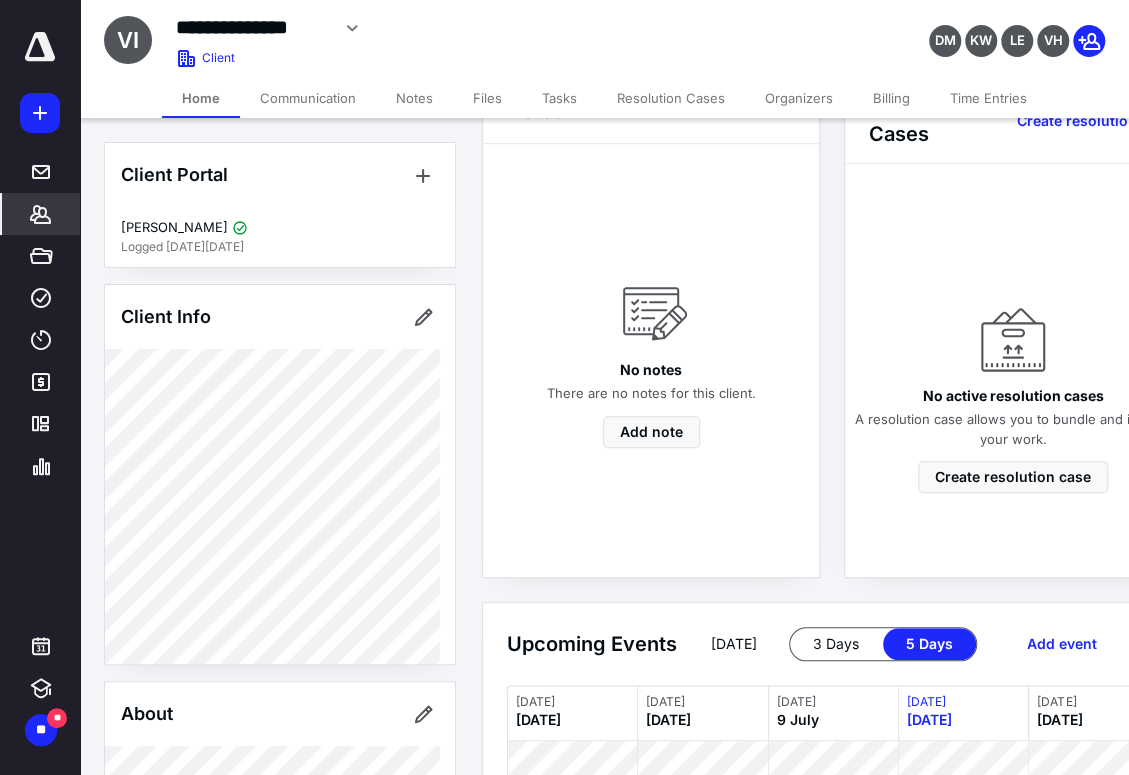scroll, scrollTop: 600, scrollLeft: 0, axis: vertical 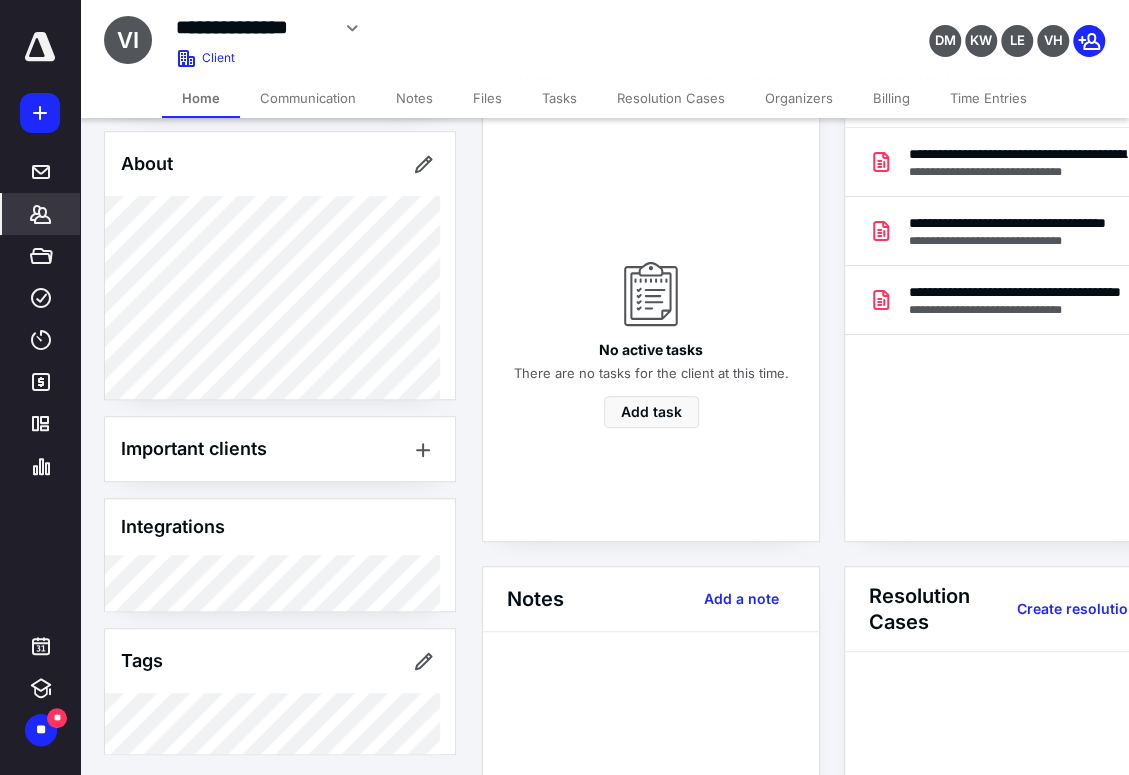 click on "Communication" at bounding box center [308, 98] 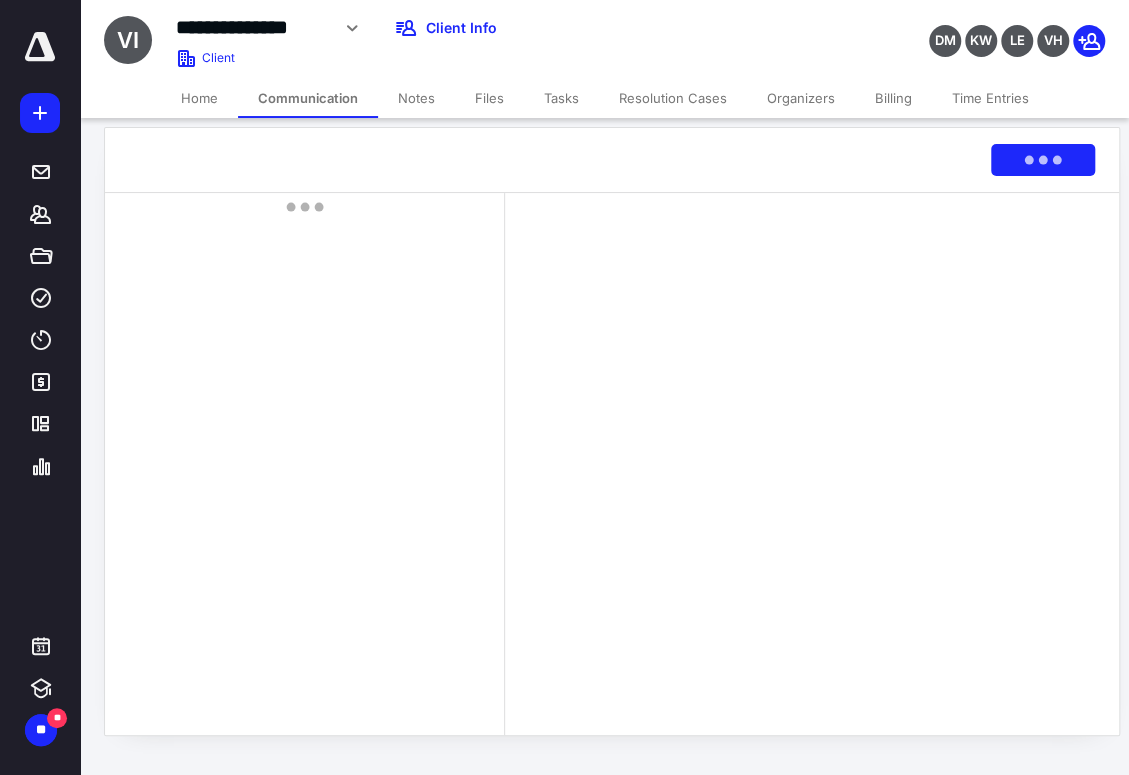 scroll, scrollTop: 0, scrollLeft: 0, axis: both 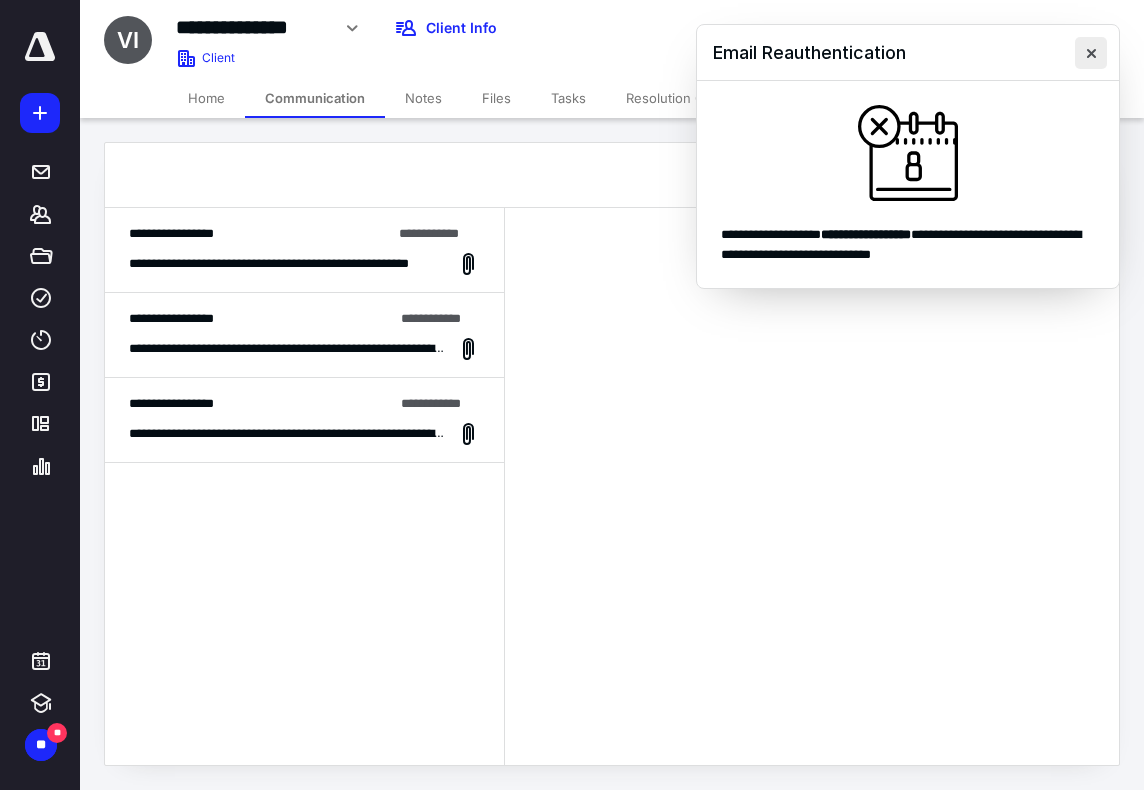 click at bounding box center (1091, 53) 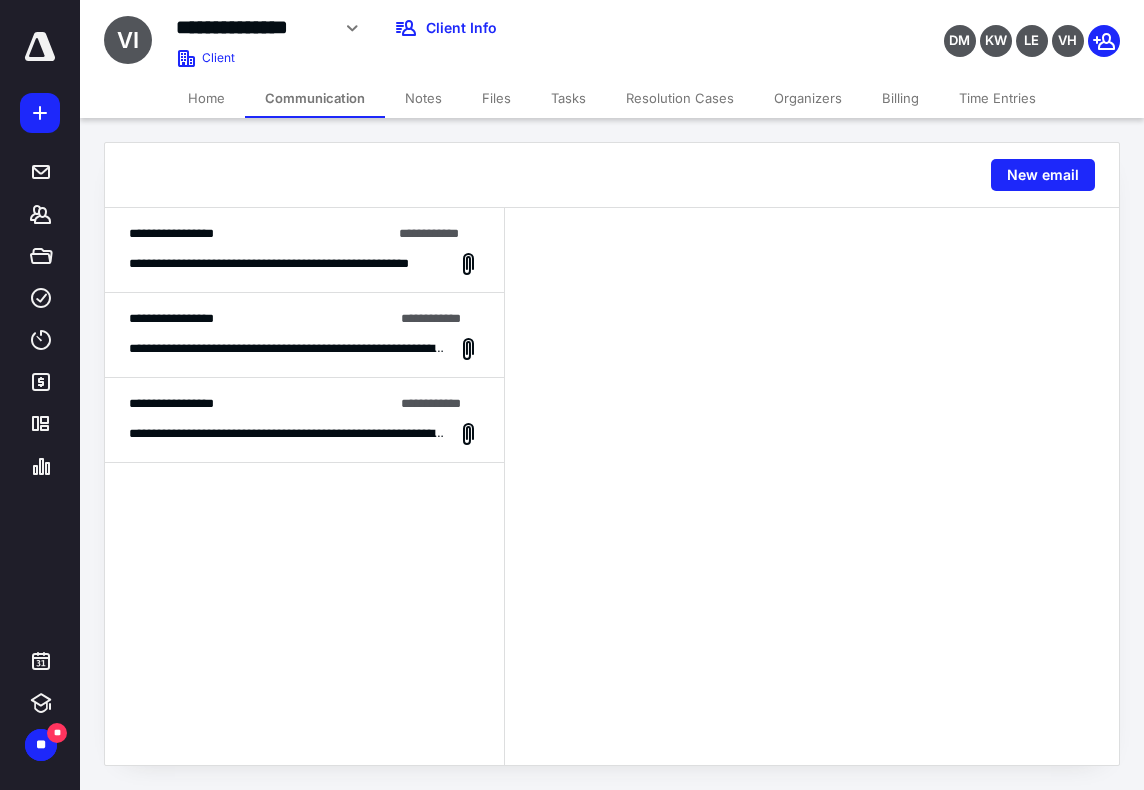 click on "Files" at bounding box center (496, 98) 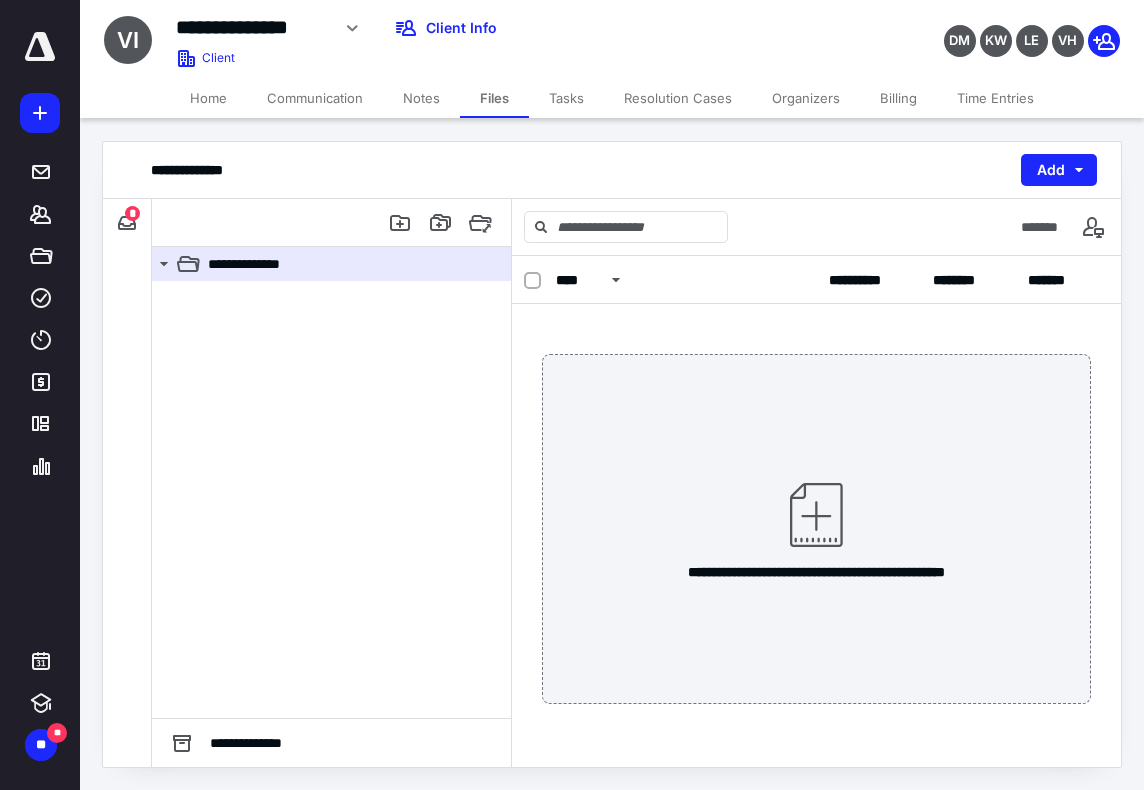 click on "Communication" at bounding box center [315, 98] 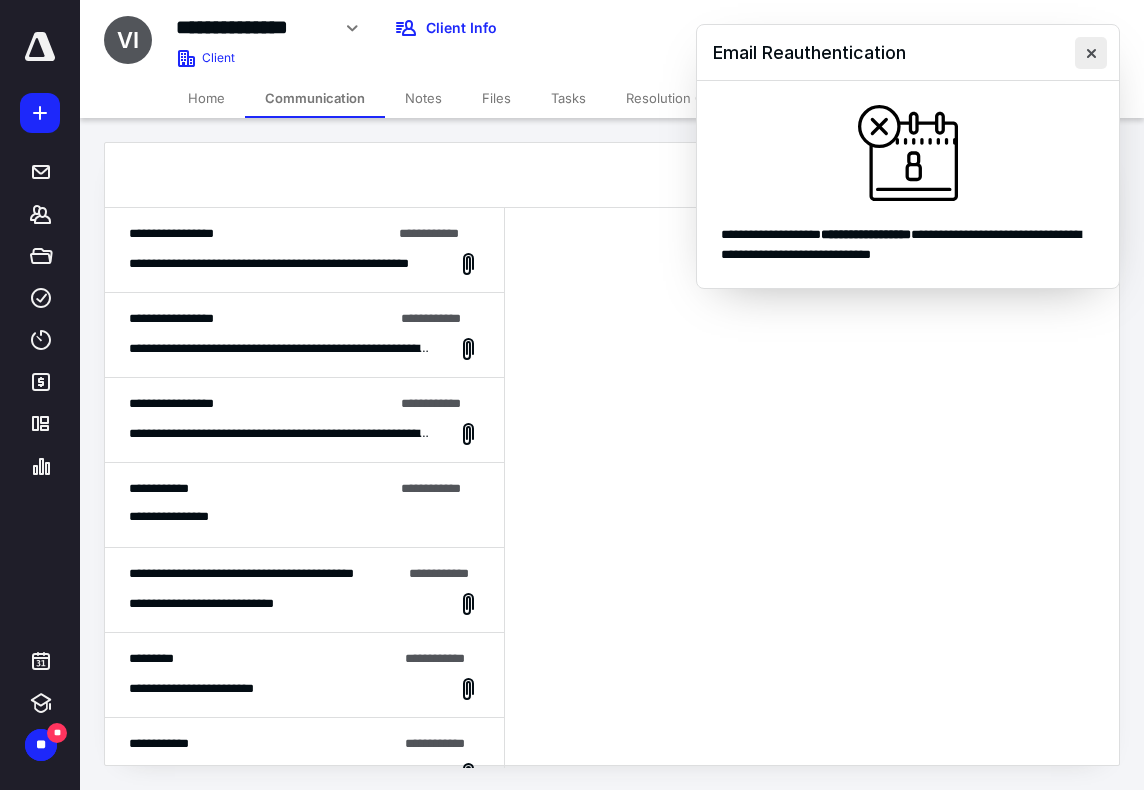 click at bounding box center [1091, 53] 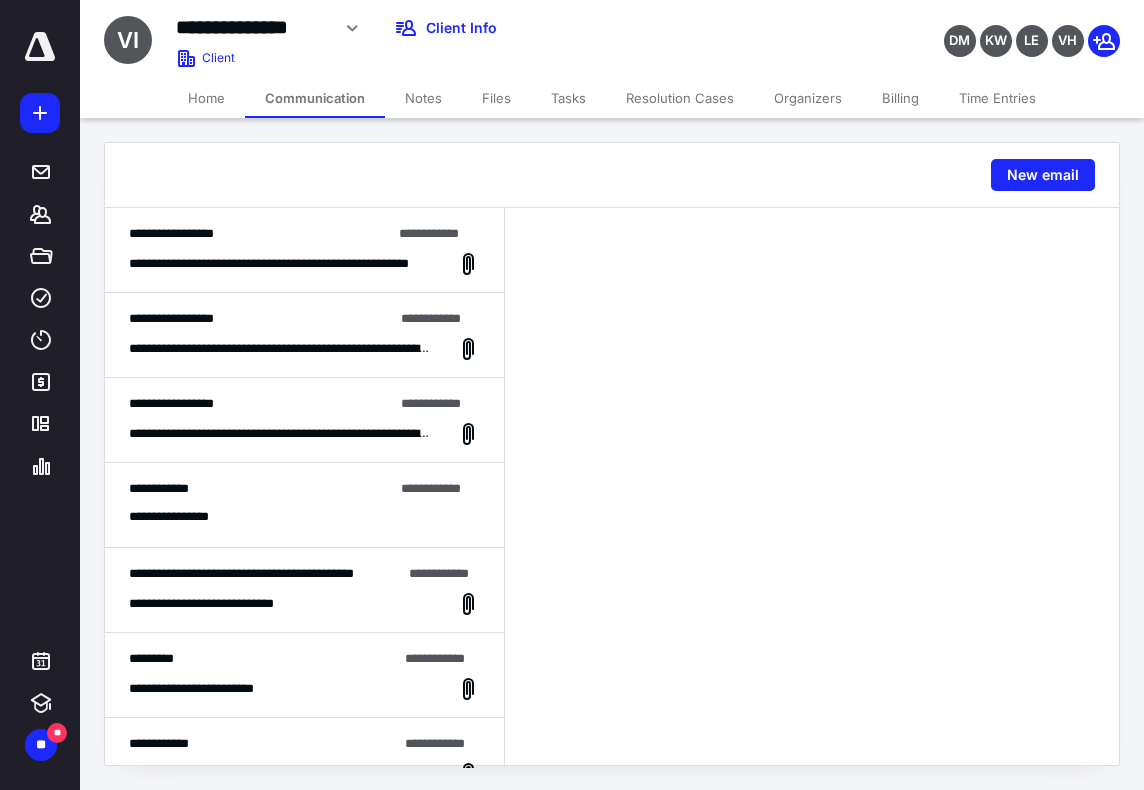 click on "Files" at bounding box center [496, 98] 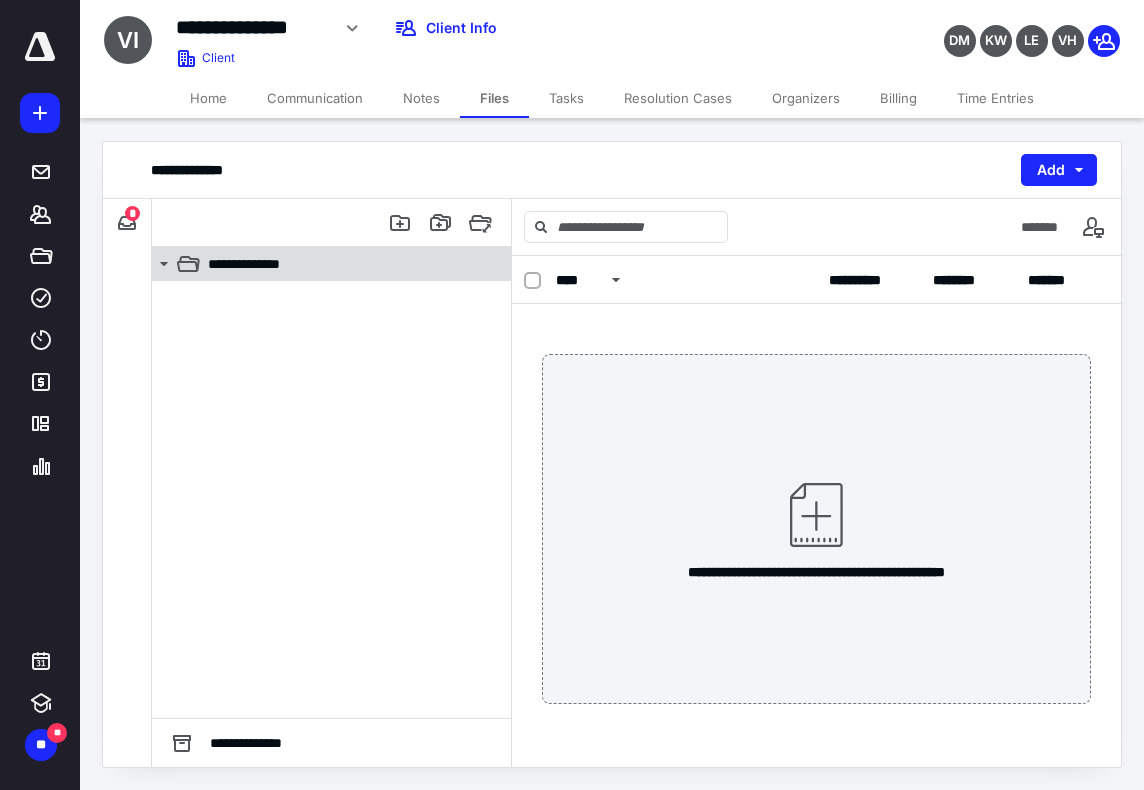 click 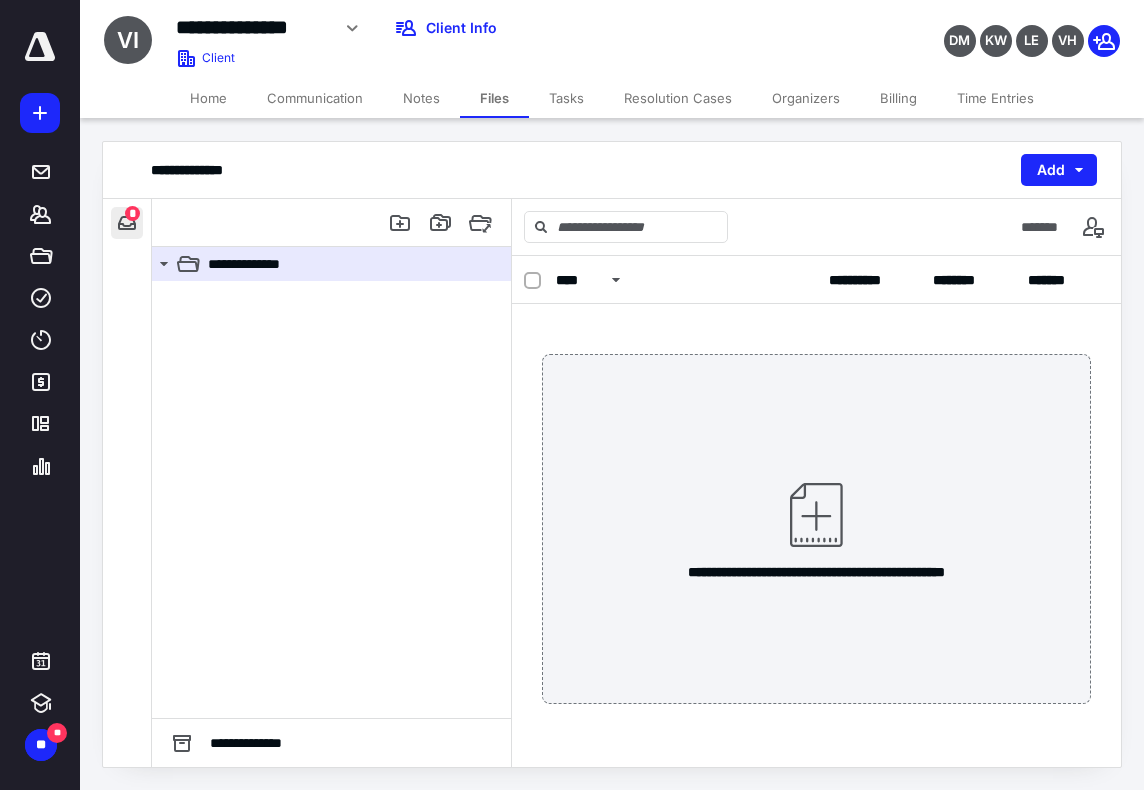 click at bounding box center (127, 223) 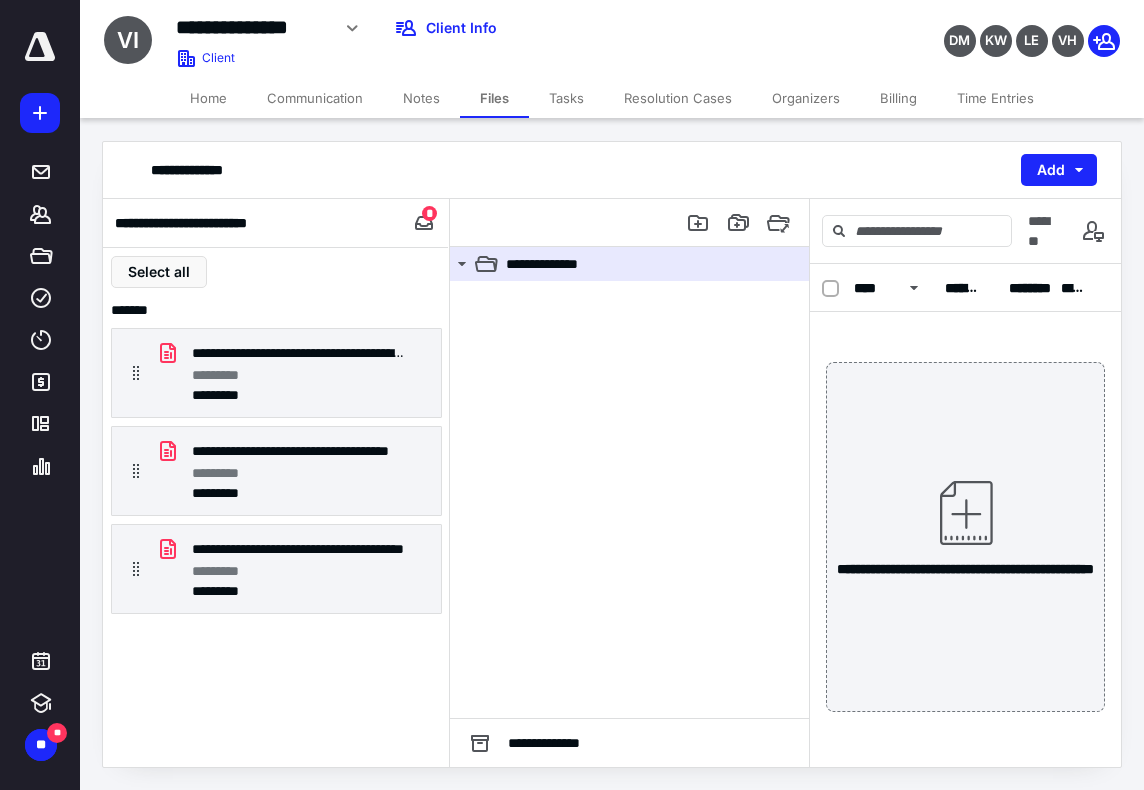 click on "Communication" at bounding box center (315, 98) 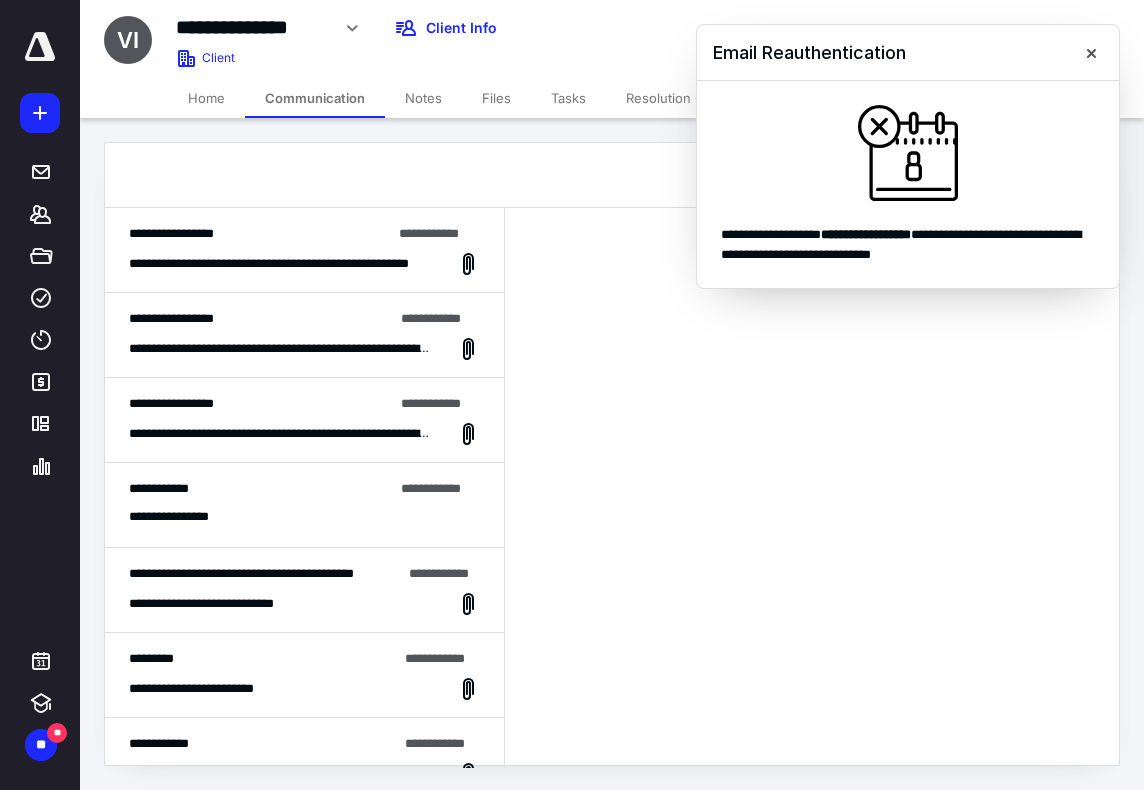 click on "Home" at bounding box center [206, 98] 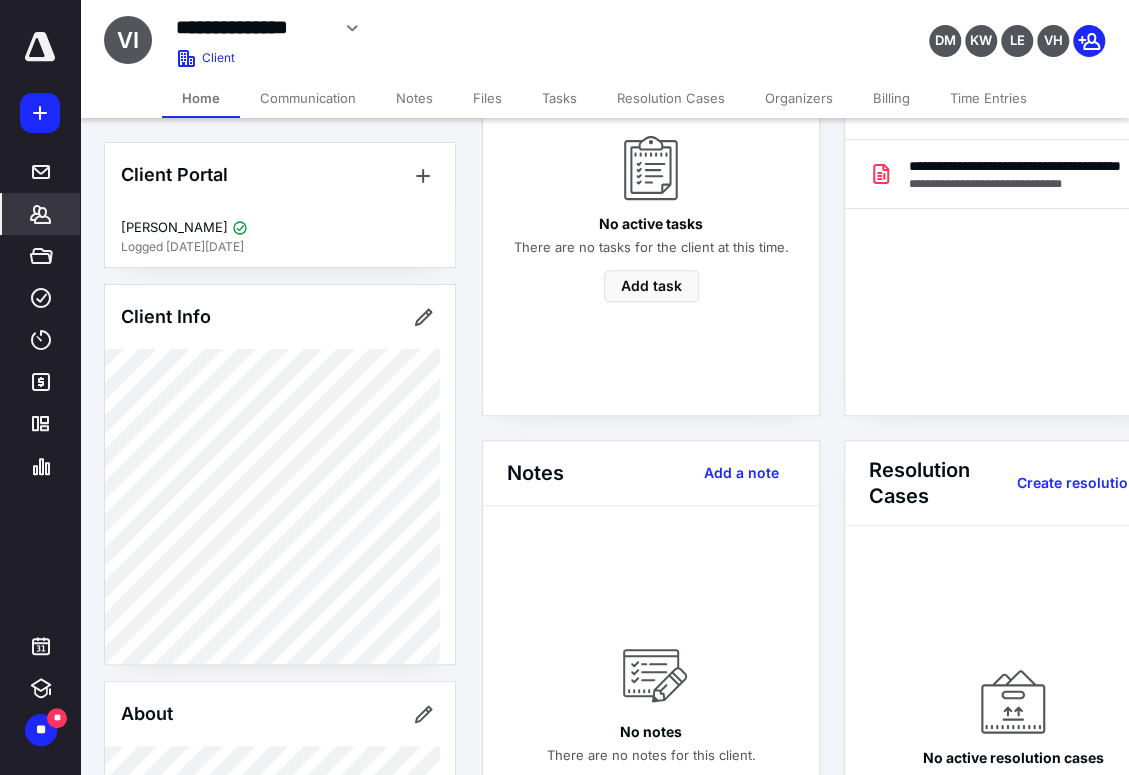 scroll, scrollTop: 400, scrollLeft: 0, axis: vertical 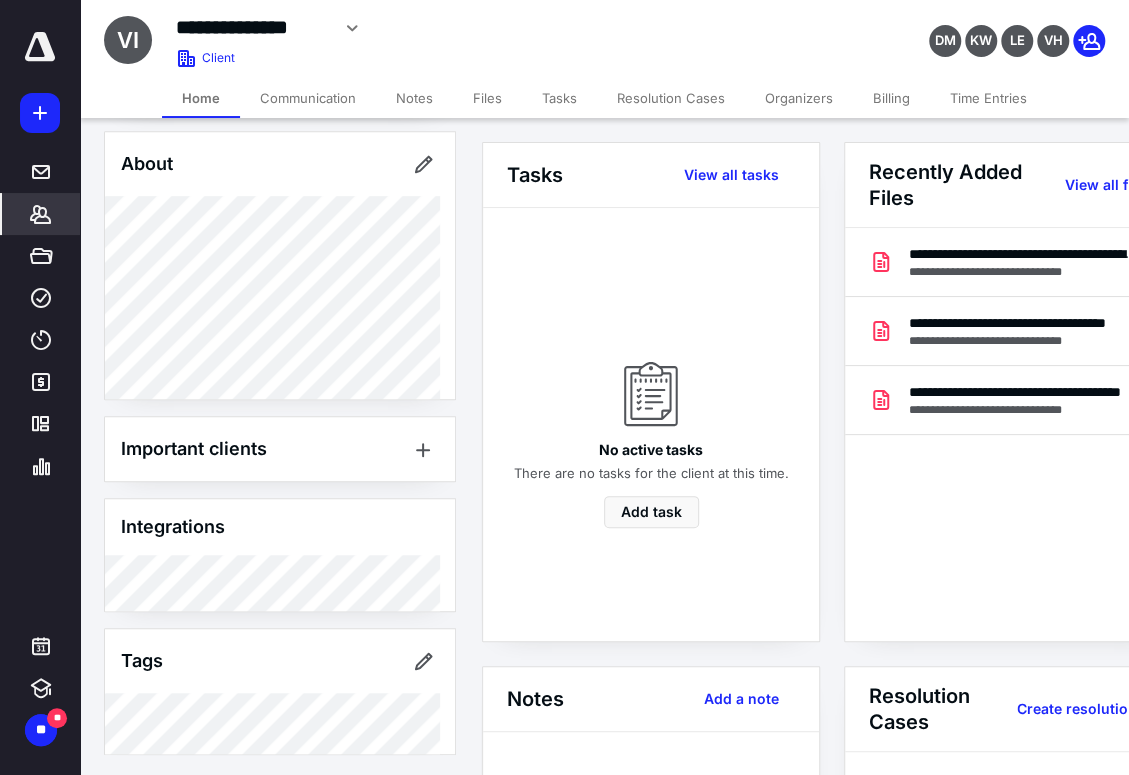 click on "Tasks" at bounding box center [559, 98] 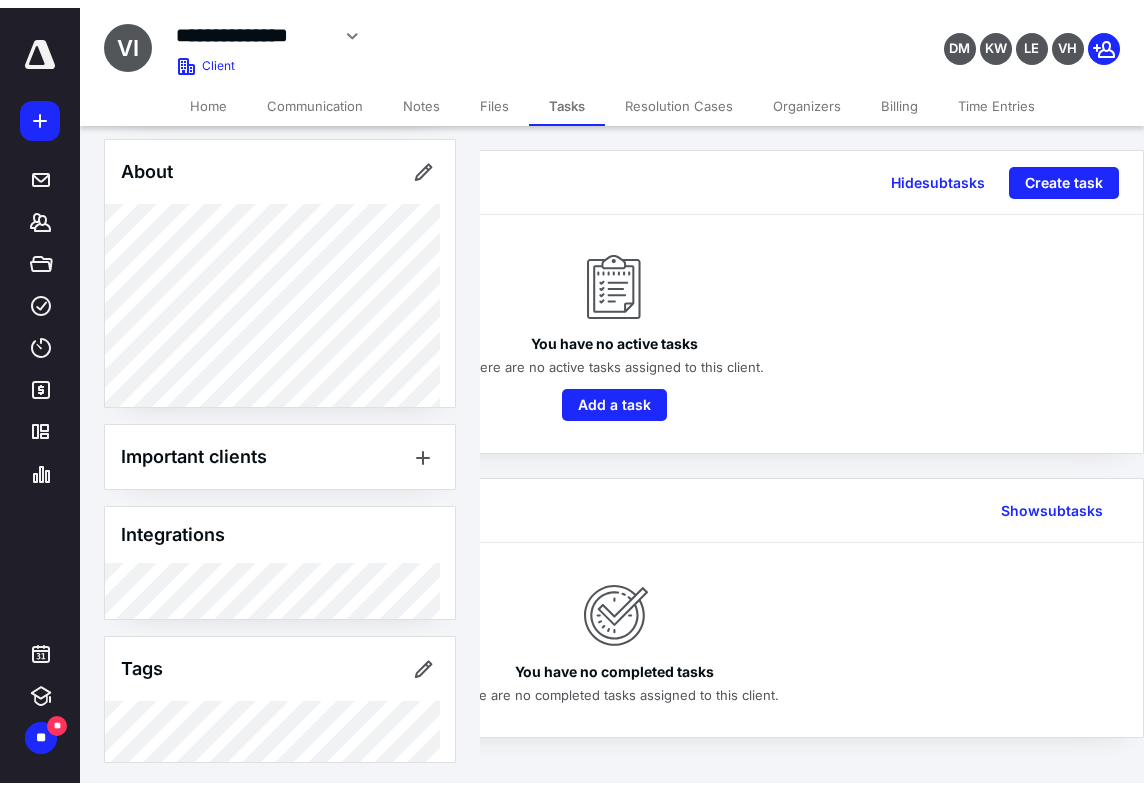 scroll, scrollTop: 0, scrollLeft: 0, axis: both 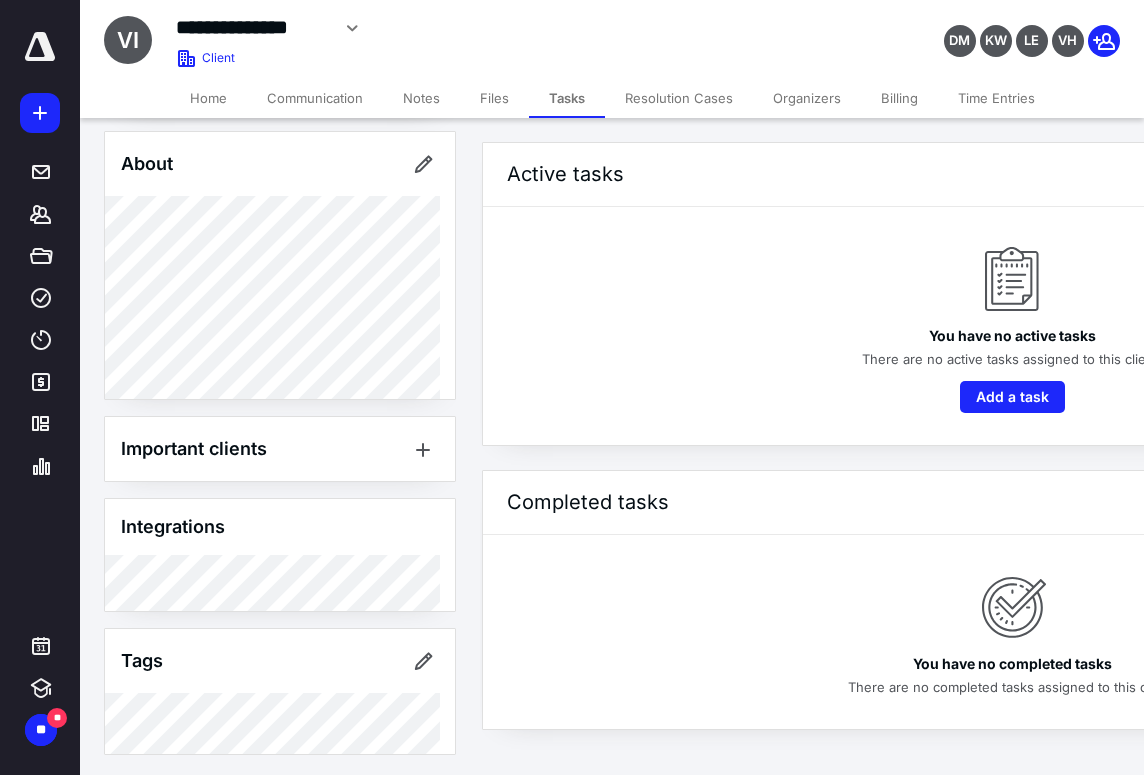 click on "Notes" at bounding box center (421, 98) 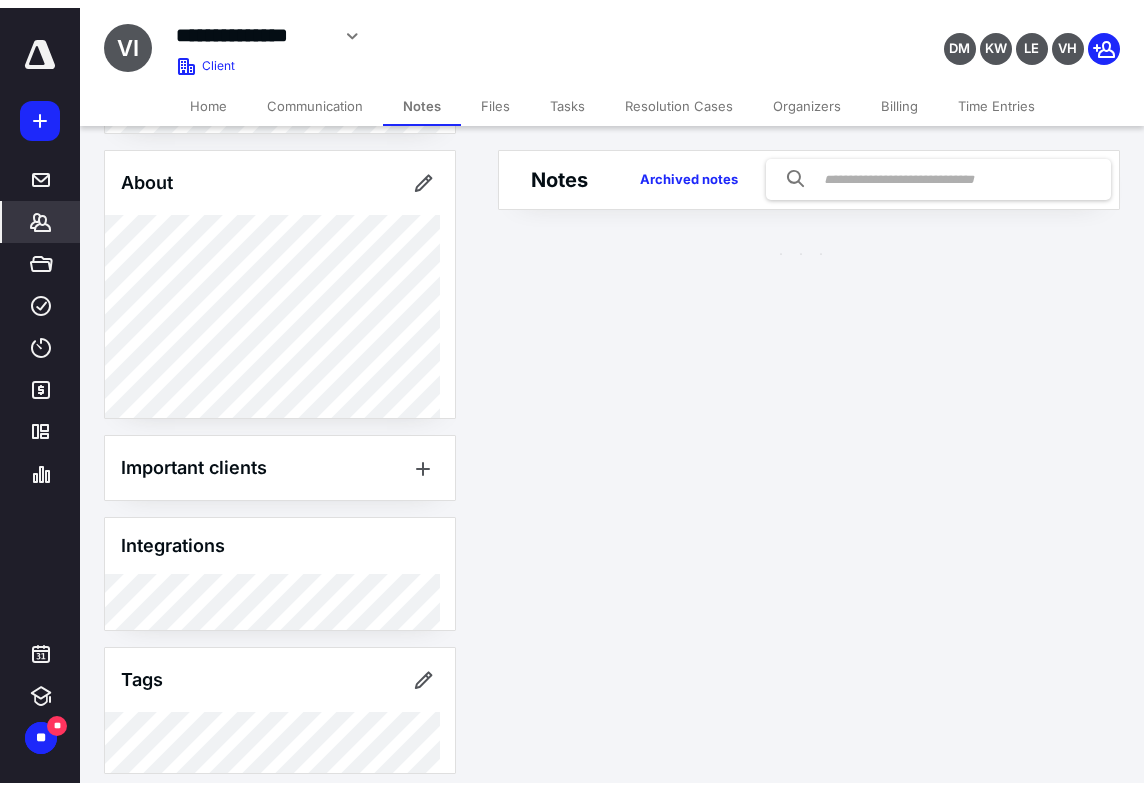 scroll, scrollTop: 534, scrollLeft: 0, axis: vertical 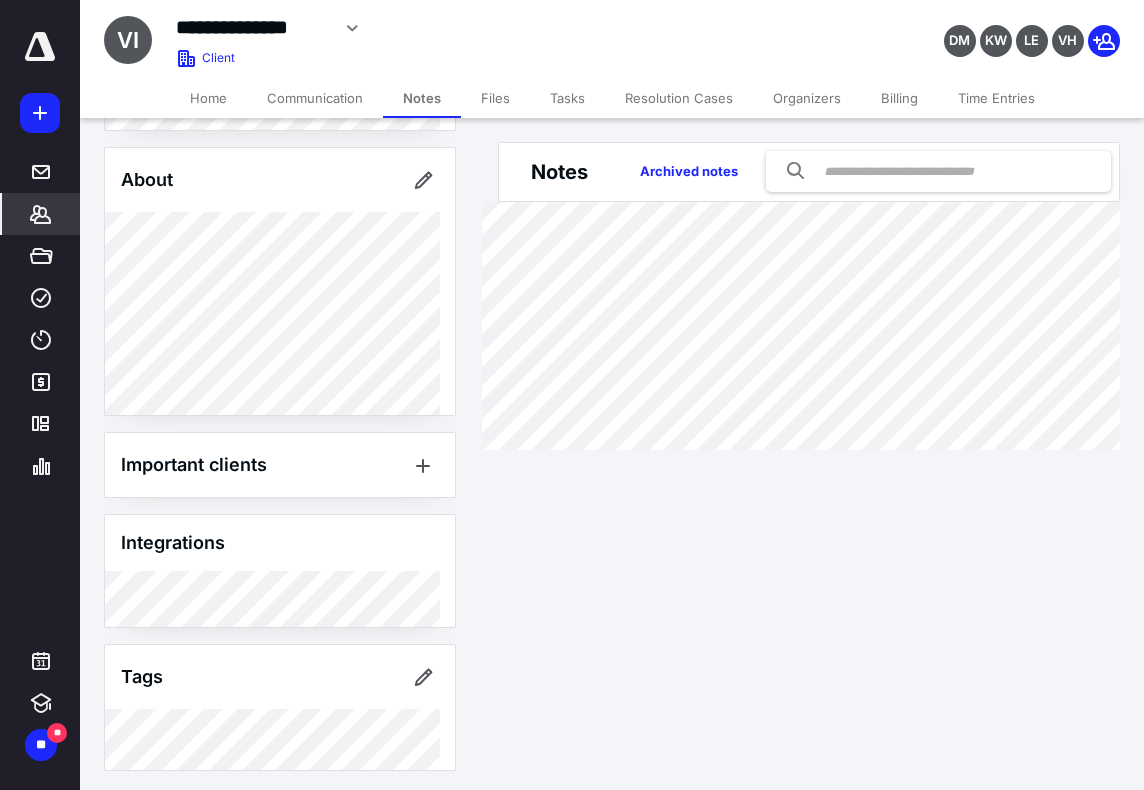 click on "Communication" at bounding box center (315, 98) 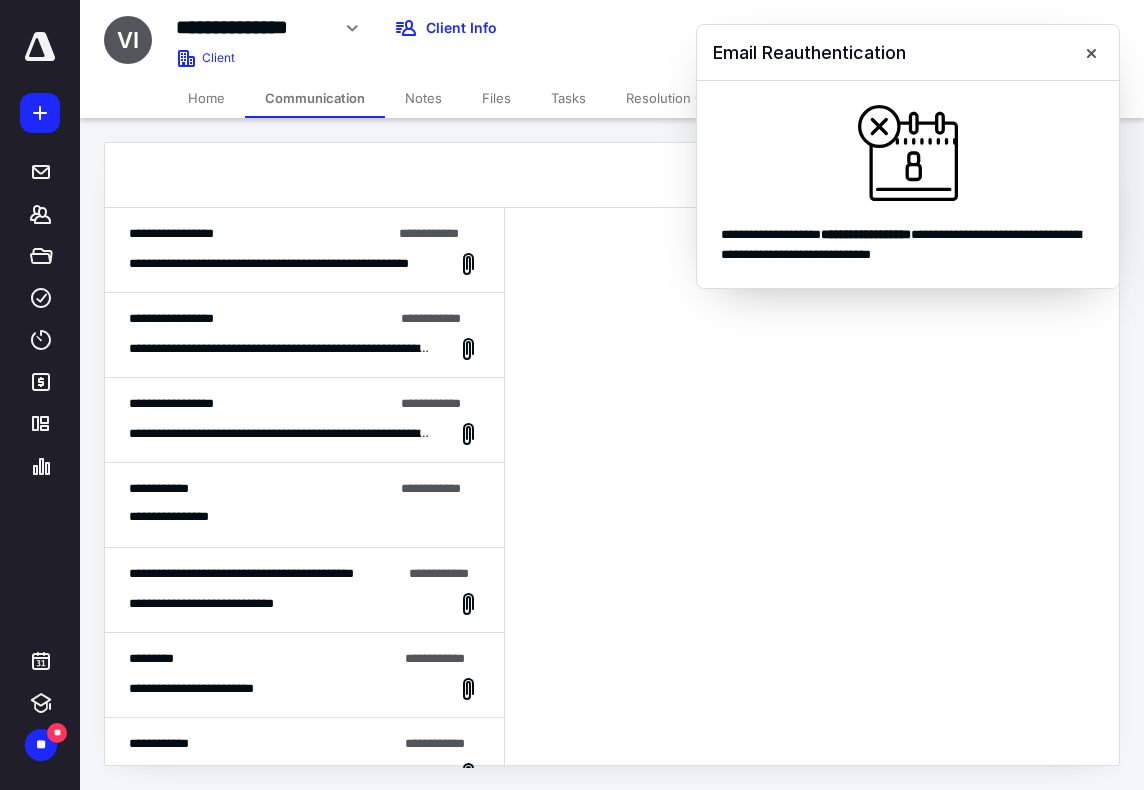 click on "Home" at bounding box center [206, 98] 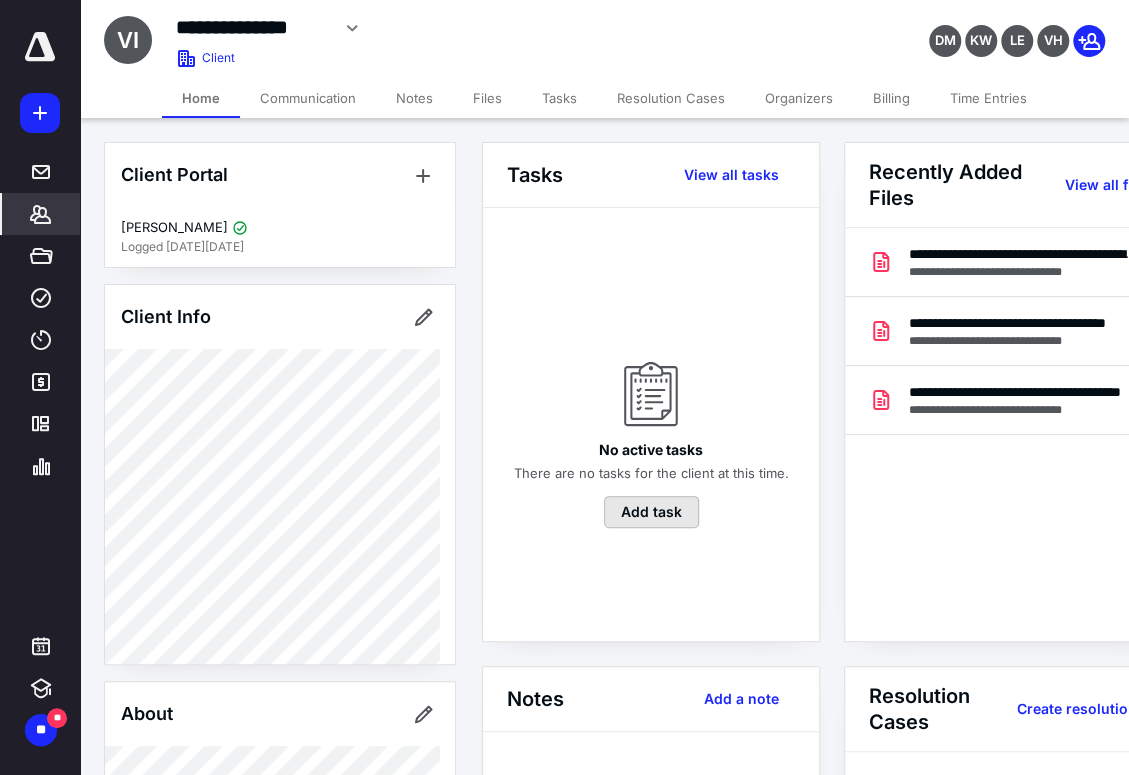 click on "Add task" at bounding box center [651, 512] 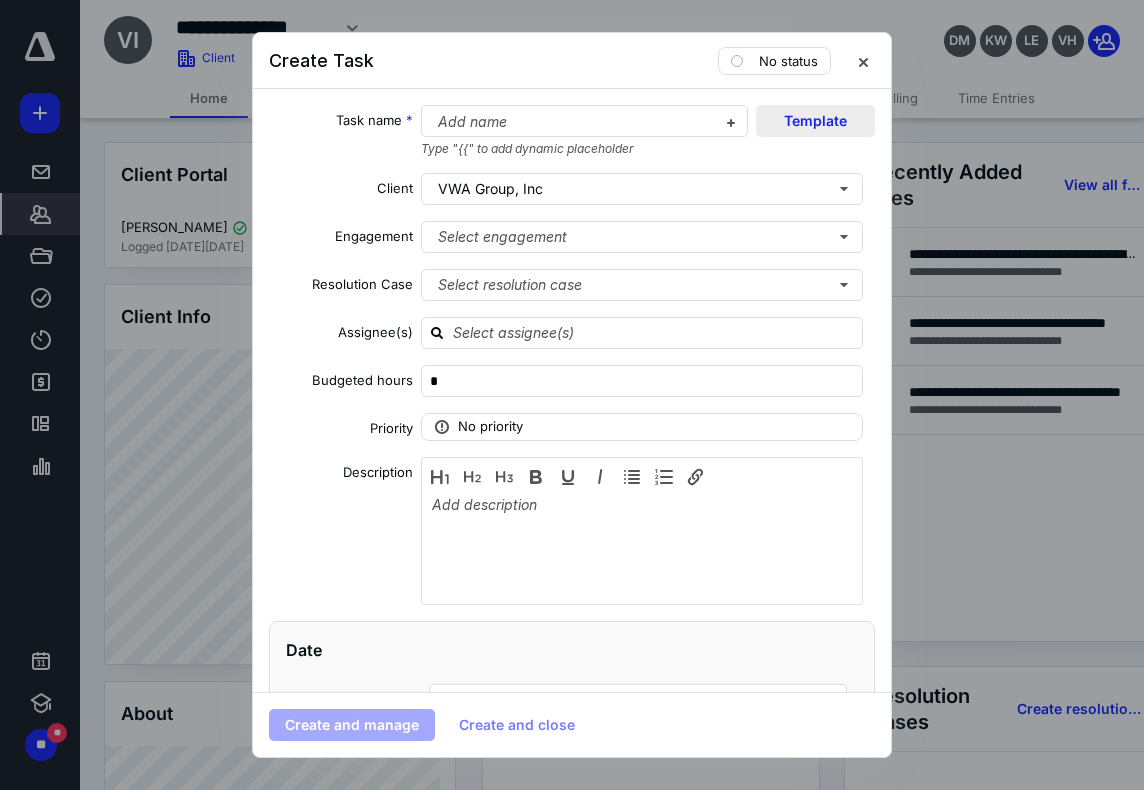 click on "Template" at bounding box center (815, 121) 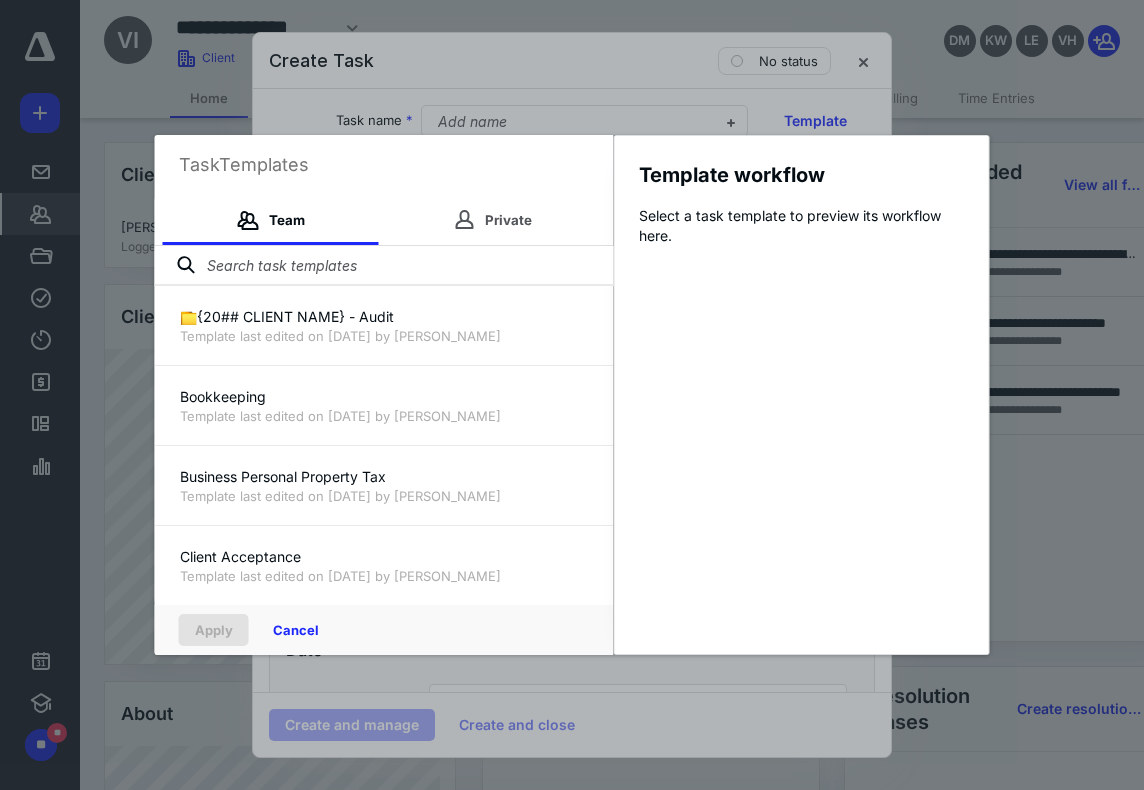 click at bounding box center [384, 266] 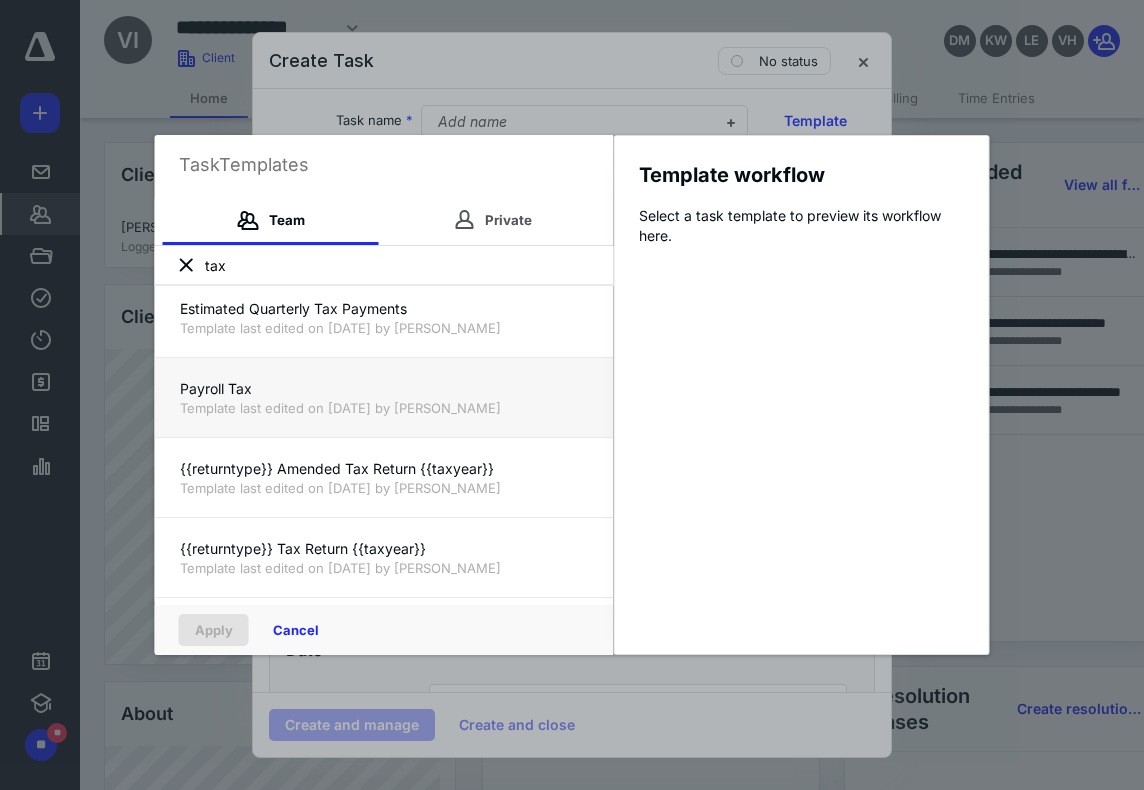 scroll, scrollTop: 200, scrollLeft: 0, axis: vertical 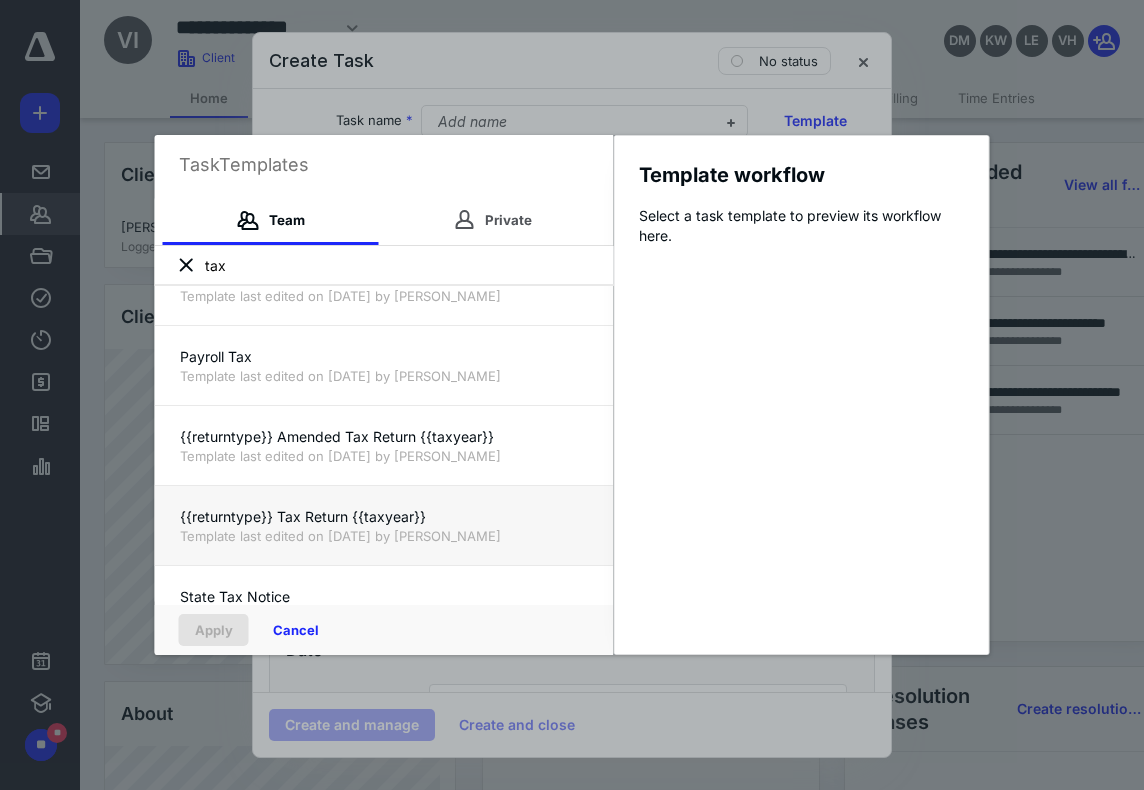 type on "tax" 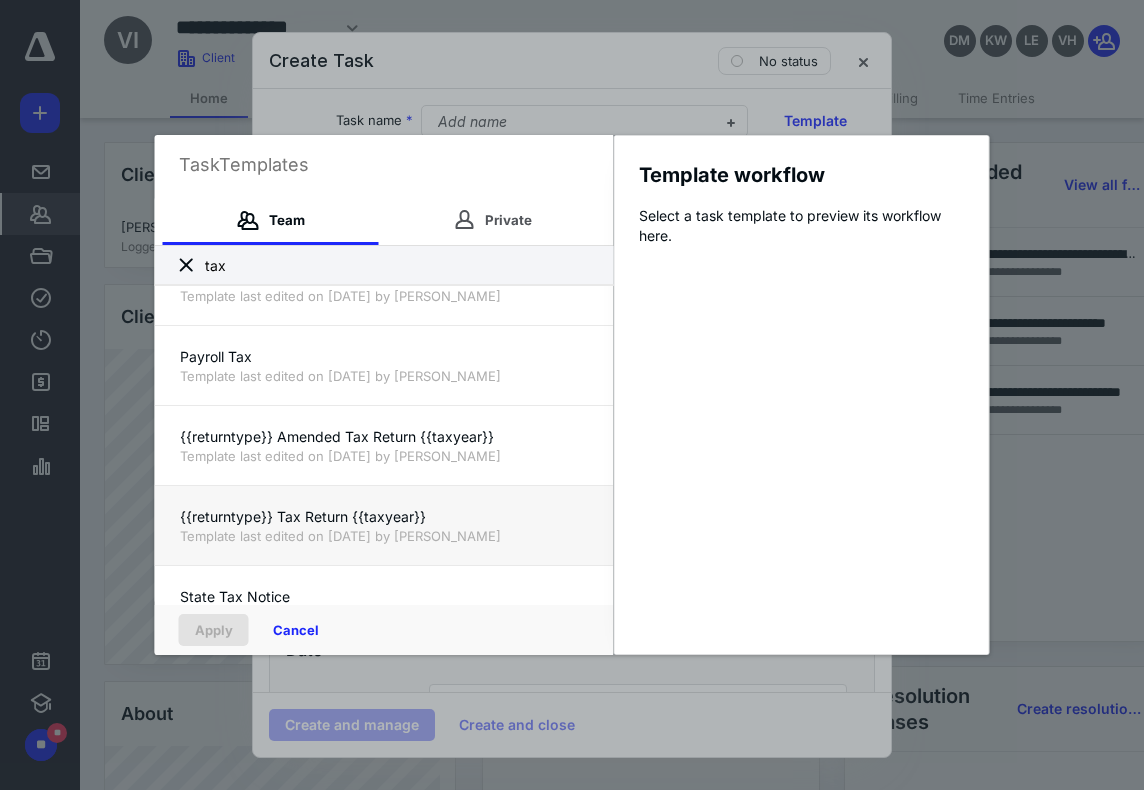click on "{{returntype}} Tax Return {{taxyear}}" at bounding box center (384, 517) 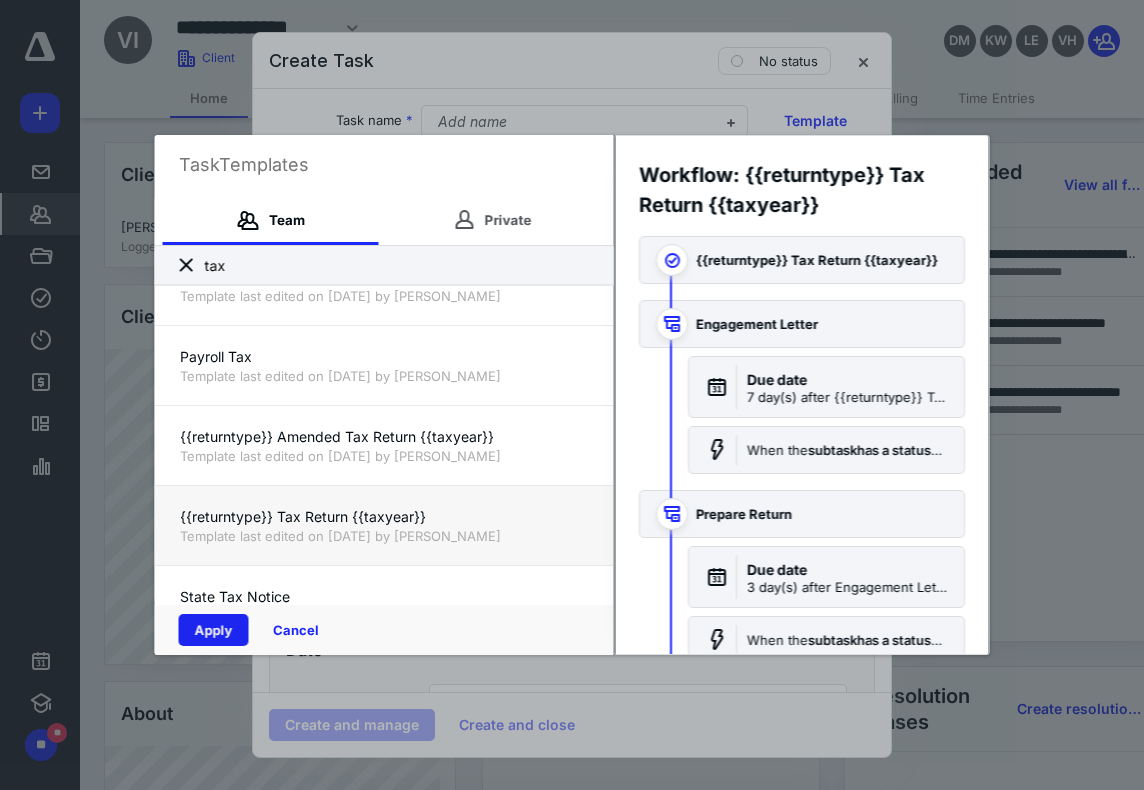 click on "Apply" at bounding box center (214, 630) 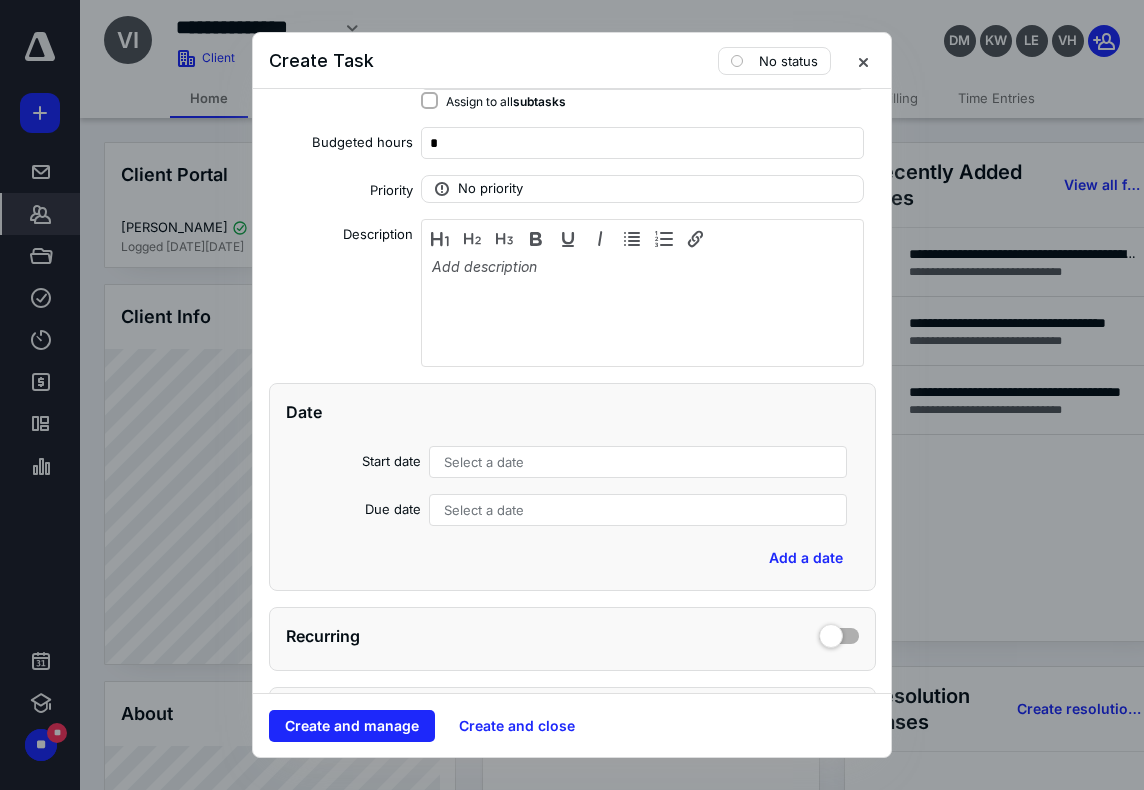 scroll, scrollTop: 300, scrollLeft: 0, axis: vertical 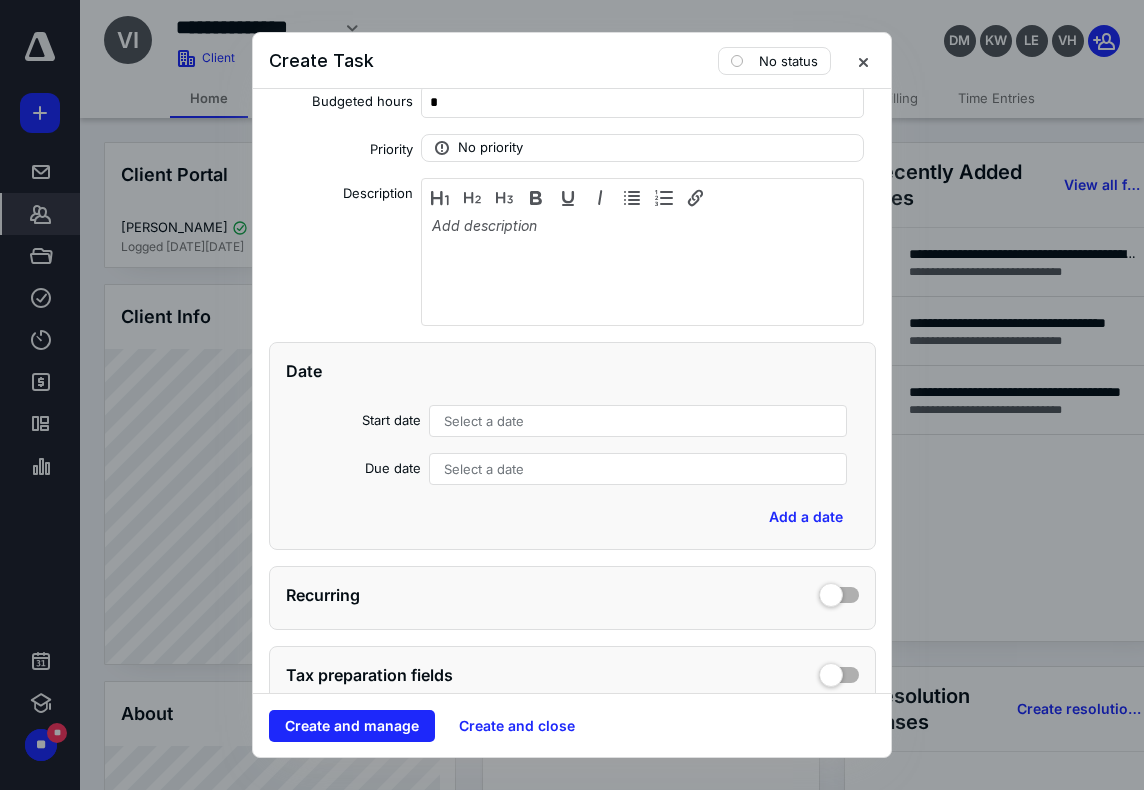 click on "Select a date" at bounding box center (484, 469) 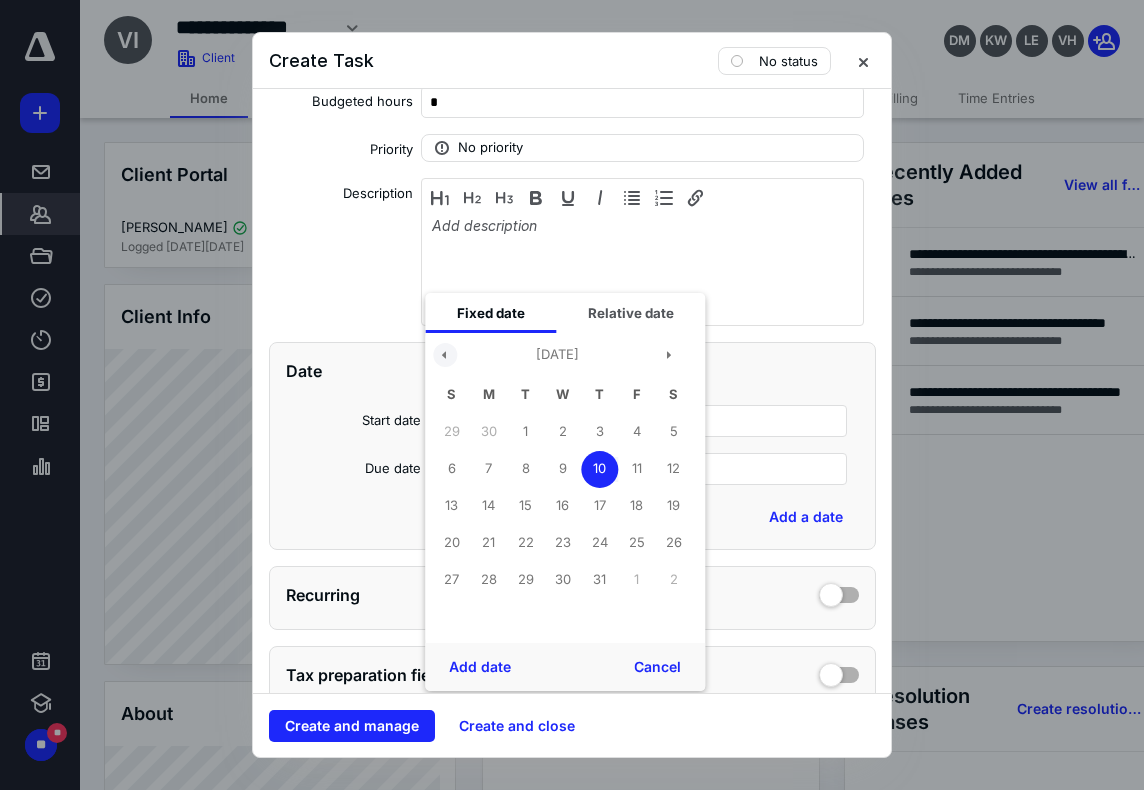click at bounding box center [445, 355] 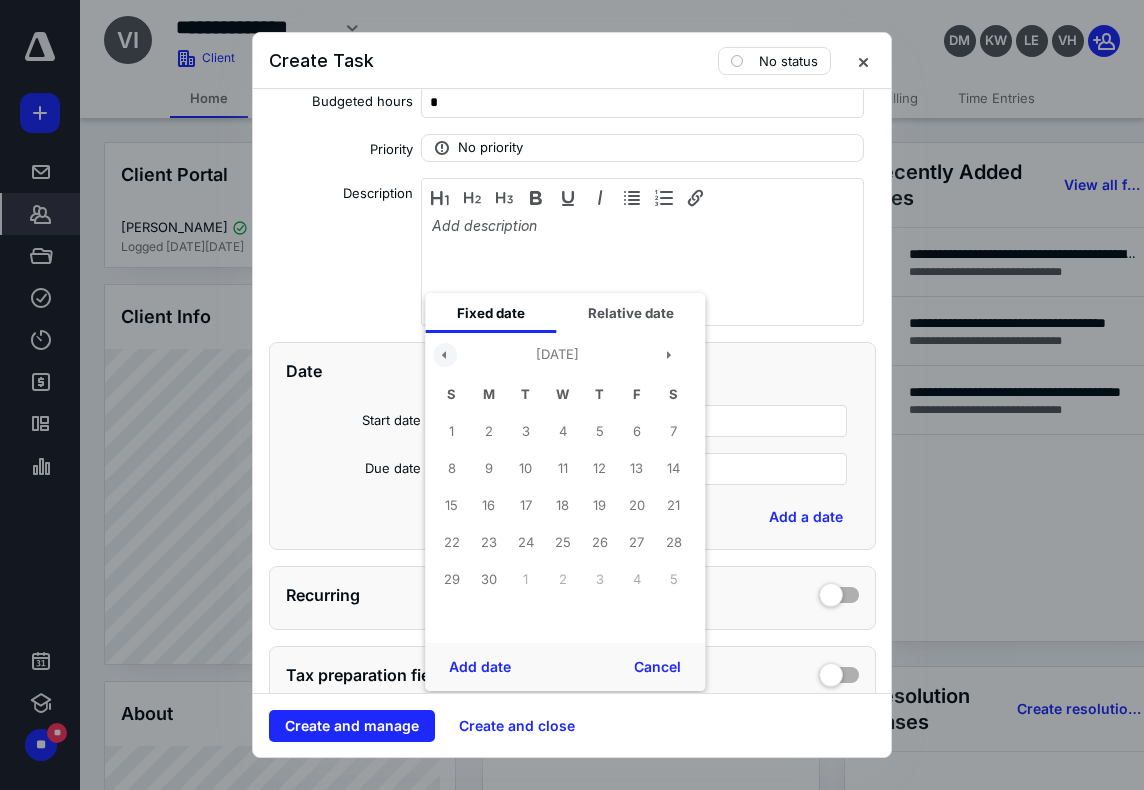 click at bounding box center (445, 355) 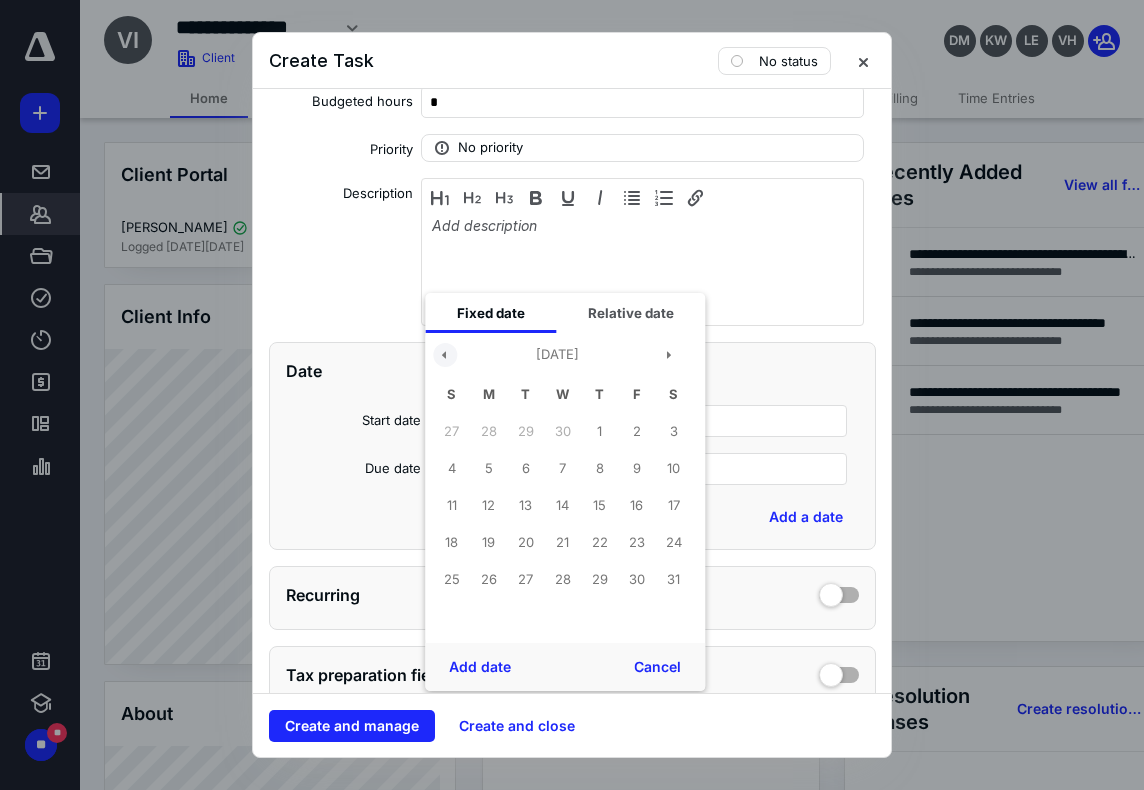 click at bounding box center (445, 355) 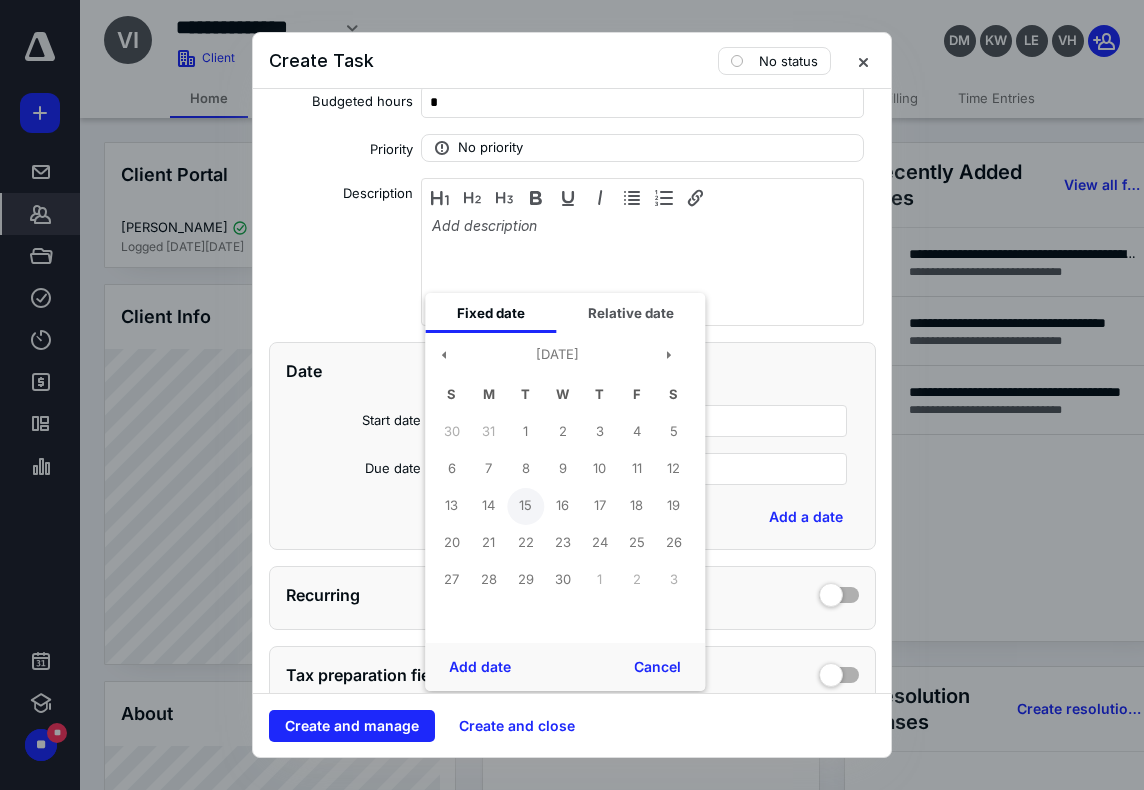 click on "15" at bounding box center (525, 506) 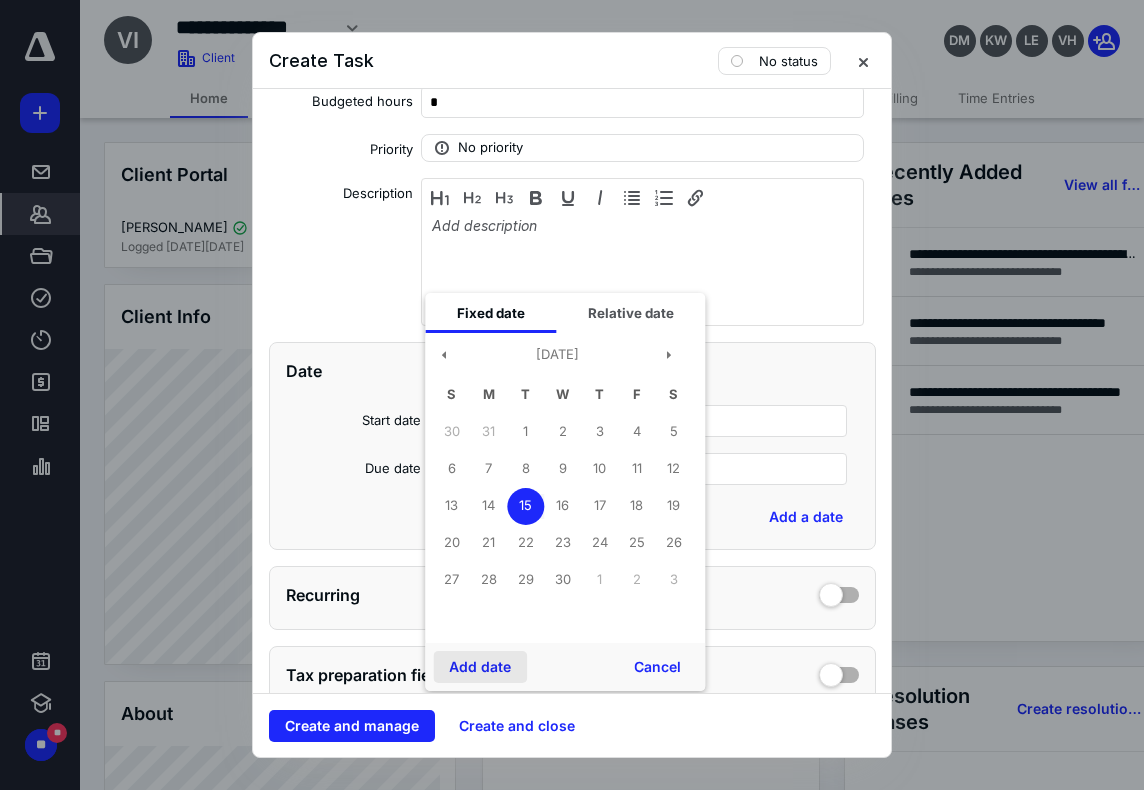 click on "Add date" at bounding box center [480, 667] 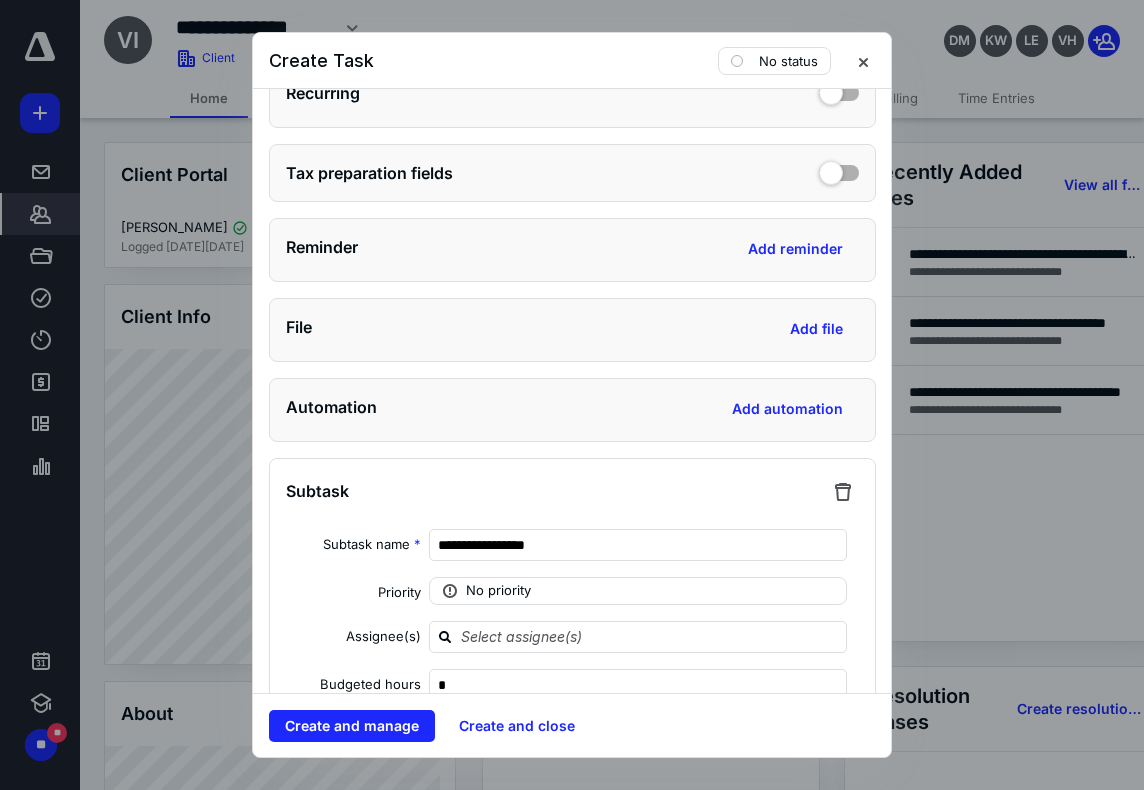 scroll, scrollTop: 600, scrollLeft: 0, axis: vertical 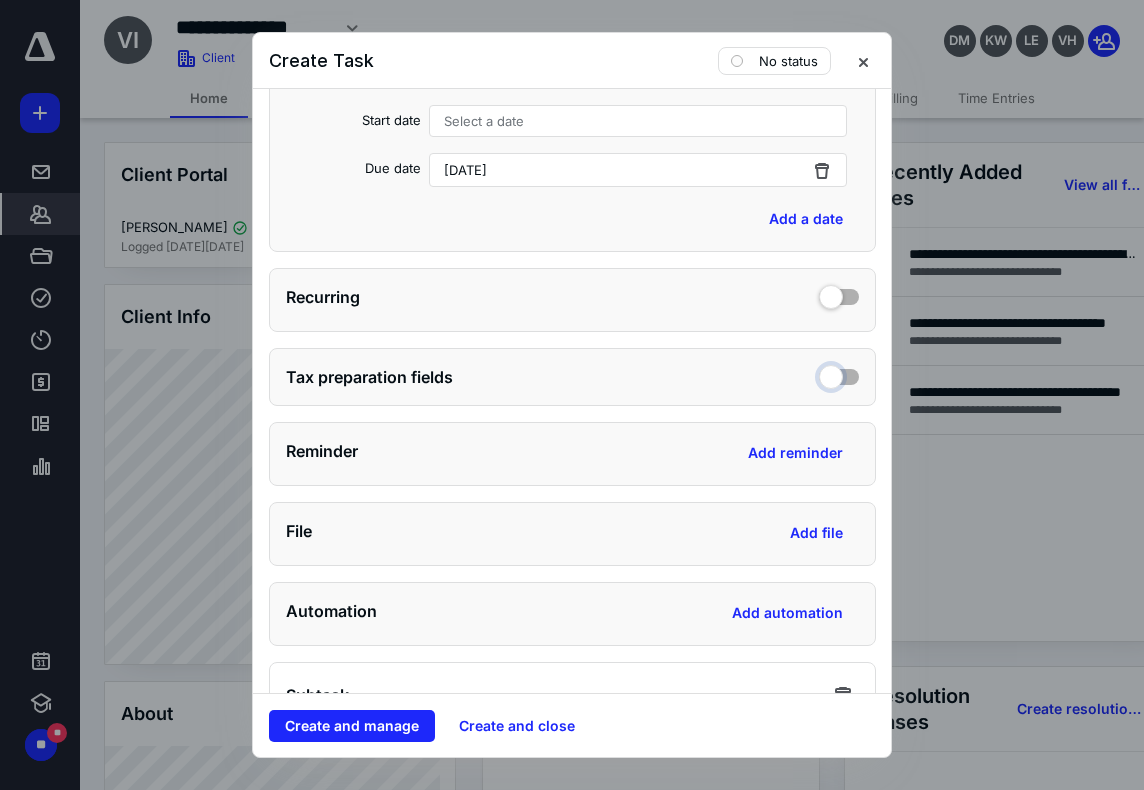 click at bounding box center (839, 374) 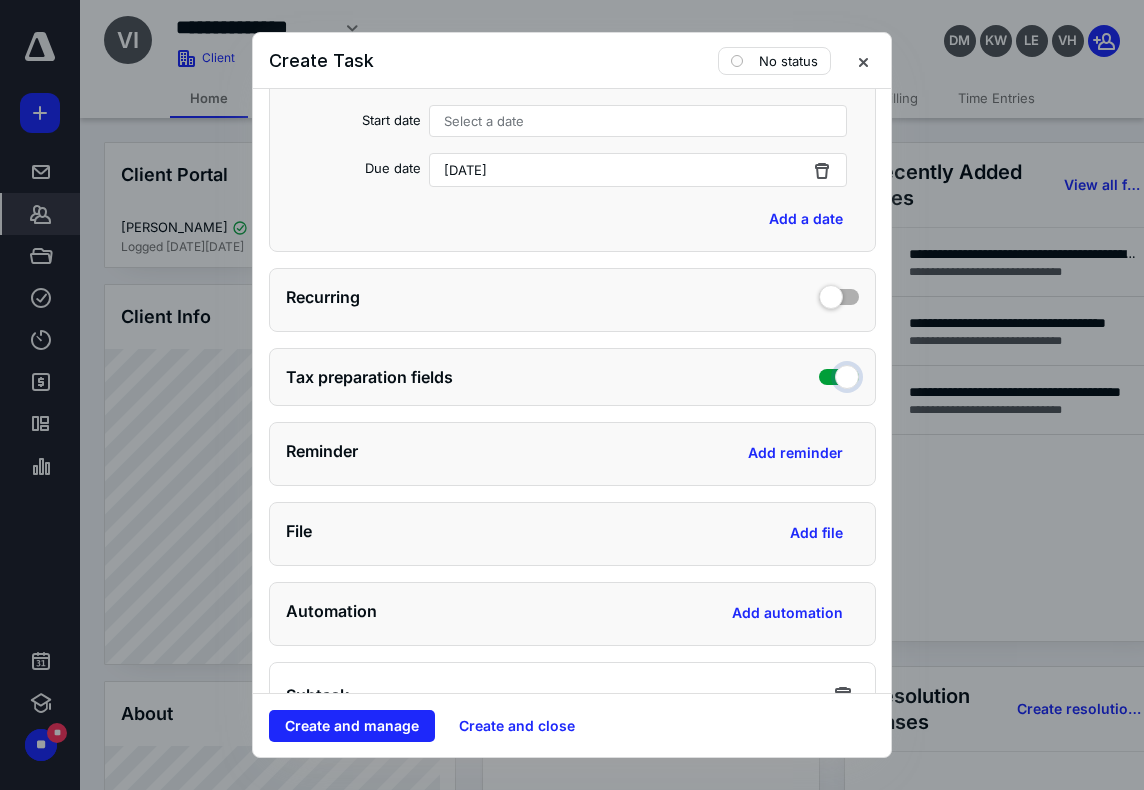 checkbox on "true" 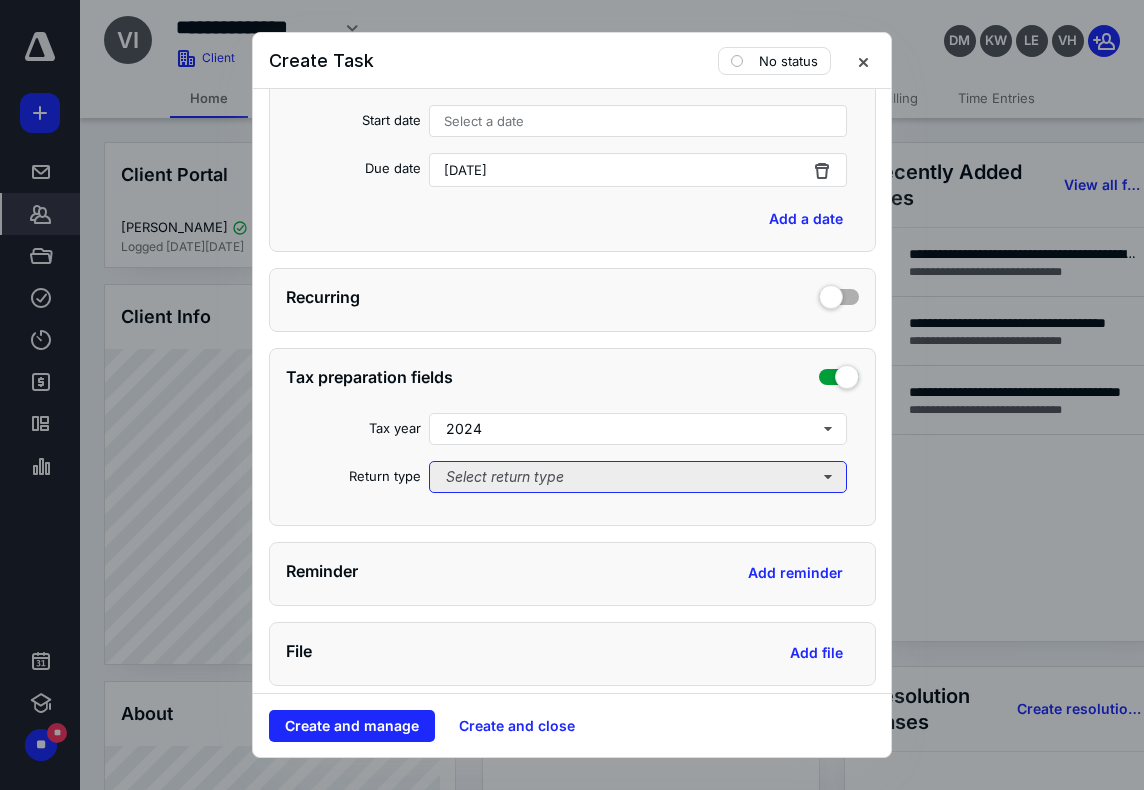 click on "Select return type" at bounding box center [638, 477] 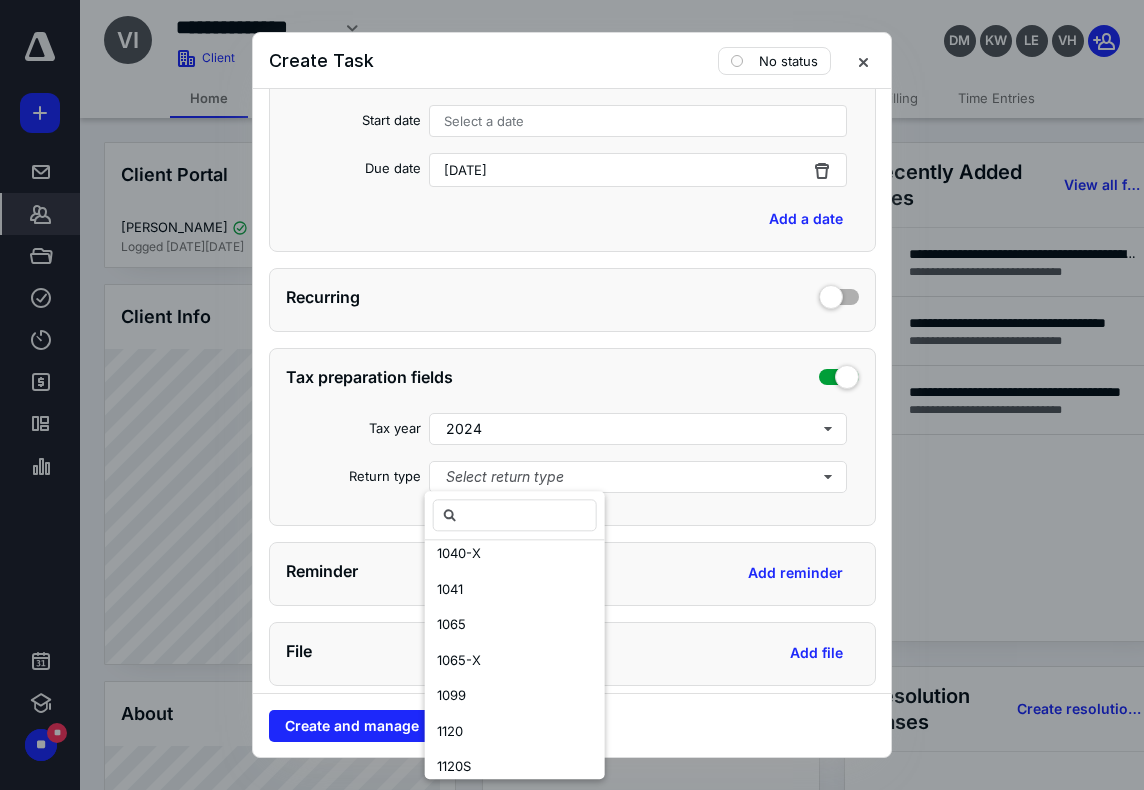 scroll, scrollTop: 300, scrollLeft: 0, axis: vertical 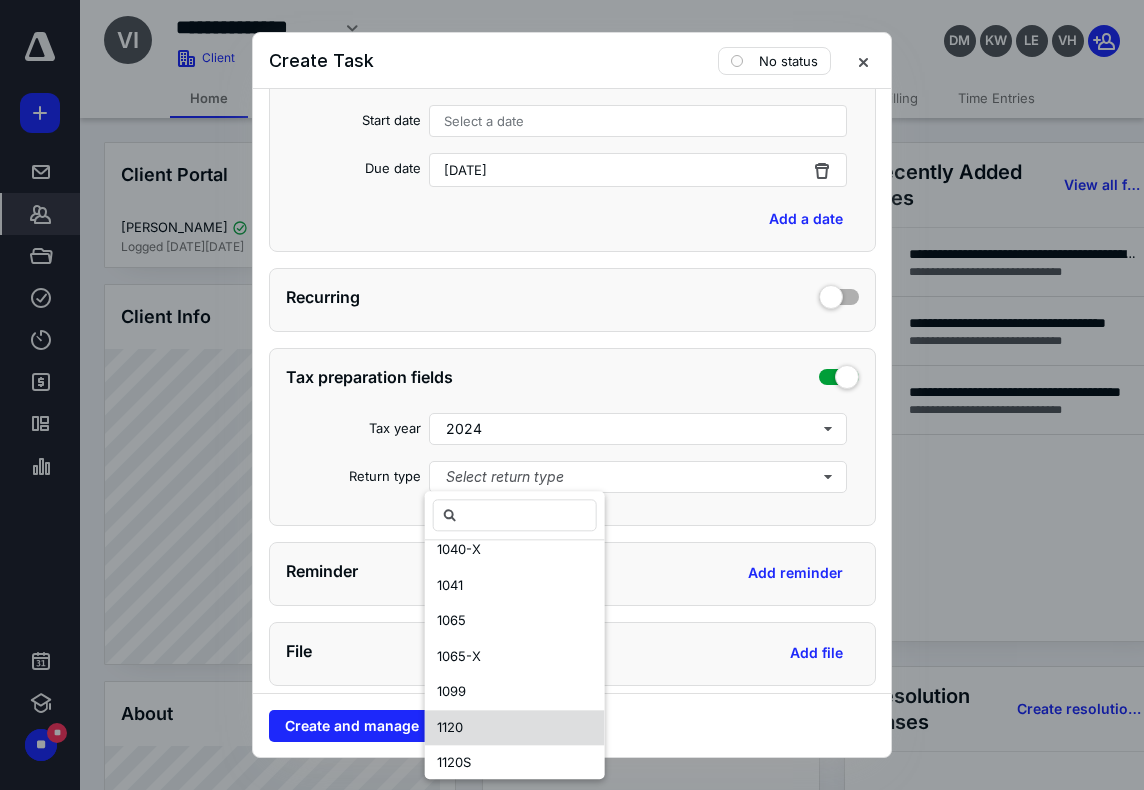 click on "1120" at bounding box center (515, 728) 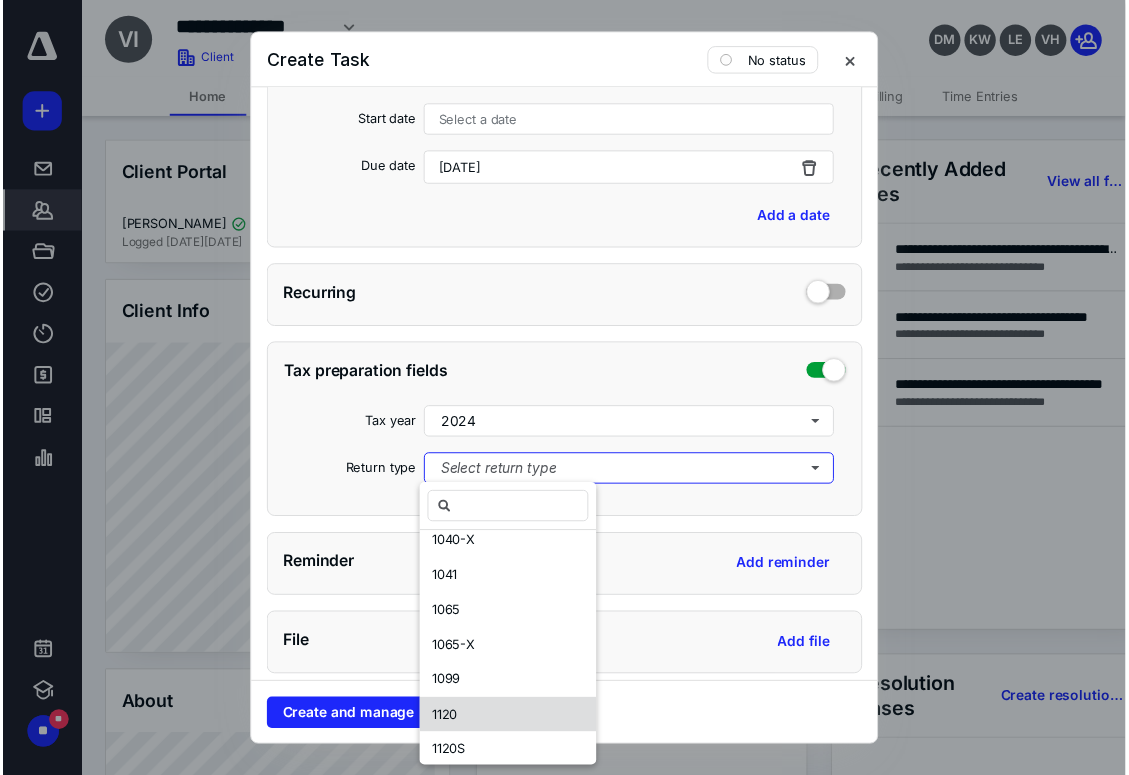 scroll, scrollTop: 0, scrollLeft: 0, axis: both 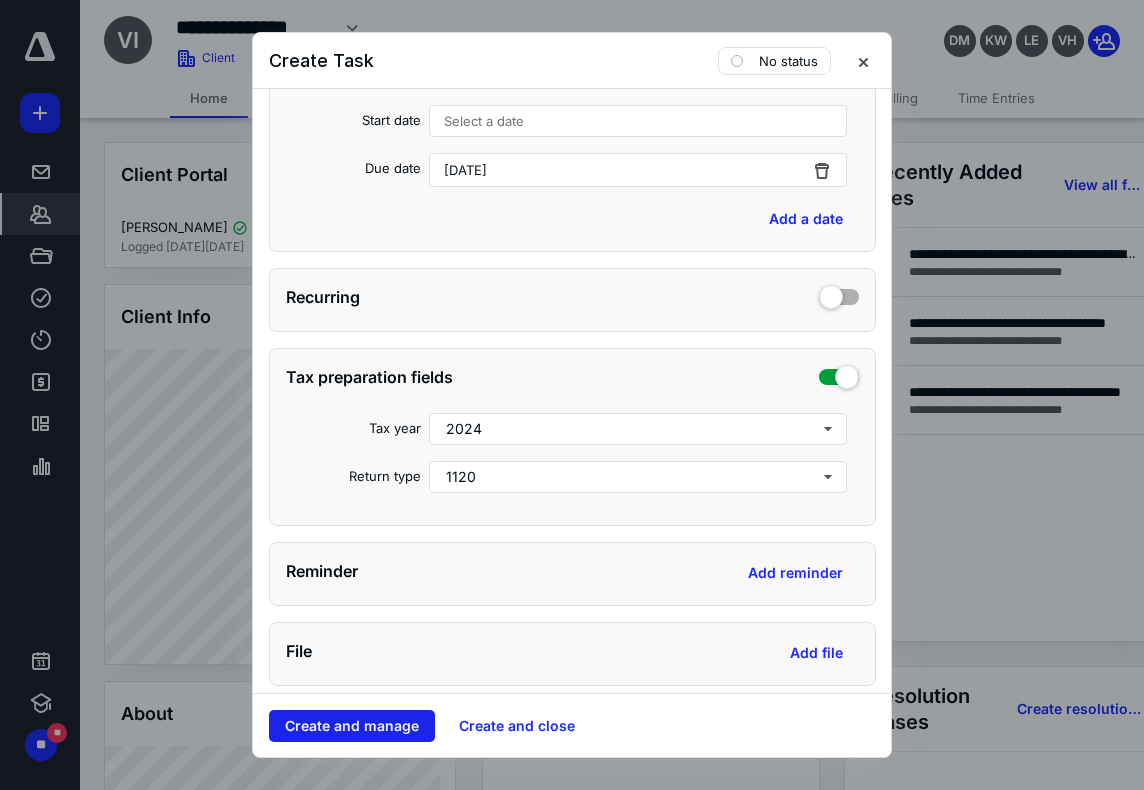 click on "Create and manage" at bounding box center (352, 726) 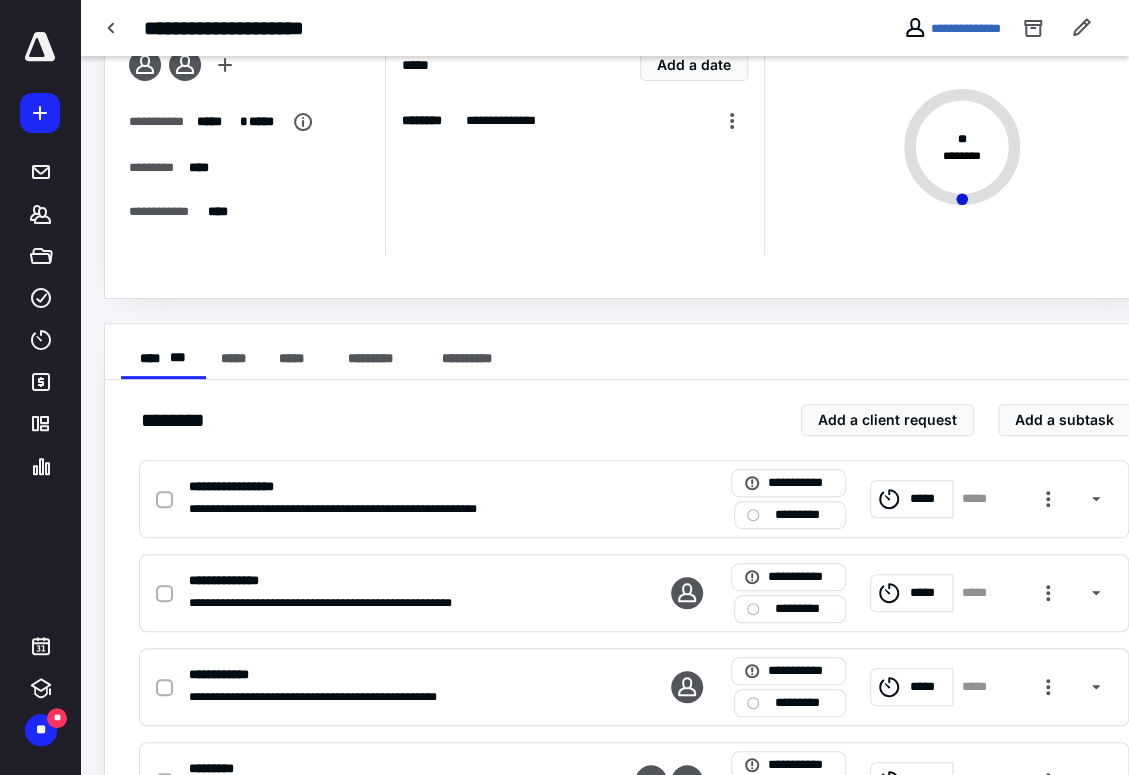 scroll, scrollTop: 0, scrollLeft: 0, axis: both 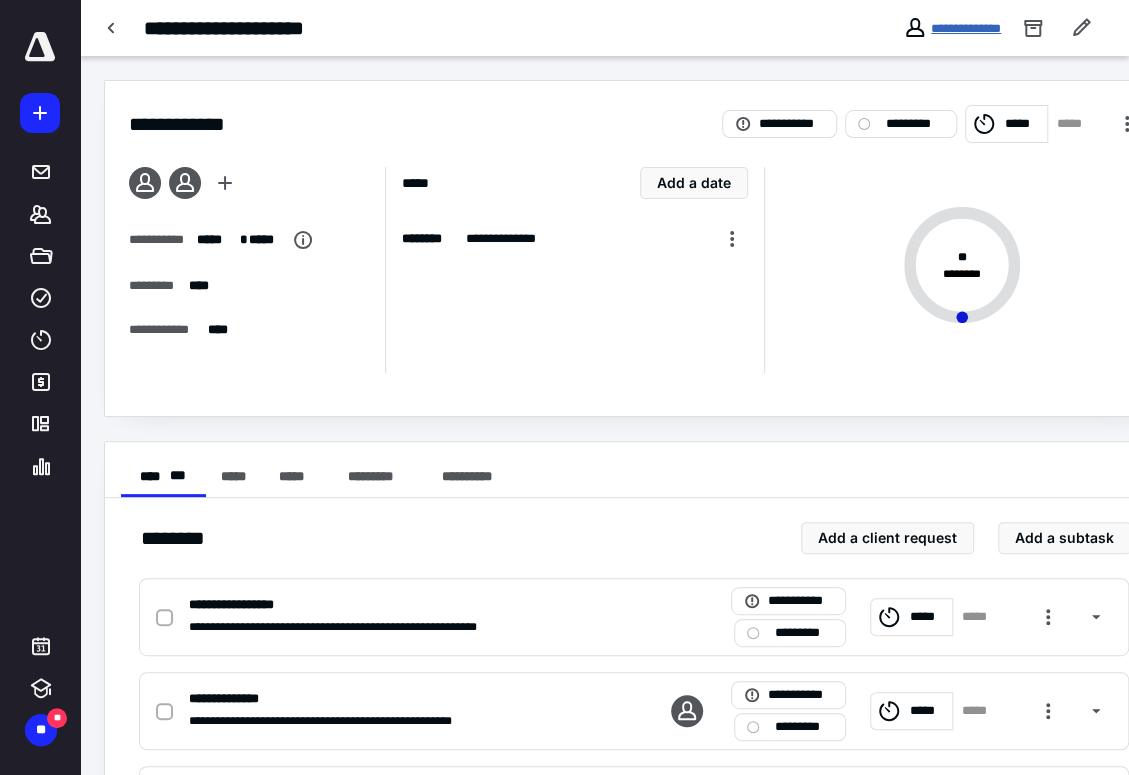 click on "**********" at bounding box center (966, 28) 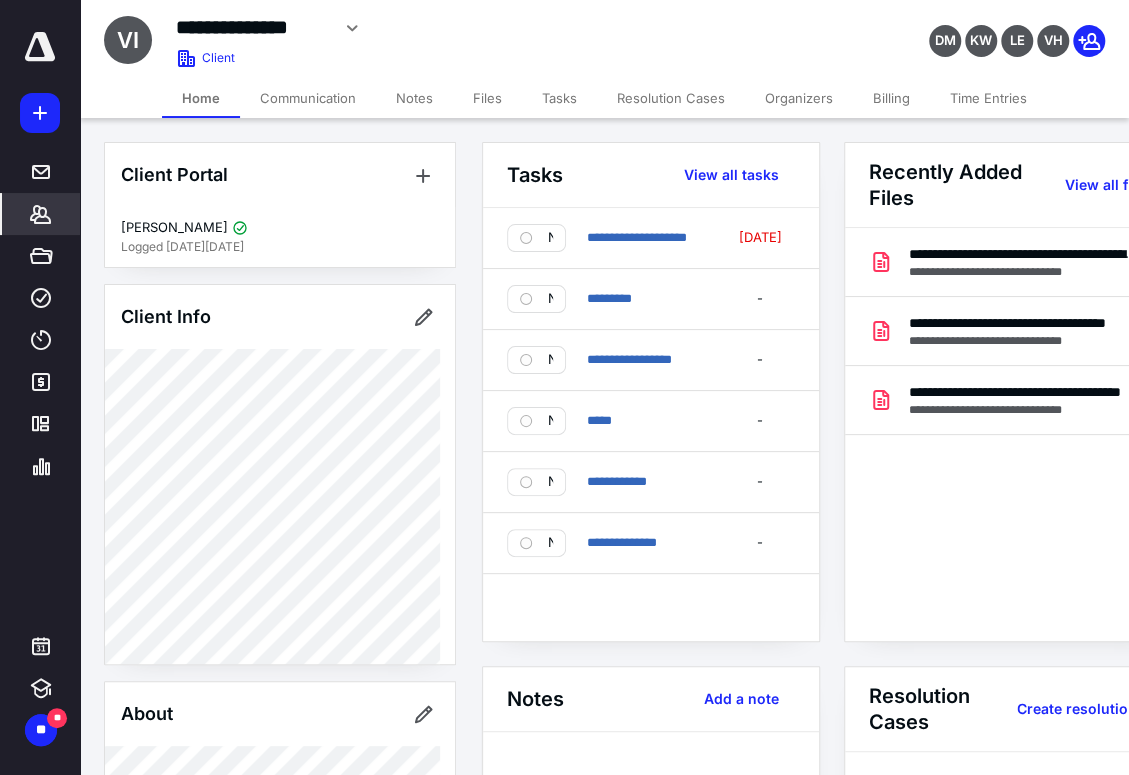 click 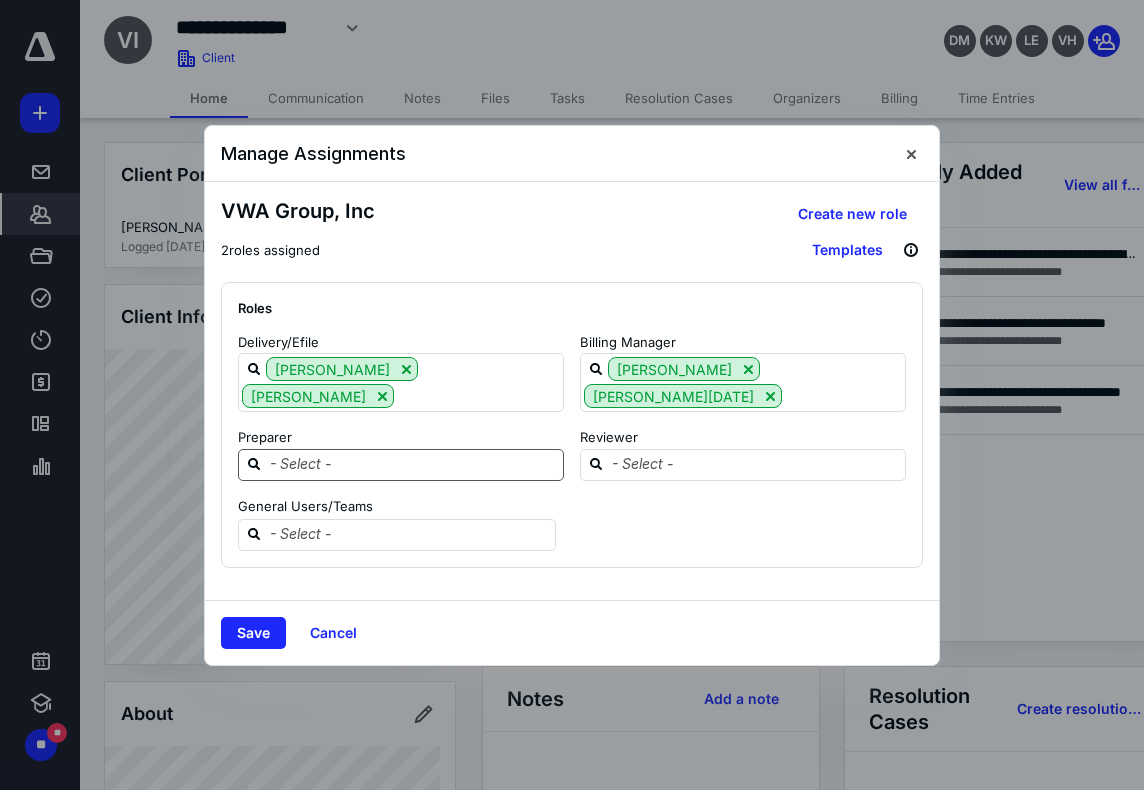 click at bounding box center (413, 464) 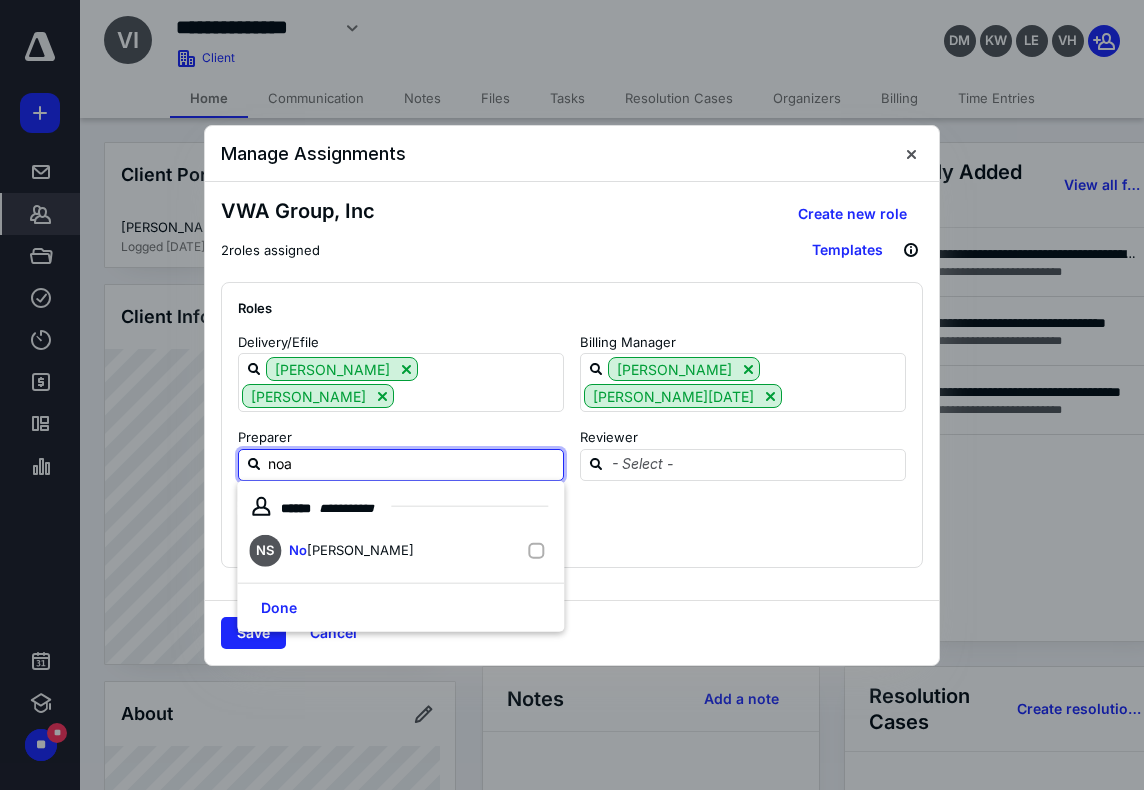 type on "noah" 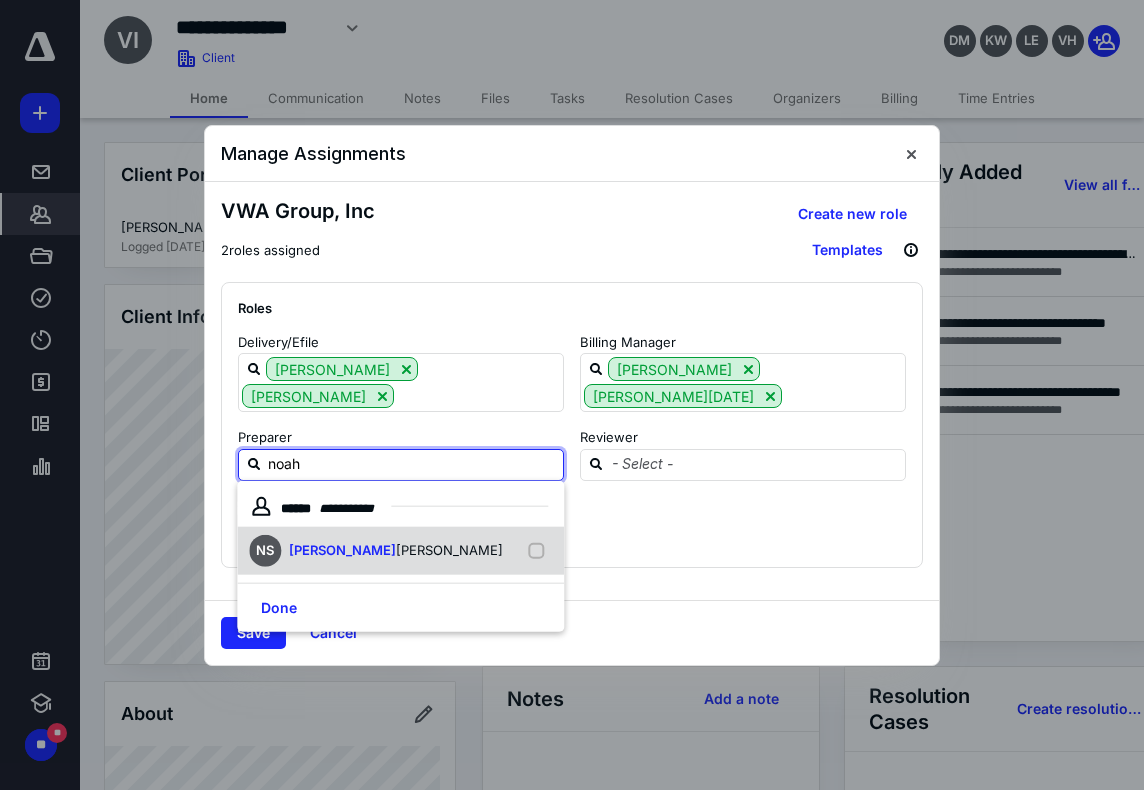 click on "Schroeder" at bounding box center [449, 550] 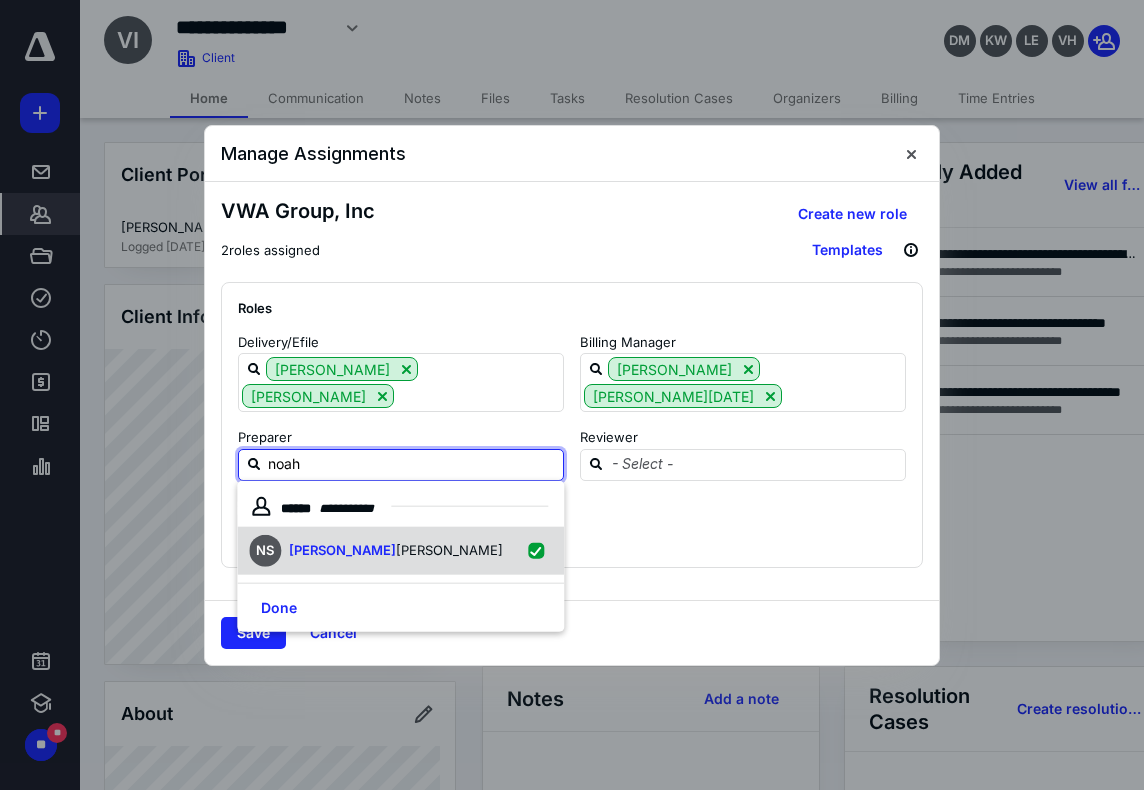 checkbox on "true" 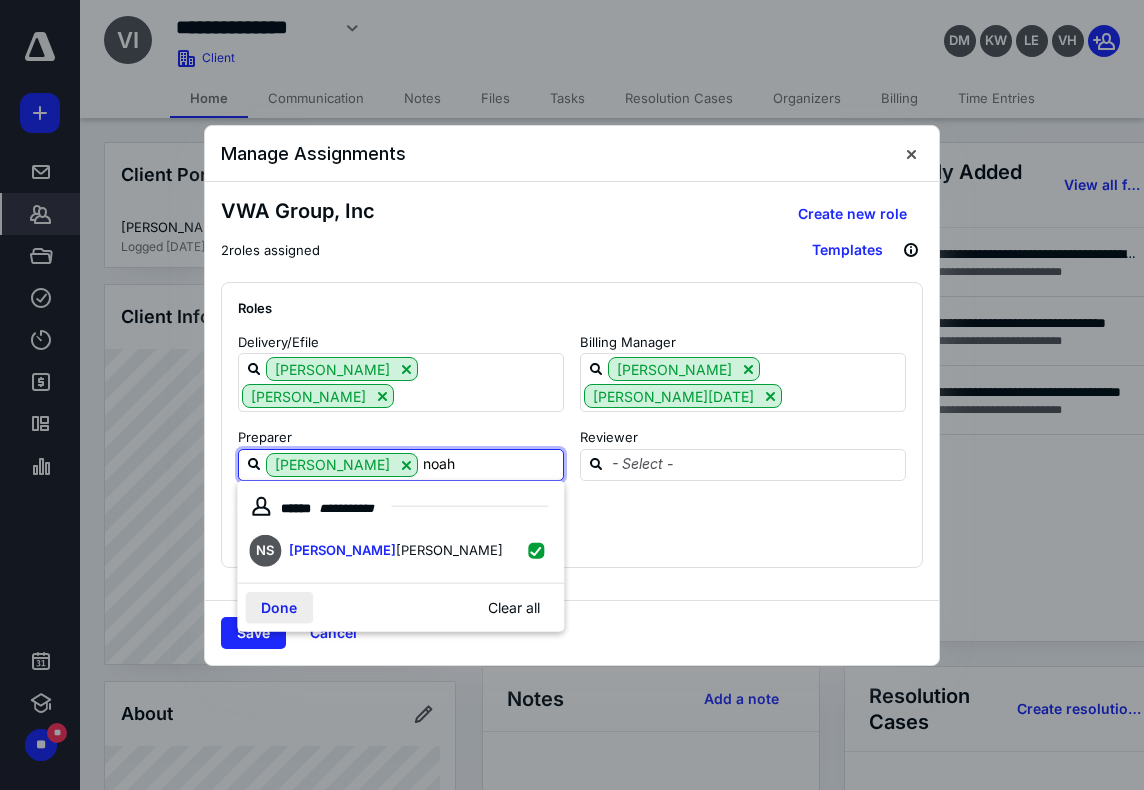 type on "noah" 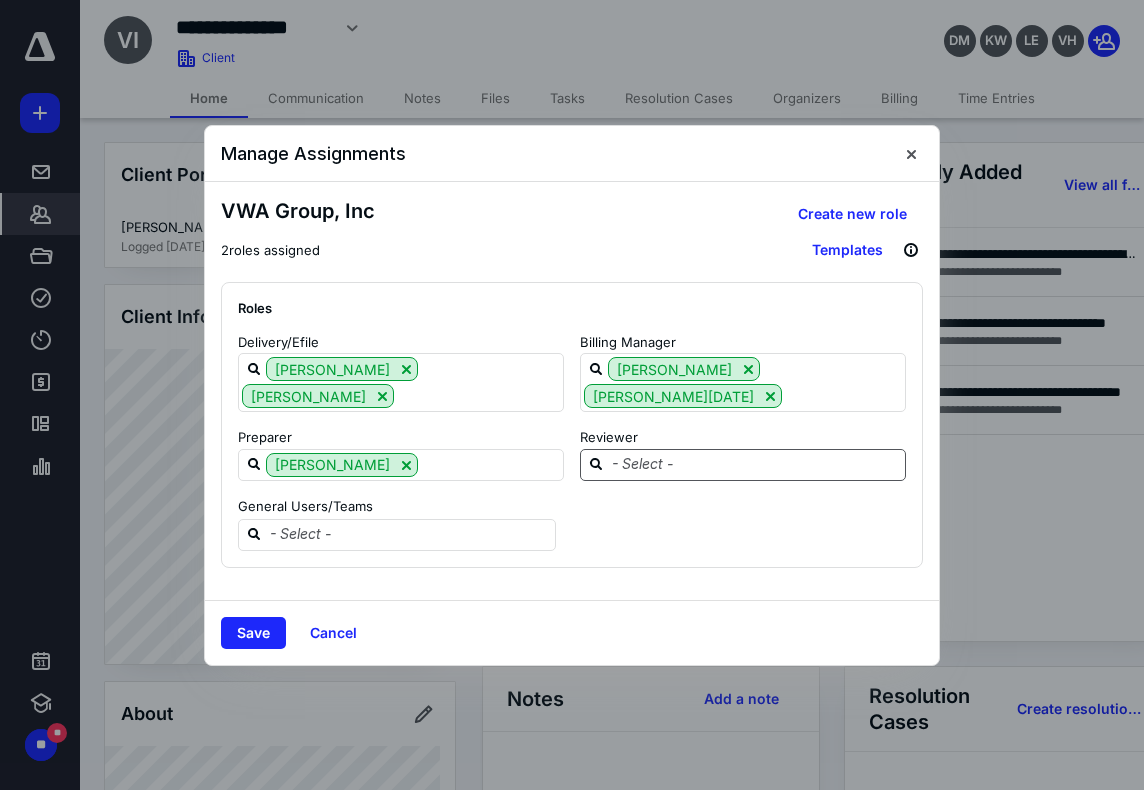click at bounding box center [755, 464] 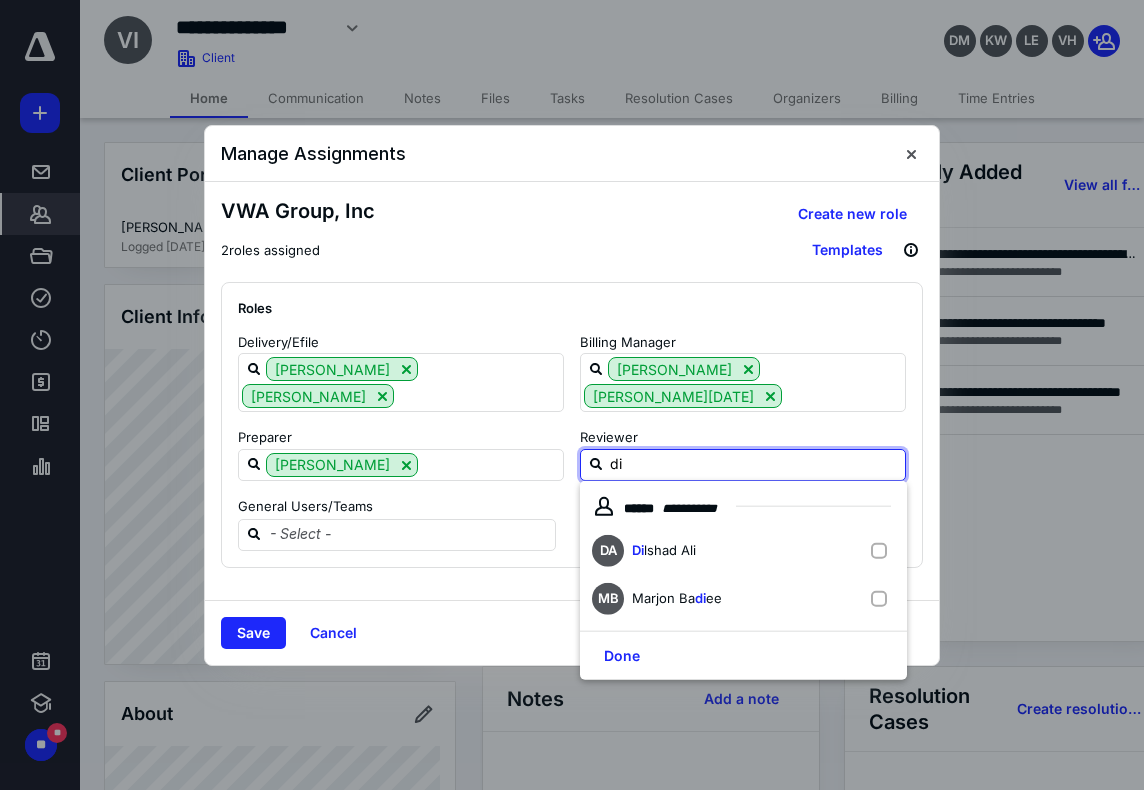 type on "dil" 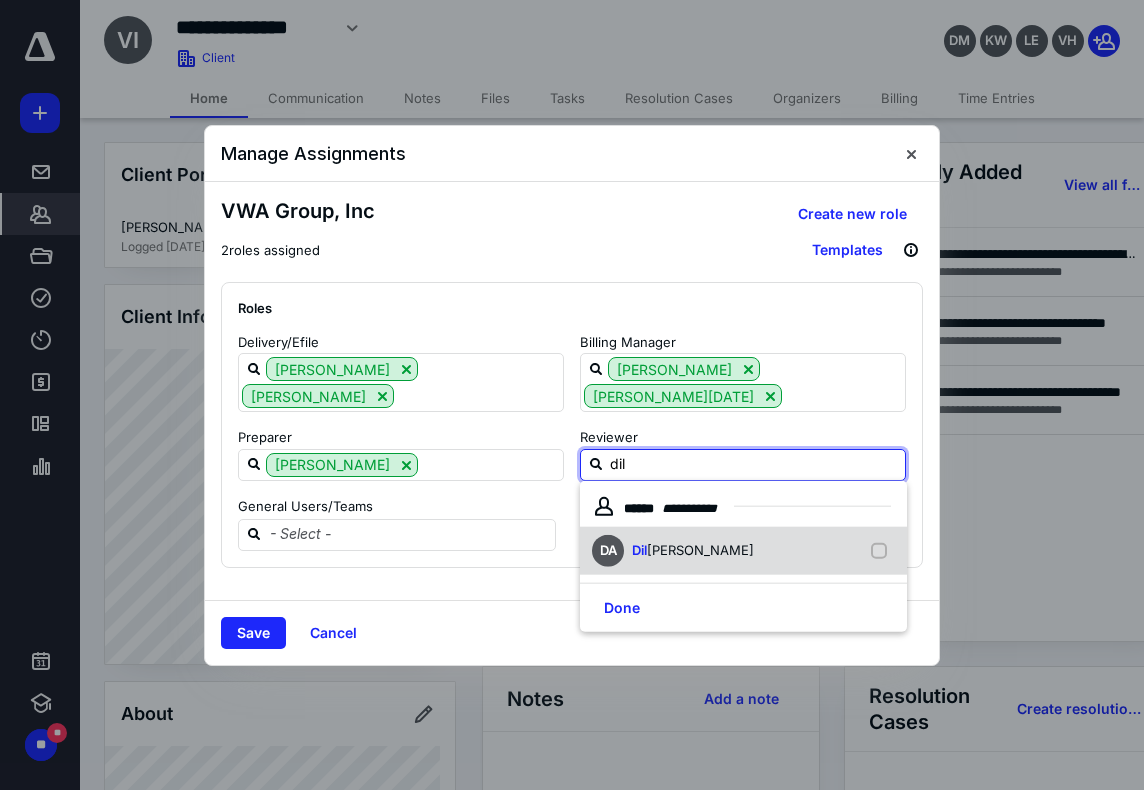 click on "shad Ali" at bounding box center (700, 550) 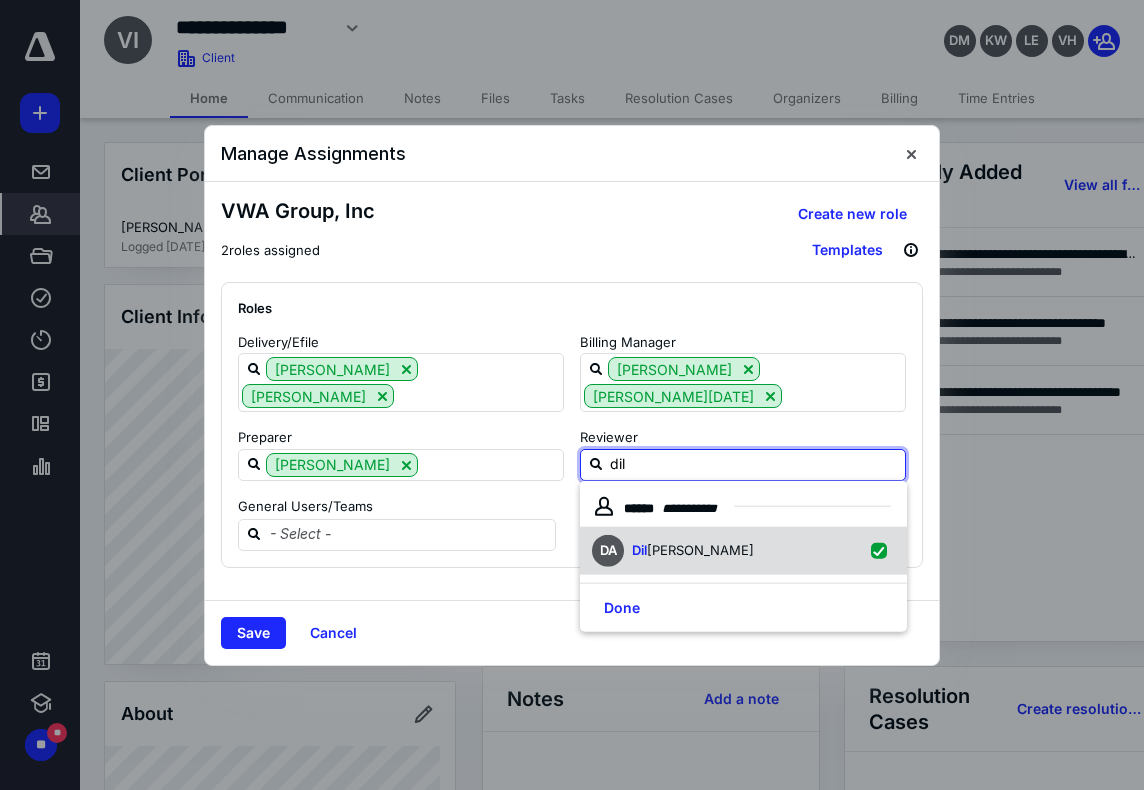 checkbox on "true" 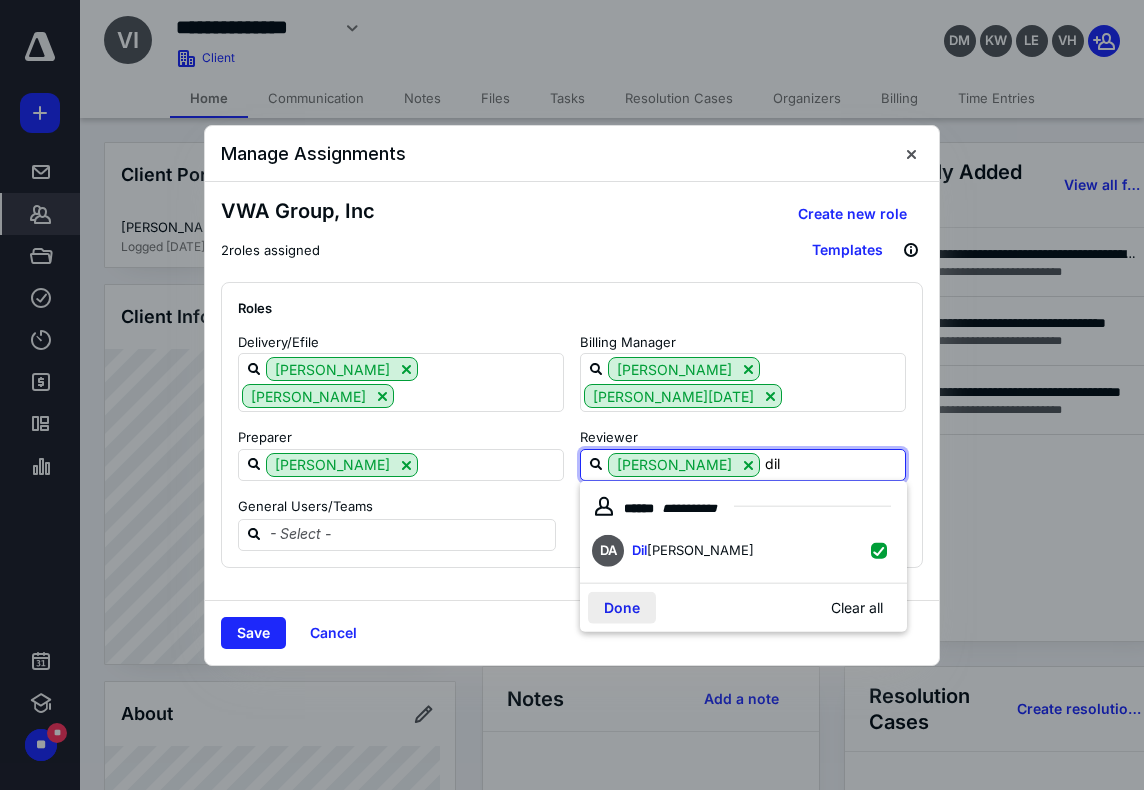 type on "dil" 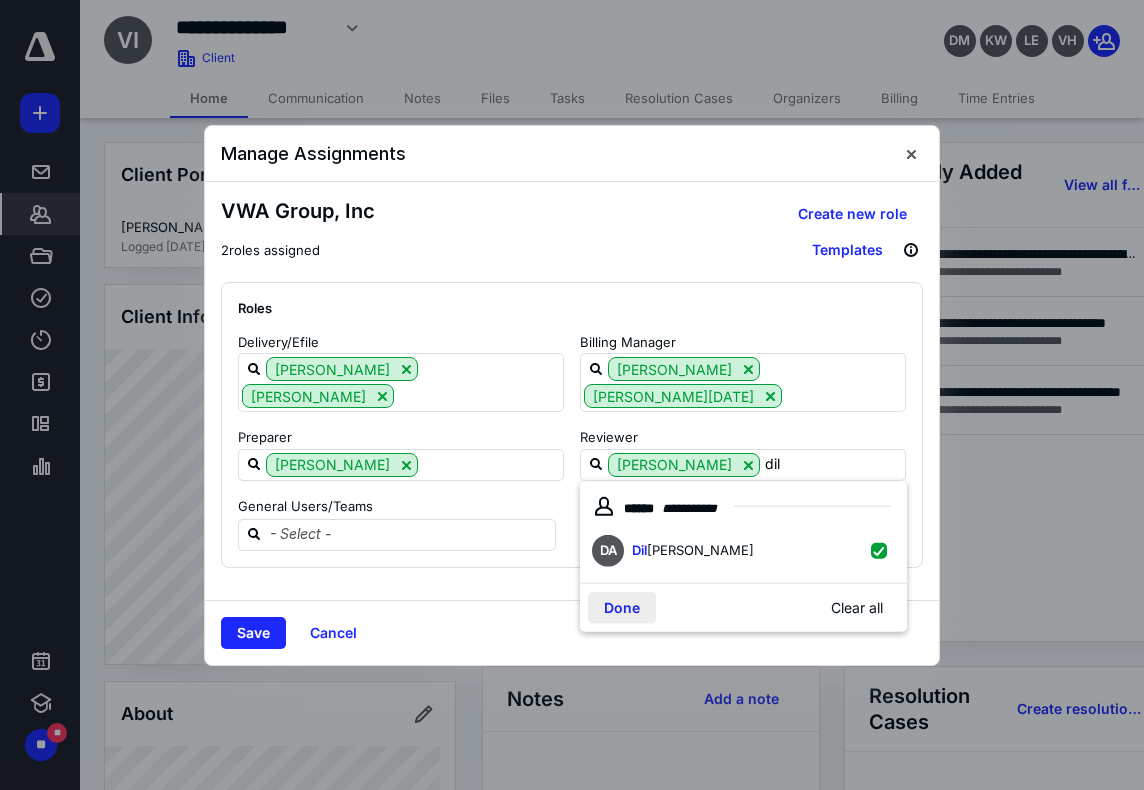 click on "Done" at bounding box center [622, 608] 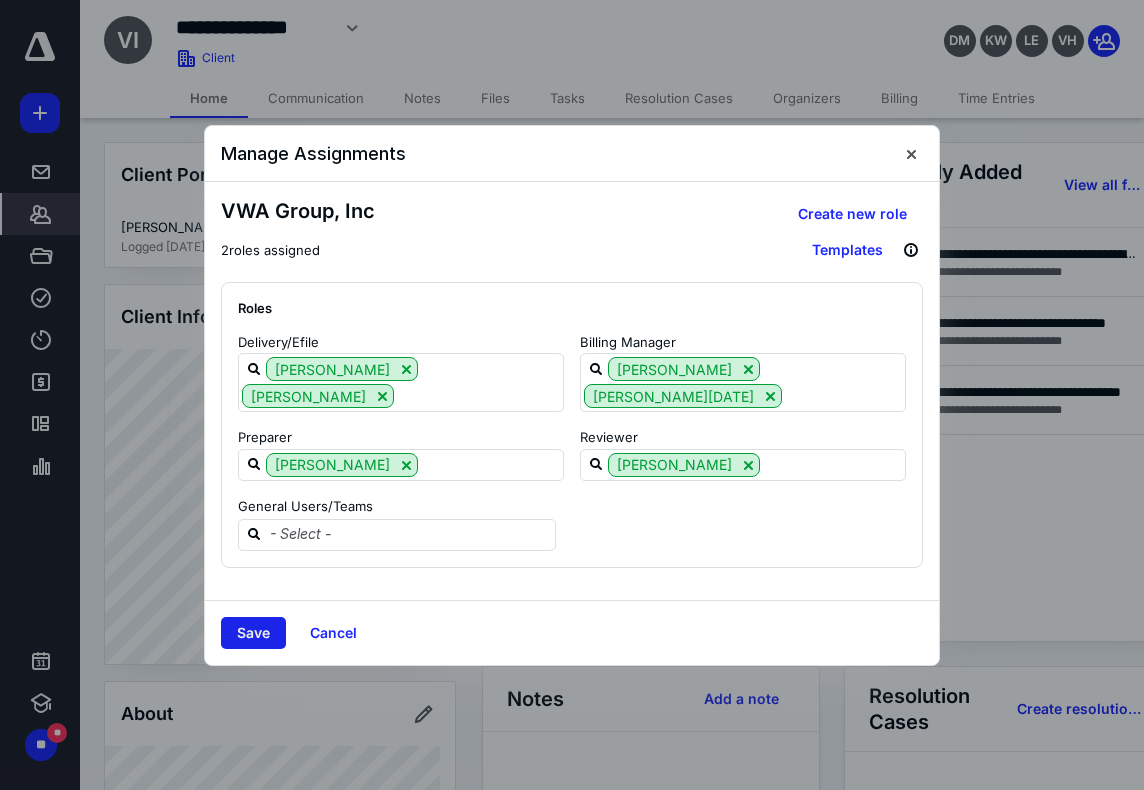 click on "Save" at bounding box center [253, 633] 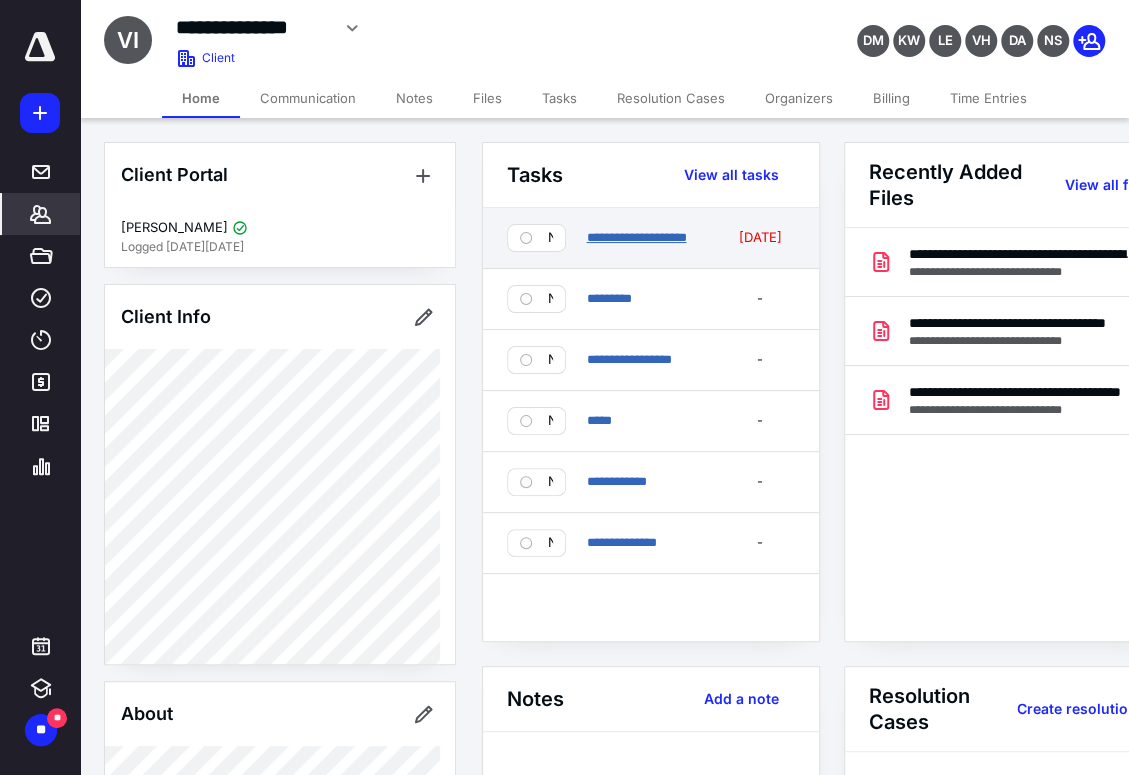 click on "**********" at bounding box center (636, 237) 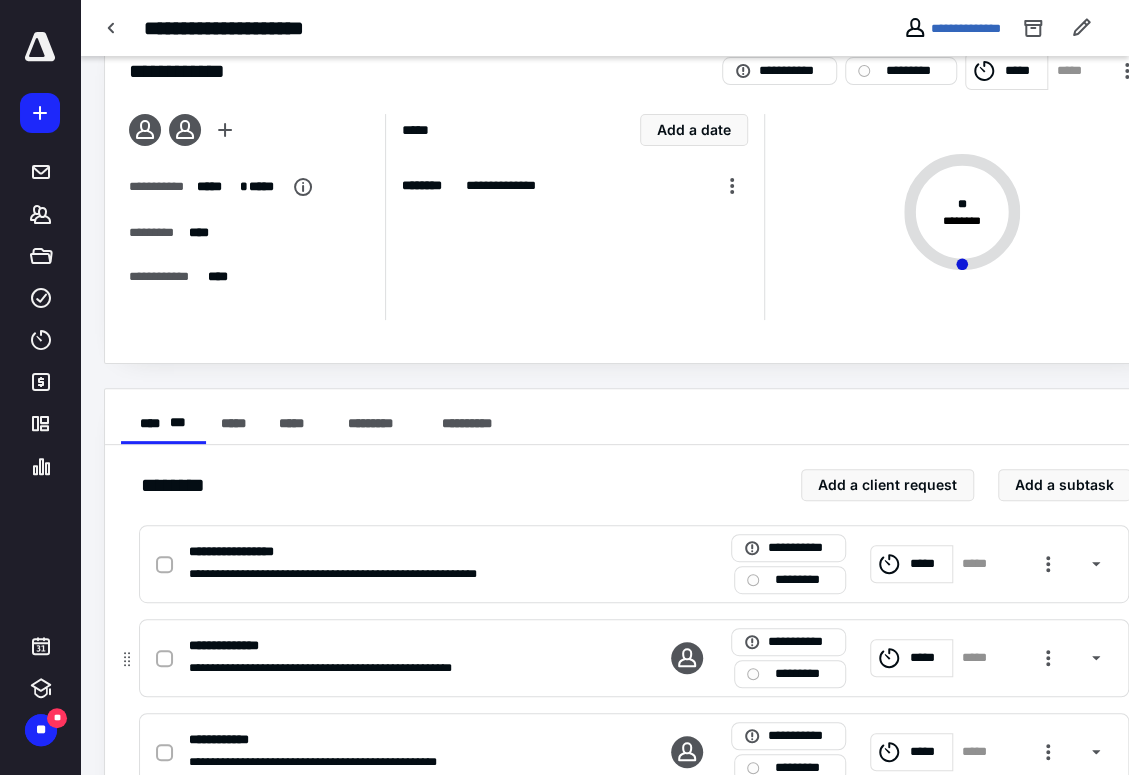 scroll, scrollTop: 0, scrollLeft: 0, axis: both 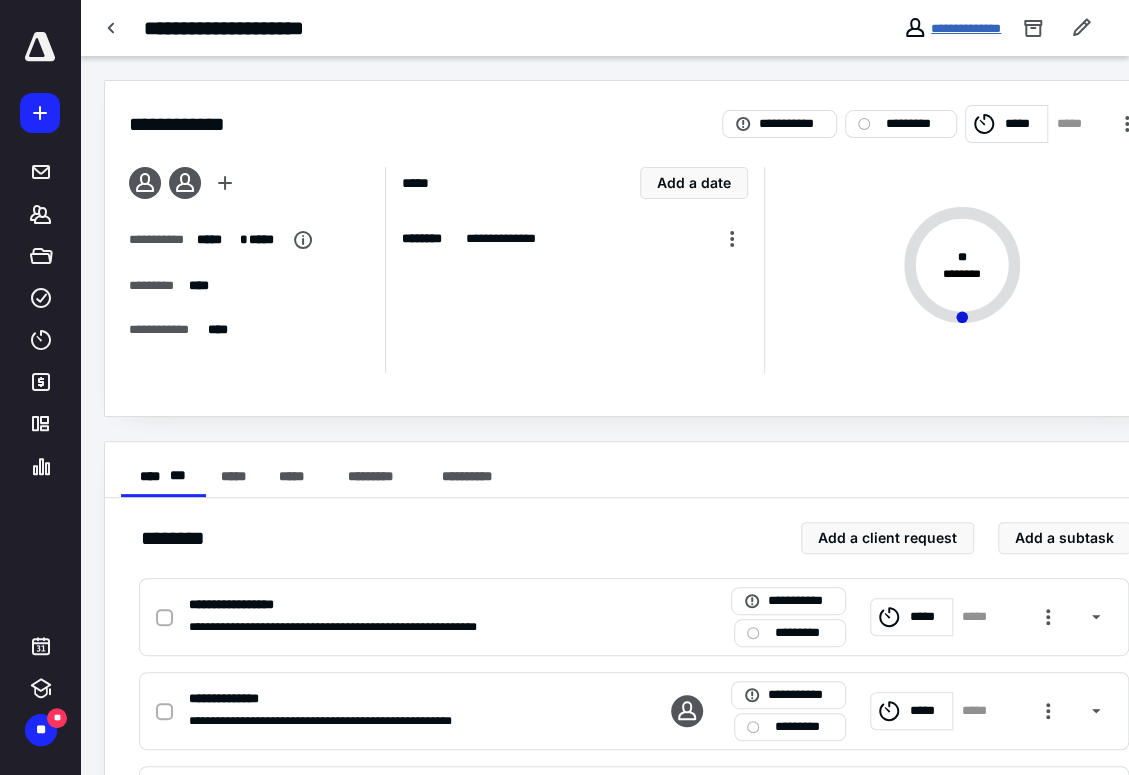 click on "**********" at bounding box center [966, 28] 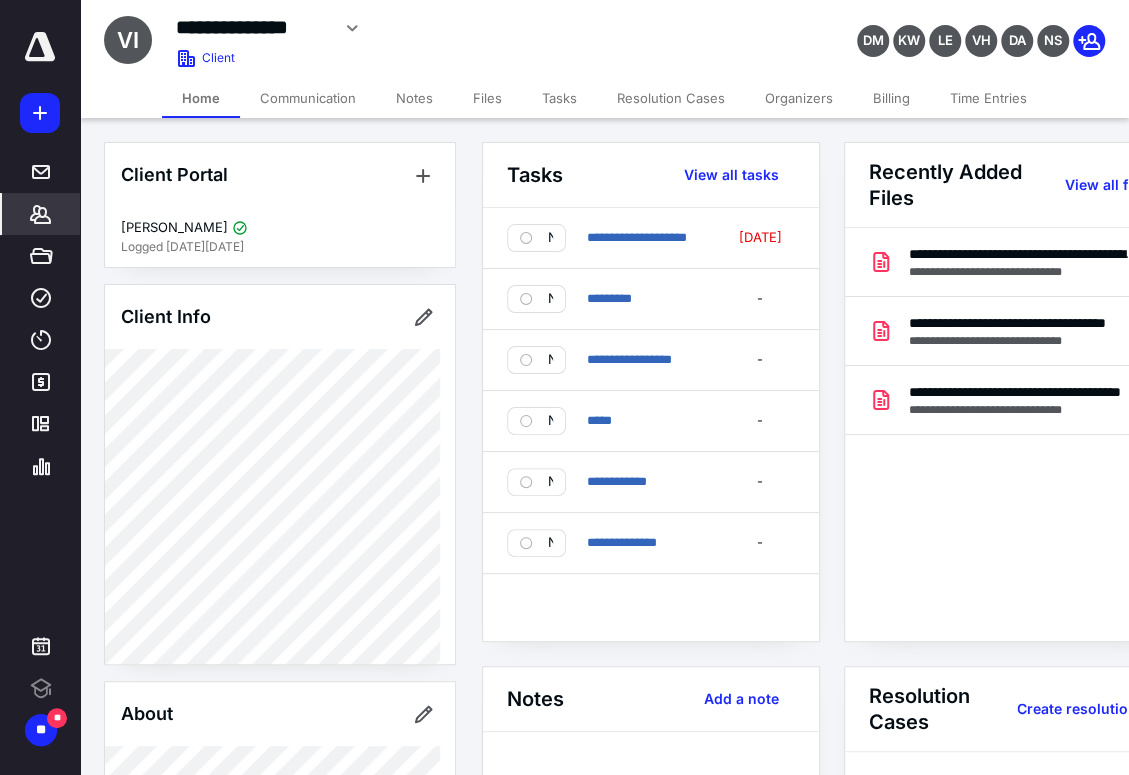 scroll, scrollTop: 0, scrollLeft: 0, axis: both 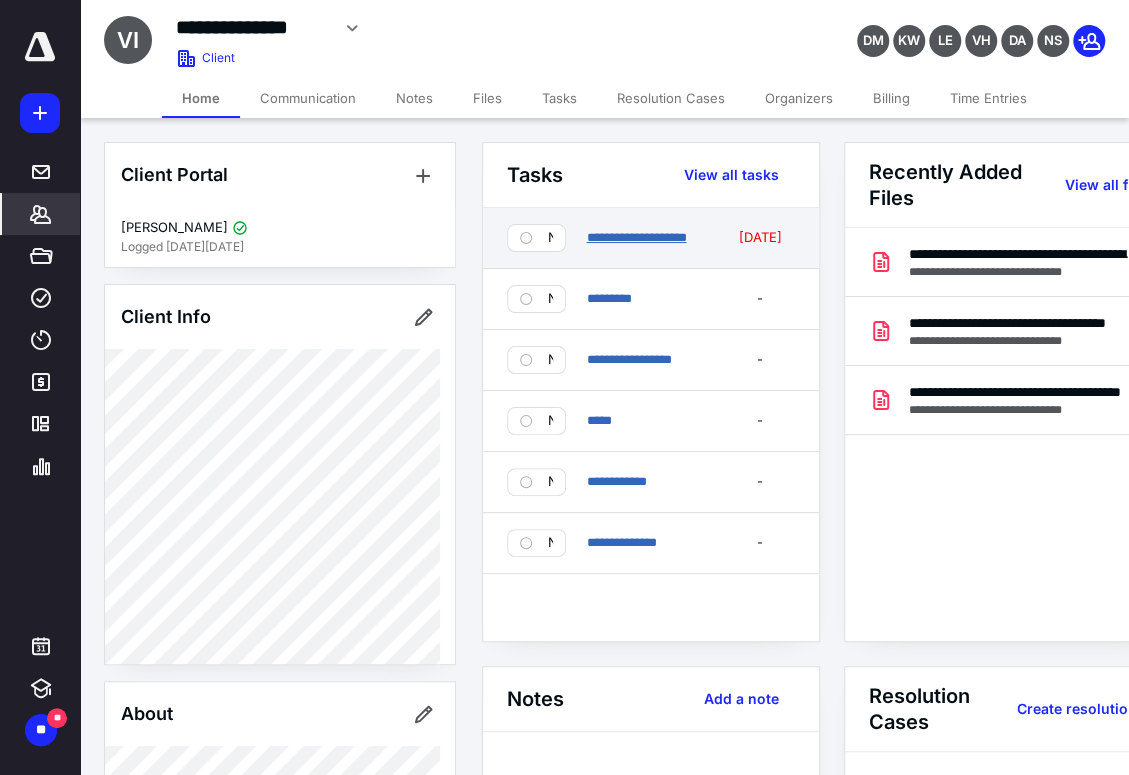 click on "**********" at bounding box center [636, 237] 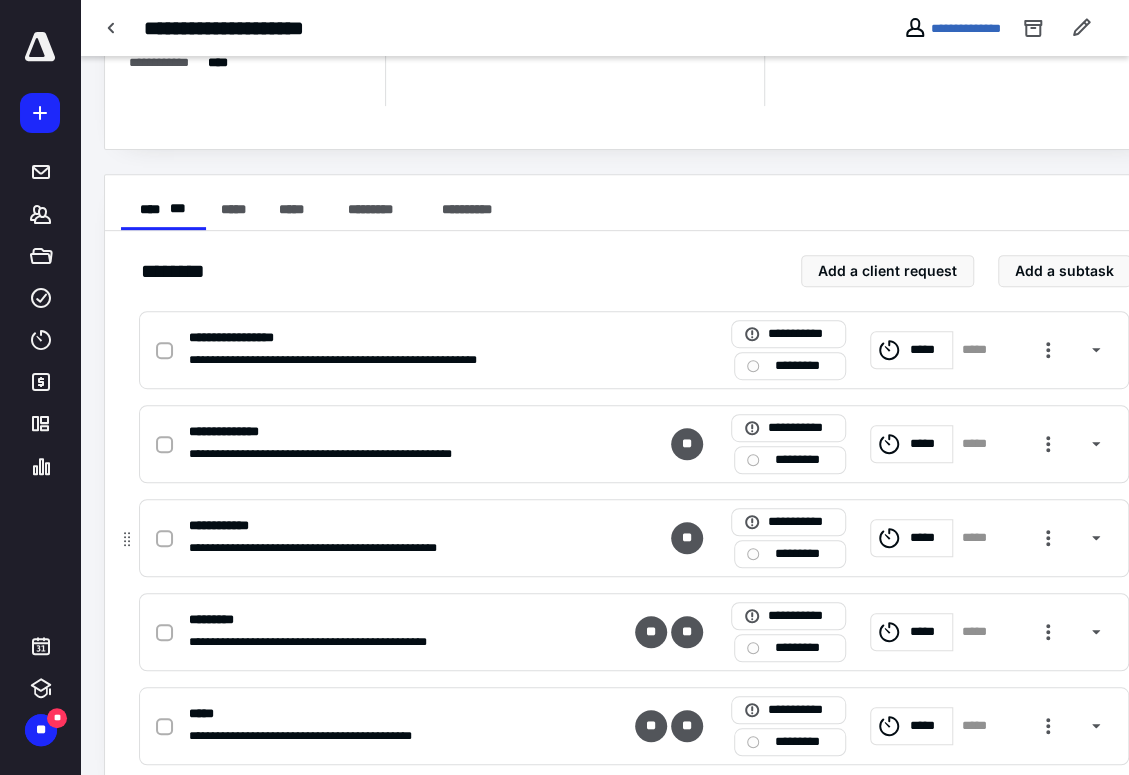 scroll, scrollTop: 306, scrollLeft: 0, axis: vertical 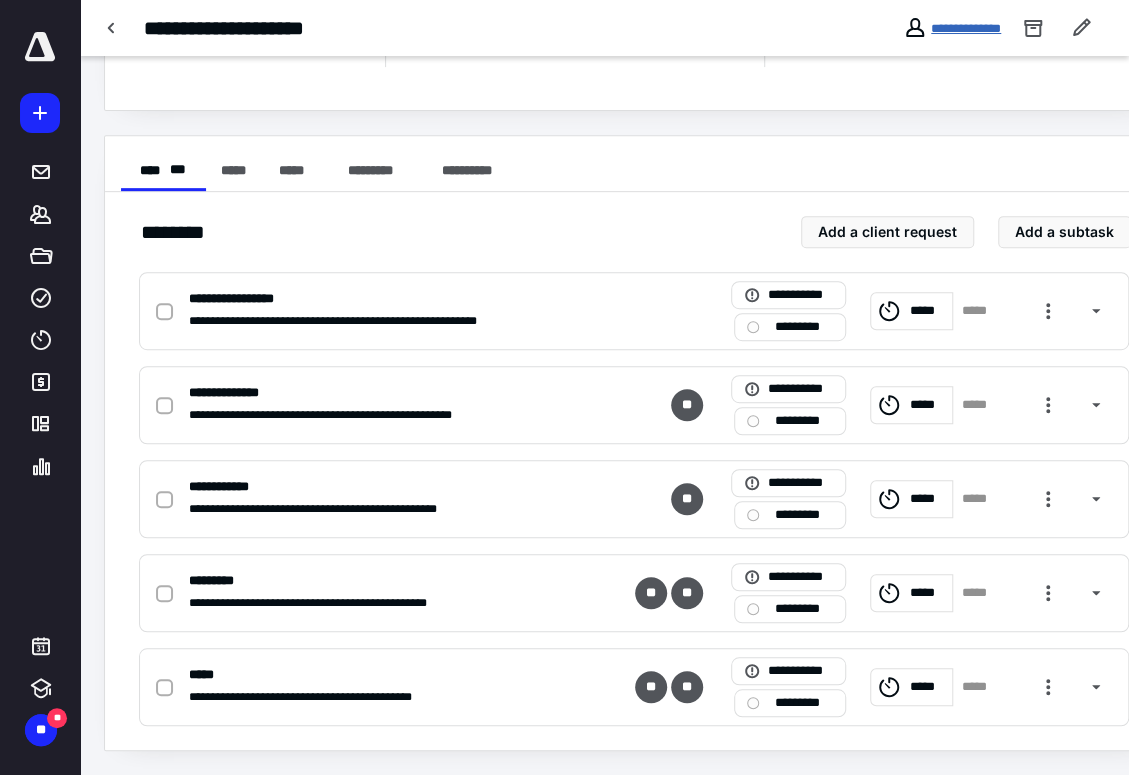 click on "**********" at bounding box center (966, 28) 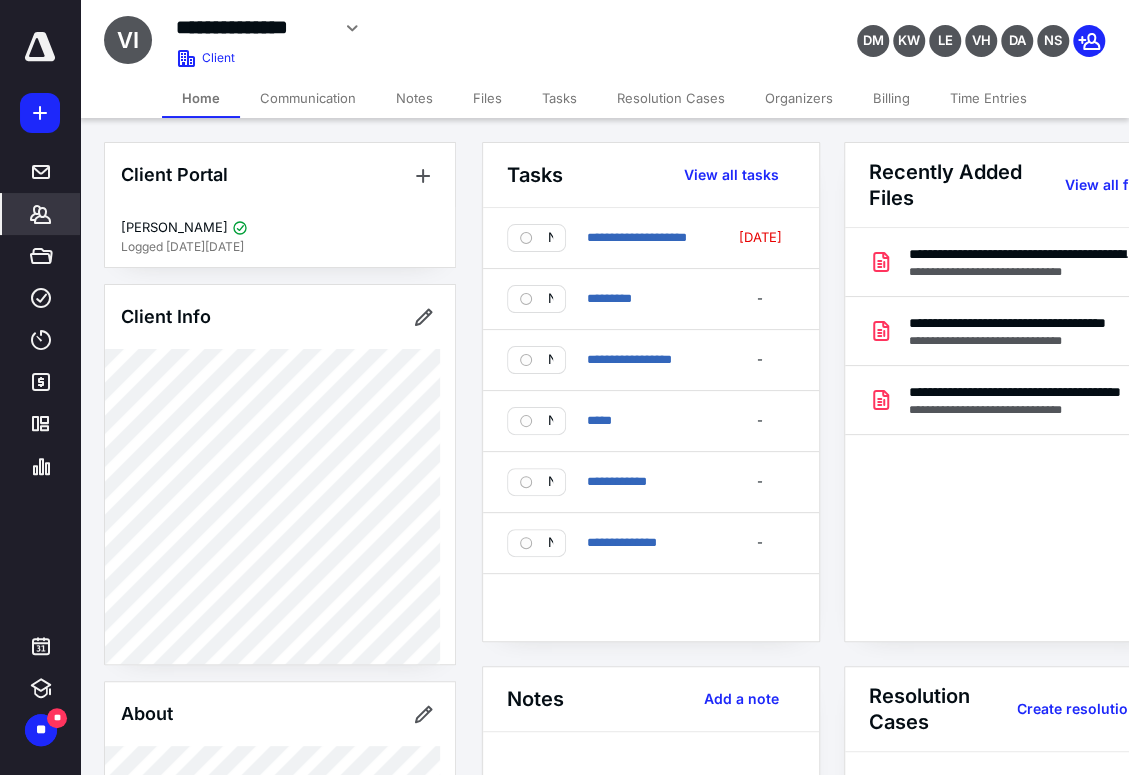 click 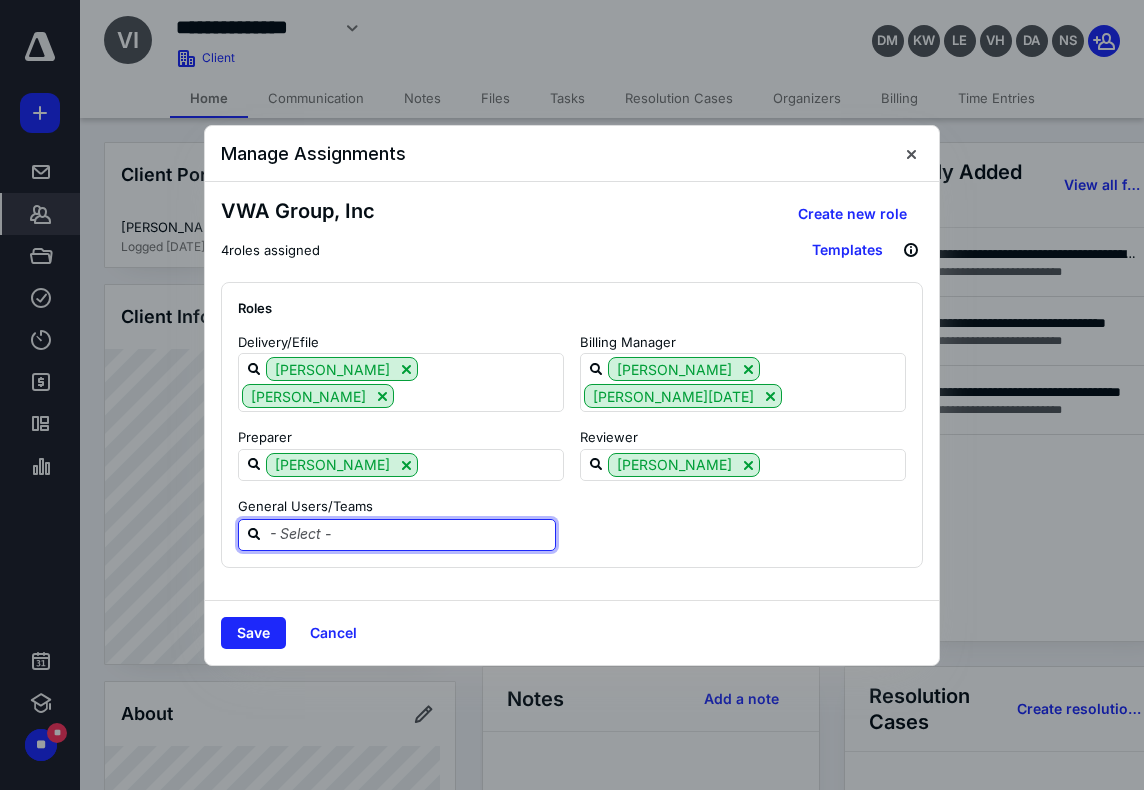 click at bounding box center (409, 534) 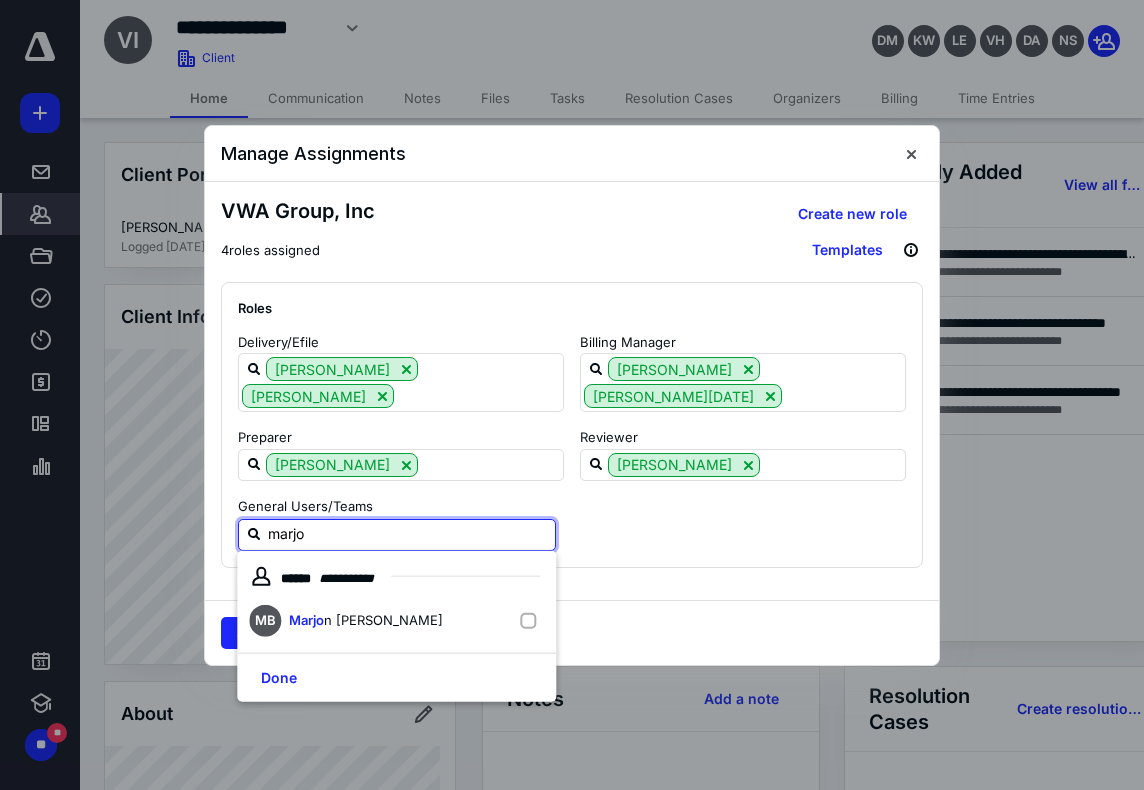 type on "marjon" 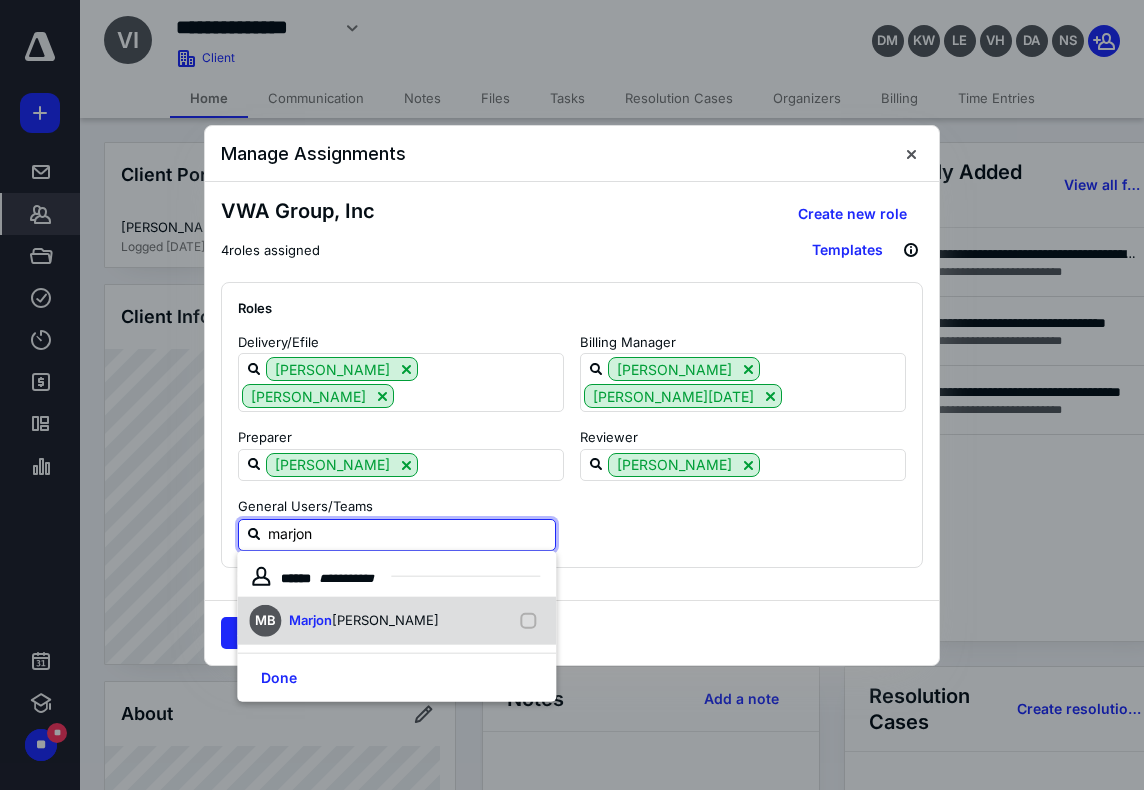 click on "Badiee" at bounding box center (385, 620) 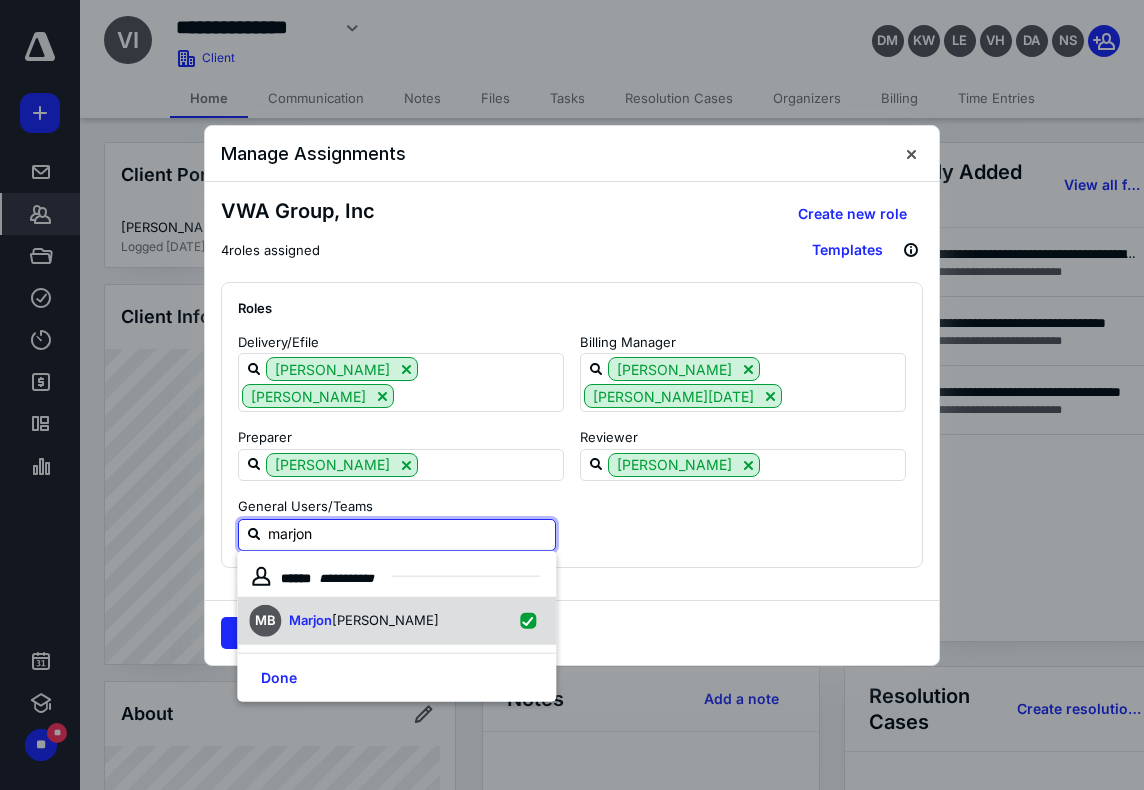 checkbox on "true" 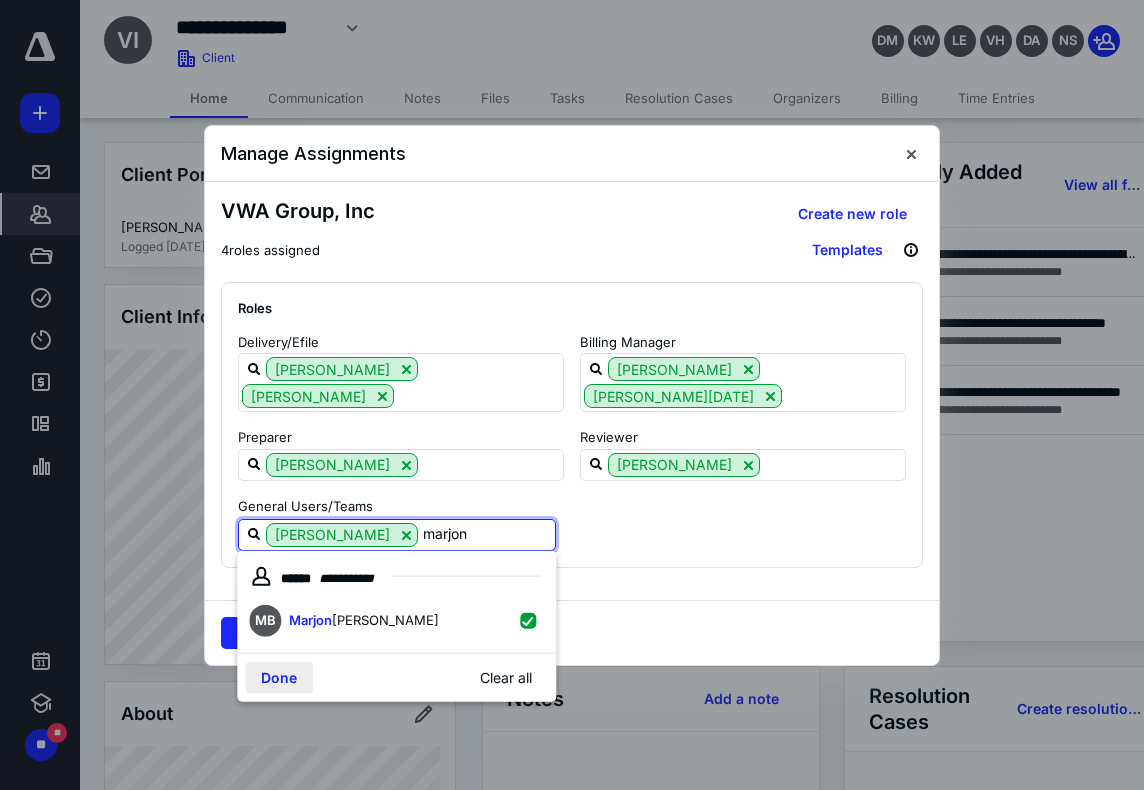 type on "marjon" 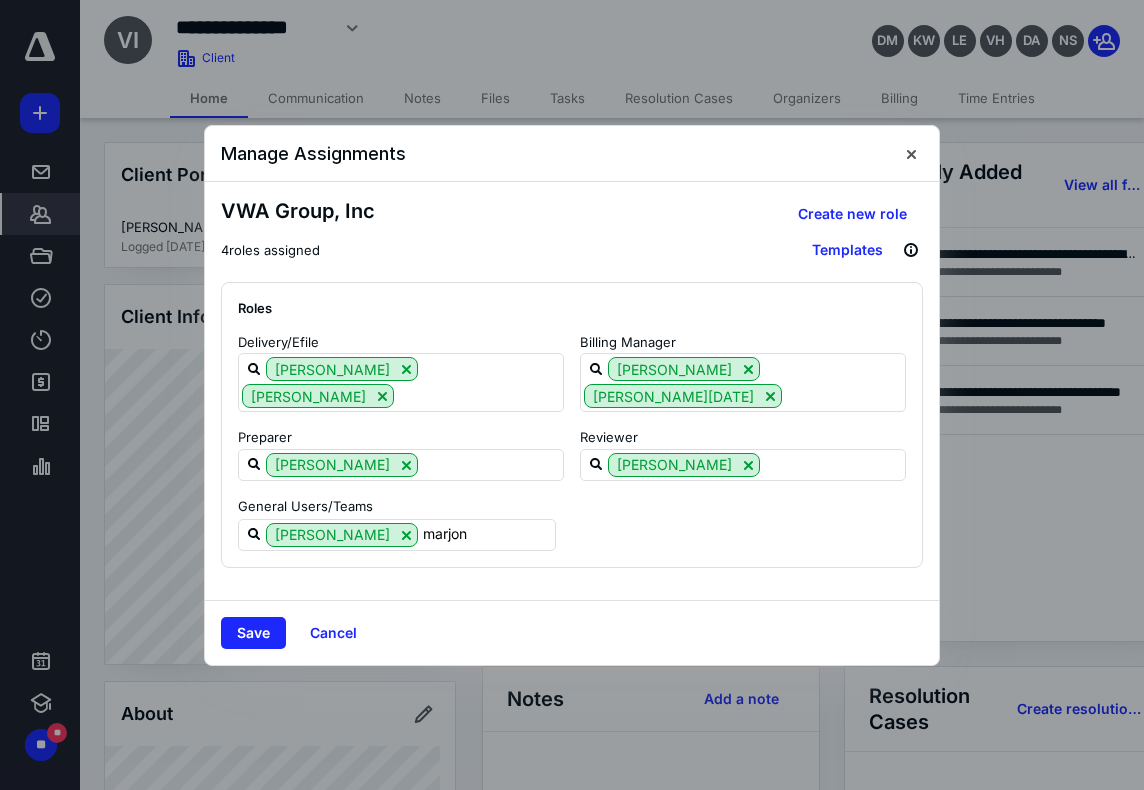 type 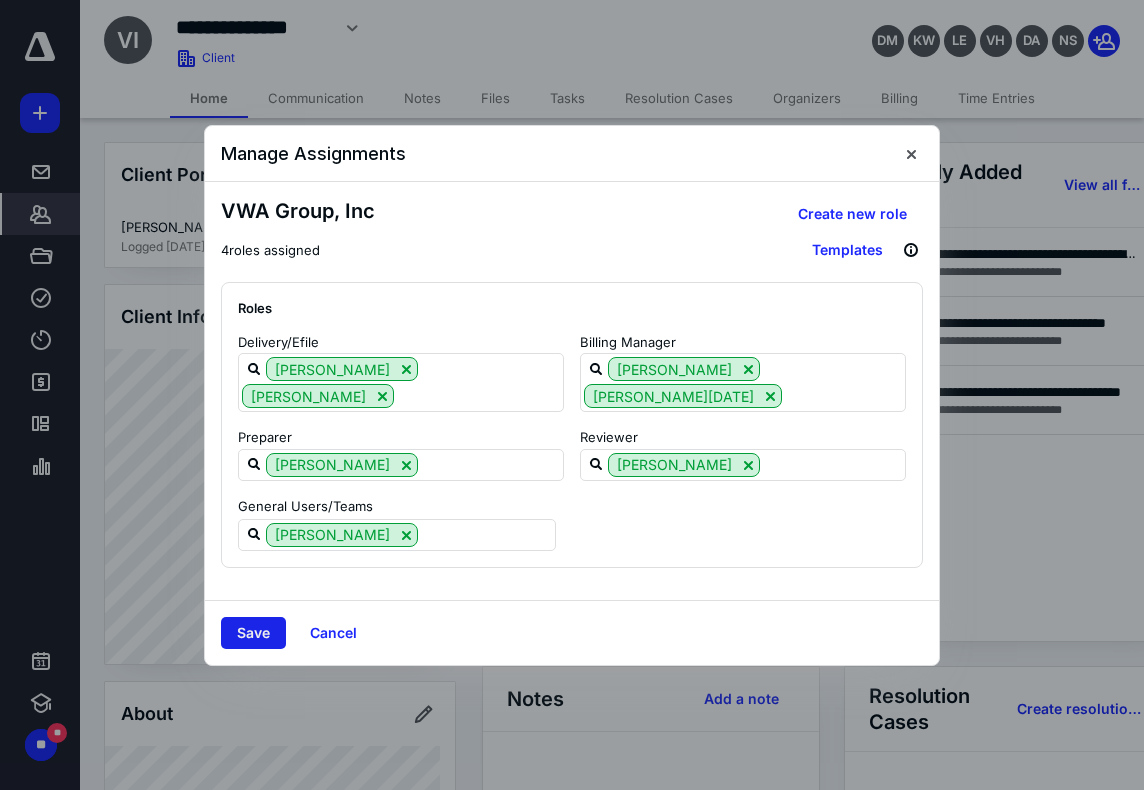 click on "Save" at bounding box center [253, 633] 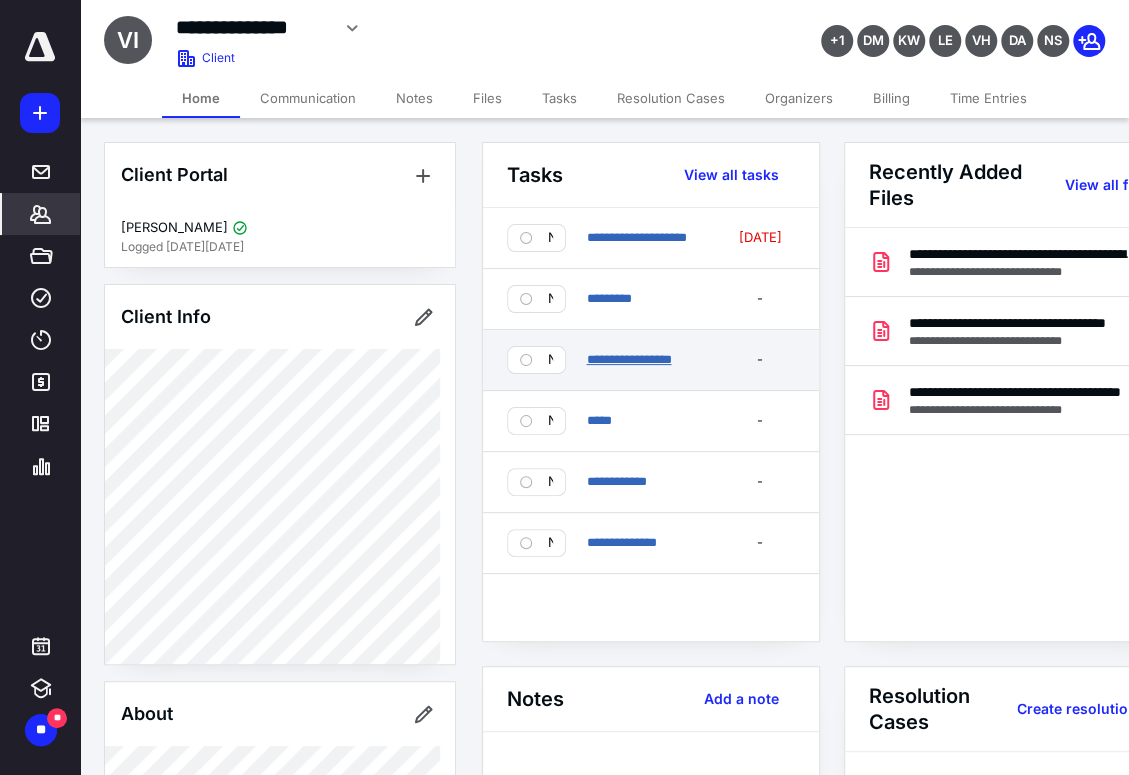 click on "**********" at bounding box center (628, 359) 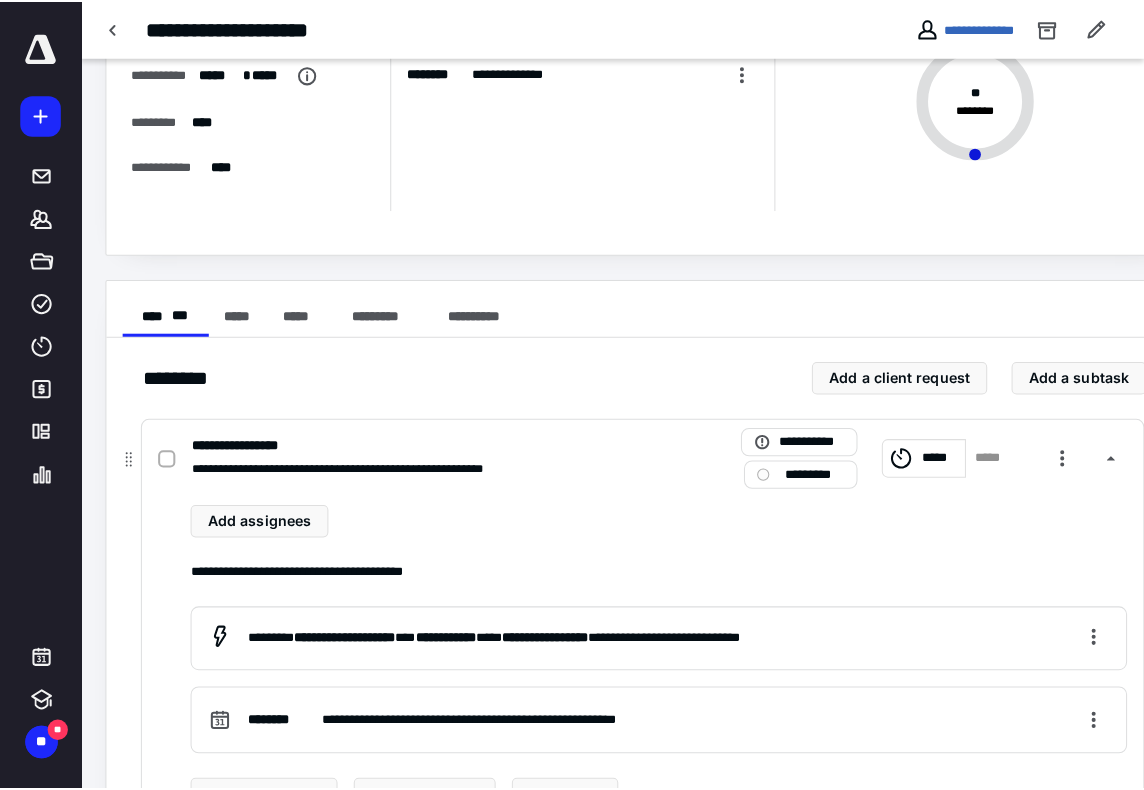 scroll, scrollTop: 200, scrollLeft: 0, axis: vertical 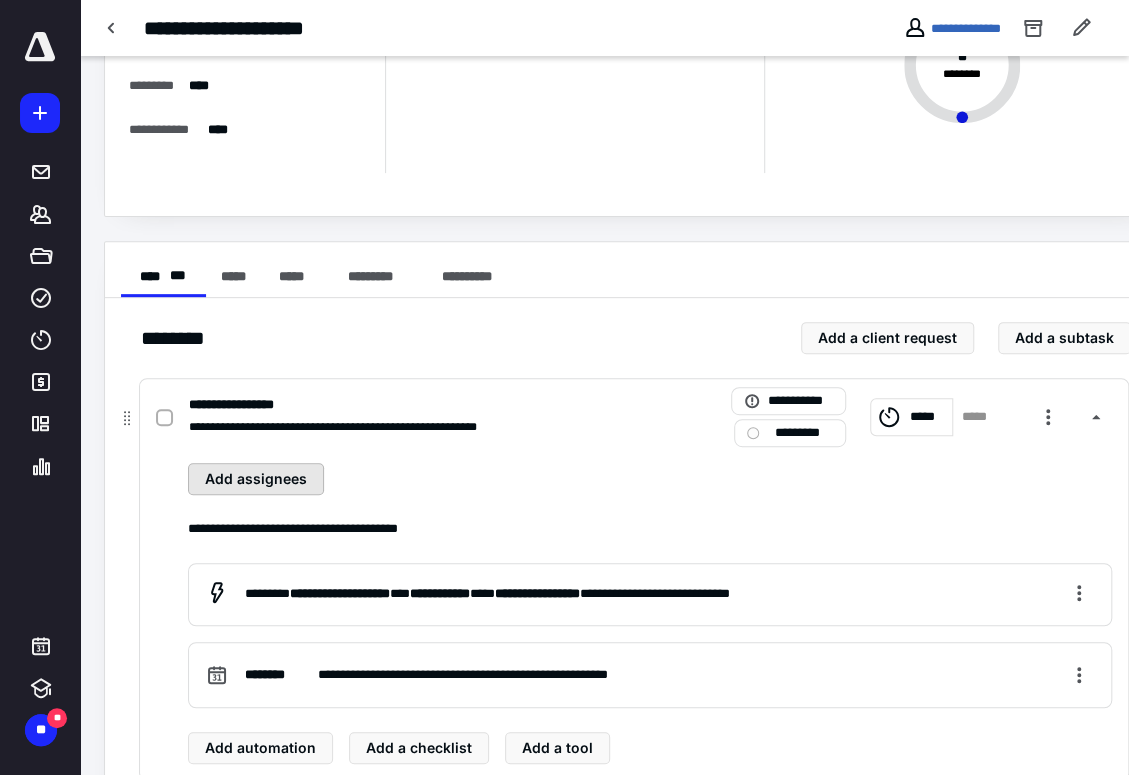 click on "Add assignees" at bounding box center [256, 479] 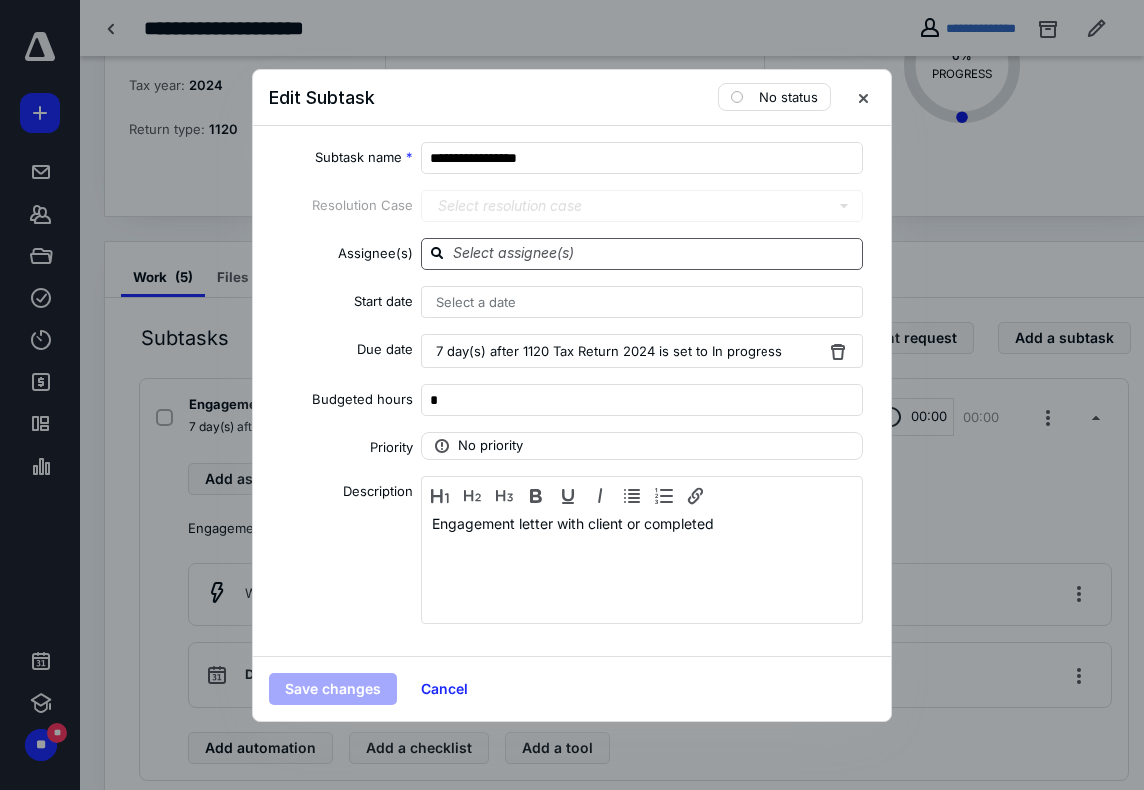 click at bounding box center [654, 253] 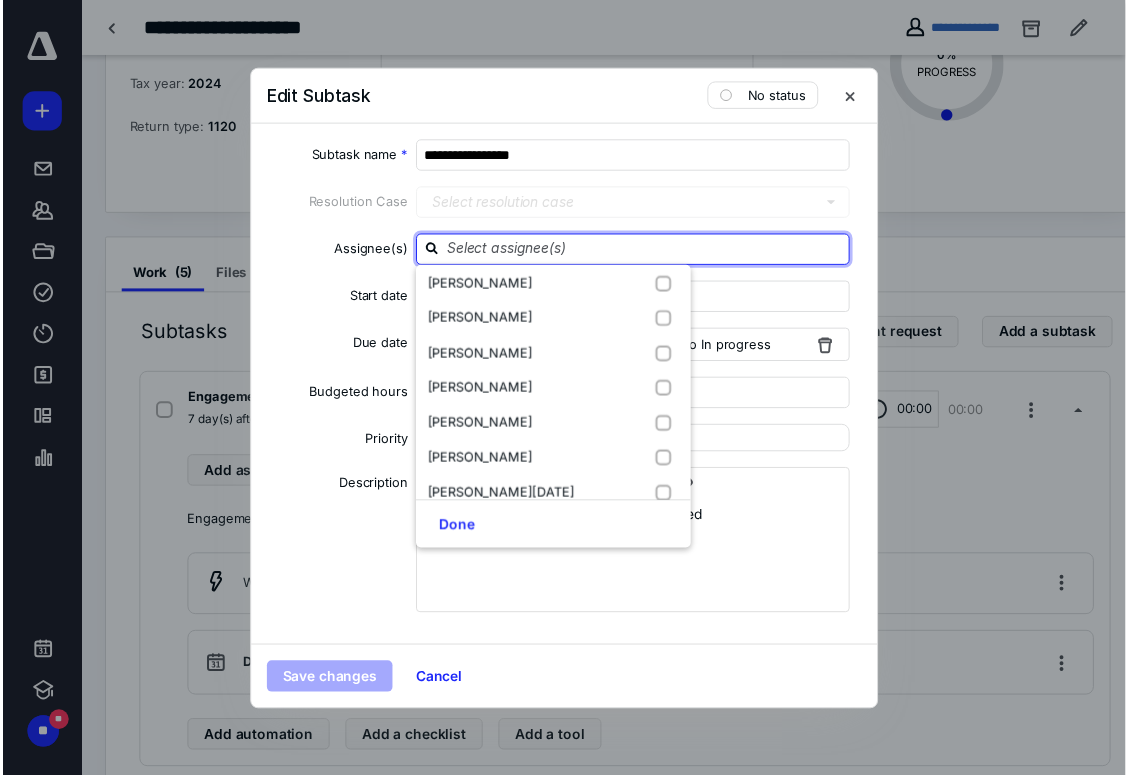 scroll, scrollTop: 1000, scrollLeft: 0, axis: vertical 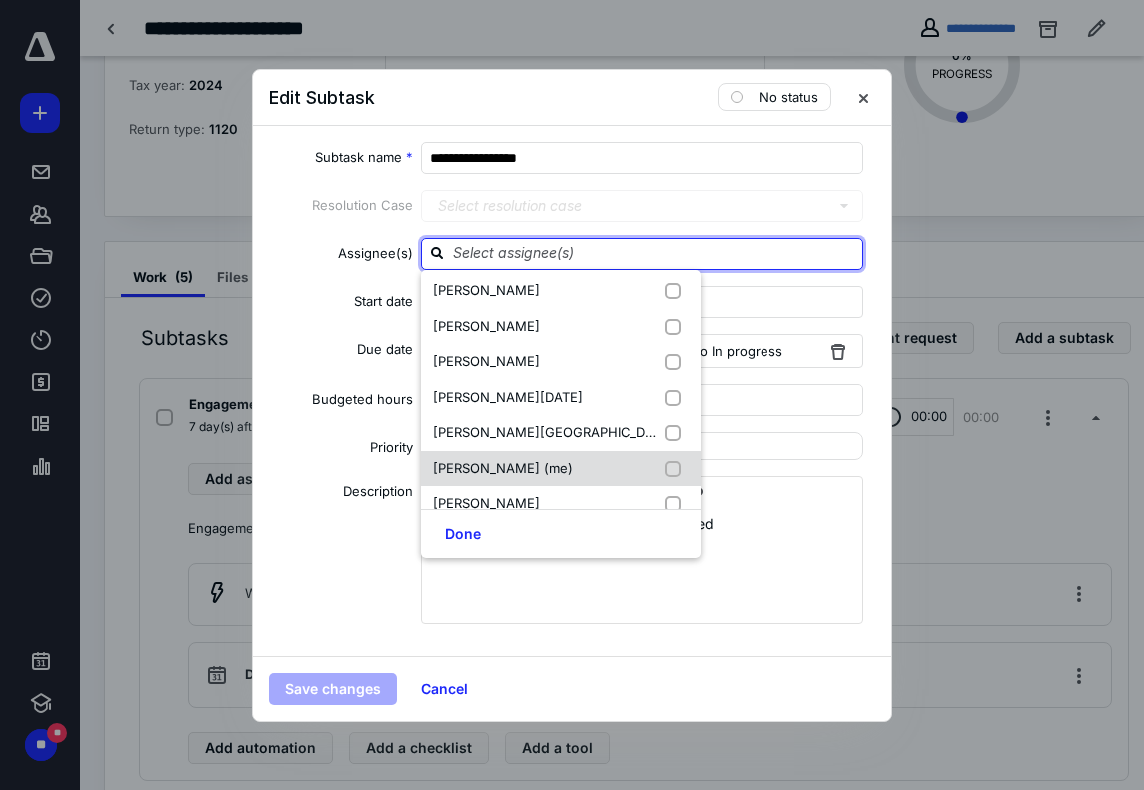 click on "Marjon Badiee (me)" at bounding box center [503, 468] 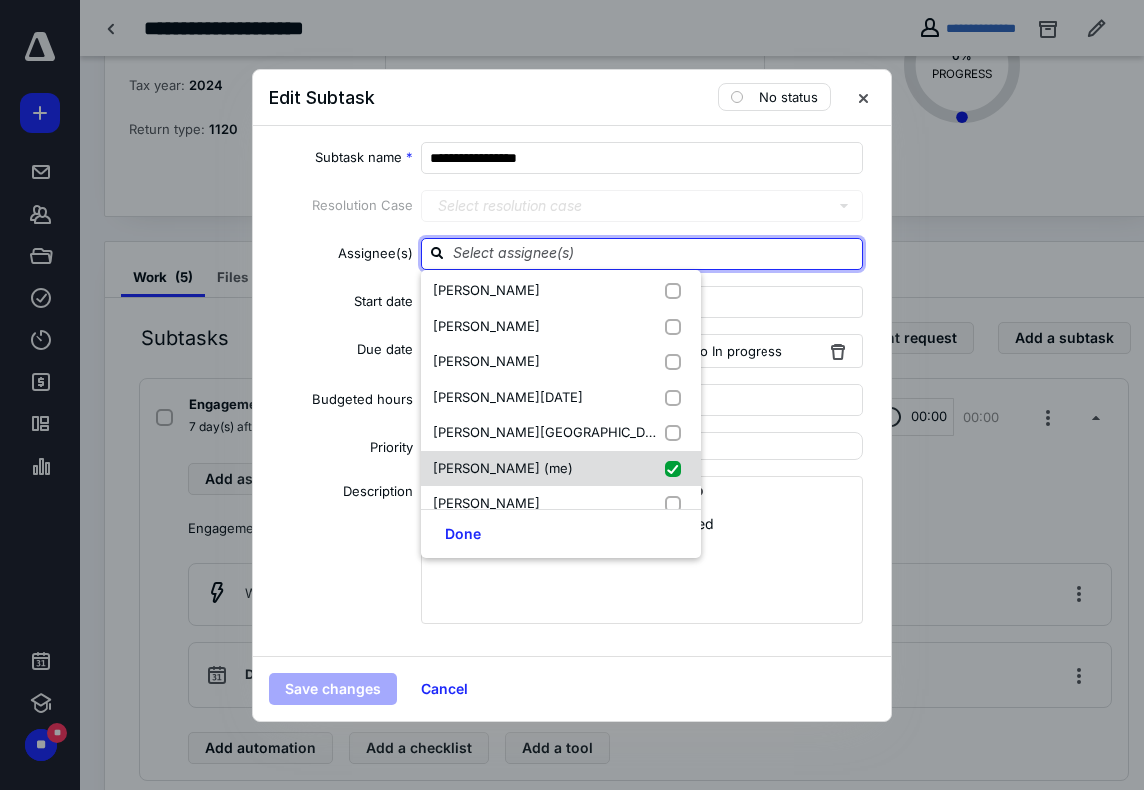 checkbox on "true" 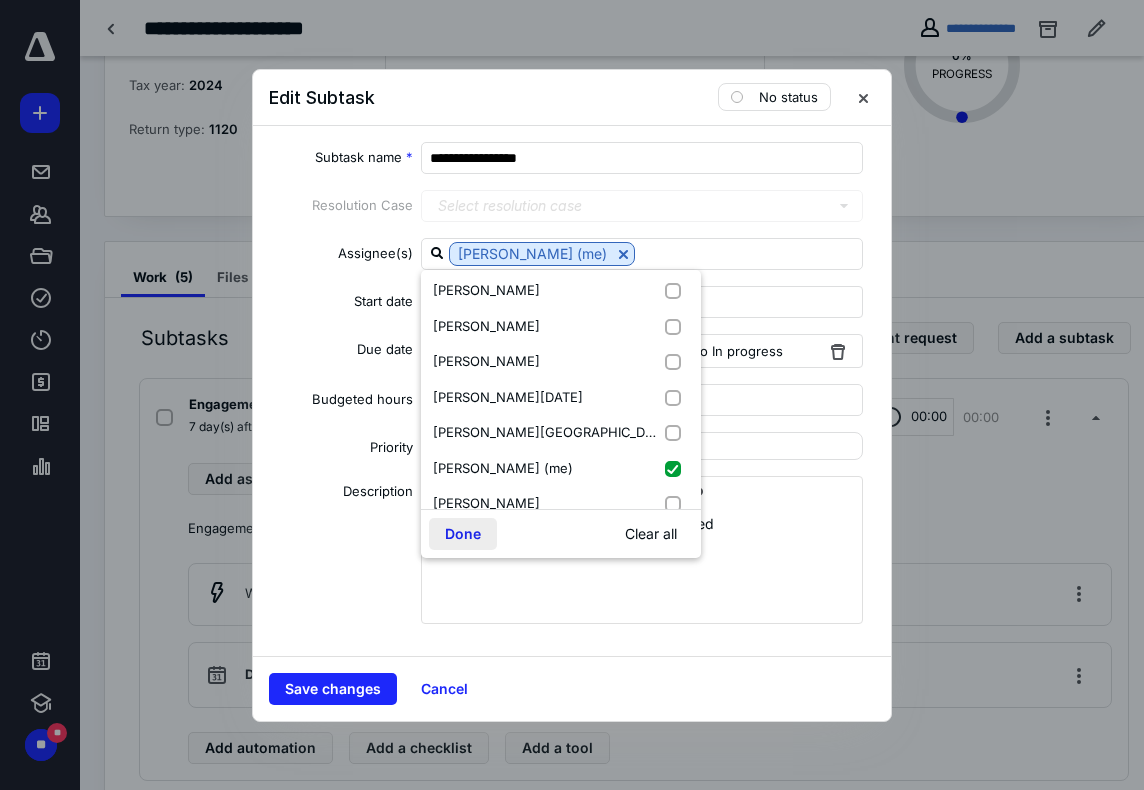 click on "Done" at bounding box center [463, 534] 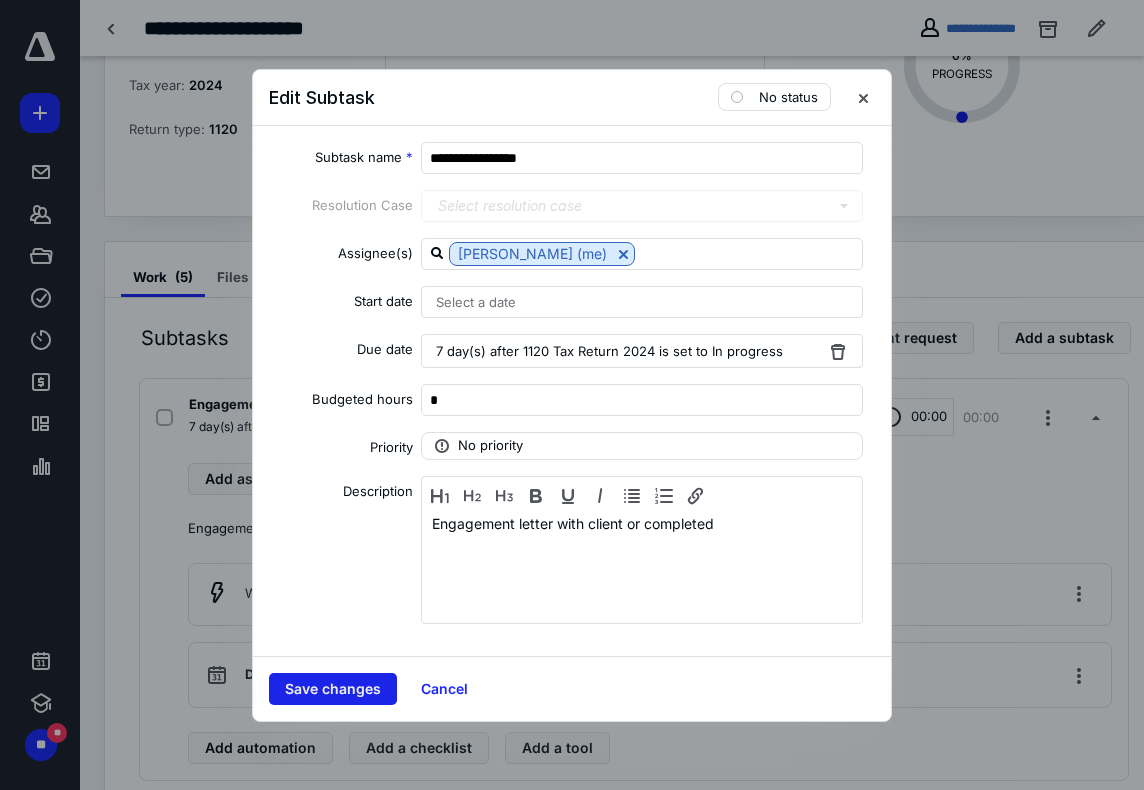 click on "Save changes" at bounding box center (333, 689) 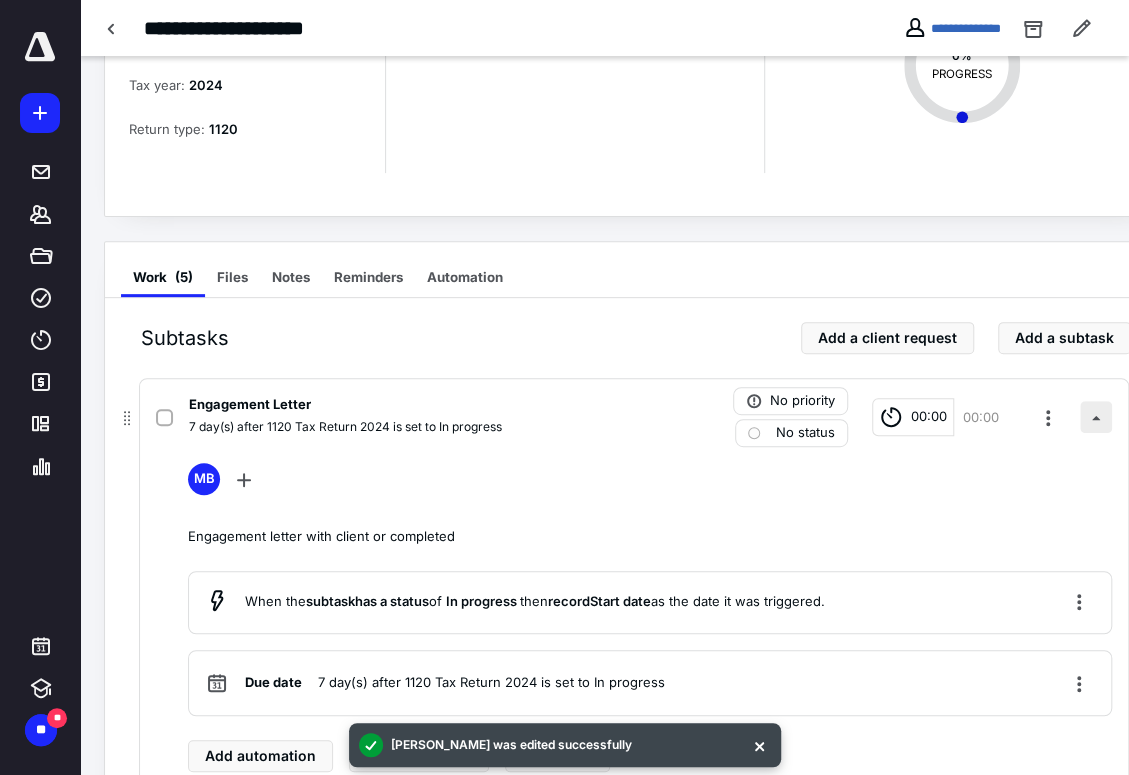 click at bounding box center [1096, 417] 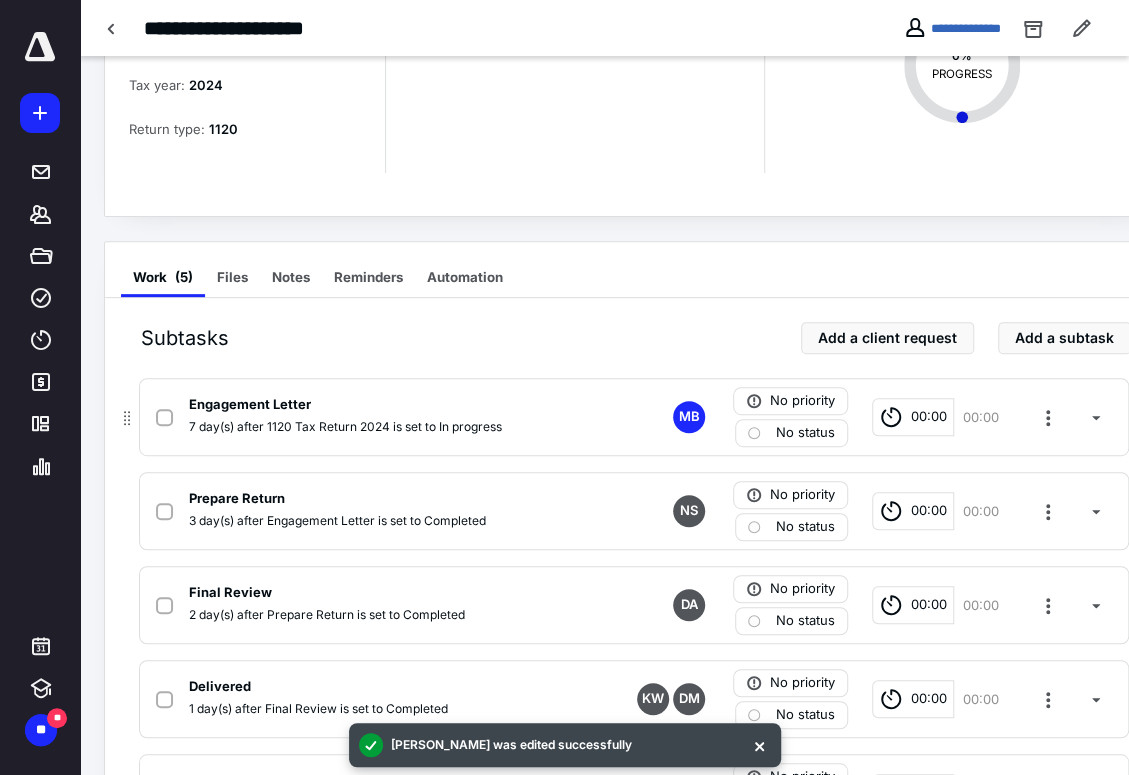 click on "No status" at bounding box center [805, 433] 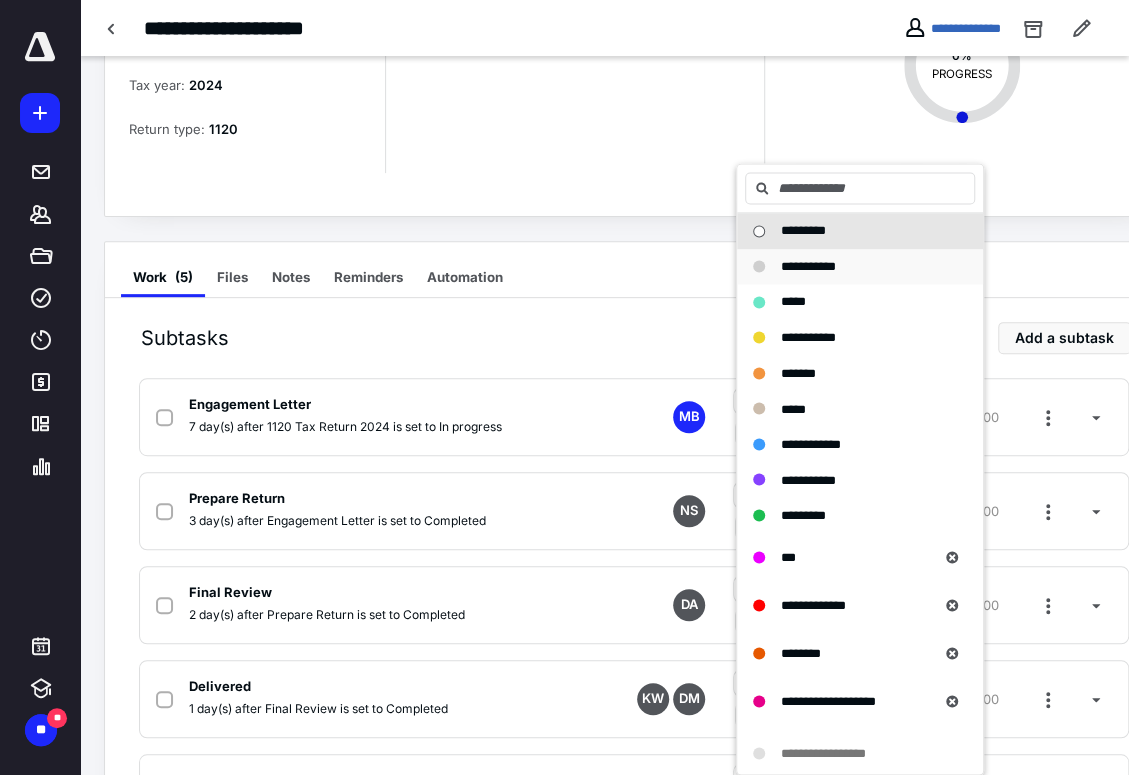 click on "**********" at bounding box center (808, 266) 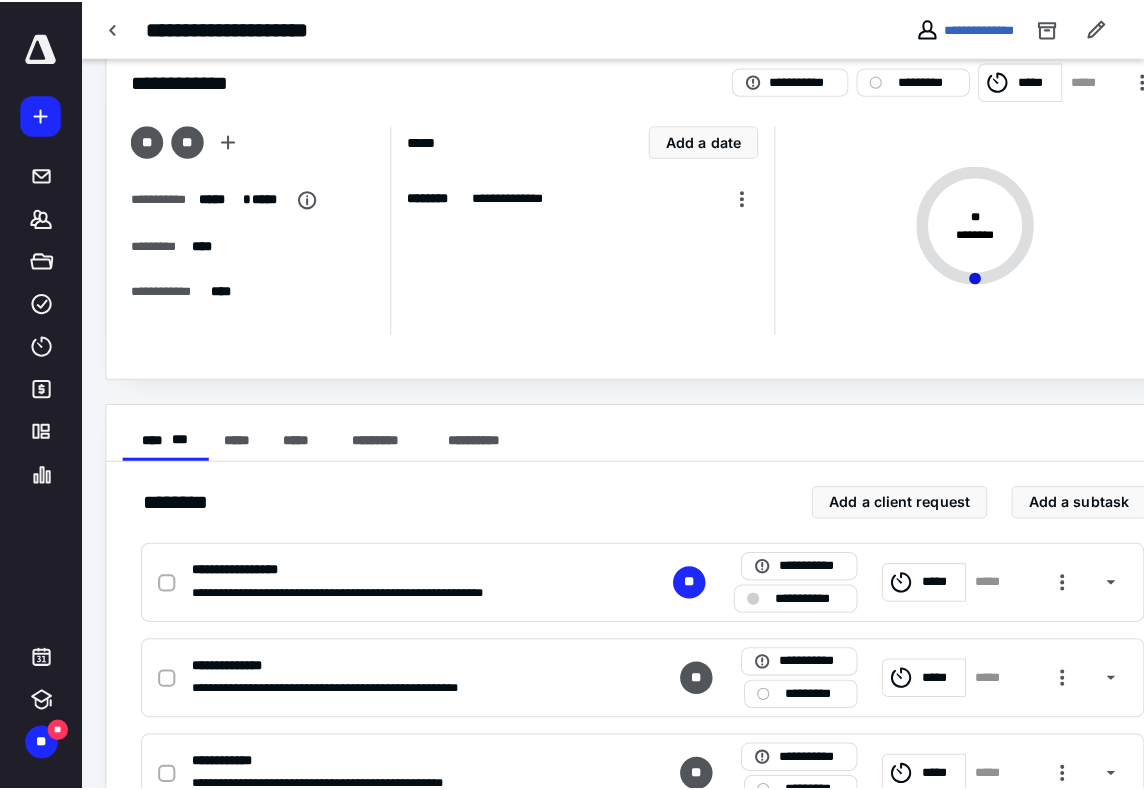 scroll, scrollTop: 0, scrollLeft: 0, axis: both 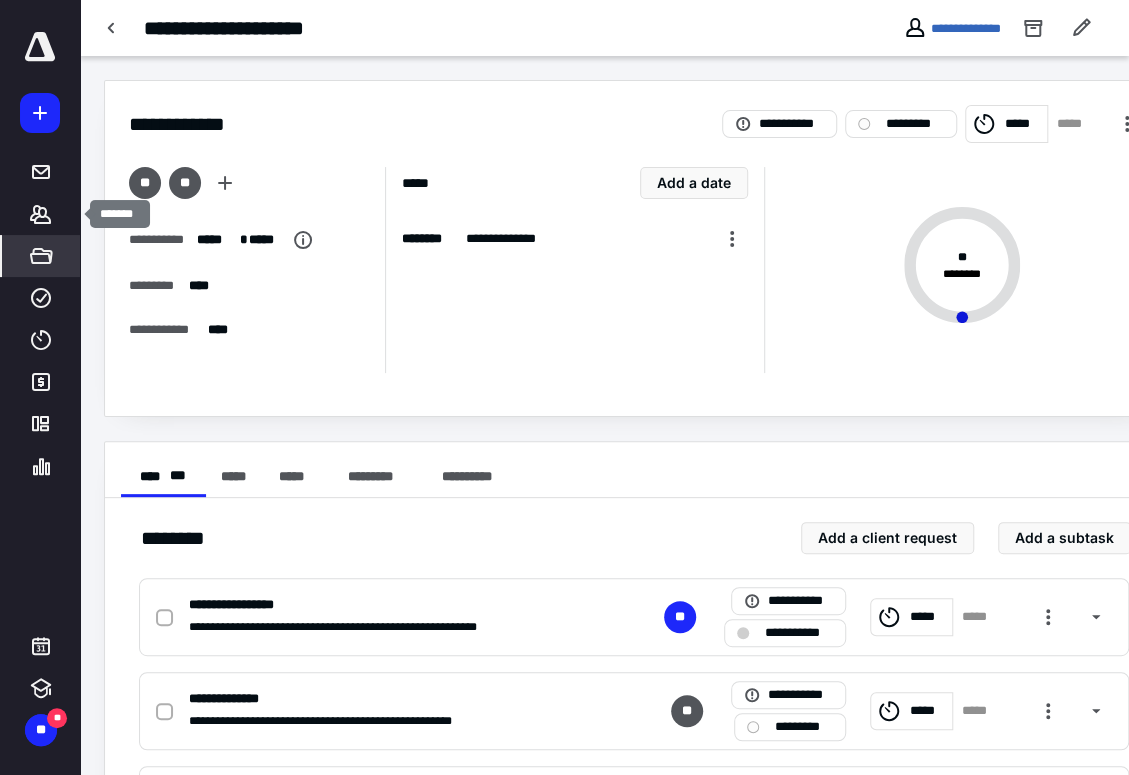 click on "*****" at bounding box center [41, 256] 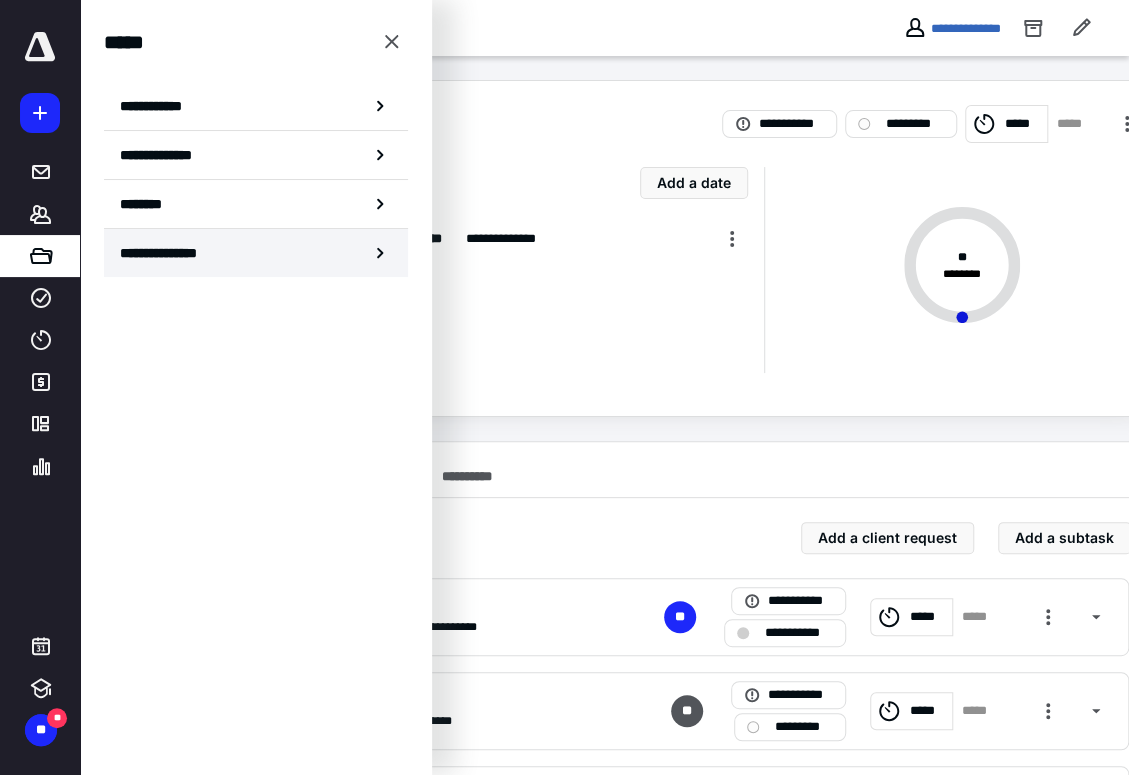 click on "**********" at bounding box center [256, 253] 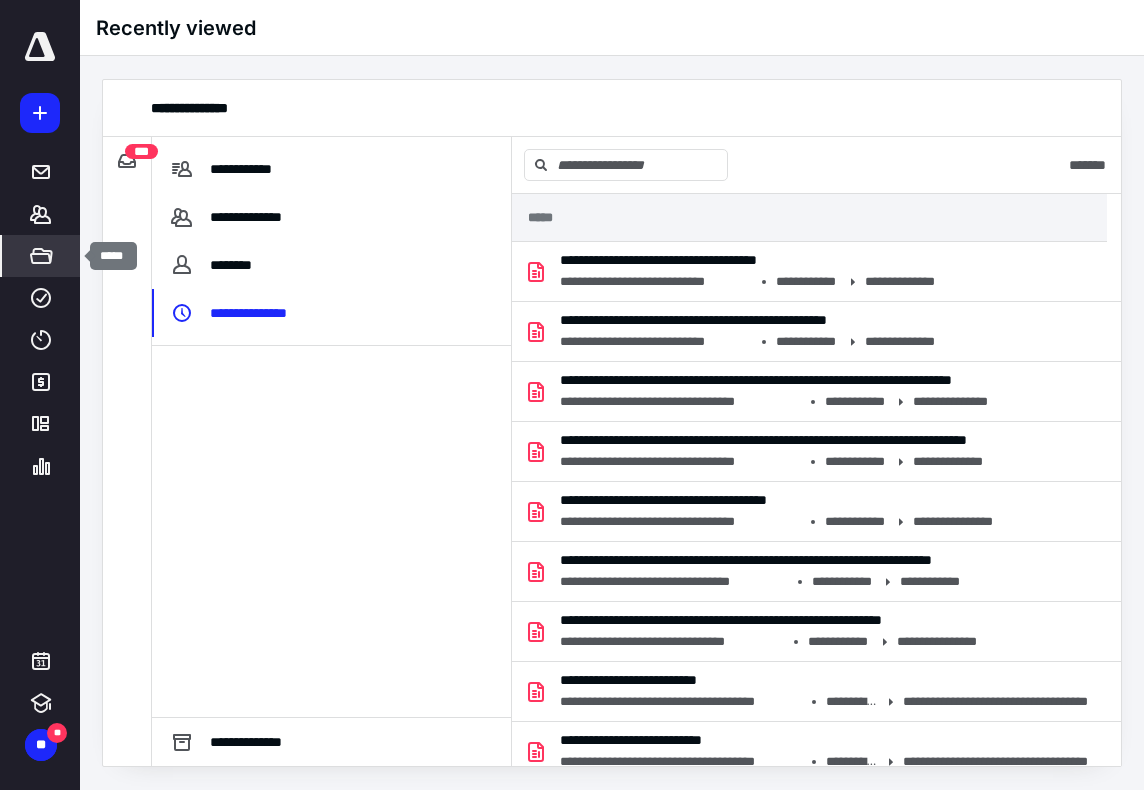 click on "*****" at bounding box center (41, 256) 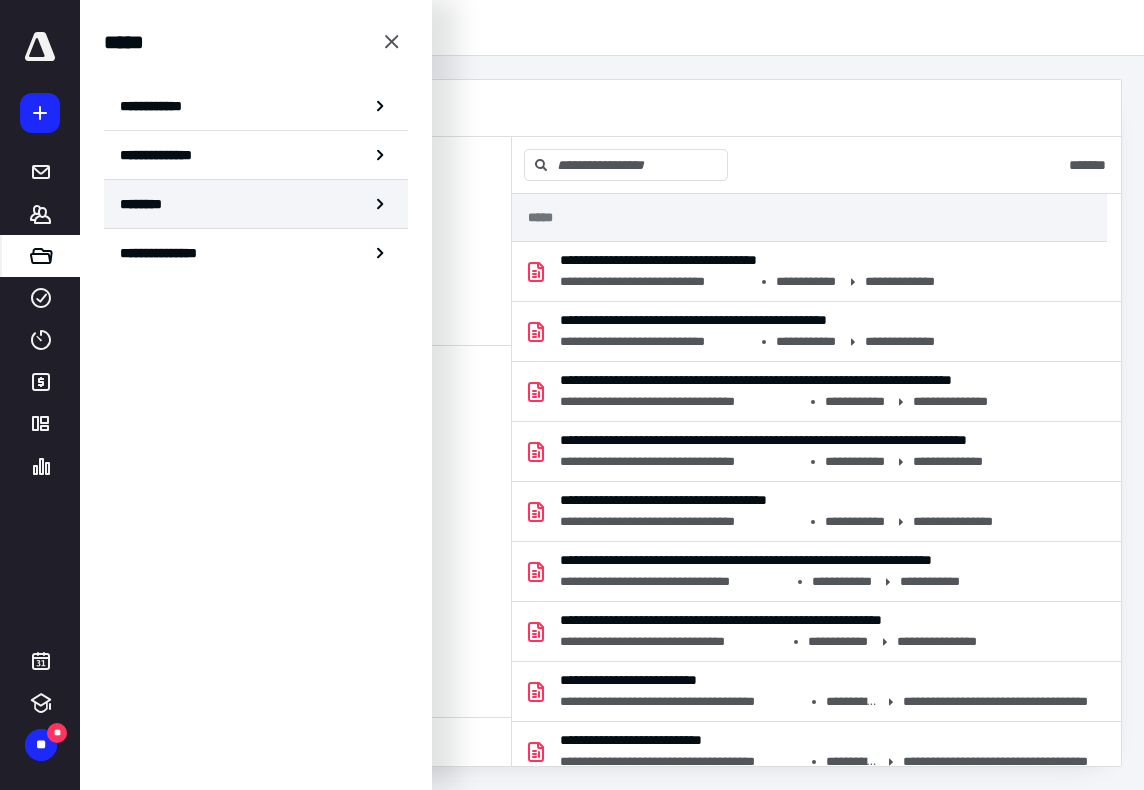 click on "********" at bounding box center (148, 204) 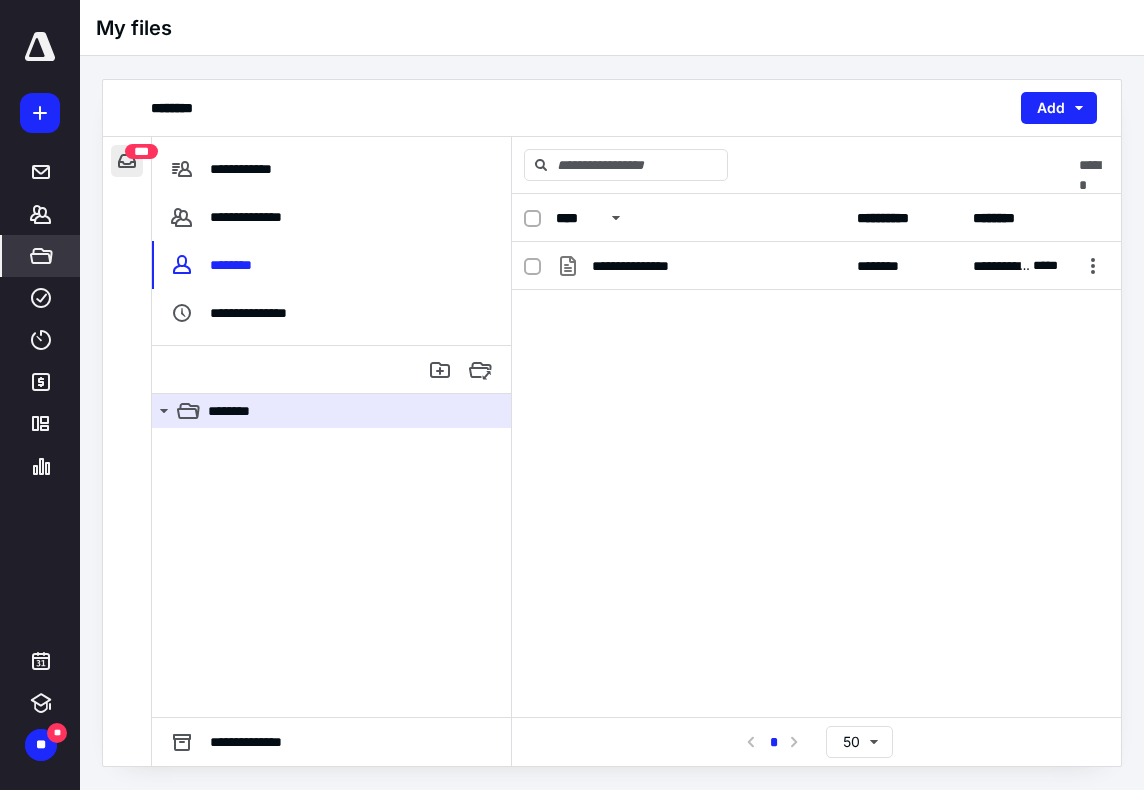click at bounding box center [127, 161] 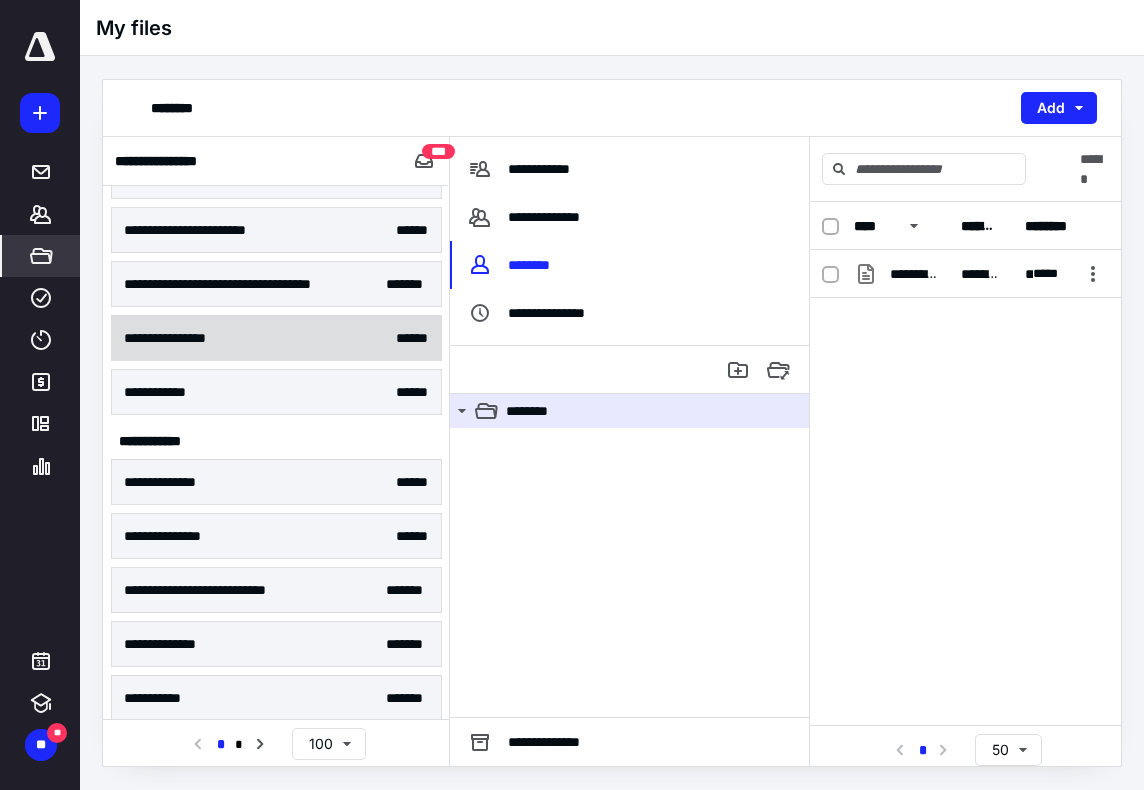 scroll, scrollTop: 700, scrollLeft: 0, axis: vertical 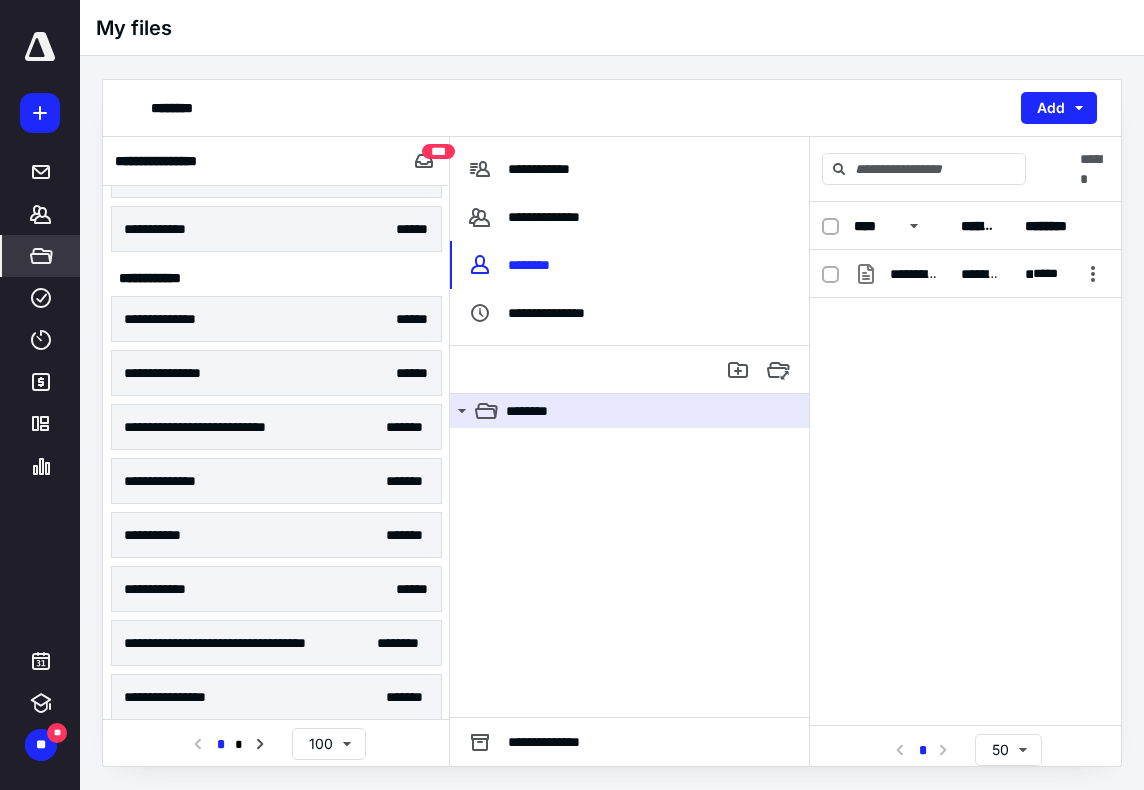 drag, startPoint x: 196, startPoint y: 477, endPoint x: 298, endPoint y: 475, distance: 102.01961 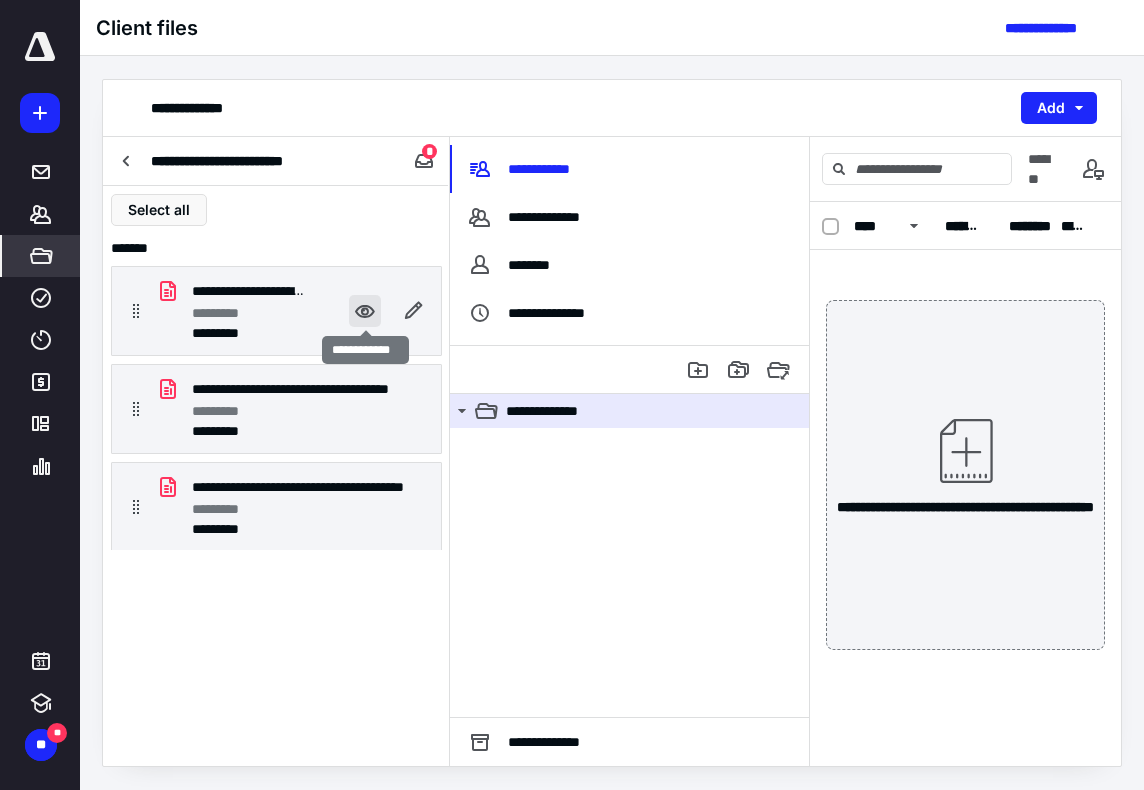 click at bounding box center [365, 311] 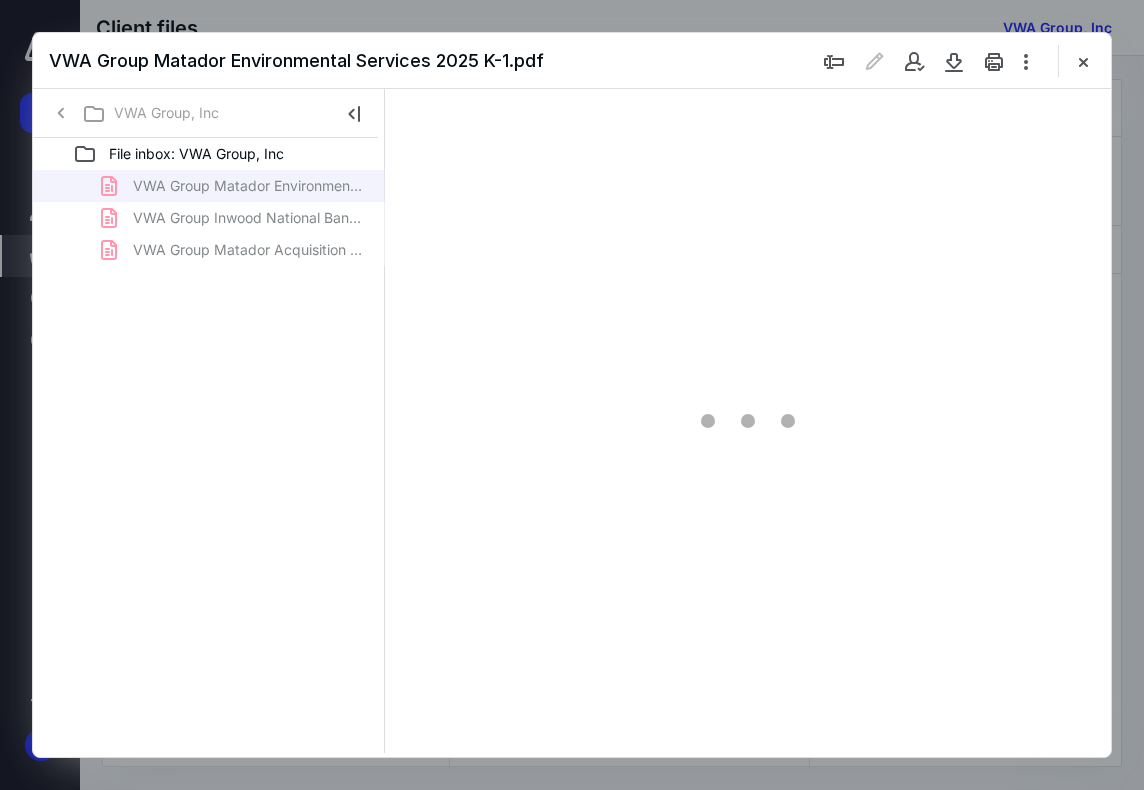 scroll, scrollTop: 0, scrollLeft: 0, axis: both 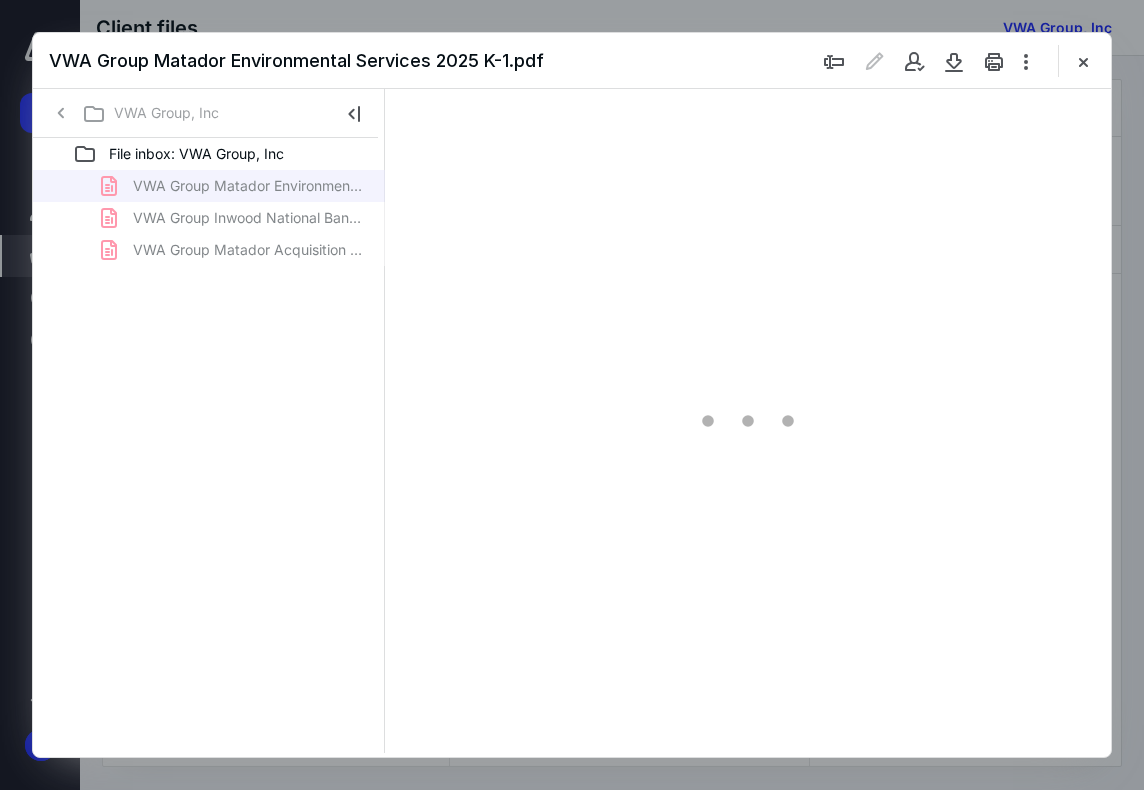 type on "16" 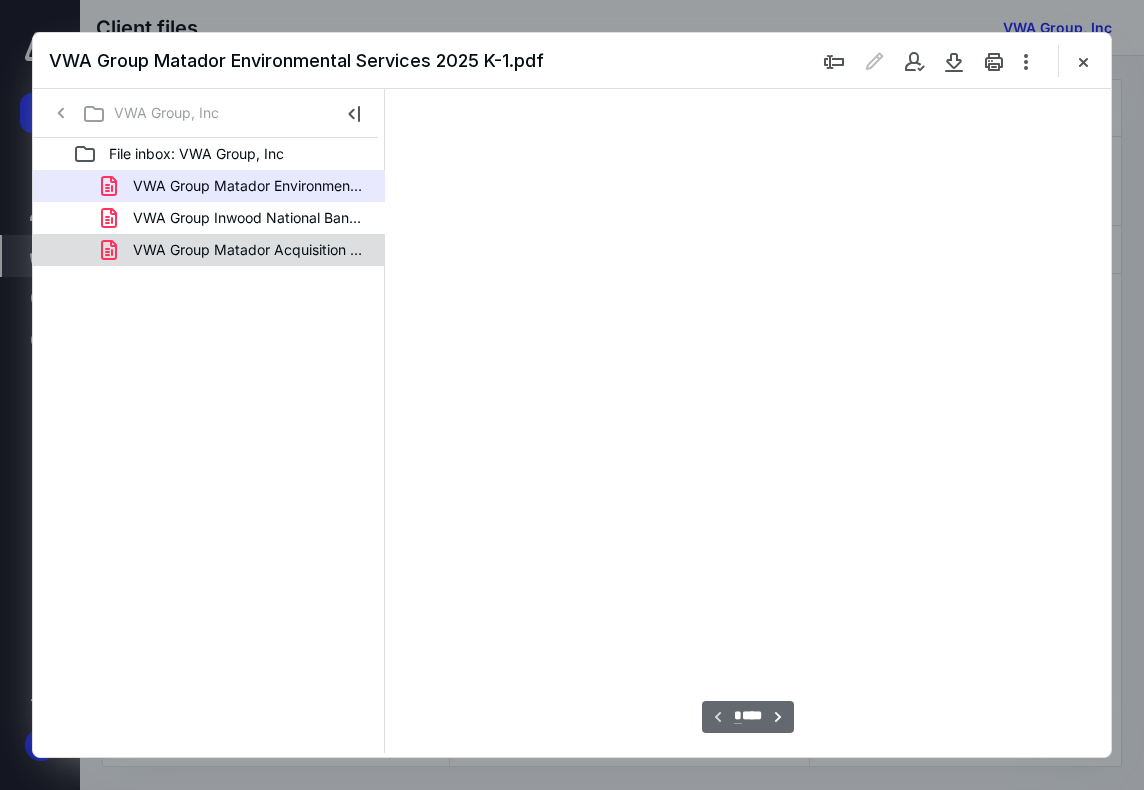 scroll, scrollTop: 105, scrollLeft: 0, axis: vertical 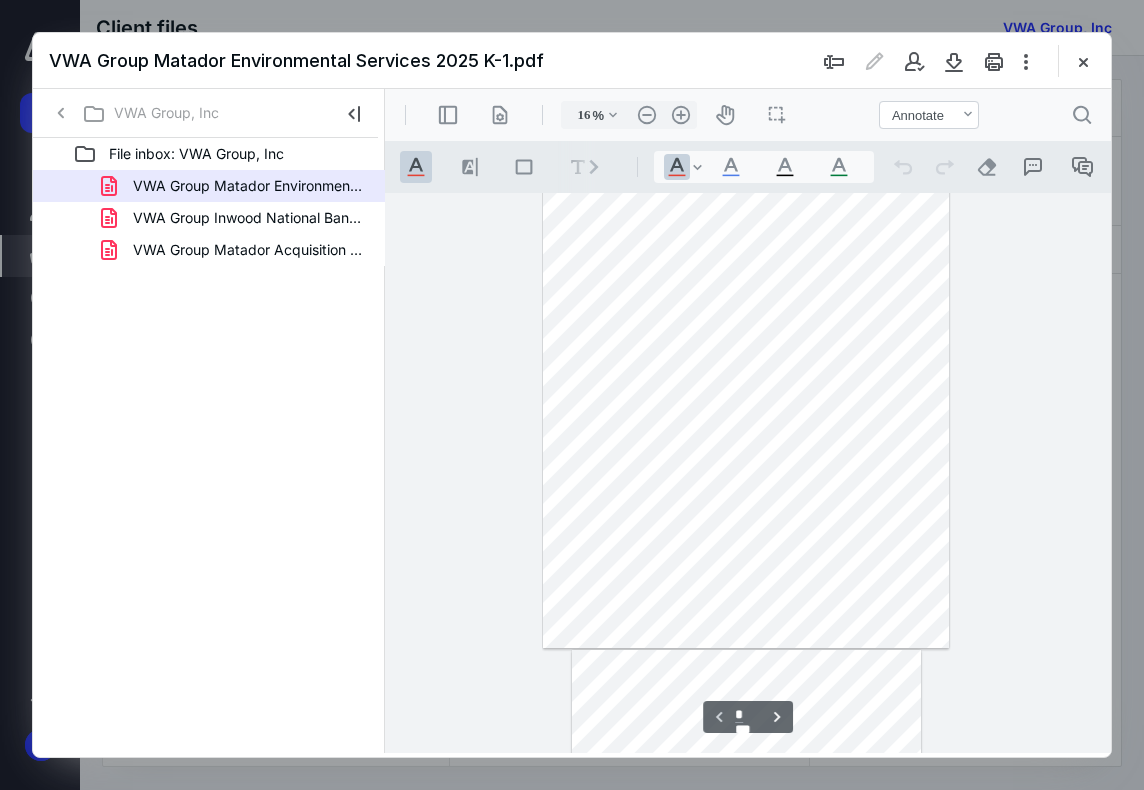 type on "*" 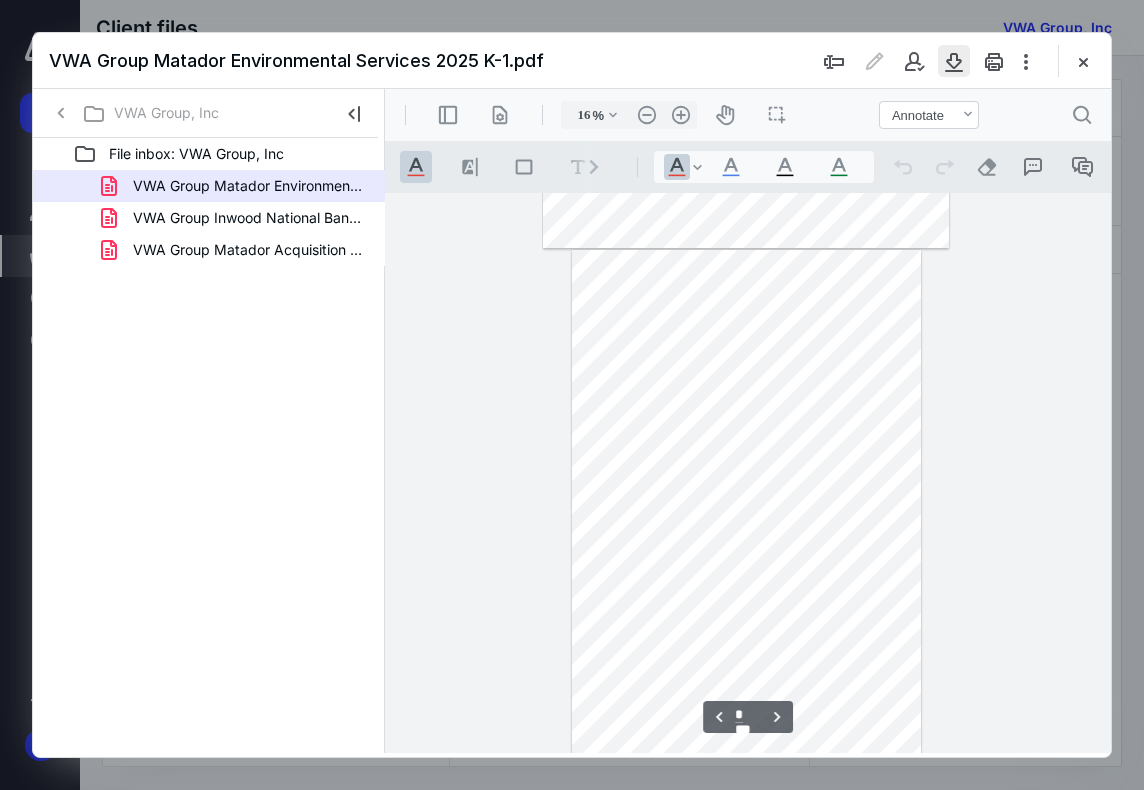 click at bounding box center (954, 61) 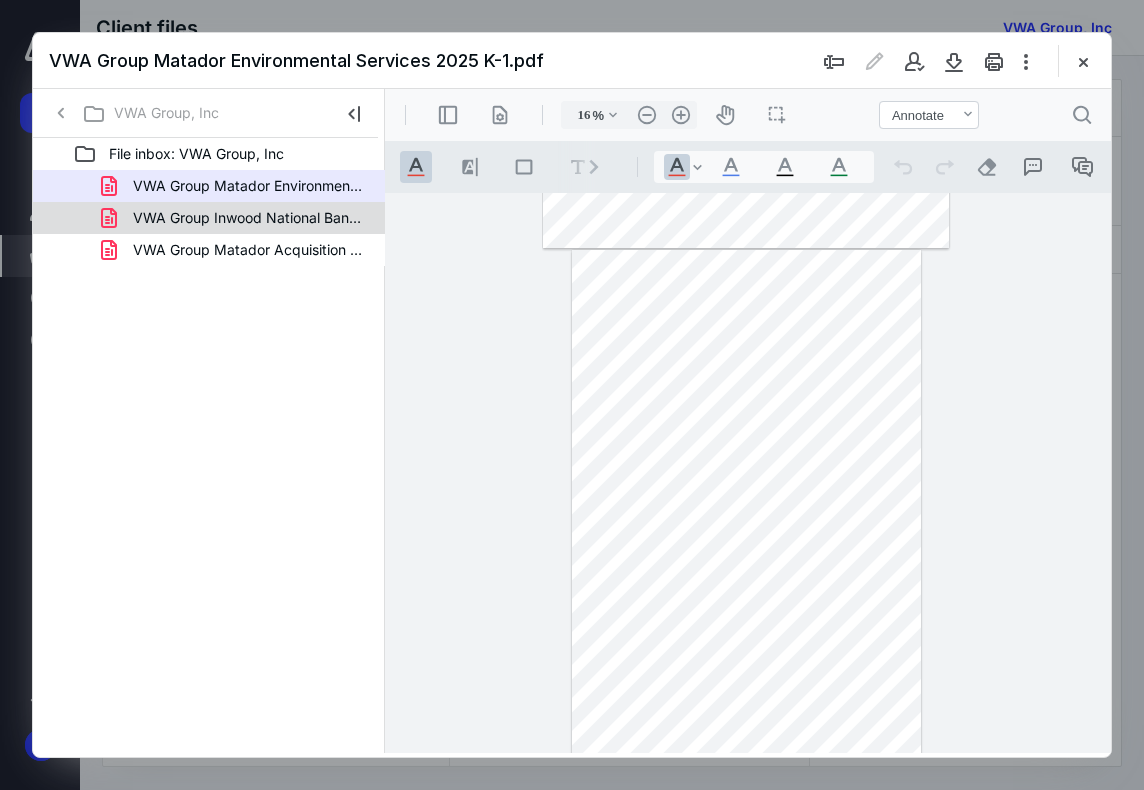 click on "VWA Group Inwood National Bank 1099.pdf" at bounding box center (249, 218) 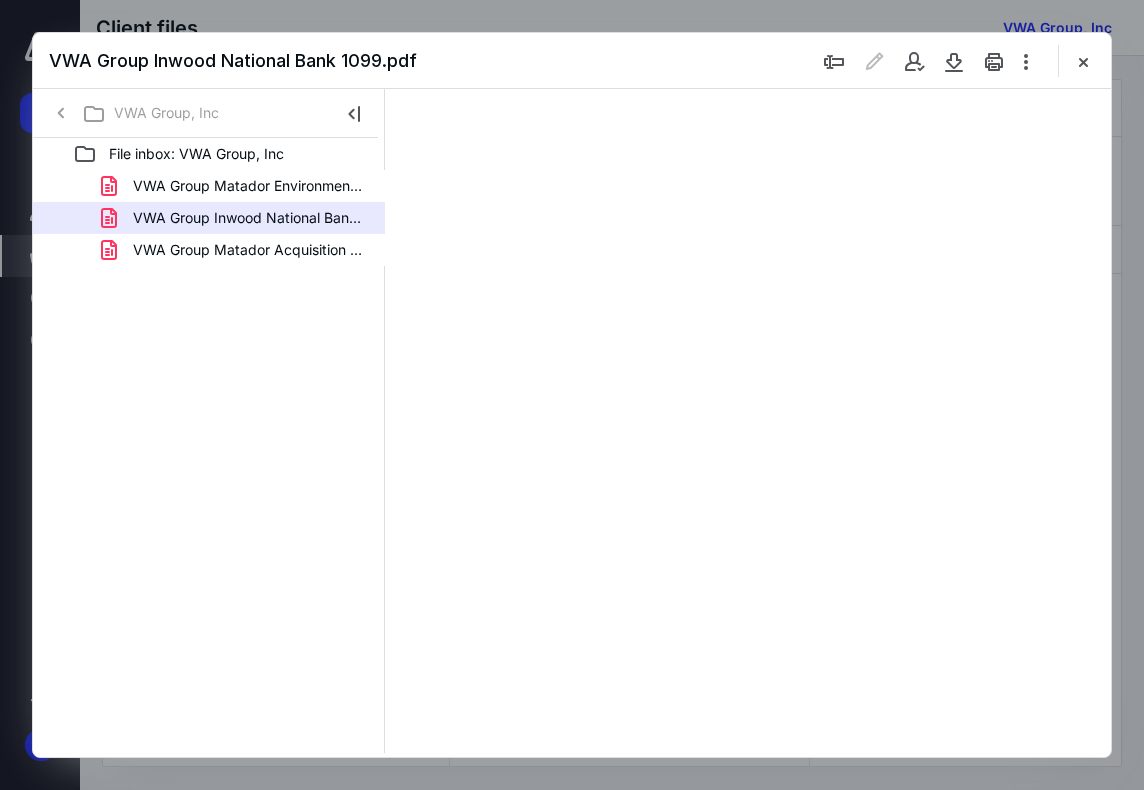 scroll, scrollTop: 0, scrollLeft: 0, axis: both 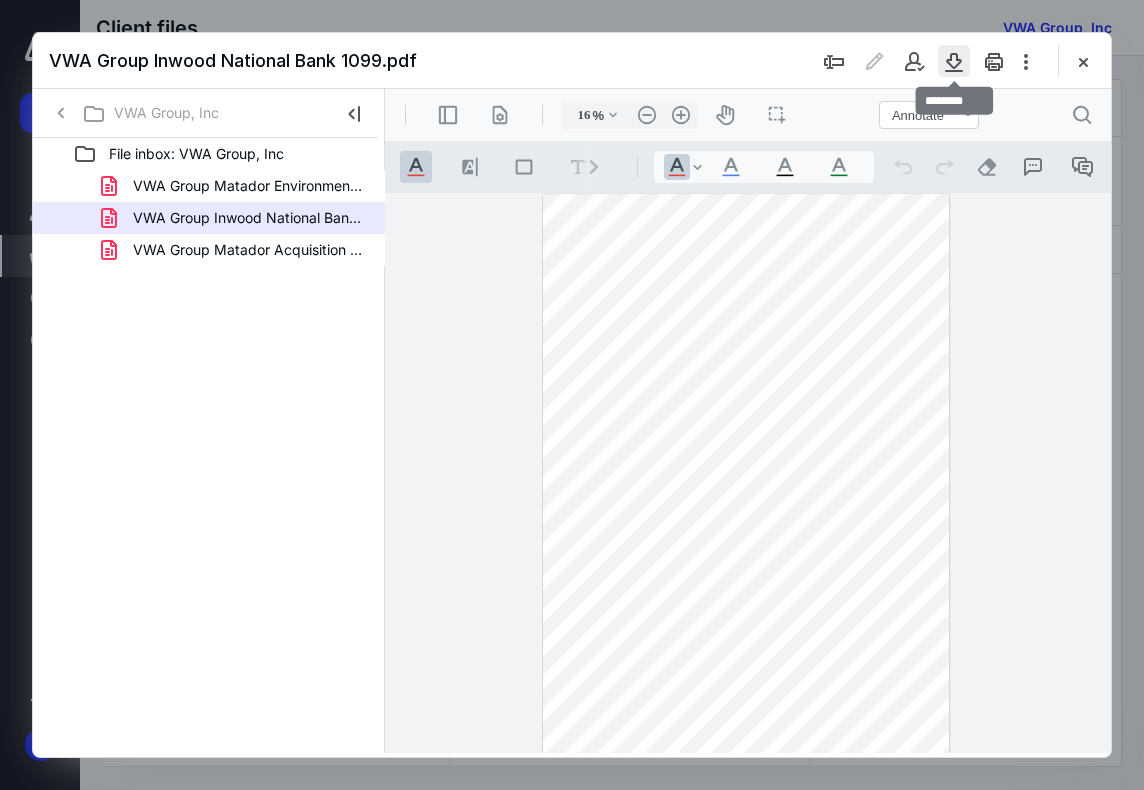 click at bounding box center [954, 61] 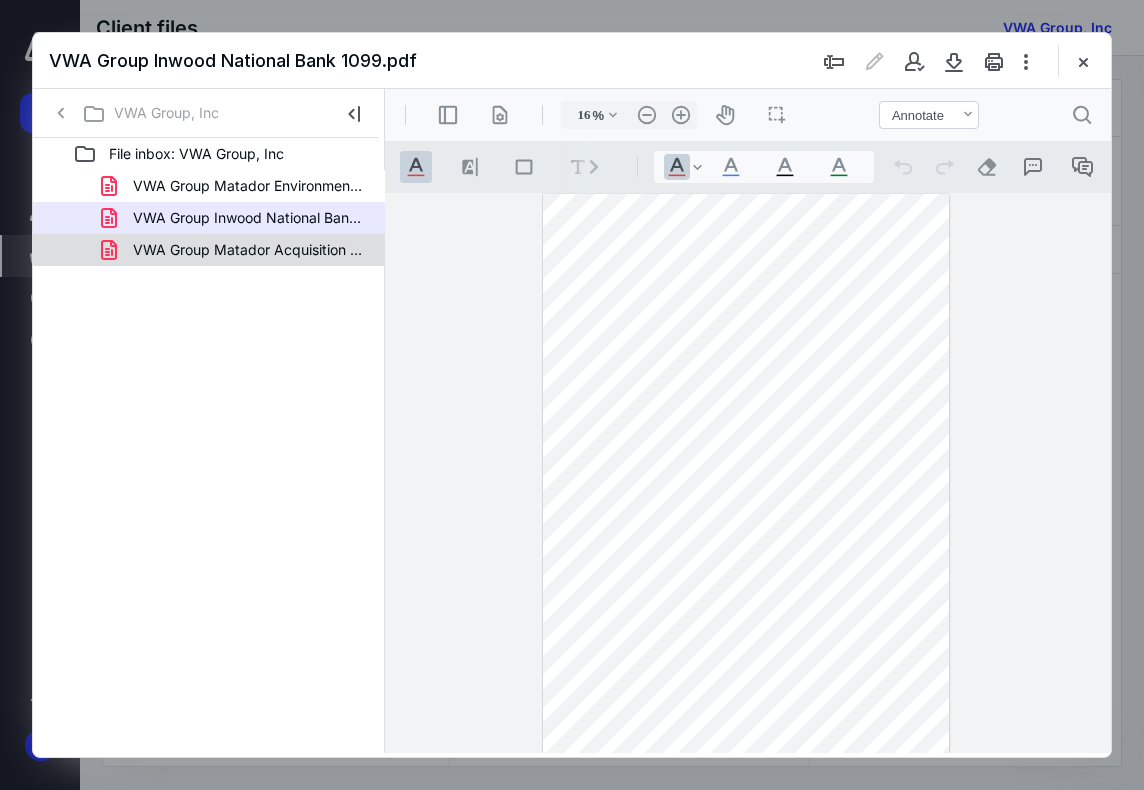 click on "VWA Group Matador Acquisition 2025 K-1.pdf" at bounding box center [249, 250] 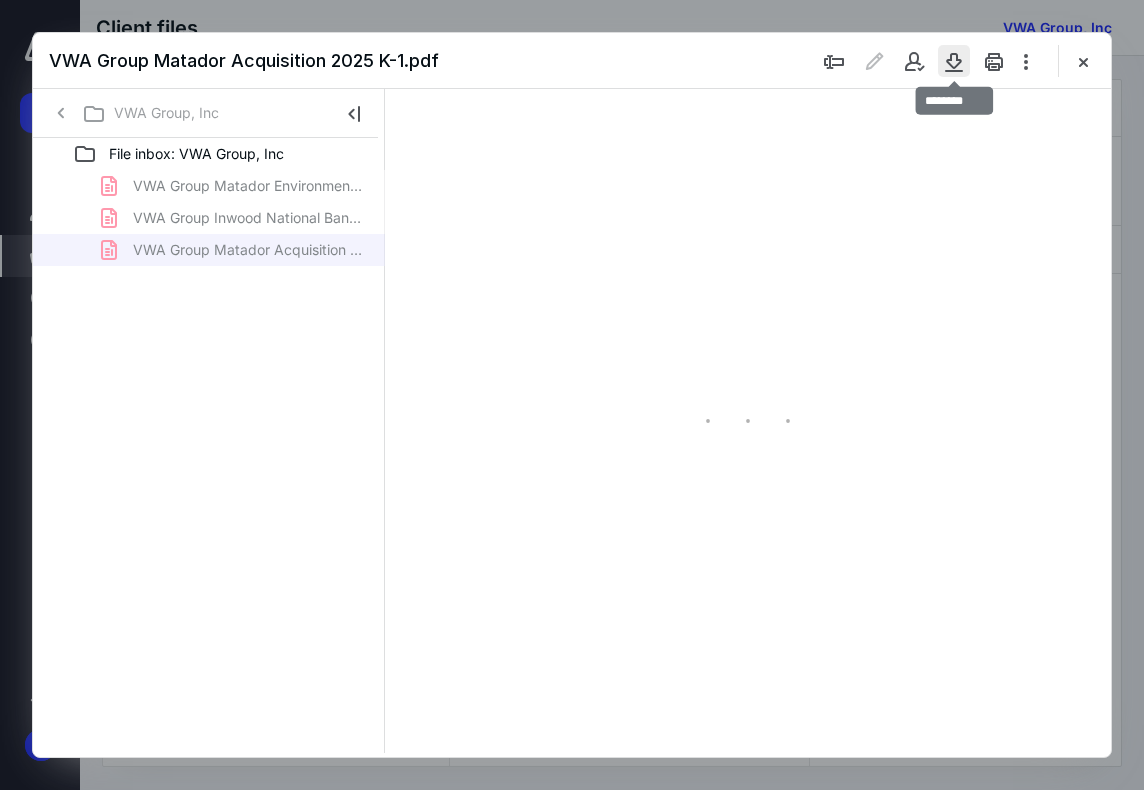 type on "20" 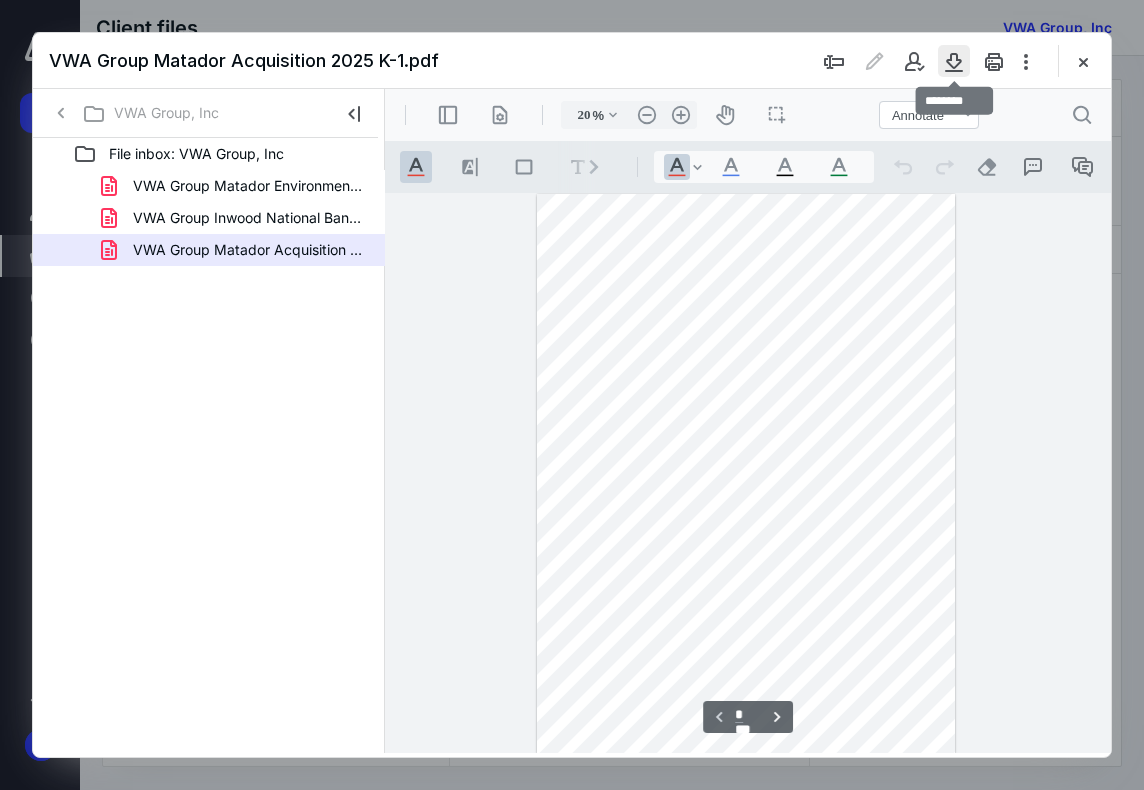 click at bounding box center [954, 61] 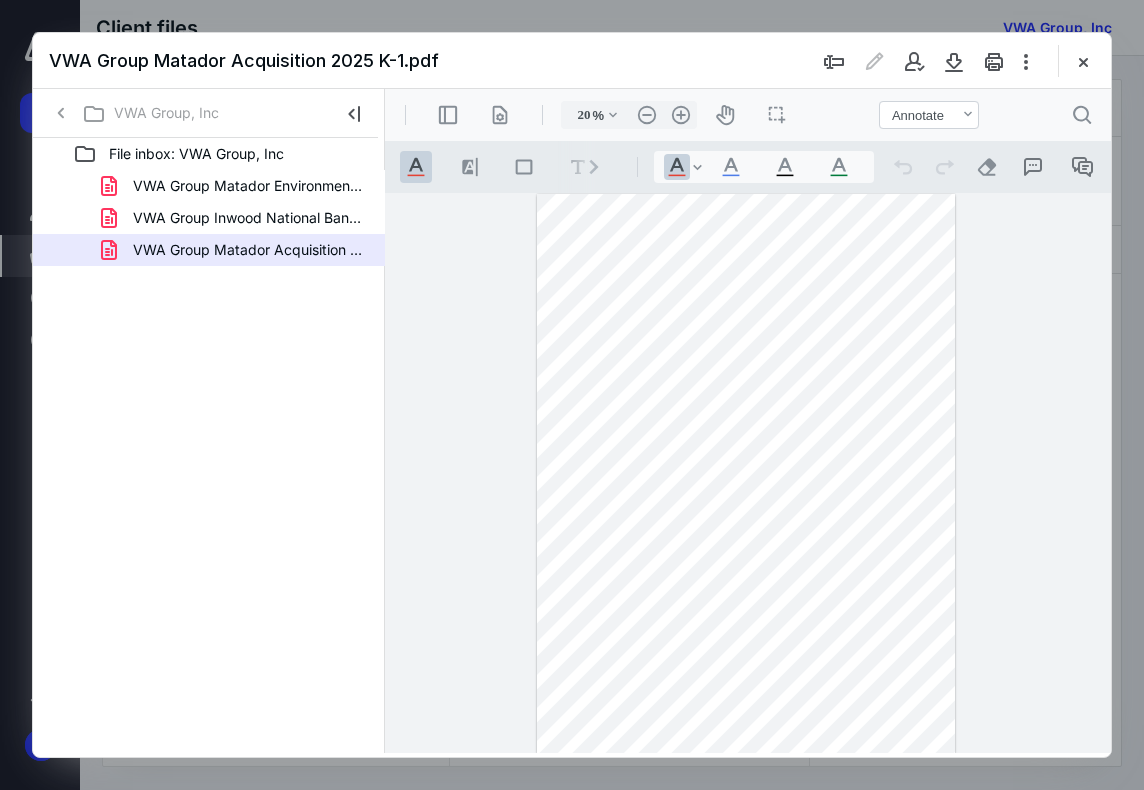 drag, startPoint x: 1086, startPoint y: 59, endPoint x: 1110, endPoint y: 99, distance: 46.647614 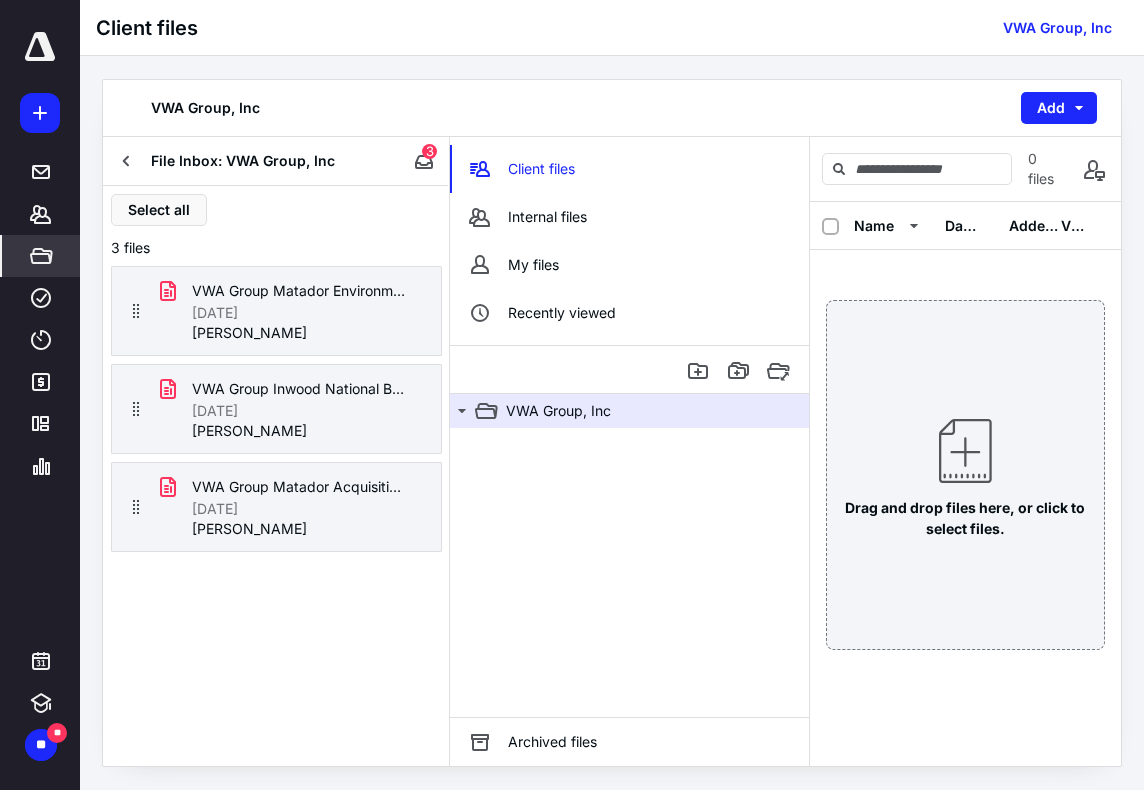 click on "File Inbox: VWA Group, Inc" at bounding box center (251, 161) 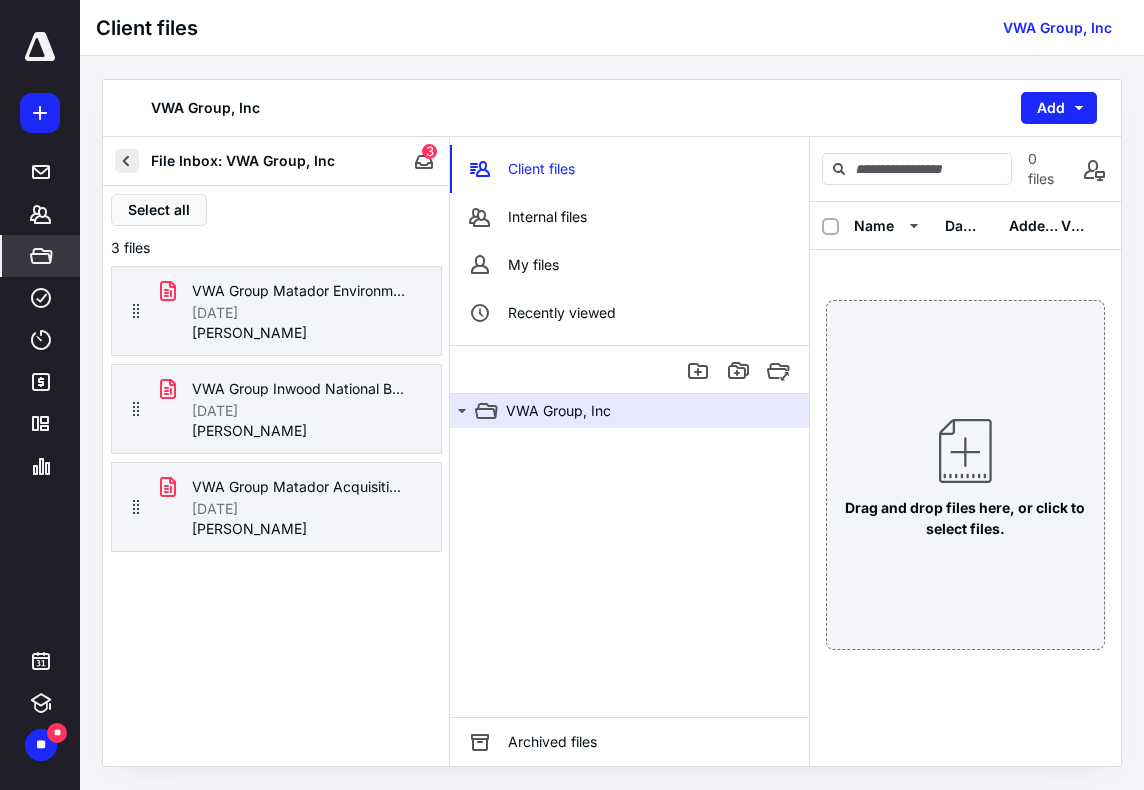 click at bounding box center [127, 161] 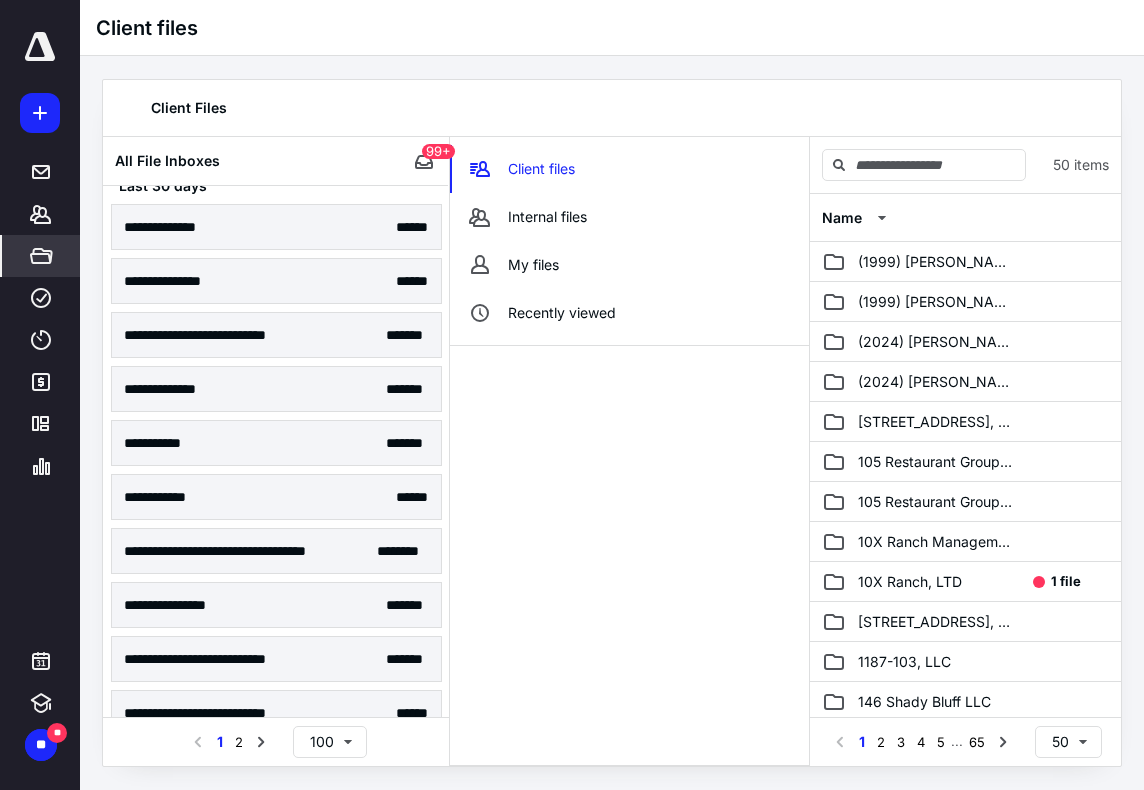 scroll, scrollTop: 900, scrollLeft: 0, axis: vertical 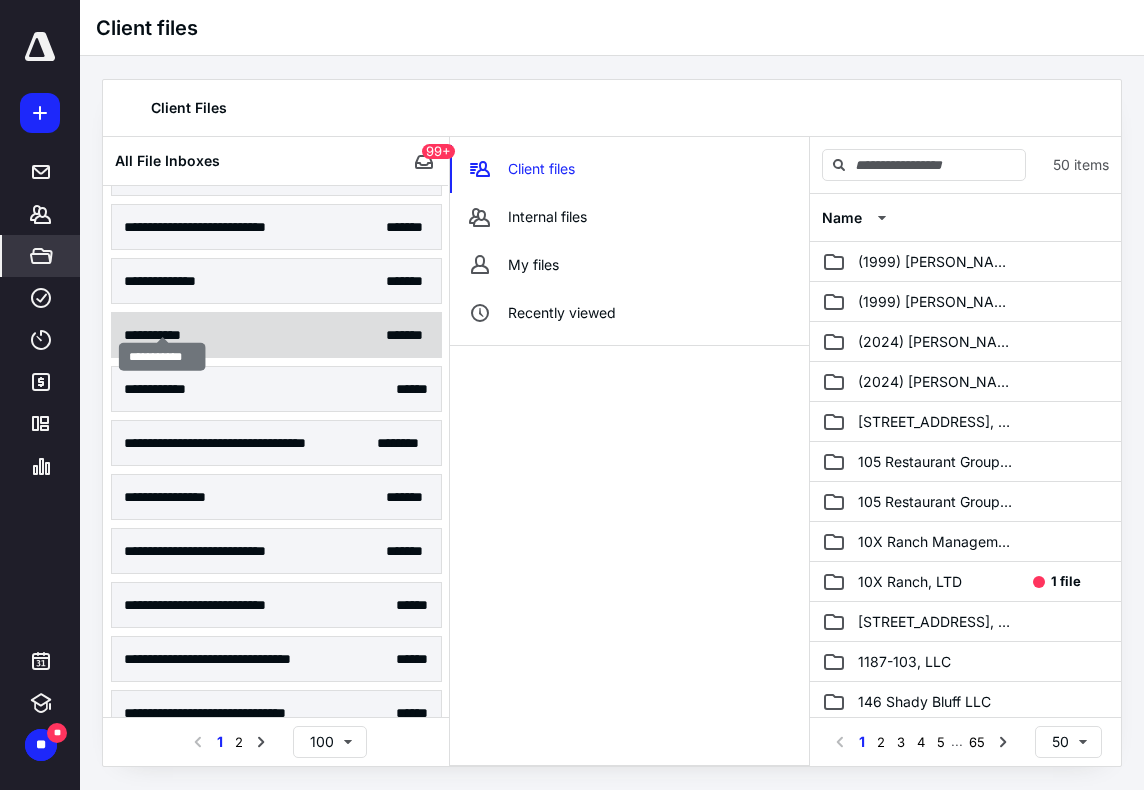 click on "**********" at bounding box center (163, 335) 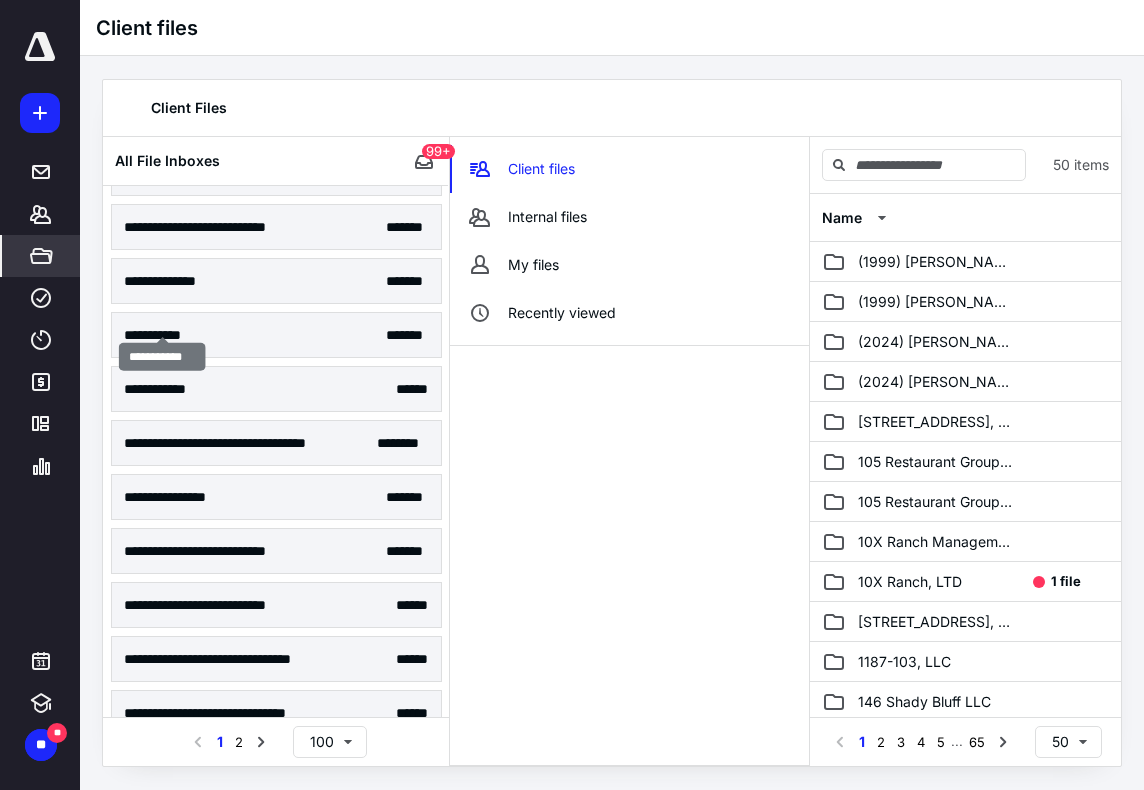 scroll, scrollTop: 0, scrollLeft: 0, axis: both 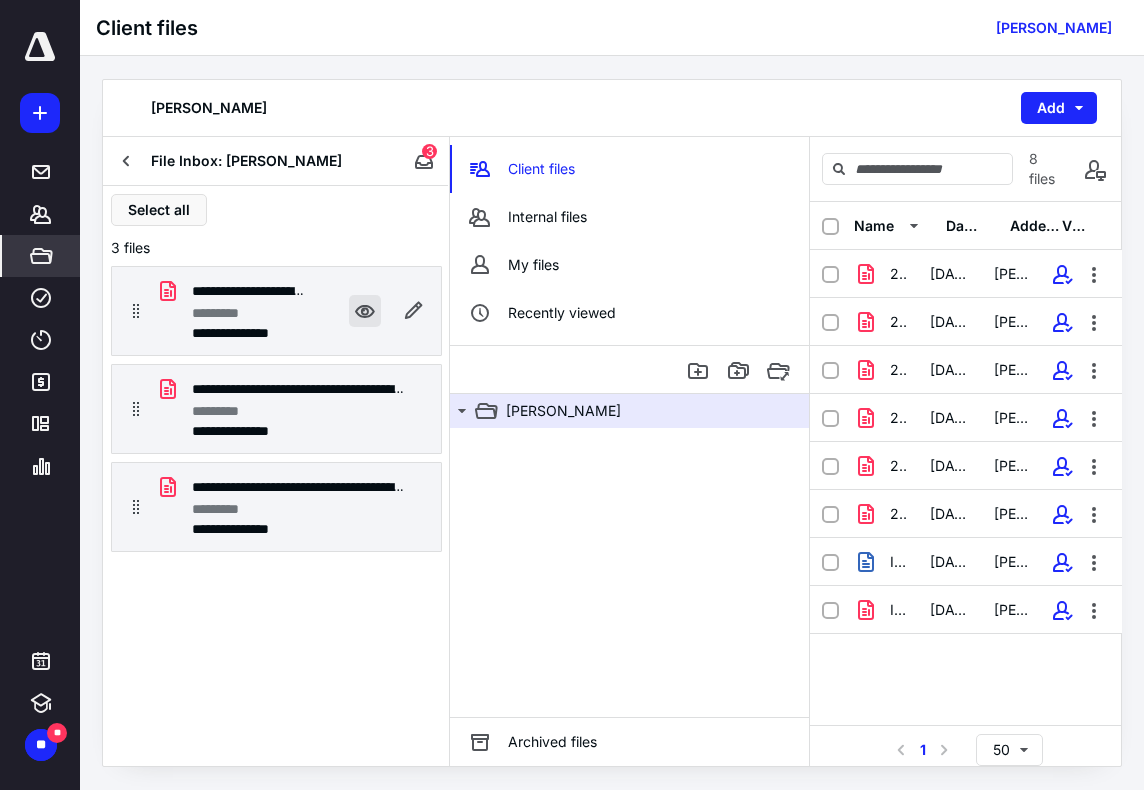 click at bounding box center (365, 311) 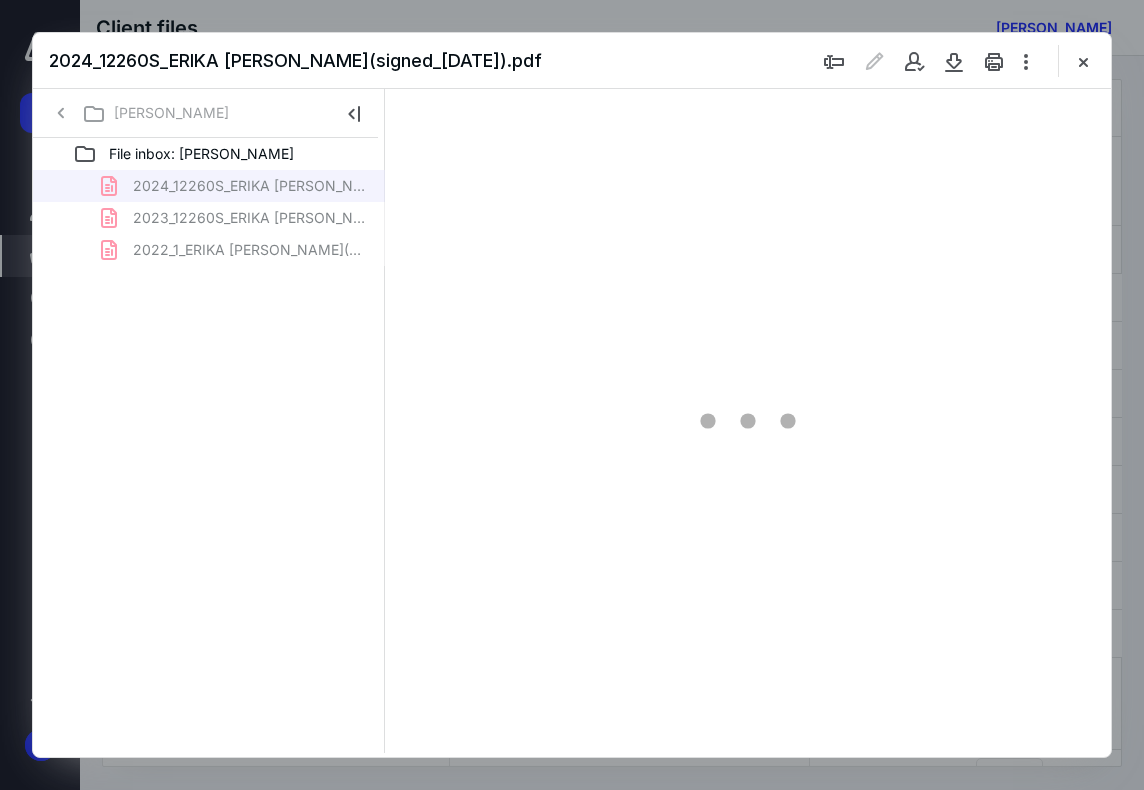 scroll, scrollTop: 0, scrollLeft: 0, axis: both 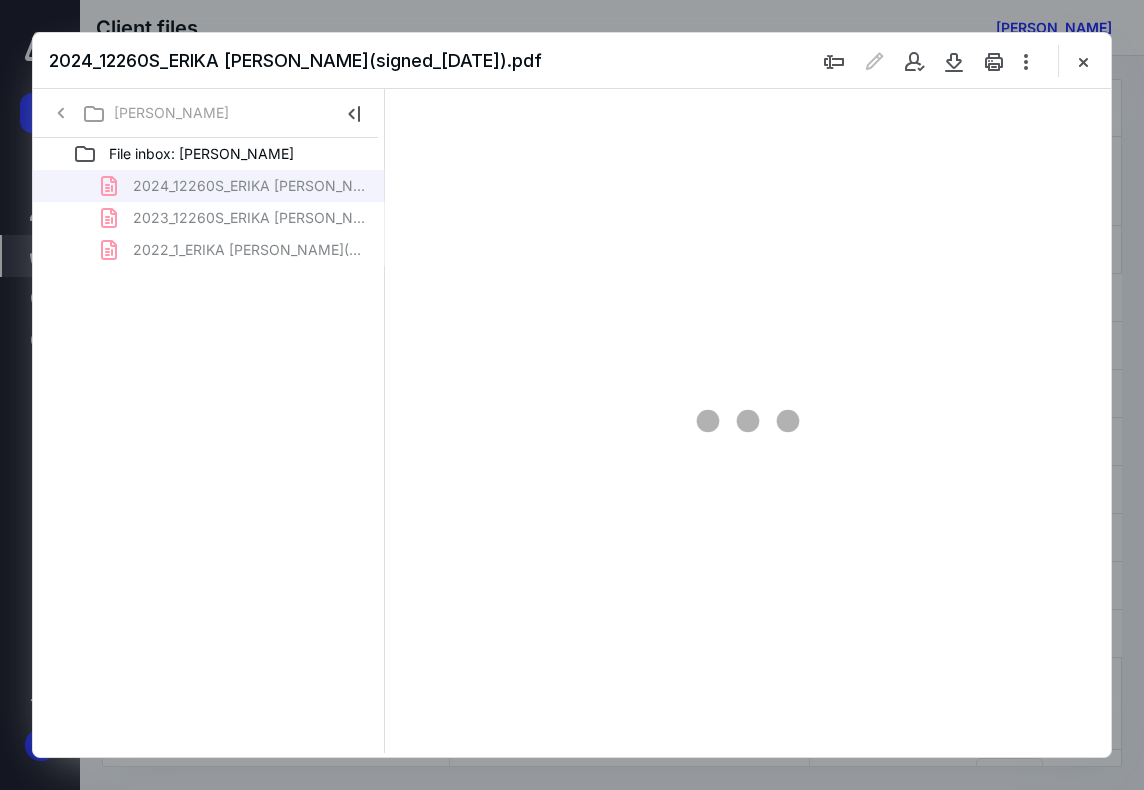 type on "71" 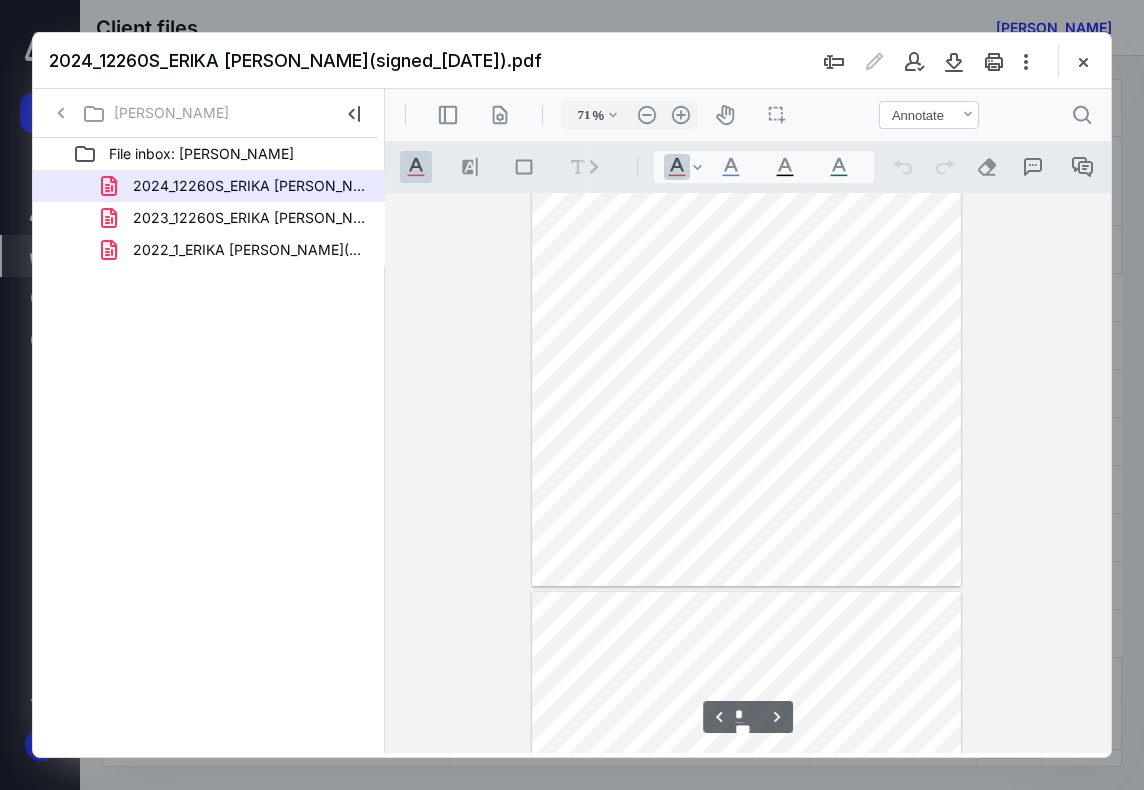 scroll, scrollTop: 907, scrollLeft: 0, axis: vertical 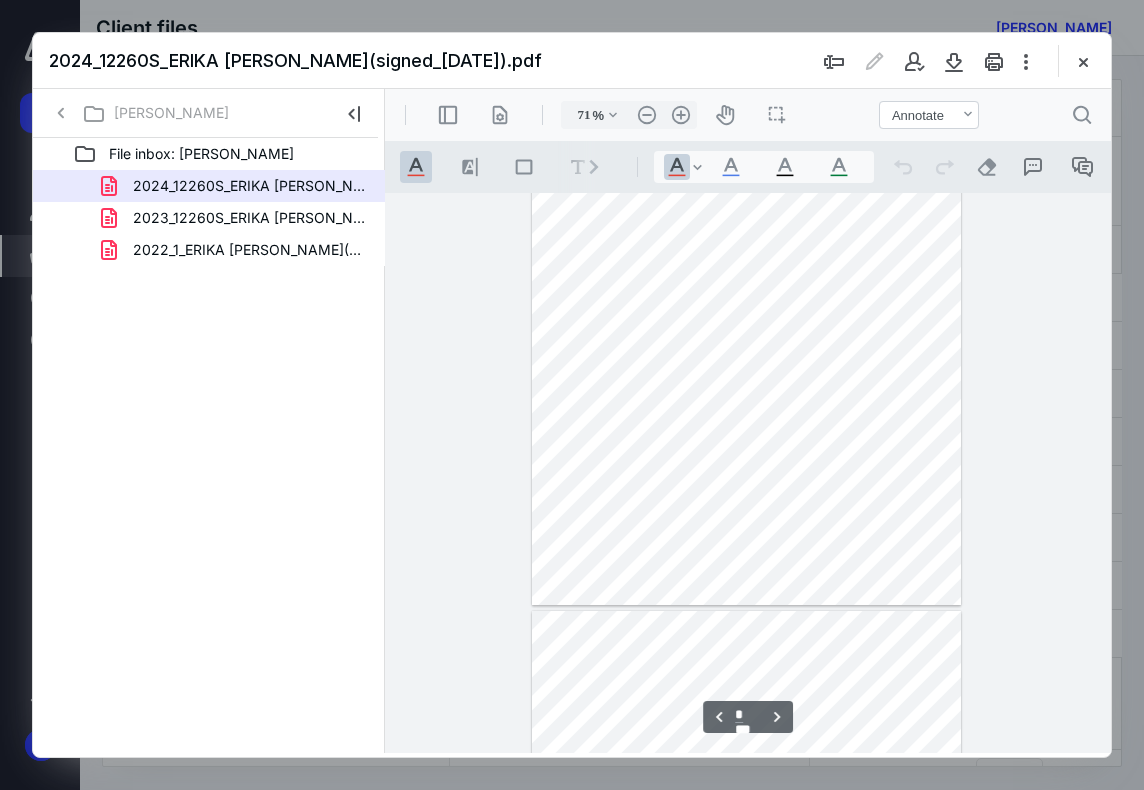 type on "*" 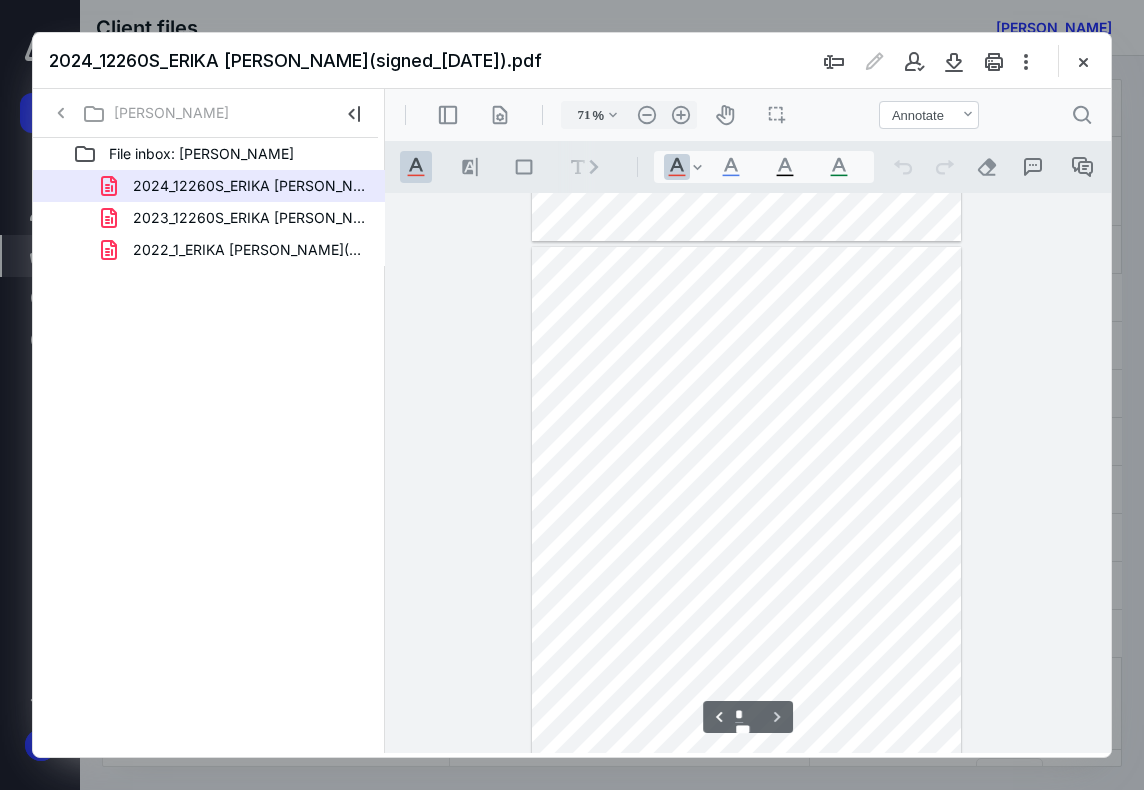 scroll, scrollTop: 1122, scrollLeft: 0, axis: vertical 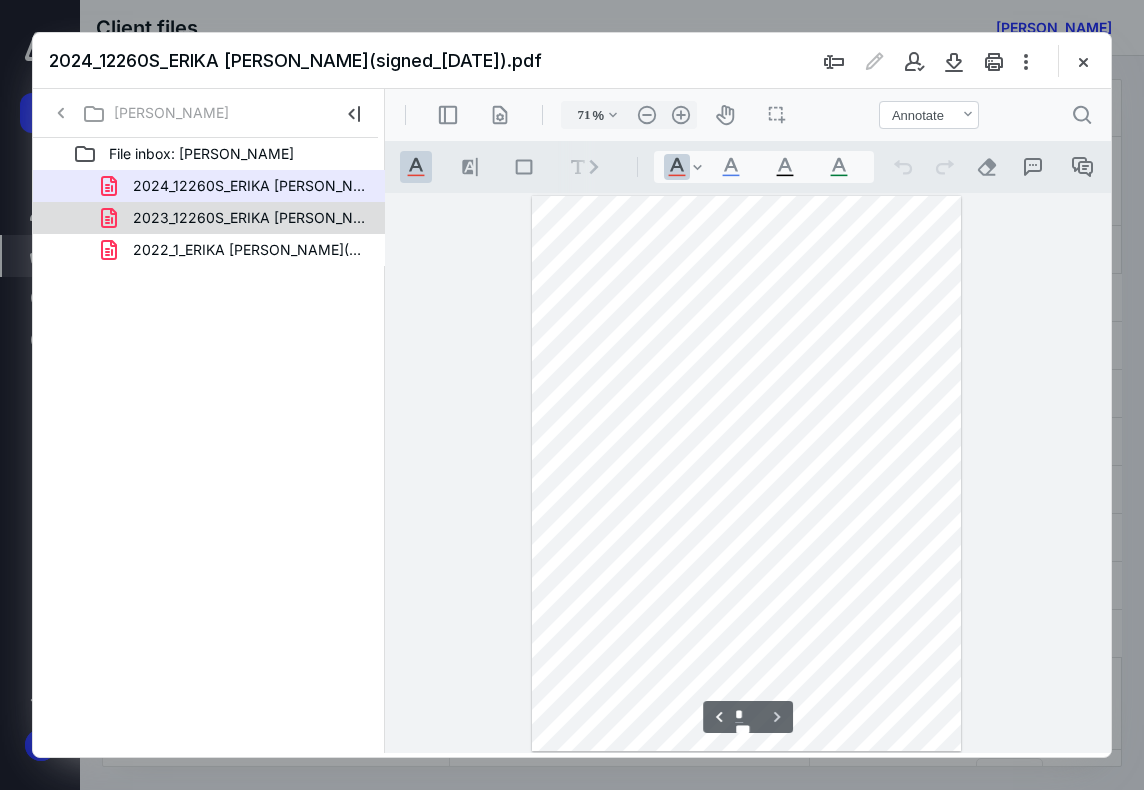 click on "2023_12260S_ERIKA [PERSON_NAME](signed_[DATE]).pdf" at bounding box center (249, 218) 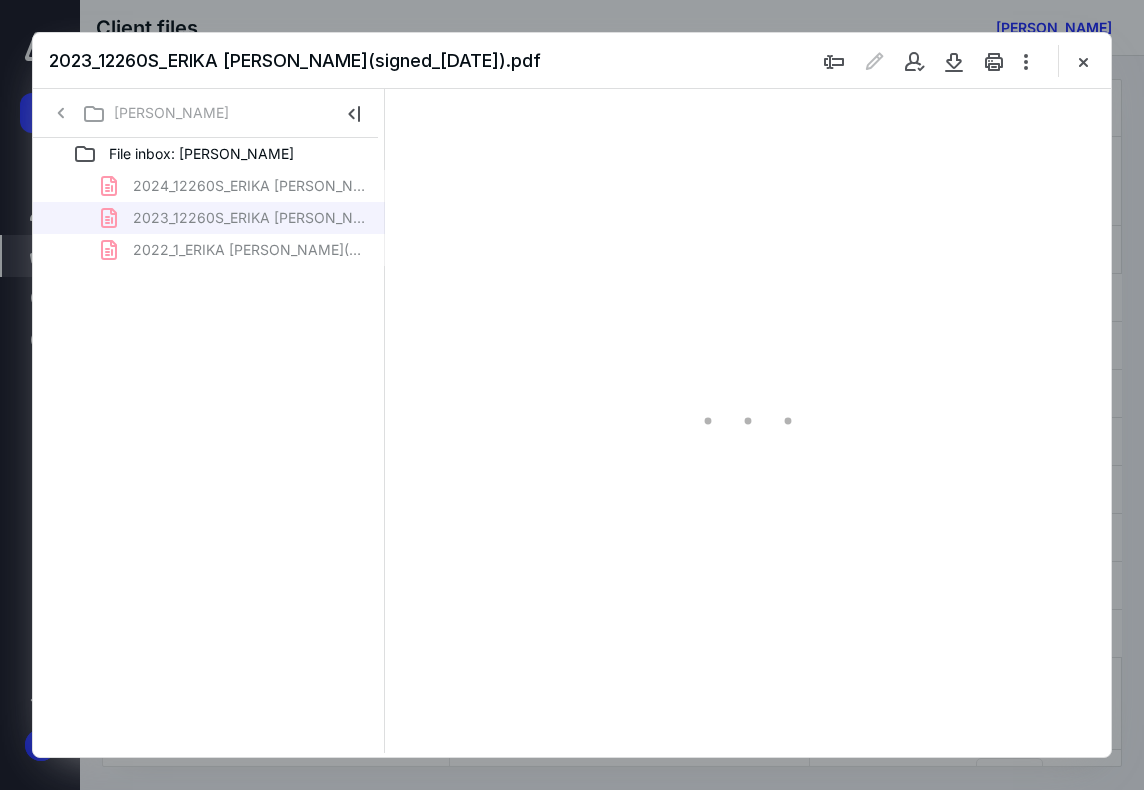 type on "71" 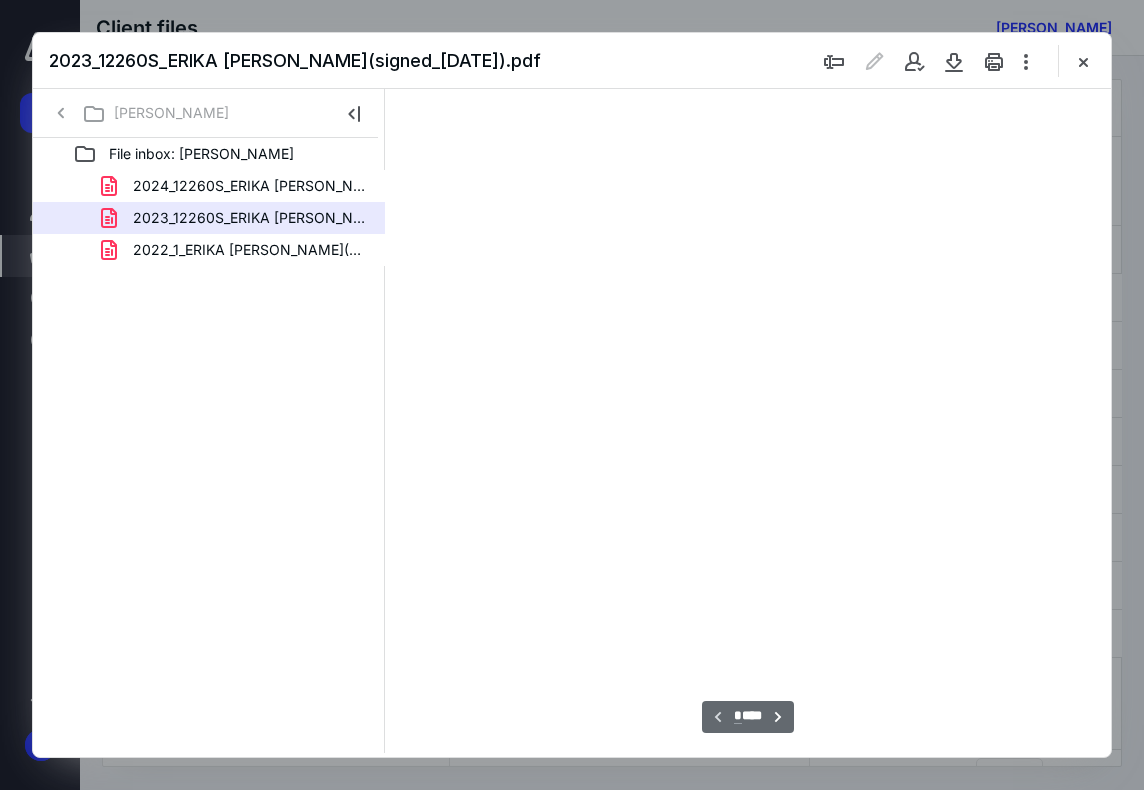 scroll, scrollTop: 107, scrollLeft: 0, axis: vertical 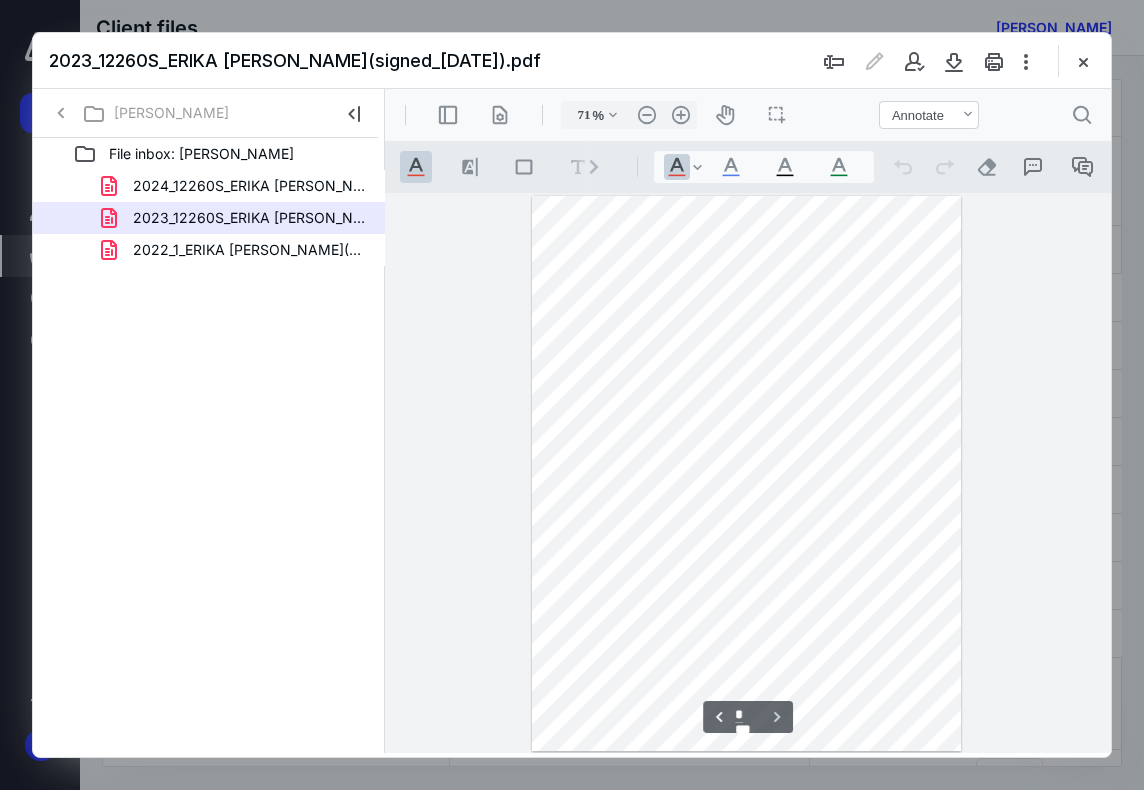 type on "*" 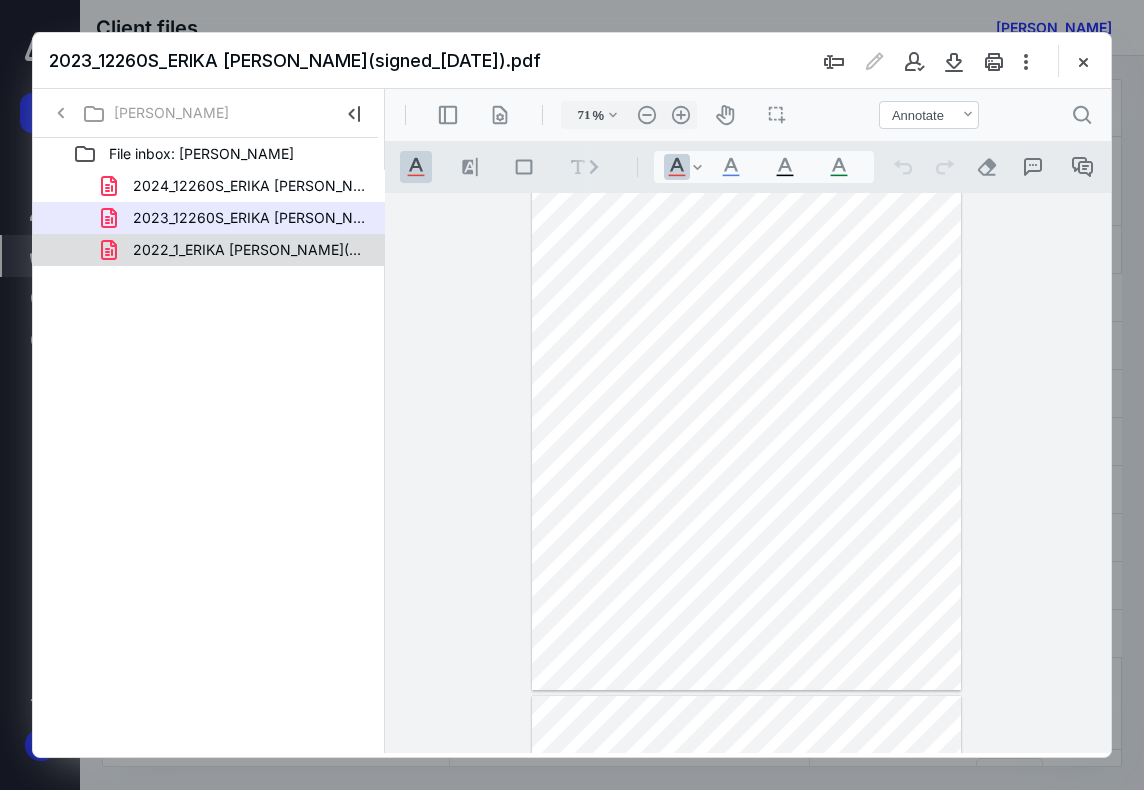 click on "2022_1_ERIKA [PERSON_NAME](signed_[DATE]).pdf" at bounding box center [249, 250] 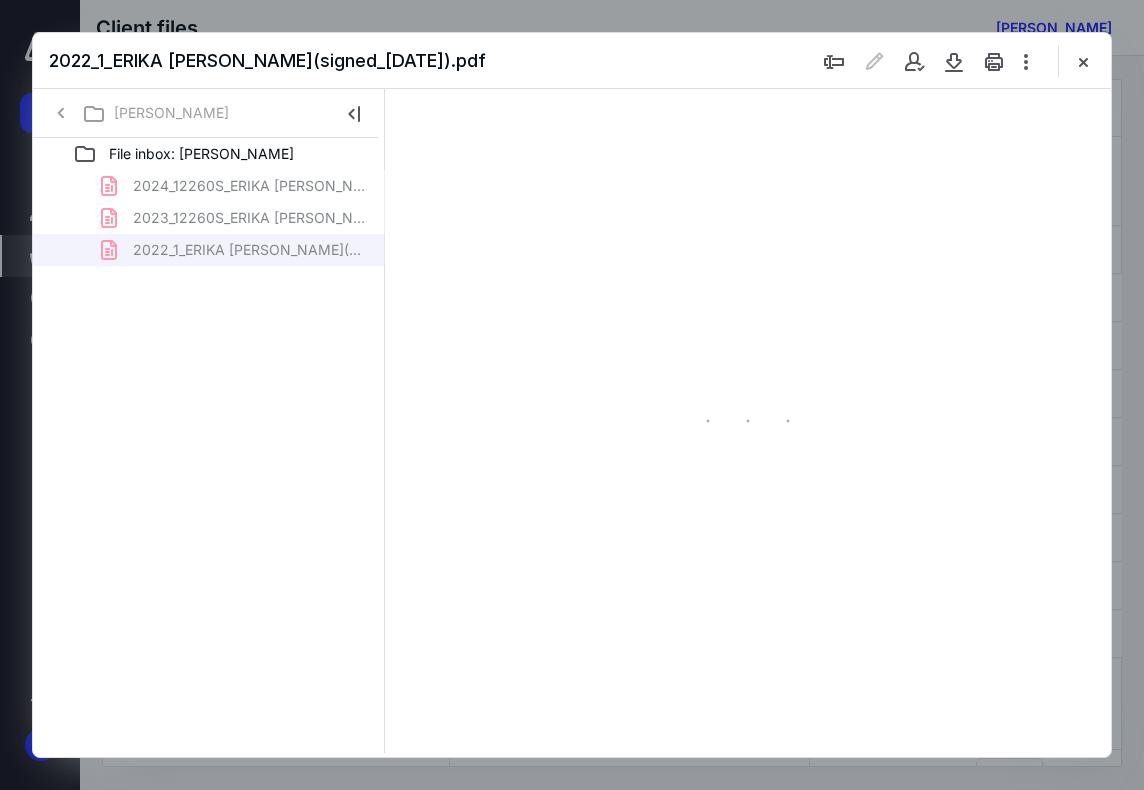 type on "71" 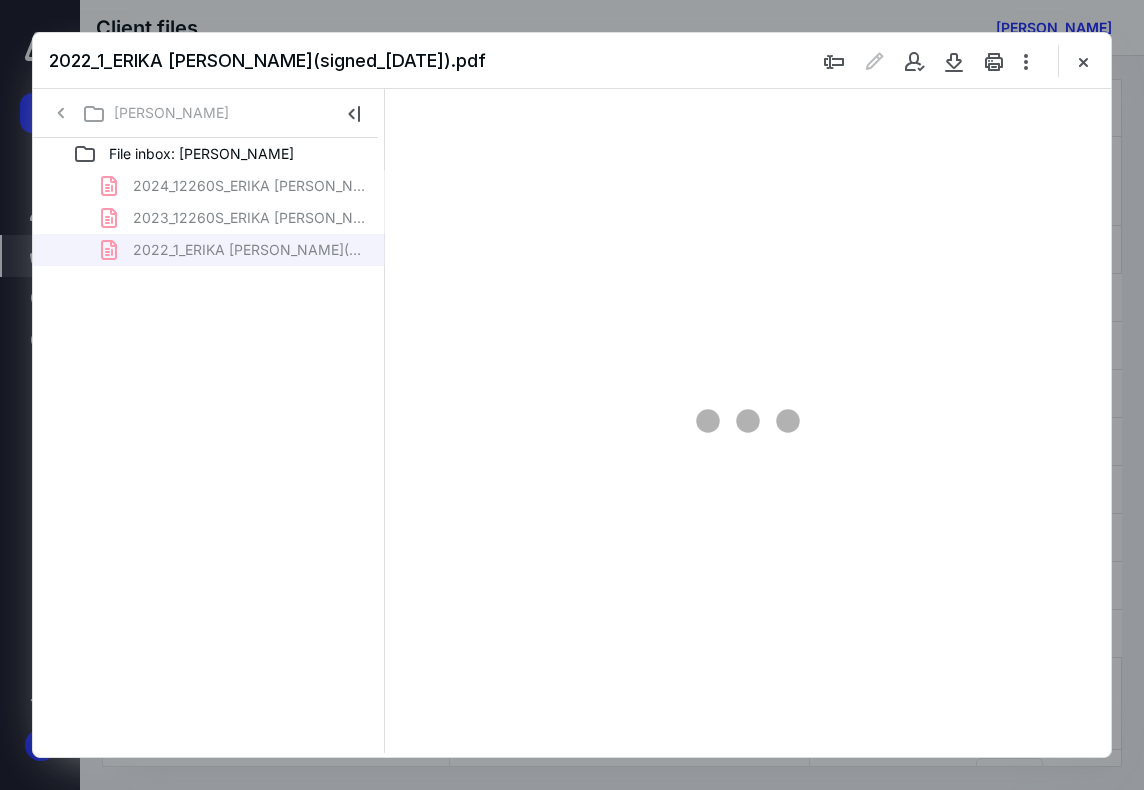 scroll, scrollTop: 107, scrollLeft: 0, axis: vertical 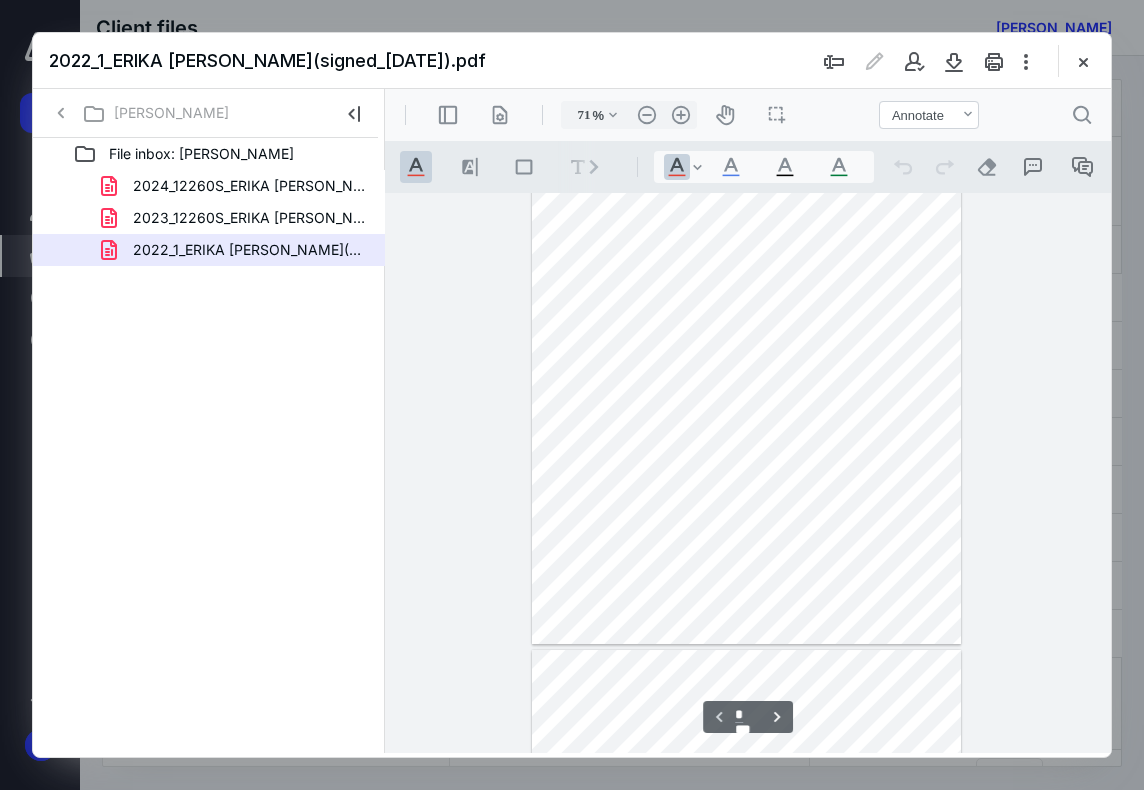 type on "*" 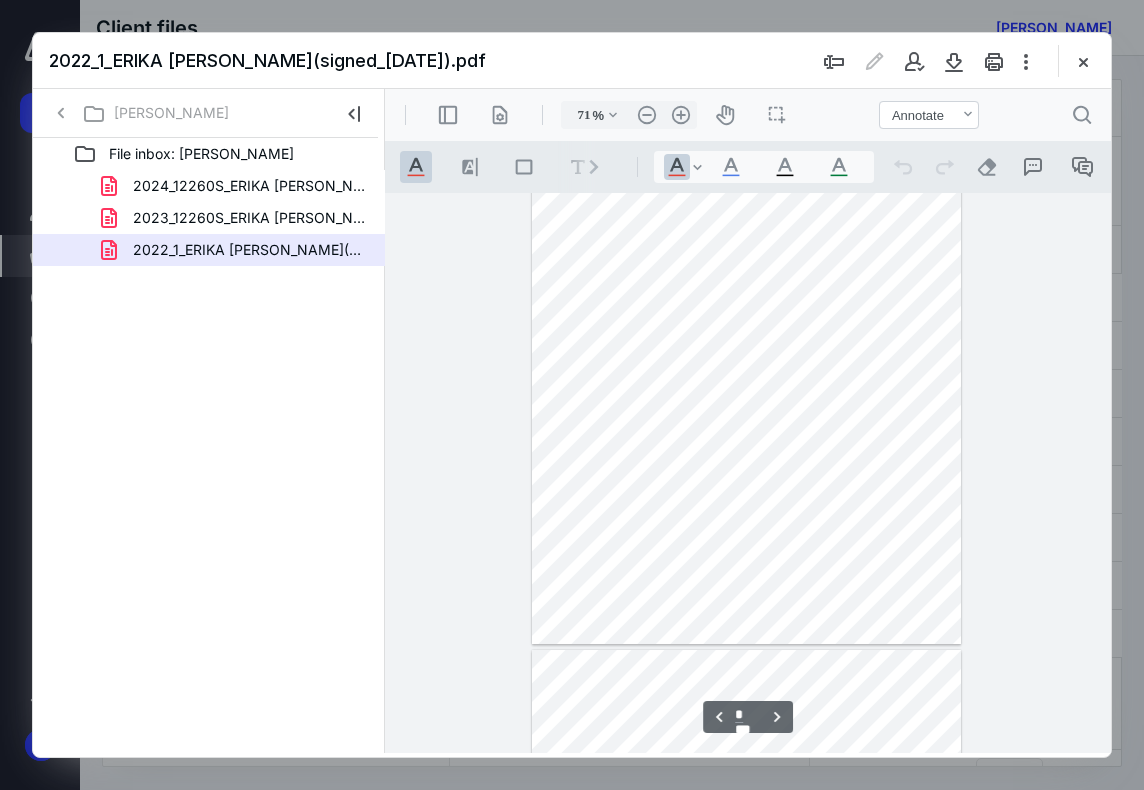 scroll, scrollTop: 507, scrollLeft: 0, axis: vertical 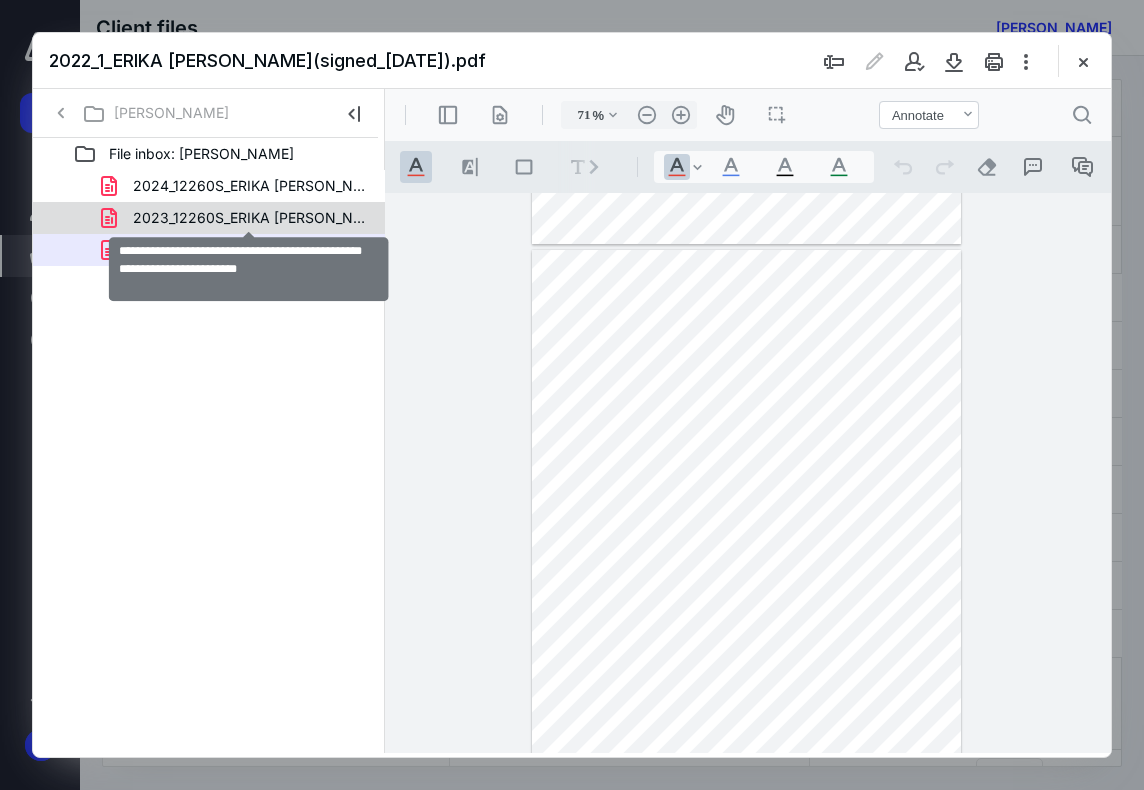 click on "2023_12260S_ERIKA [PERSON_NAME](signed_[DATE]).pdf" at bounding box center [249, 218] 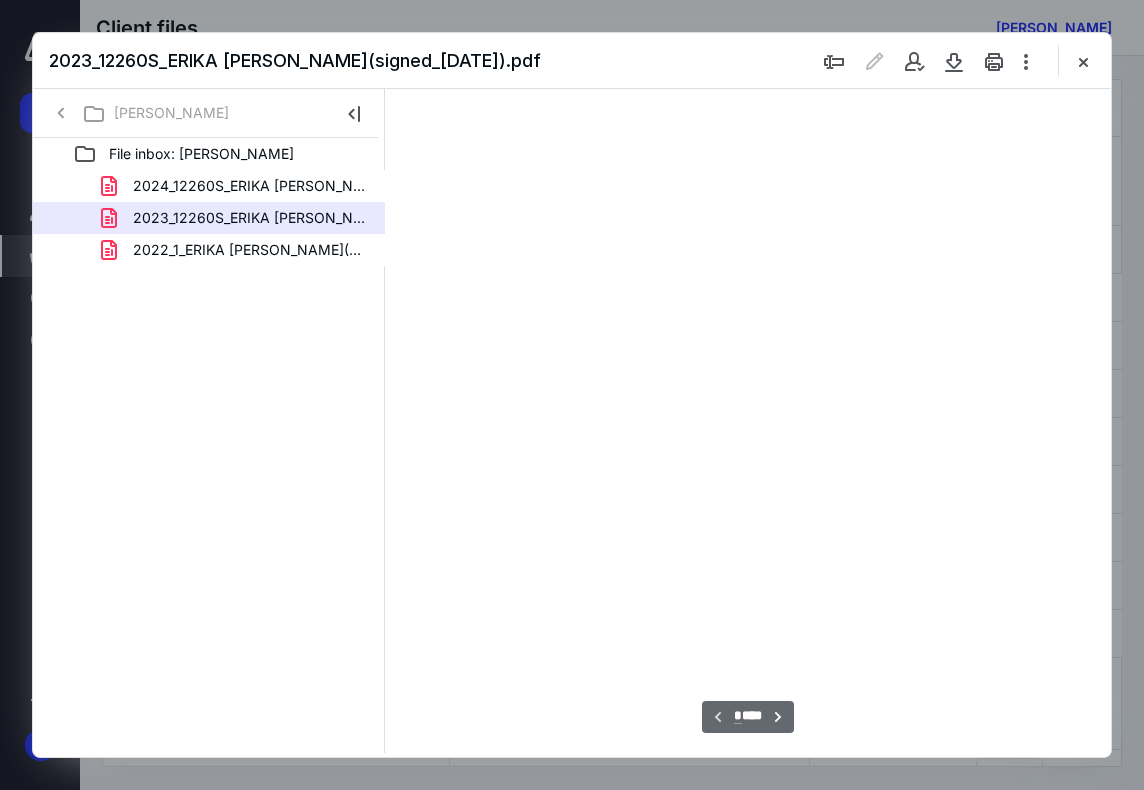 type on "71" 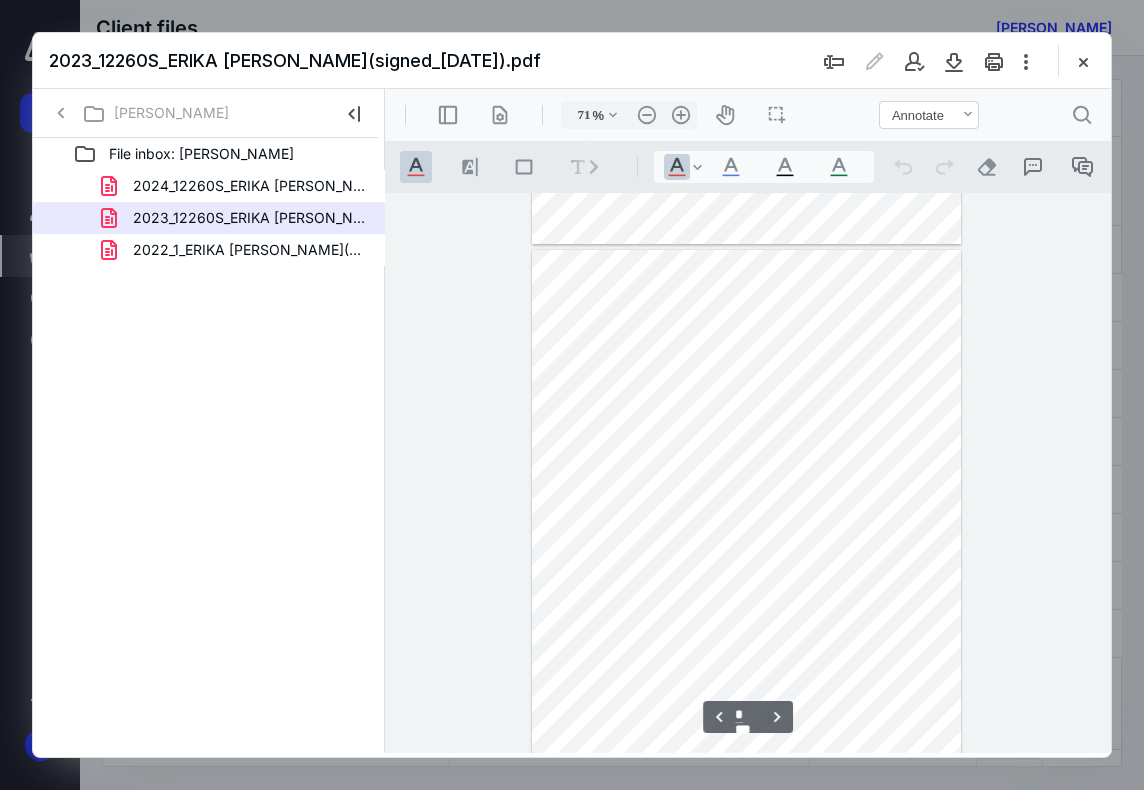 type on "*" 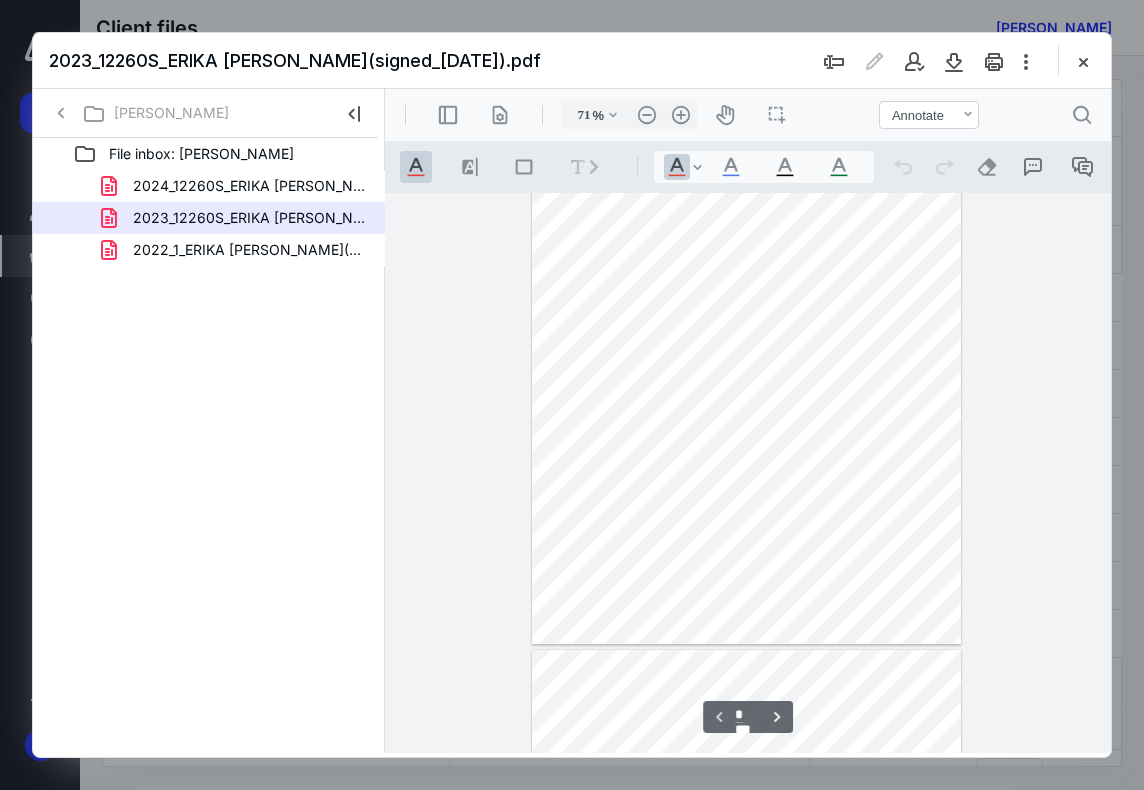 scroll, scrollTop: 0, scrollLeft: 0, axis: both 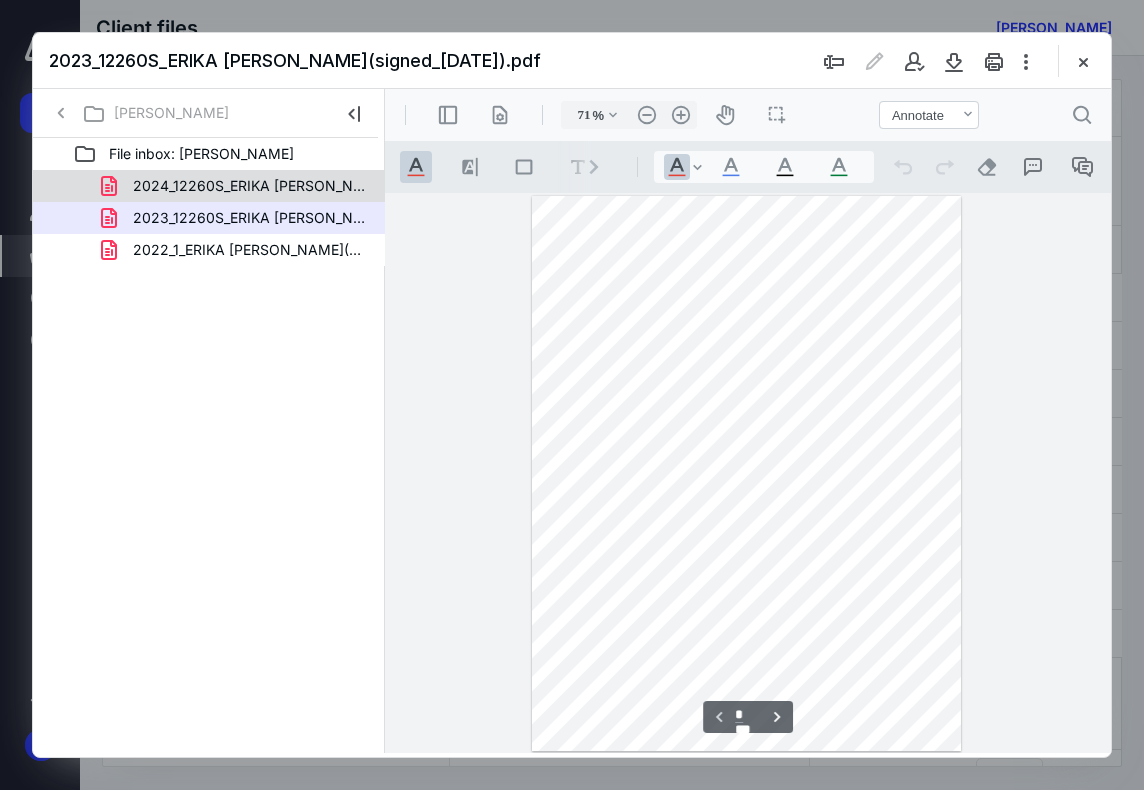 click on "2024_12260S_ERIKA [PERSON_NAME](signed_[DATE]).pdf" at bounding box center (249, 186) 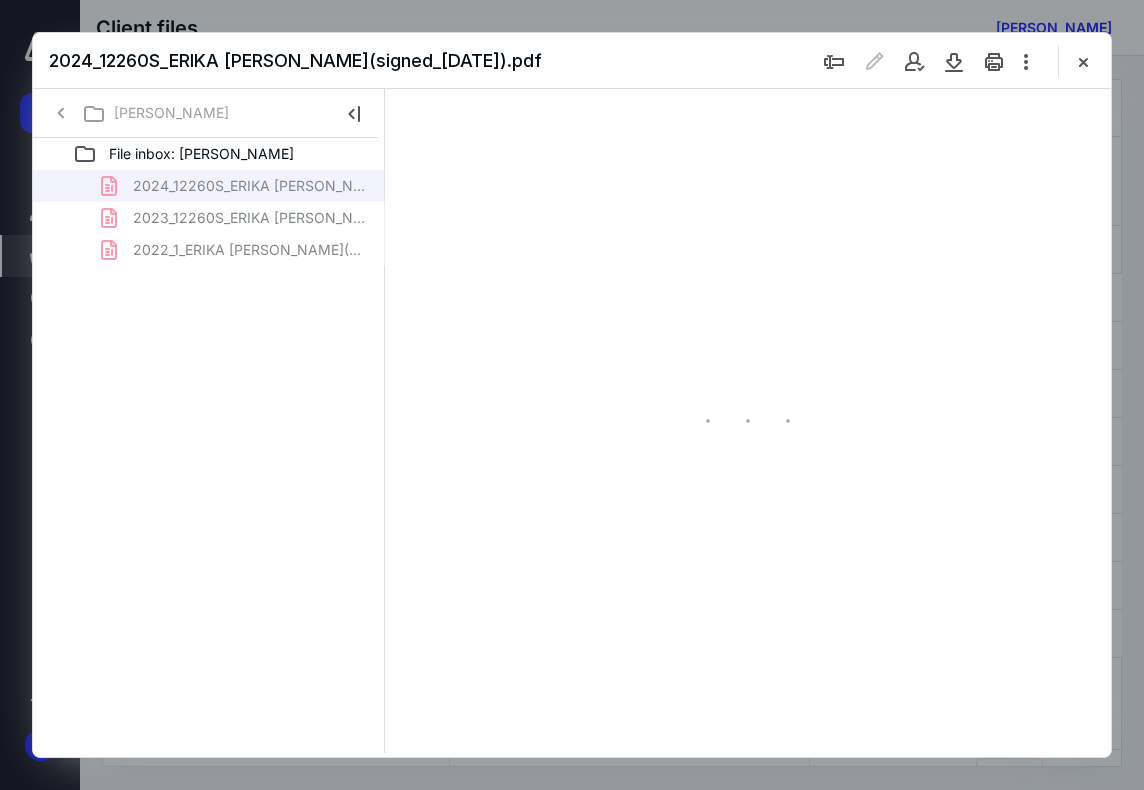 scroll, scrollTop: 107, scrollLeft: 0, axis: vertical 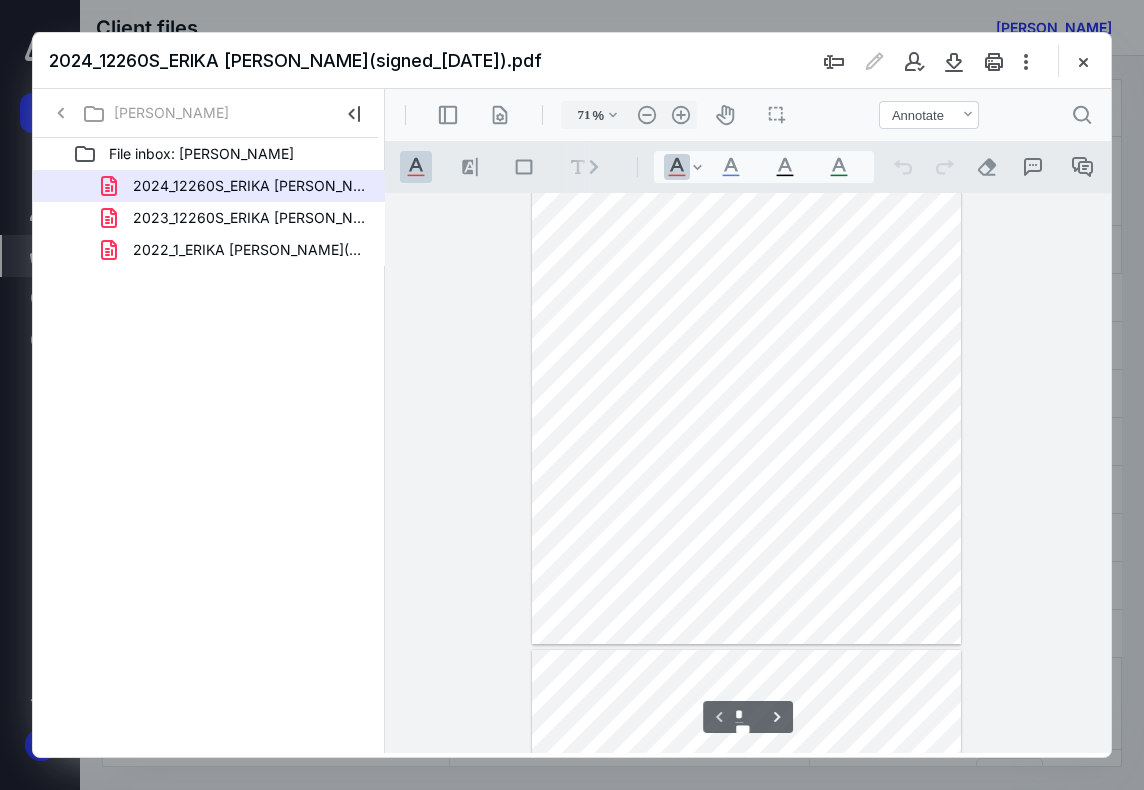 click on "2023_12260S_ERIKA [PERSON_NAME](signed_[DATE]).pdf" at bounding box center [249, 218] 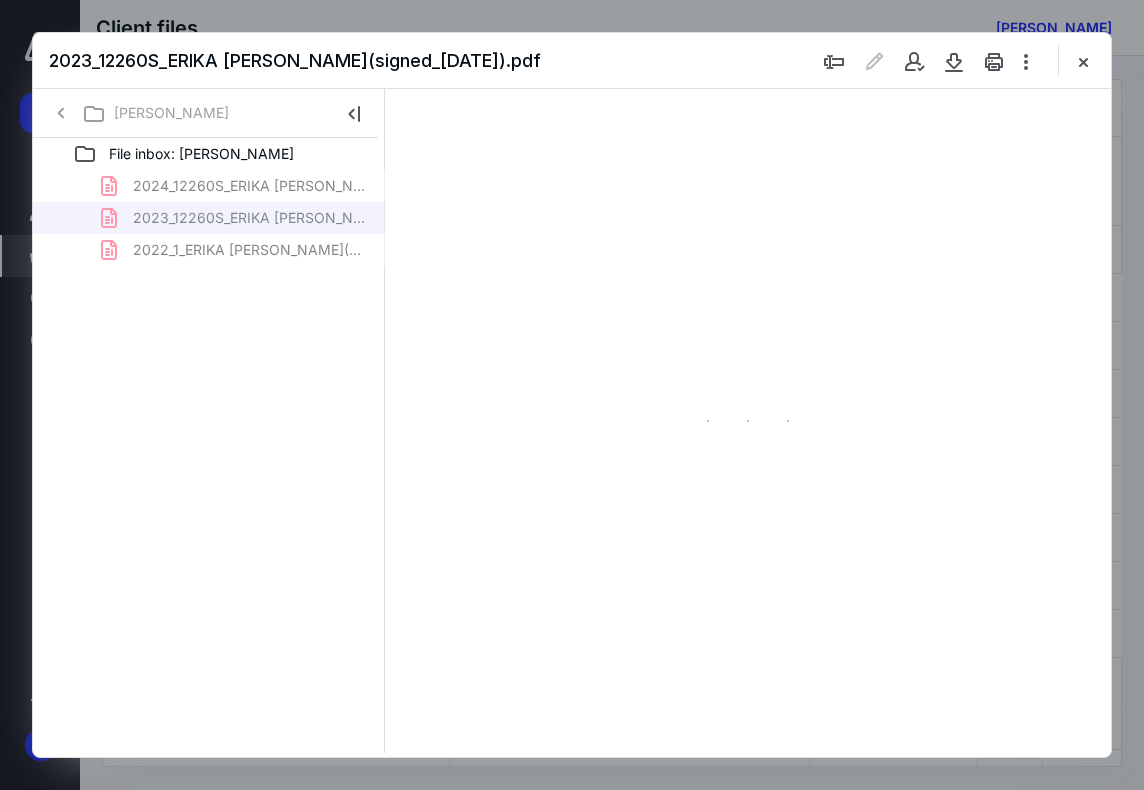 scroll, scrollTop: 107, scrollLeft: 0, axis: vertical 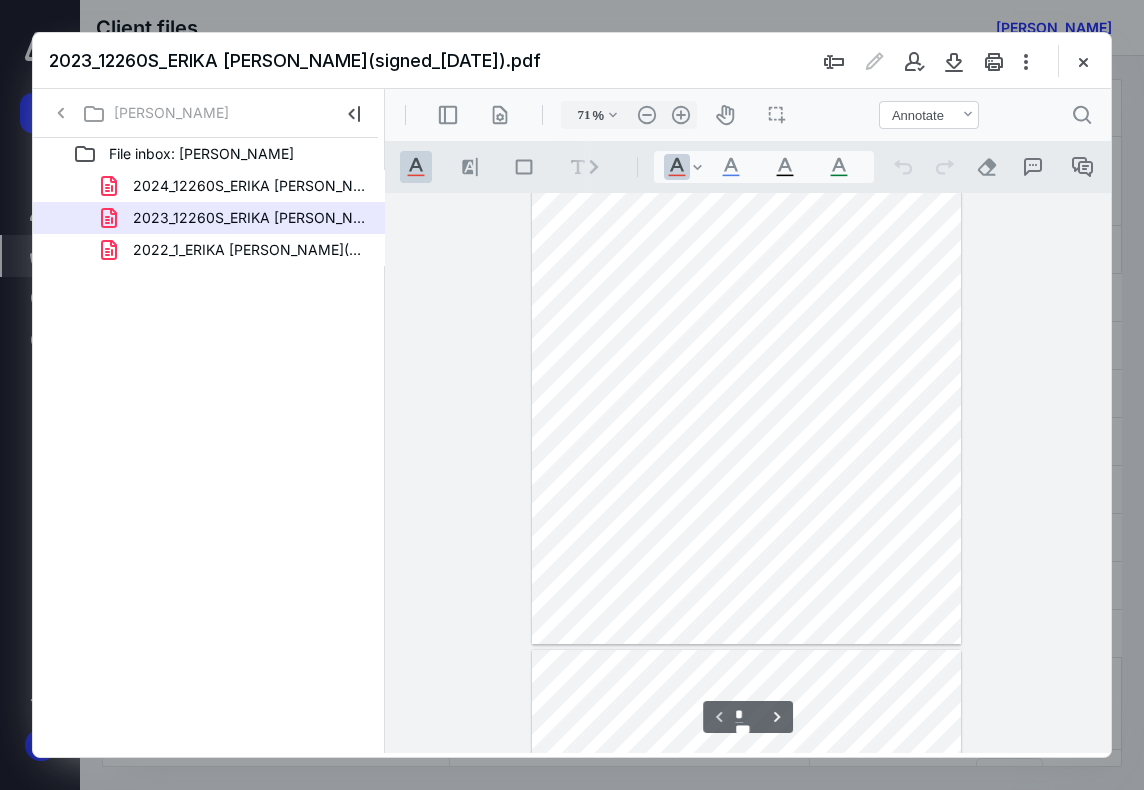 click on "2022_1_ERIKA M WELCH_GovernmentCopy_Individual(signed_06-30-2025).pdf" at bounding box center [249, 250] 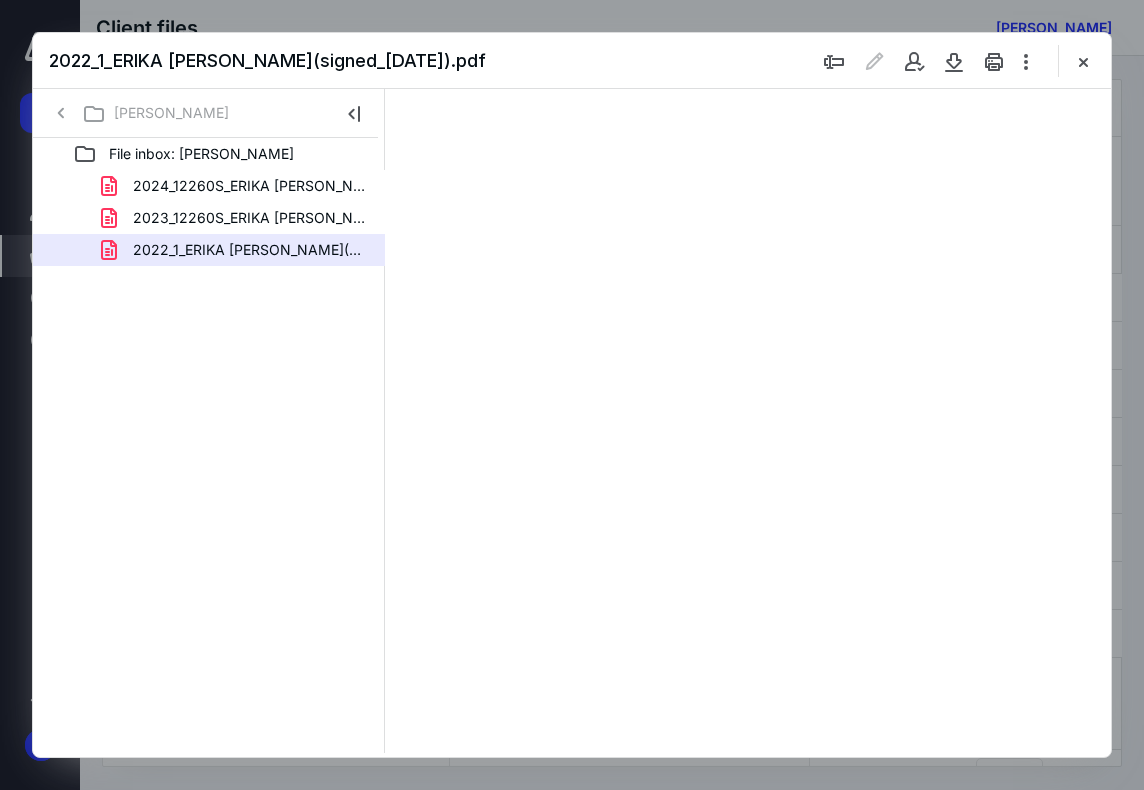 scroll, scrollTop: 107, scrollLeft: 0, axis: vertical 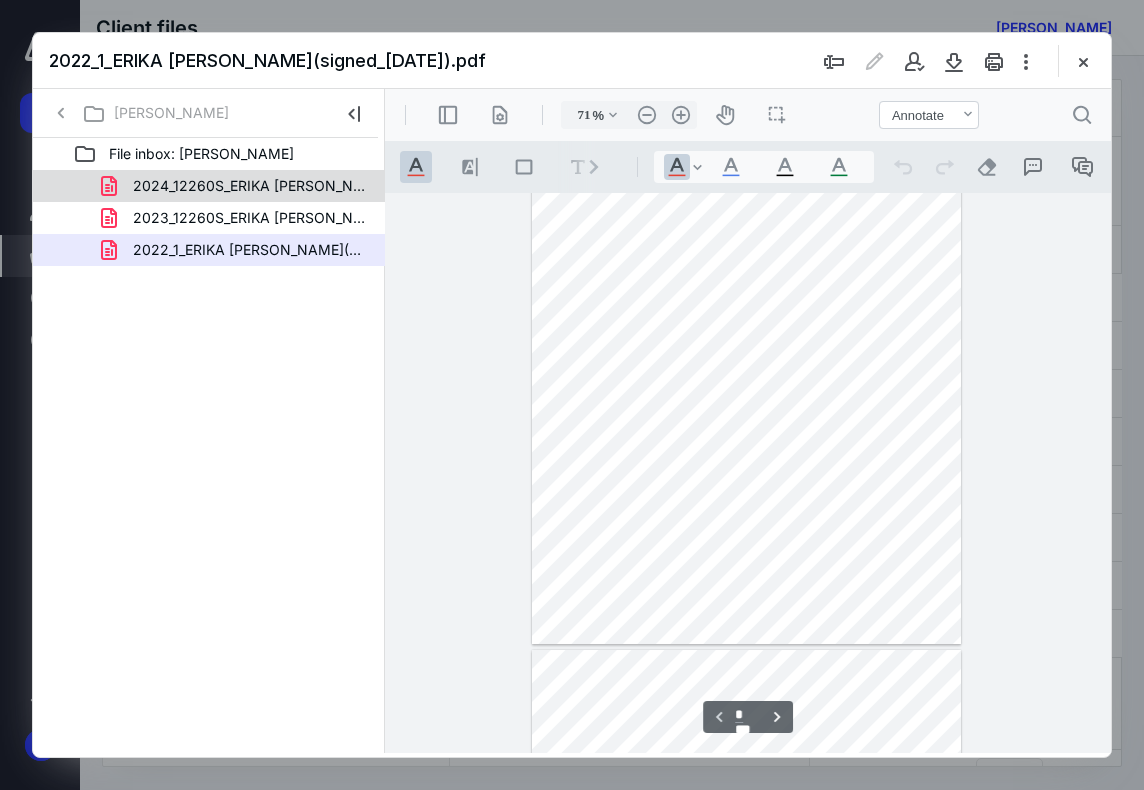 click on "2024_12260S_ERIKA M WELCH_GovernmentCopy_Individual(signed_06-30-2025).pdf" at bounding box center [209, 186] 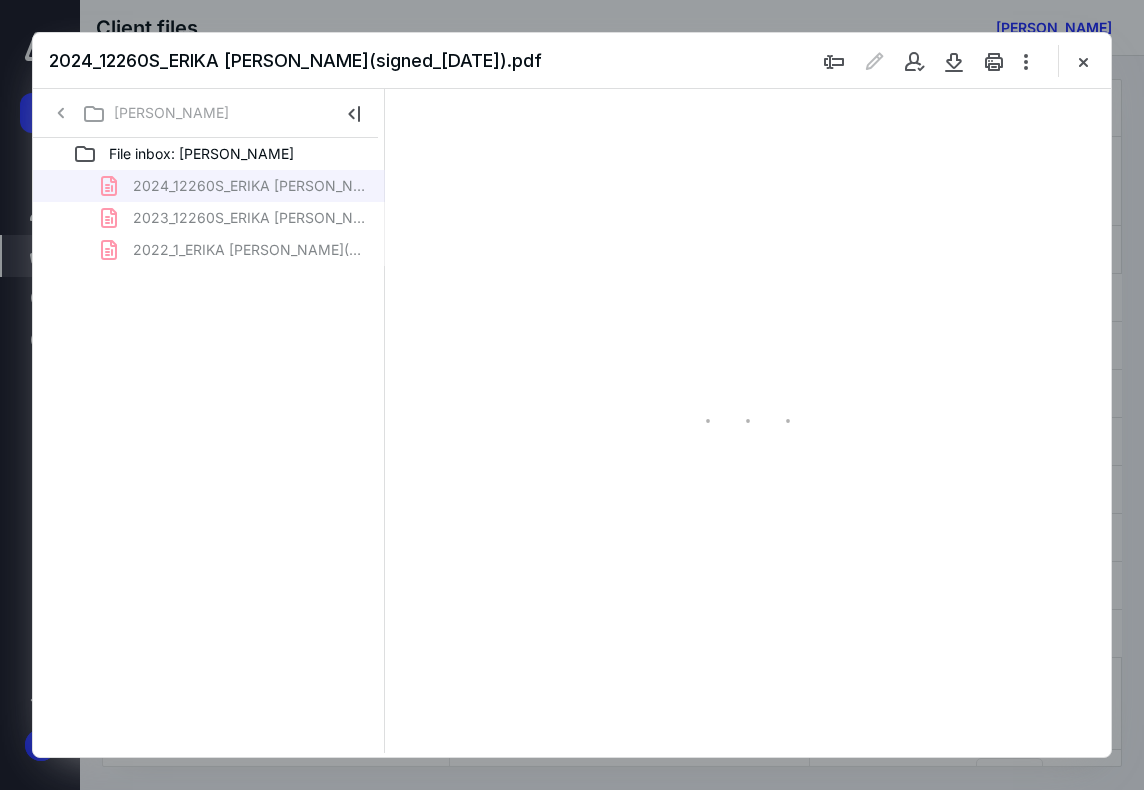scroll, scrollTop: 107, scrollLeft: 0, axis: vertical 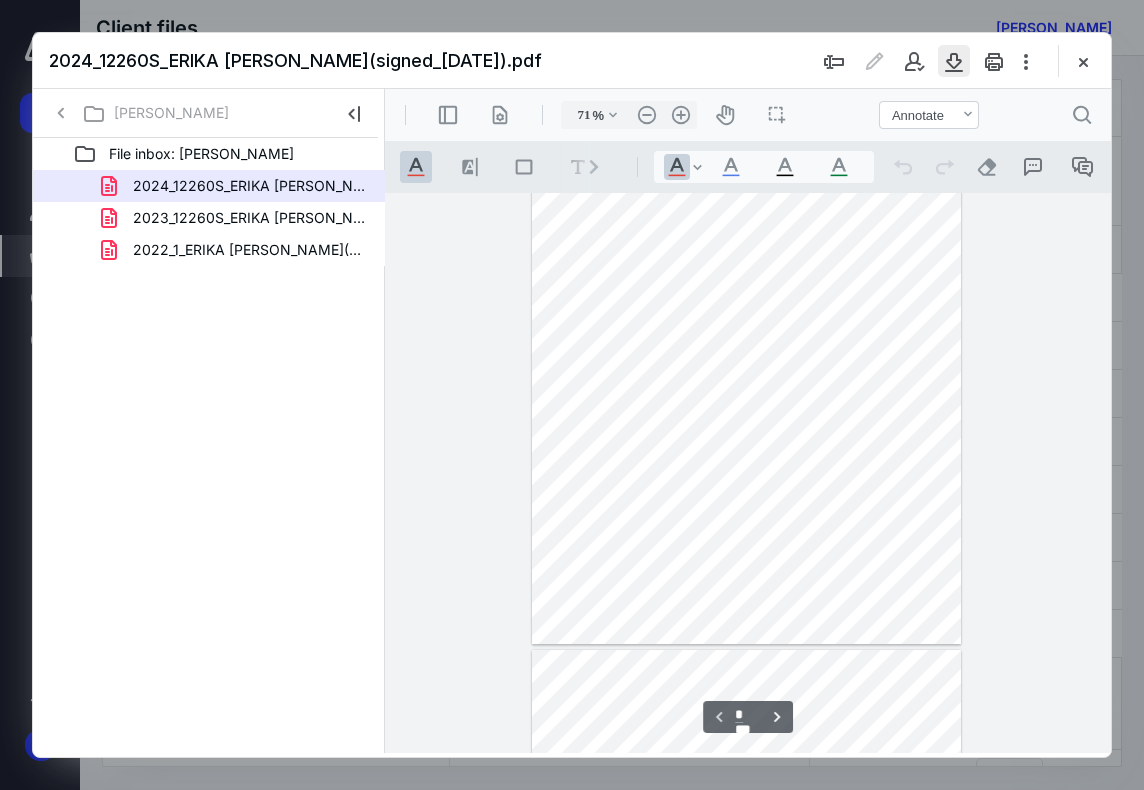 click at bounding box center [954, 61] 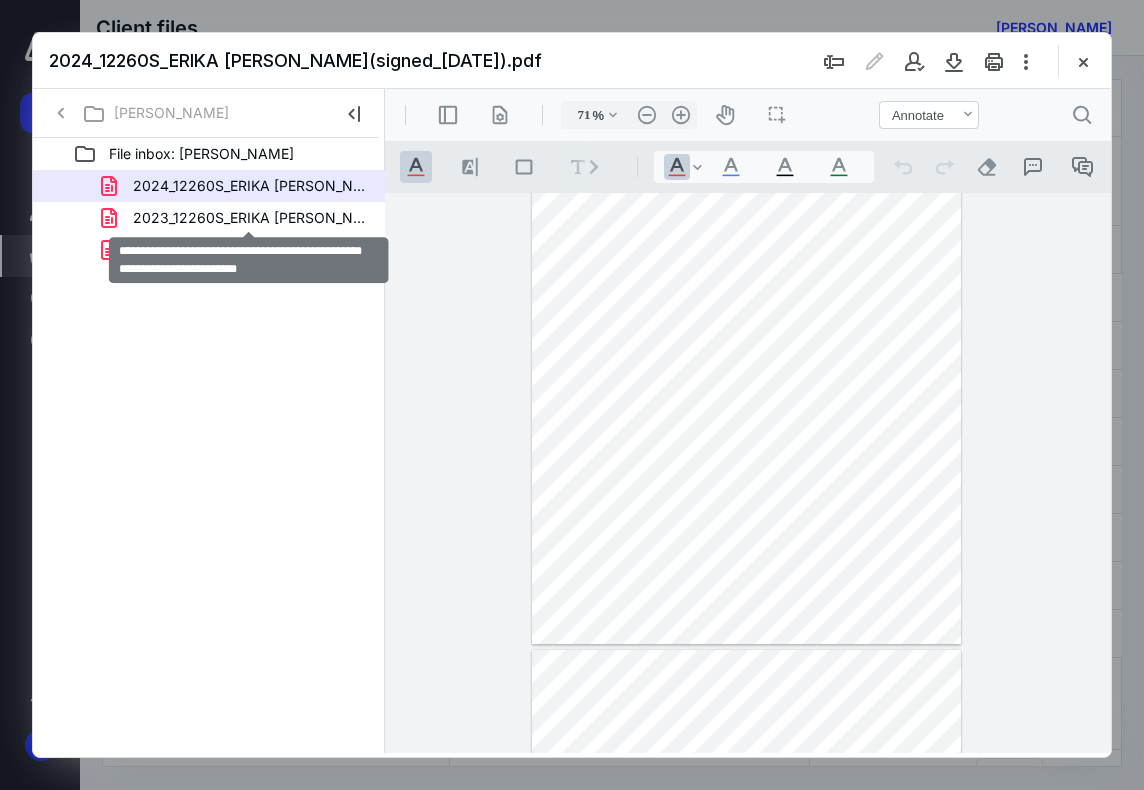 drag, startPoint x: 174, startPoint y: 215, endPoint x: 469, endPoint y: 182, distance: 296.84003 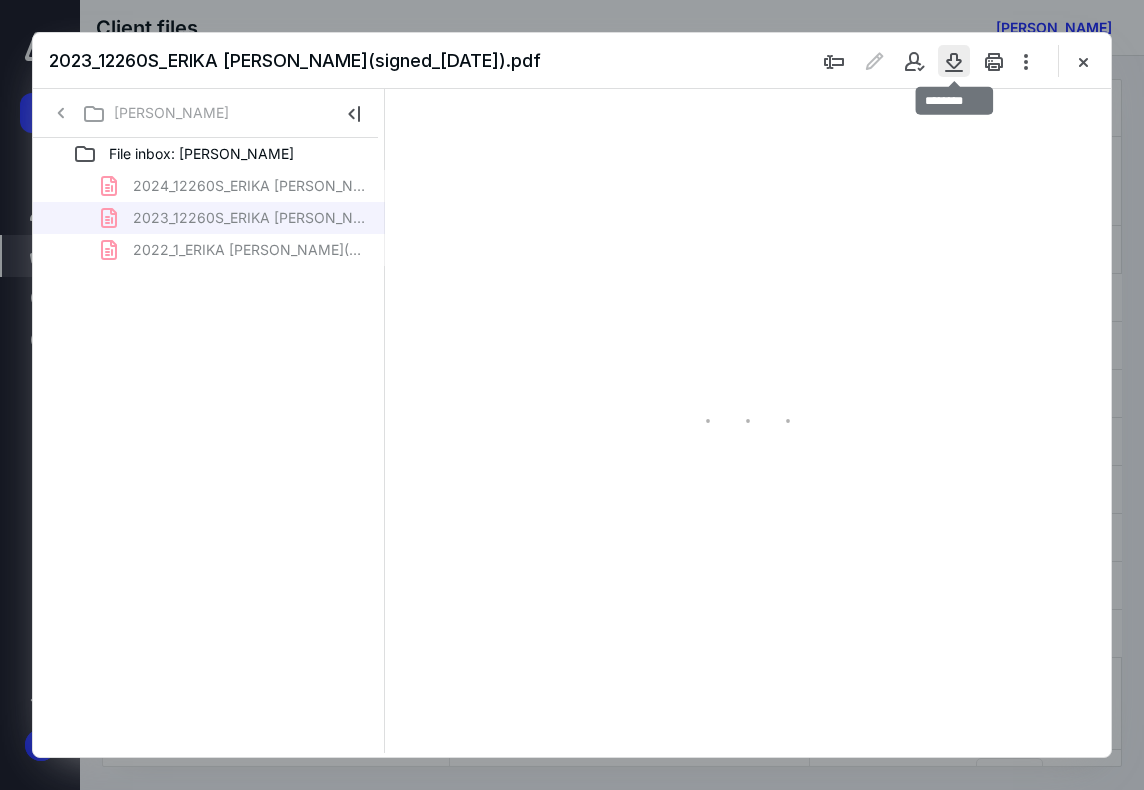 scroll, scrollTop: 107, scrollLeft: 0, axis: vertical 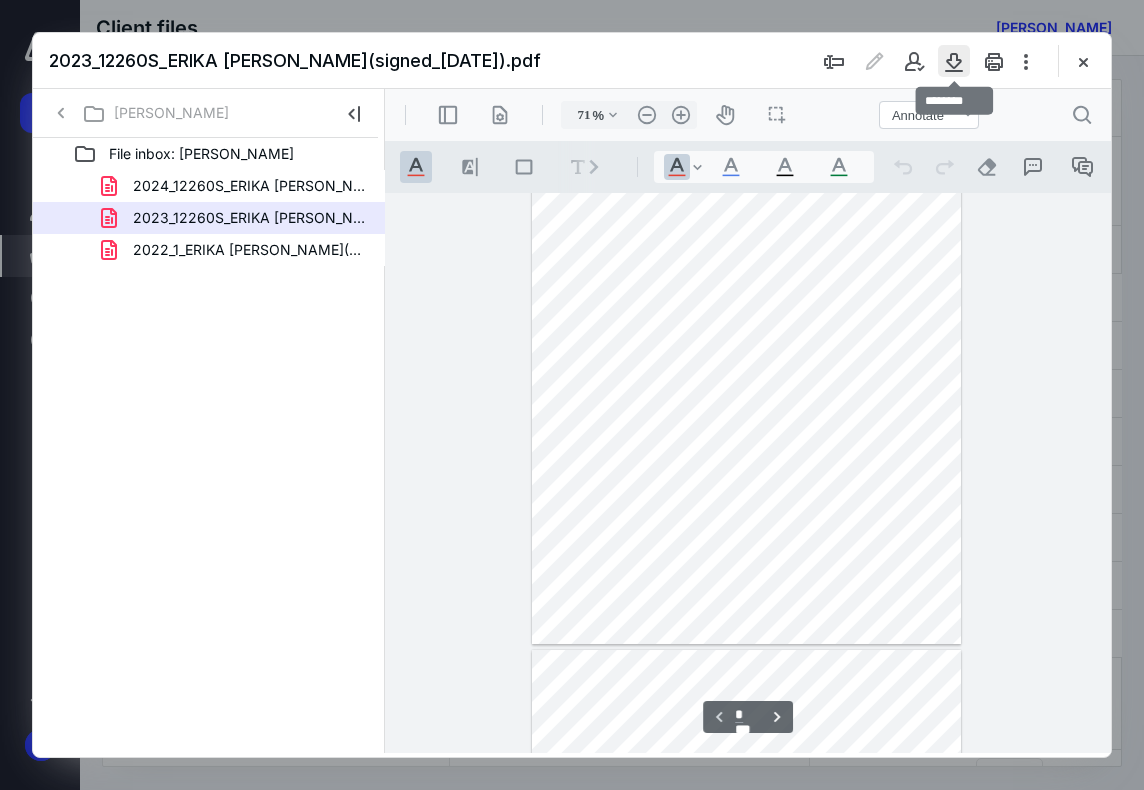 click at bounding box center (954, 61) 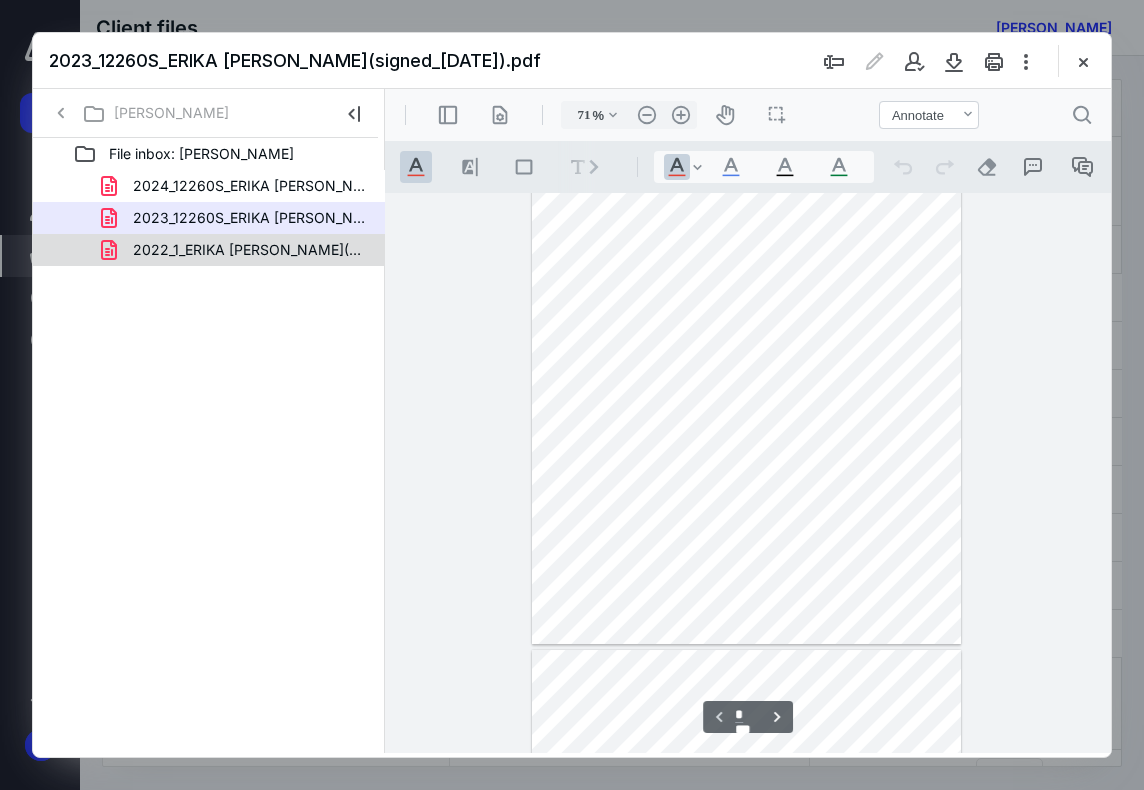 click on "**********" at bounding box center (249, 269) 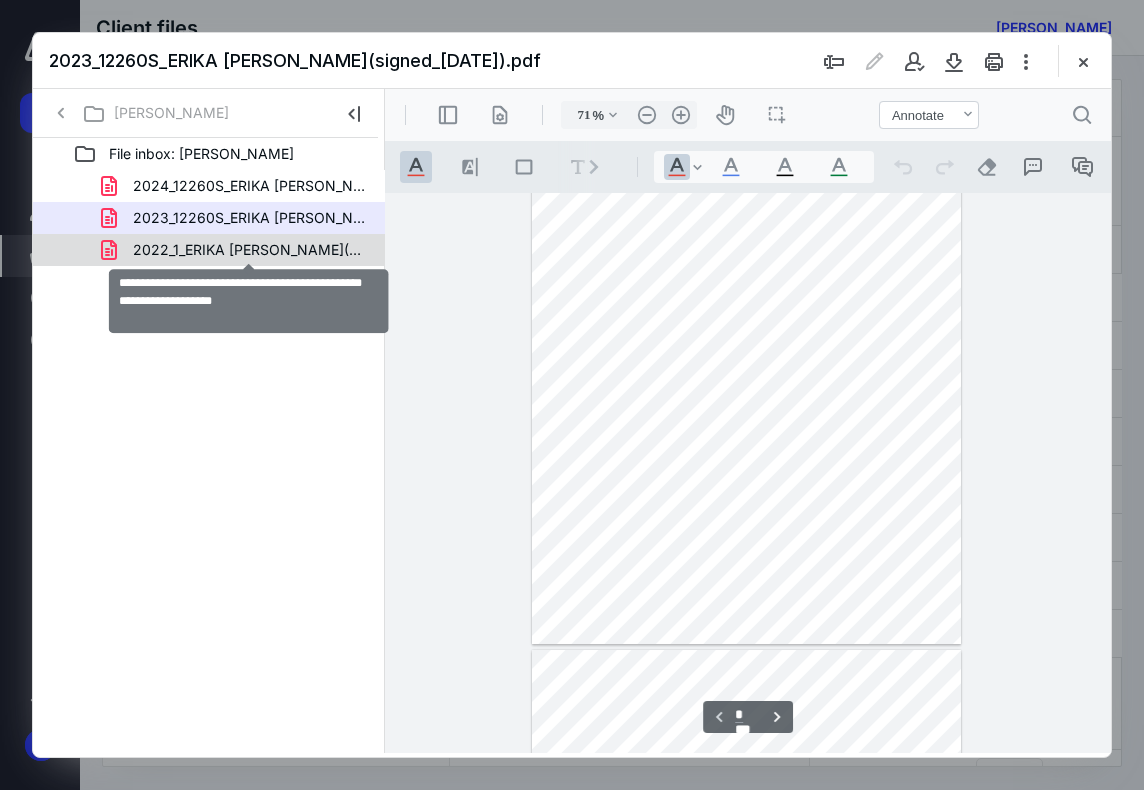 click on "2022_1_ERIKA M WELCH_GovernmentCopy_Individual(signed_06-30-2025).pdf" at bounding box center [249, 250] 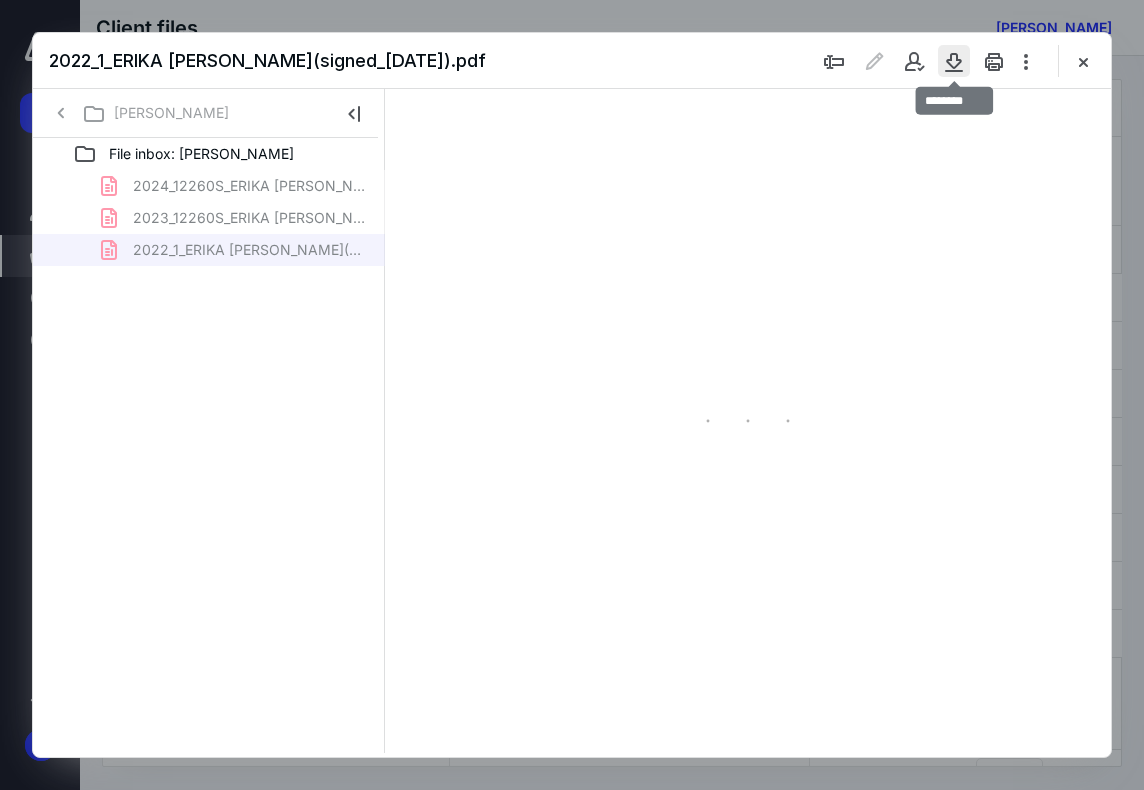 type on "71" 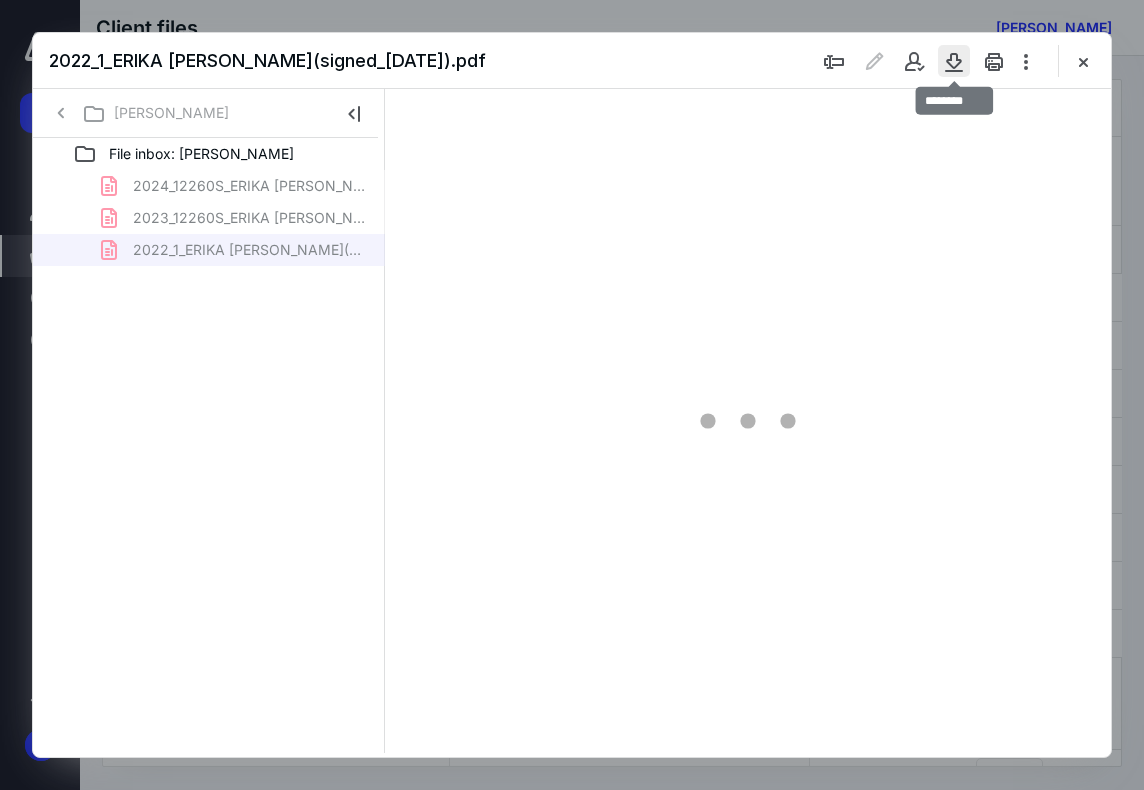 scroll, scrollTop: 107, scrollLeft: 0, axis: vertical 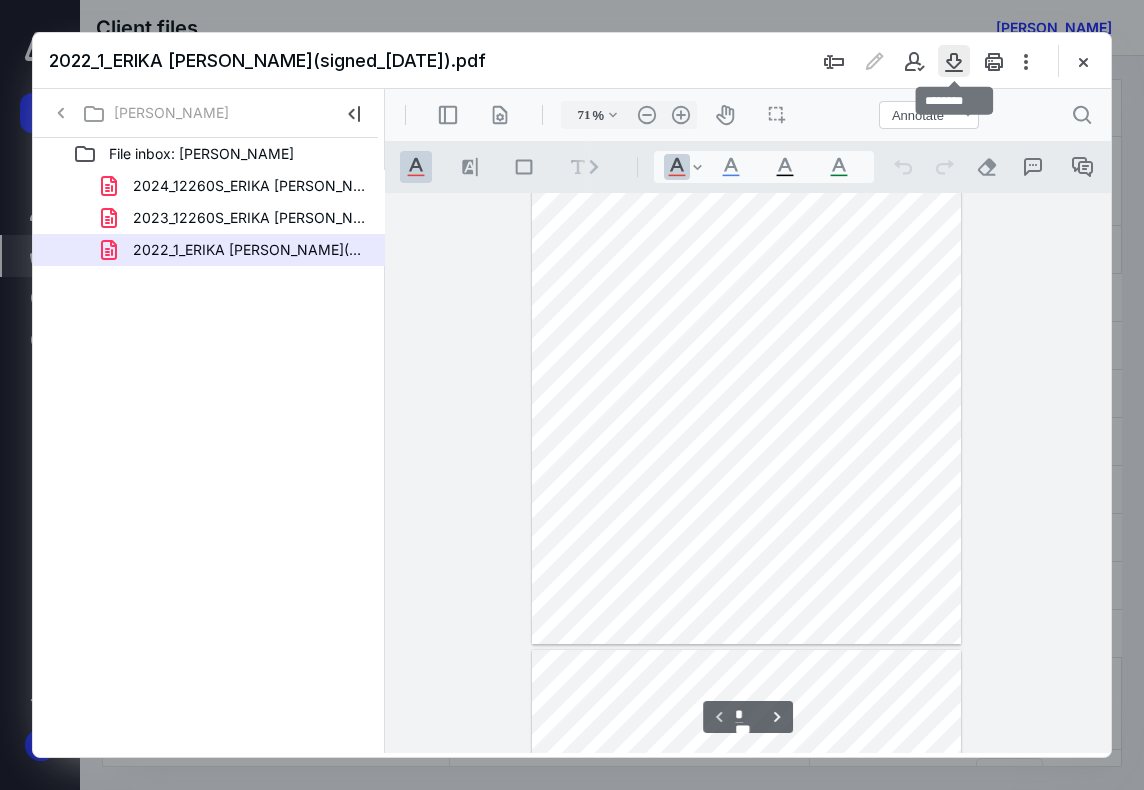 click at bounding box center (954, 61) 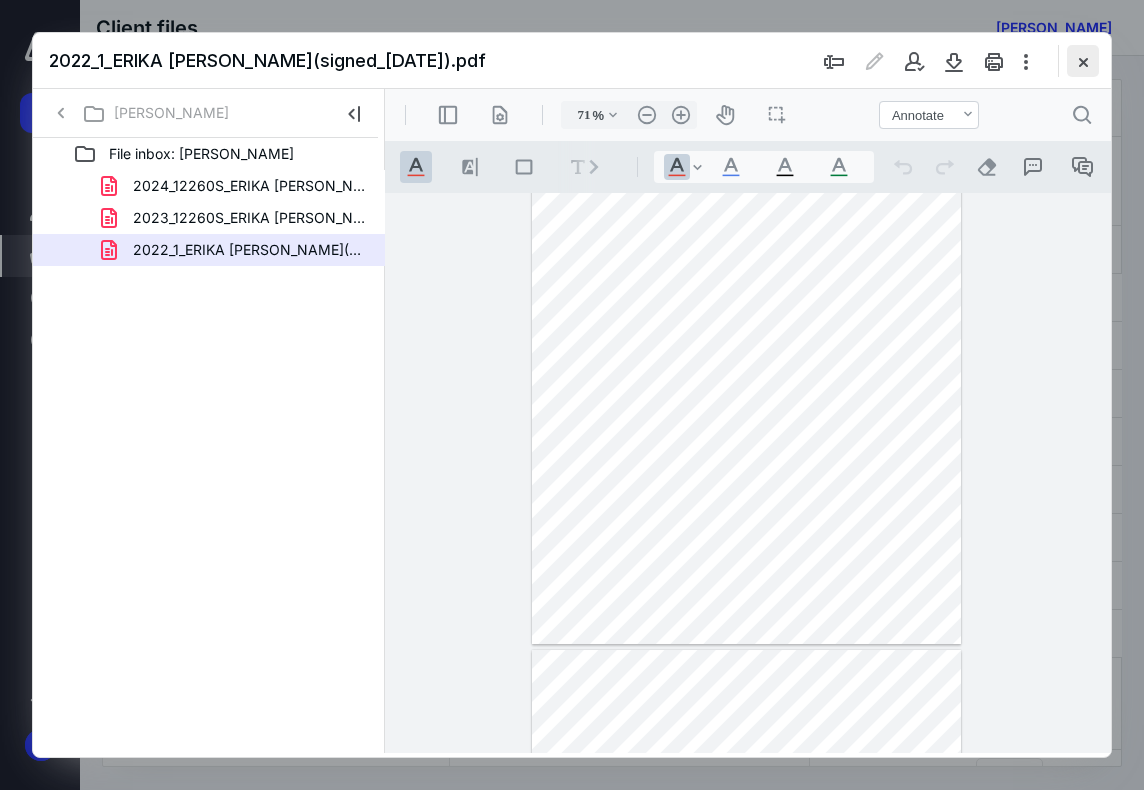click at bounding box center [1083, 61] 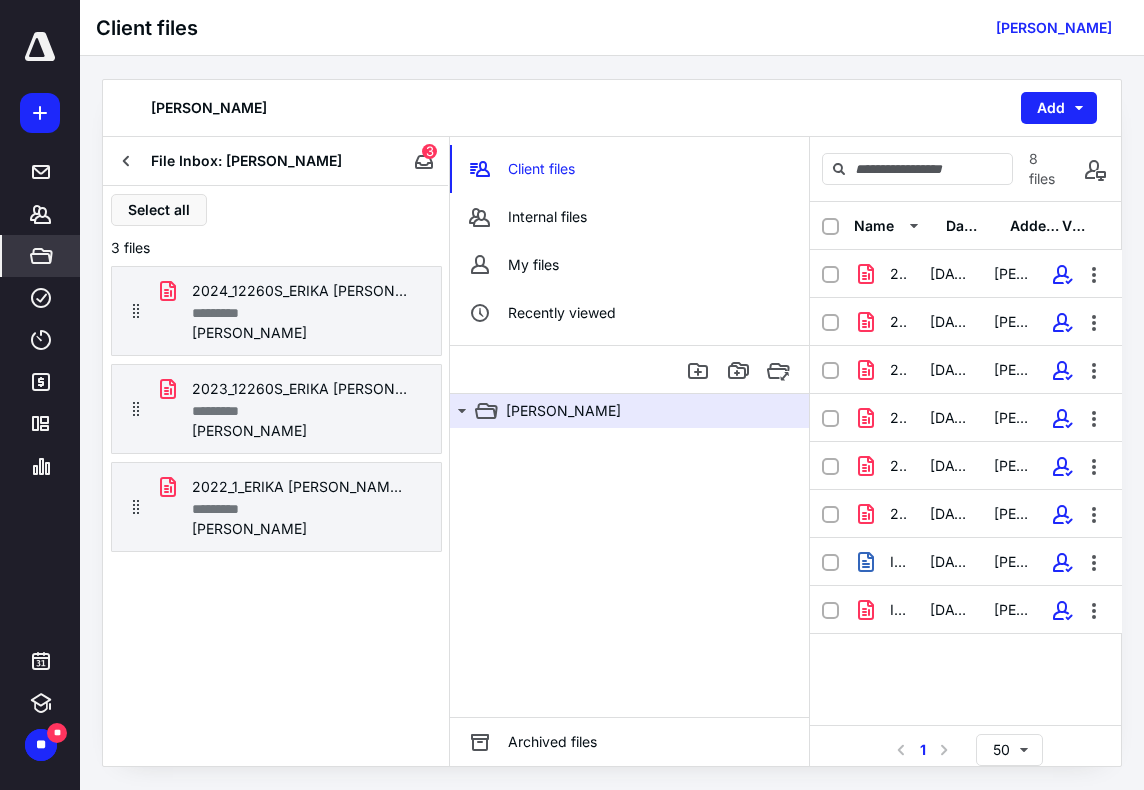 click at bounding box center (127, 161) 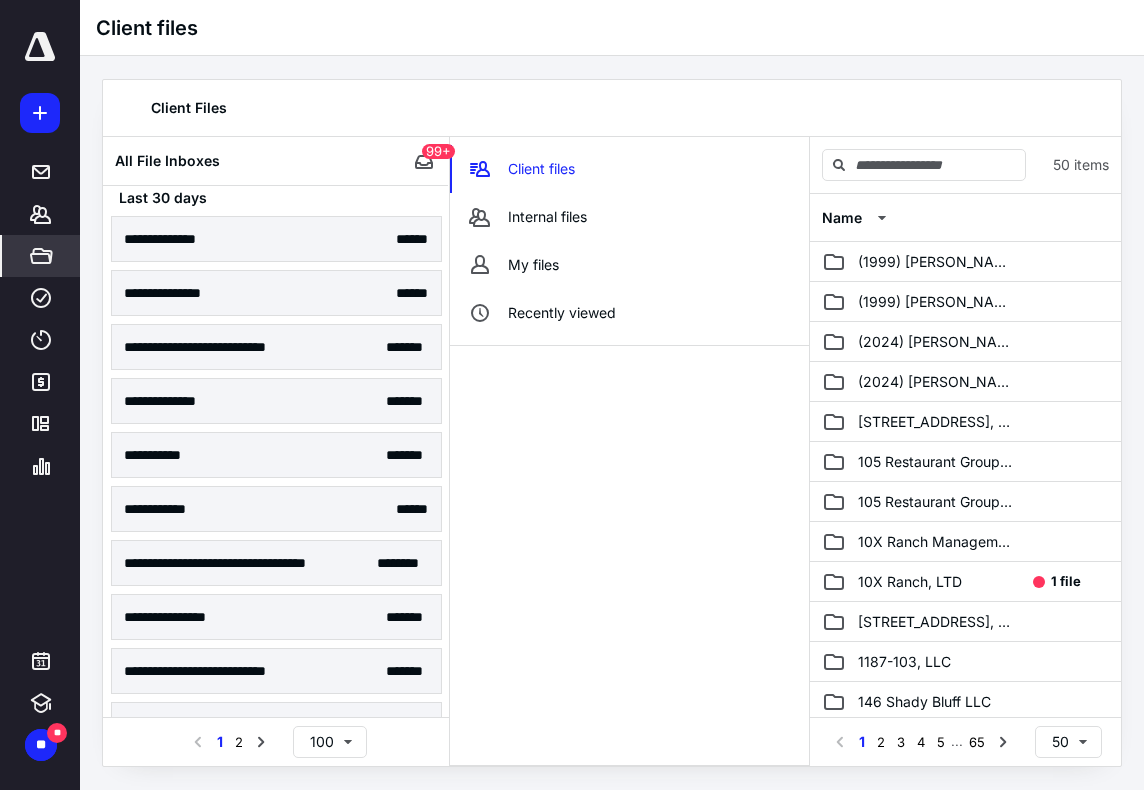 scroll, scrollTop: 800, scrollLeft: 0, axis: vertical 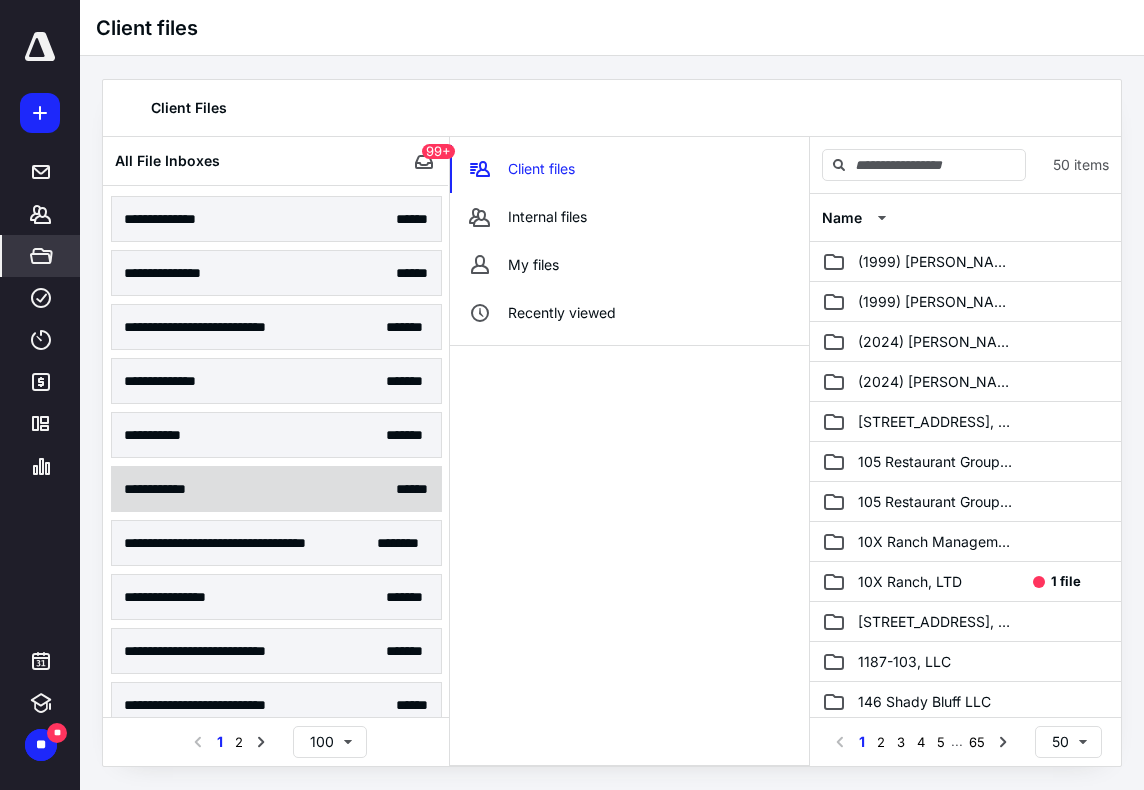 click on "**********" at bounding box center (164, 489) 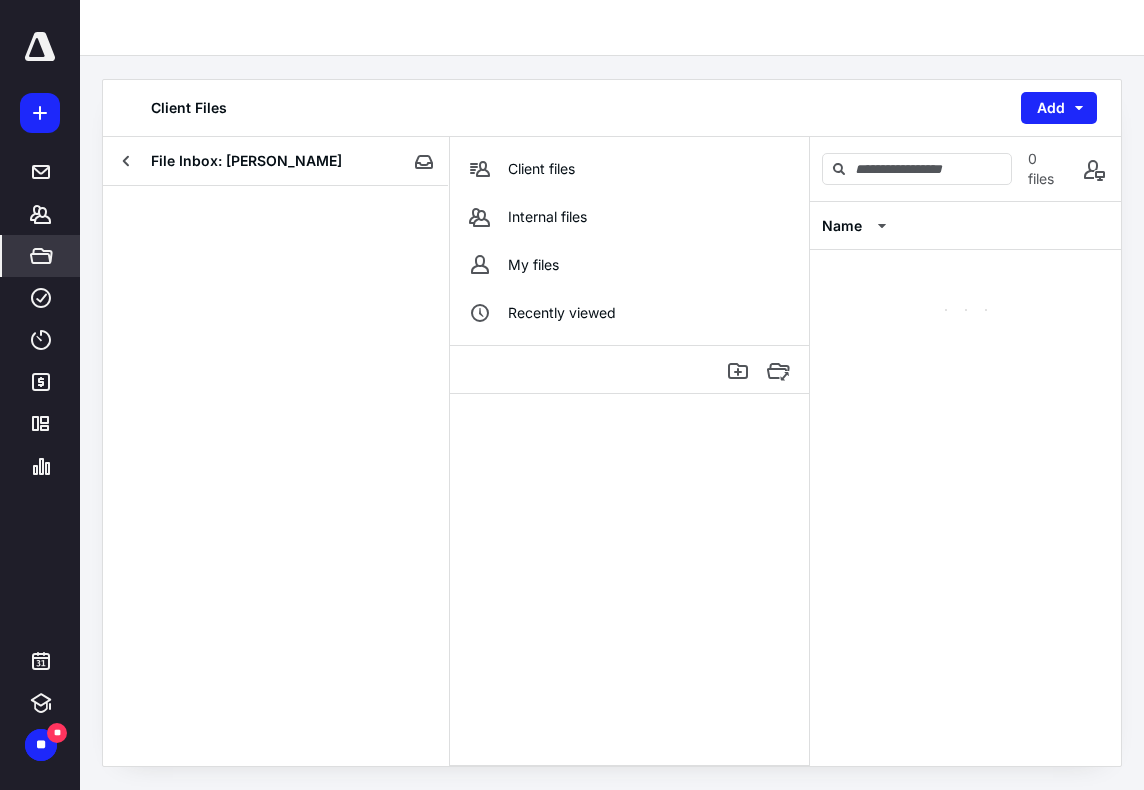 scroll, scrollTop: 0, scrollLeft: 0, axis: both 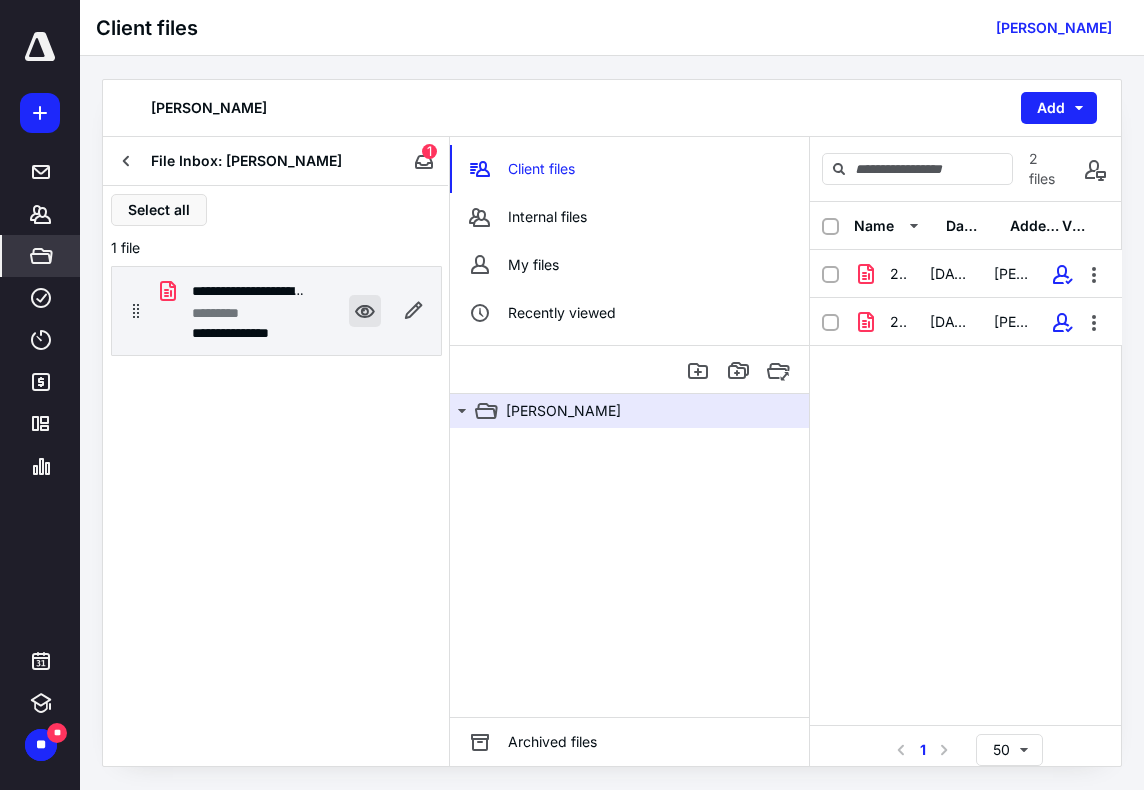 click at bounding box center [365, 311] 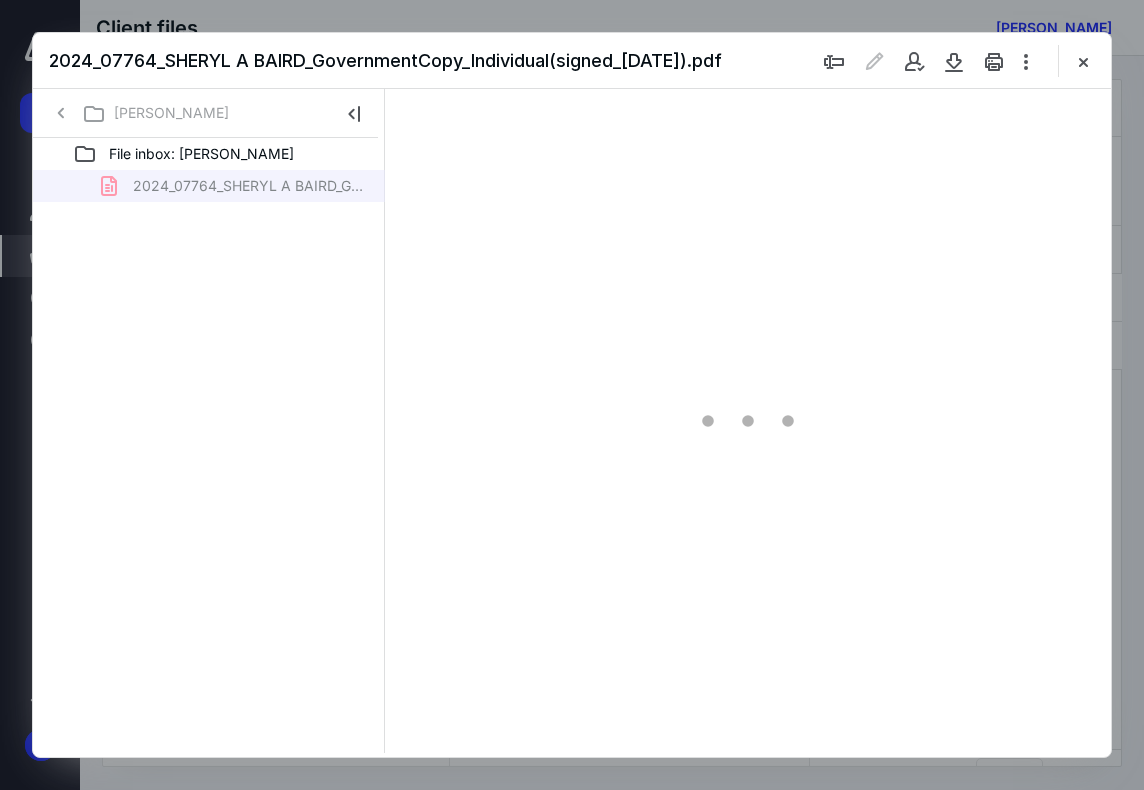 scroll, scrollTop: 0, scrollLeft: 0, axis: both 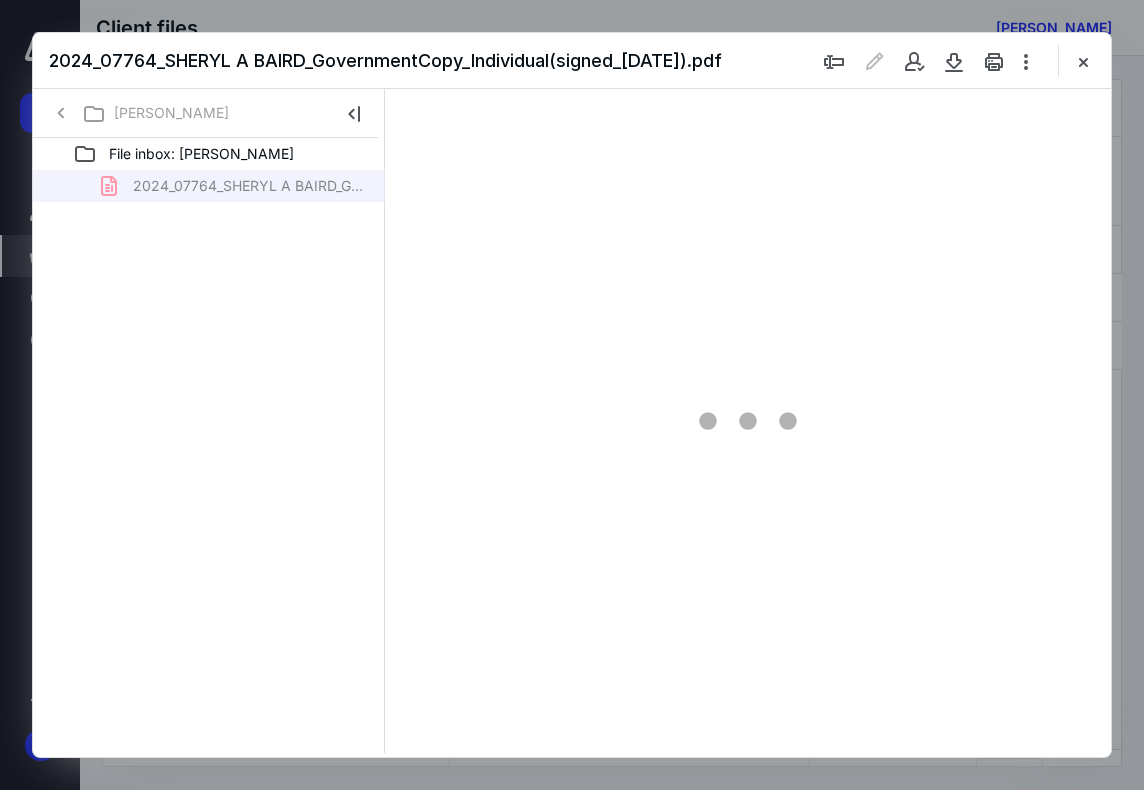 type on "71" 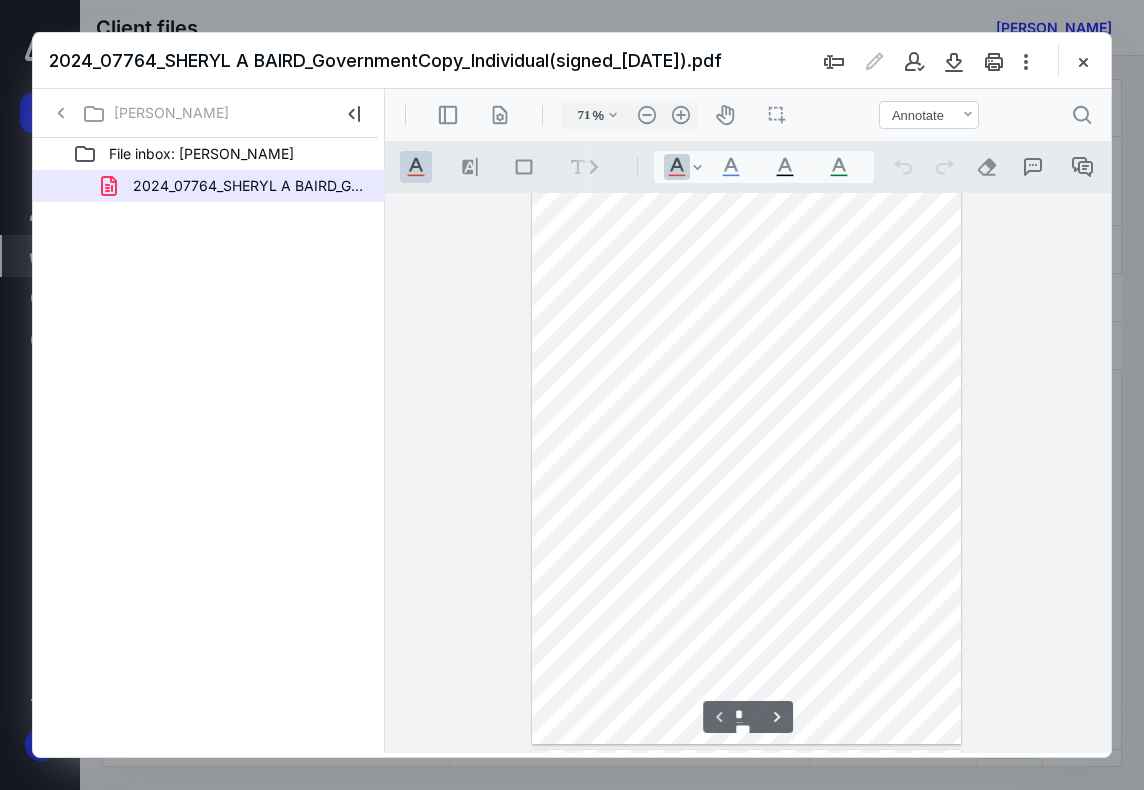 scroll, scrollTop: 0, scrollLeft: 0, axis: both 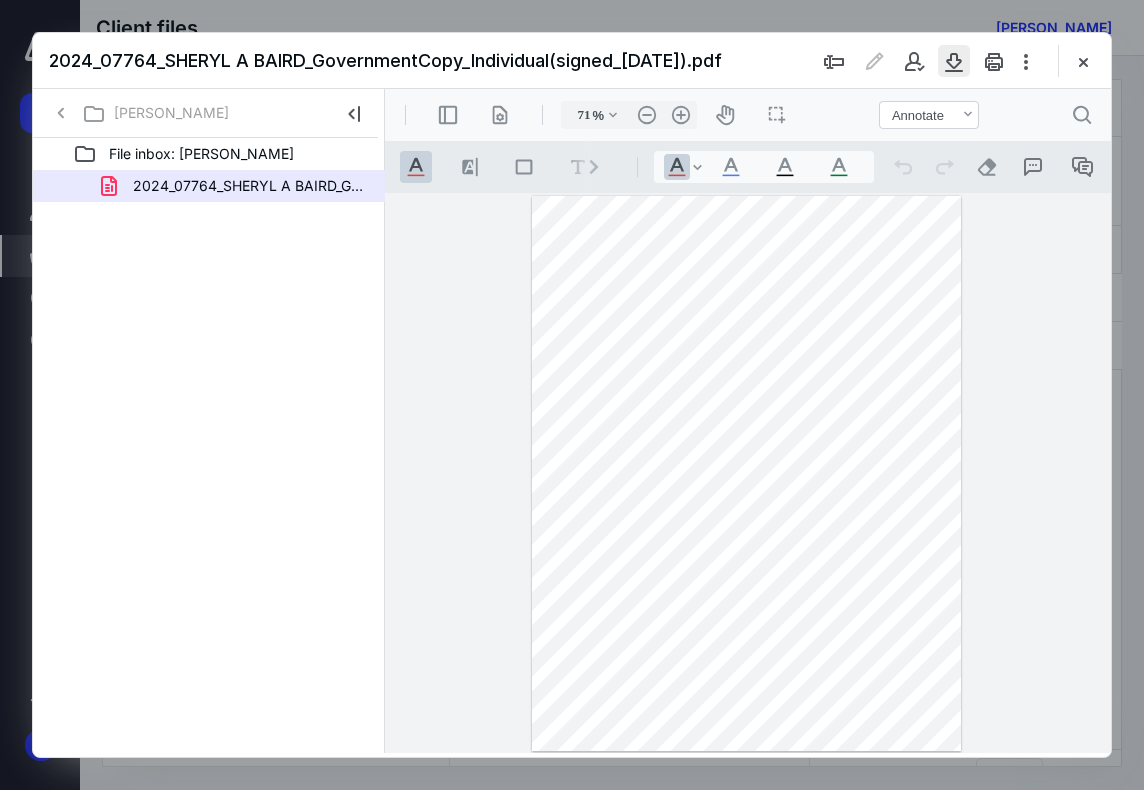 click at bounding box center (954, 61) 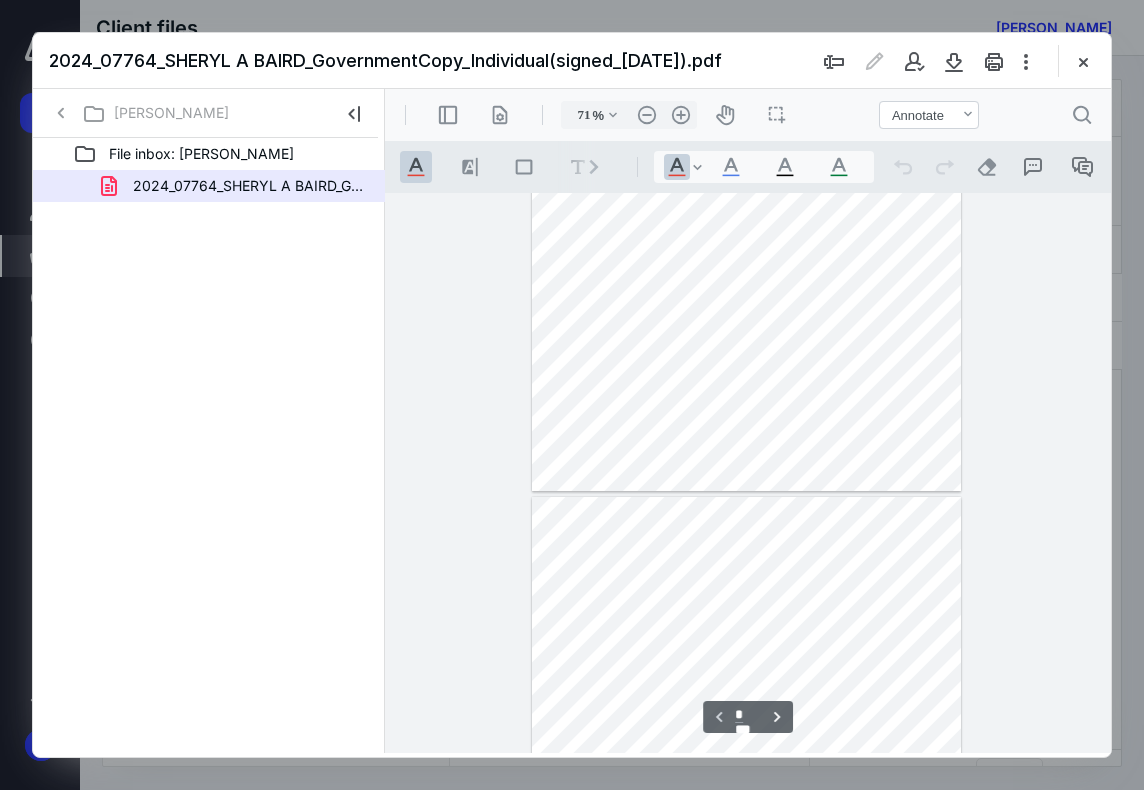 type on "*" 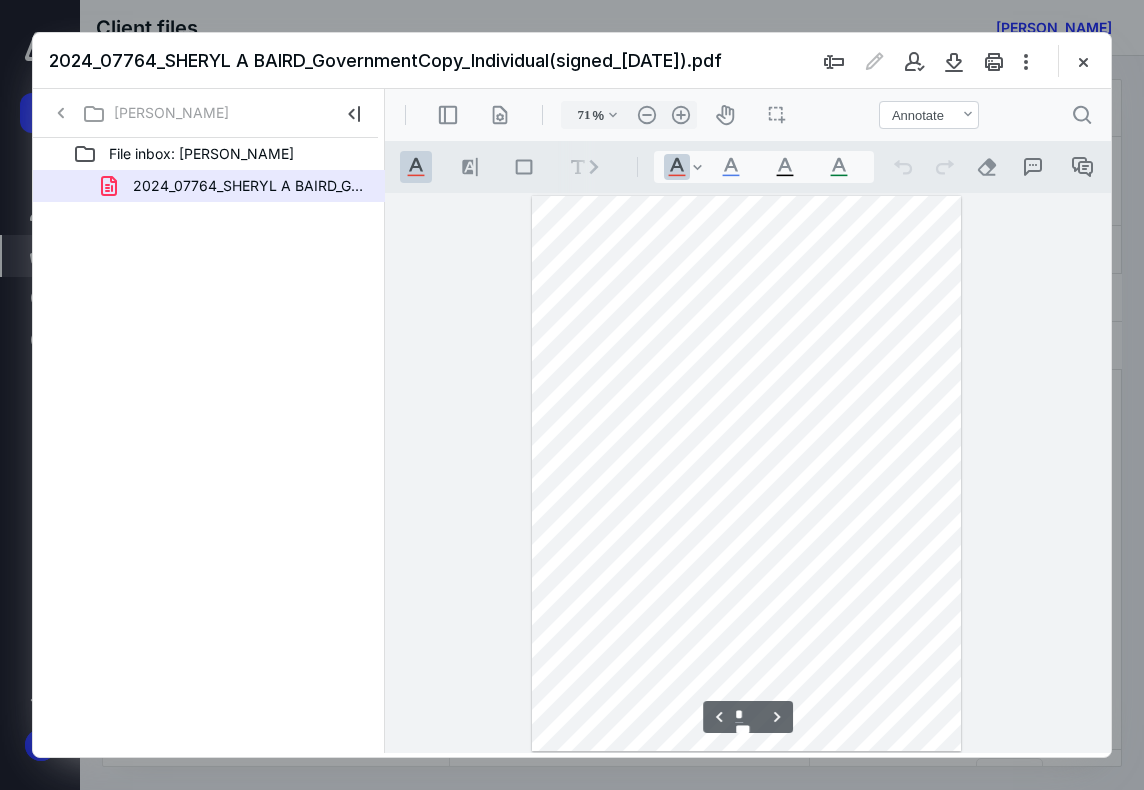 scroll, scrollTop: 700, scrollLeft: 0, axis: vertical 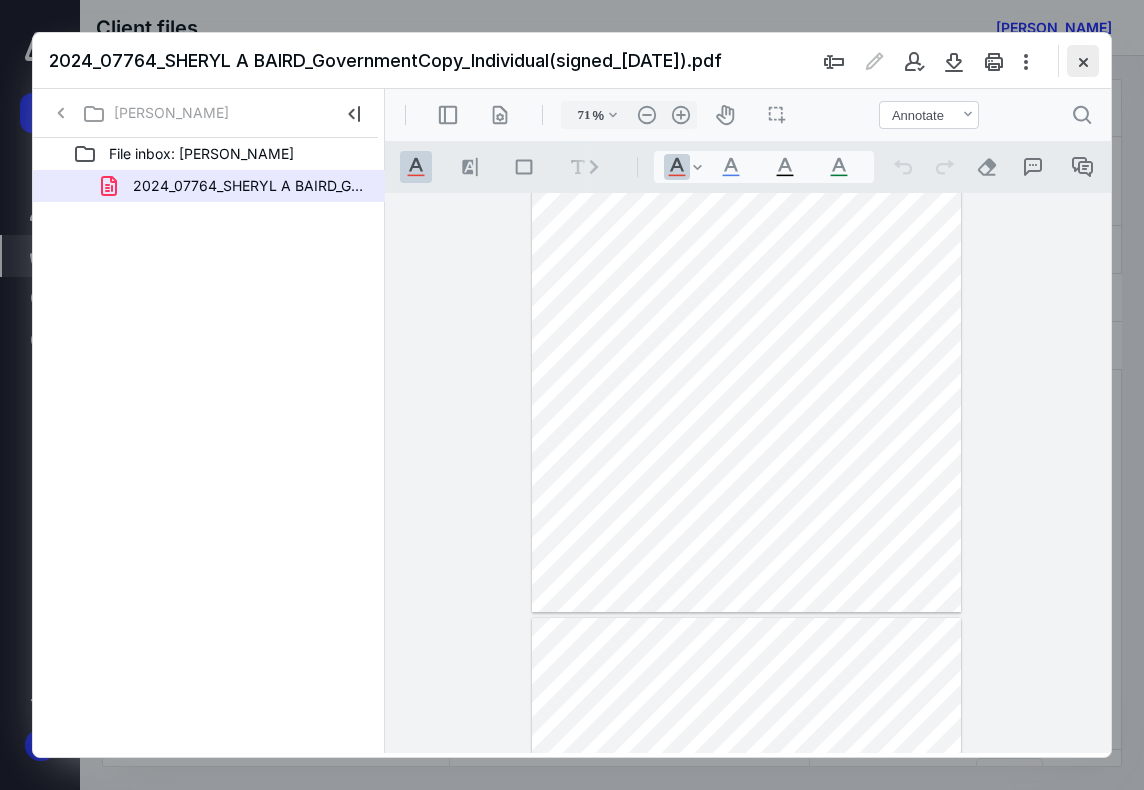 click at bounding box center [1083, 61] 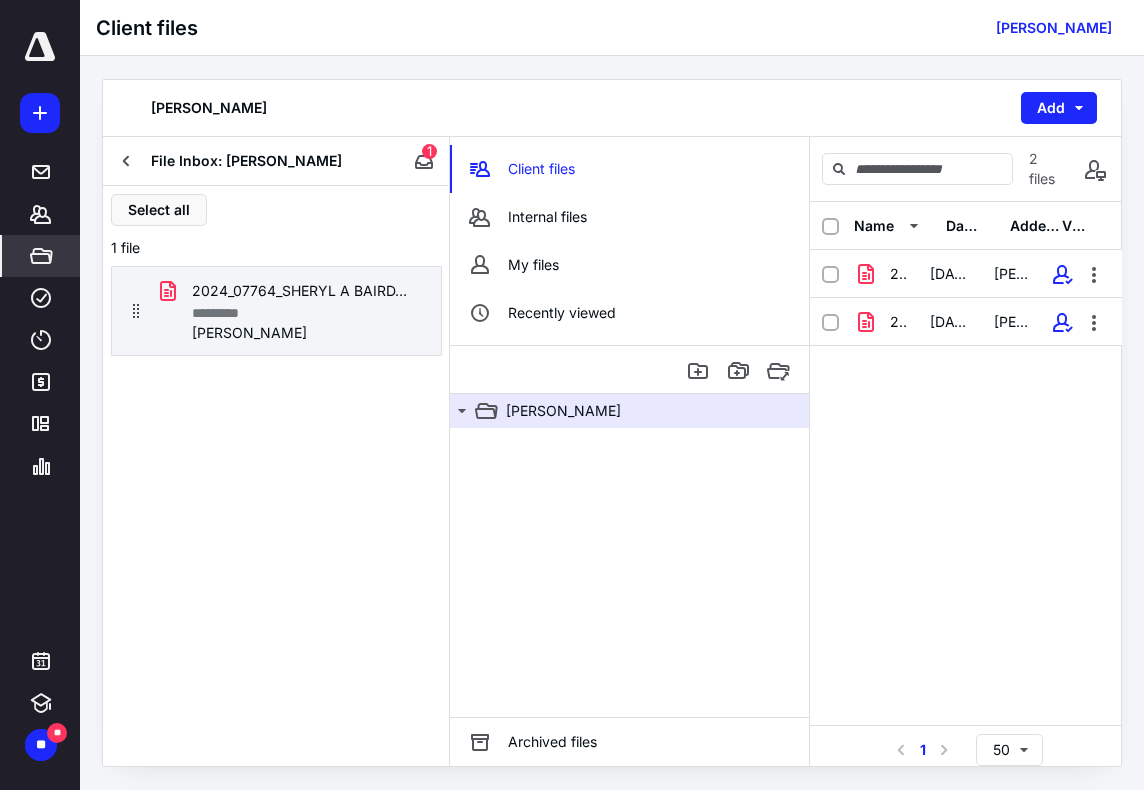 click at bounding box center (127, 161) 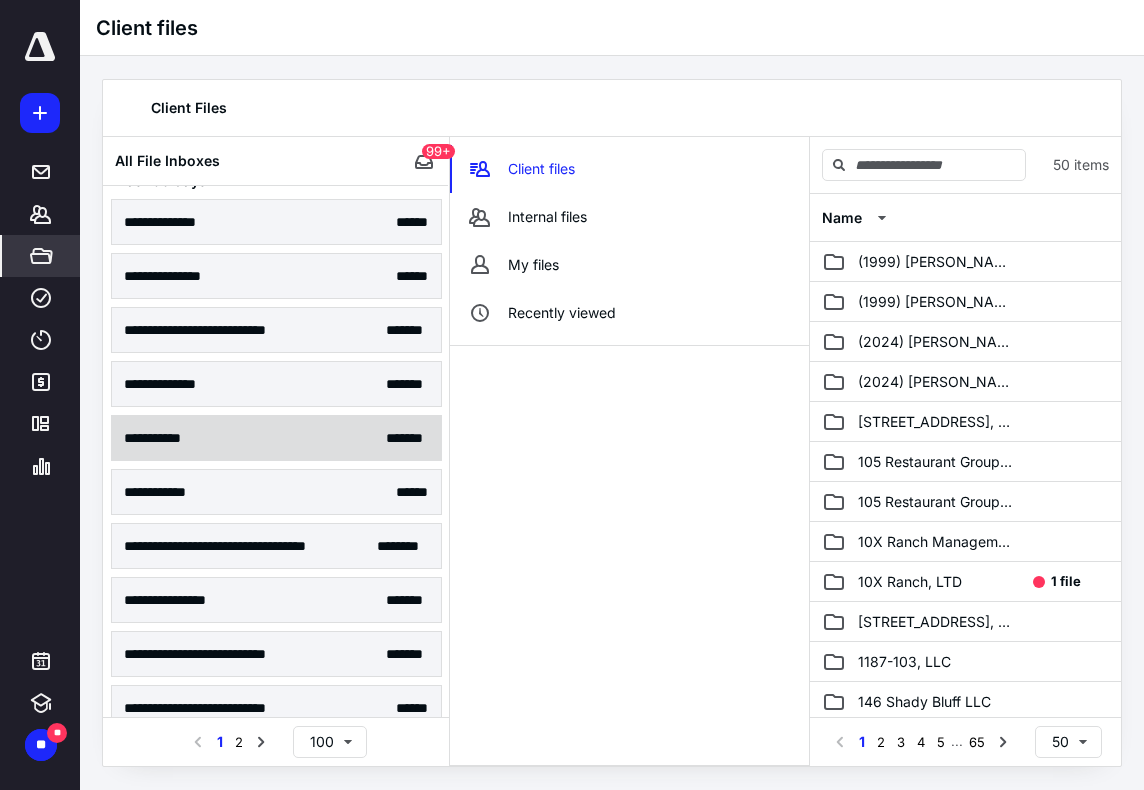 scroll, scrollTop: 800, scrollLeft: 0, axis: vertical 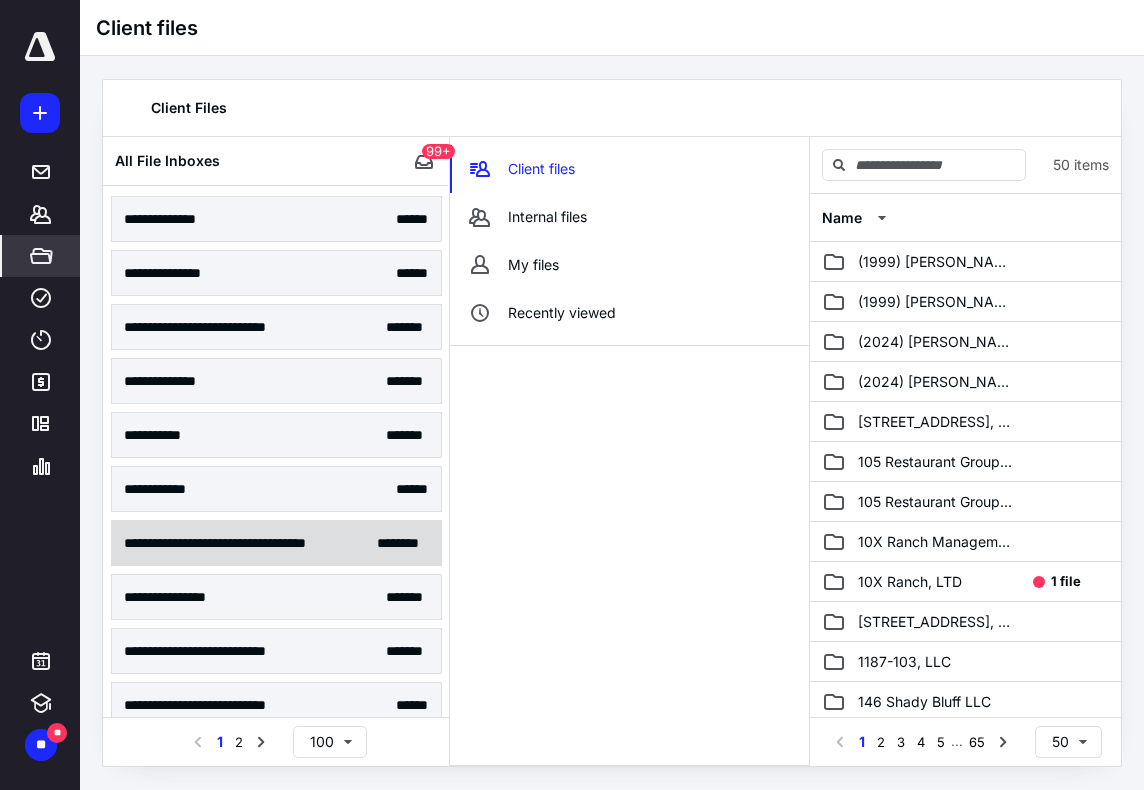 click on "**********" at bounding box center [237, 543] 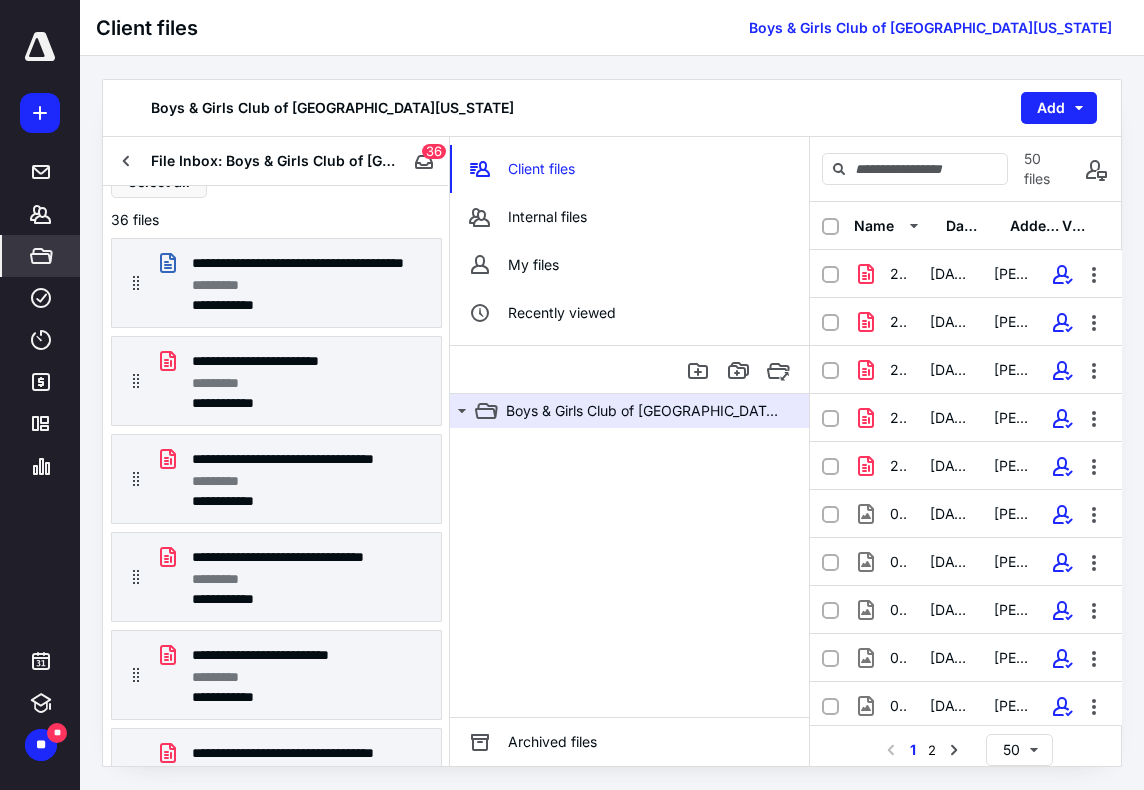 scroll, scrollTop: 0, scrollLeft: 0, axis: both 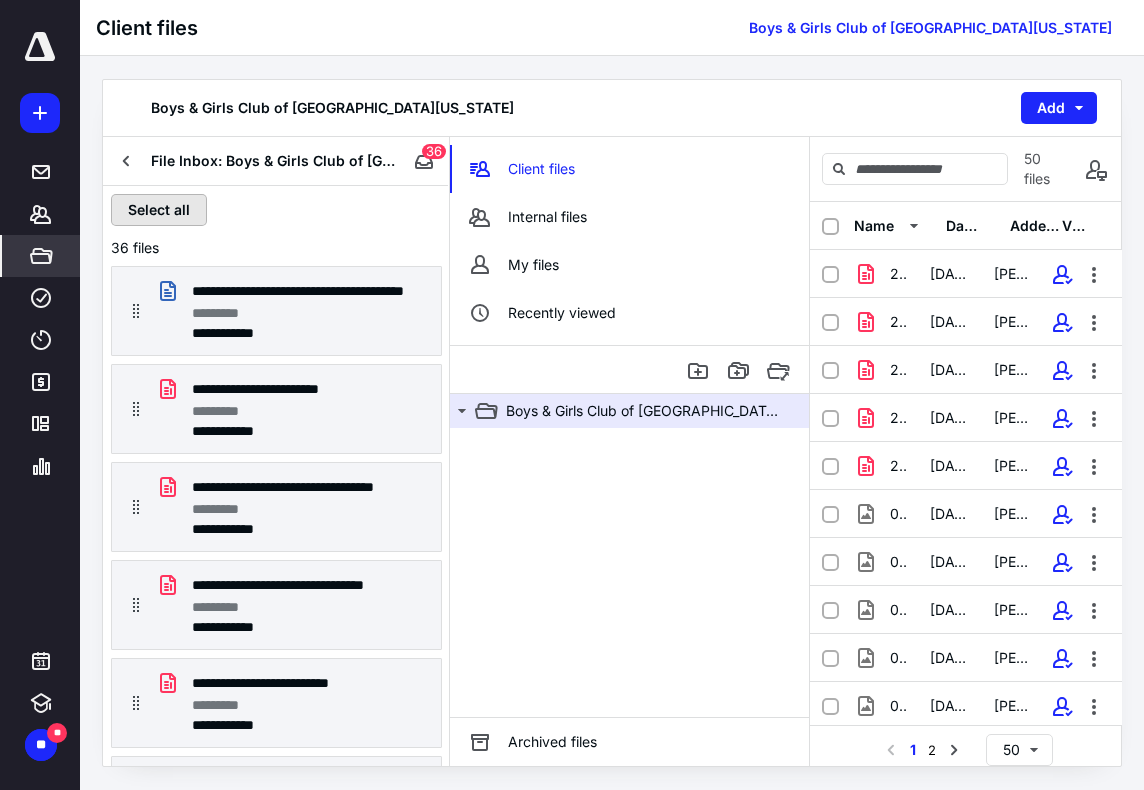 click on "Select all" at bounding box center (159, 210) 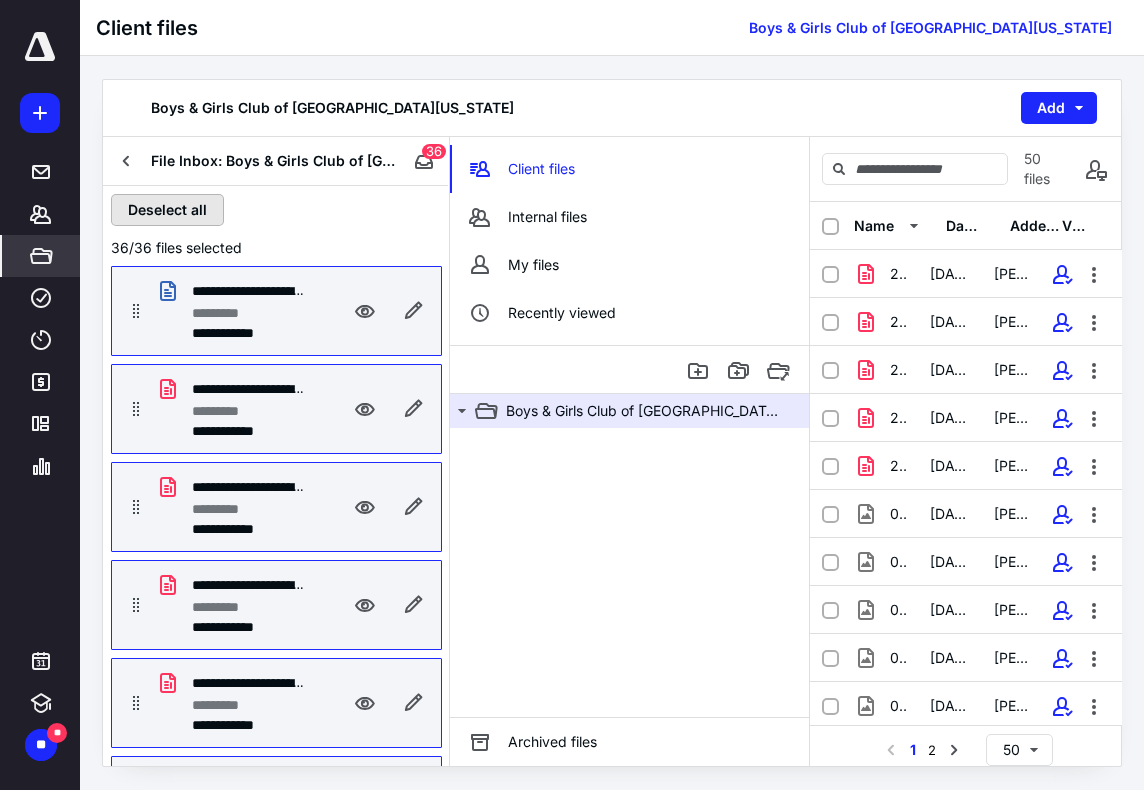 click on "Deselect all" at bounding box center (167, 210) 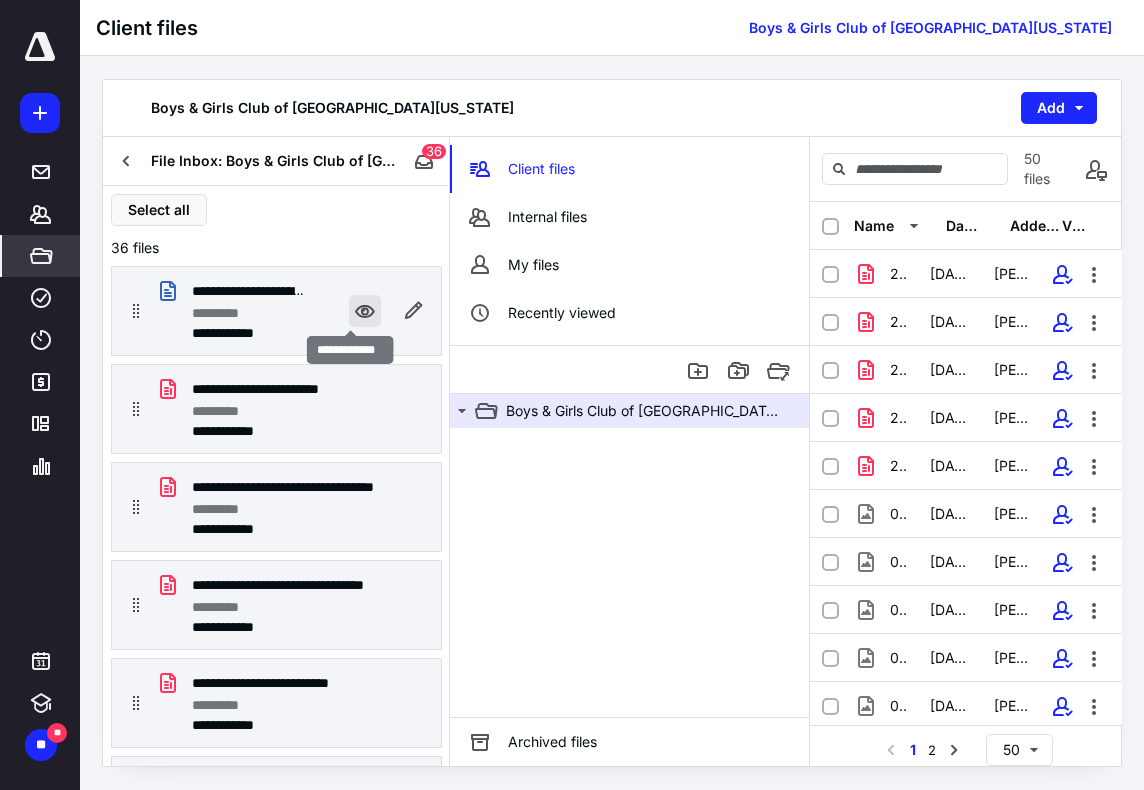 click at bounding box center [365, 311] 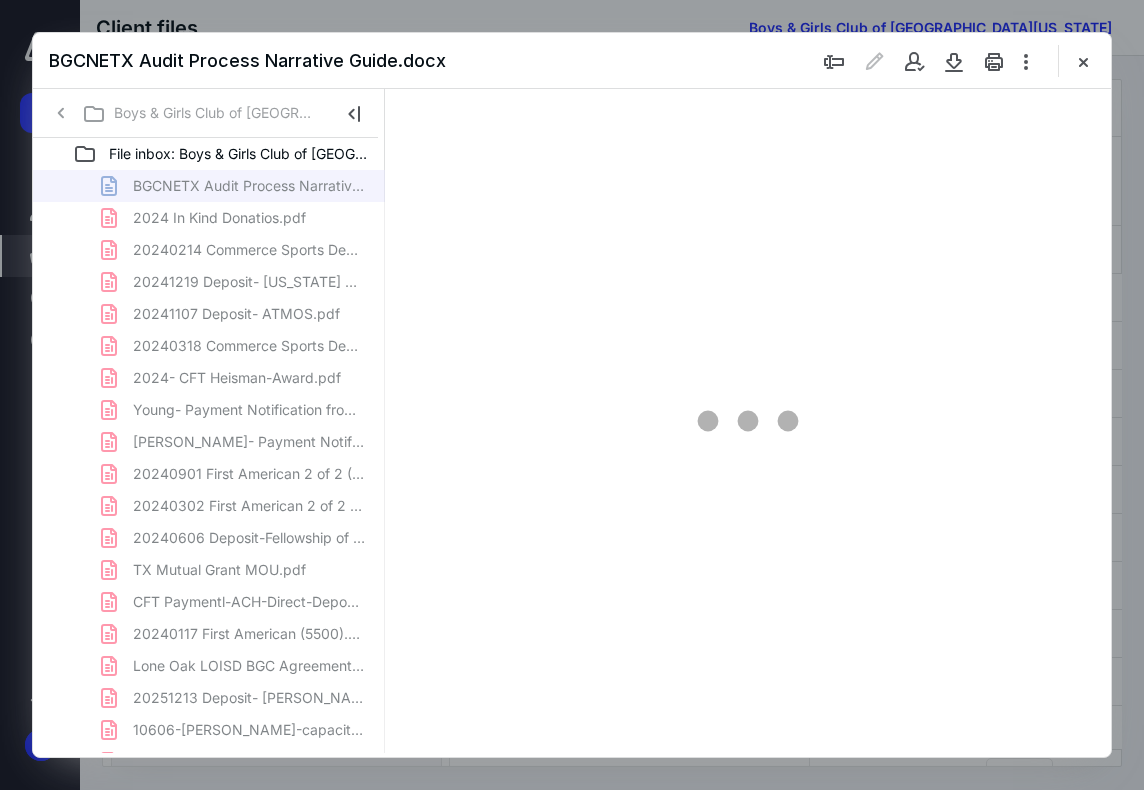 scroll, scrollTop: 0, scrollLeft: 0, axis: both 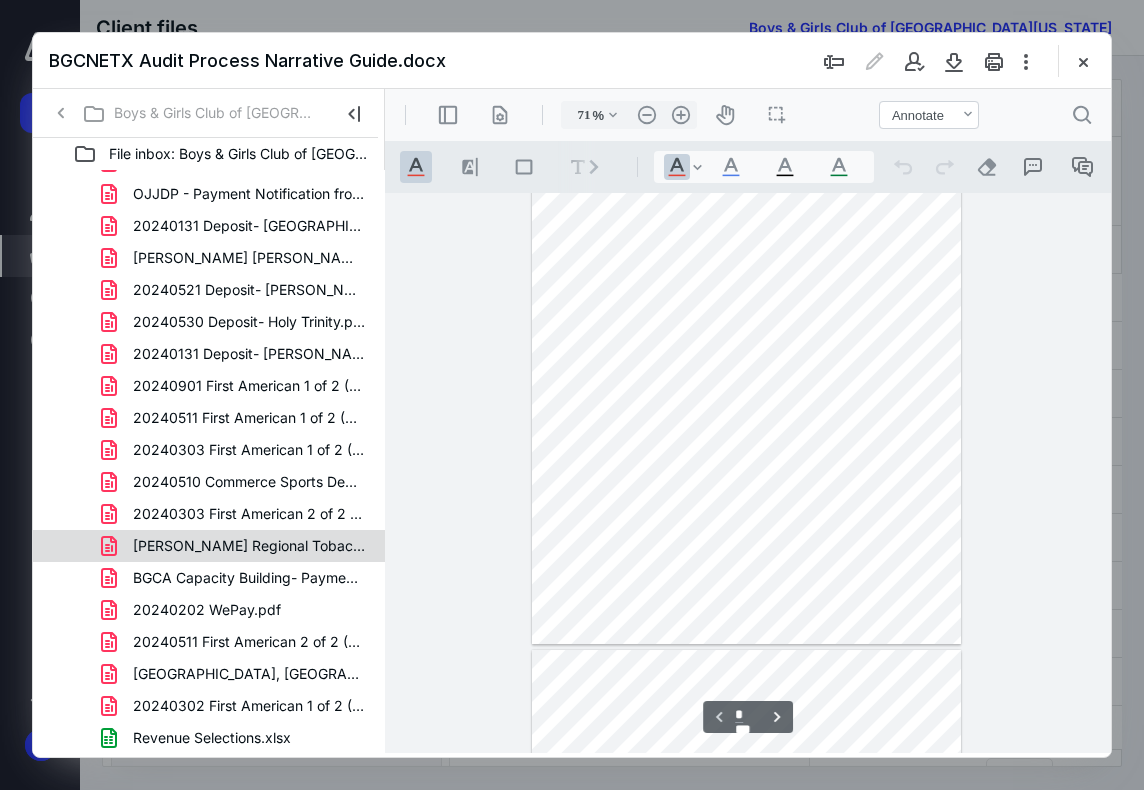 click on "Hunt Regional Tobacco Grant Award.pdf" at bounding box center [237, 546] 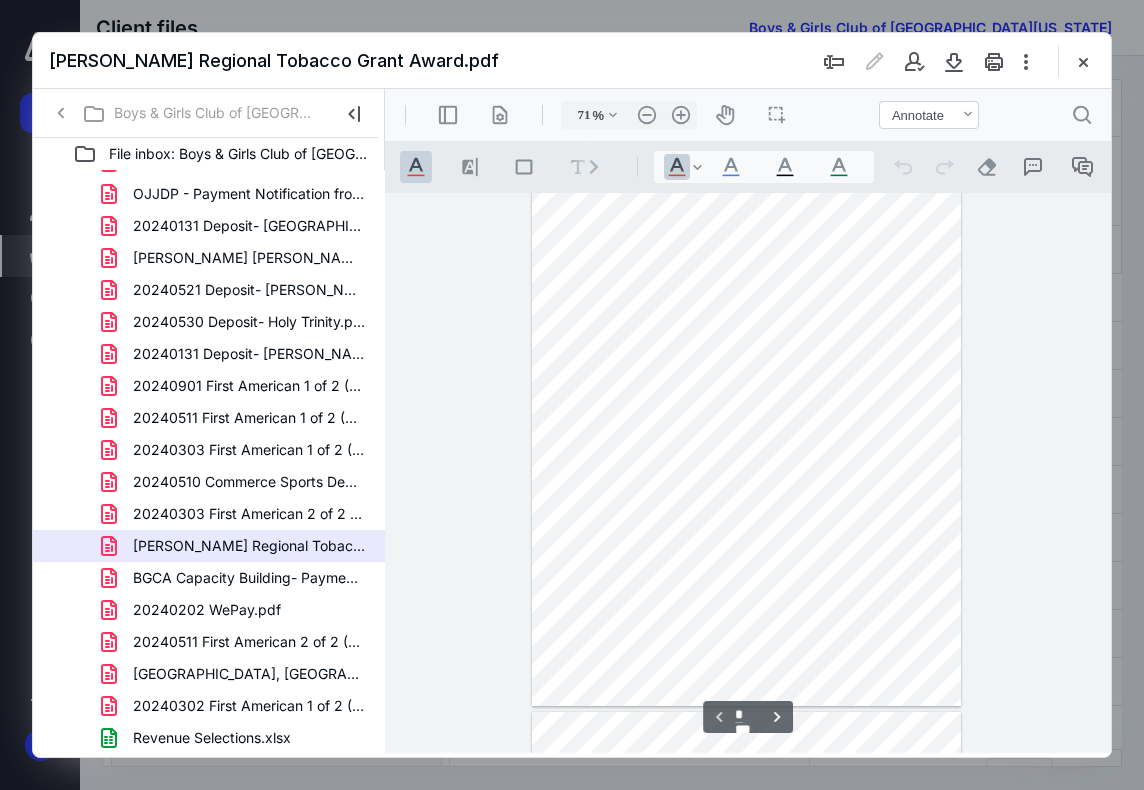 scroll, scrollTop: 0, scrollLeft: 0, axis: both 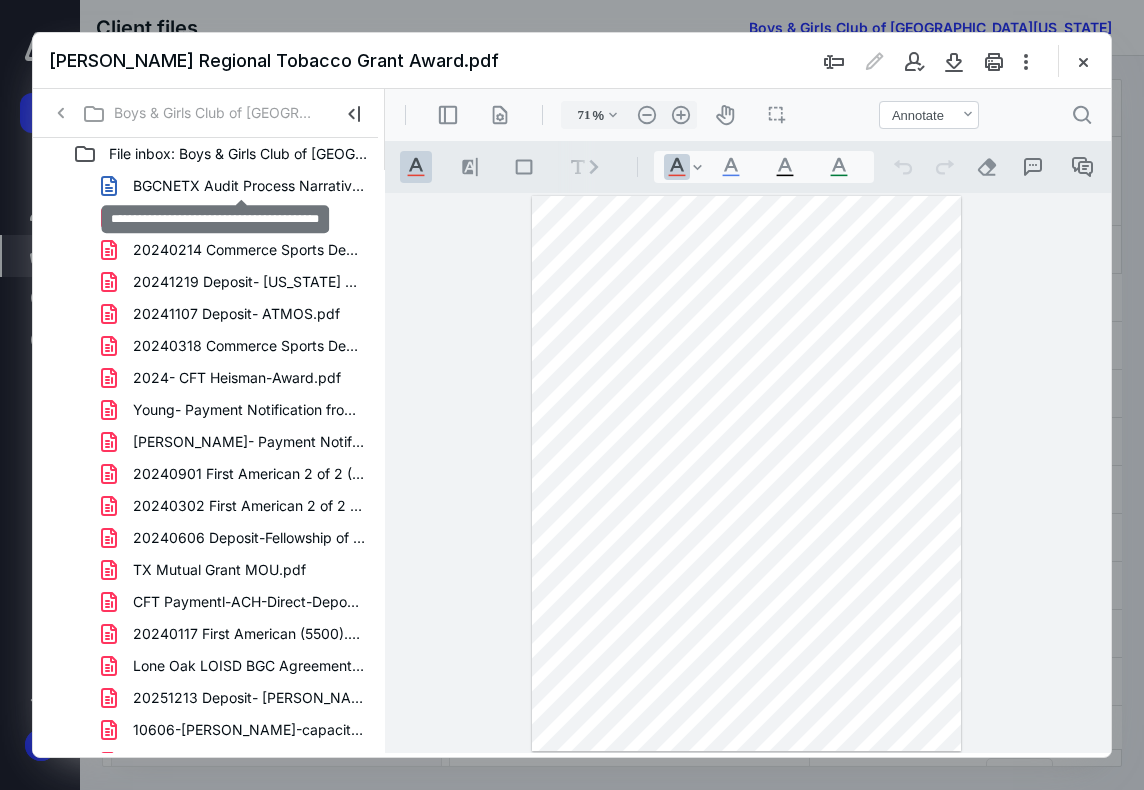 drag, startPoint x: 156, startPoint y: 185, endPoint x: 302, endPoint y: 387, distance: 249.23885 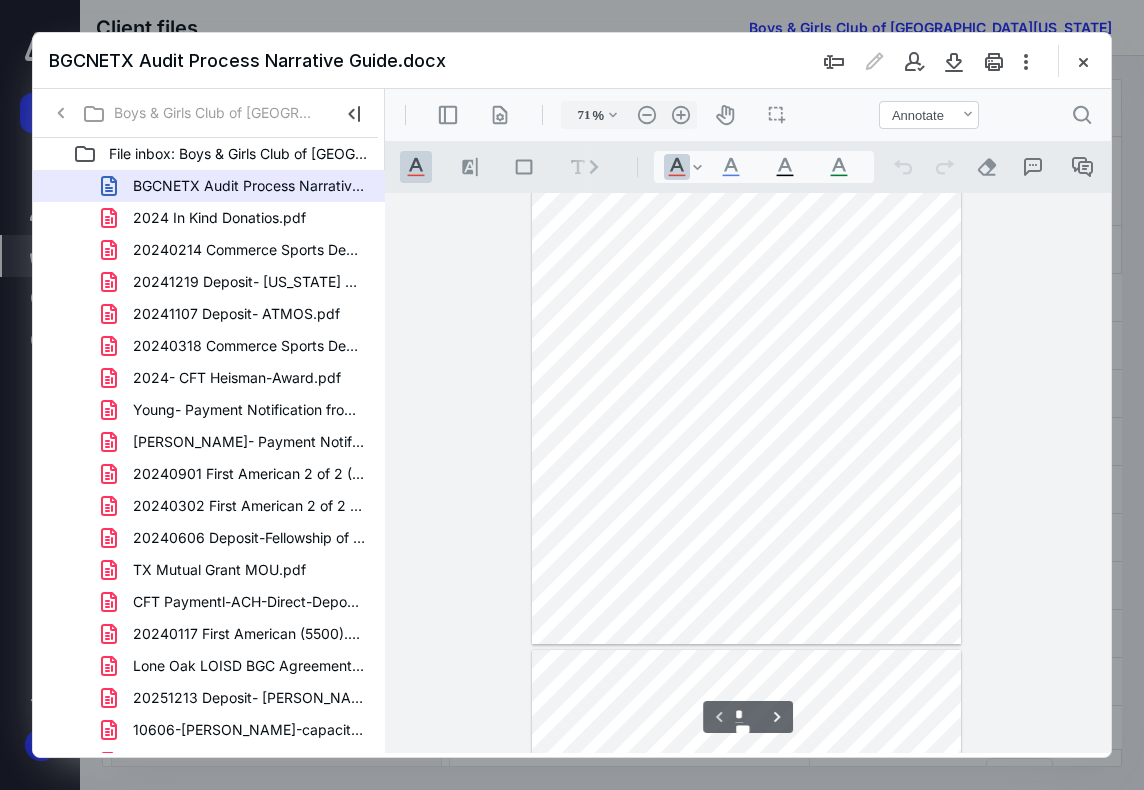 scroll, scrollTop: 0, scrollLeft: 0, axis: both 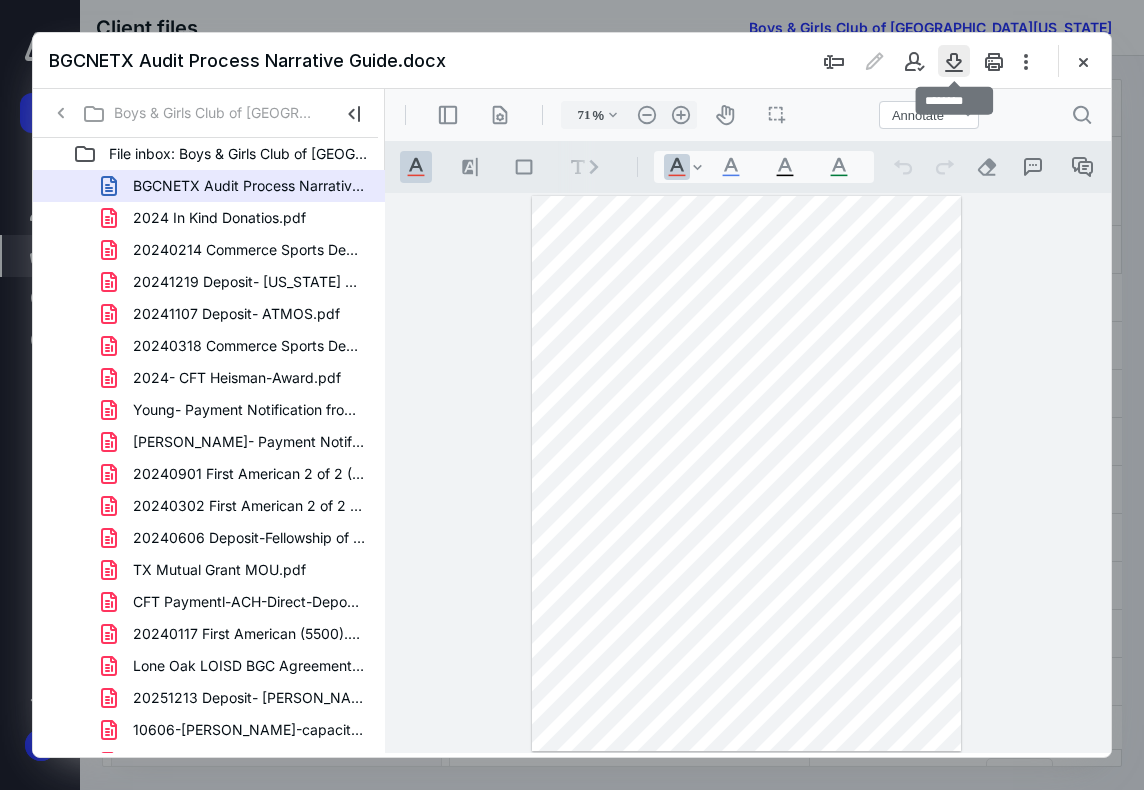 click at bounding box center (954, 61) 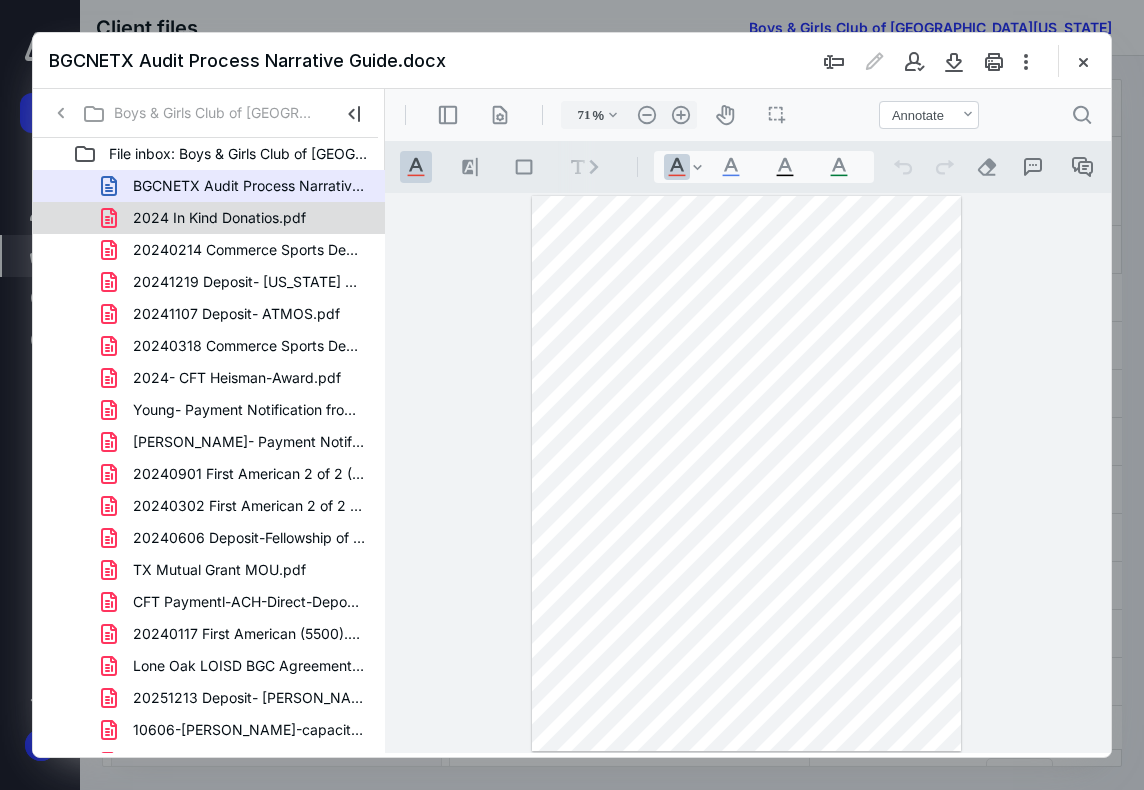 click on "2024 In Kind Donatios.pdf" at bounding box center [219, 218] 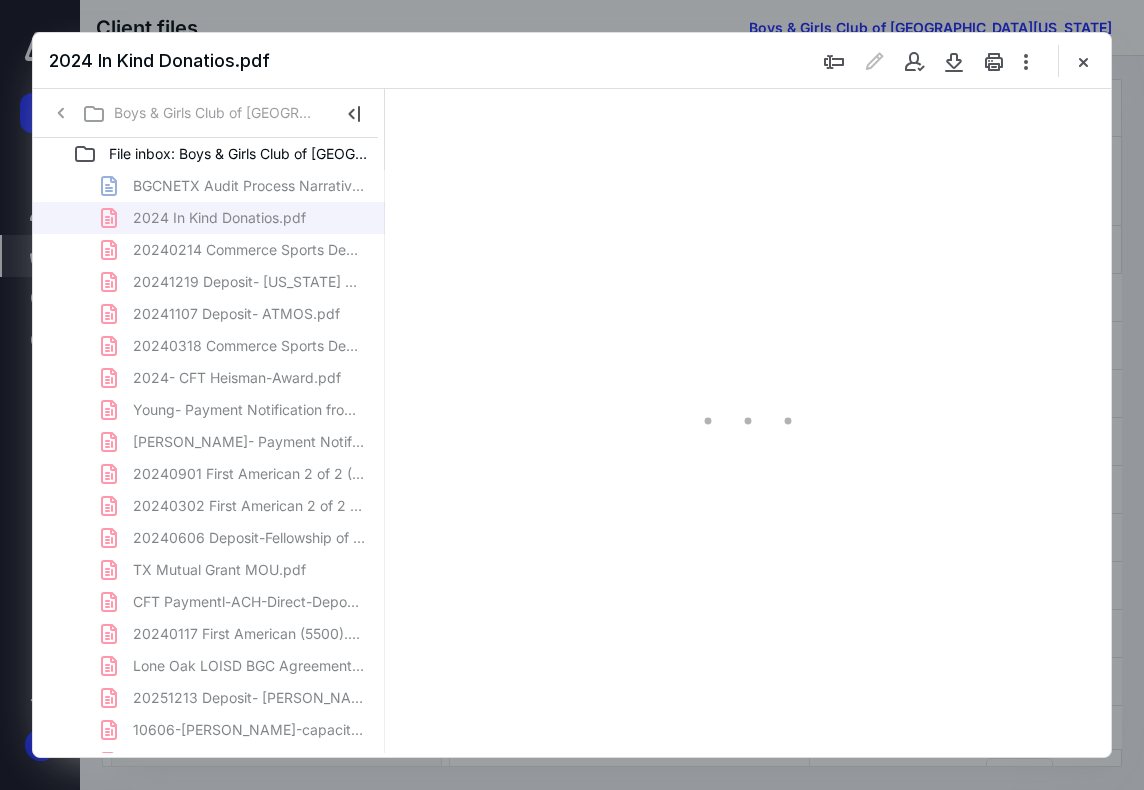 scroll, scrollTop: 107, scrollLeft: 0, axis: vertical 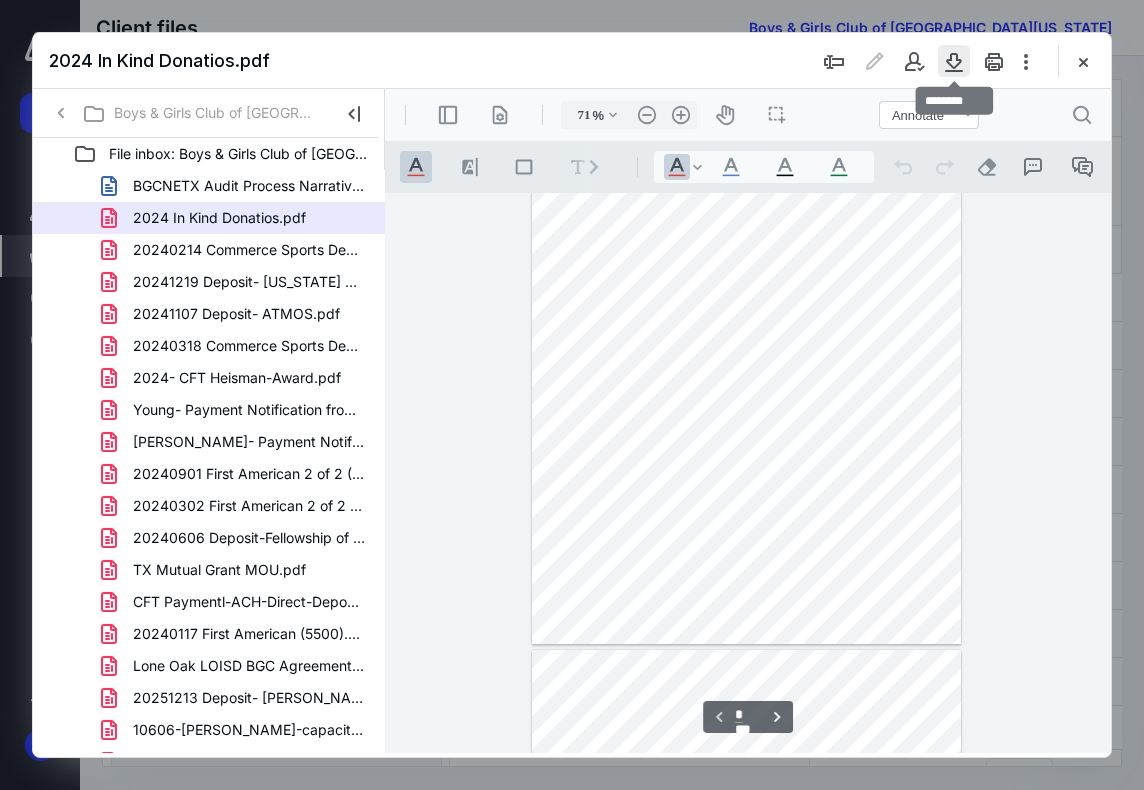 click at bounding box center [954, 61] 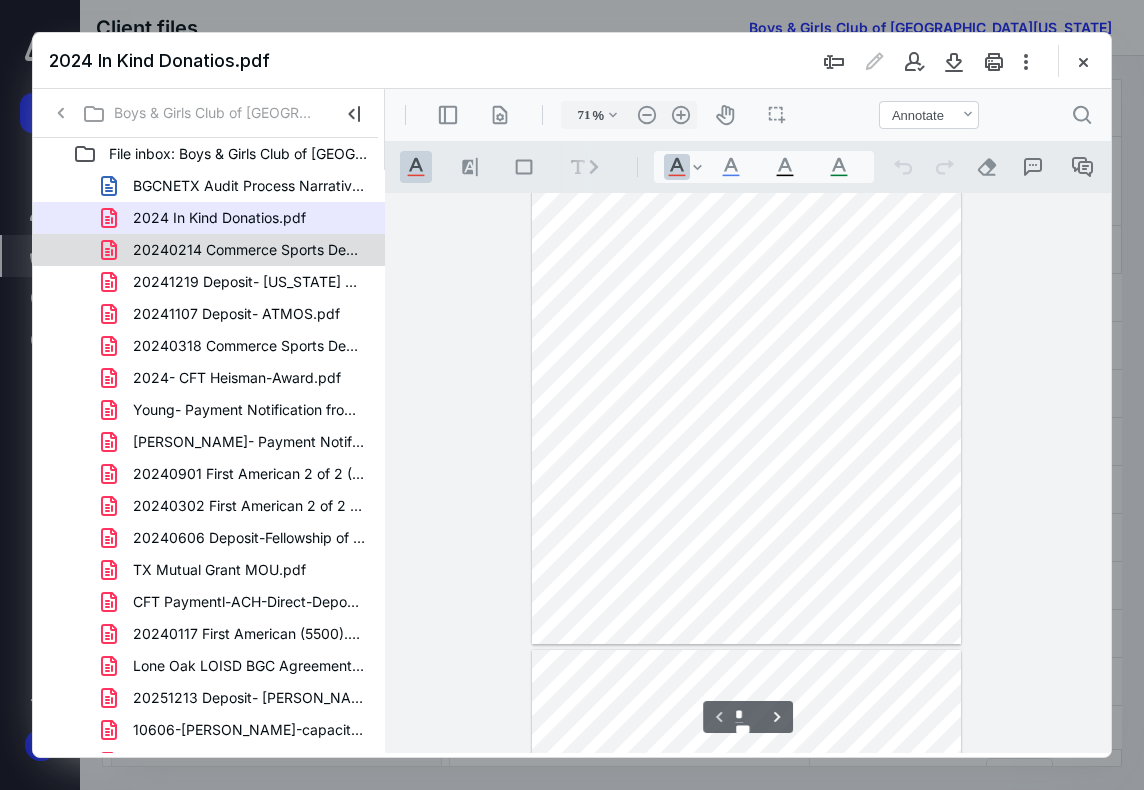 click on "20240214 Commerce Sports Deposit.pdf" at bounding box center (249, 250) 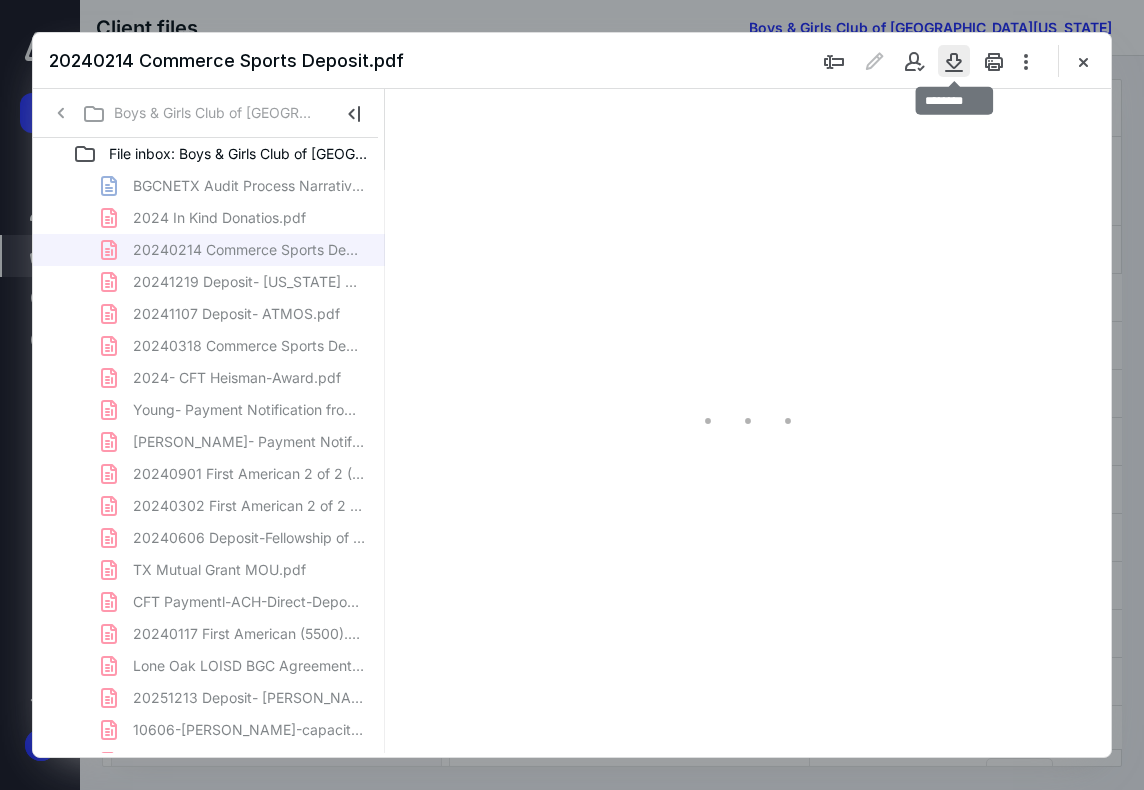 click at bounding box center [954, 61] 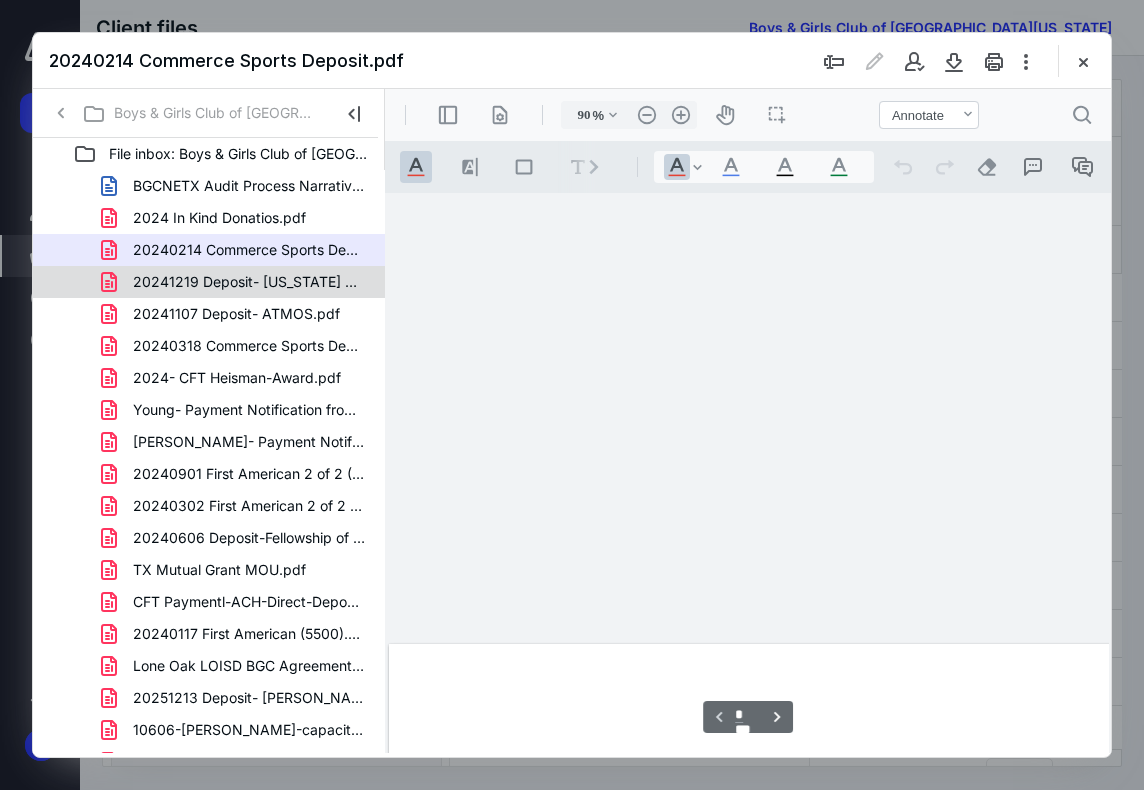 scroll, scrollTop: 108, scrollLeft: 999, axis: both 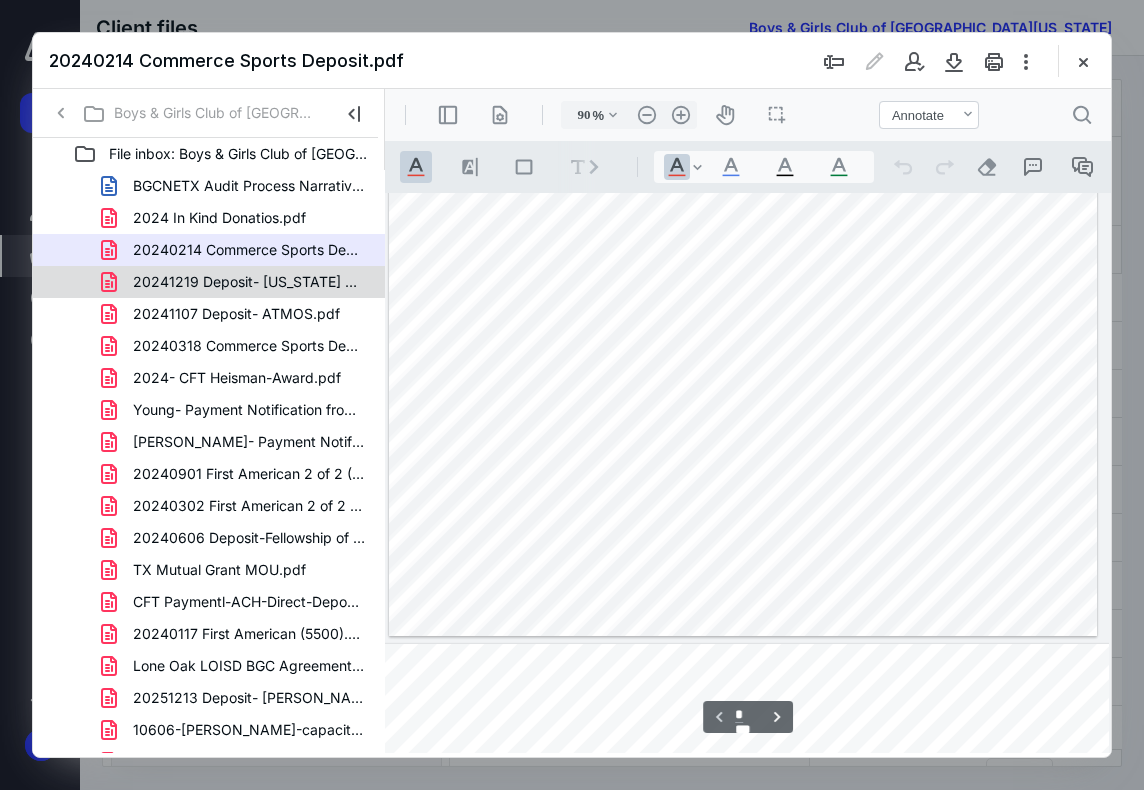 click on "20241219 Deposit- Texas Mutual.pdf" at bounding box center [249, 282] 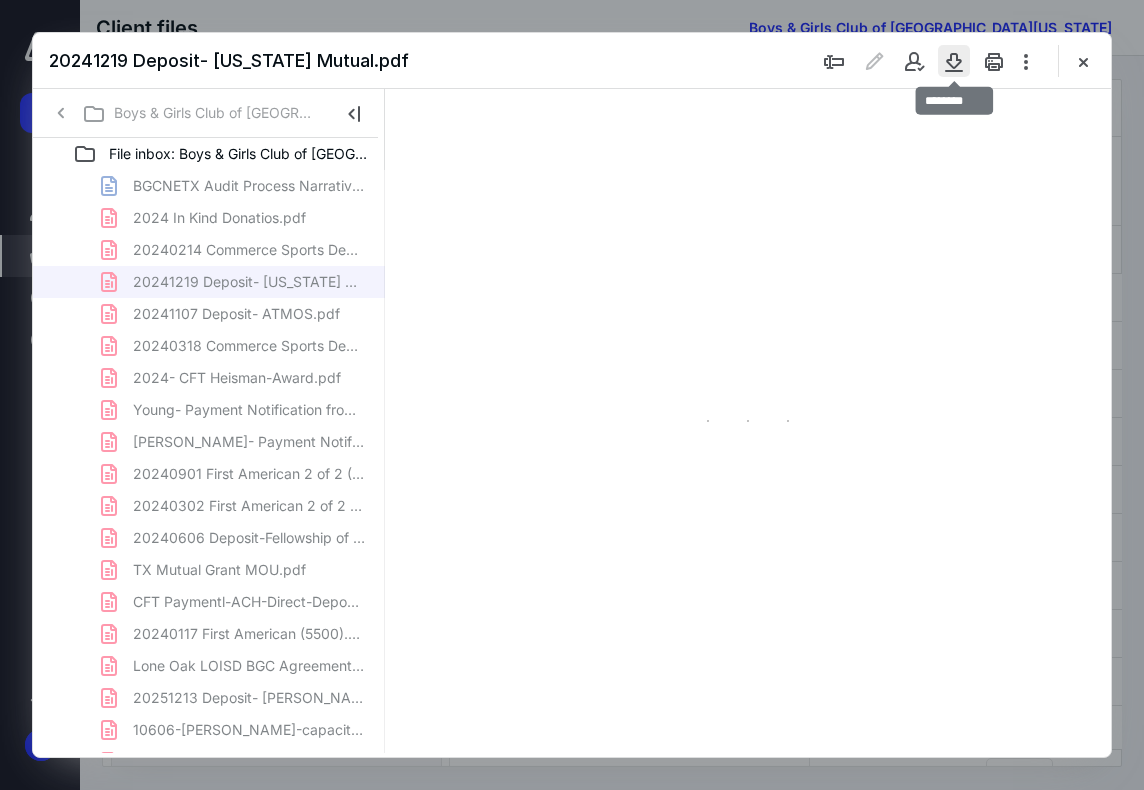 click at bounding box center [954, 61] 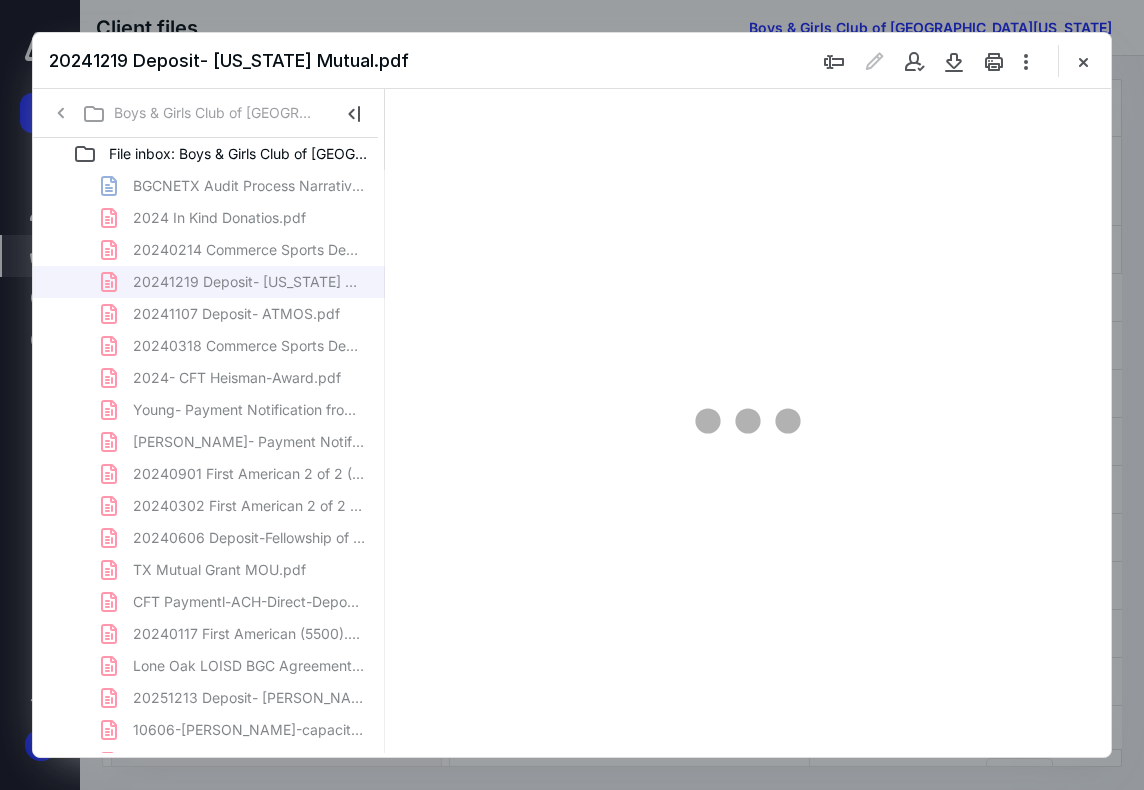 scroll, scrollTop: 108, scrollLeft: 1448, axis: both 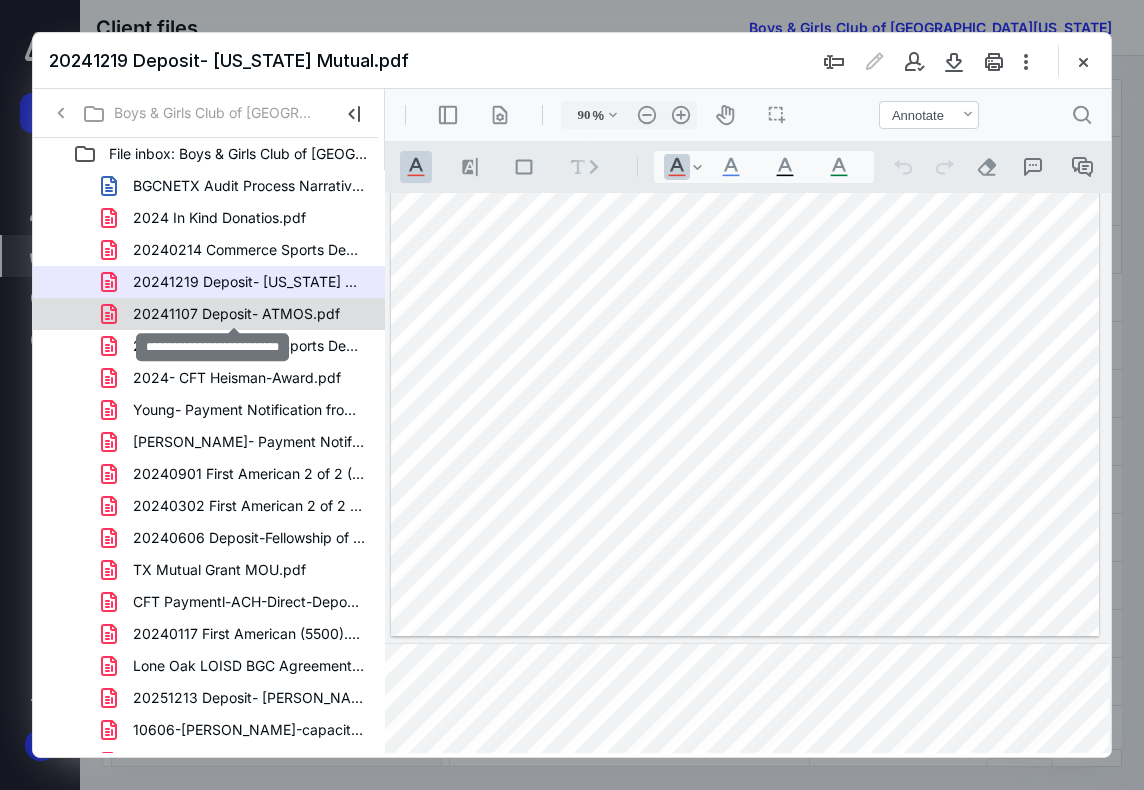 click on "20241107 Deposit- ATMOS.pdf" at bounding box center [236, 314] 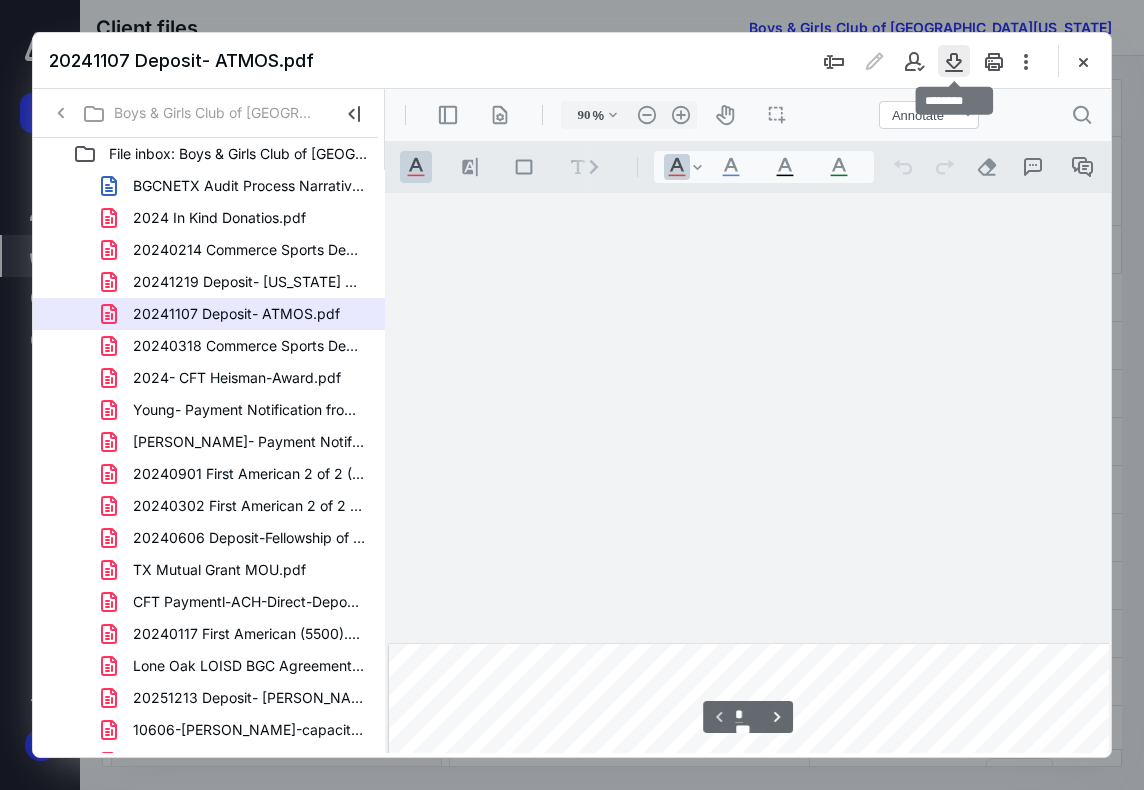 scroll, scrollTop: 108, scrollLeft: 999, axis: both 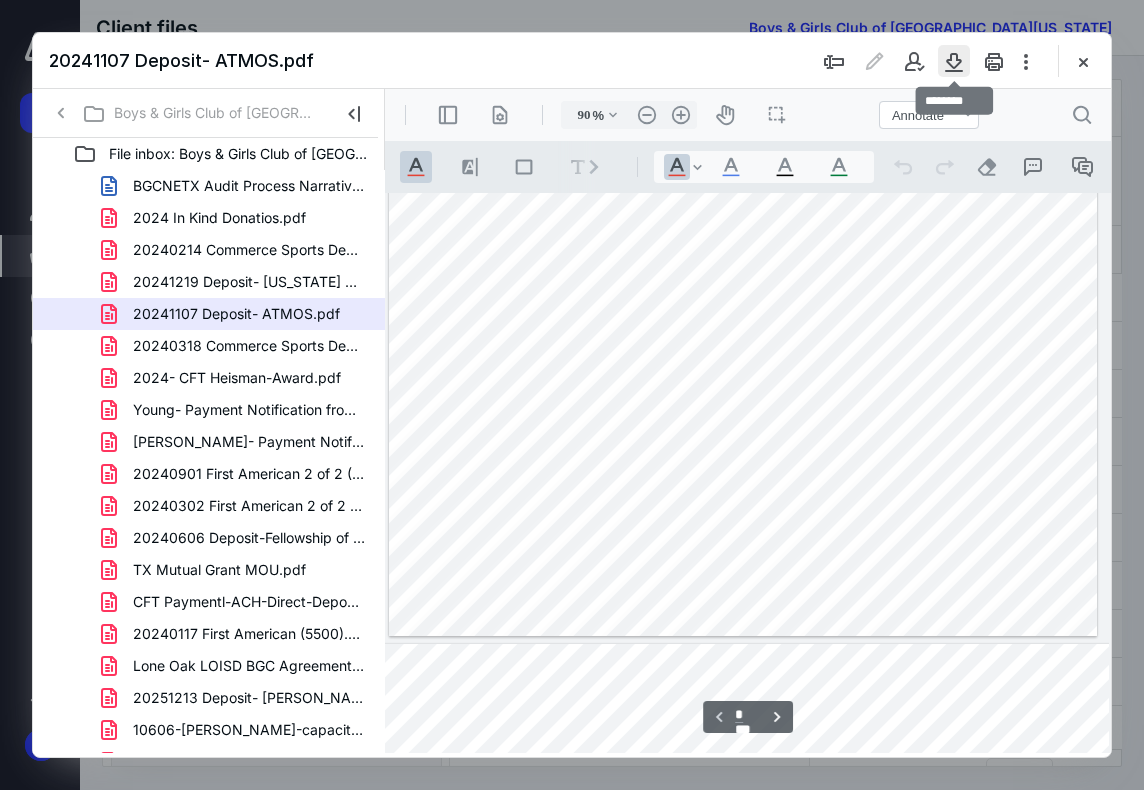 click at bounding box center [954, 61] 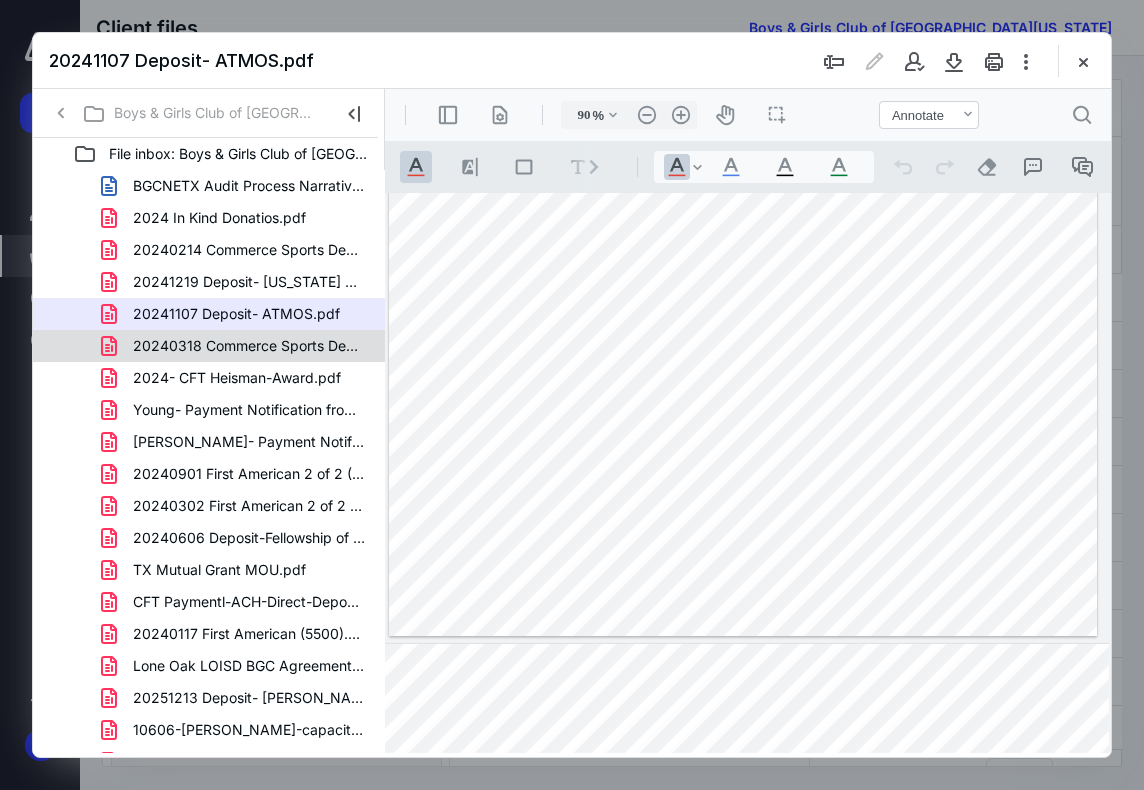 click on "20240318 Commerce Sports Deposit.pdf" at bounding box center [249, 346] 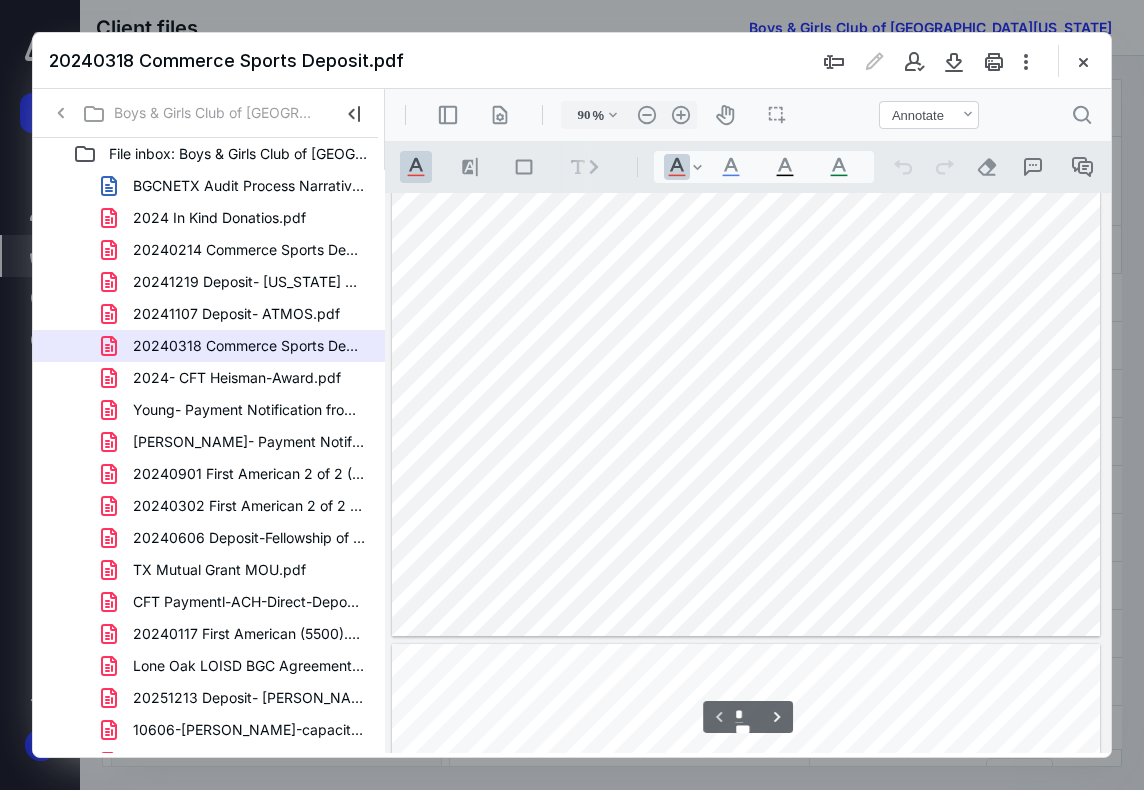 scroll, scrollTop: 108, scrollLeft: 999, axis: both 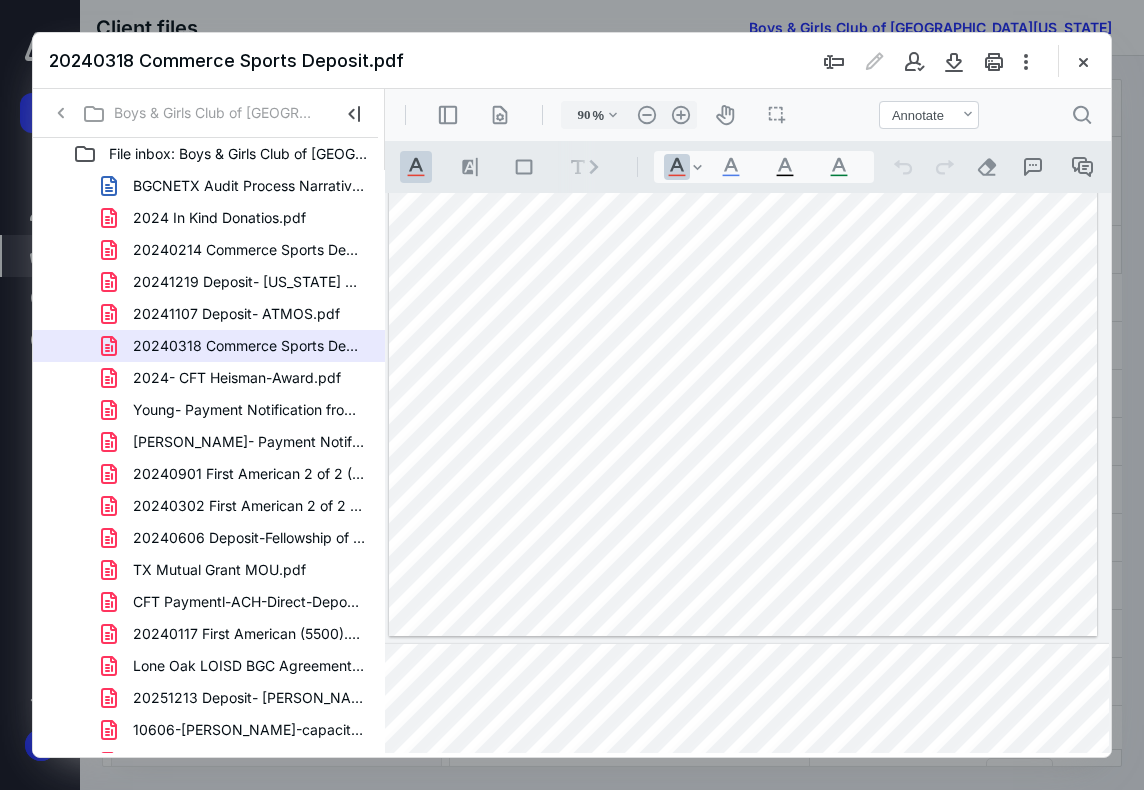 click on "20240318 Commerce Sports Deposit.pdf" at bounding box center (572, 61) 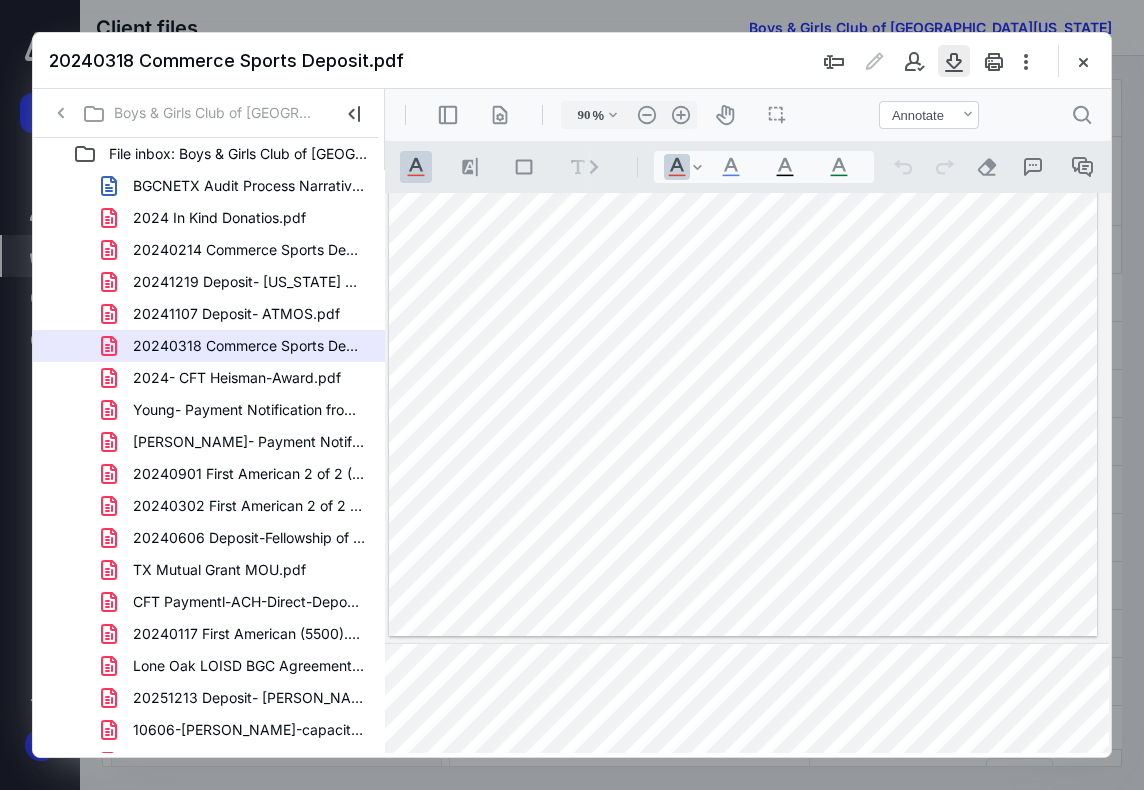 click at bounding box center [954, 61] 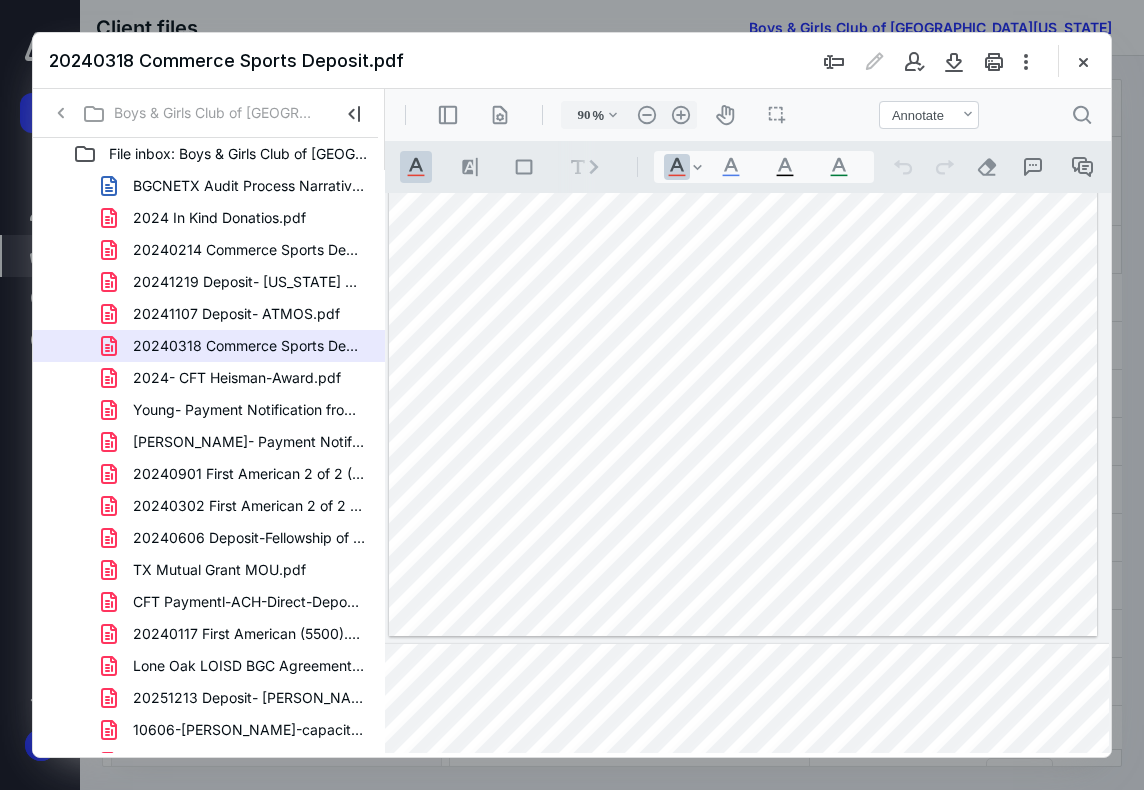 click on "2024- CFT Heisman-Award.pdf" at bounding box center [237, 378] 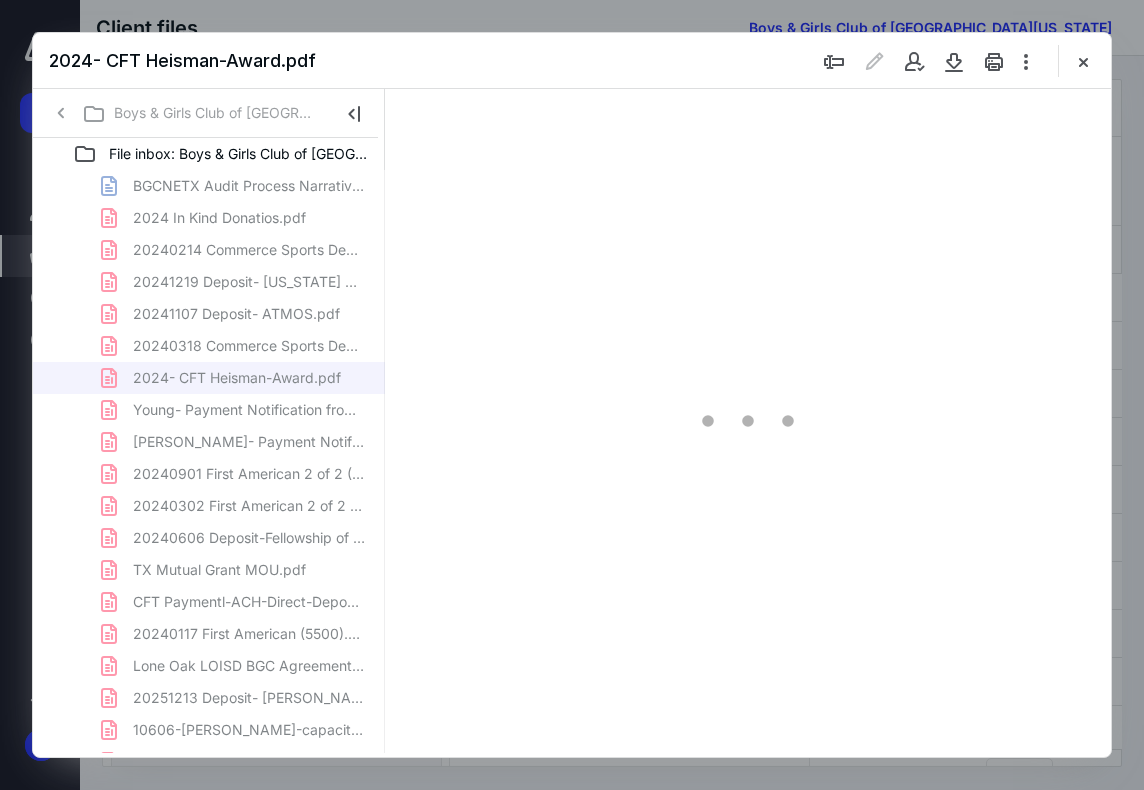 scroll, scrollTop: 0, scrollLeft: 0, axis: both 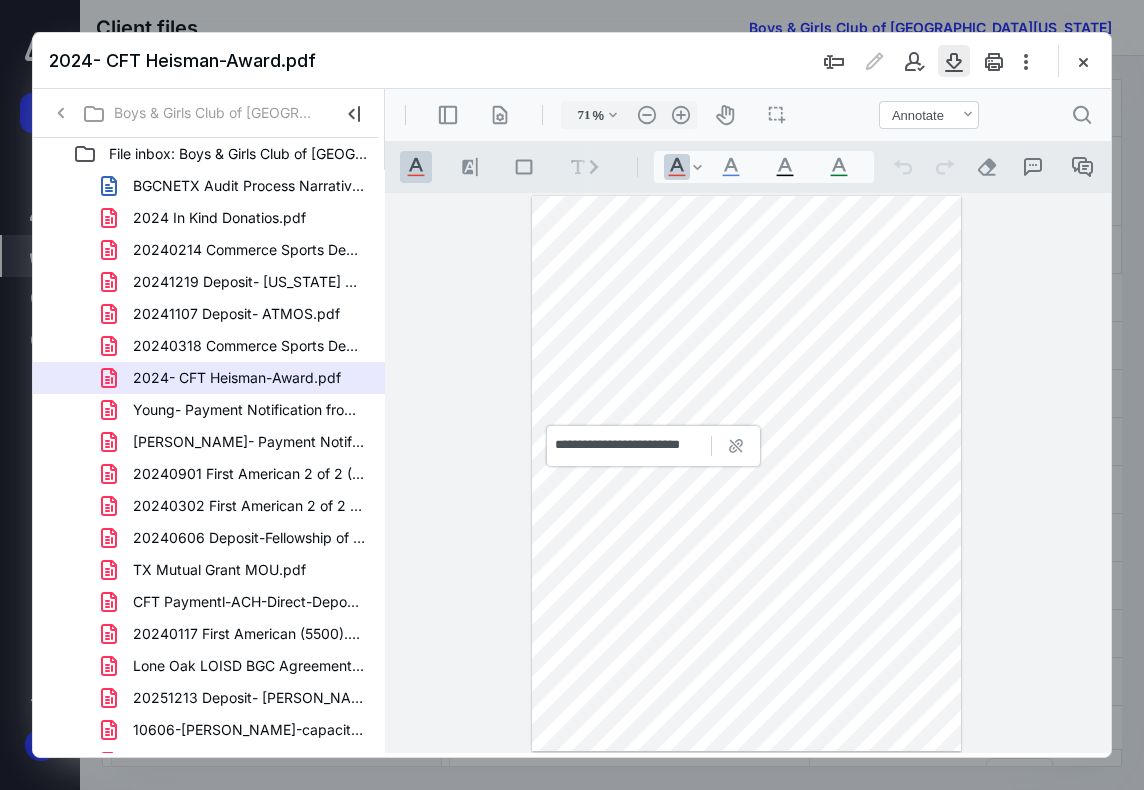 click at bounding box center [954, 61] 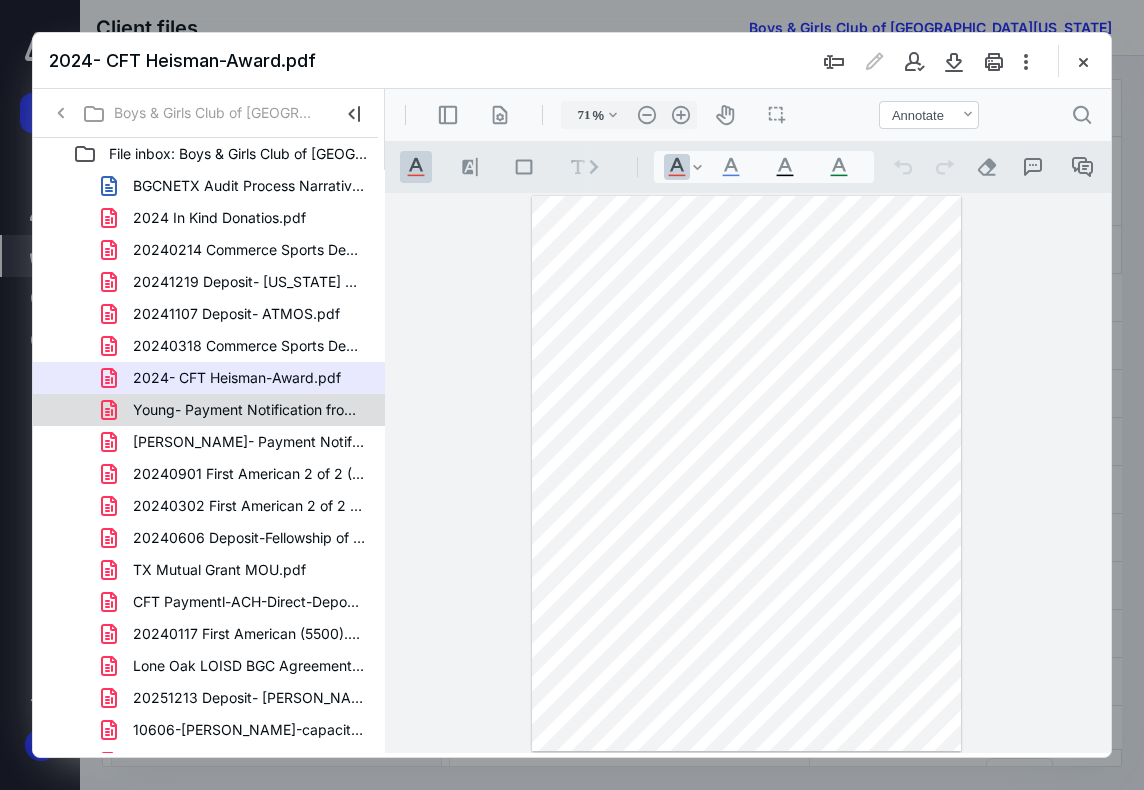 click on "Young- Payment Notification from Boys & Girls Clubs of Ame.pdf" at bounding box center (249, 410) 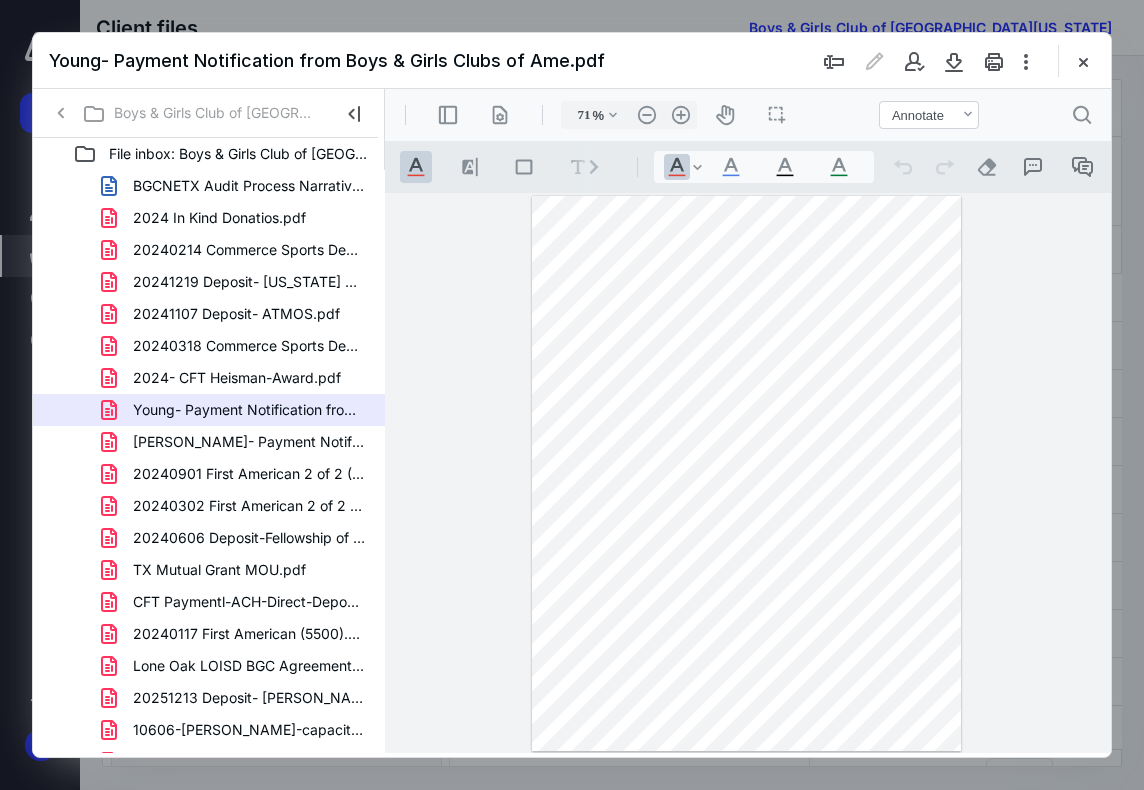 click on "Young- Payment Notification from Boys & Girls Clubs of Ame.pdf" at bounding box center (572, 61) 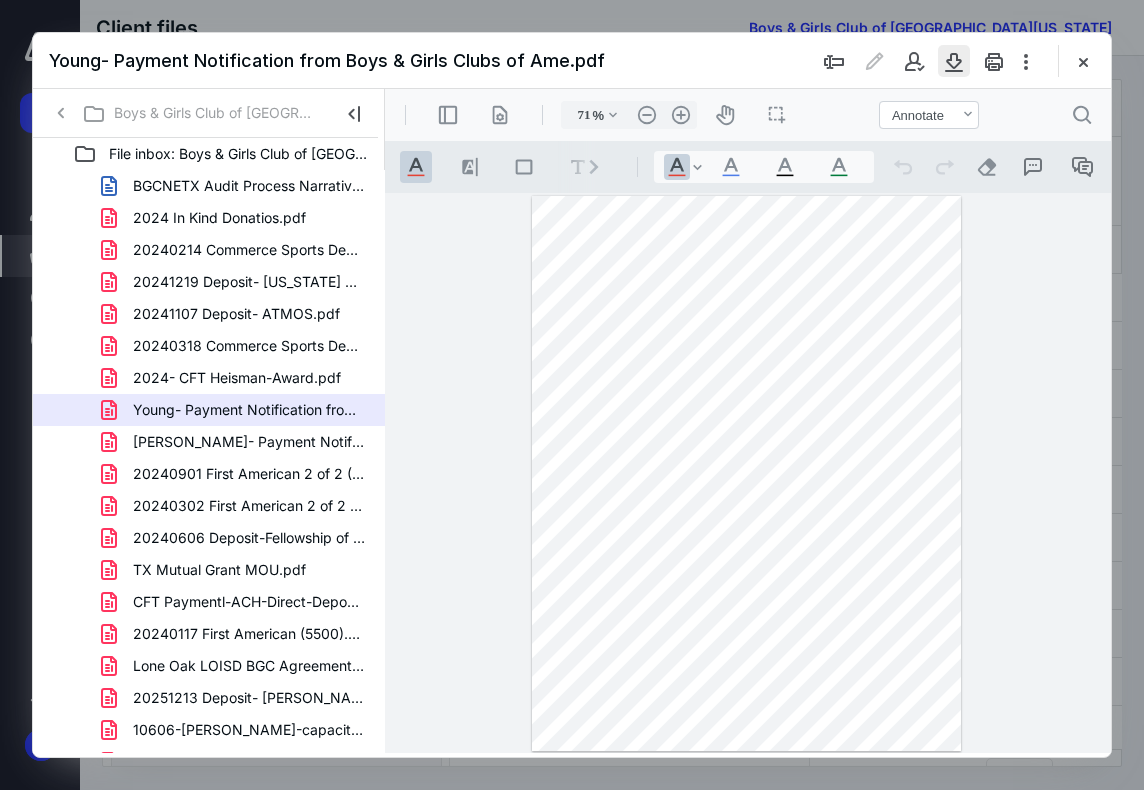 click at bounding box center (954, 61) 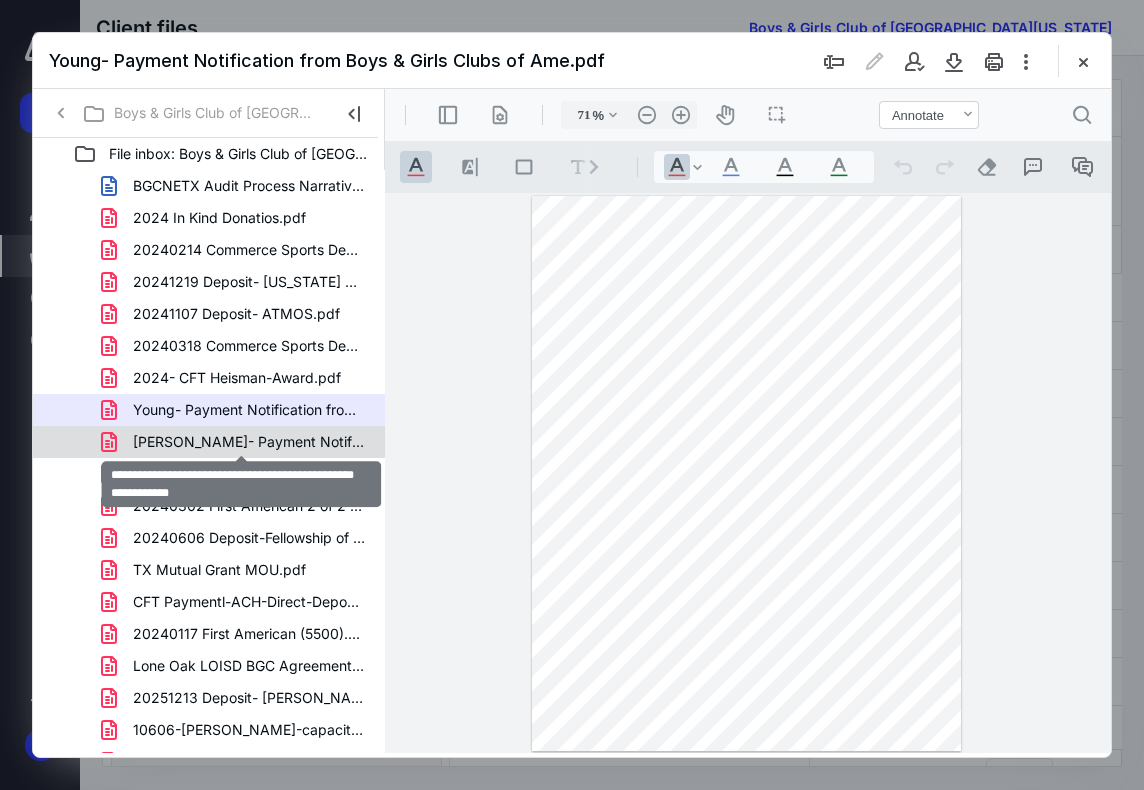 click on "Rhonda Holloway- Payment Notification from Boys & Girls Cl.pdf" at bounding box center [249, 442] 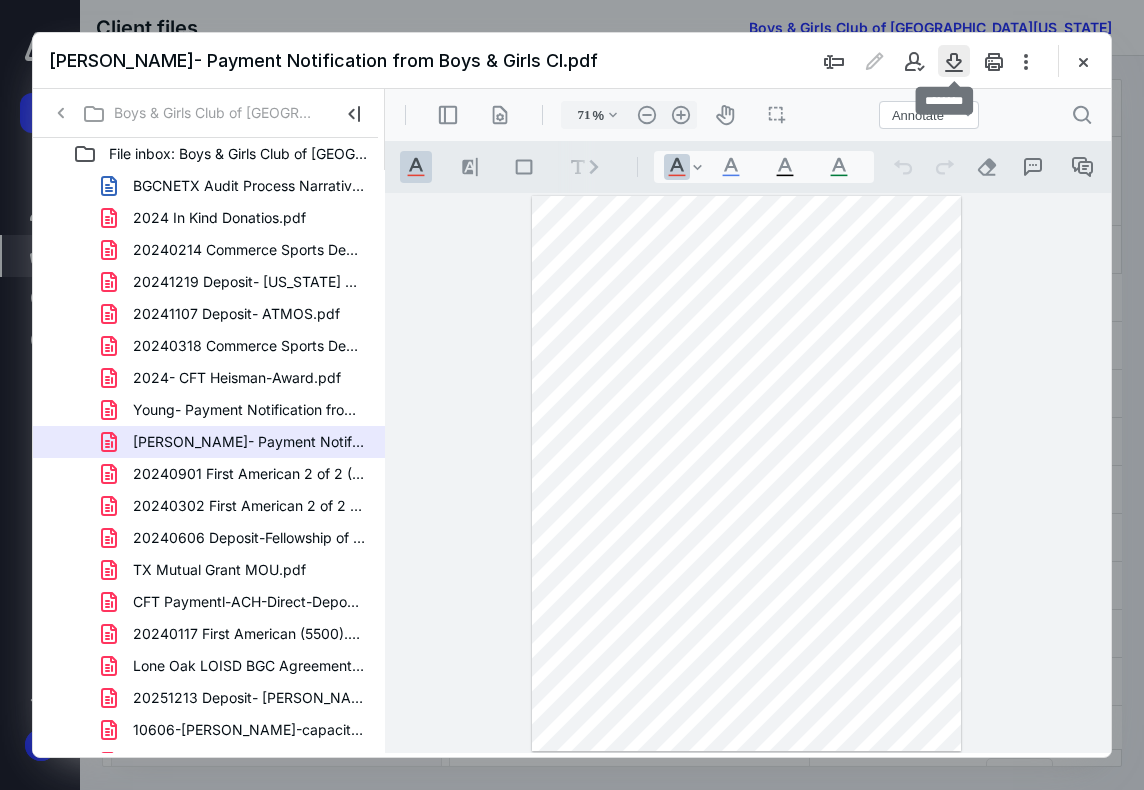 click at bounding box center (954, 61) 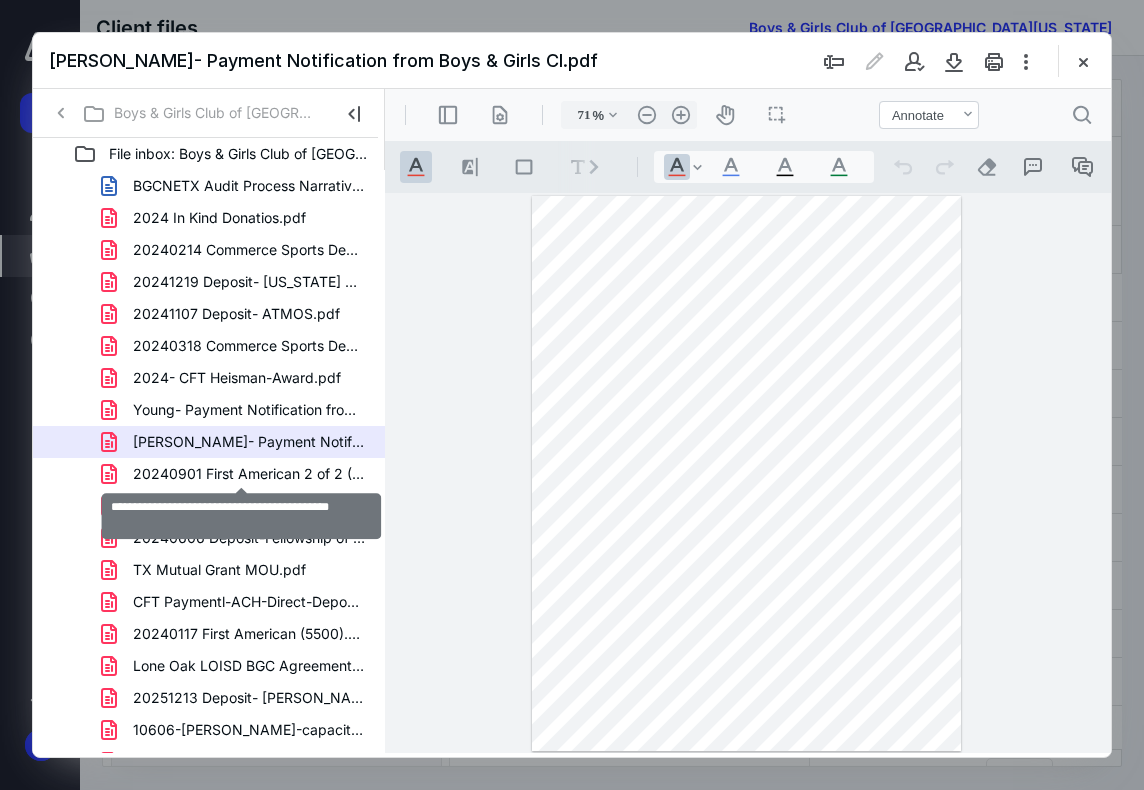 click on "20240901 First American 2 of 2 (4841.23).pdf" at bounding box center (249, 474) 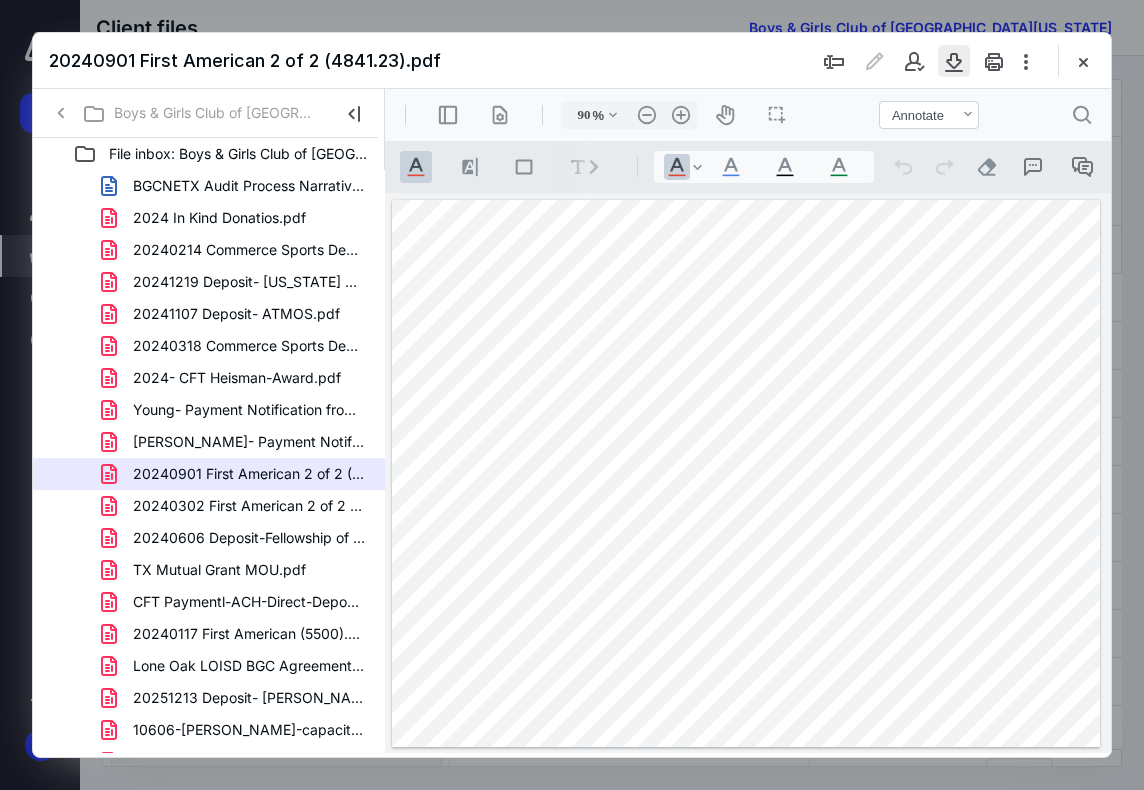 click at bounding box center [954, 61] 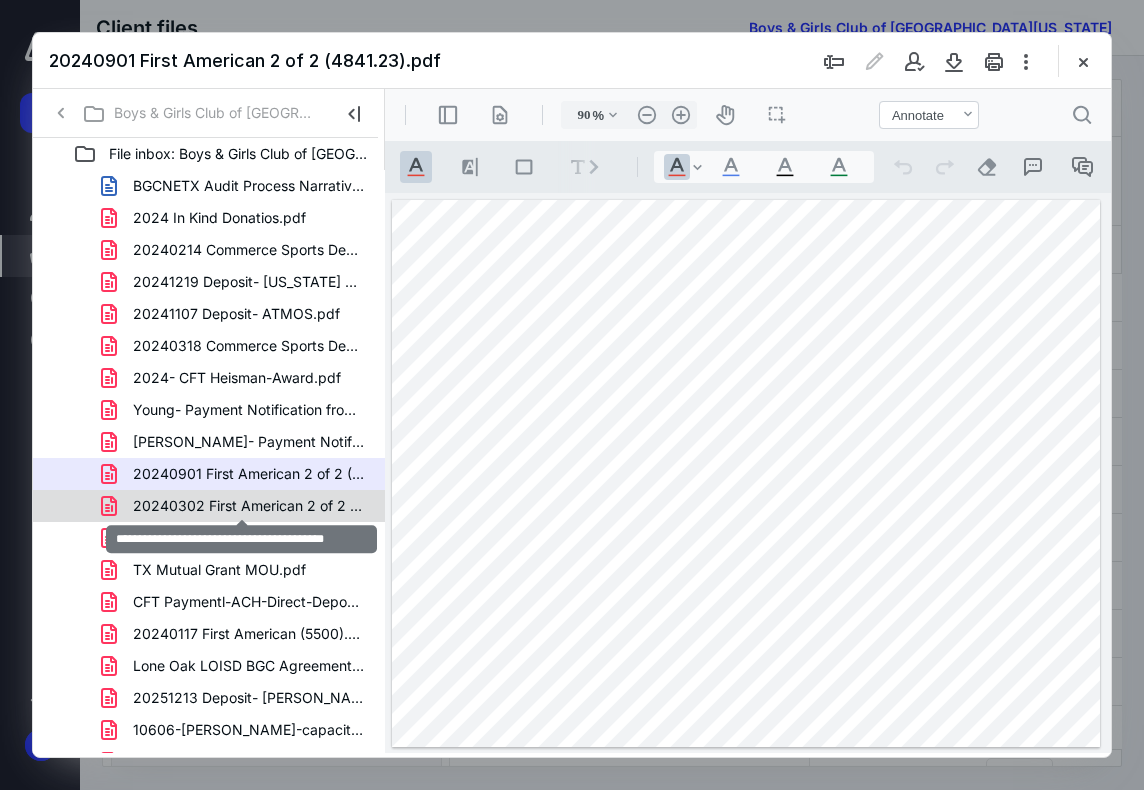 click on "20240302 First American 2 of 2 (776.5).pdf" at bounding box center [249, 506] 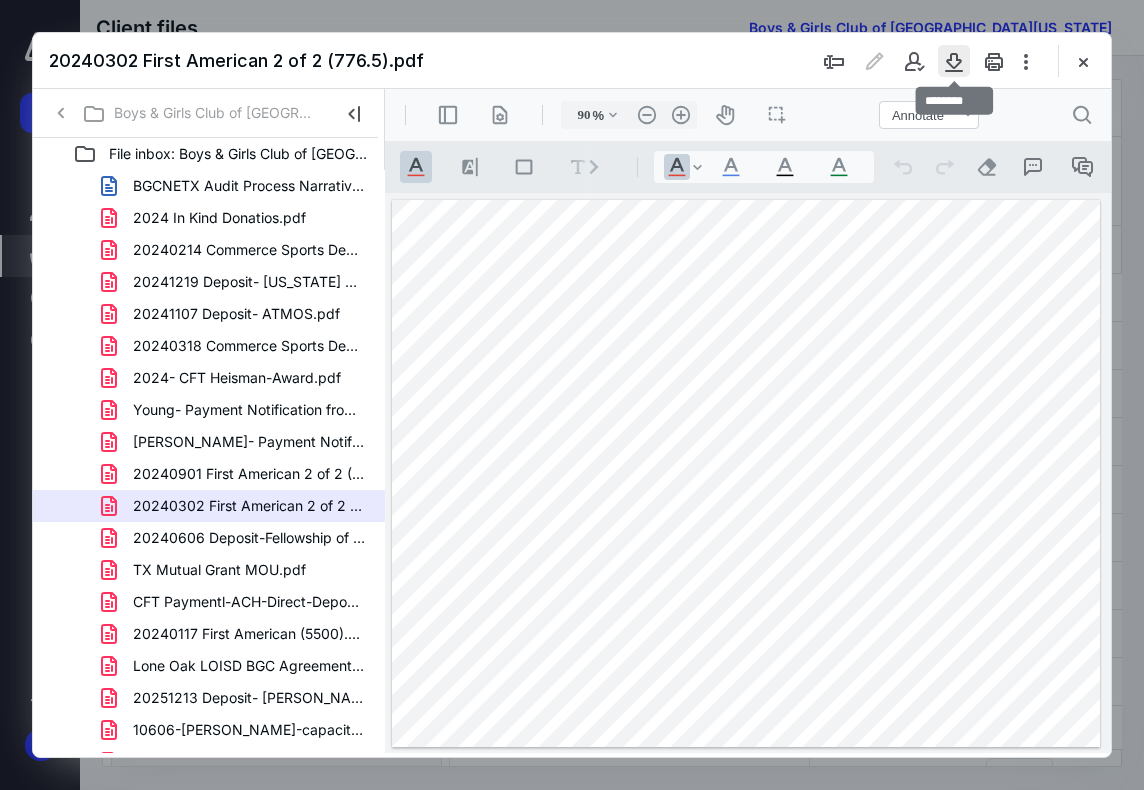 click at bounding box center (954, 61) 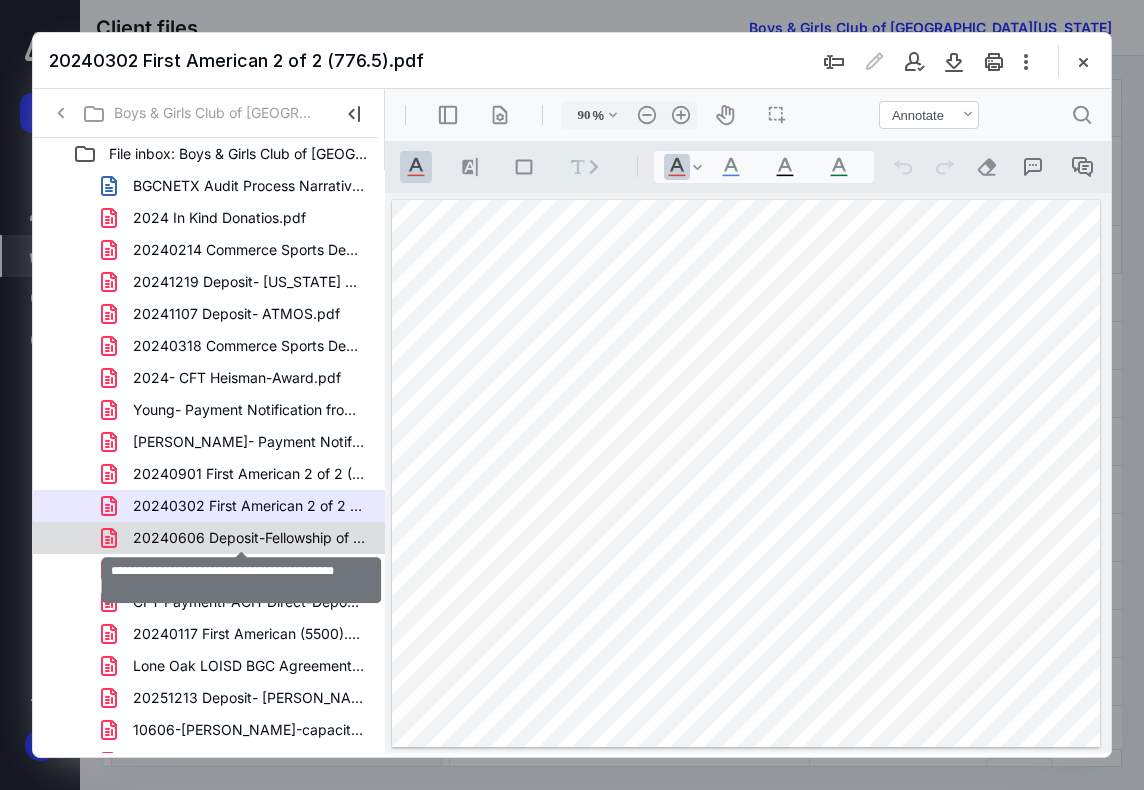 click on "20240606 Deposit-Fellowship of Greenville.pdf" at bounding box center (249, 538) 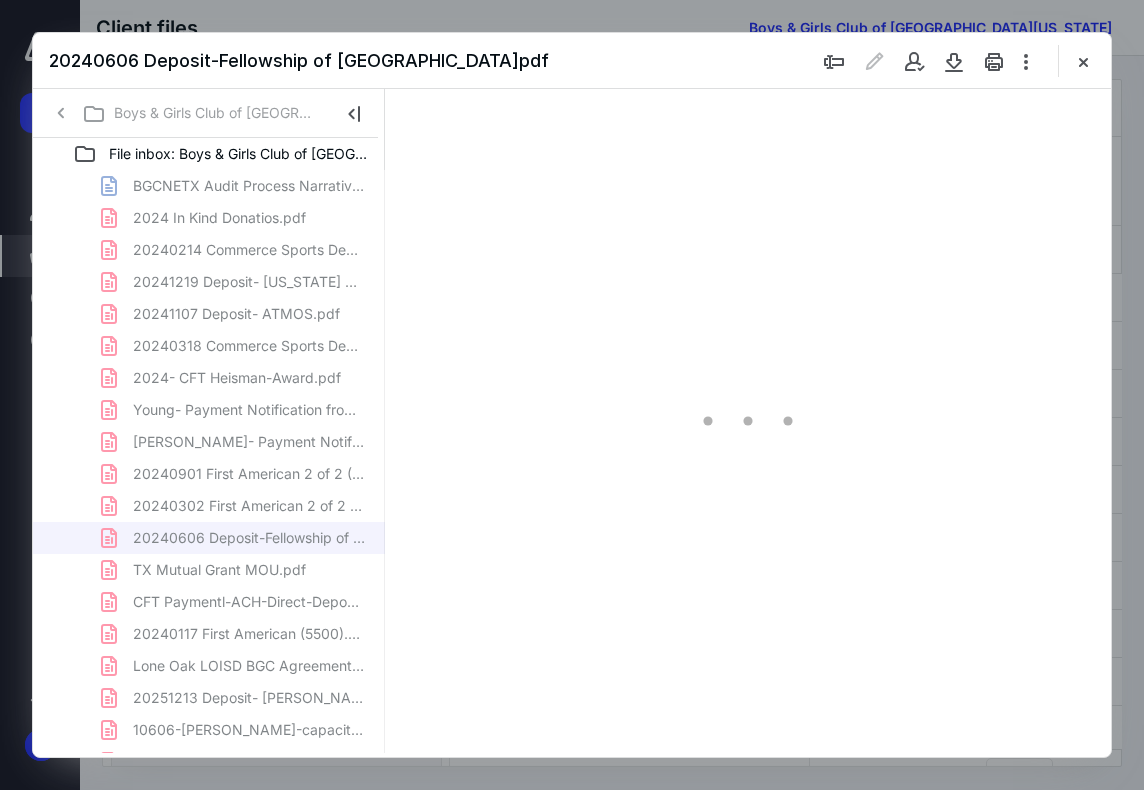 scroll, scrollTop: 108, scrollLeft: 0, axis: vertical 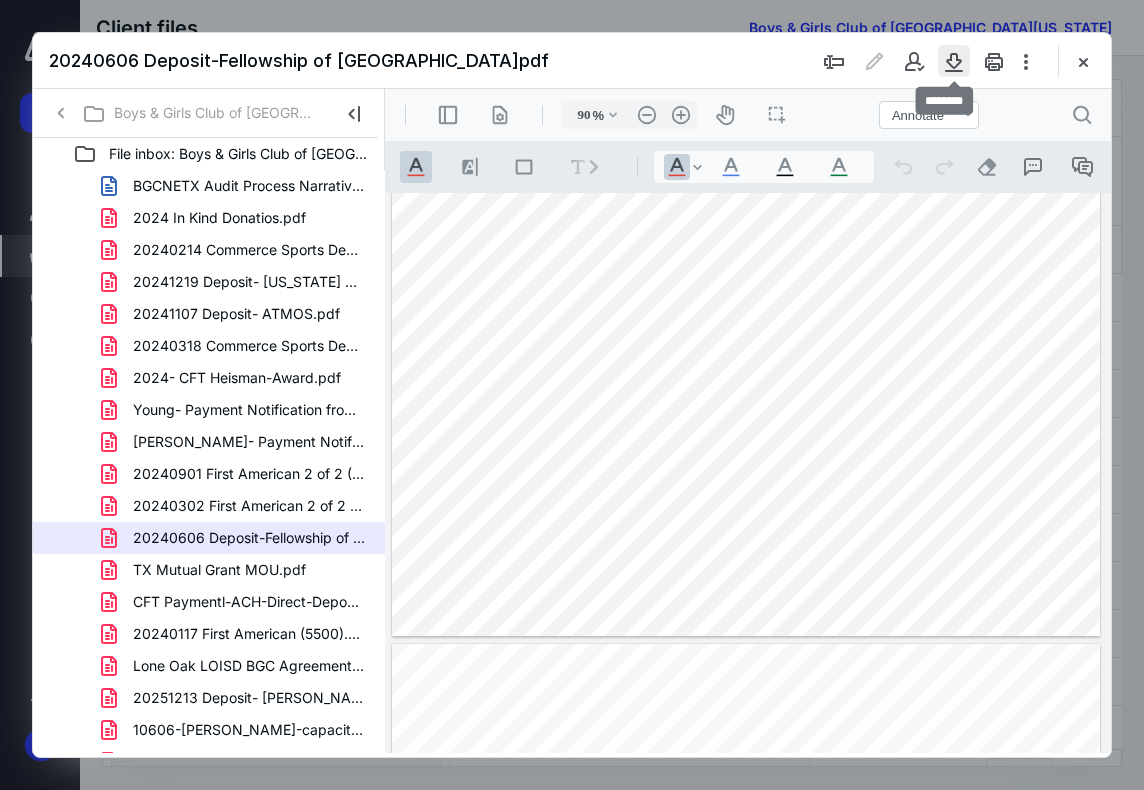 click at bounding box center (954, 61) 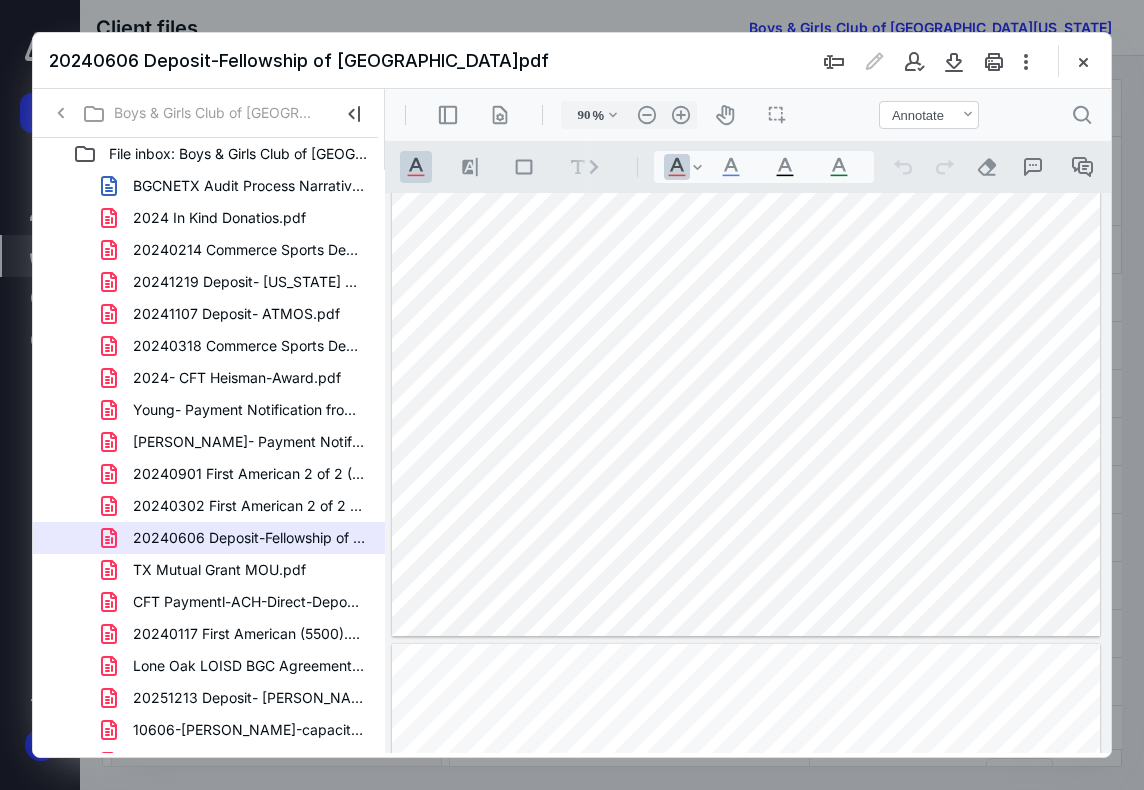 scroll, scrollTop: 108, scrollLeft: 999, axis: both 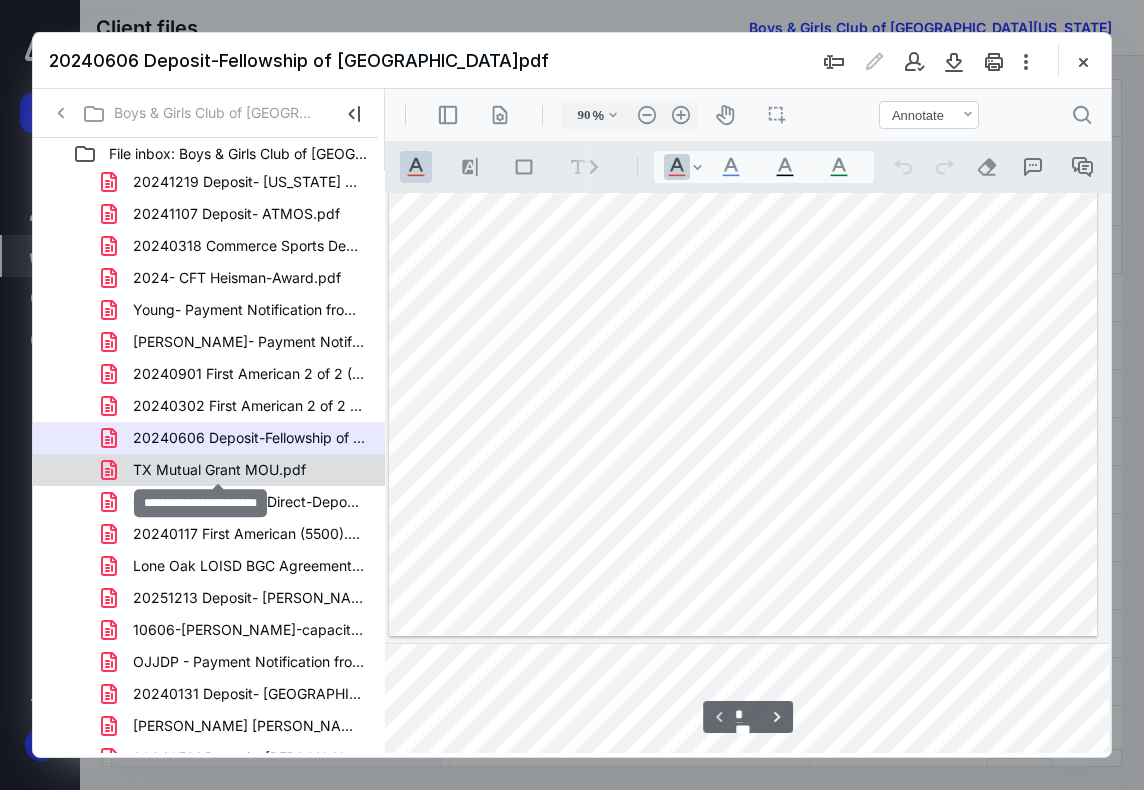 click on "TX Mutual Grant MOU.pdf" at bounding box center (219, 470) 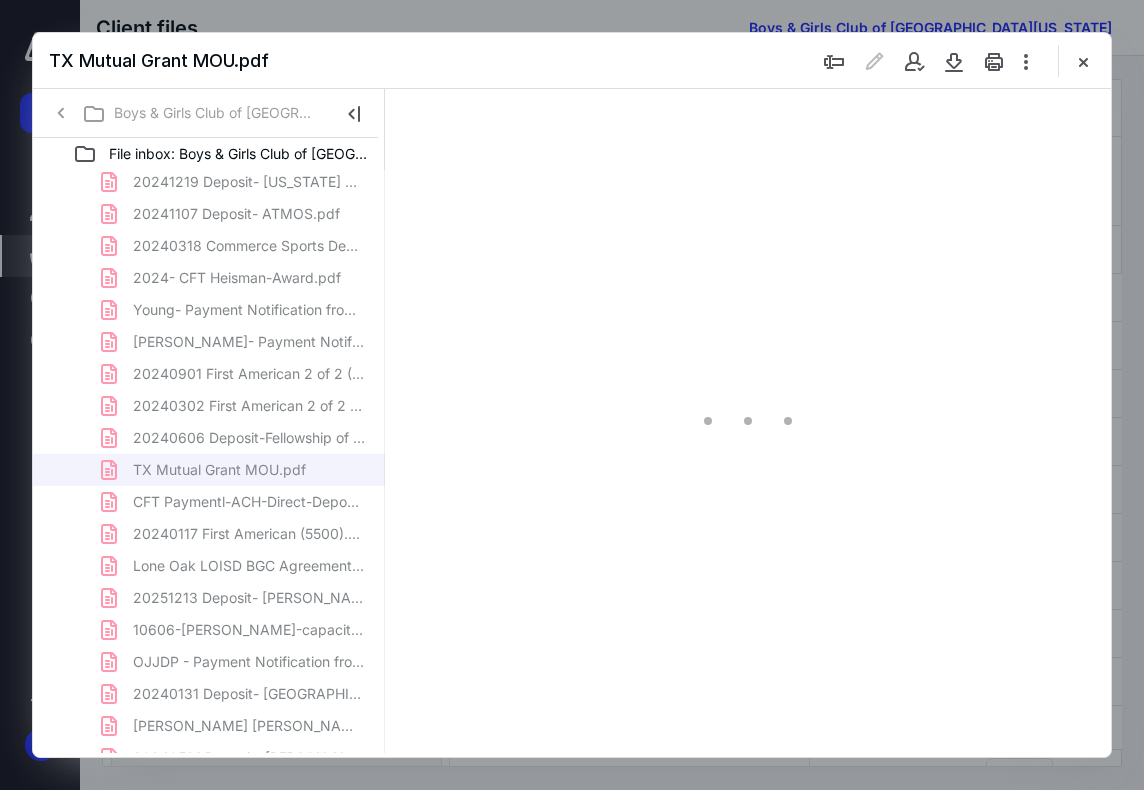 scroll, scrollTop: 107, scrollLeft: 0, axis: vertical 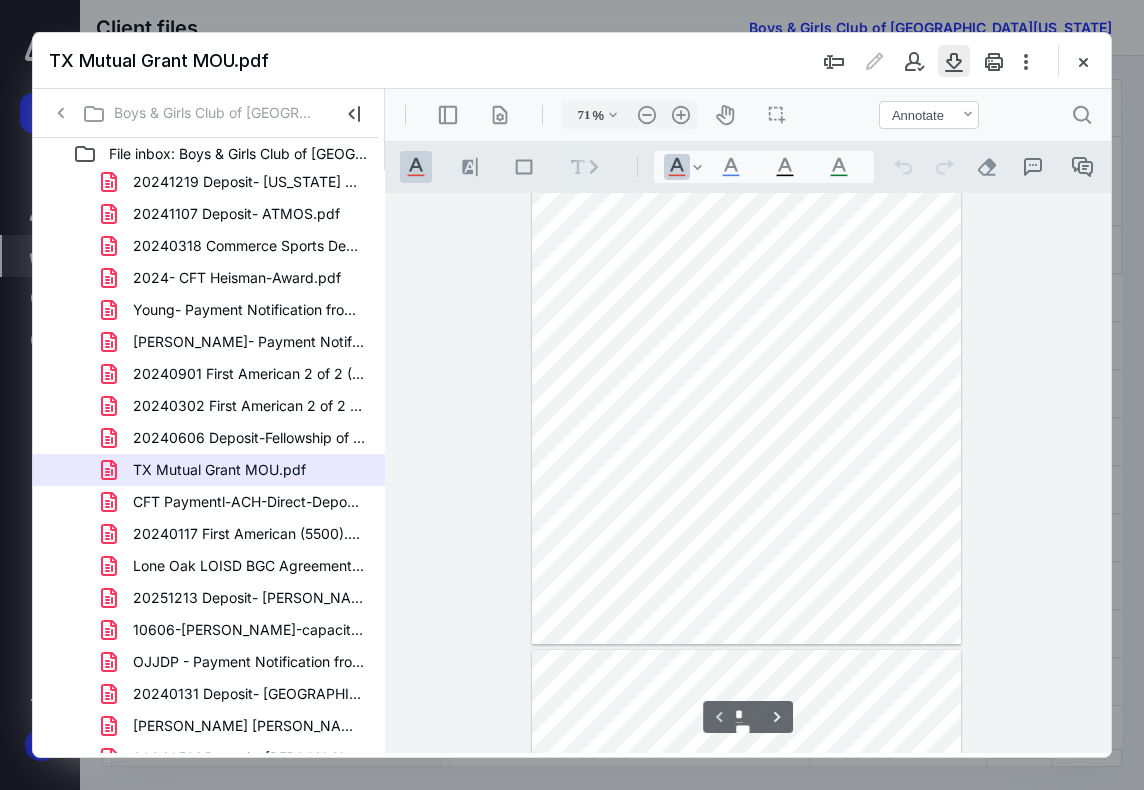 click at bounding box center (954, 61) 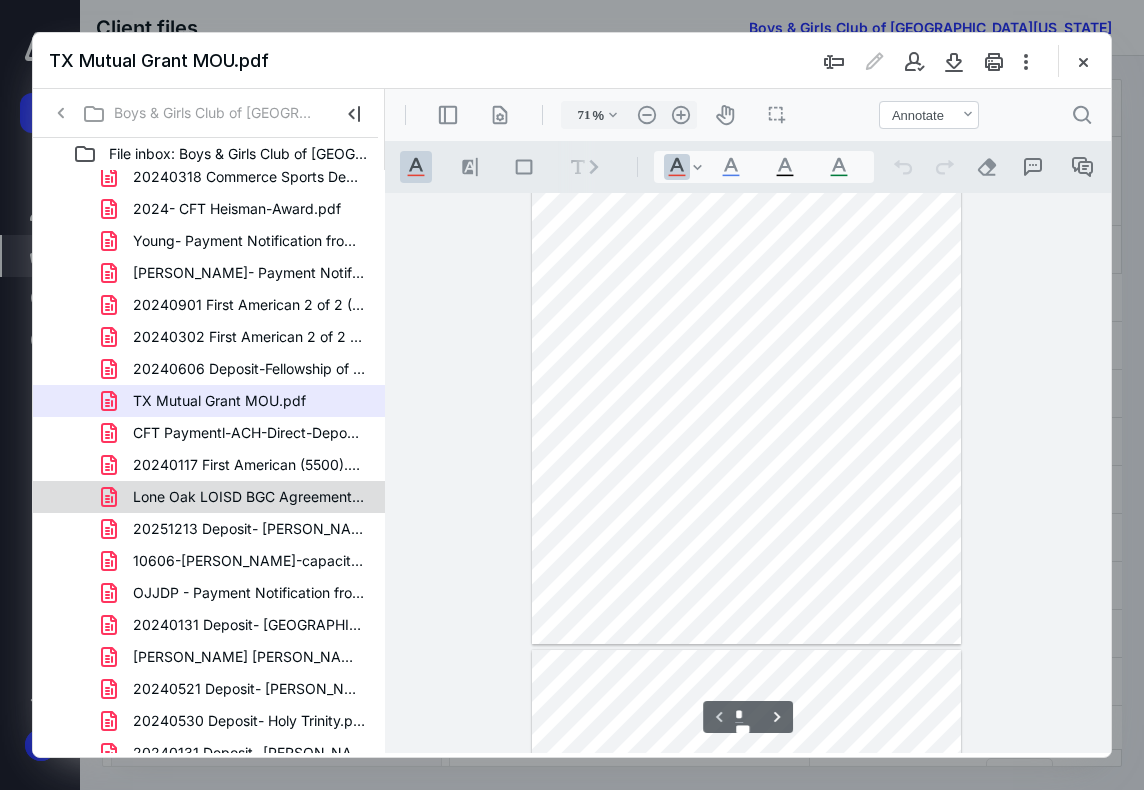 scroll, scrollTop: 200, scrollLeft: 0, axis: vertical 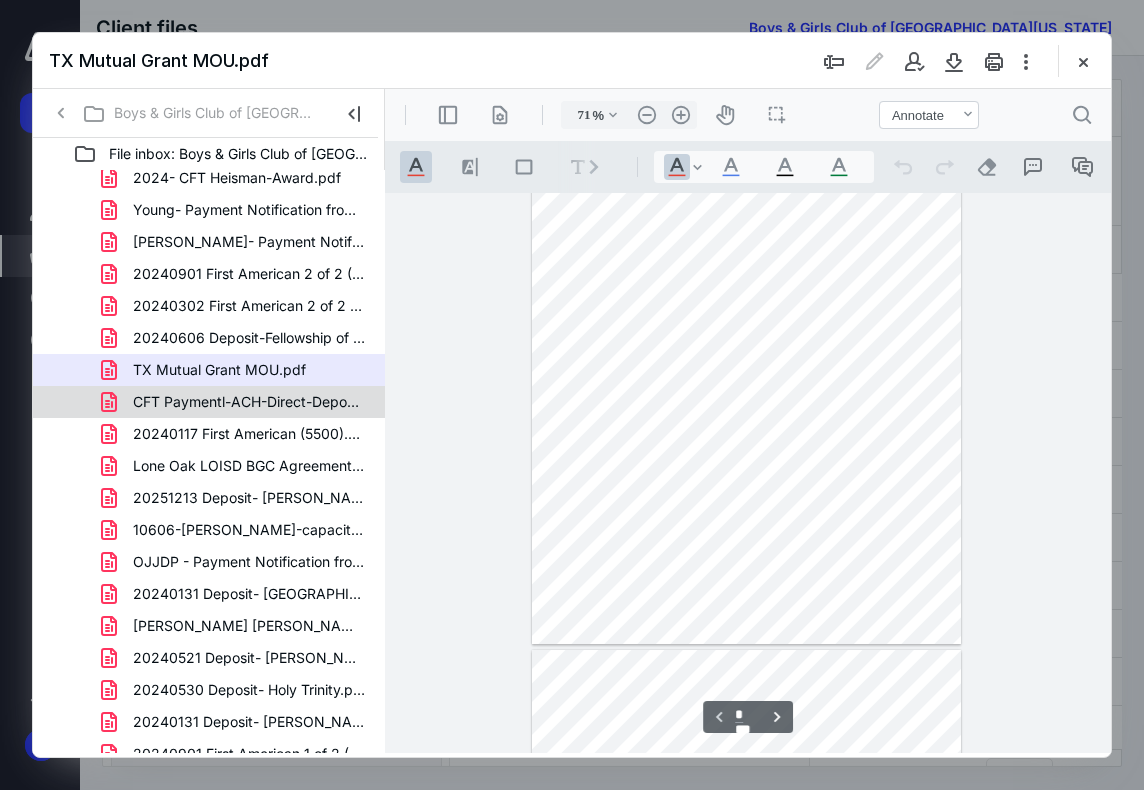 click on "CFT Paymentl-ACH-Direct-Deposit-Notification.pdf" at bounding box center (209, 402) 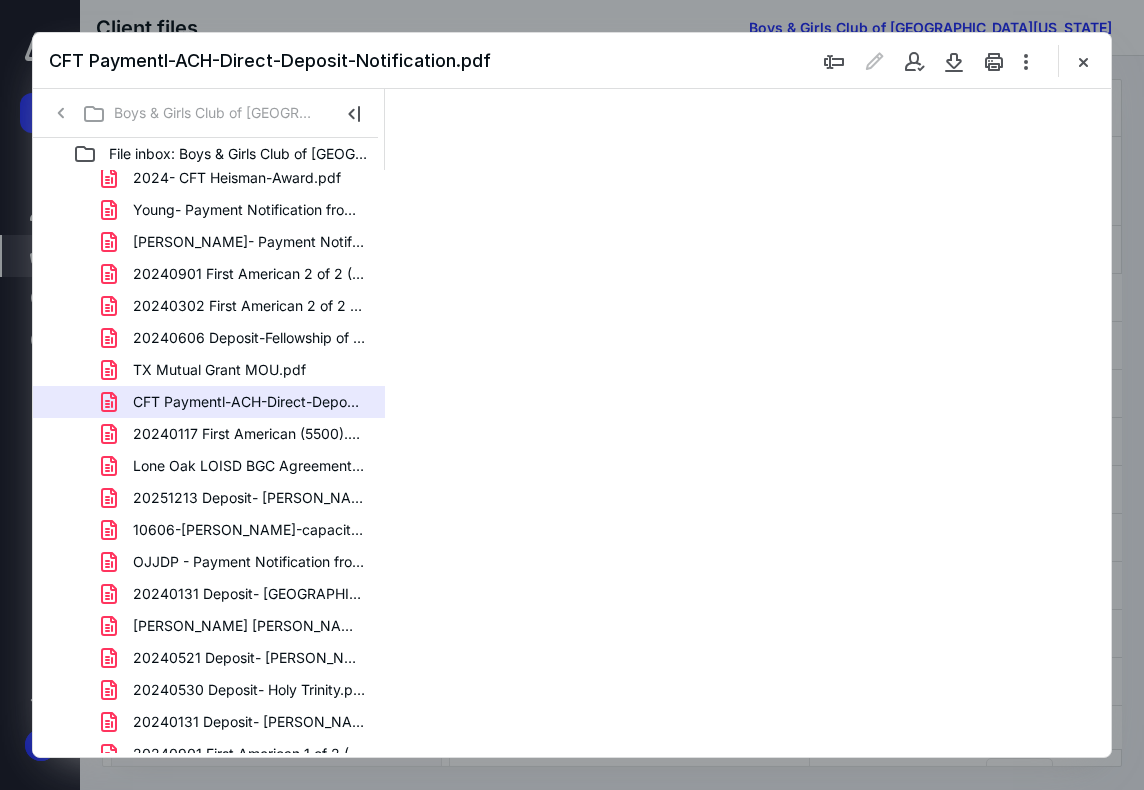 scroll, scrollTop: 0, scrollLeft: 0, axis: both 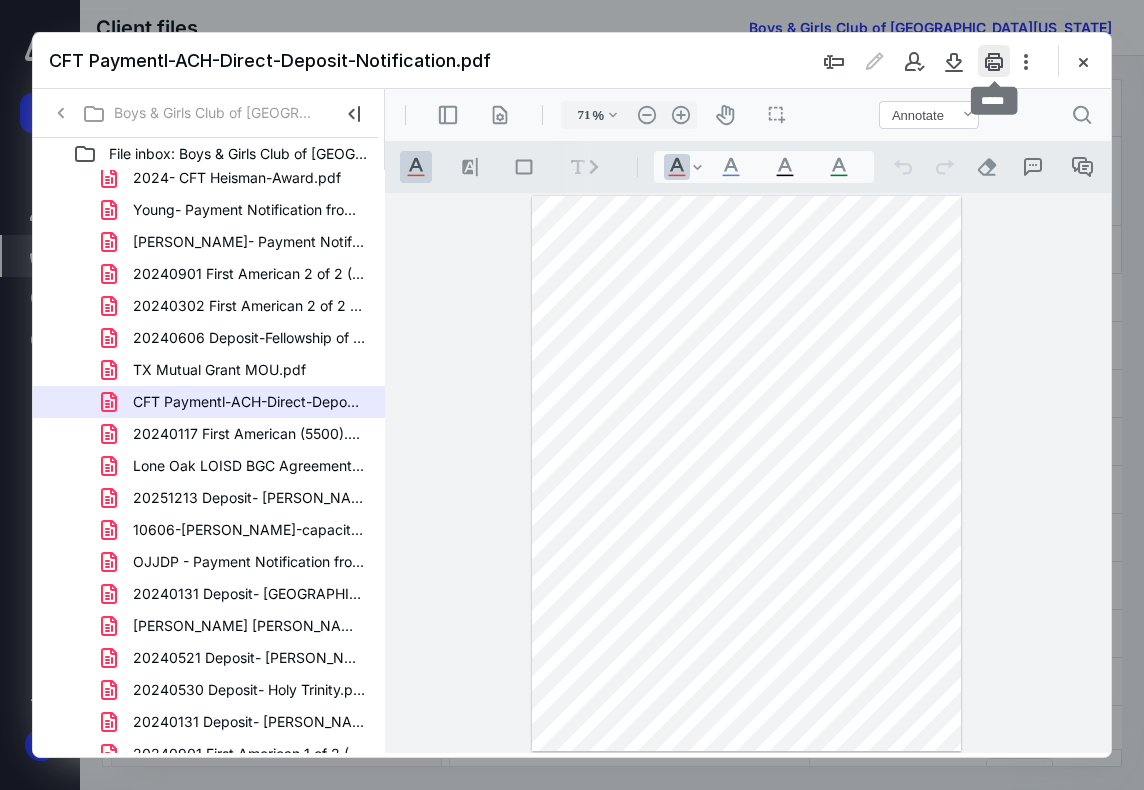 click at bounding box center [994, 61] 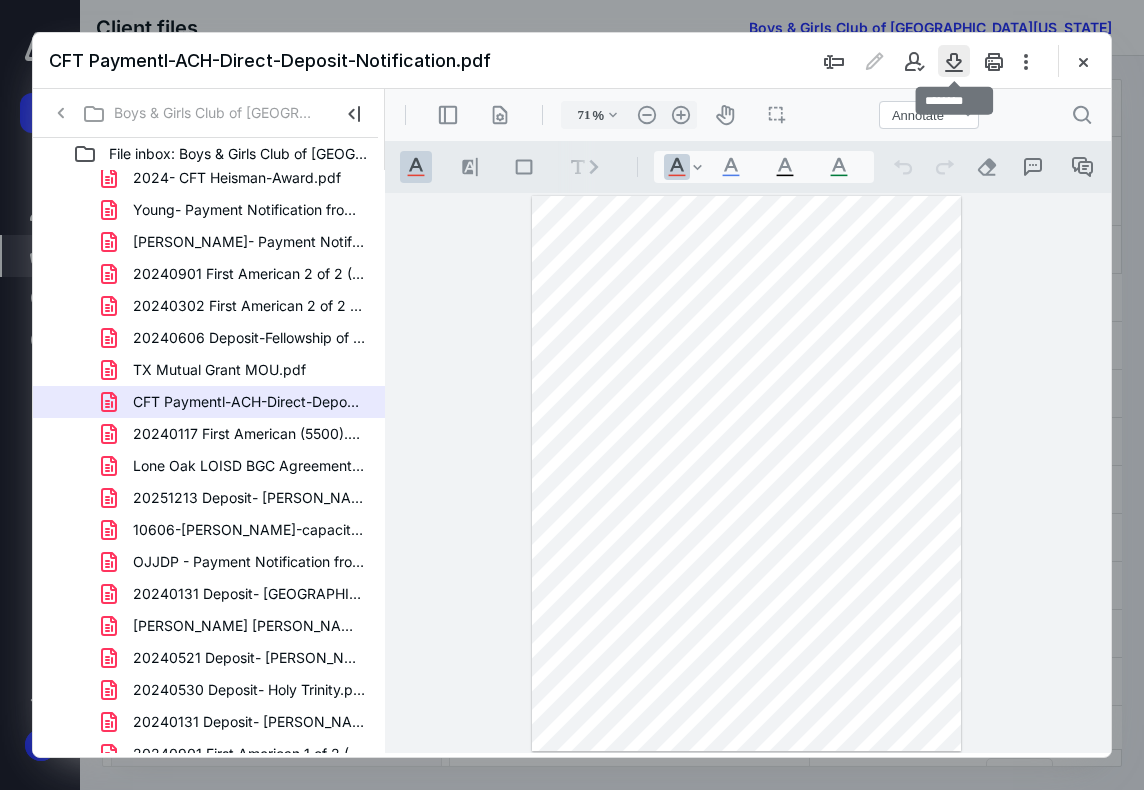 click at bounding box center [954, 61] 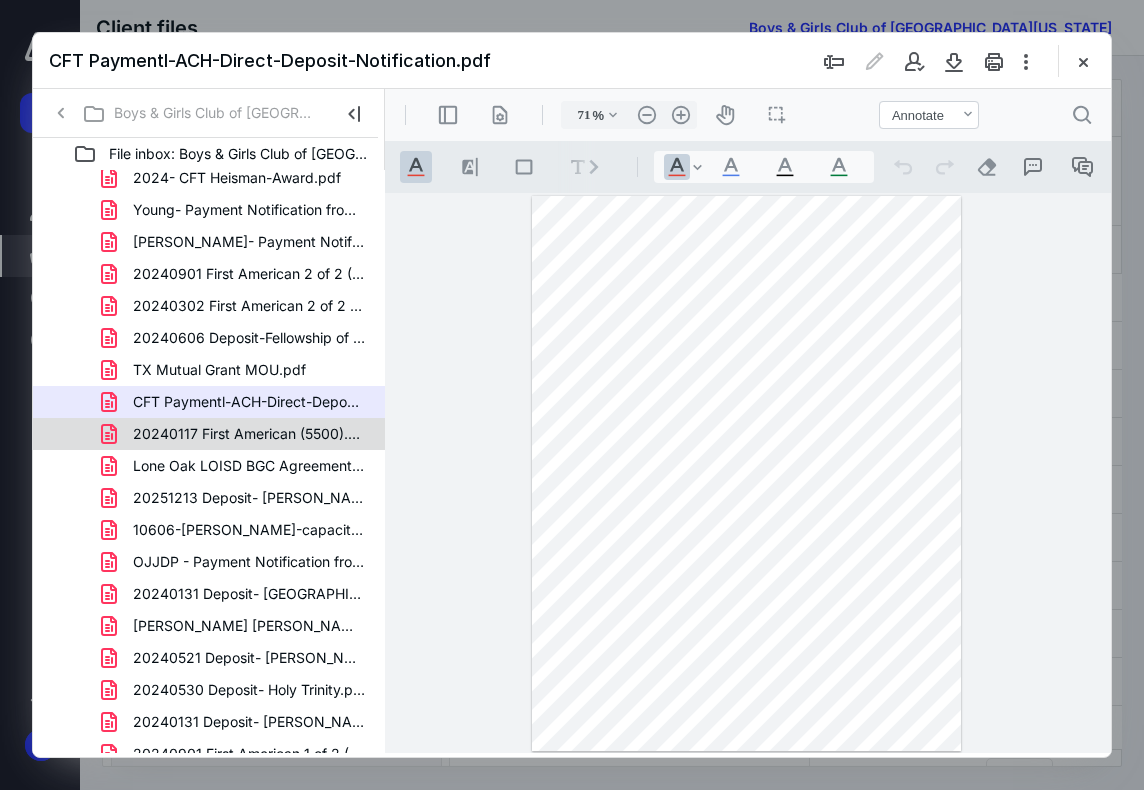 click on "20240117 First American (5500).pdf" at bounding box center [237, 434] 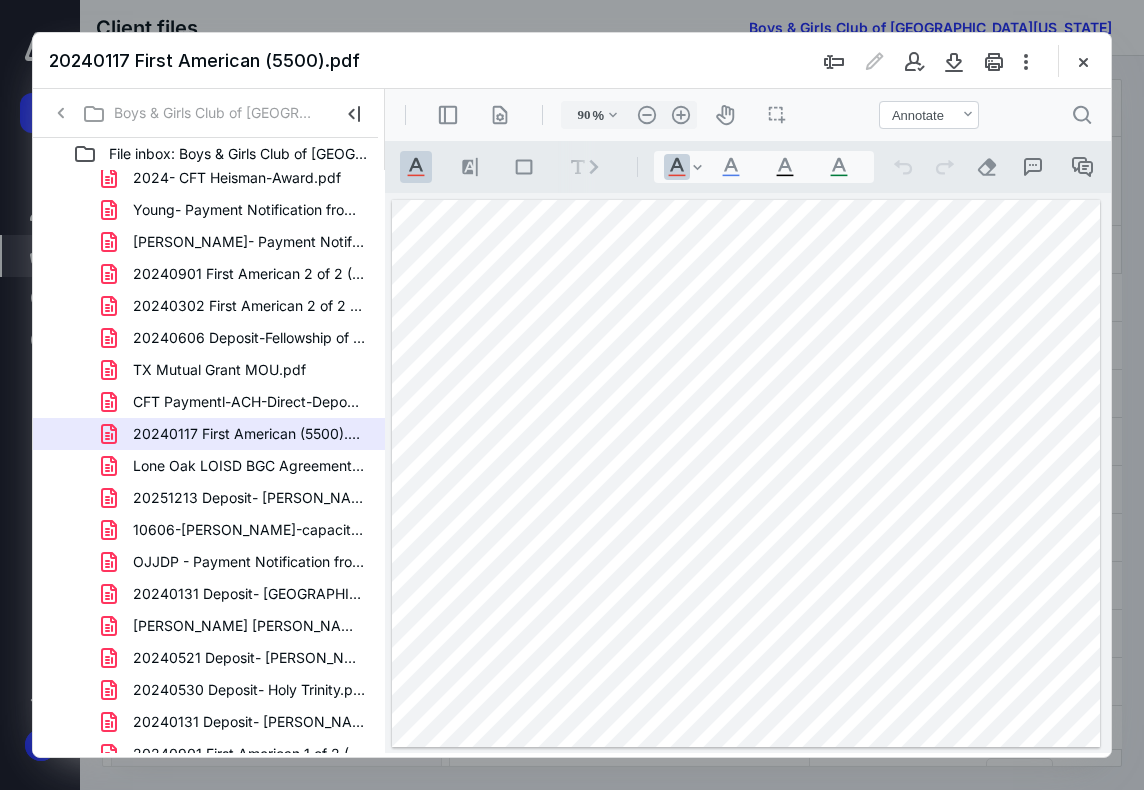 click on ".cls-1{fill:#abb0c4;} icon - header - sidebar - line .cls-1{fill:#abb0c4;} icon - header - page manipulation - line 90 % .cls-1{fill:#abb0c4;} icon - chevron - down .cls-1{fill:#abb0c4;} icon - header - zoom - out - line Current zoom is   90 % .cls-1{fill:#abb0c4;} icon - header - zoom - in - line icon-header-pan20 icon / operation / multi select View Annotate Shapes Annotate .cls-1{fill:#abb0c4;} icon - chevron - down View Annotate Shapes .cls-1{fill:#abb0c4;} icon - header - search" at bounding box center [748, 115] 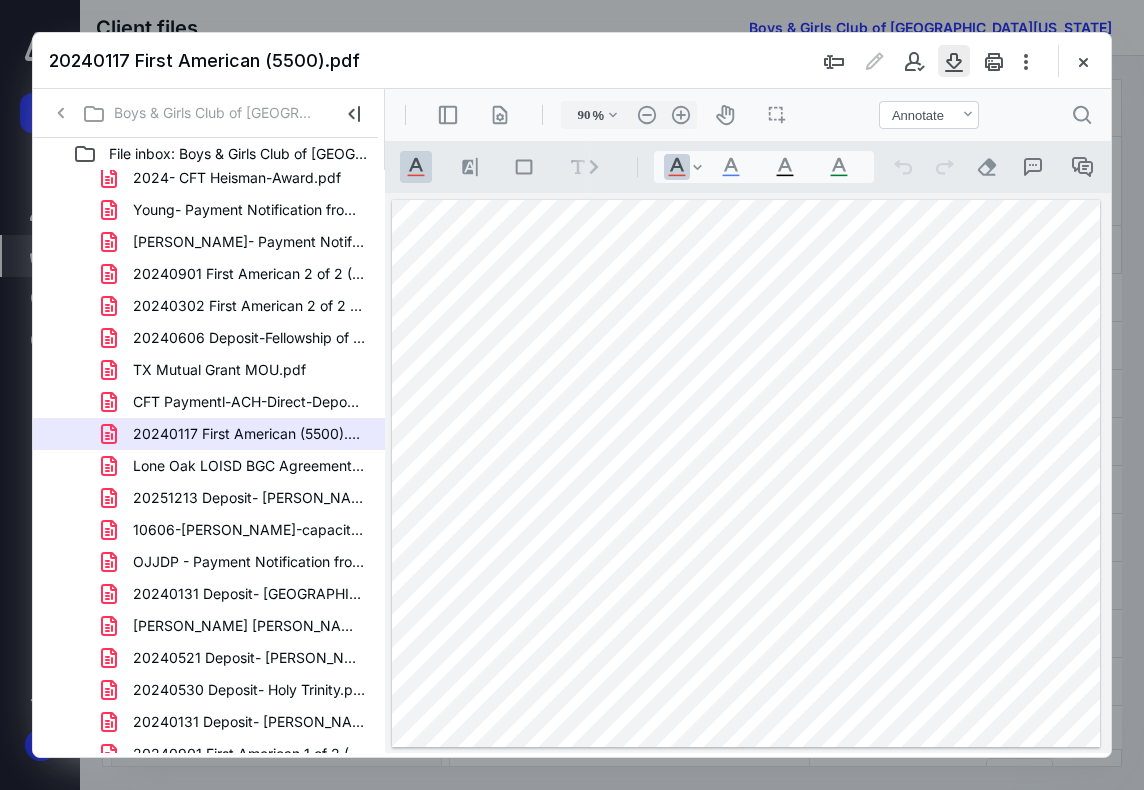 click at bounding box center (954, 61) 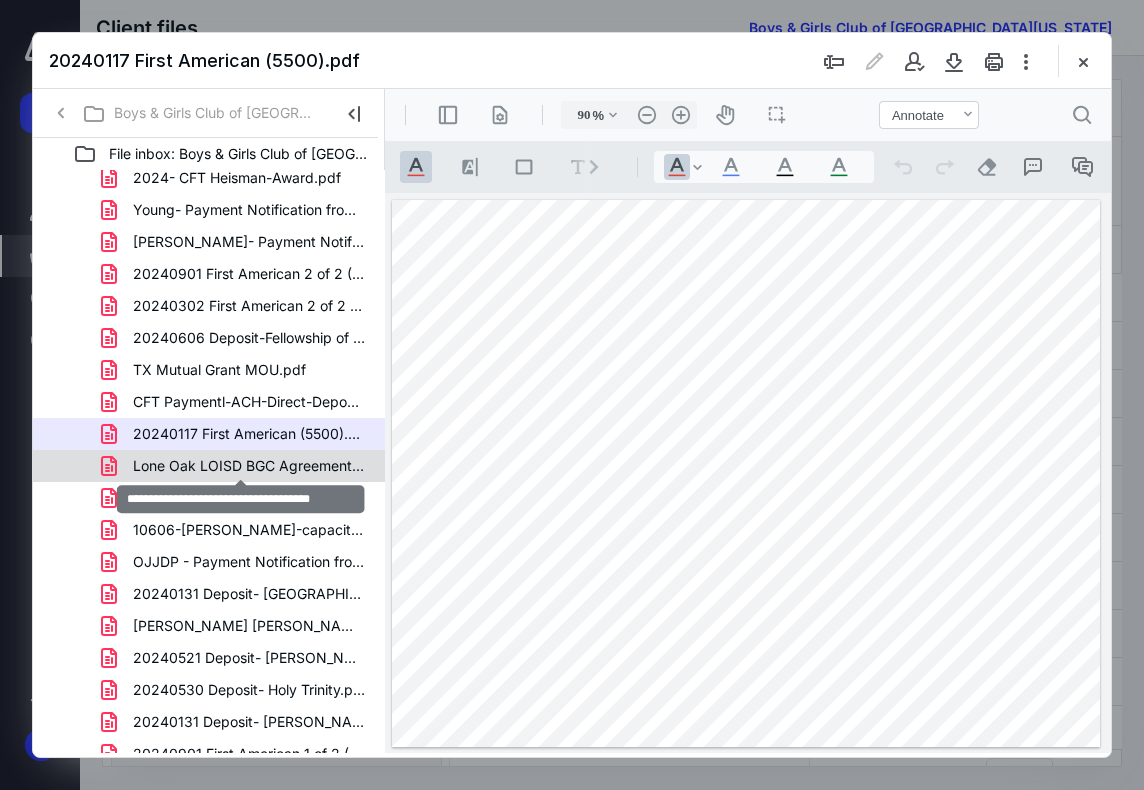 click on "Lone Oak LOISD  BGC Agreement (1).pdf" at bounding box center (249, 466) 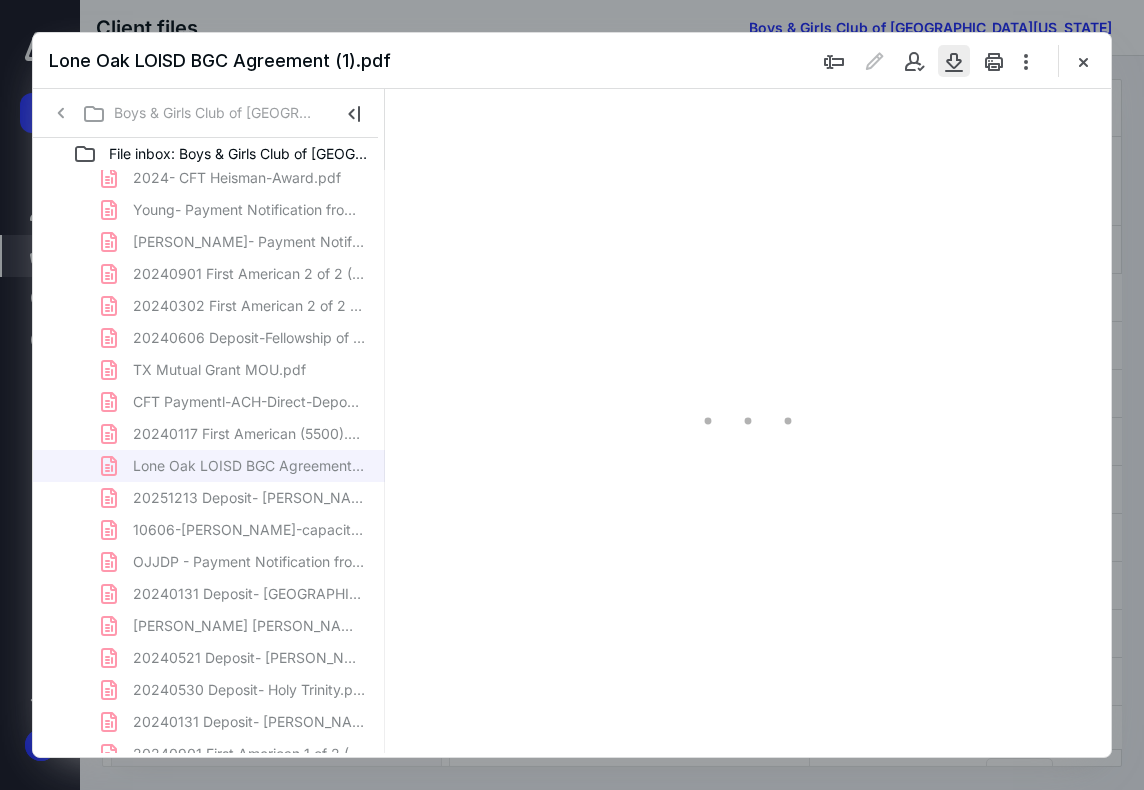 scroll, scrollTop: 107, scrollLeft: 0, axis: vertical 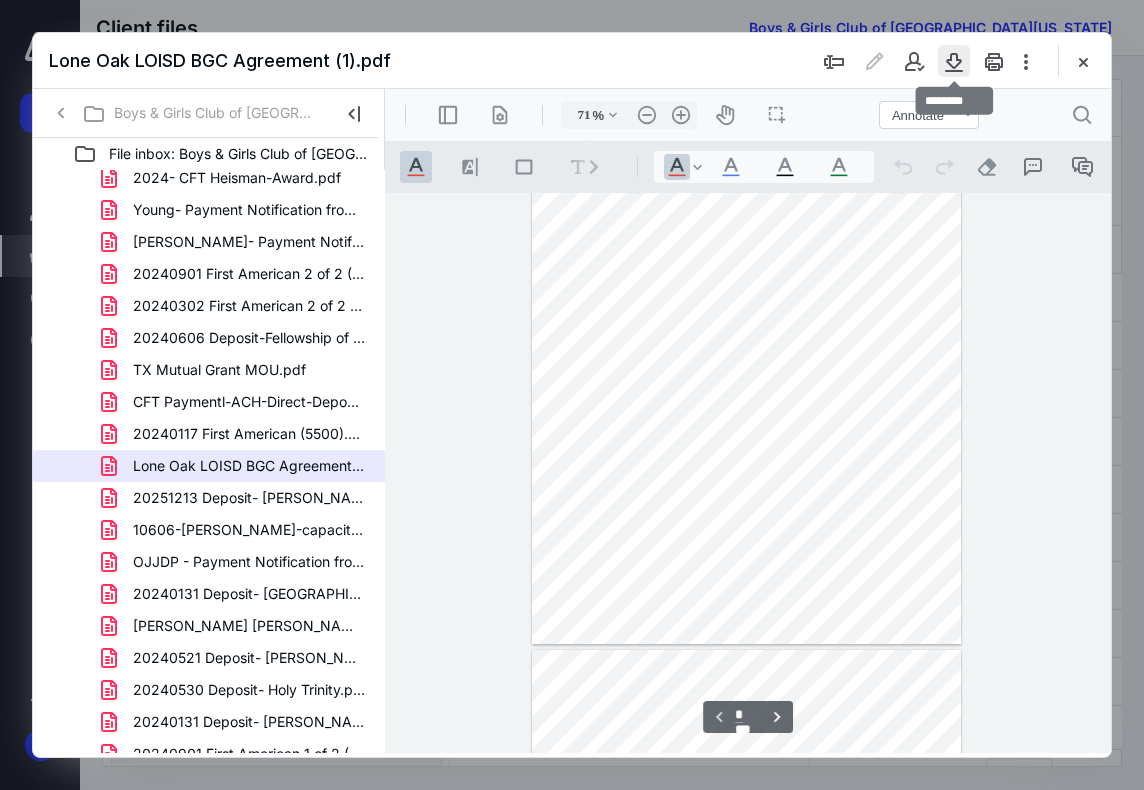 click at bounding box center (954, 61) 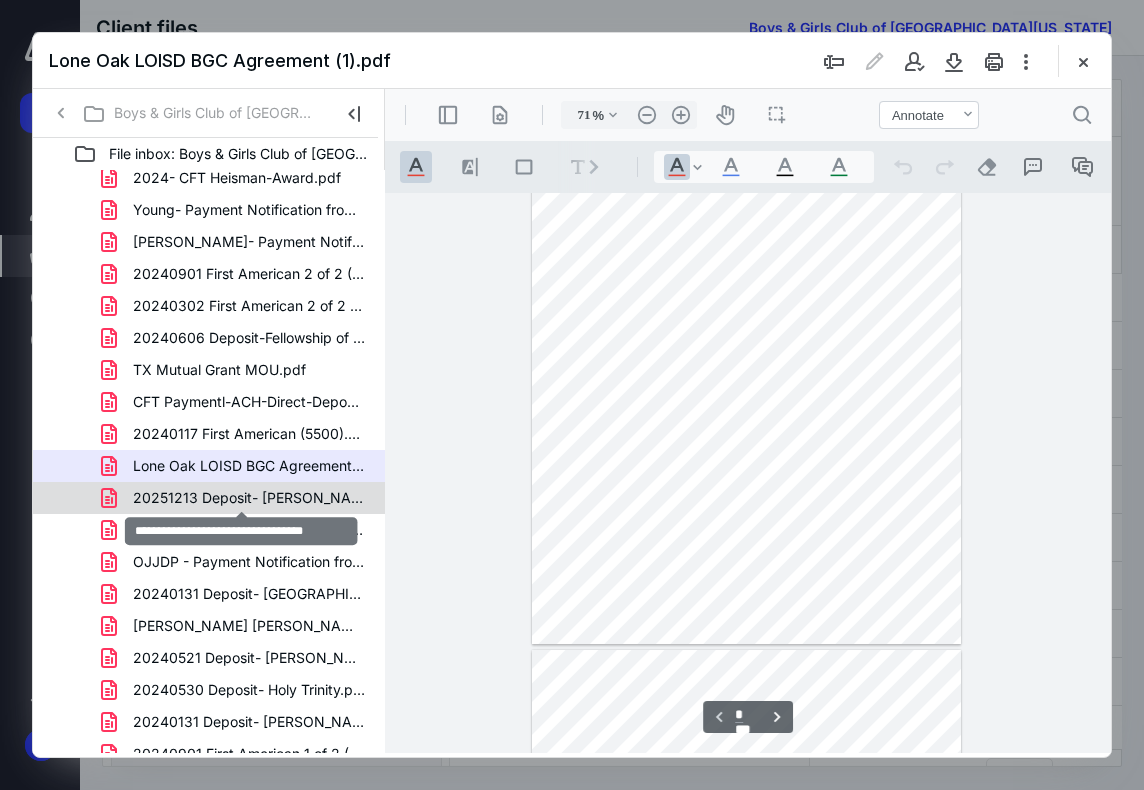 click on "20251213 Deposit- Jerry Ransom.pdf" at bounding box center [249, 498] 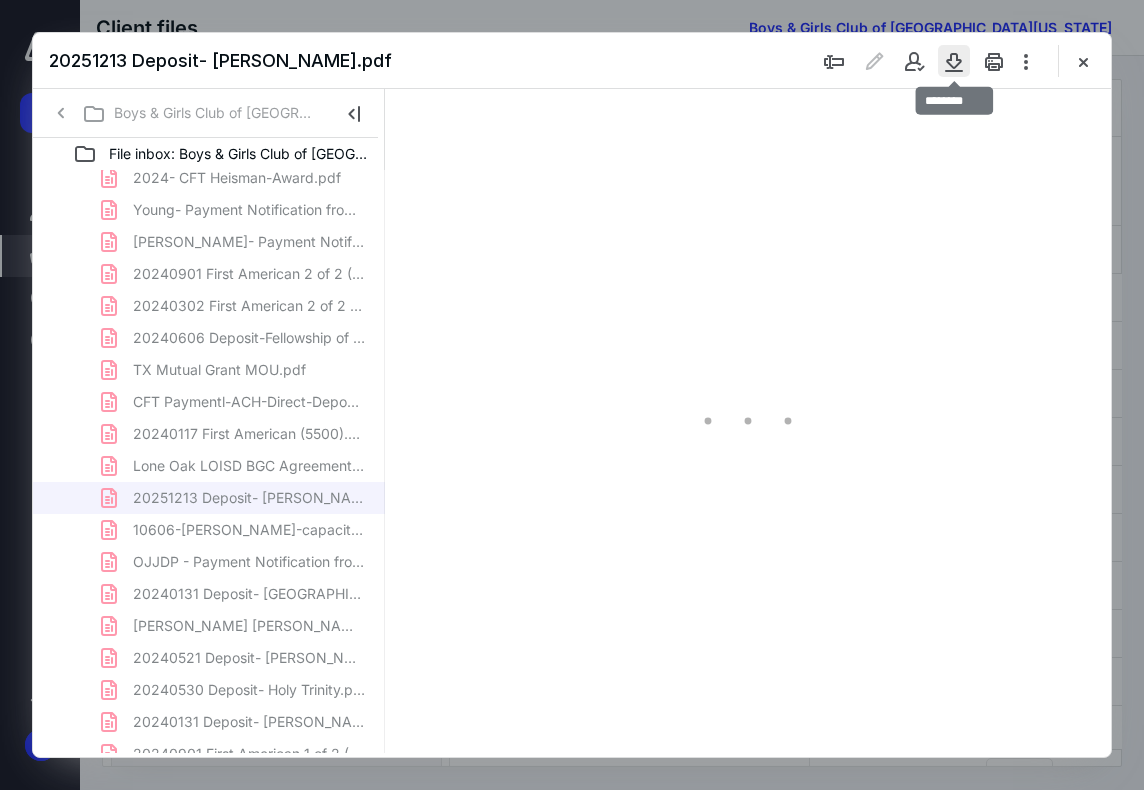 scroll, scrollTop: 0, scrollLeft: 999, axis: horizontal 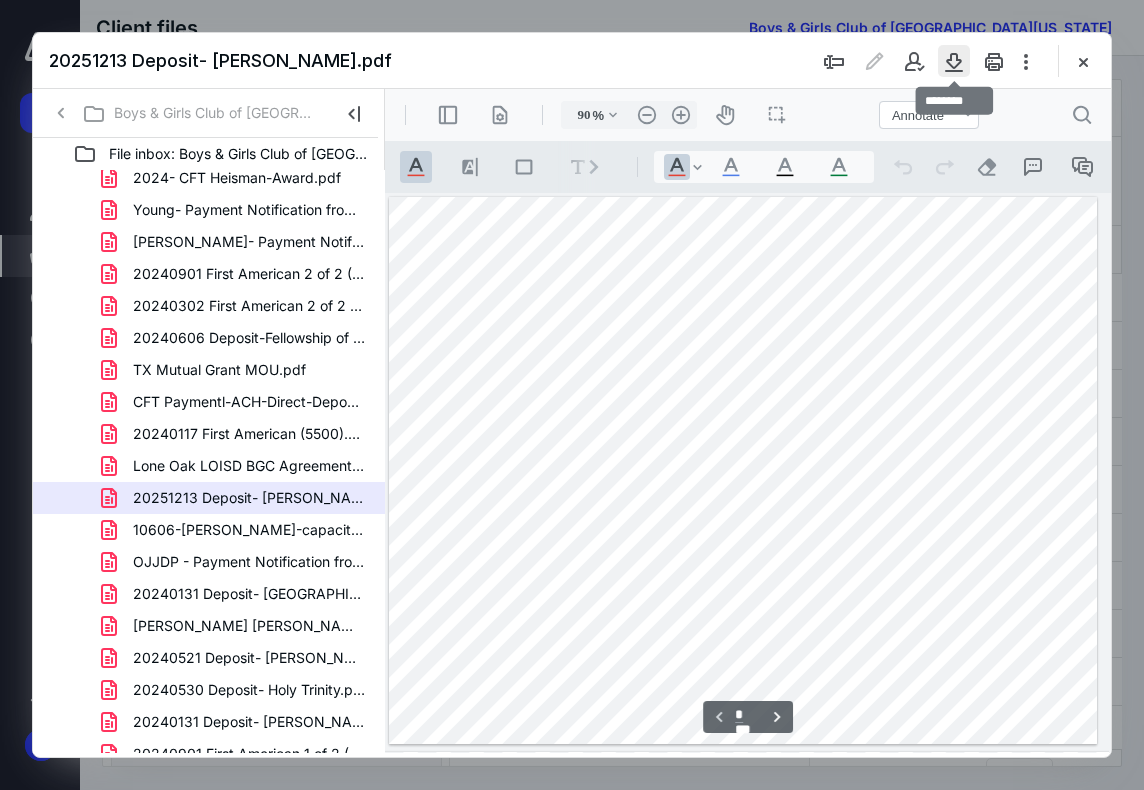 click at bounding box center [954, 61] 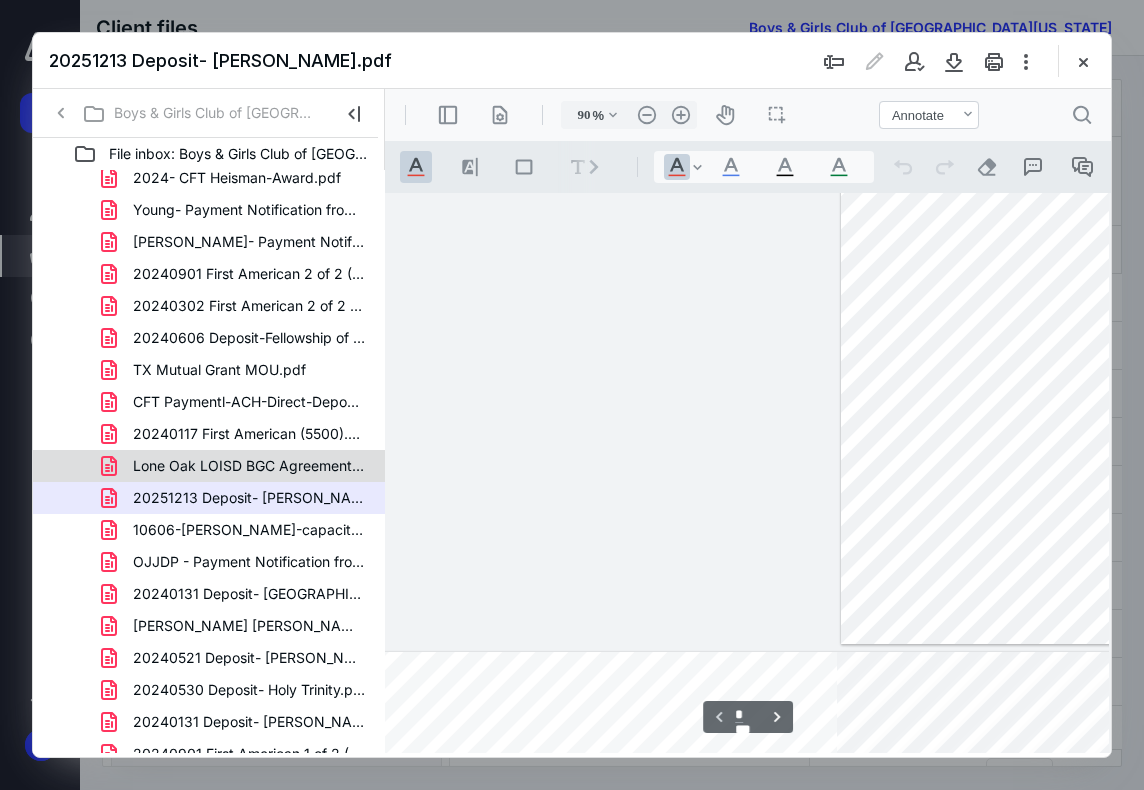 scroll, scrollTop: 100, scrollLeft: 1451, axis: both 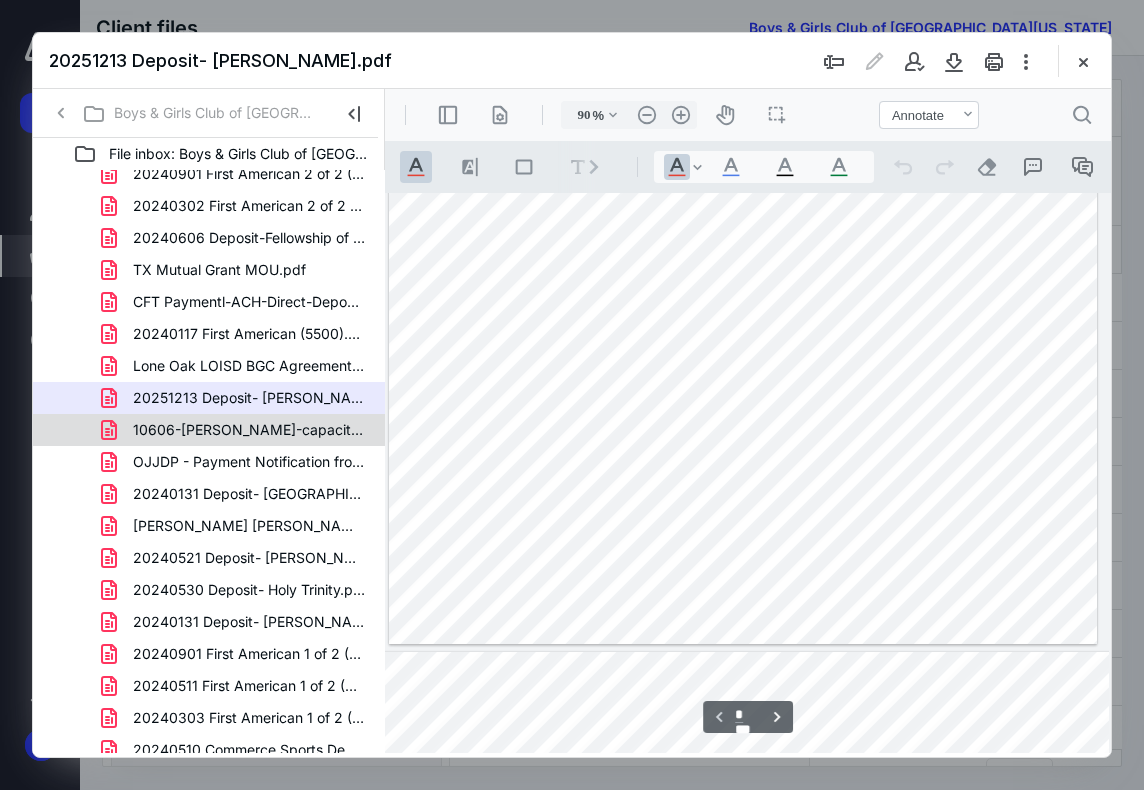 click on "10606-Swalm-capacity-building-LOA-7-17-24-signed-1.pdf" at bounding box center (249, 430) 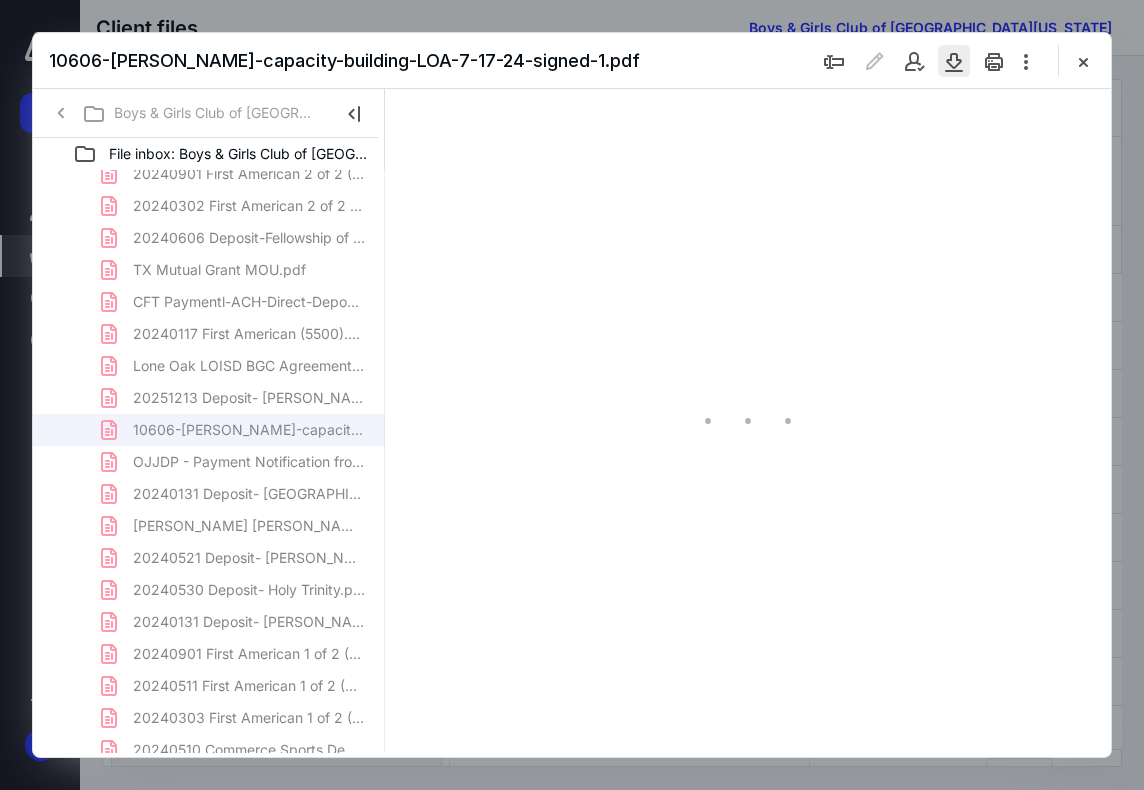 scroll, scrollTop: 107, scrollLeft: 0, axis: vertical 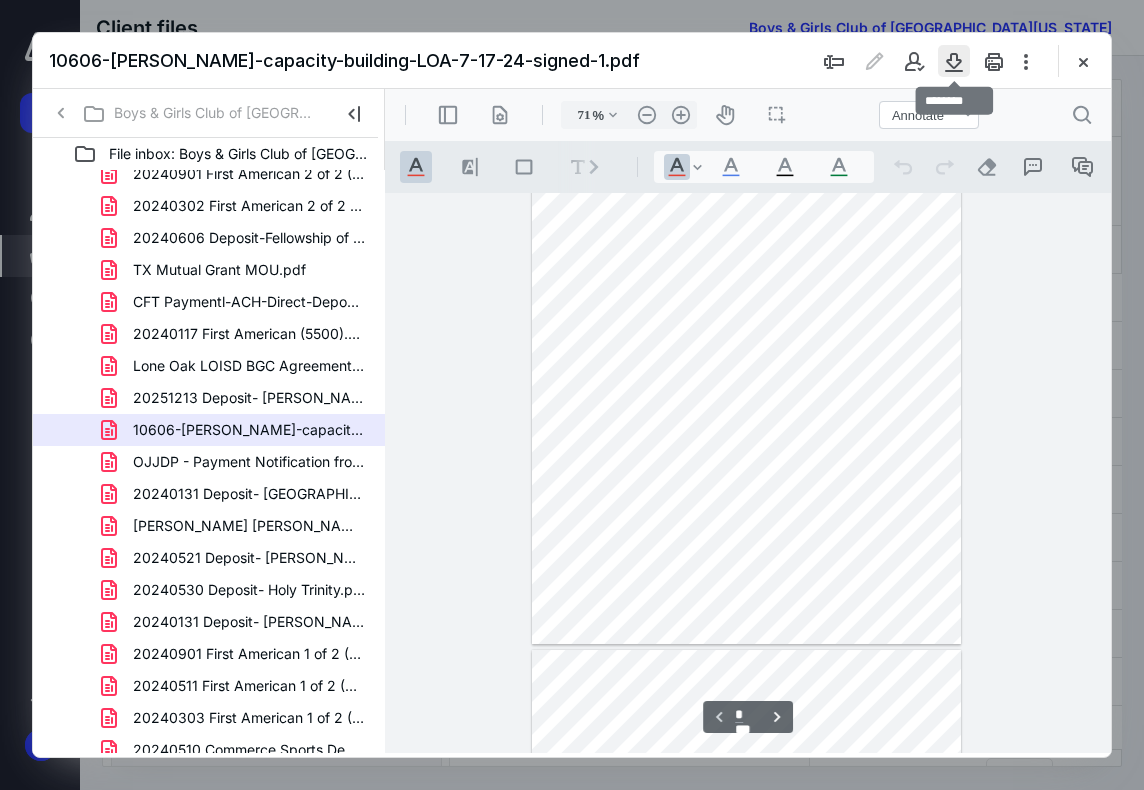 click at bounding box center (954, 61) 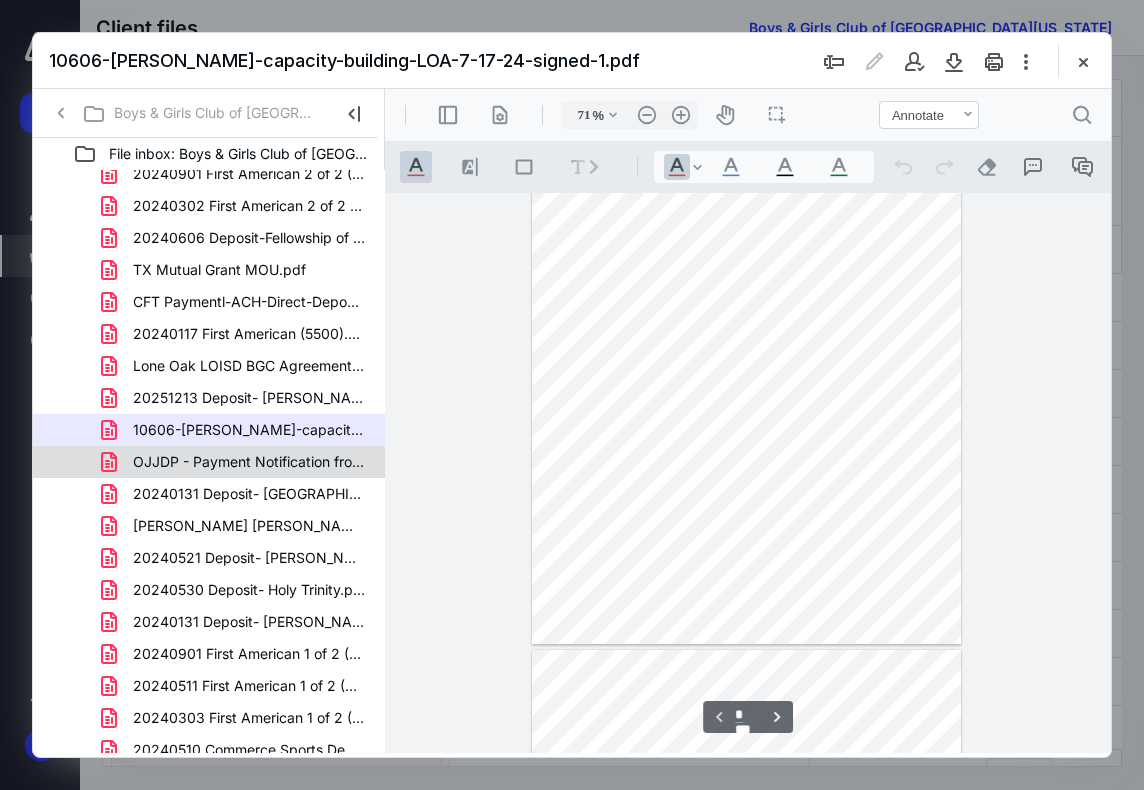 click on "OJJDP - Payment Notification from Boys & Girls Clubs of Am.pdf" at bounding box center [249, 462] 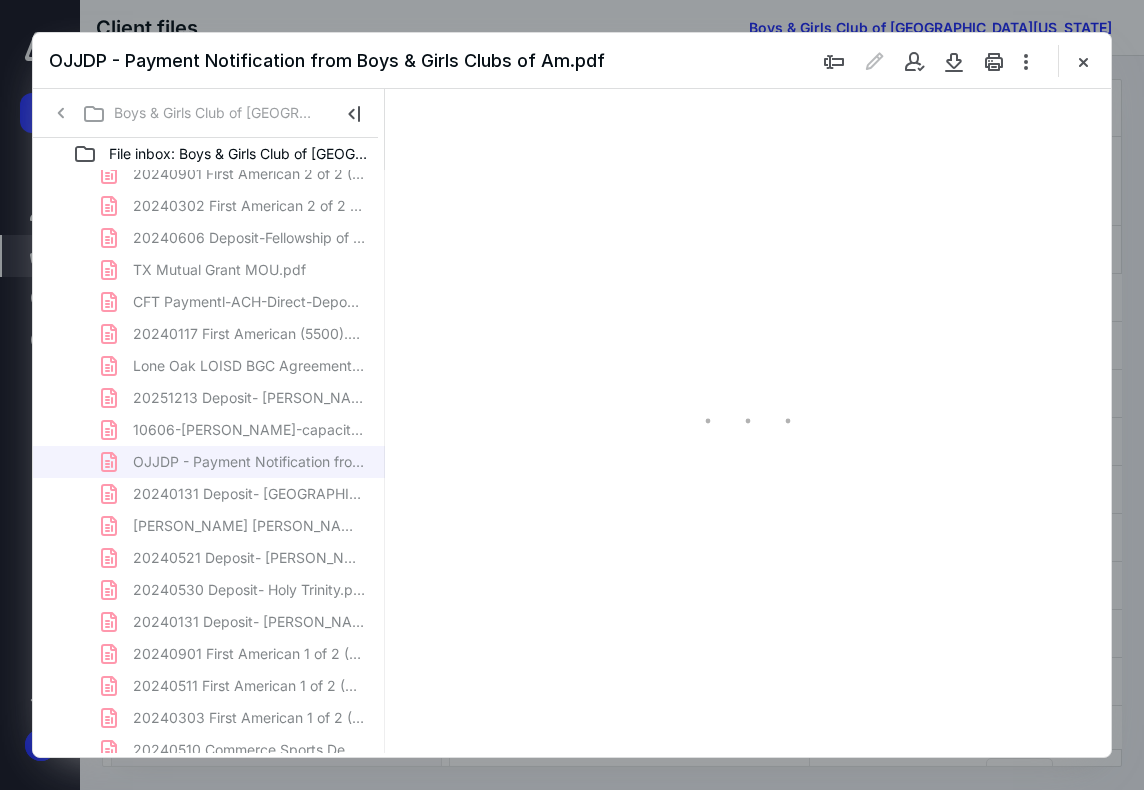 scroll, scrollTop: 0, scrollLeft: 0, axis: both 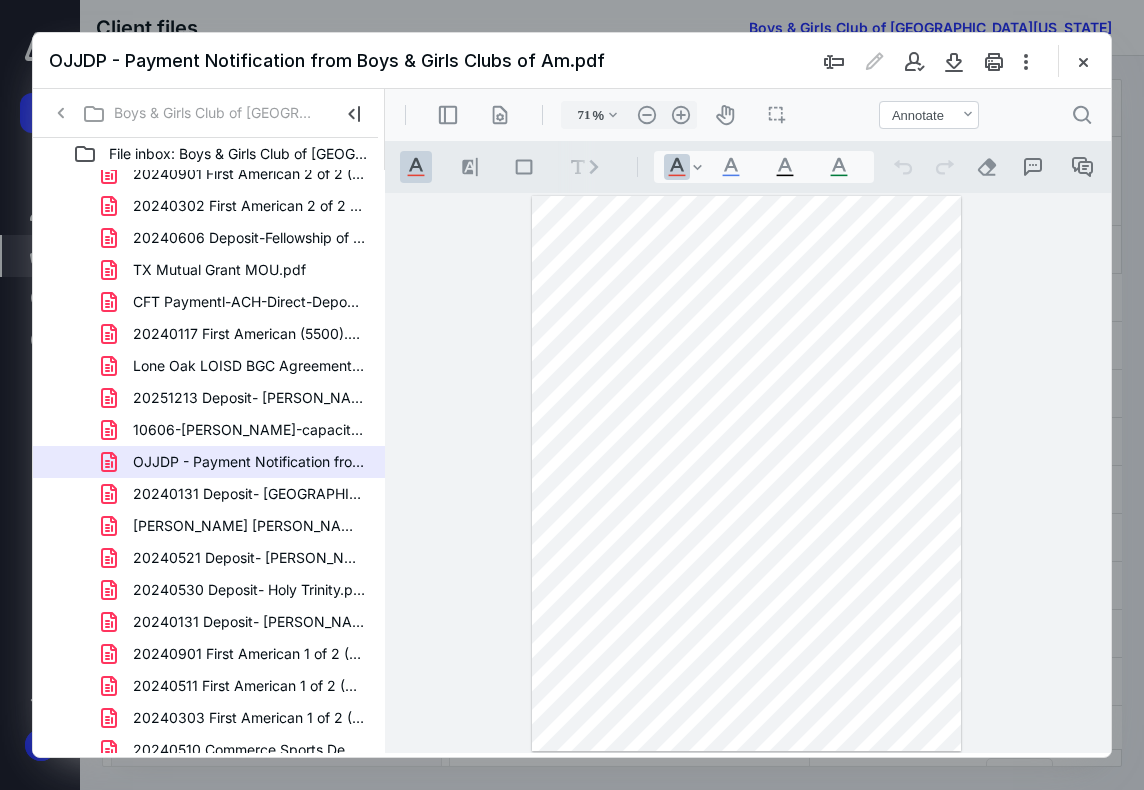 click on "OJJDP - Payment Notification from Boys & Girls Clubs of Am.pdf" at bounding box center [572, 61] 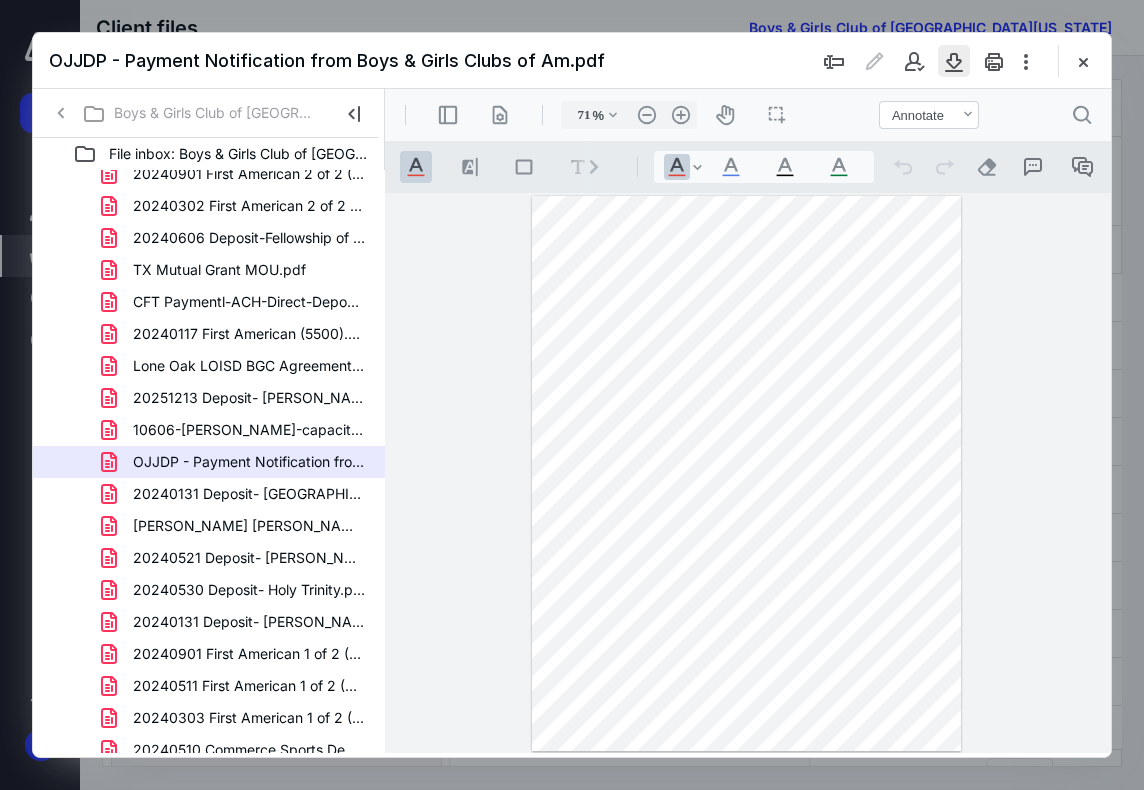 click at bounding box center (954, 61) 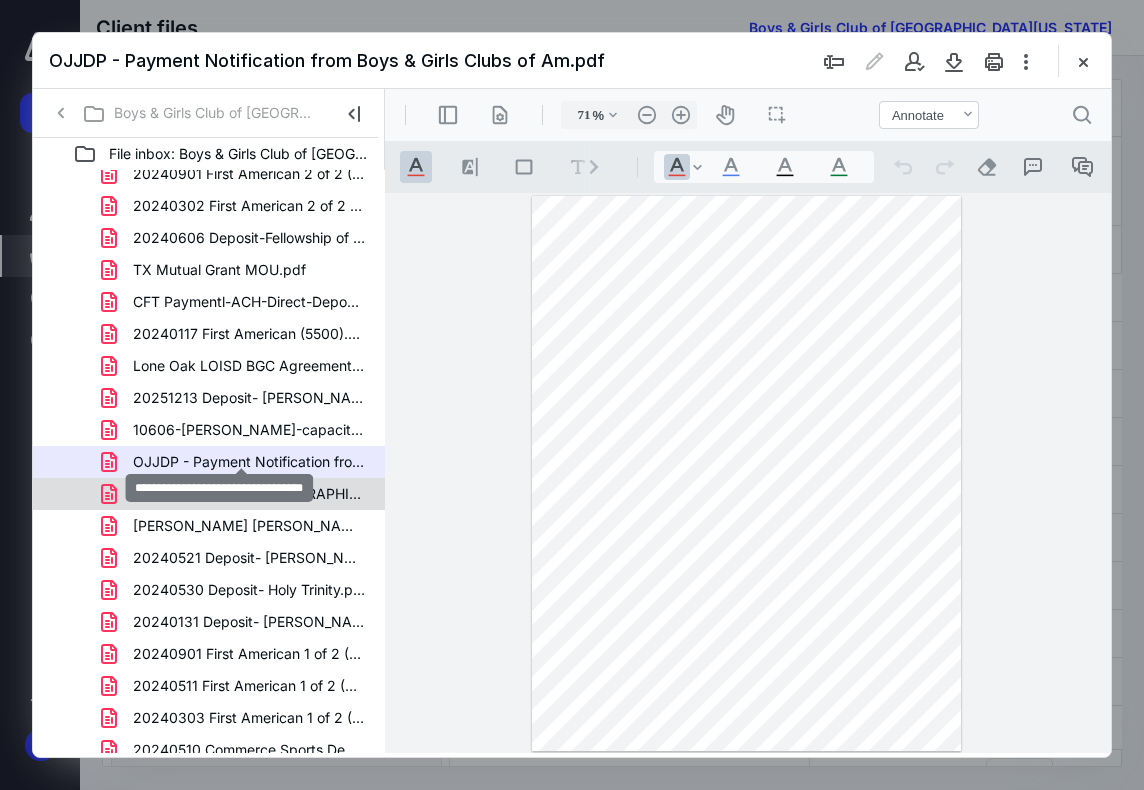 scroll, scrollTop: 400, scrollLeft: 0, axis: vertical 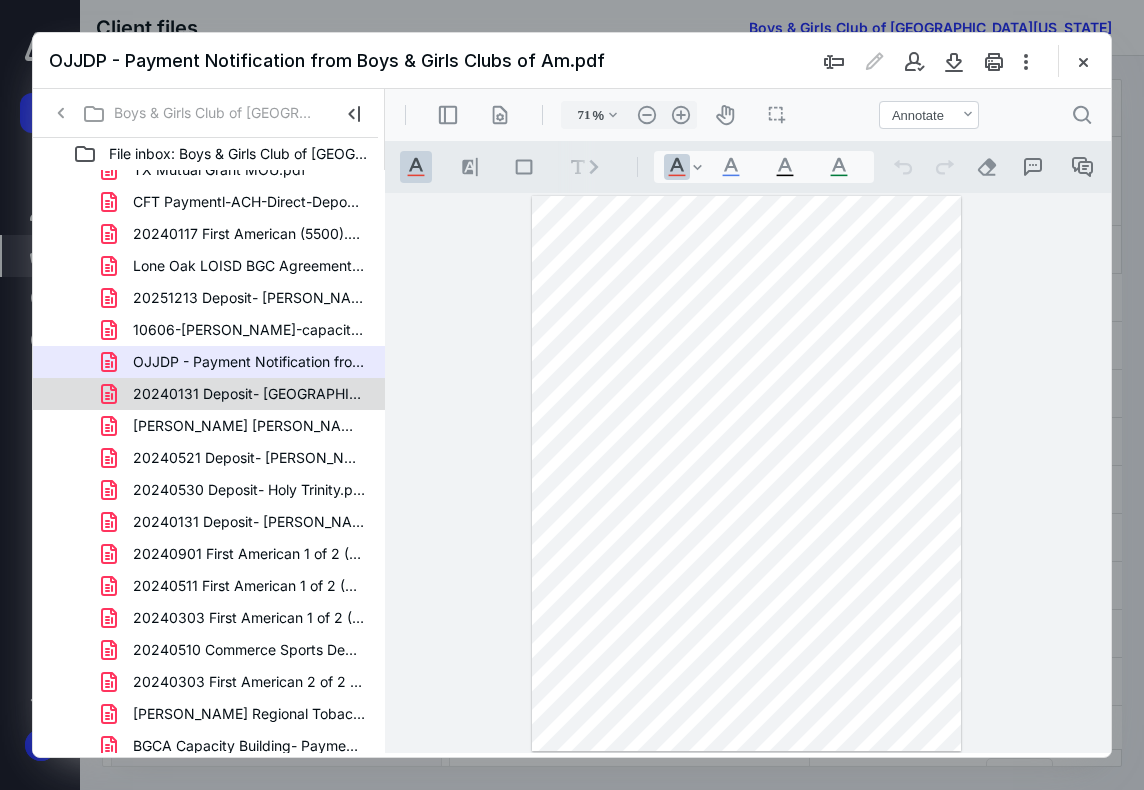 click on "20240131 Deposit- Lone Oak ISD.pdf" at bounding box center (249, 394) 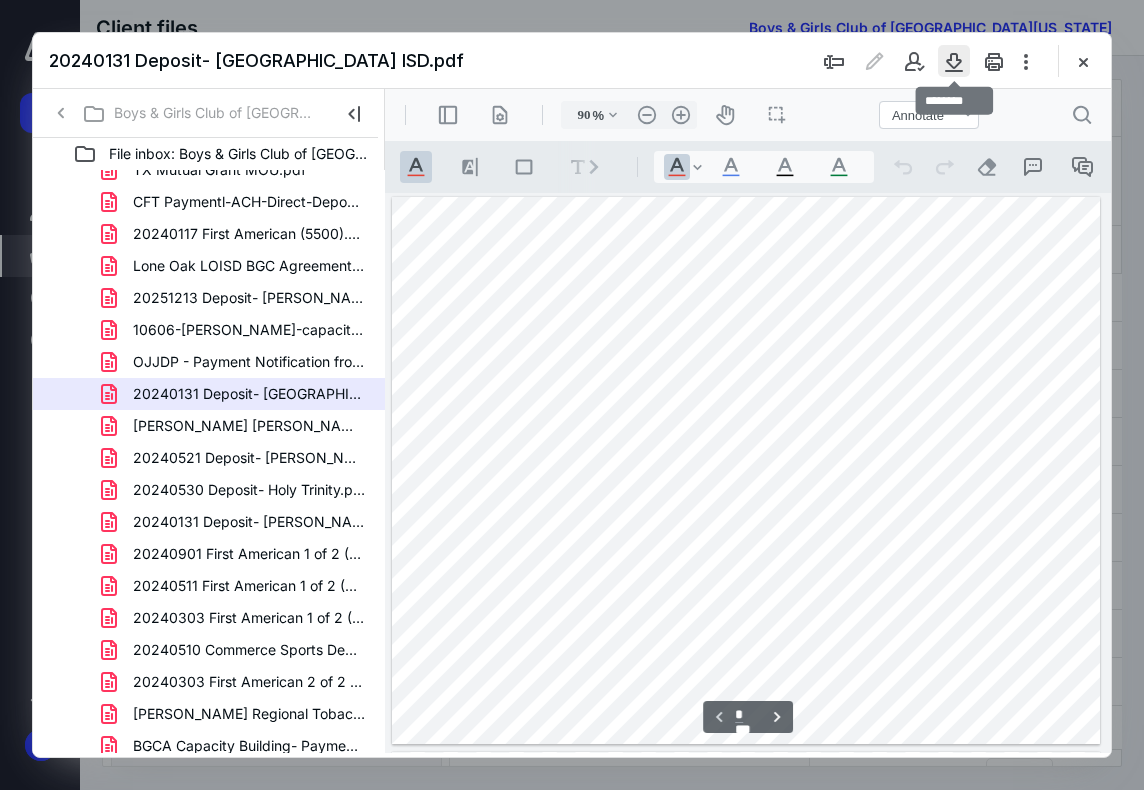 scroll, scrollTop: 0, scrollLeft: 1451, axis: horizontal 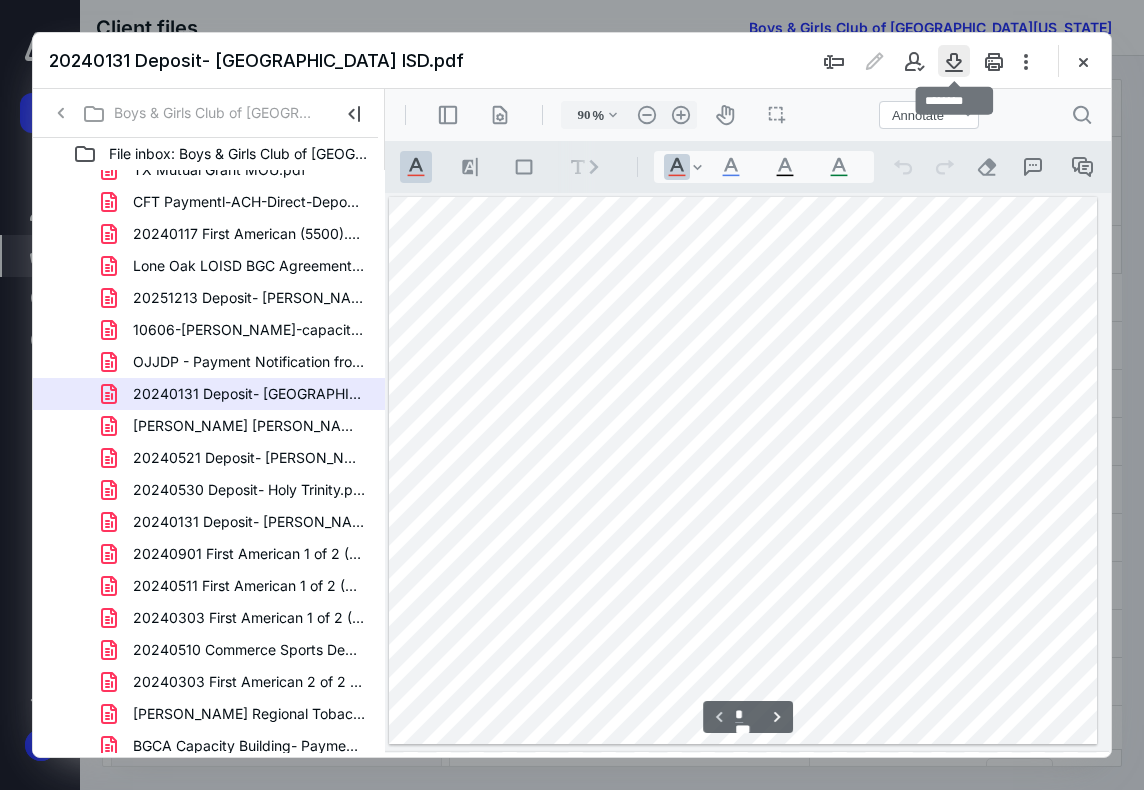 click at bounding box center (954, 61) 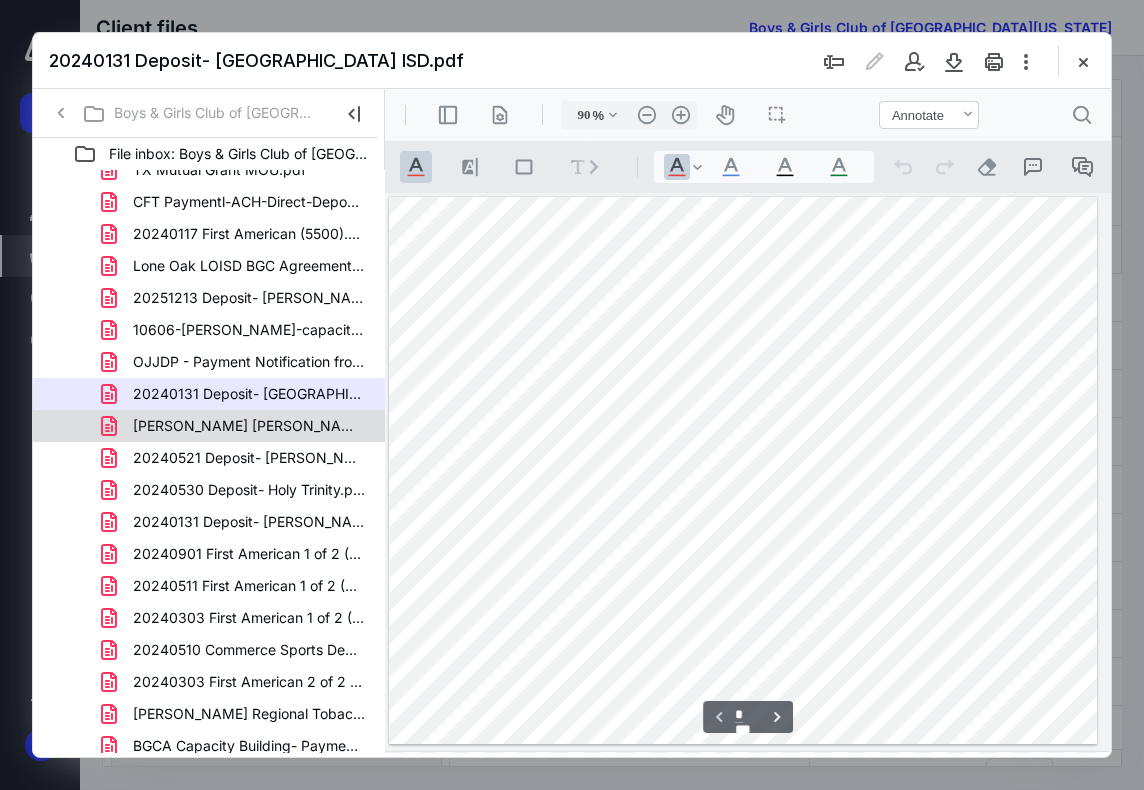 click on "Robin Ellen- Payment Notification from Boys & Girls Clubs .pdf" at bounding box center [249, 426] 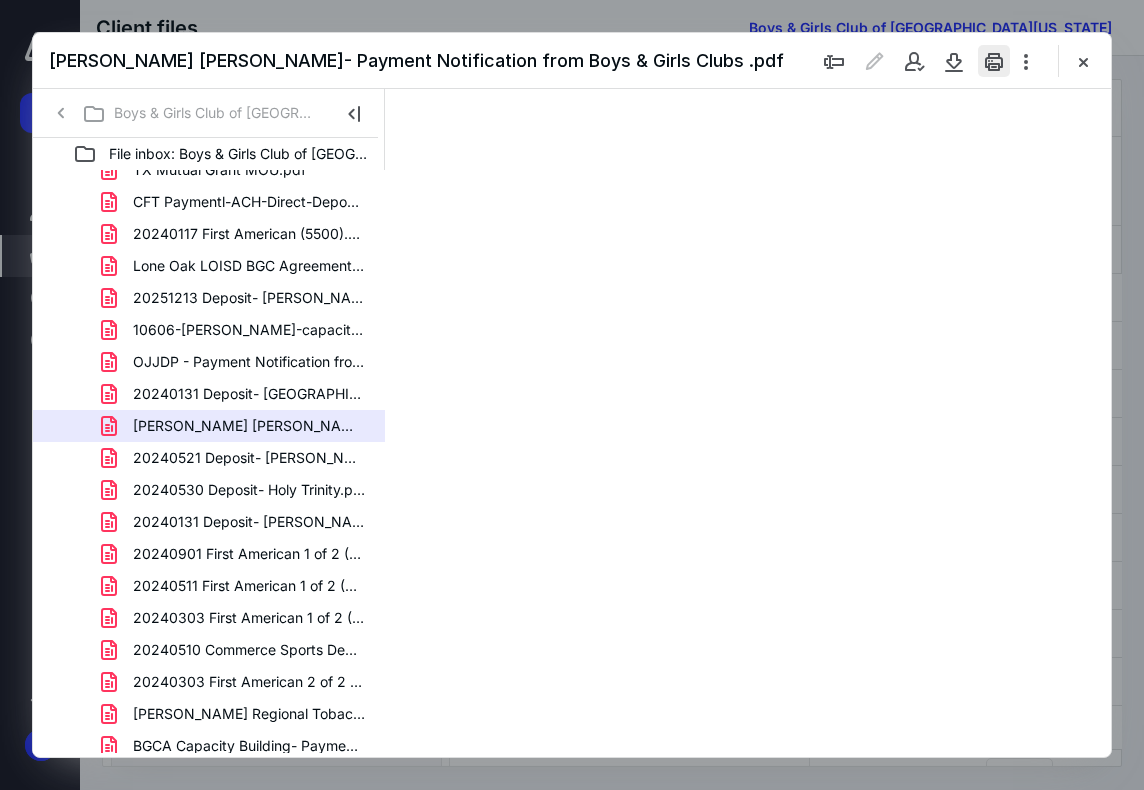 scroll, scrollTop: 0, scrollLeft: 0, axis: both 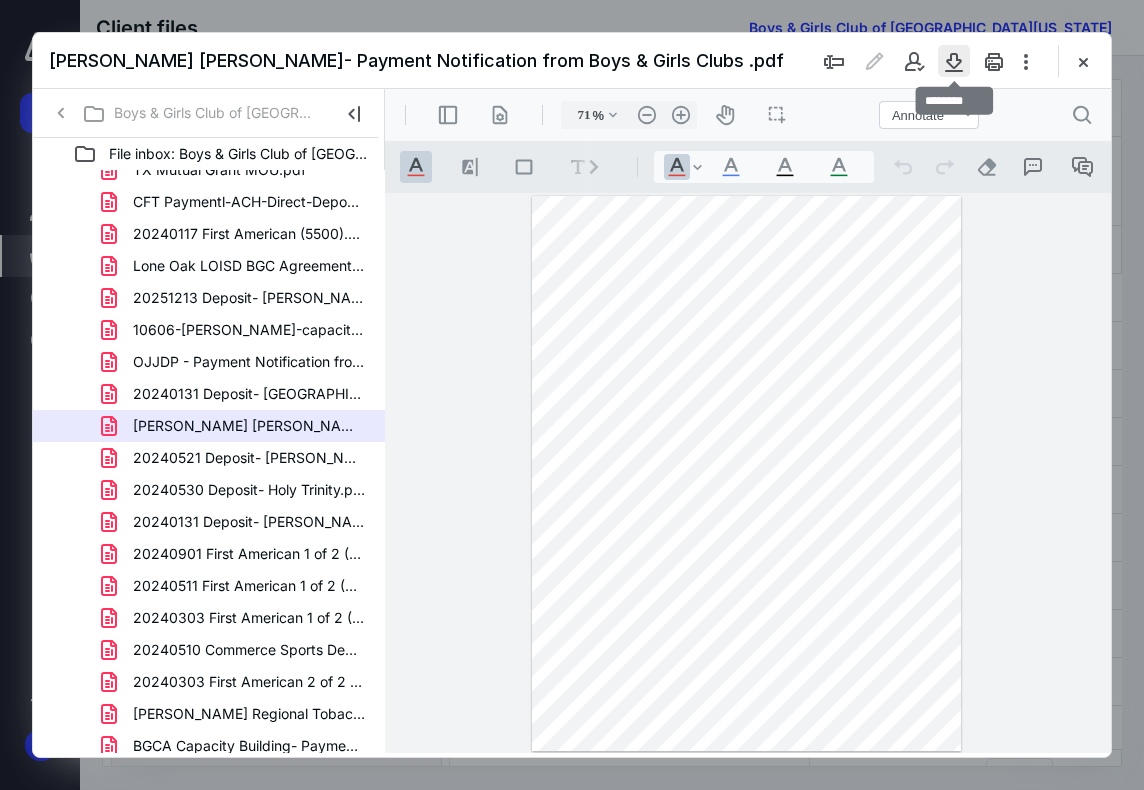 click at bounding box center [954, 61] 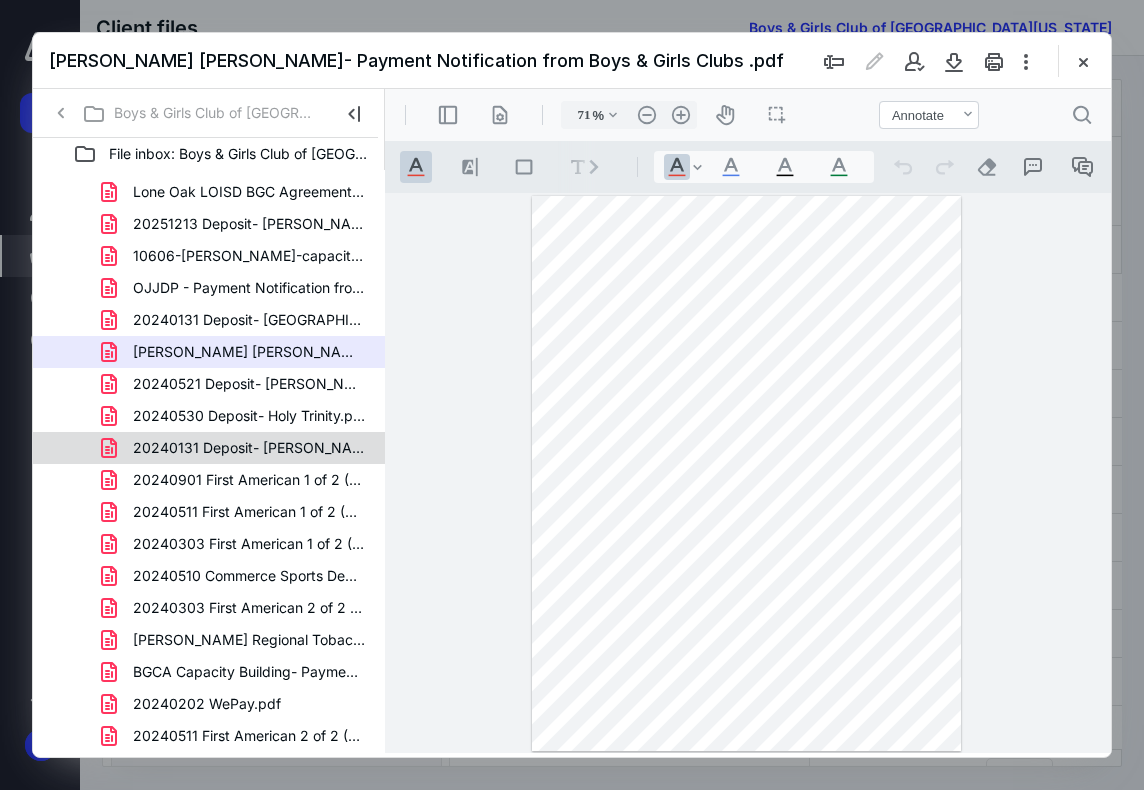 scroll, scrollTop: 500, scrollLeft: 0, axis: vertical 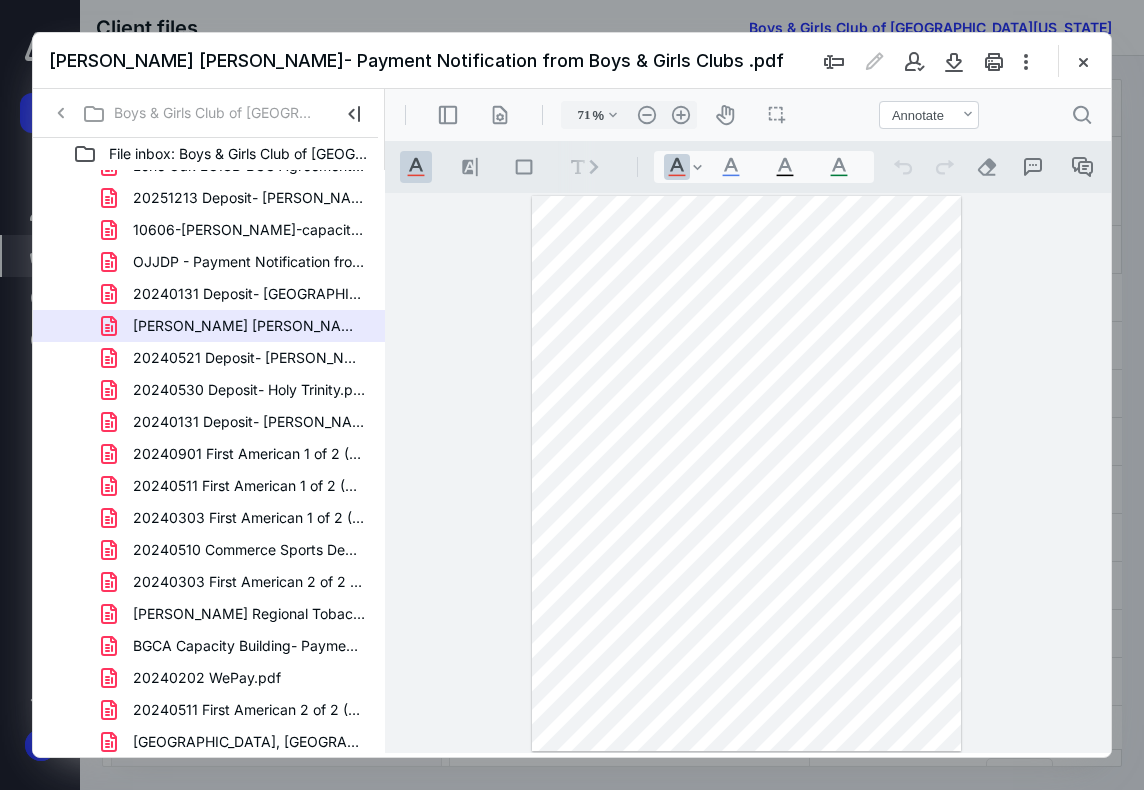 click on "20240521 Deposit- Hunt Regional.pdf" at bounding box center (249, 358) 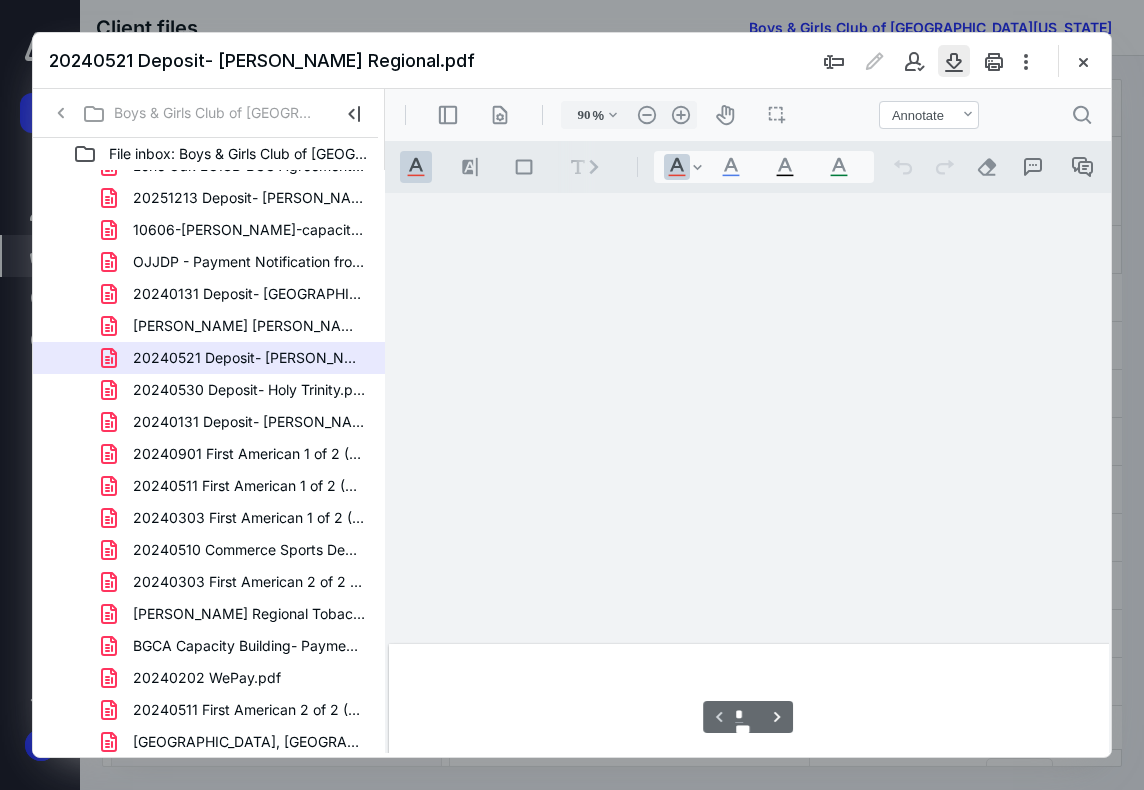 scroll, scrollTop: 108, scrollLeft: 1451, axis: both 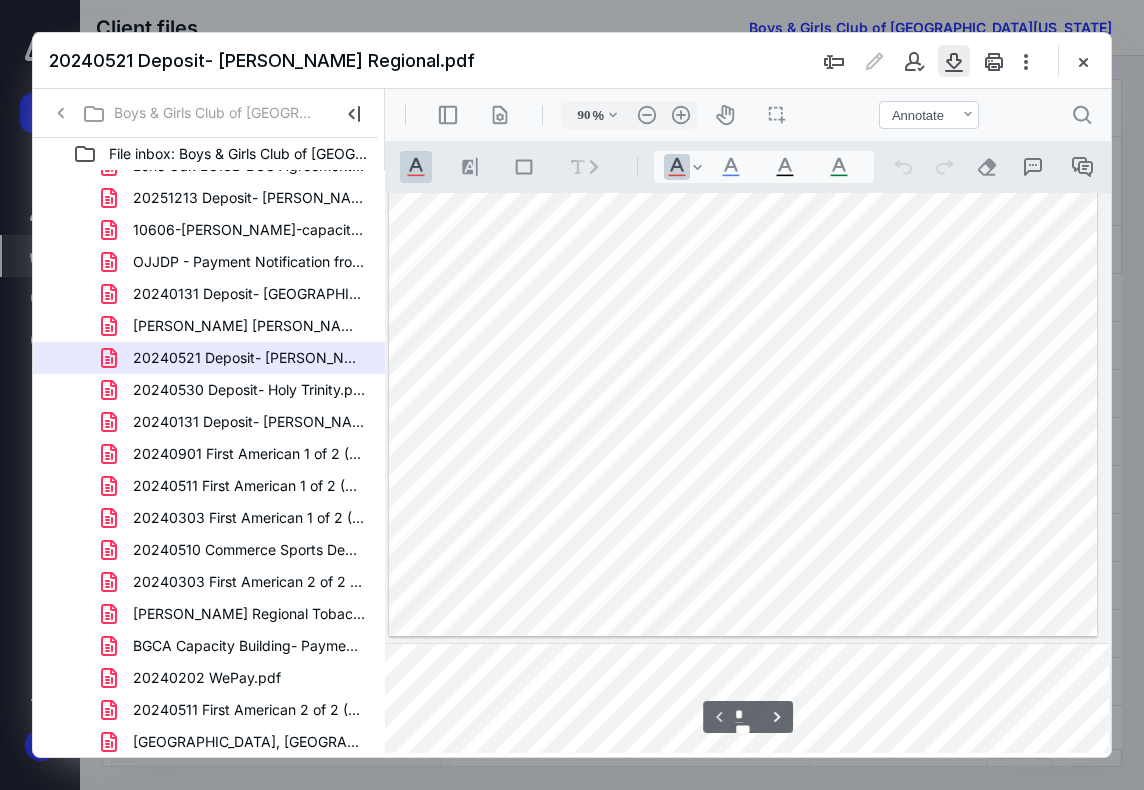 click at bounding box center [954, 61] 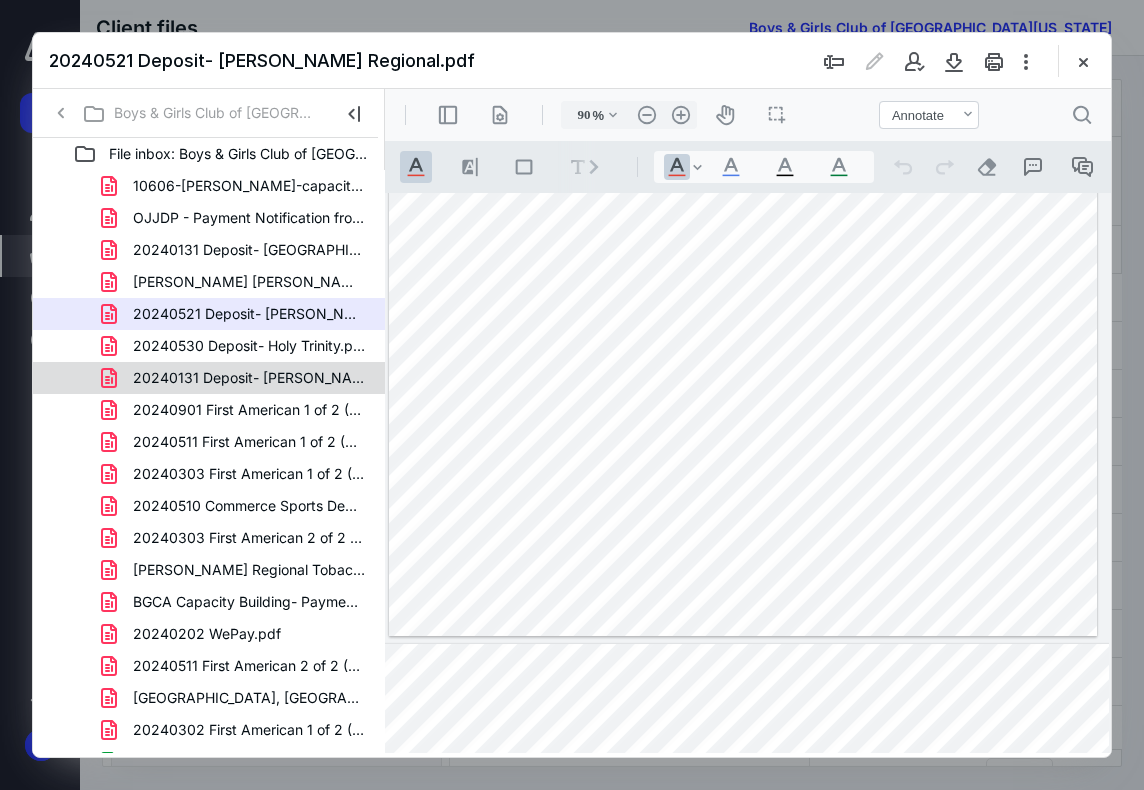 scroll, scrollTop: 568, scrollLeft: 0, axis: vertical 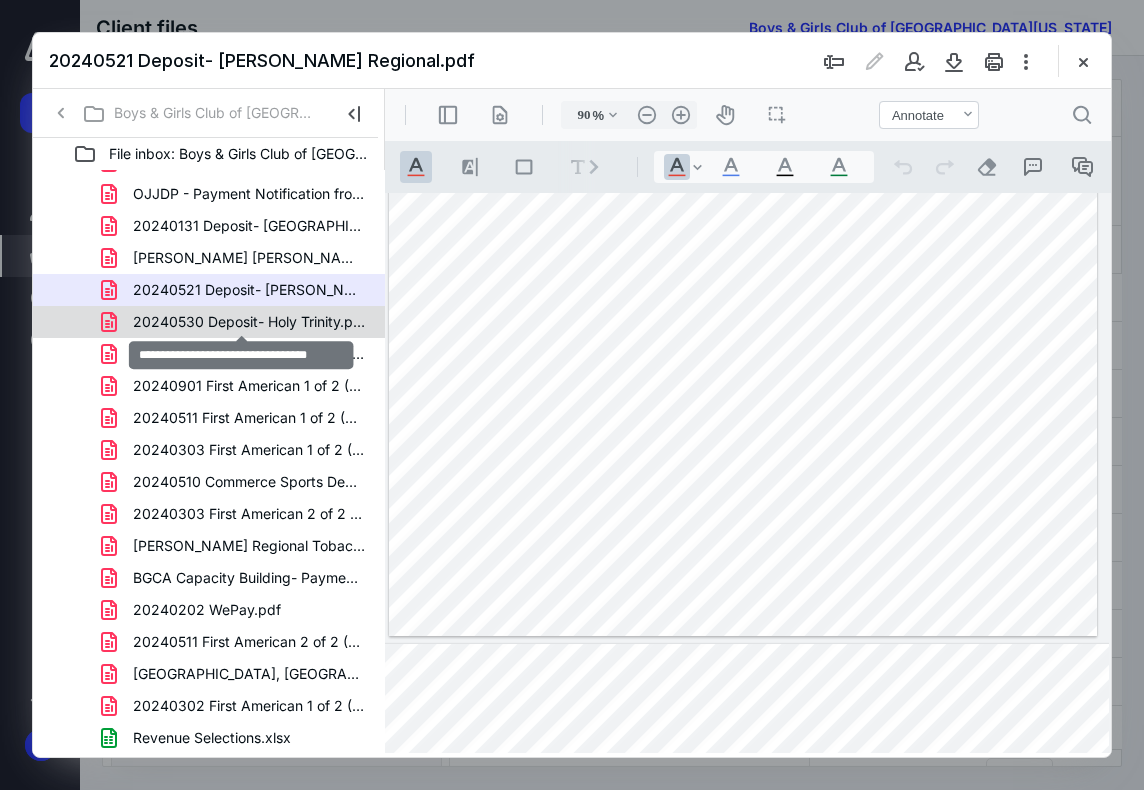 click on "20240530 Deposit- Holy Trinity.pdf" at bounding box center [249, 322] 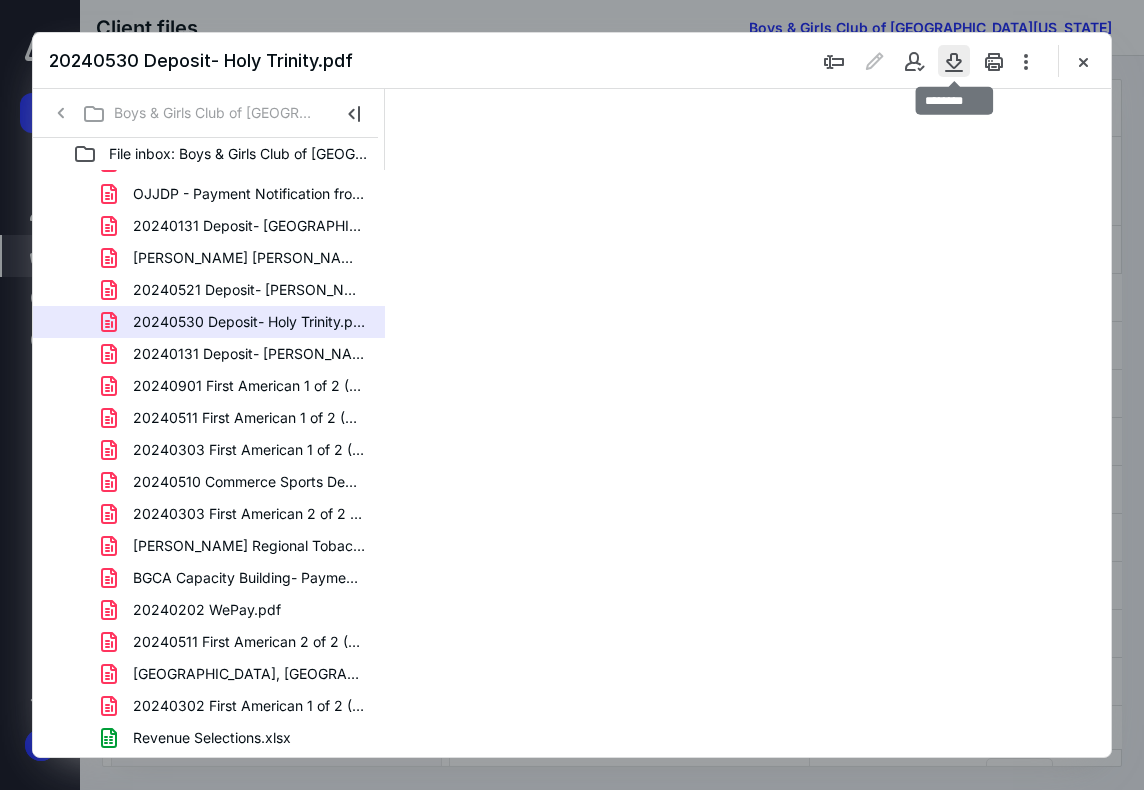 scroll, scrollTop: 108, scrollLeft: 1449, axis: both 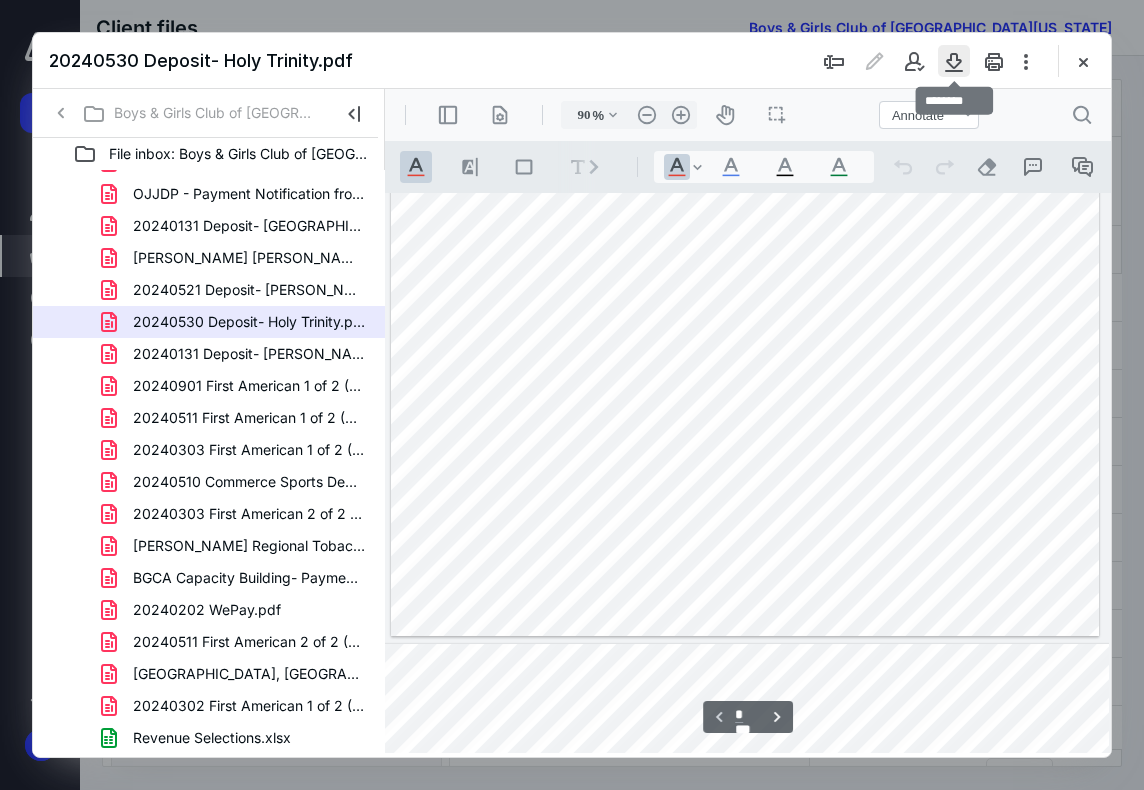 click at bounding box center (954, 61) 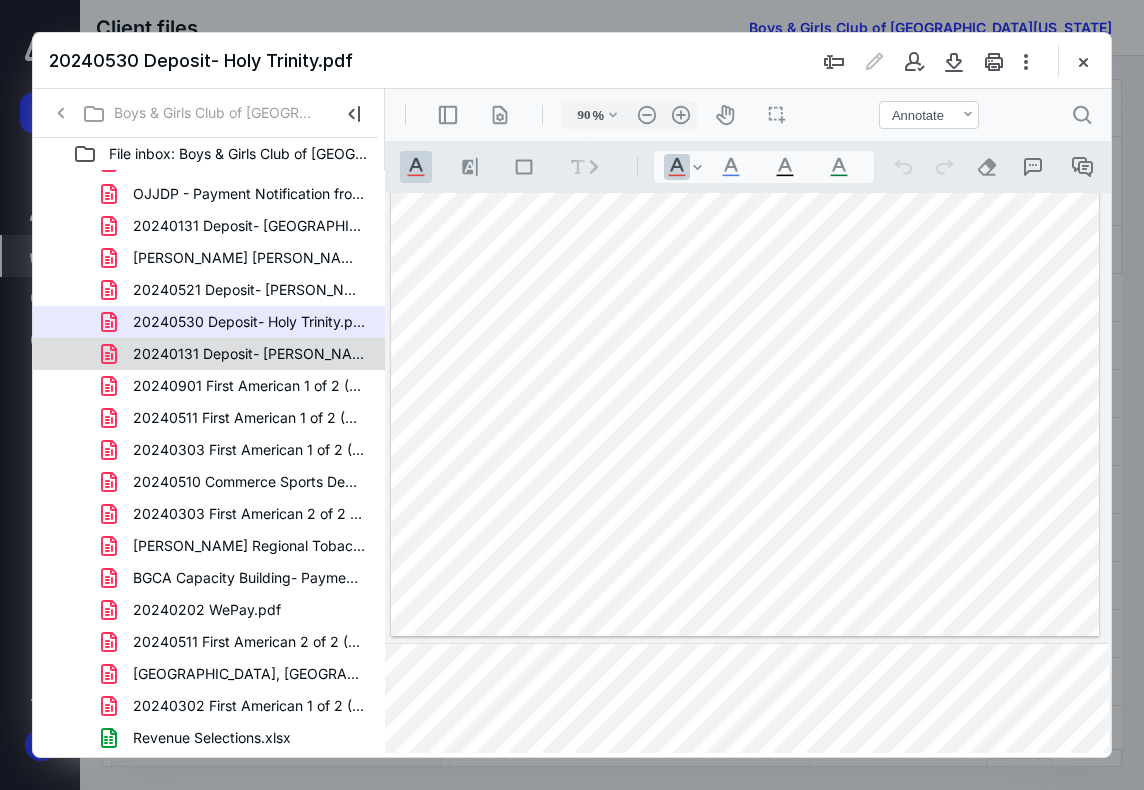 click on "20240131 Deposit- Hunt Regional.pdf" at bounding box center [249, 354] 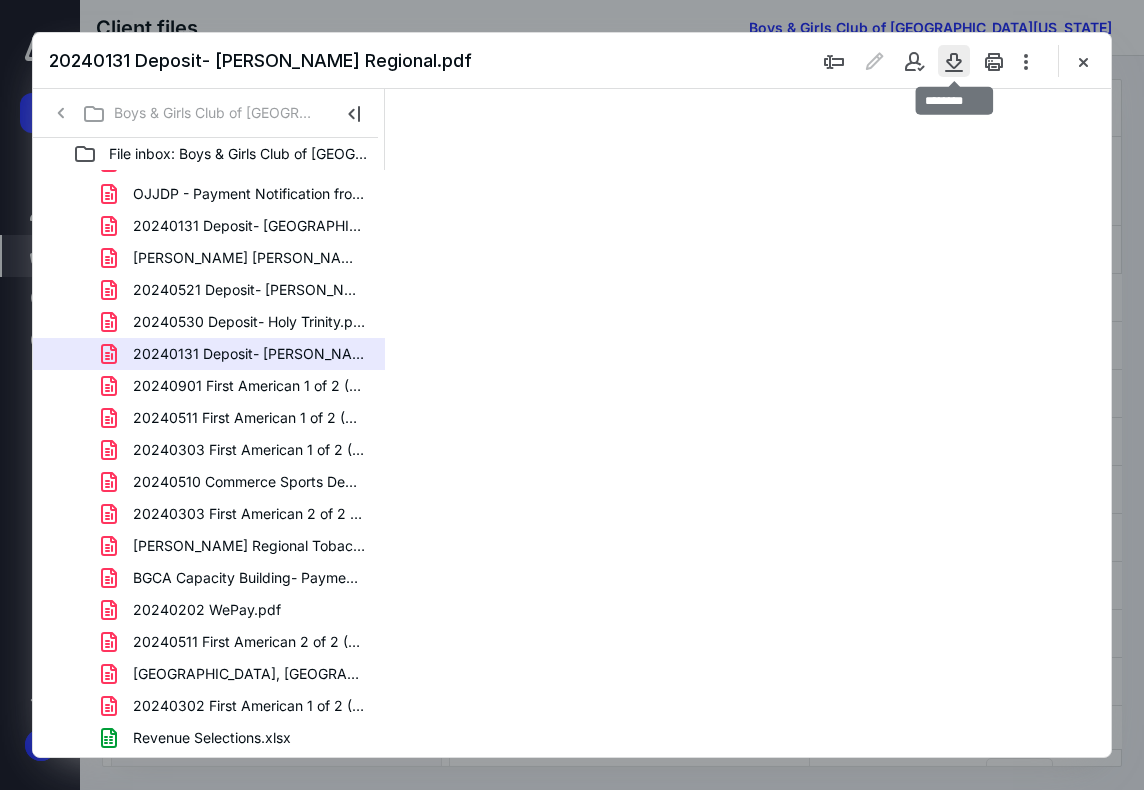scroll, scrollTop: 108, scrollLeft: 0, axis: vertical 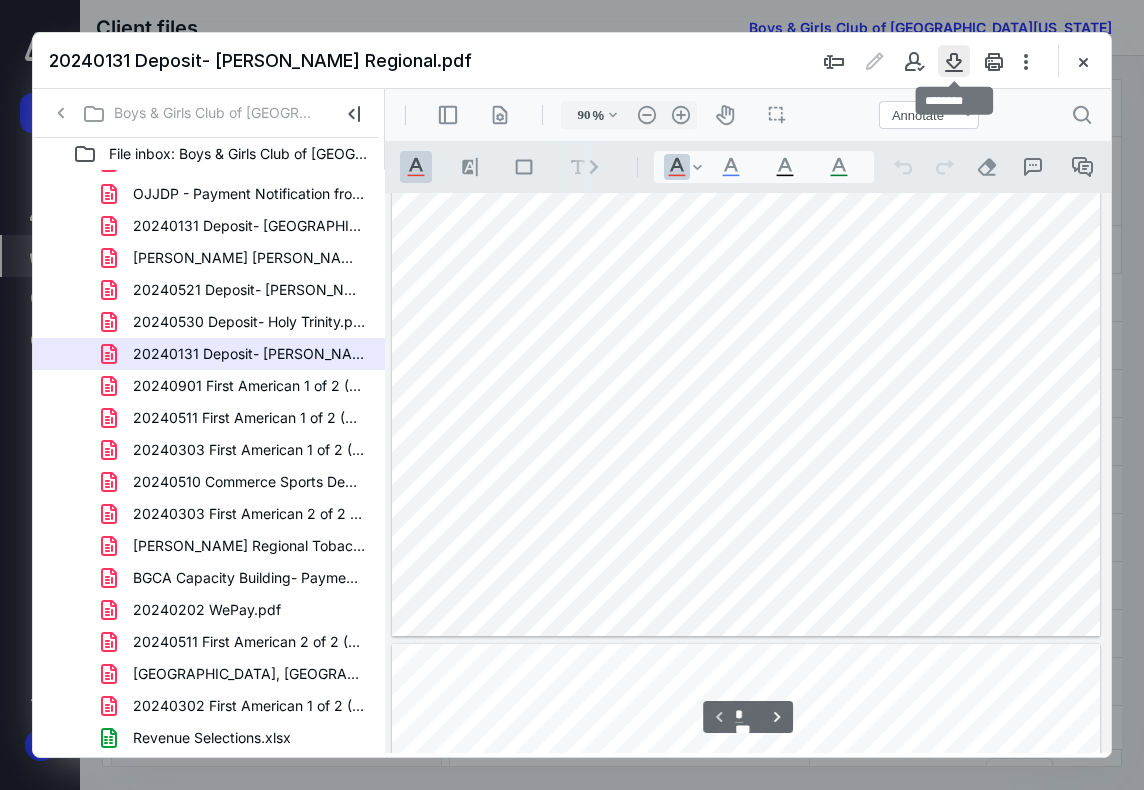 click at bounding box center [954, 61] 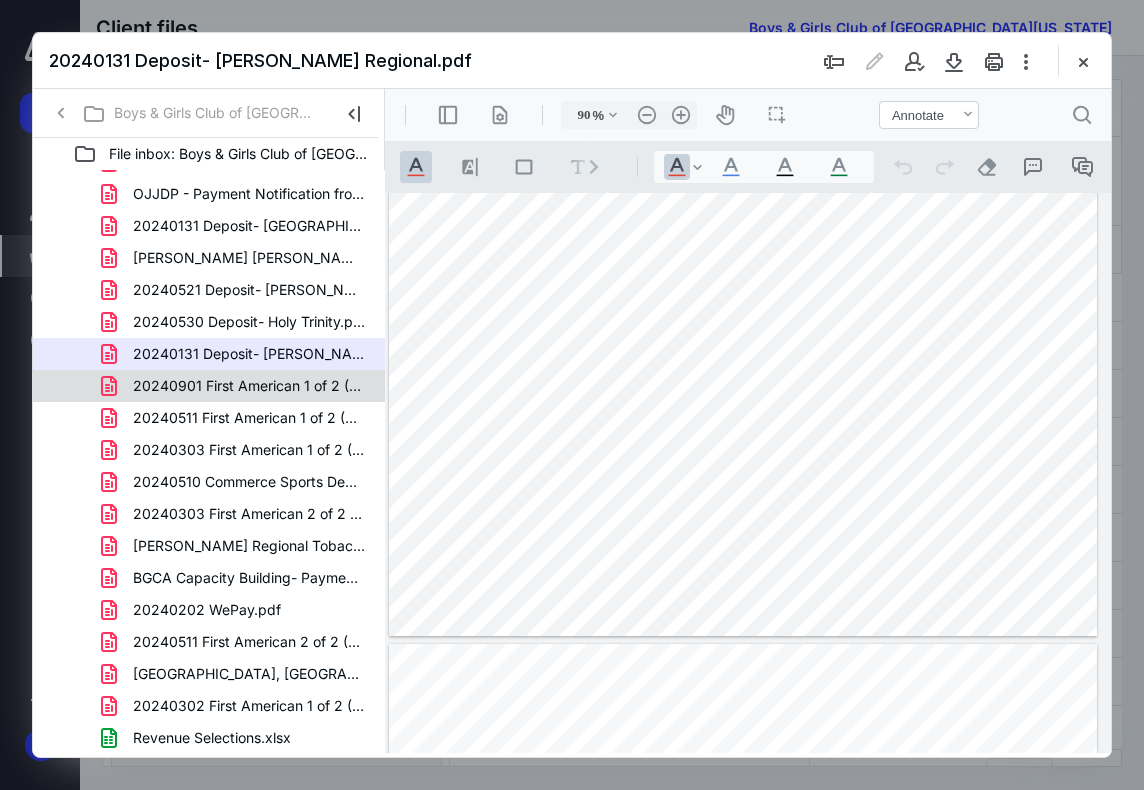 scroll, scrollTop: 108, scrollLeft: 1451, axis: both 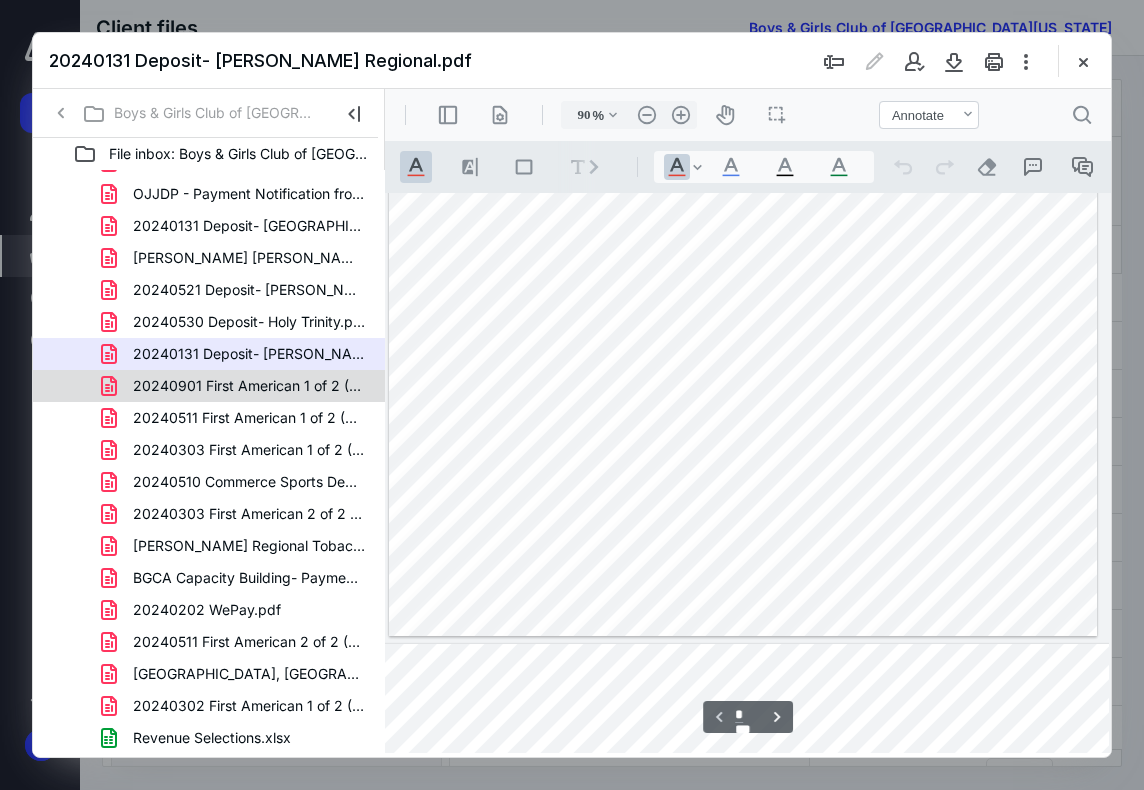 click on "20240901 First American 1 of 2 (15761.97).pdf" at bounding box center (249, 386) 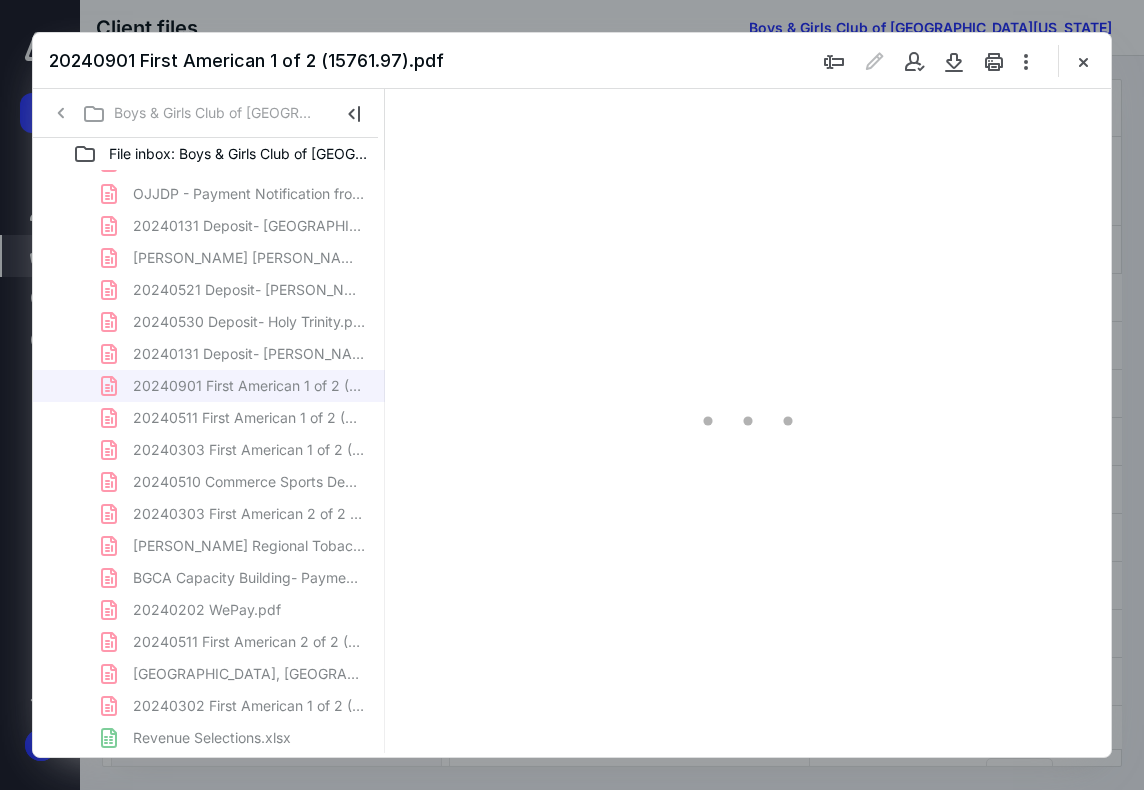 scroll, scrollTop: 0, scrollLeft: 0, axis: both 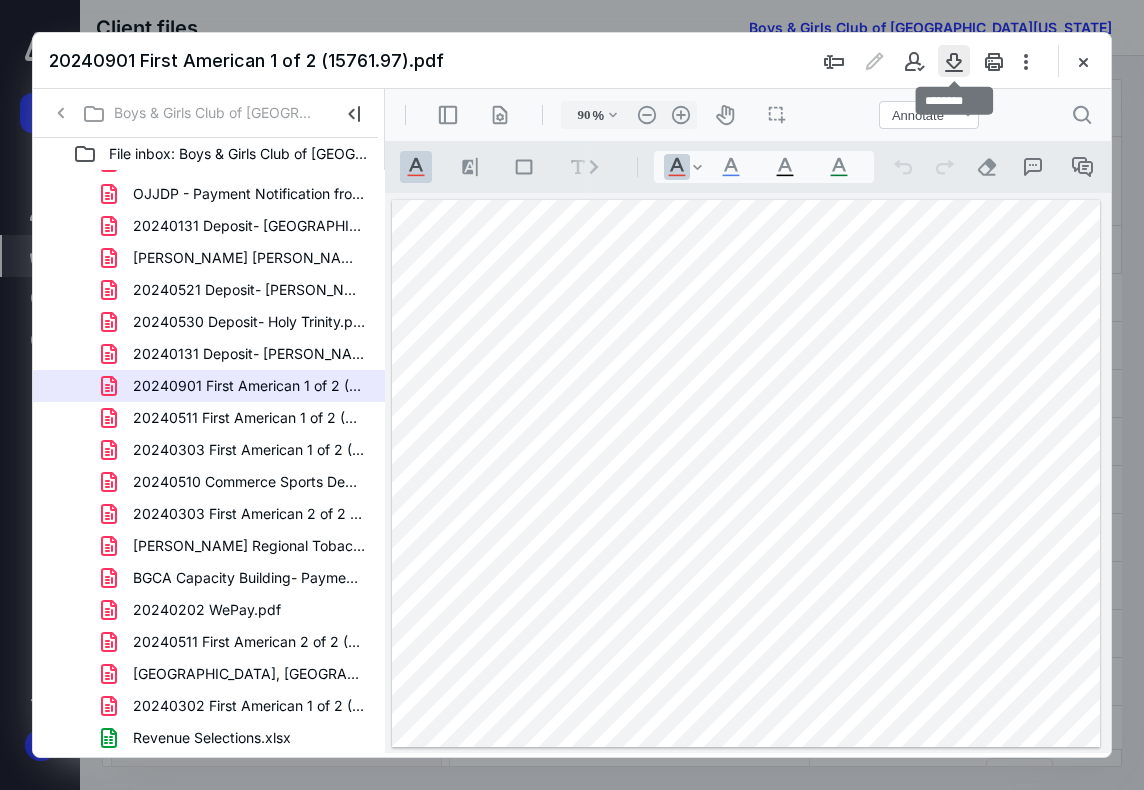 click at bounding box center [954, 61] 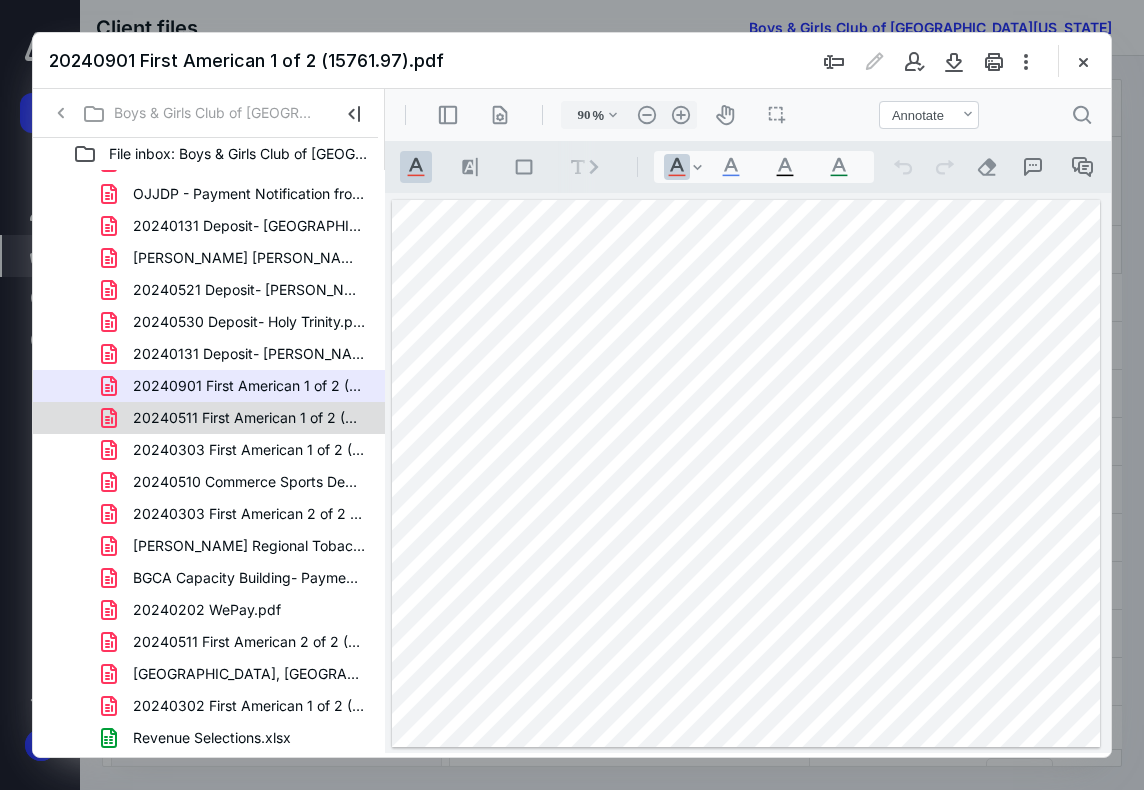 click on "20240511 First American 1 of 2 (2510).pdf" at bounding box center [249, 418] 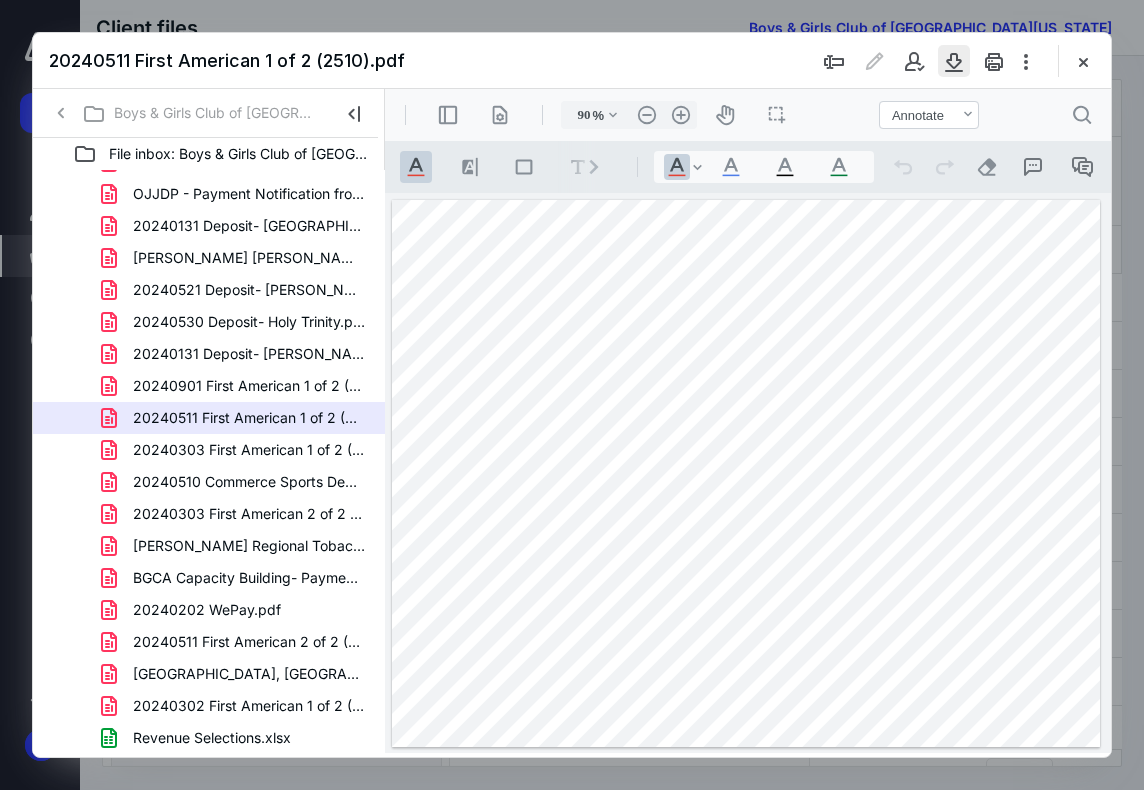 click at bounding box center [954, 61] 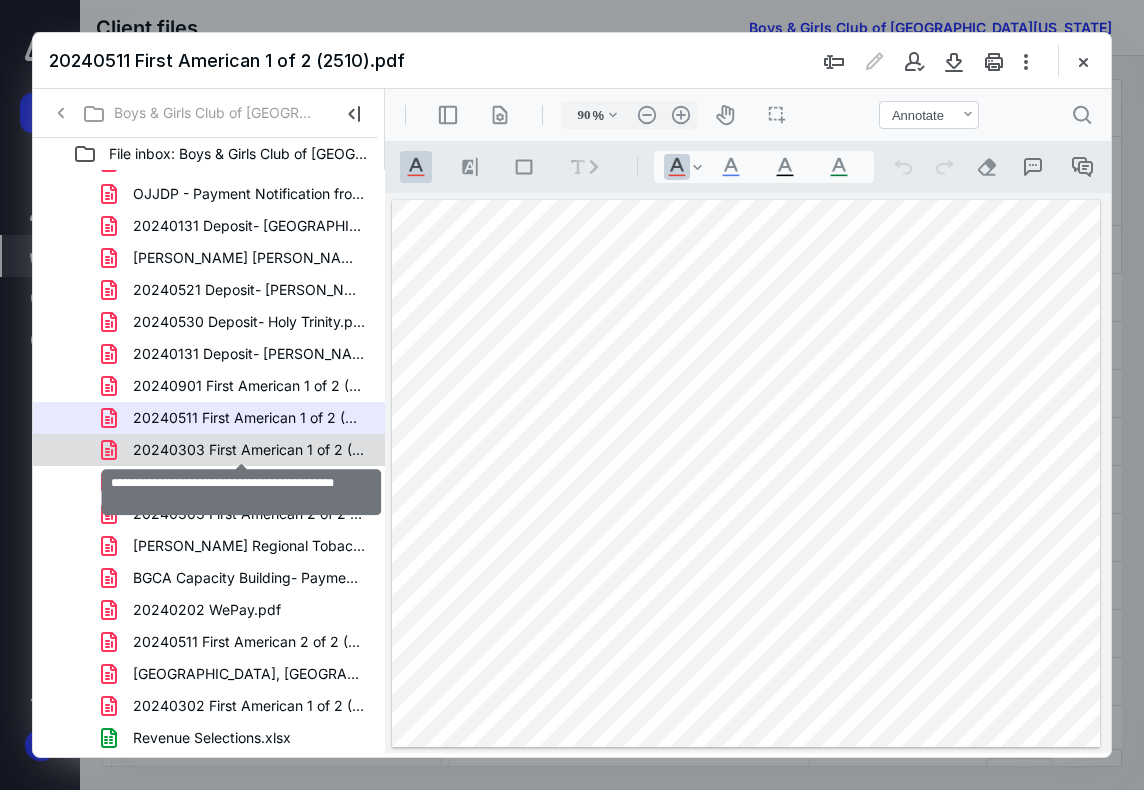 click on "20240303 First American 1 of 2 (12131.50).pdf" at bounding box center [249, 450] 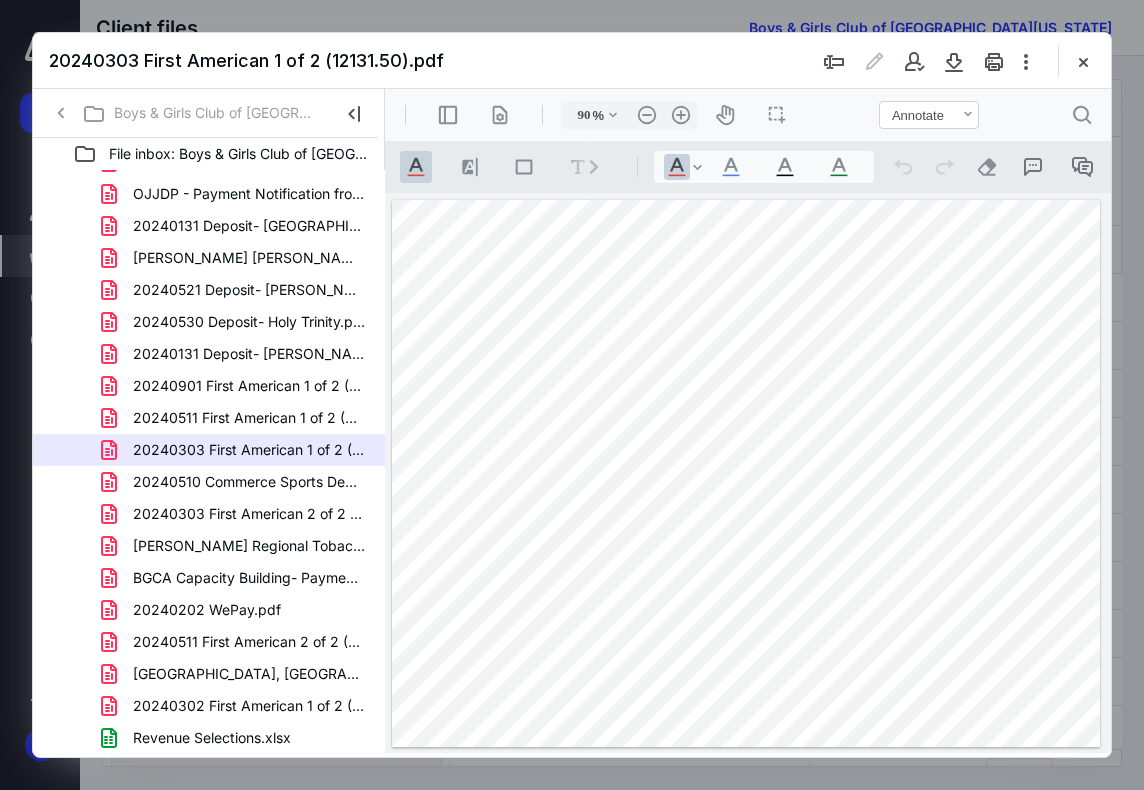 click on "20240303 First American 1 of 2 (12131.50).pdf" at bounding box center (572, 61) 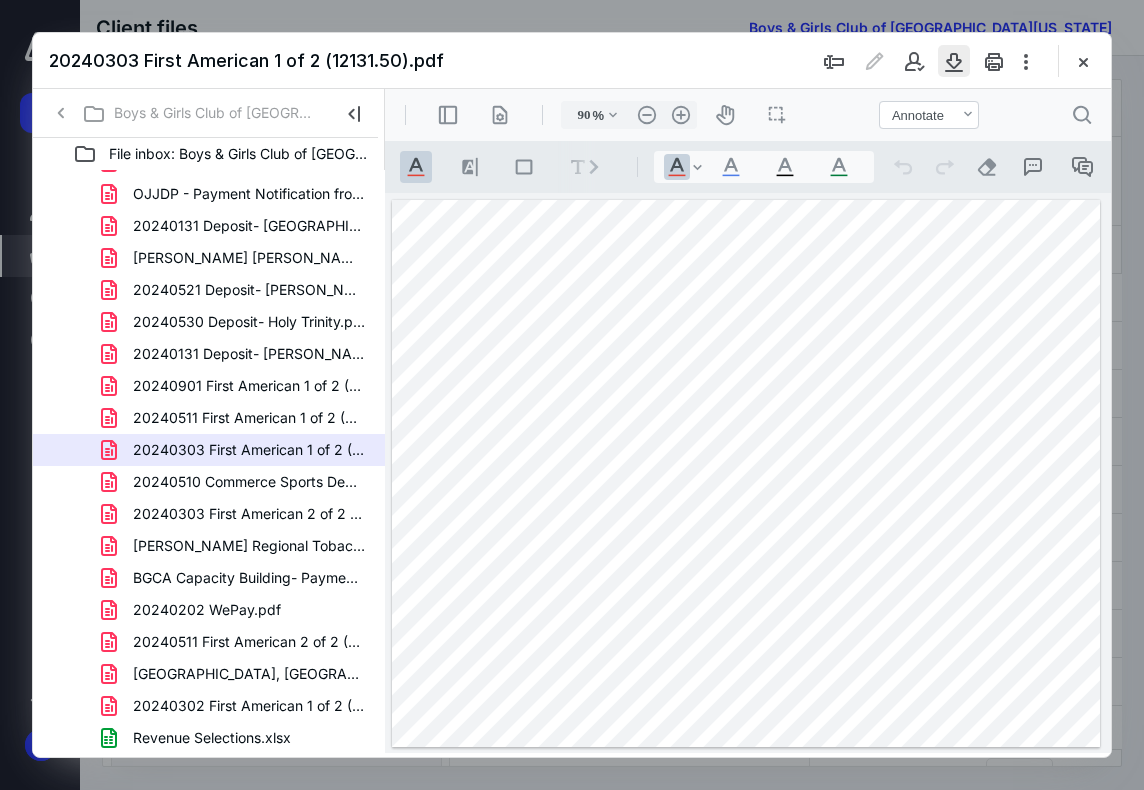 click at bounding box center [954, 61] 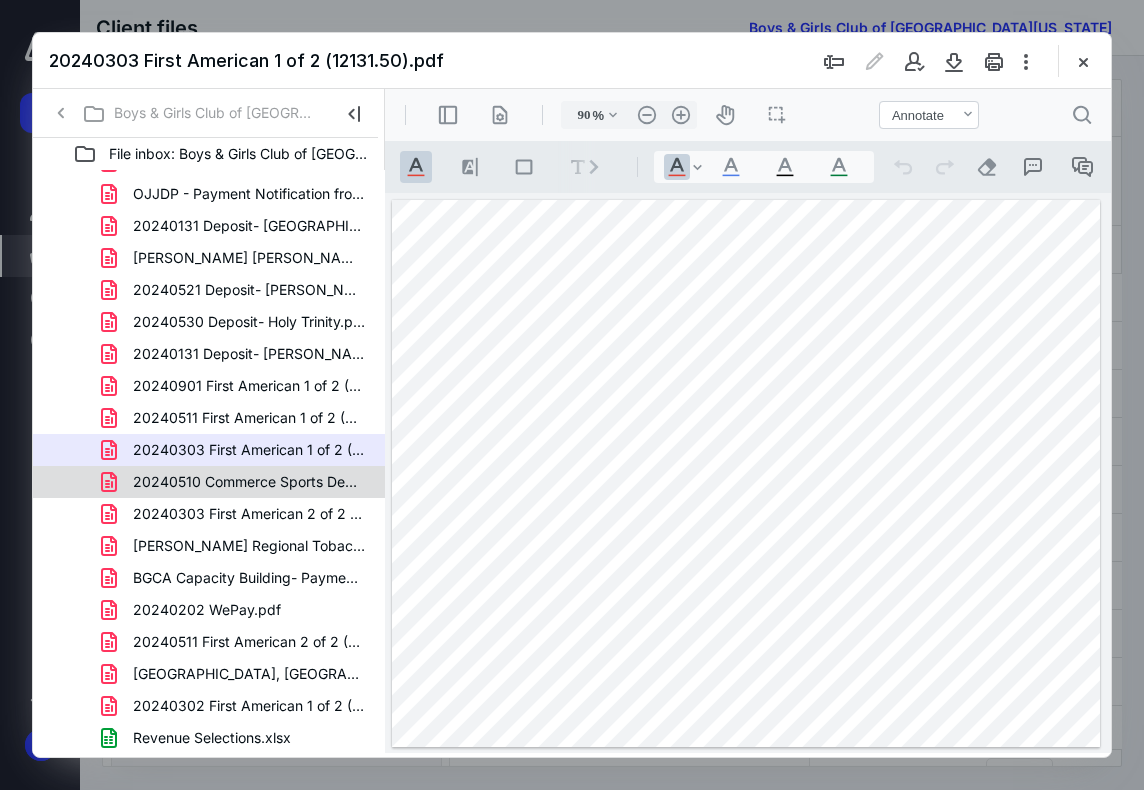 click on "20240510 Commerce Sports Deposit.pdf" at bounding box center (249, 482) 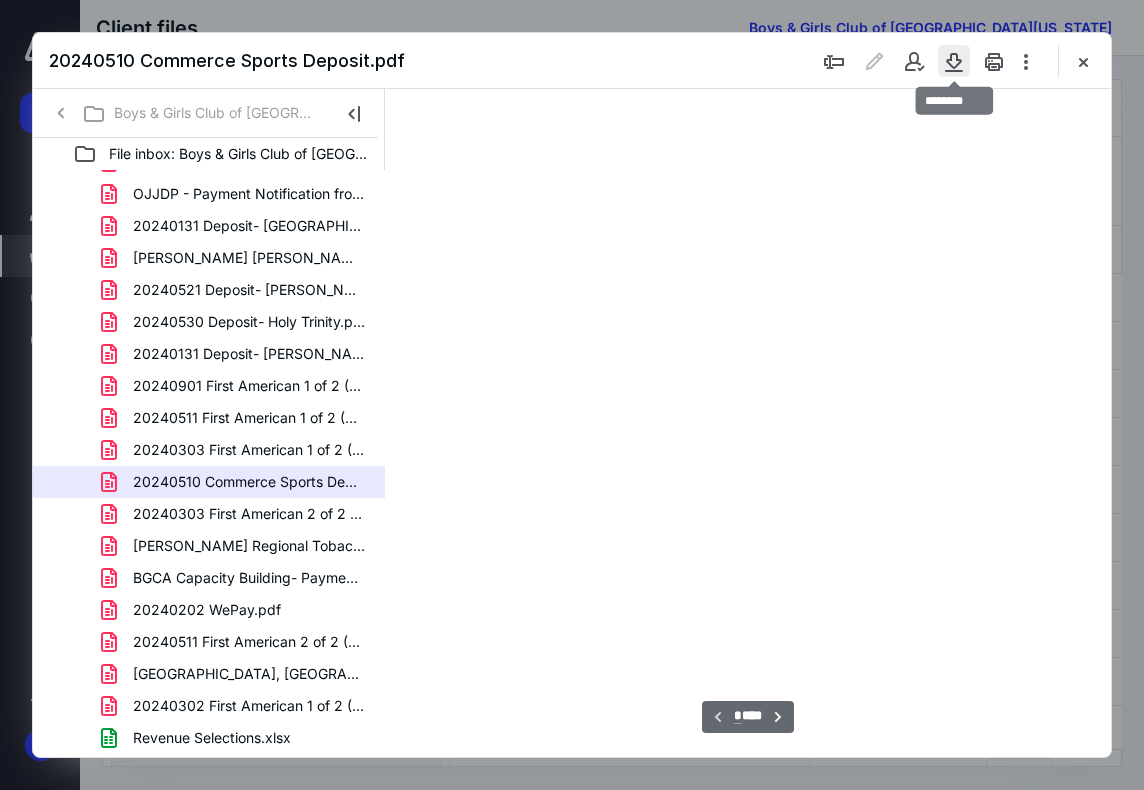 scroll, scrollTop: 108, scrollLeft: 0, axis: vertical 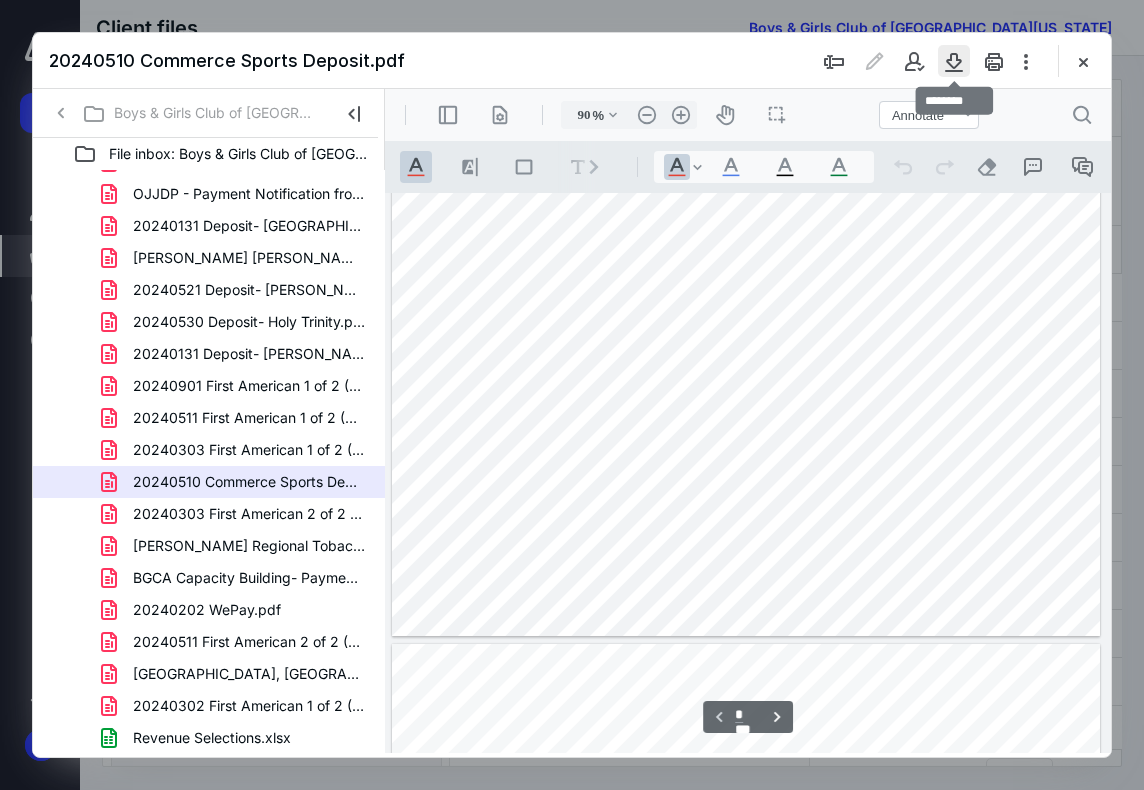 click at bounding box center (954, 61) 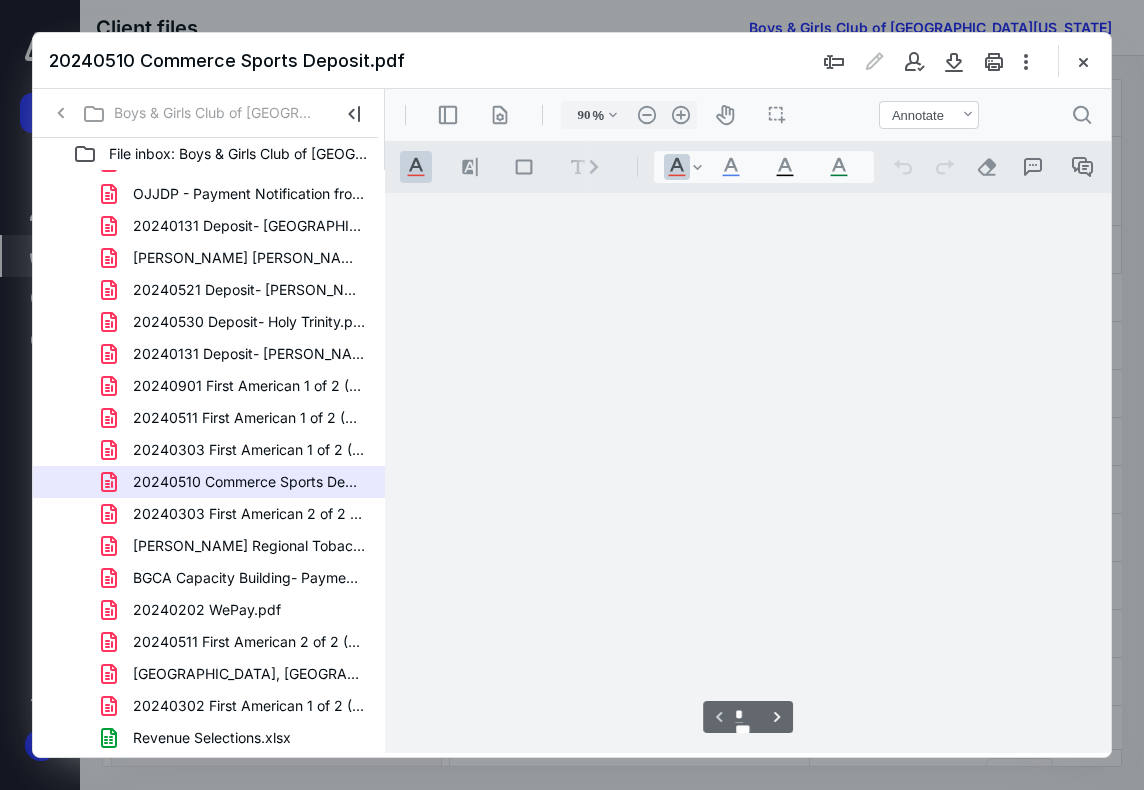 scroll, scrollTop: 108, scrollLeft: 999, axis: both 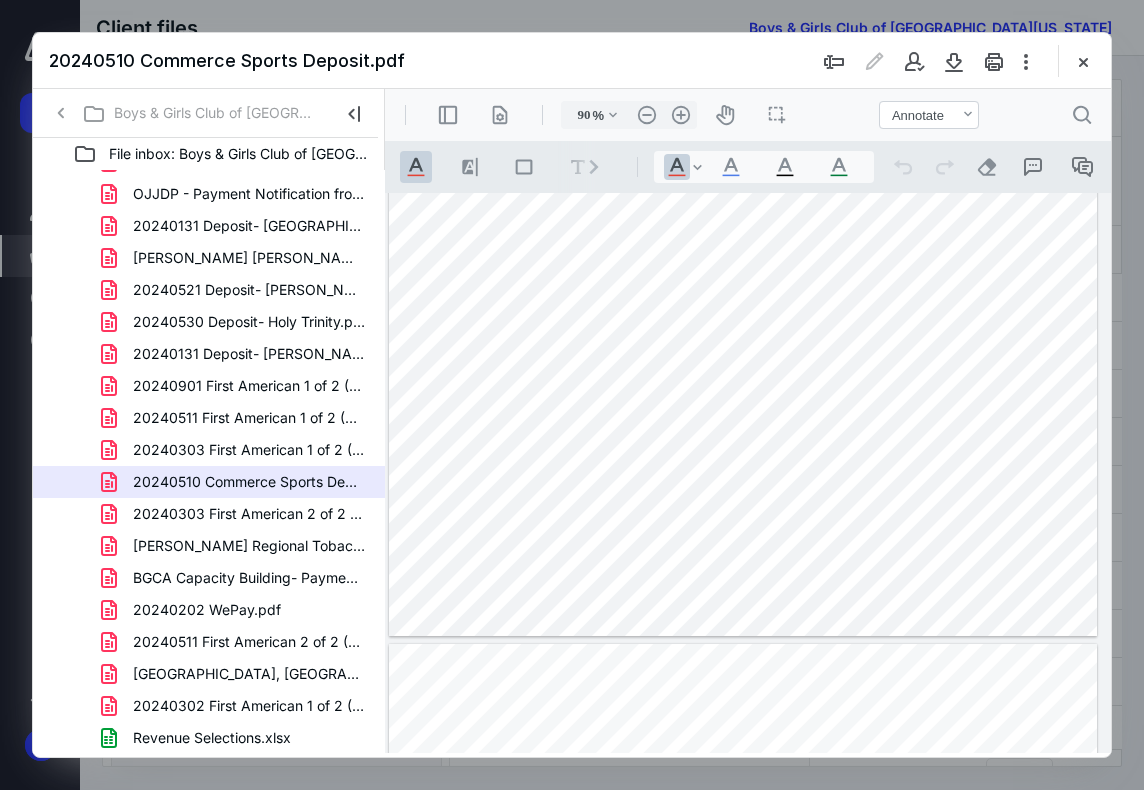 click on "20240303 First American 2 of 2 (90410).pdf" at bounding box center [249, 514] 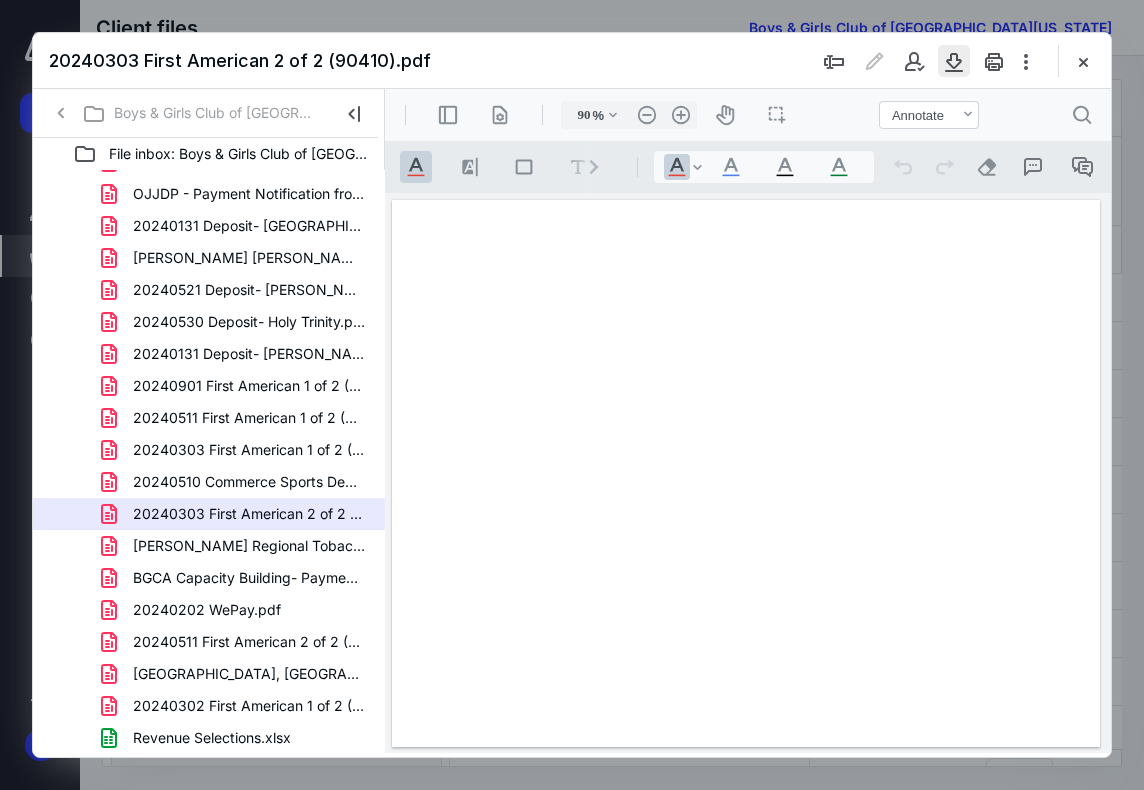 scroll, scrollTop: 0, scrollLeft: 0, axis: both 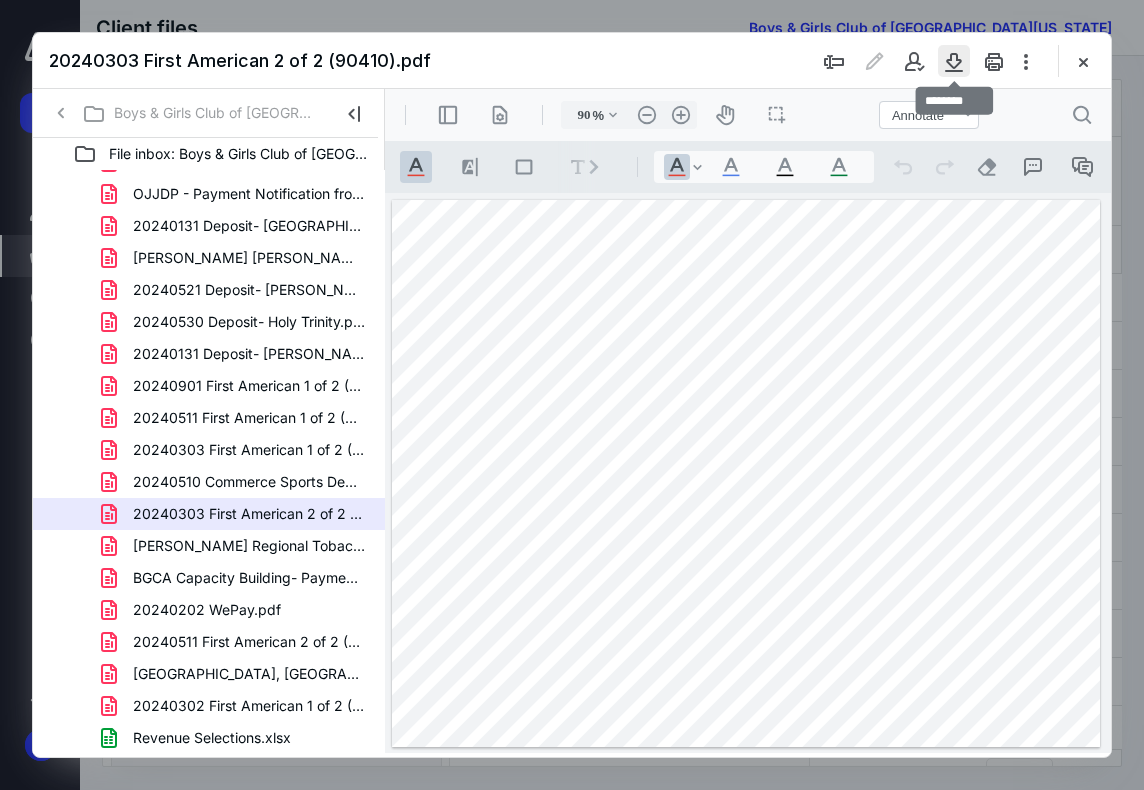 click at bounding box center [954, 61] 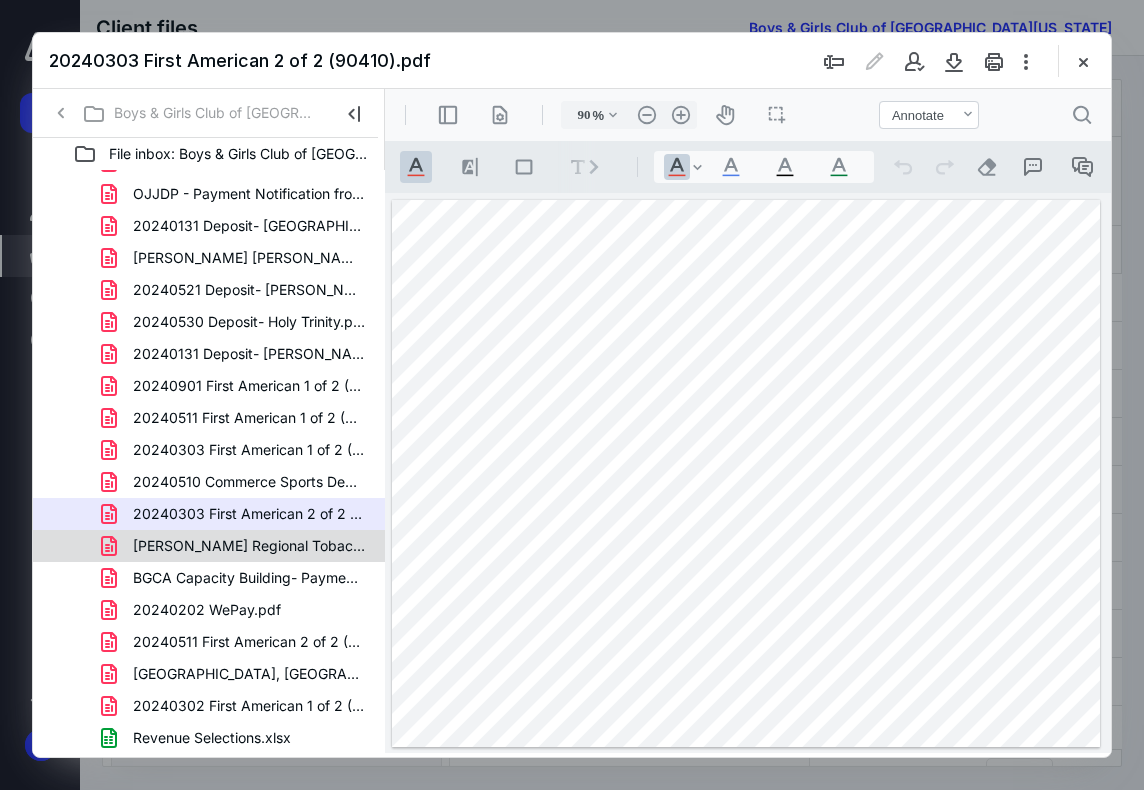 click on "Hunt Regional Tobacco Grant Award.pdf" at bounding box center [249, 546] 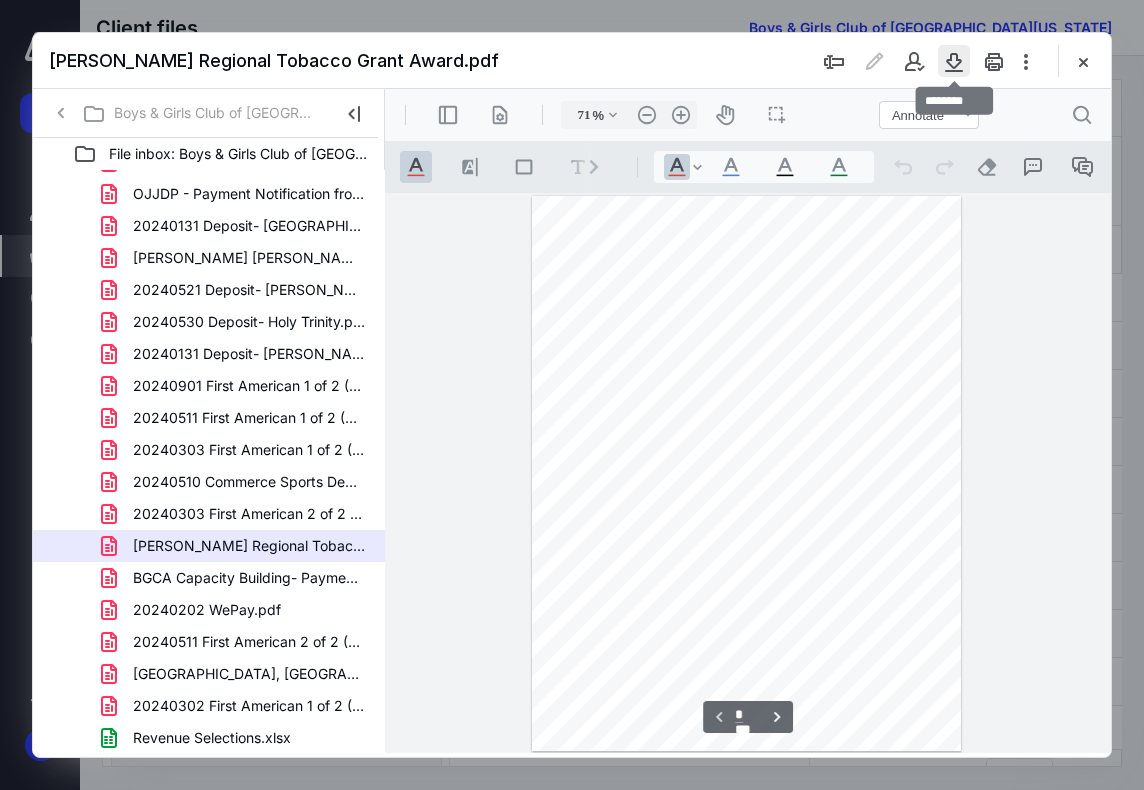 scroll, scrollTop: 107, scrollLeft: 0, axis: vertical 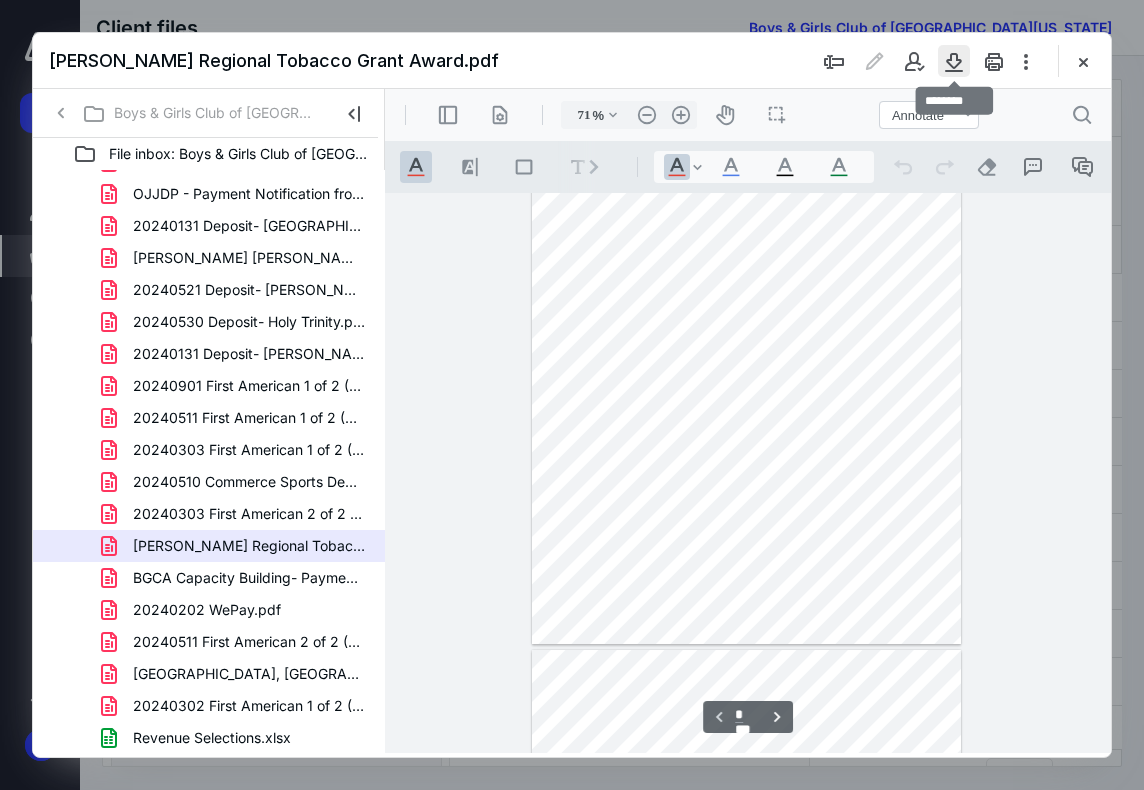 click at bounding box center (954, 61) 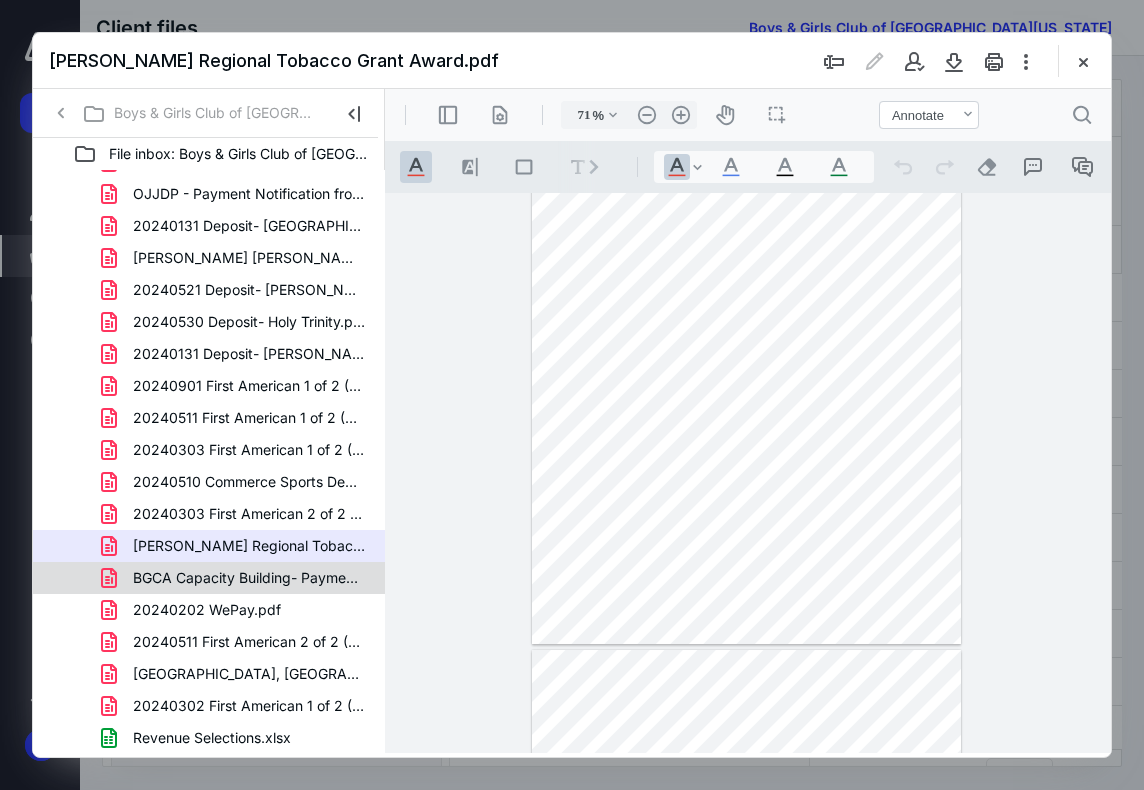 click on "BGCA Capacity Building- Payment Notification from Boys & G.pdf" at bounding box center (249, 578) 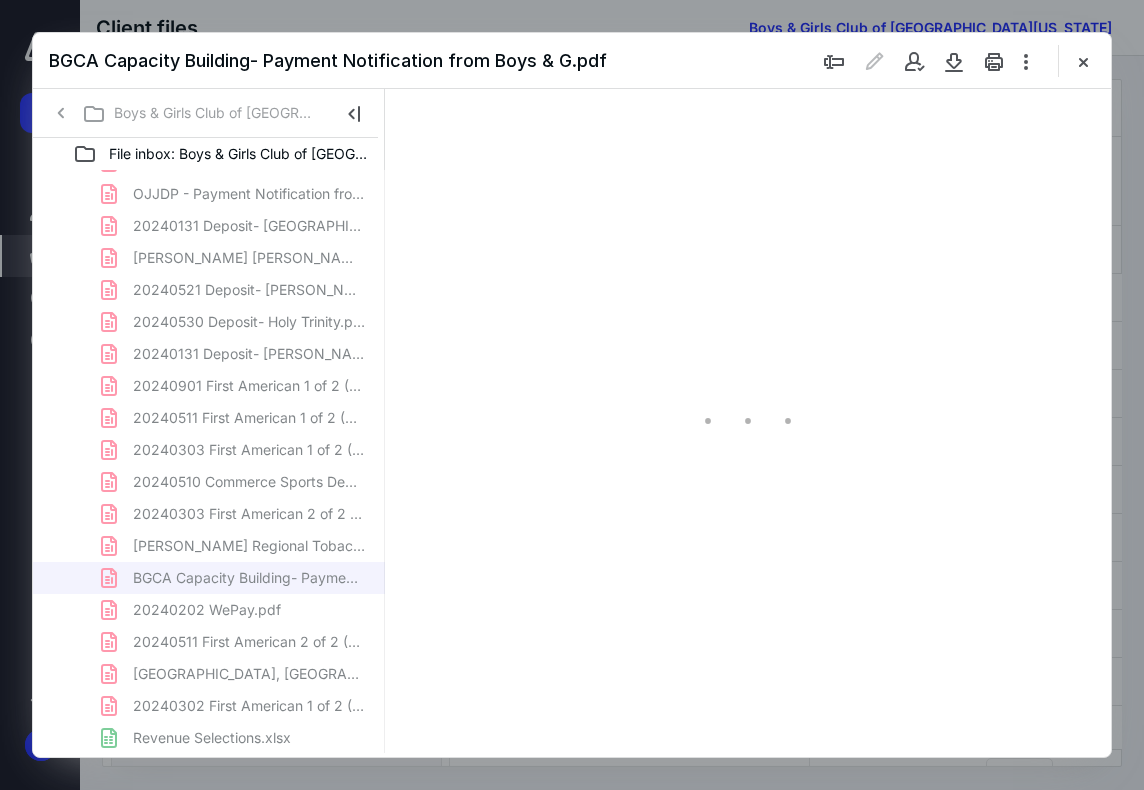 scroll, scrollTop: 0, scrollLeft: 0, axis: both 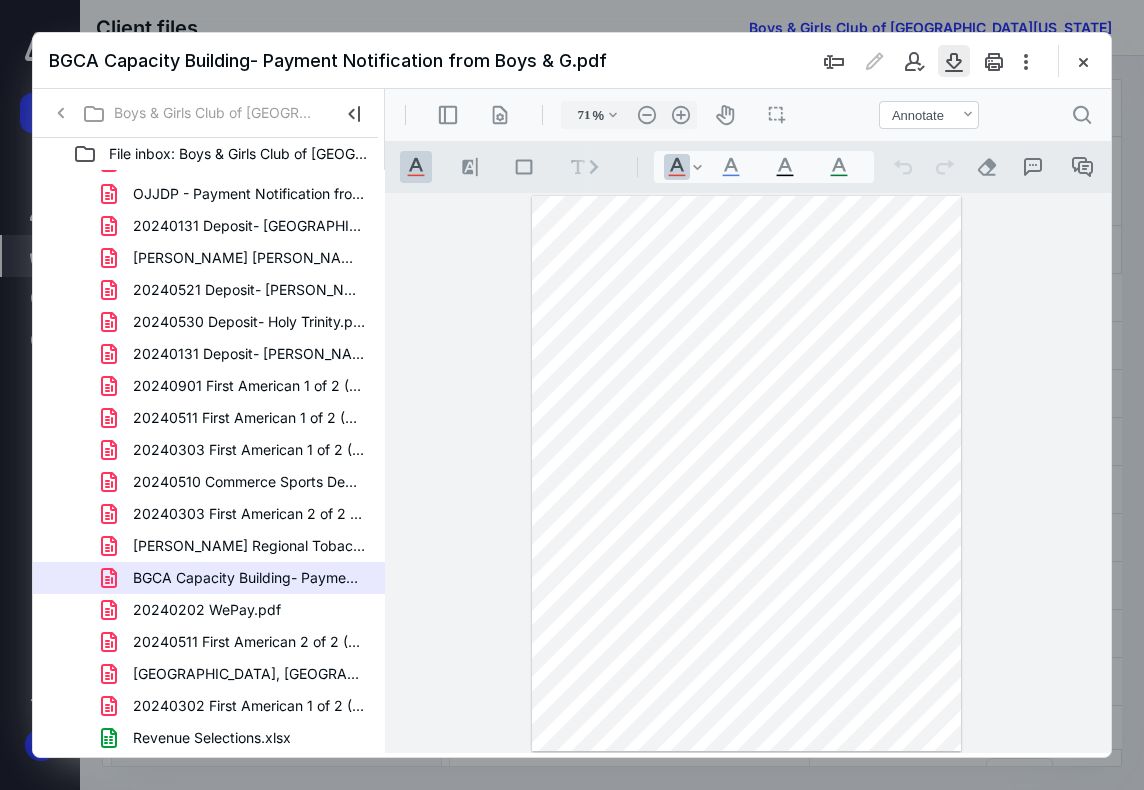 click at bounding box center (954, 61) 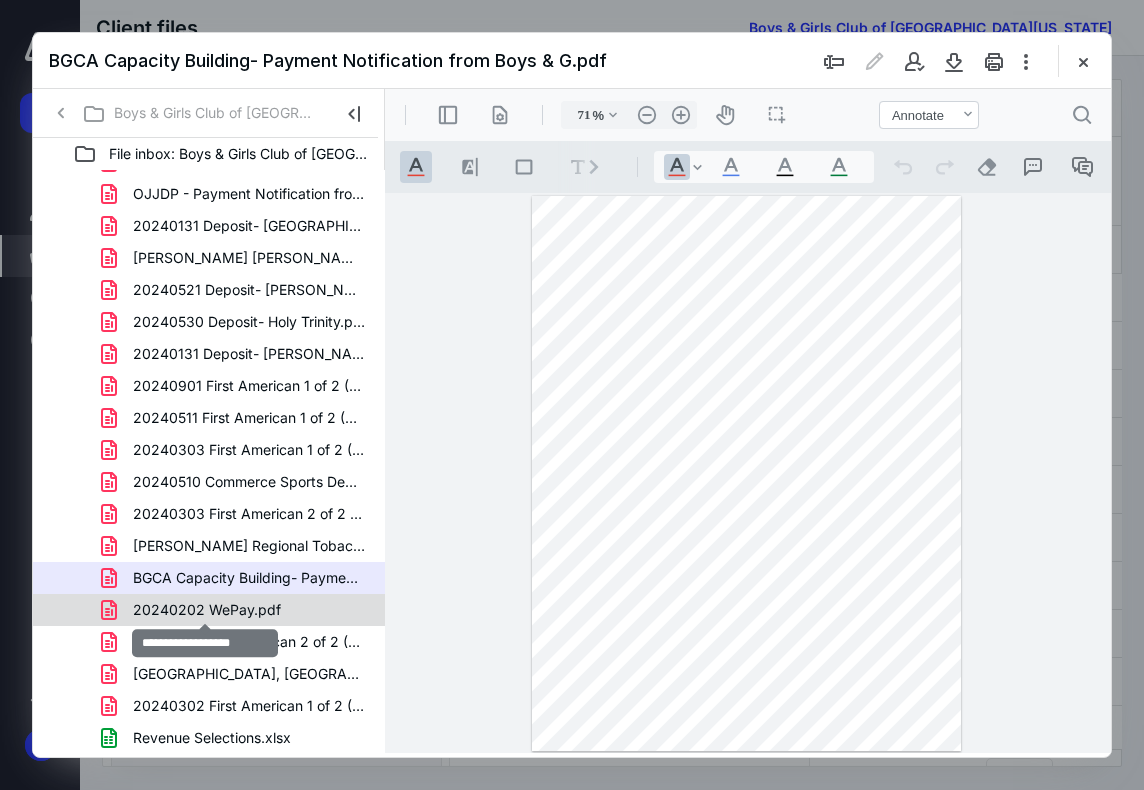 click on "20240202 WePay.pdf" at bounding box center [207, 610] 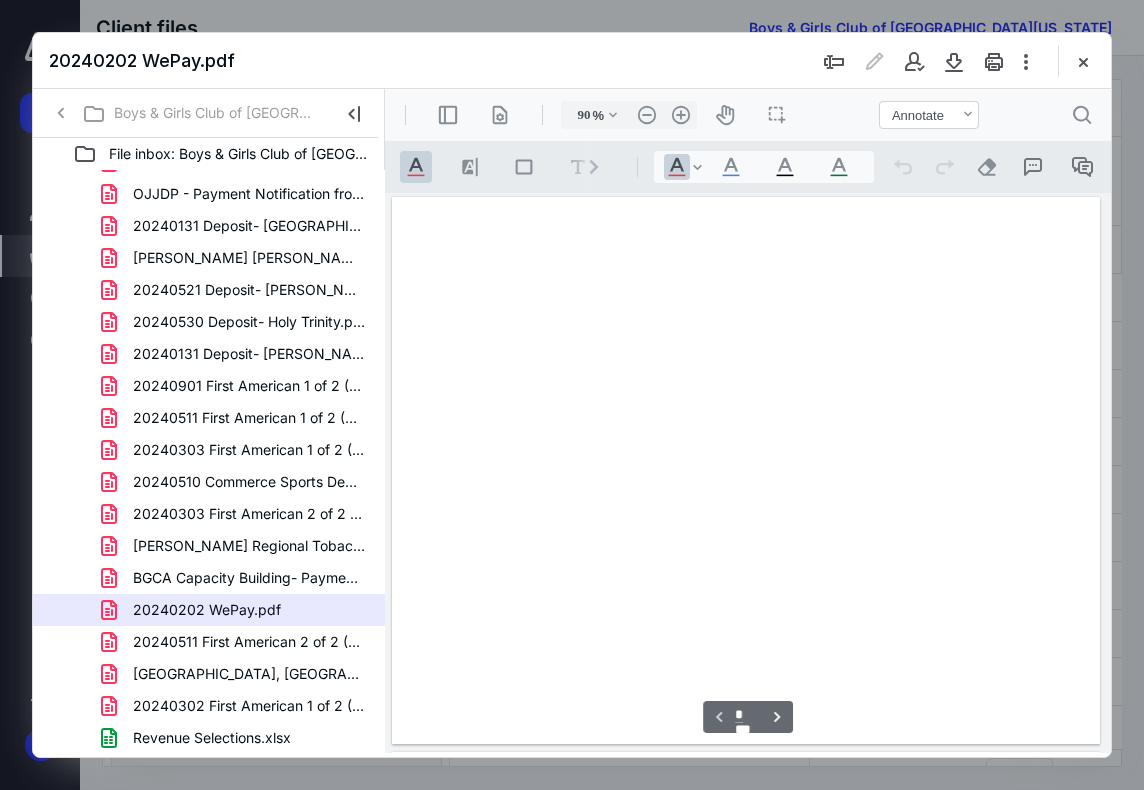 scroll, scrollTop: 108, scrollLeft: 0, axis: vertical 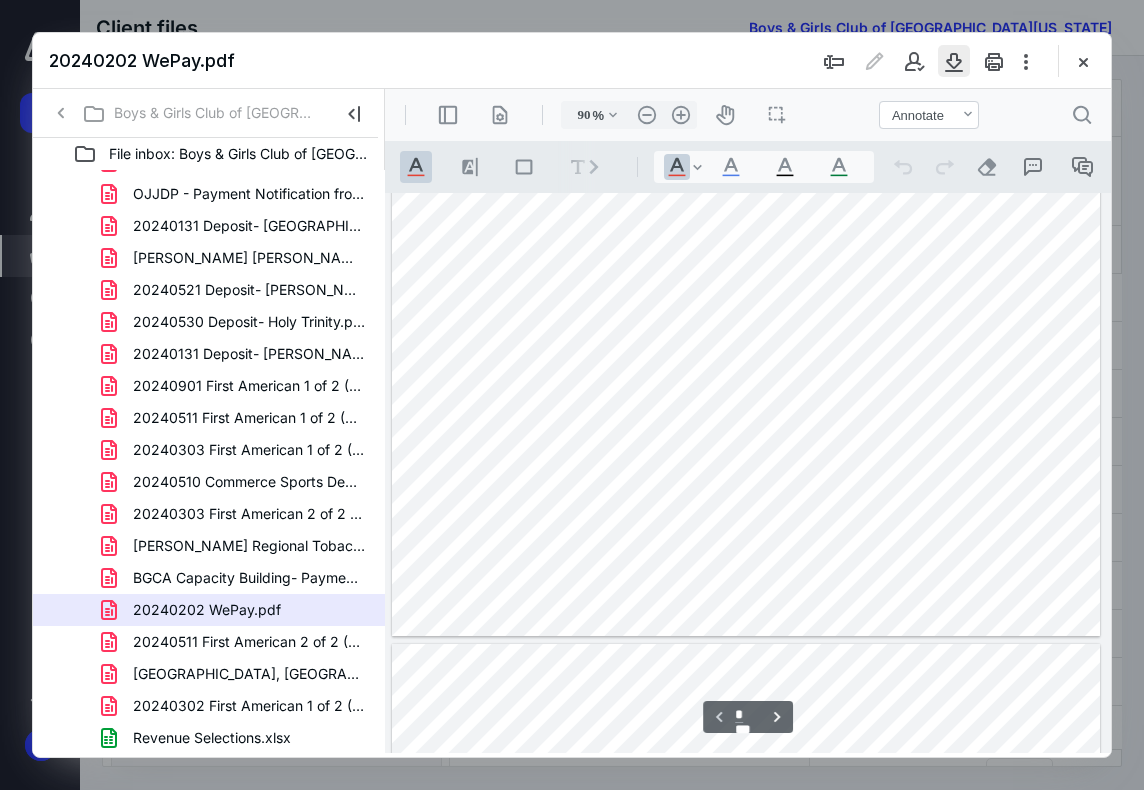 click at bounding box center (954, 61) 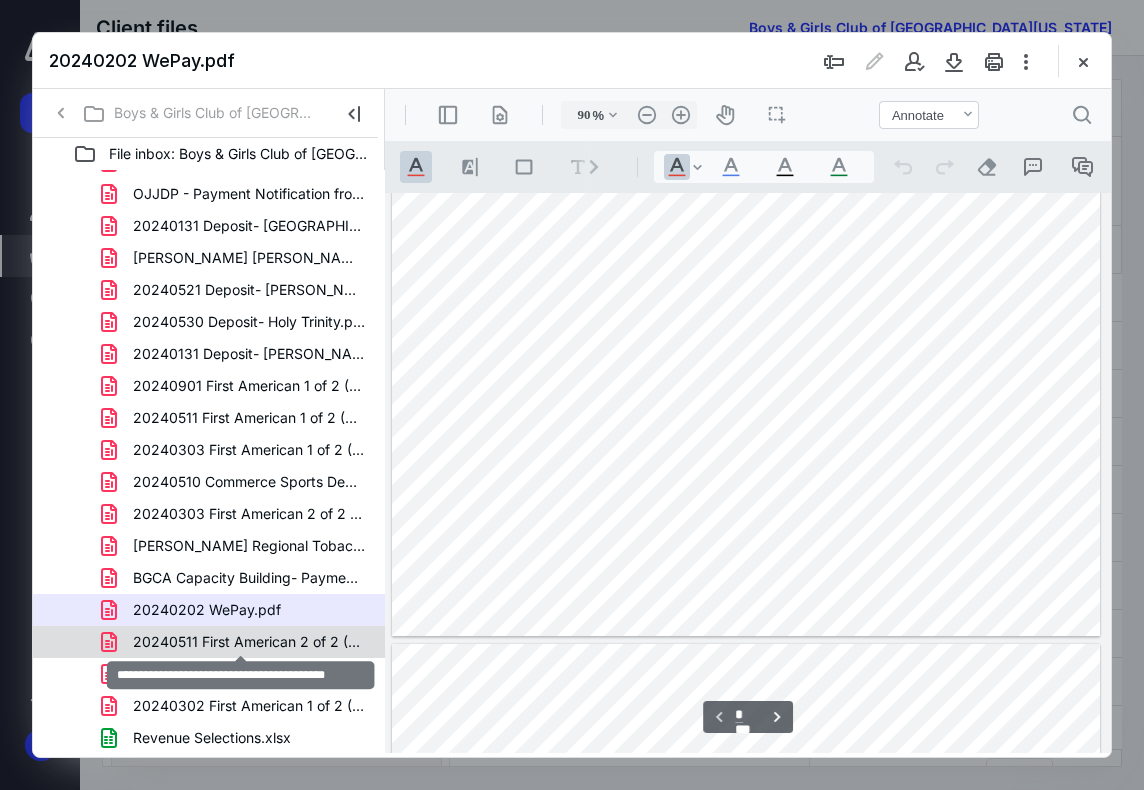 click on "20240511 First American 2 of 2 (28185).pdf" at bounding box center (249, 642) 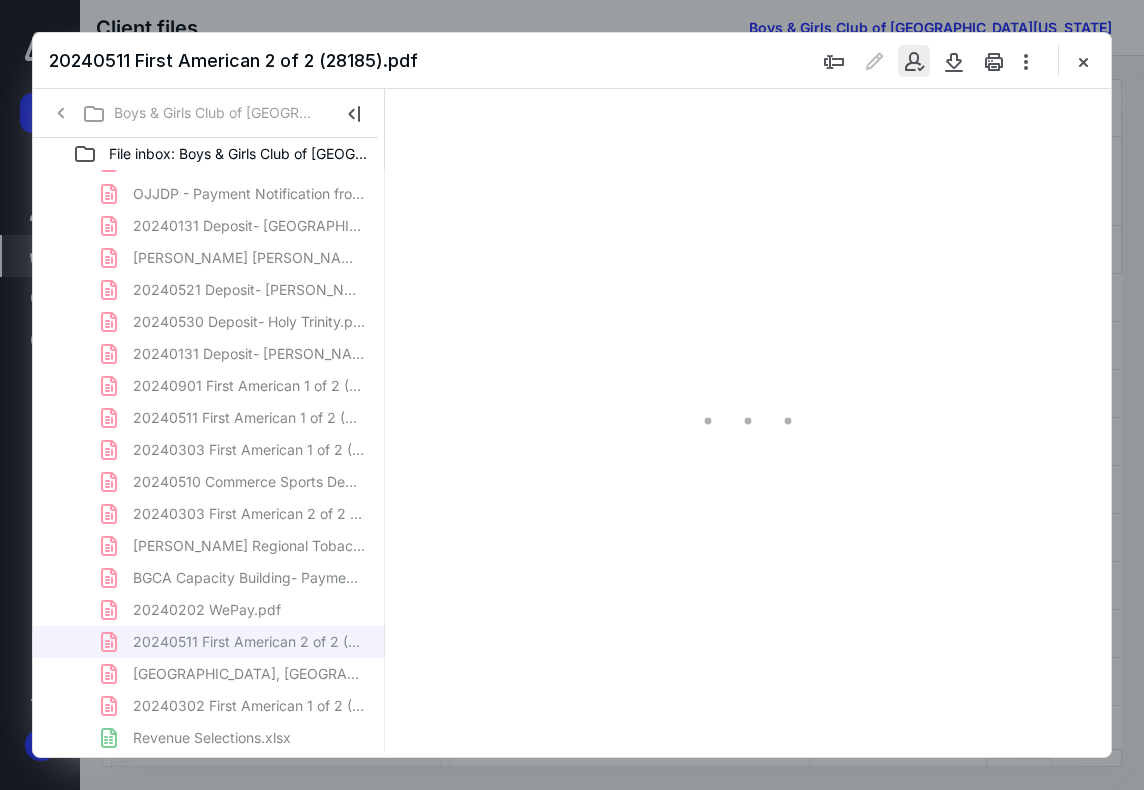 scroll, scrollTop: 0, scrollLeft: 0, axis: both 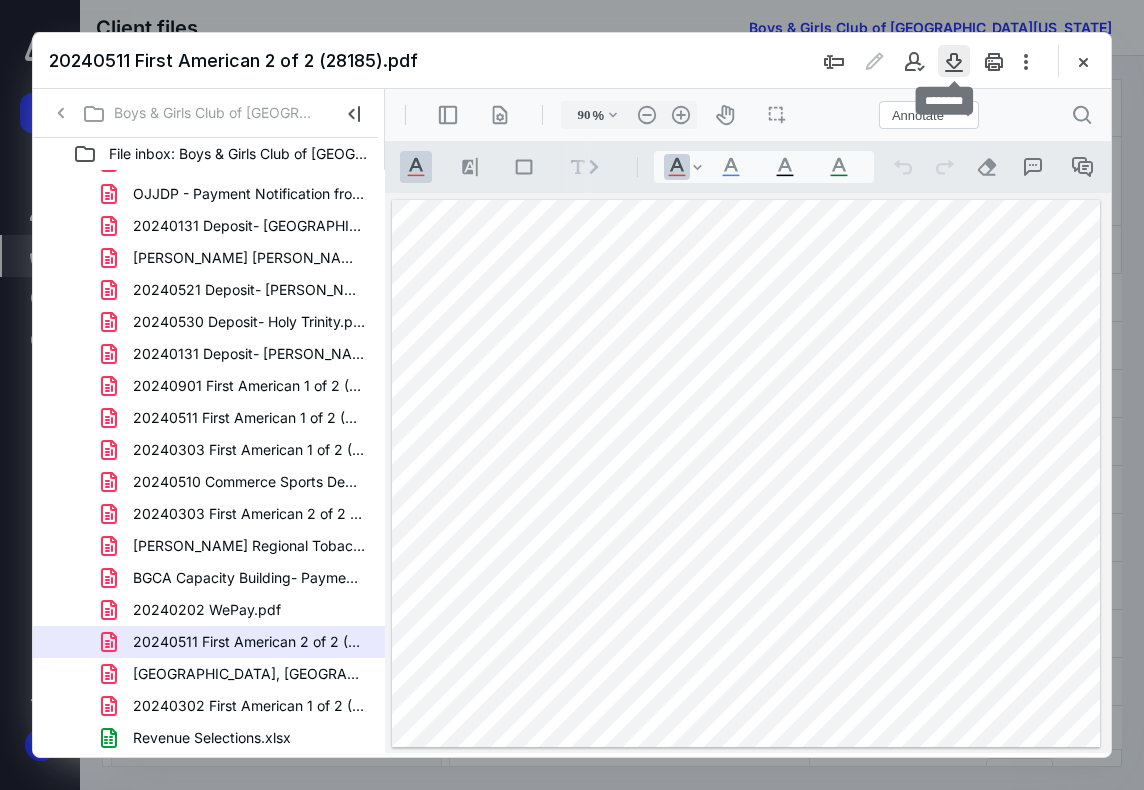 click at bounding box center (954, 61) 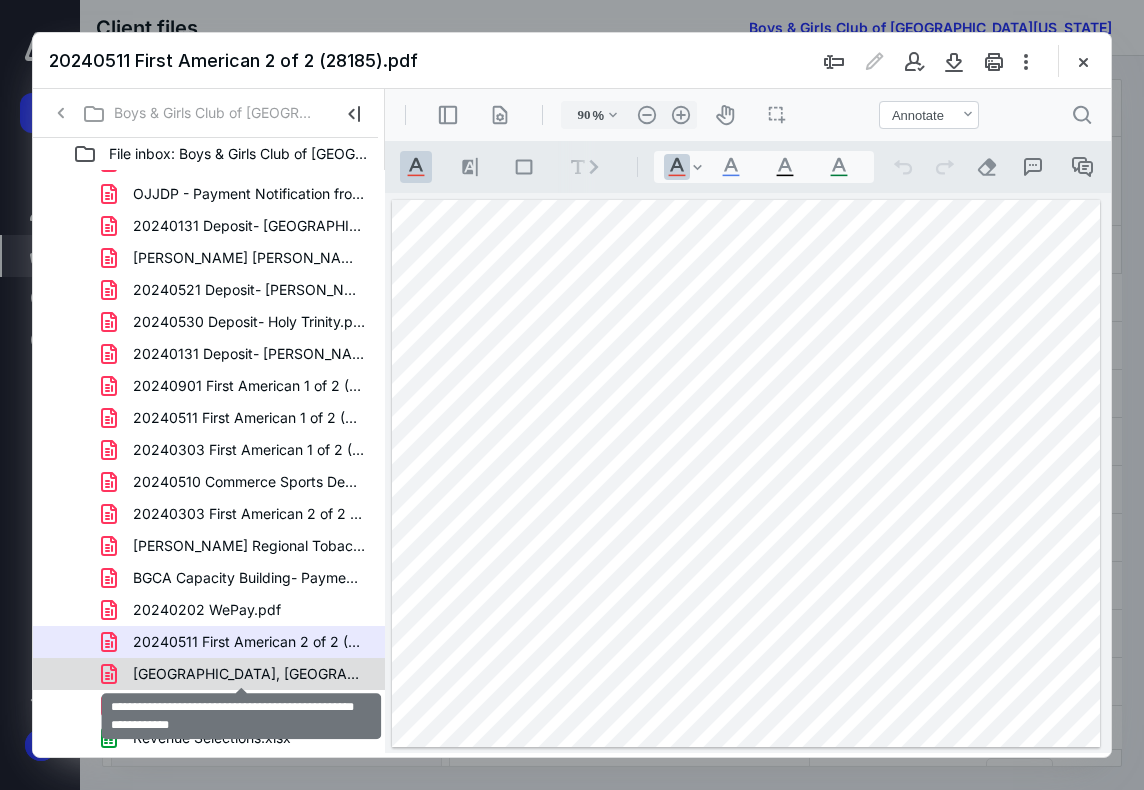 click on "TX, Greenville- OJJDP 2023-53337 Financial Report 03-08-24.pdf" at bounding box center (249, 674) 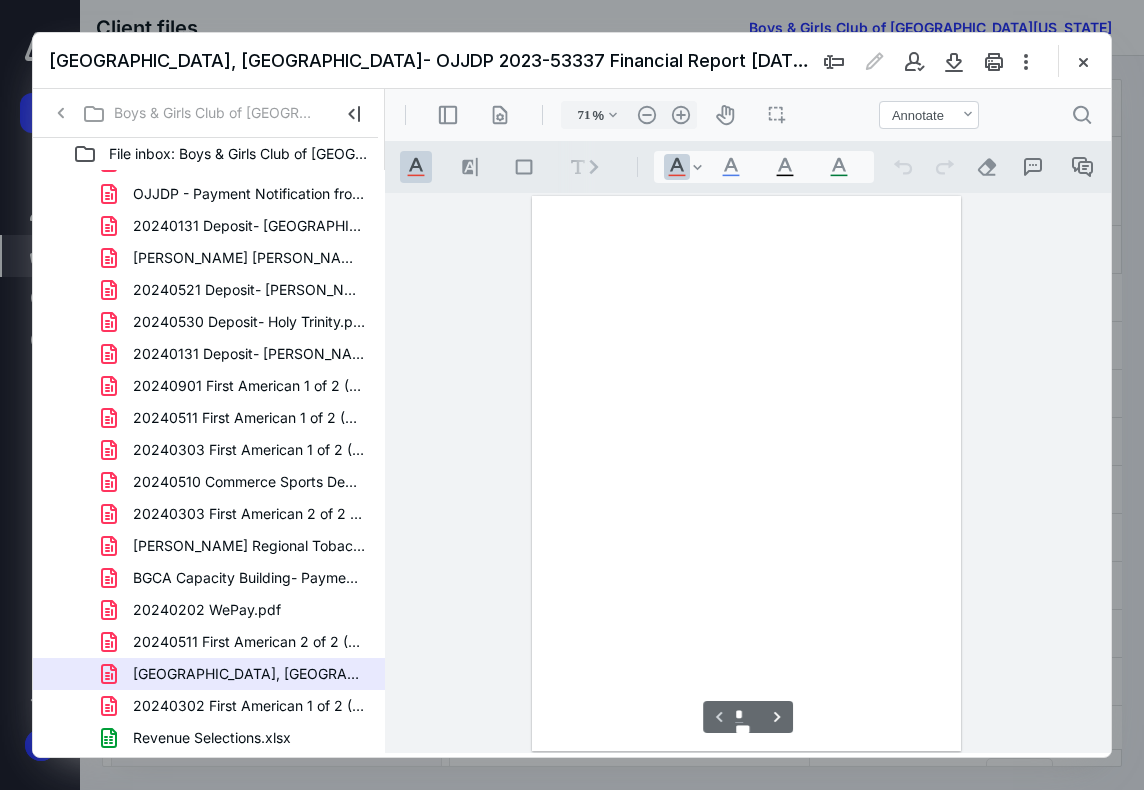 scroll, scrollTop: 107, scrollLeft: 0, axis: vertical 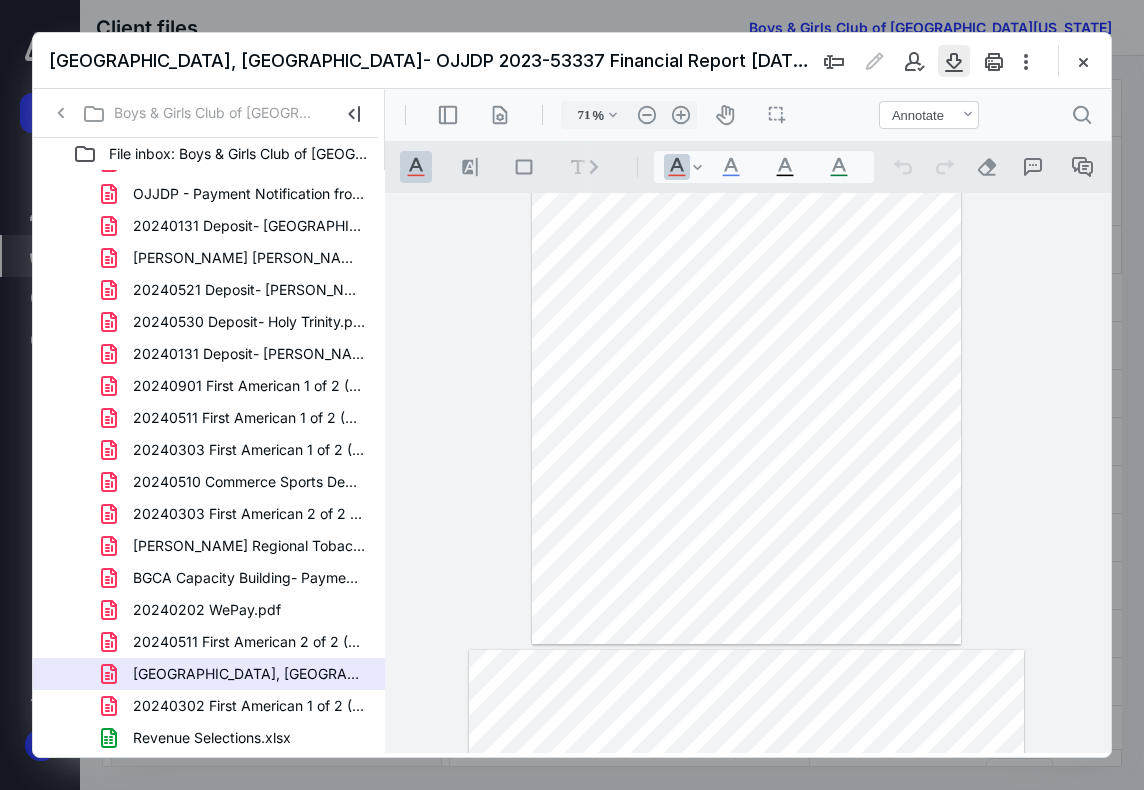 click at bounding box center [954, 61] 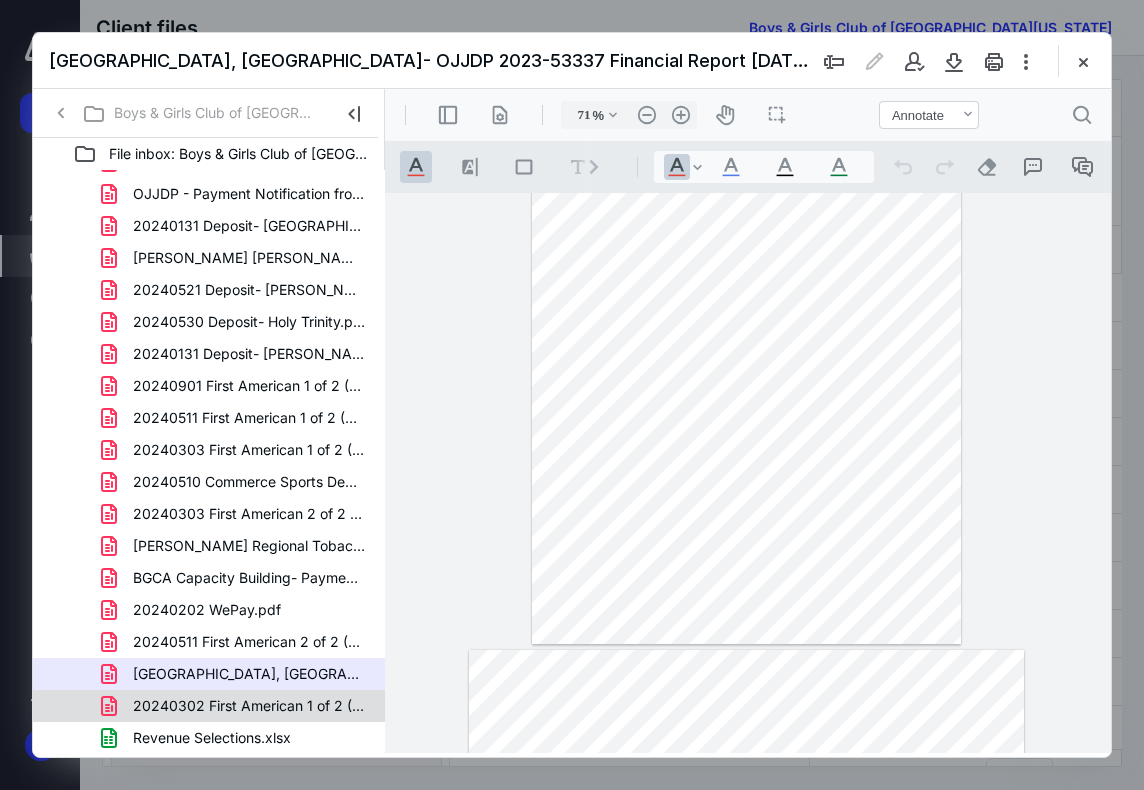 click on "20240302 First American 1 of 2 (10875.90).pdf" at bounding box center (249, 706) 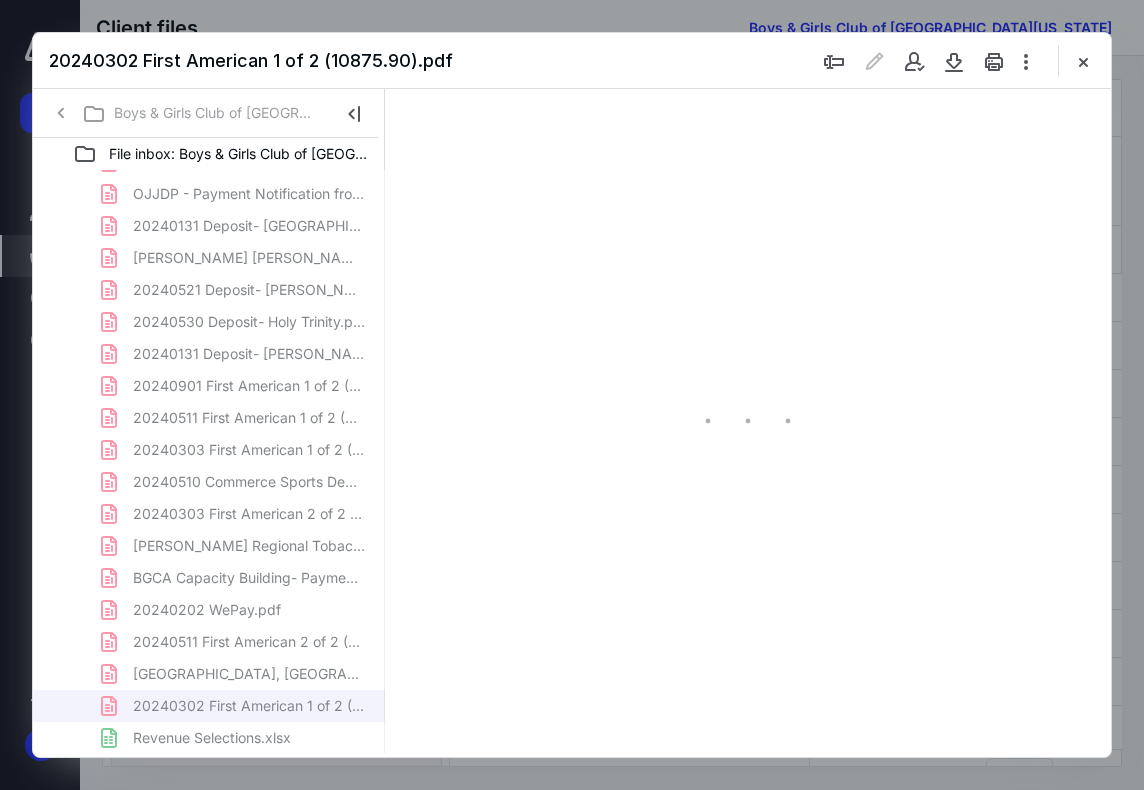 scroll, scrollTop: 0, scrollLeft: 0, axis: both 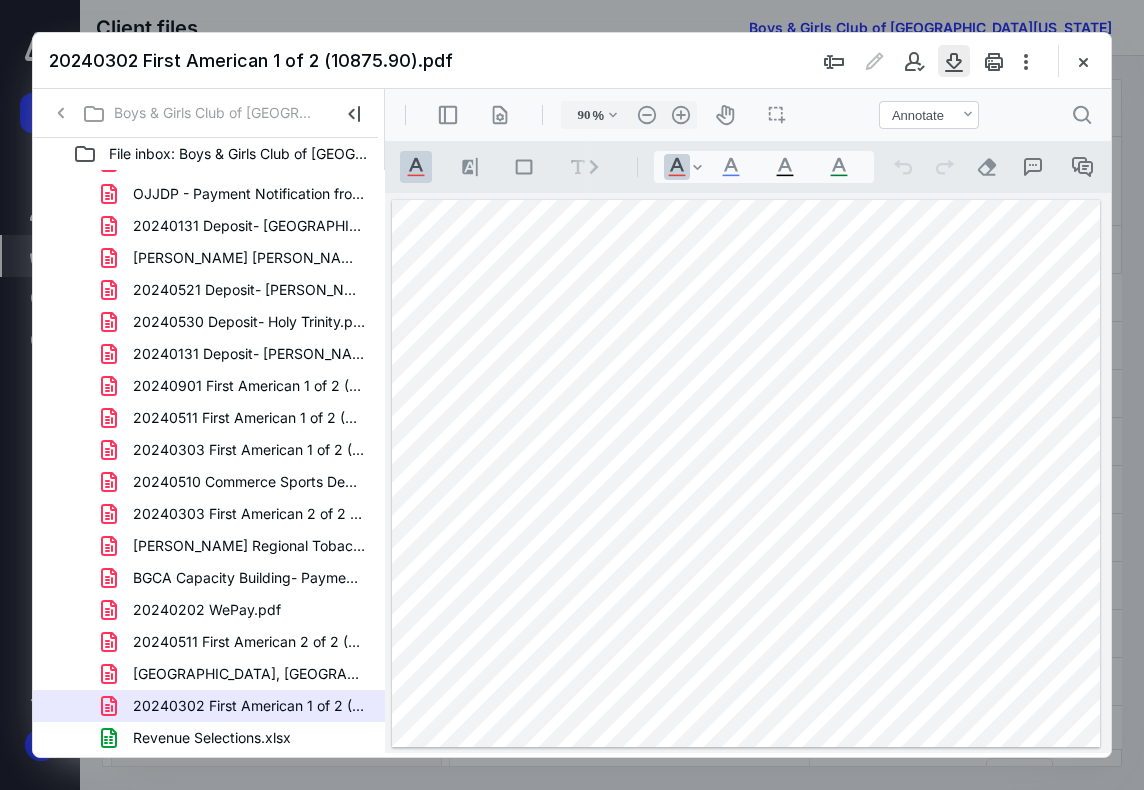 click at bounding box center (954, 61) 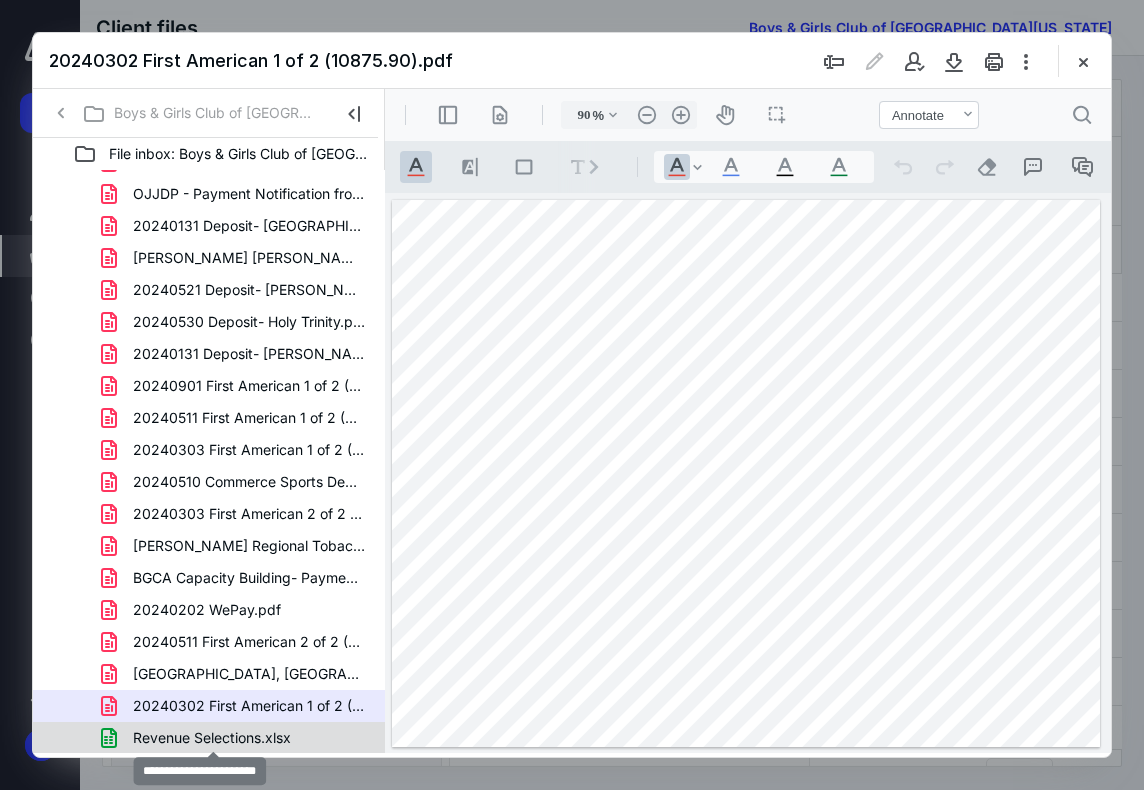 click on "Revenue Selections.xlsx" at bounding box center (212, 738) 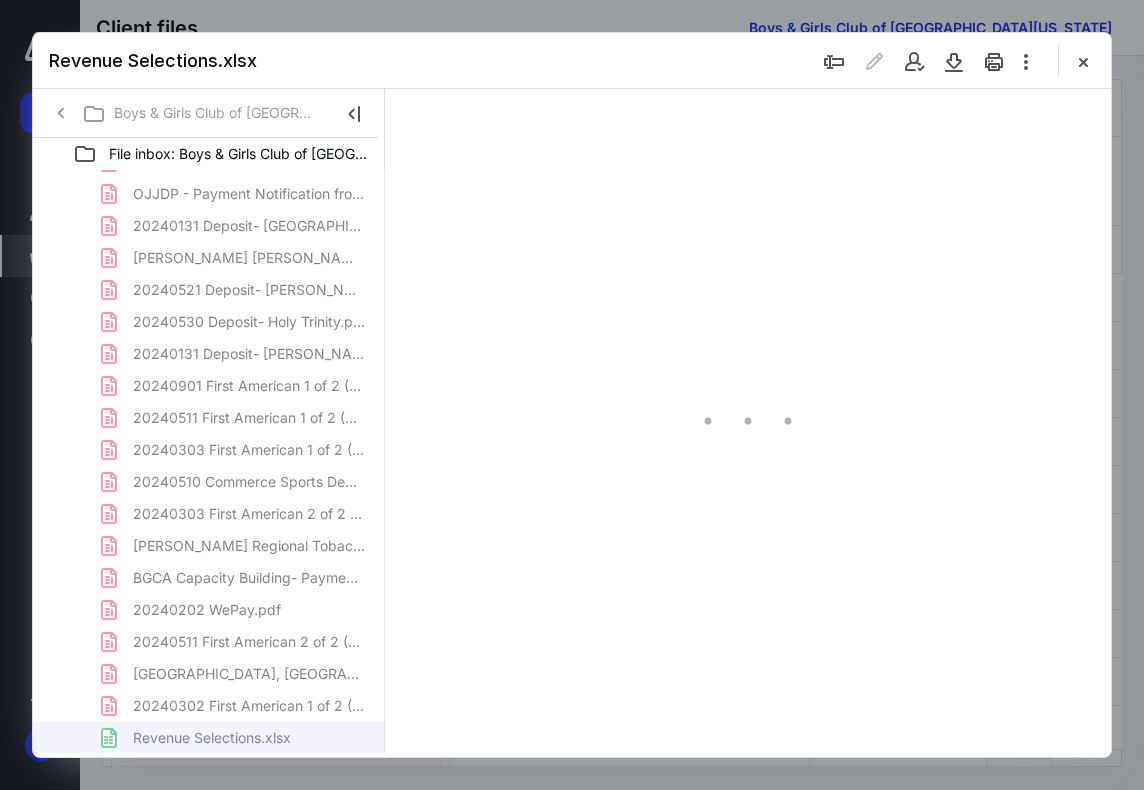 type on "42" 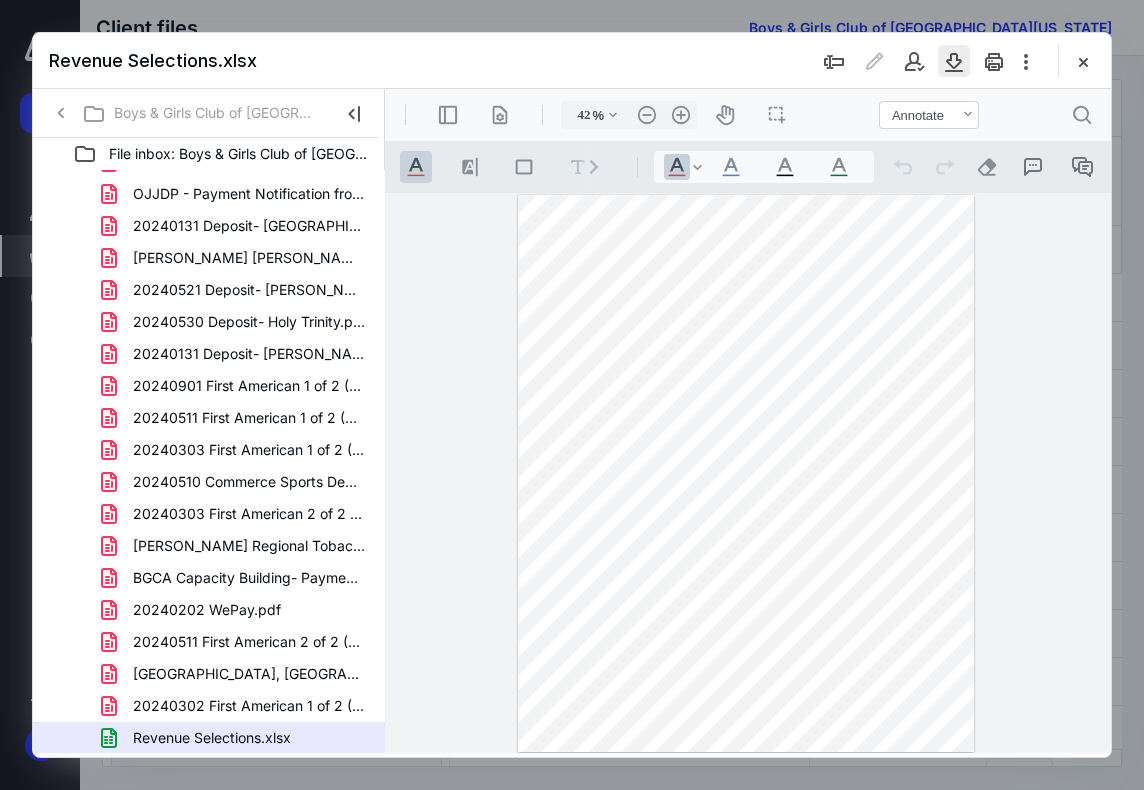 click at bounding box center [954, 61] 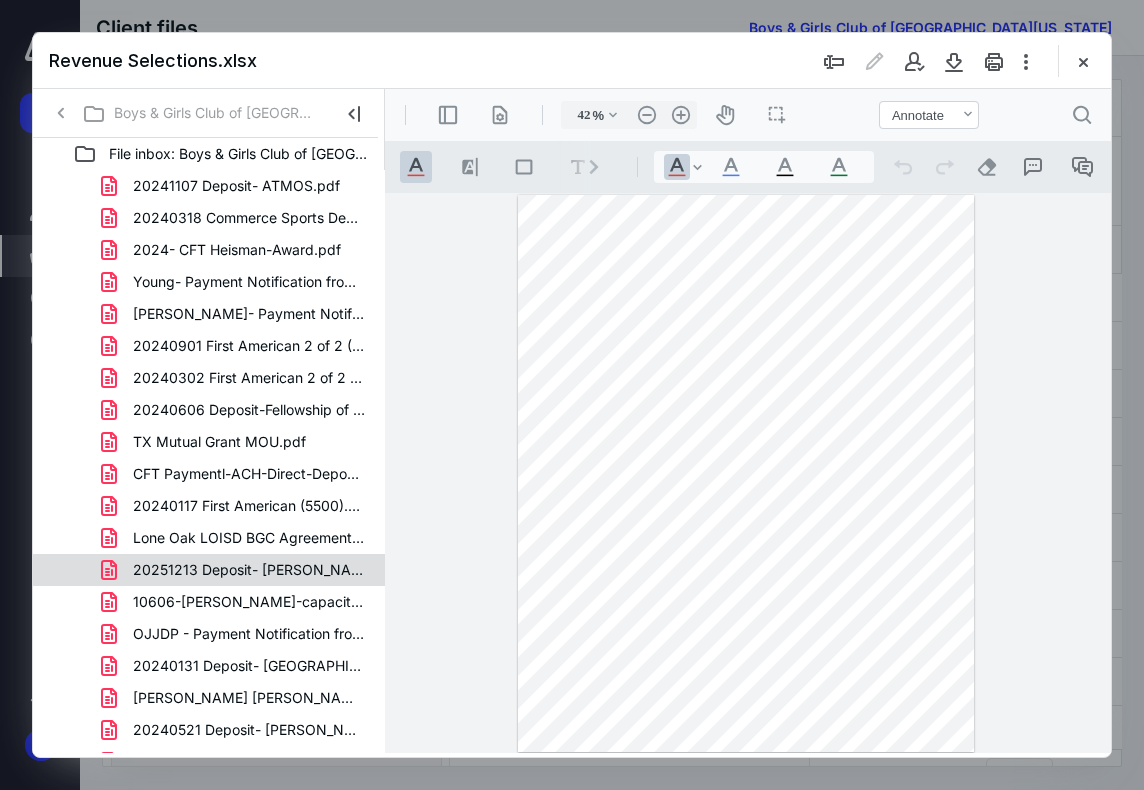 scroll, scrollTop: 0, scrollLeft: 0, axis: both 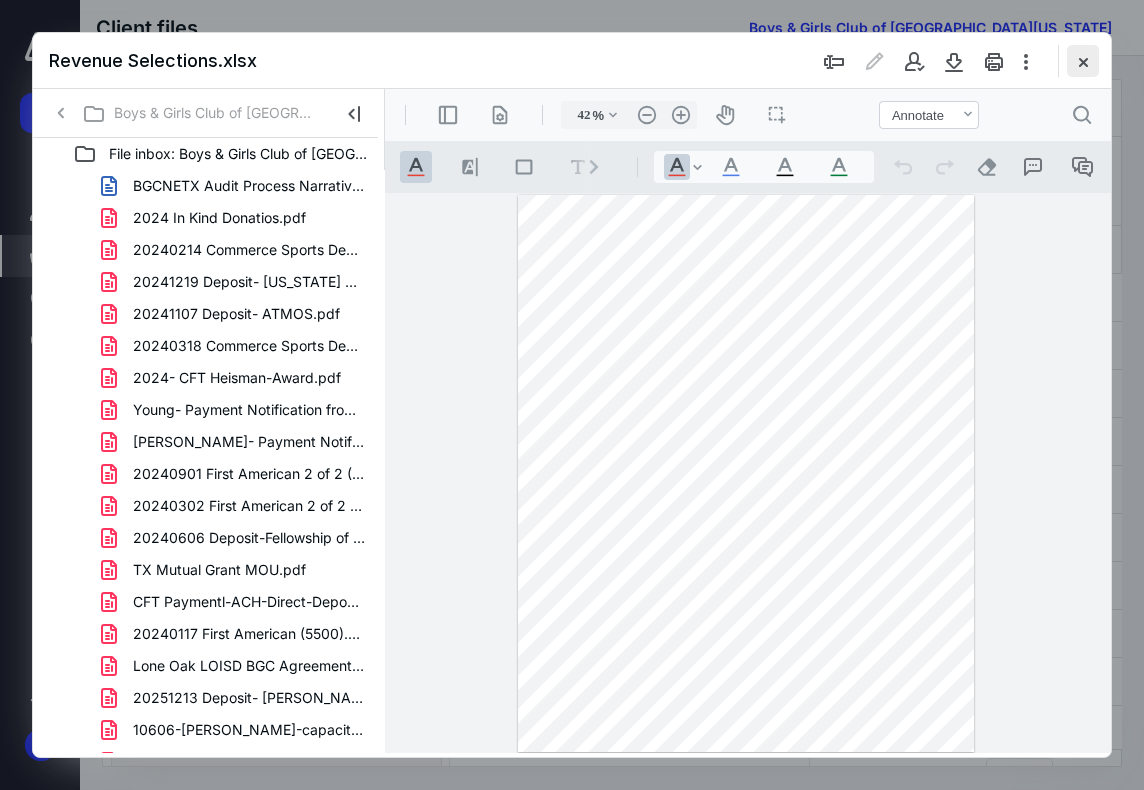 click at bounding box center [1083, 61] 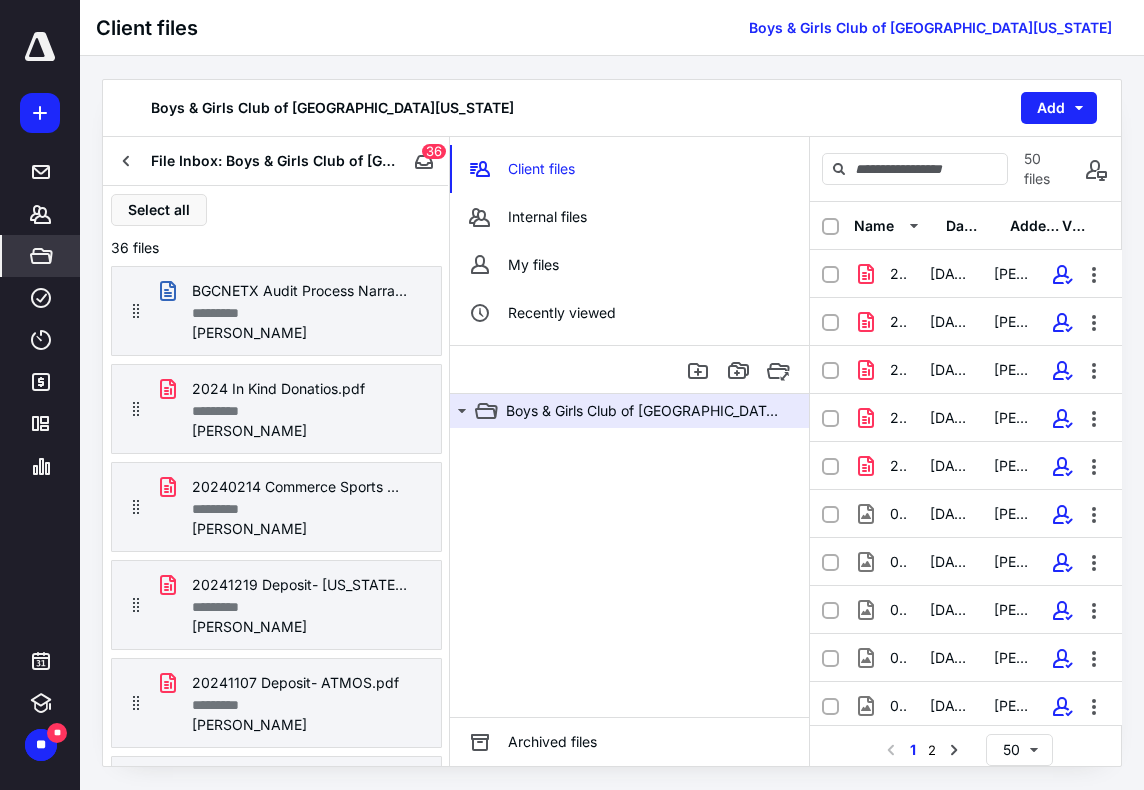 drag, startPoint x: 129, startPoint y: 153, endPoint x: 245, endPoint y: 173, distance: 117.71151 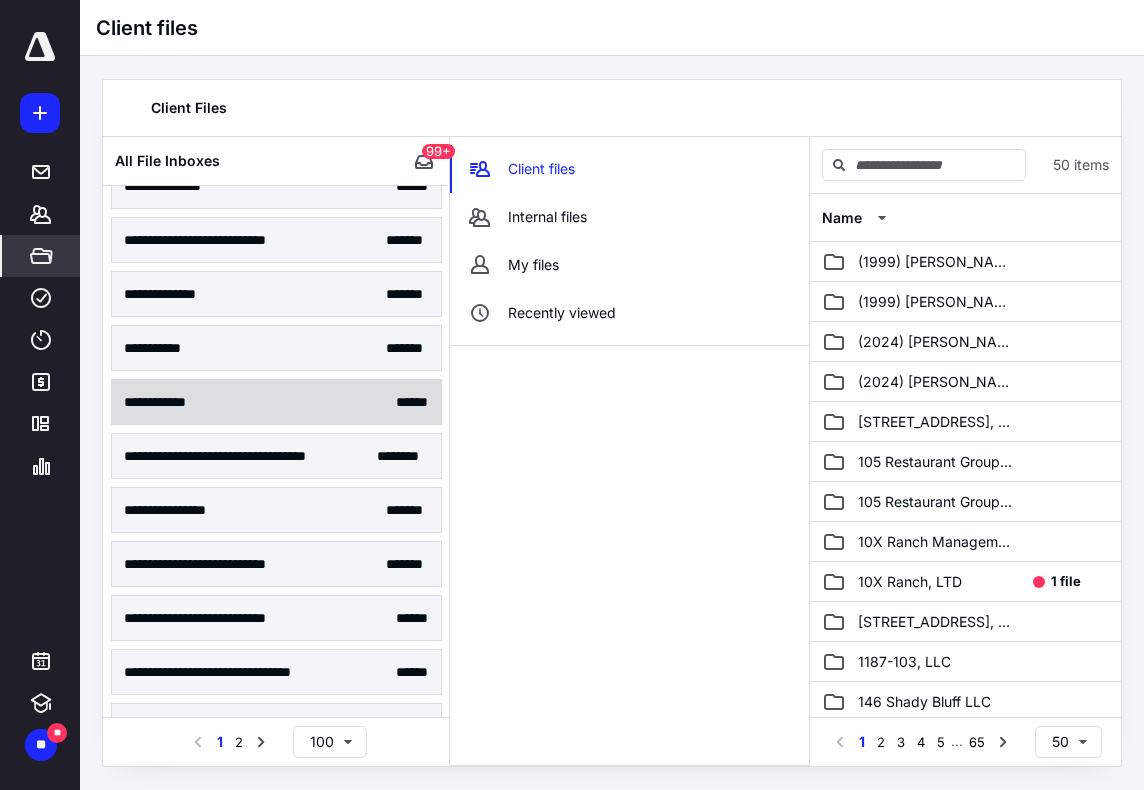 scroll, scrollTop: 900, scrollLeft: 0, axis: vertical 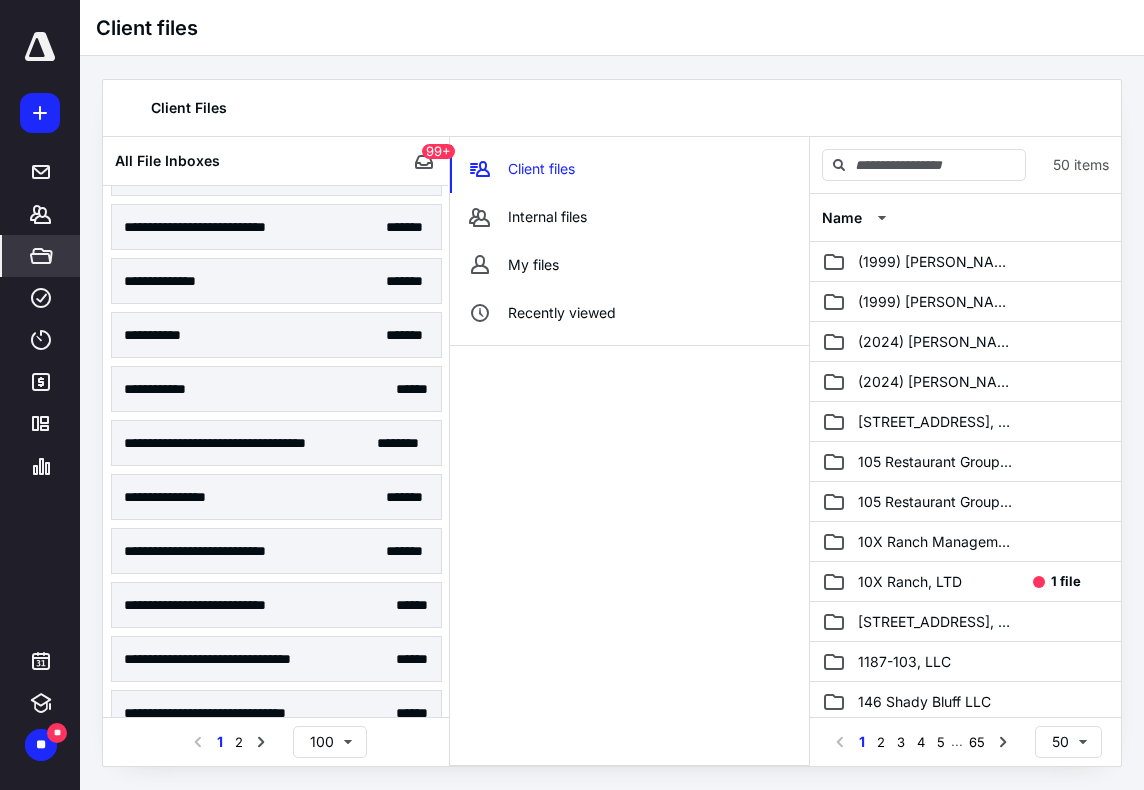 click on "**********" at bounding box center [276, 497] 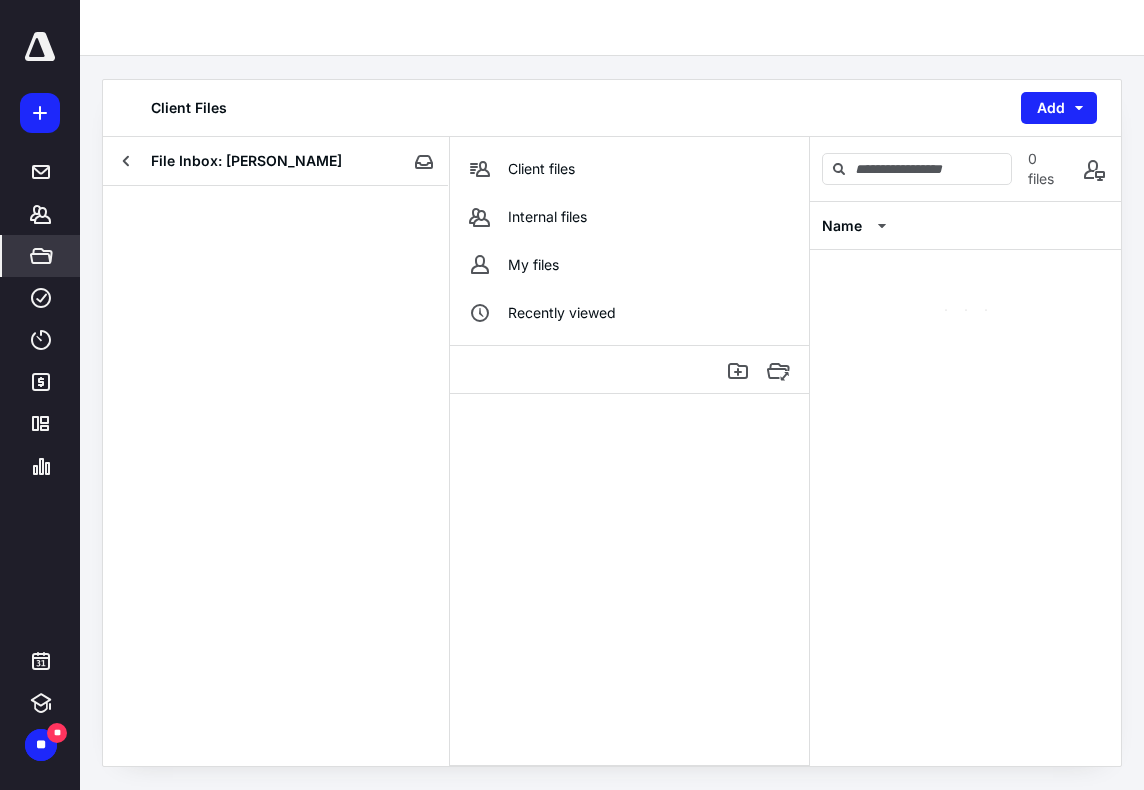 scroll, scrollTop: 0, scrollLeft: 0, axis: both 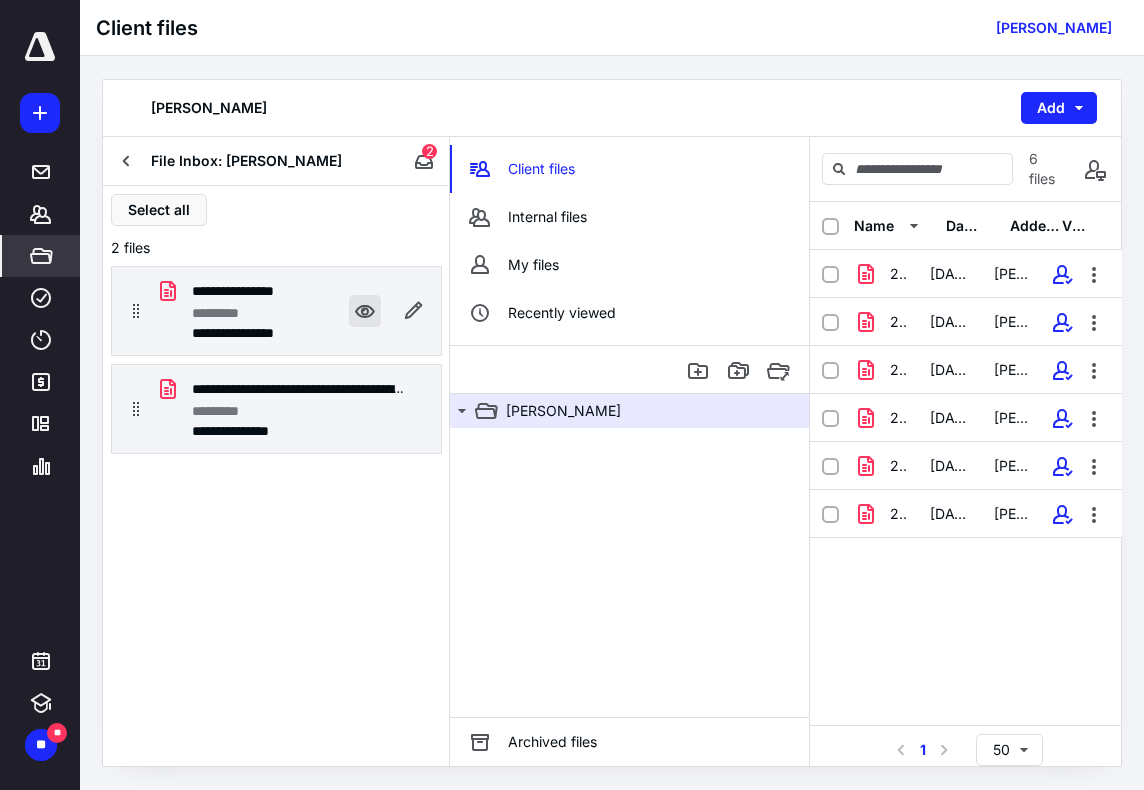 click at bounding box center (365, 311) 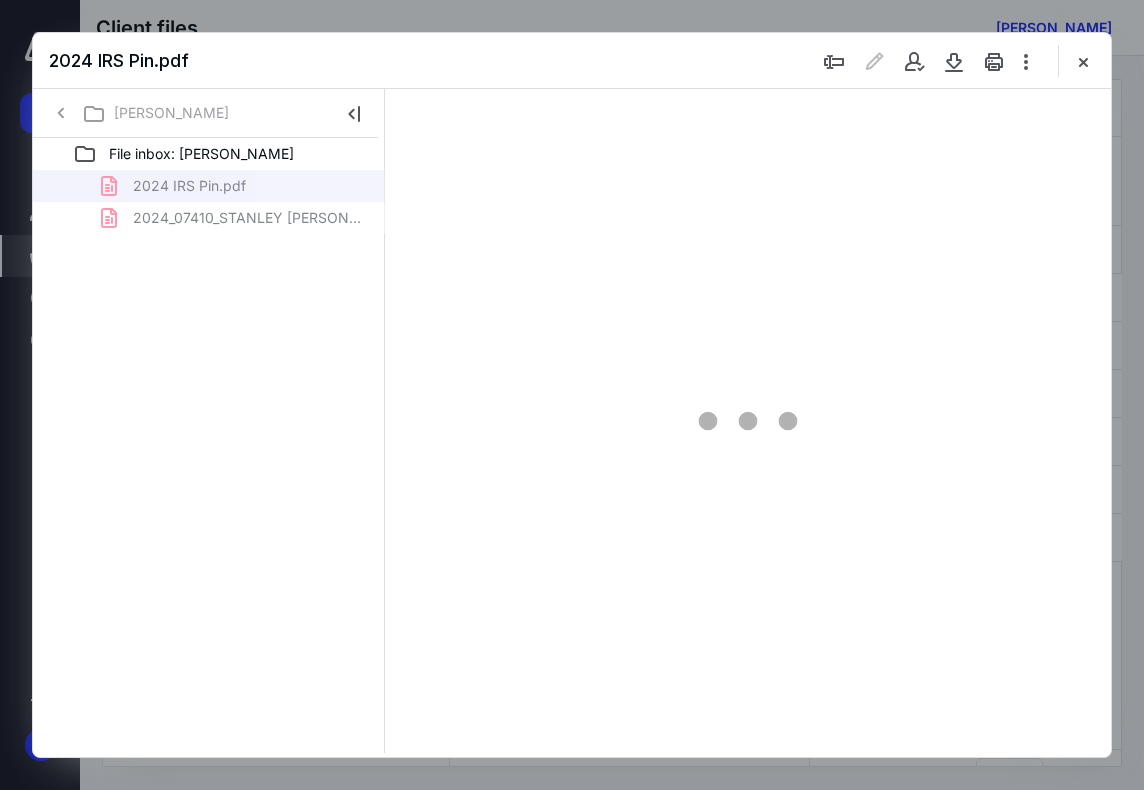 scroll, scrollTop: 0, scrollLeft: 0, axis: both 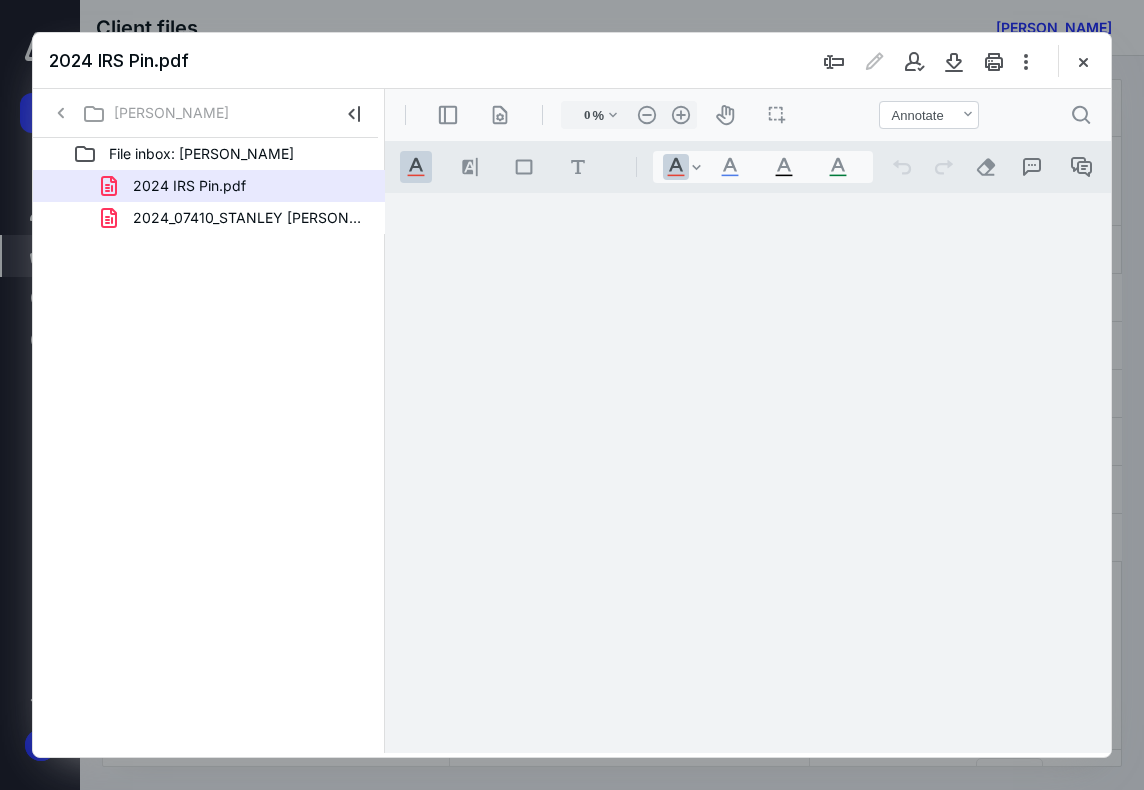 type on "71" 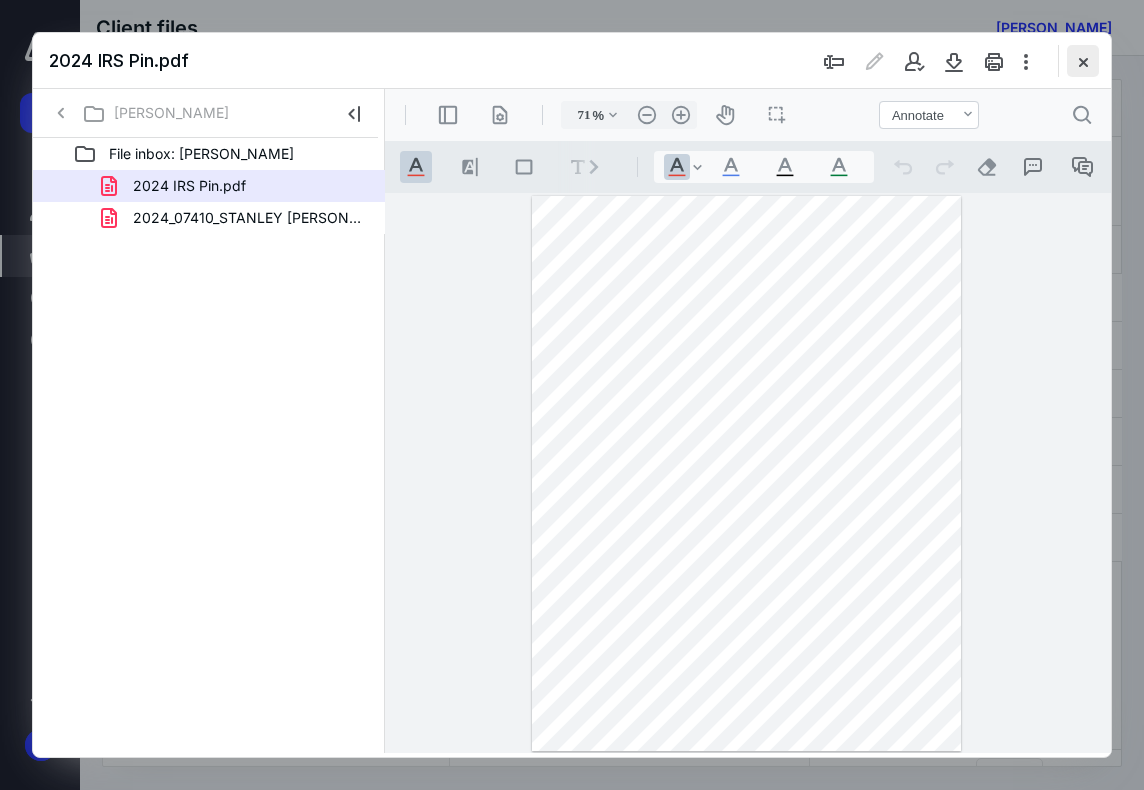 click at bounding box center (1083, 61) 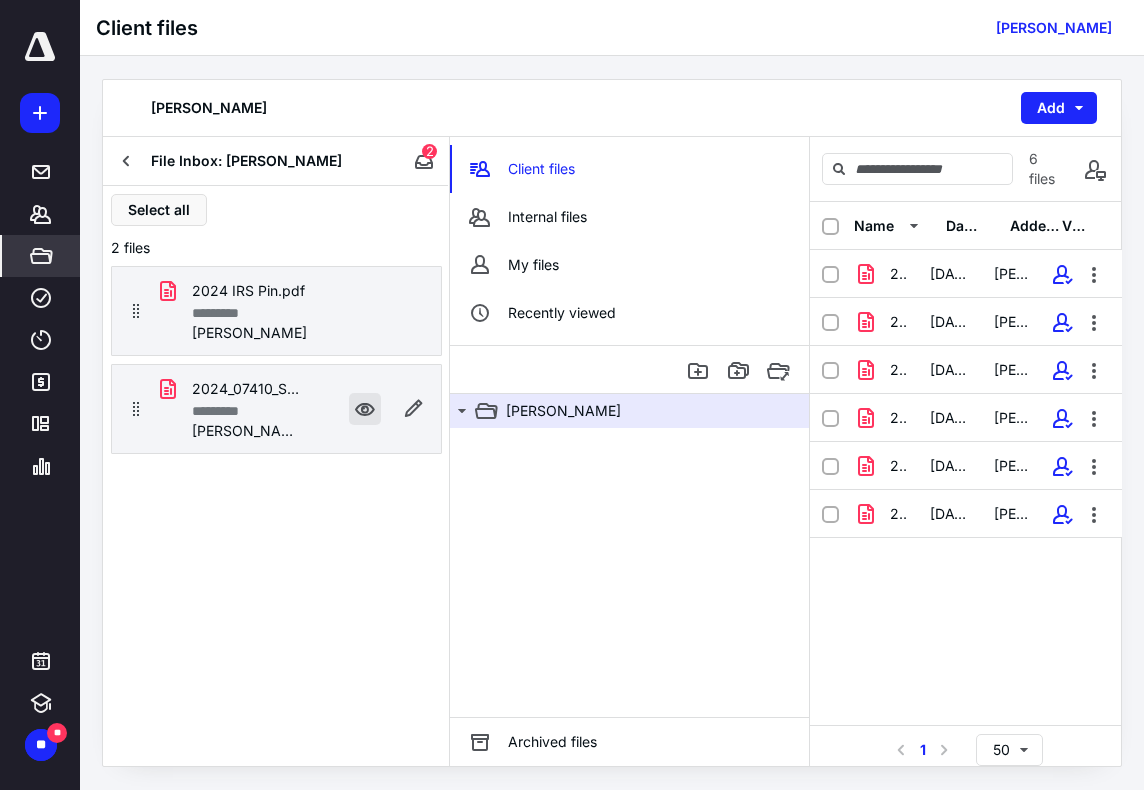 click at bounding box center (365, 409) 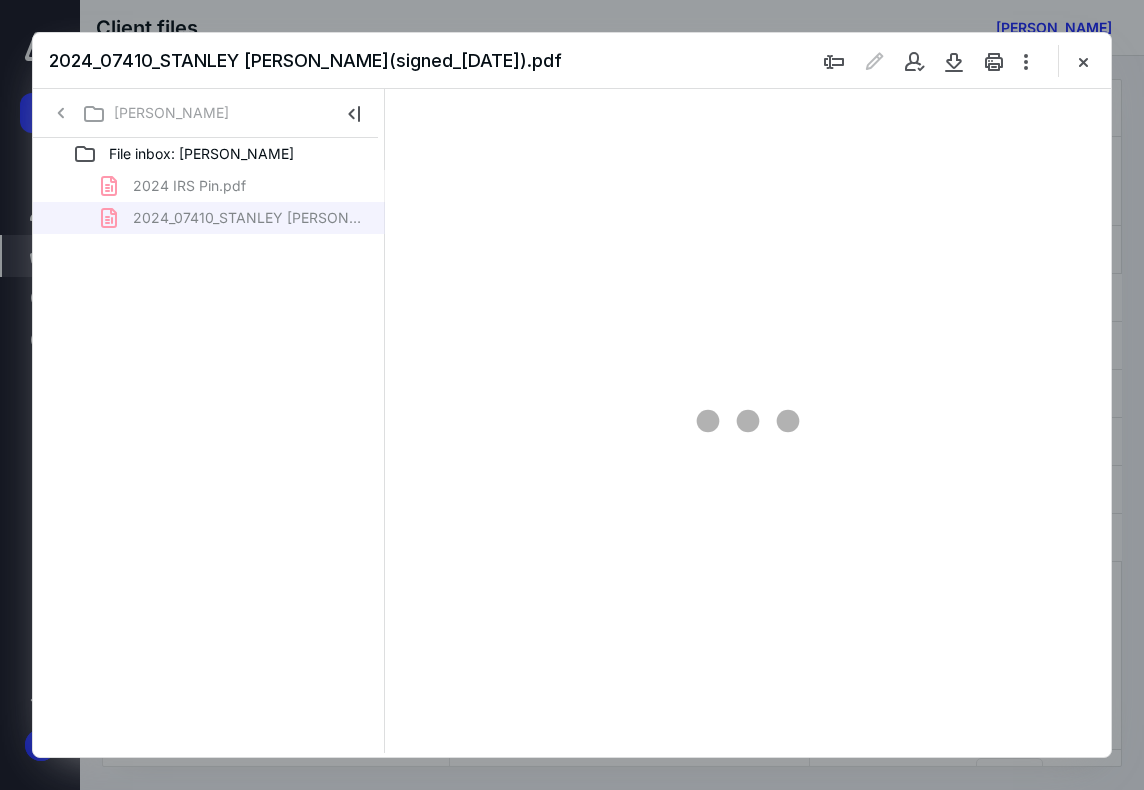 scroll, scrollTop: 0, scrollLeft: 0, axis: both 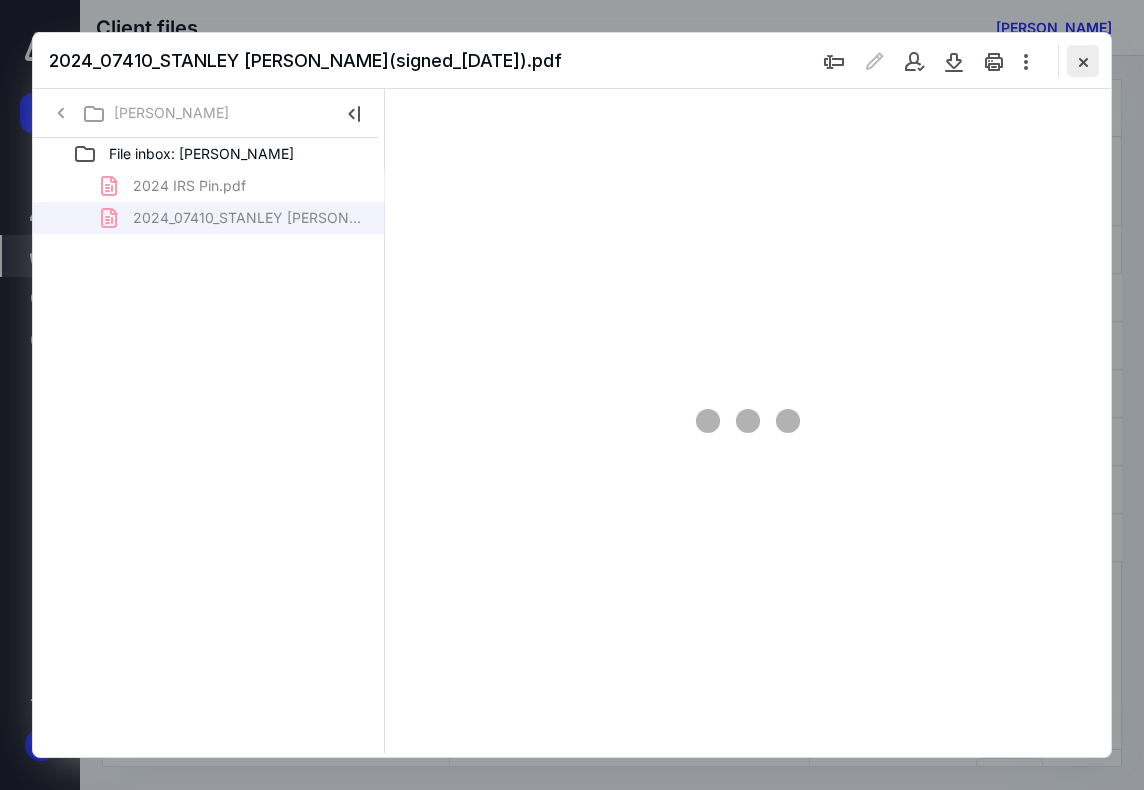 type on "71" 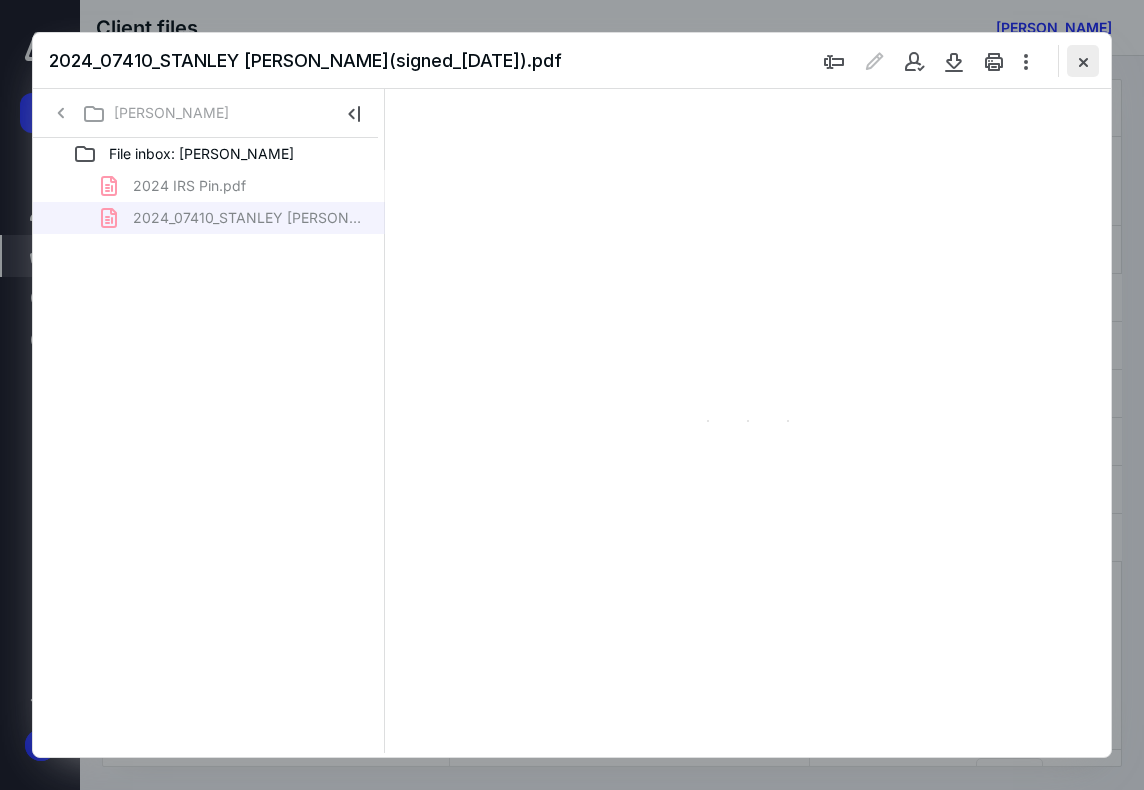 scroll, scrollTop: 107, scrollLeft: 0, axis: vertical 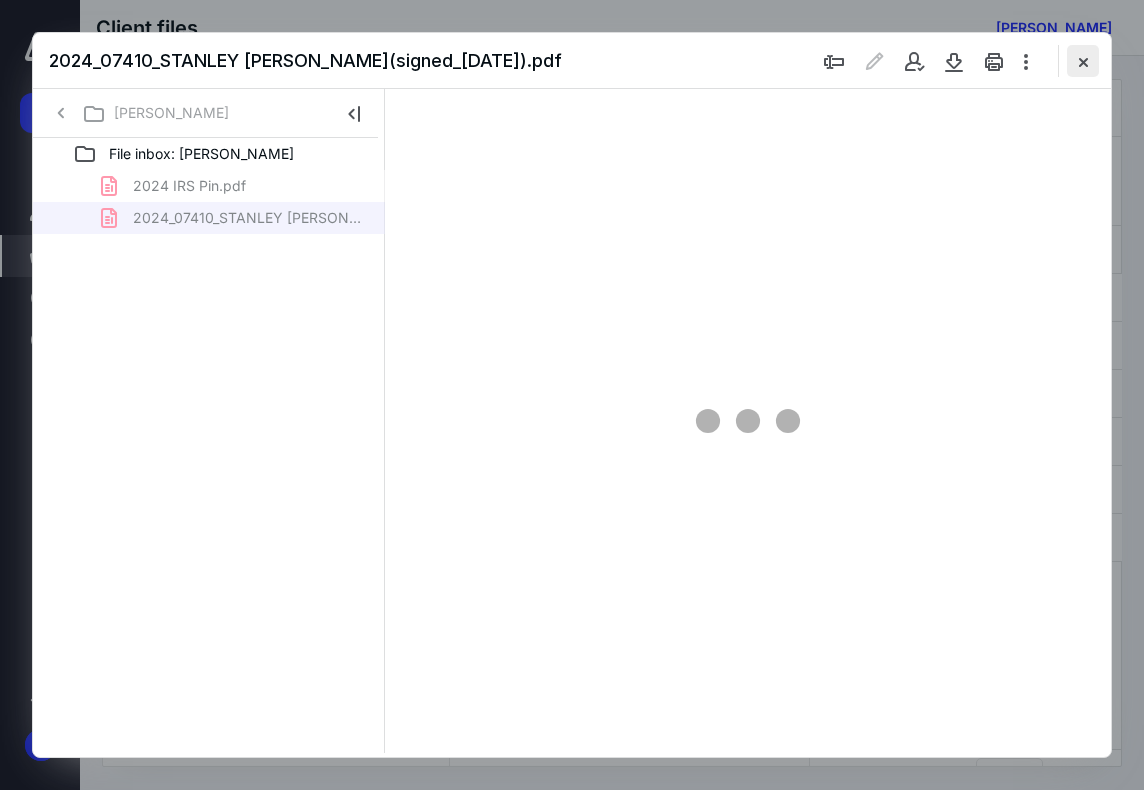 click at bounding box center (1083, 61) 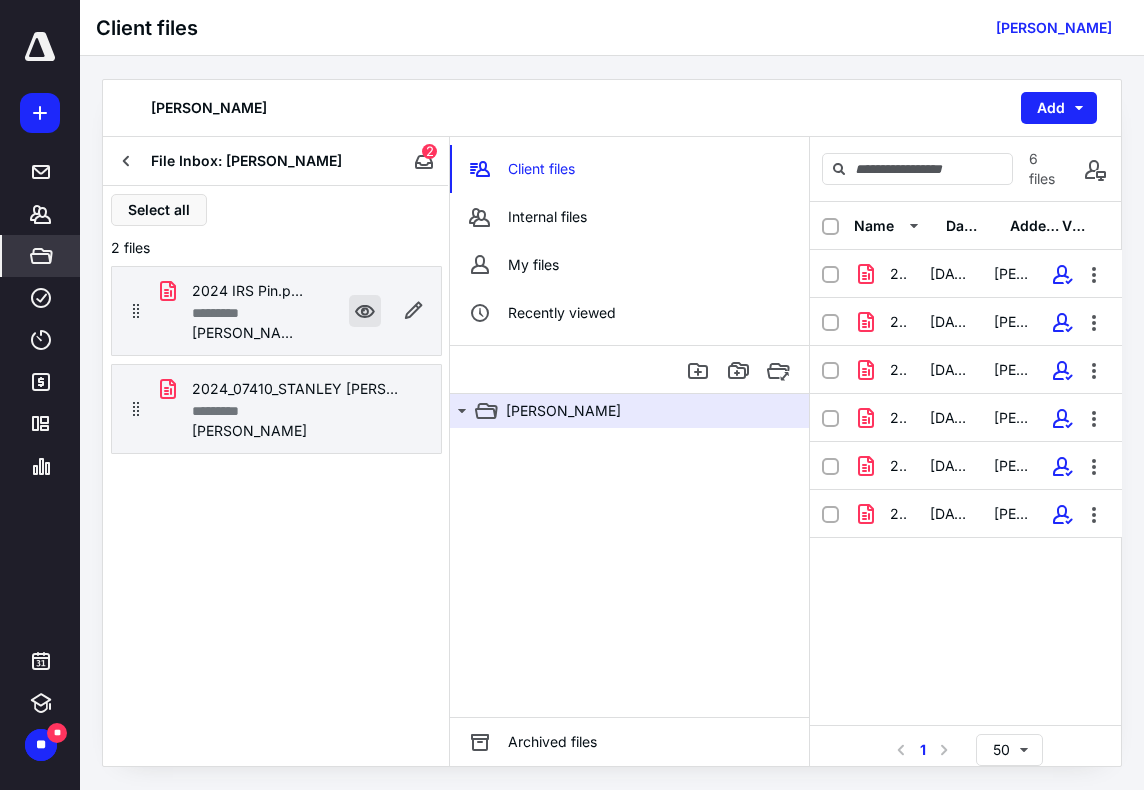 click at bounding box center (365, 311) 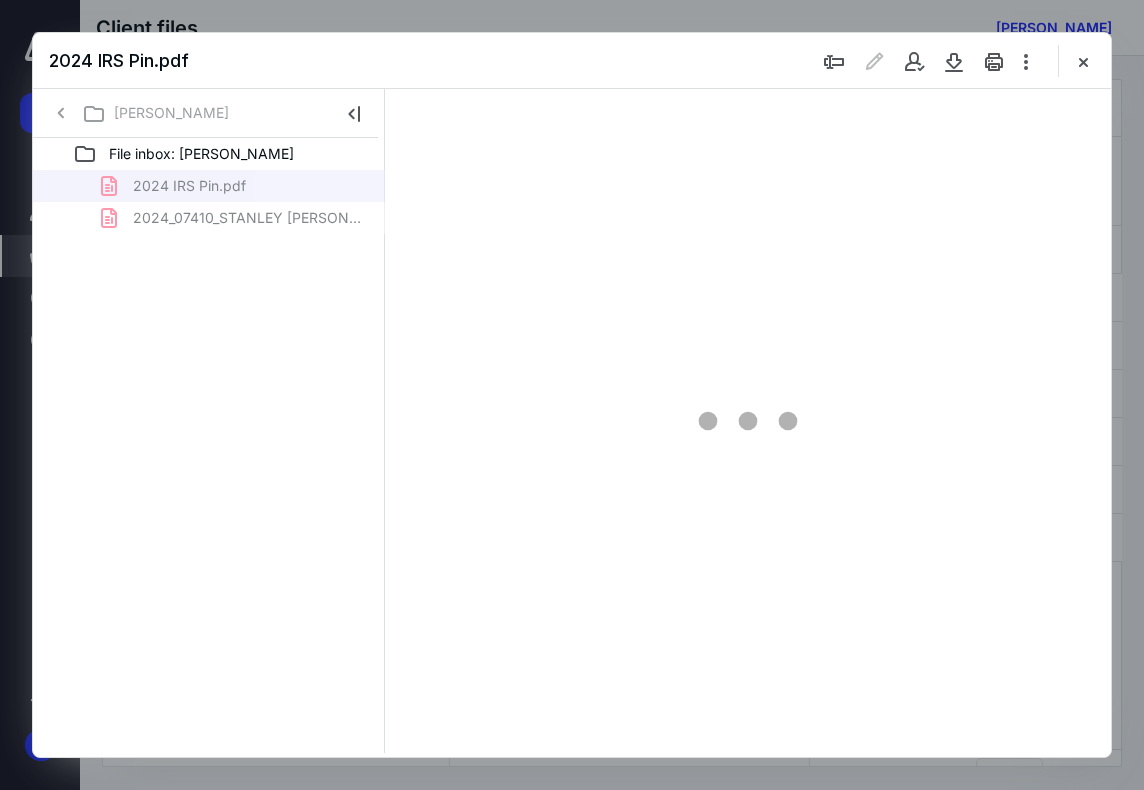 scroll, scrollTop: 0, scrollLeft: 0, axis: both 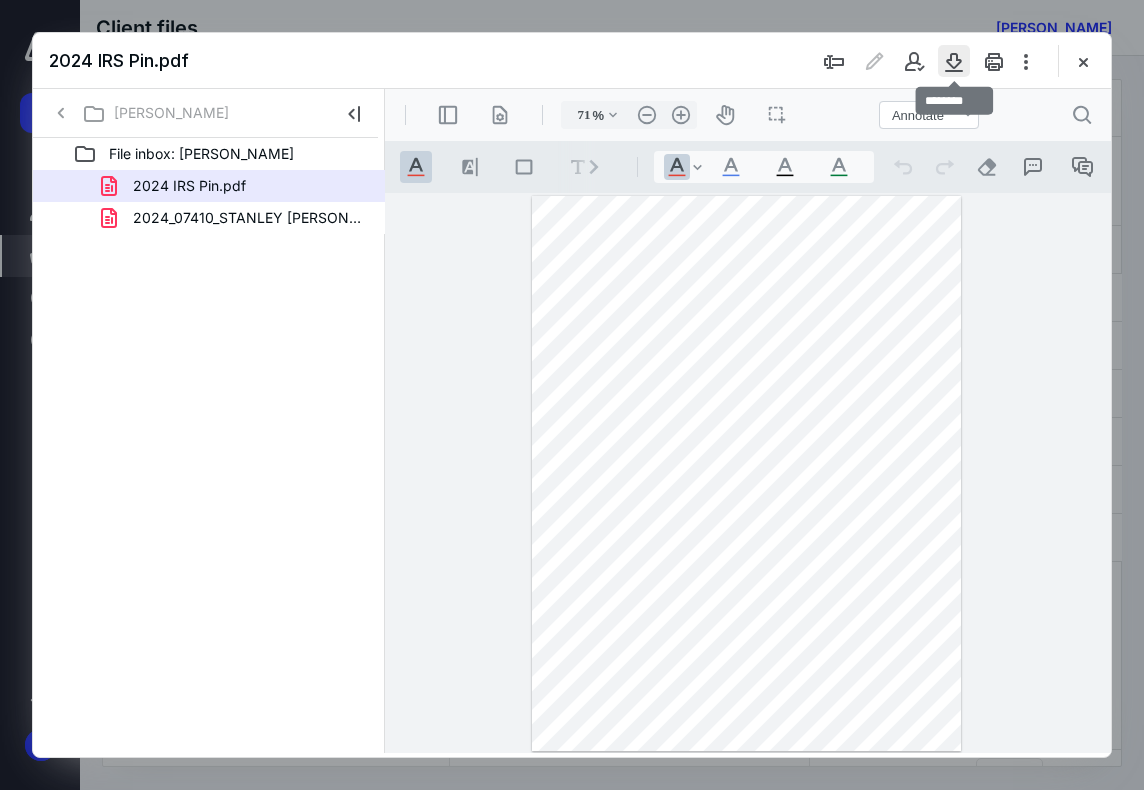 click at bounding box center (954, 61) 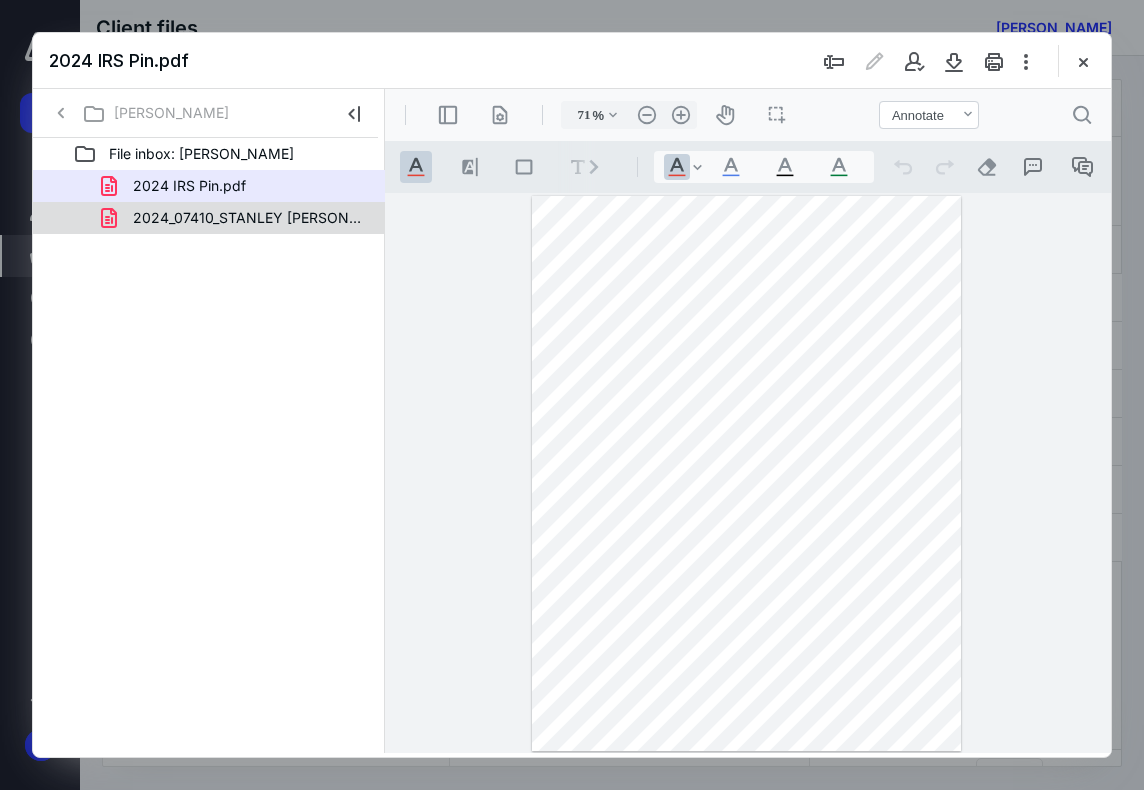click on "2024_07410_STANLEY M WILLIAMS_GovernmentCopy_Individual(signed_06-23-2025).pdf" at bounding box center (249, 218) 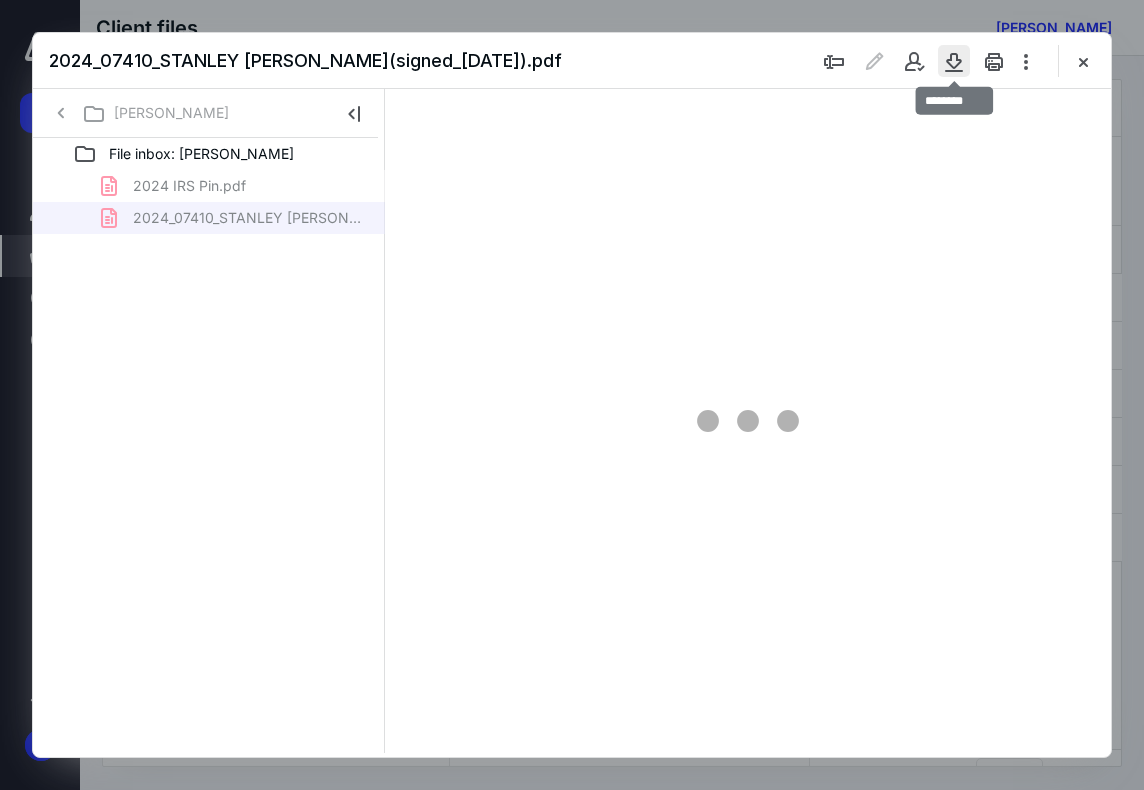 click at bounding box center [954, 61] 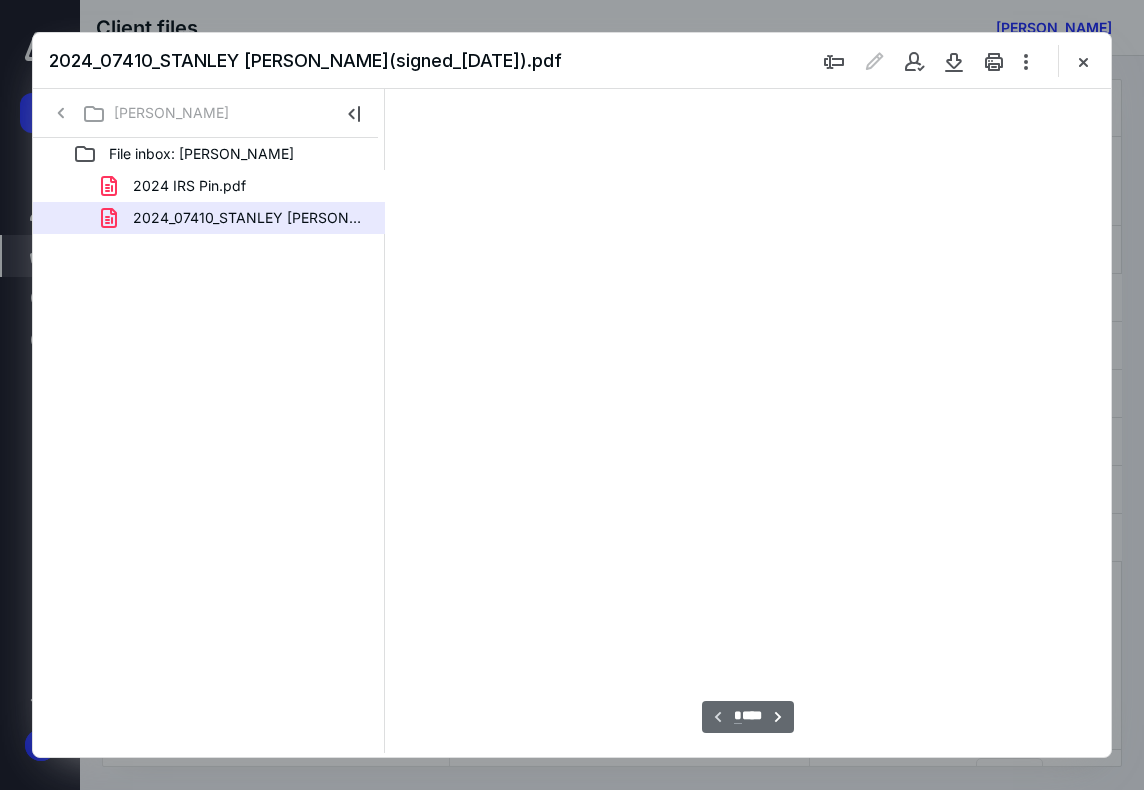 type on "71" 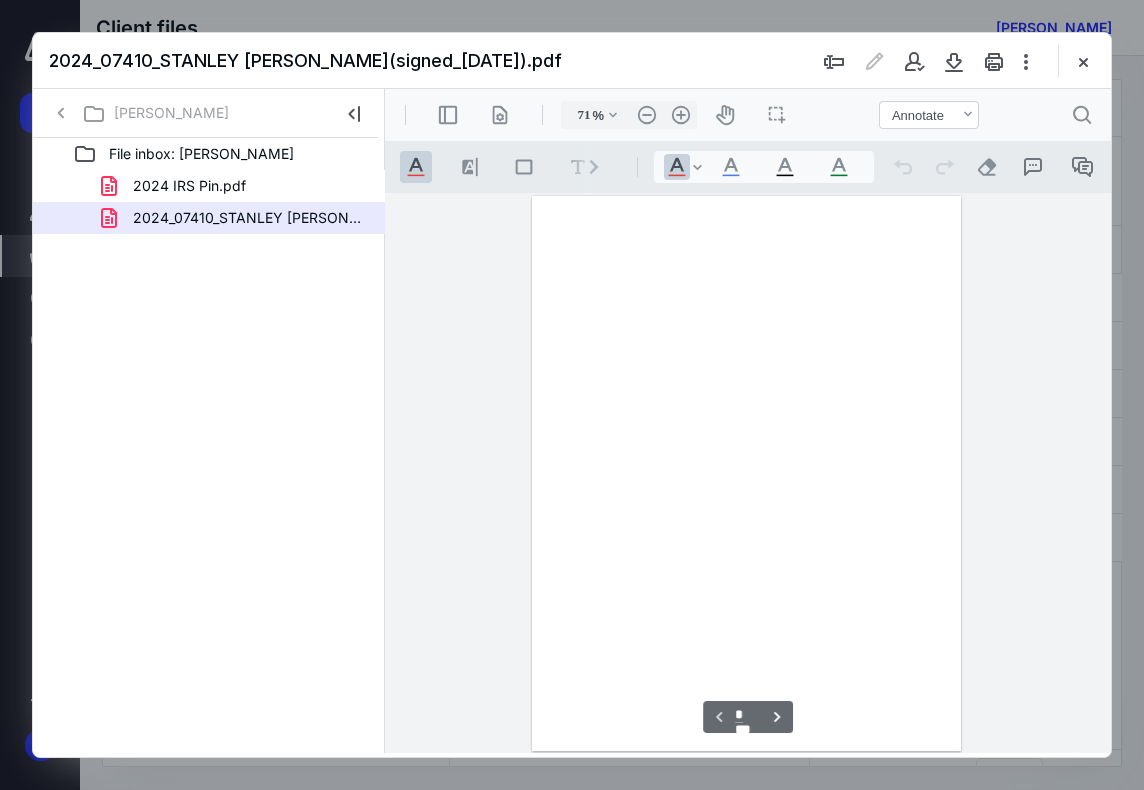 scroll, scrollTop: 107, scrollLeft: 0, axis: vertical 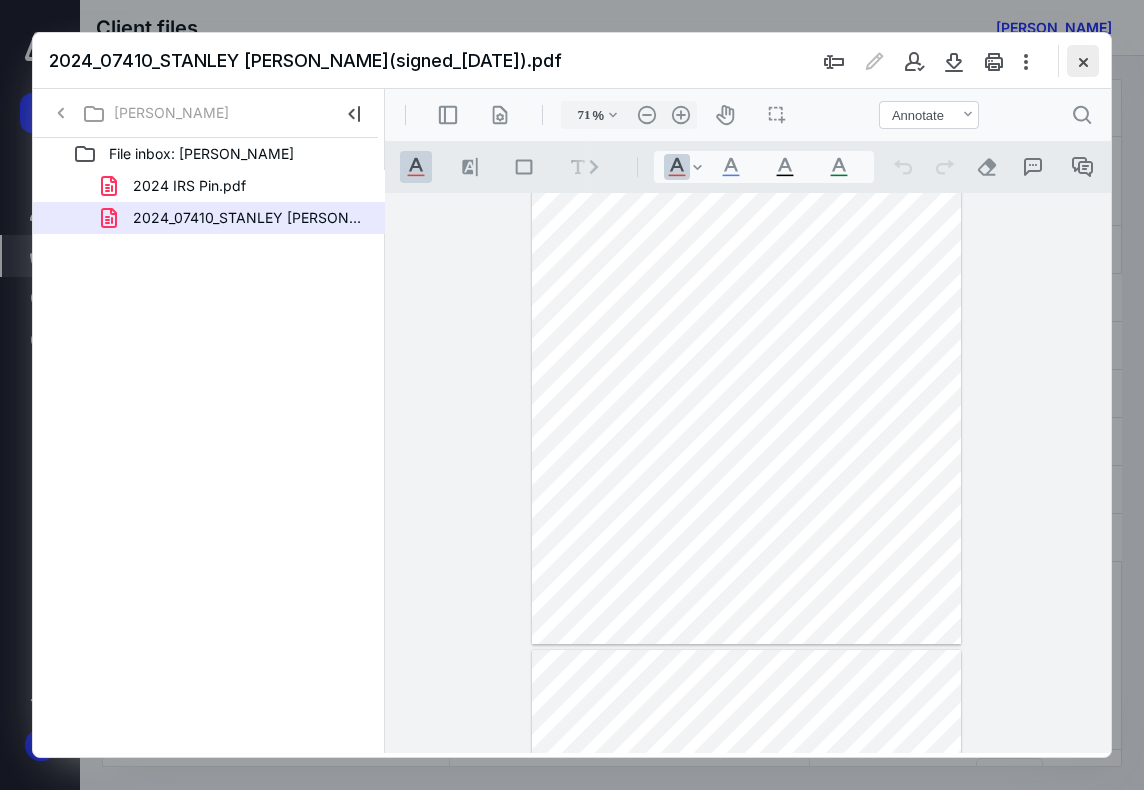 click at bounding box center (1083, 61) 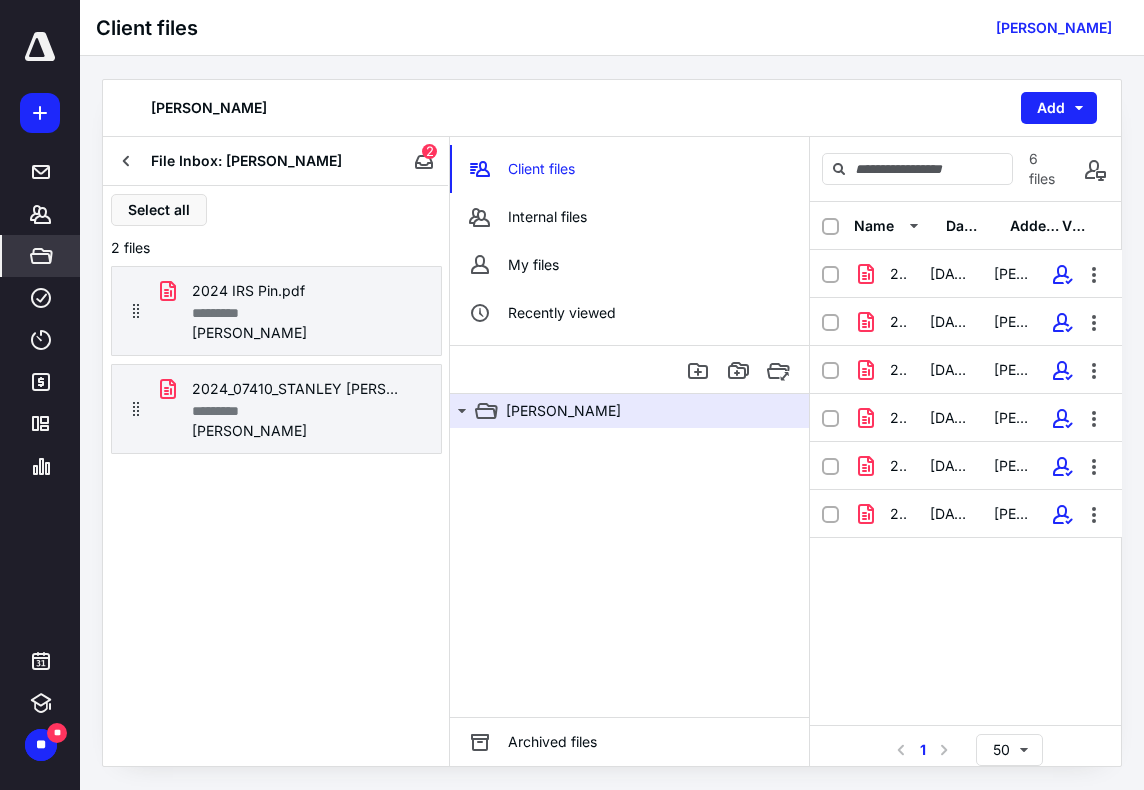 click 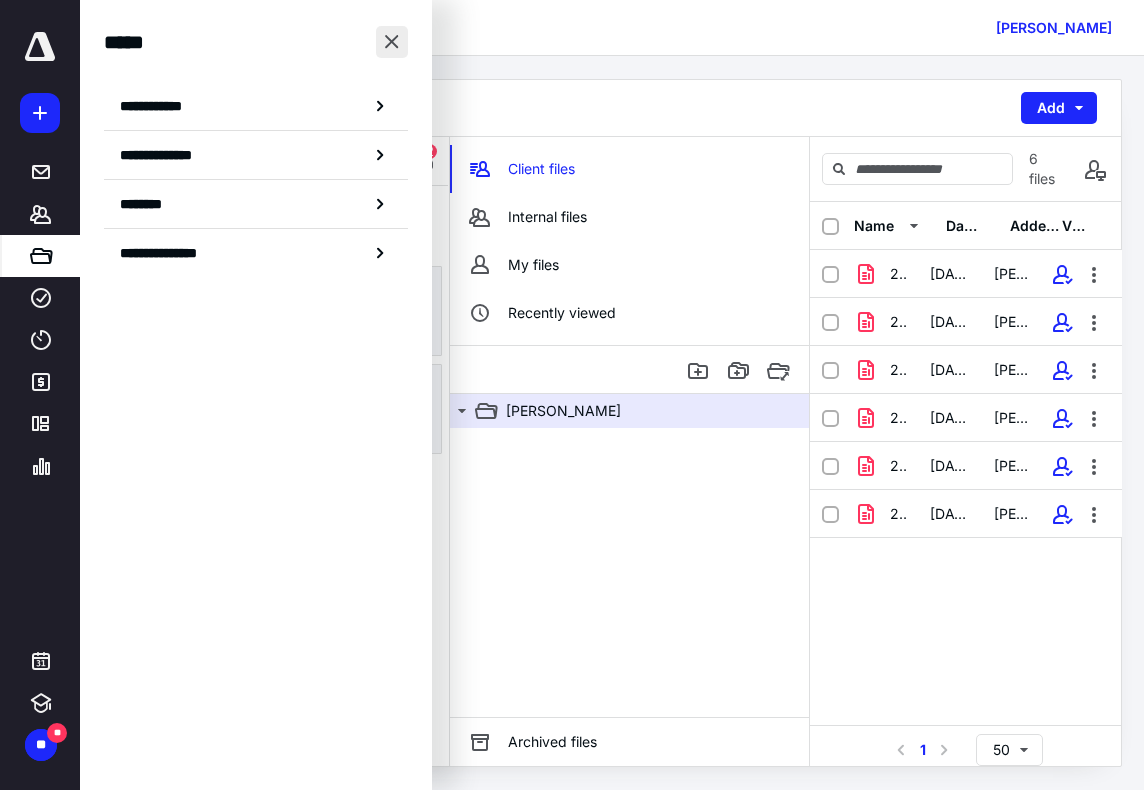 click at bounding box center (392, 42) 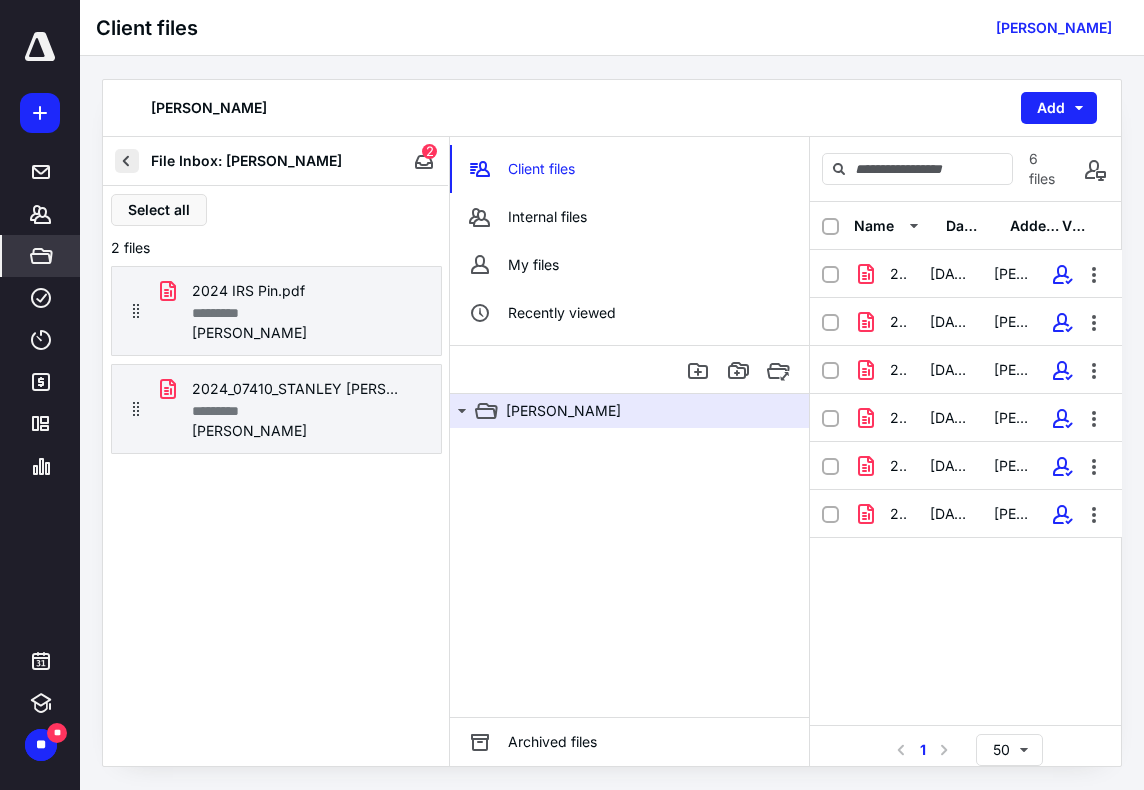 click at bounding box center (127, 161) 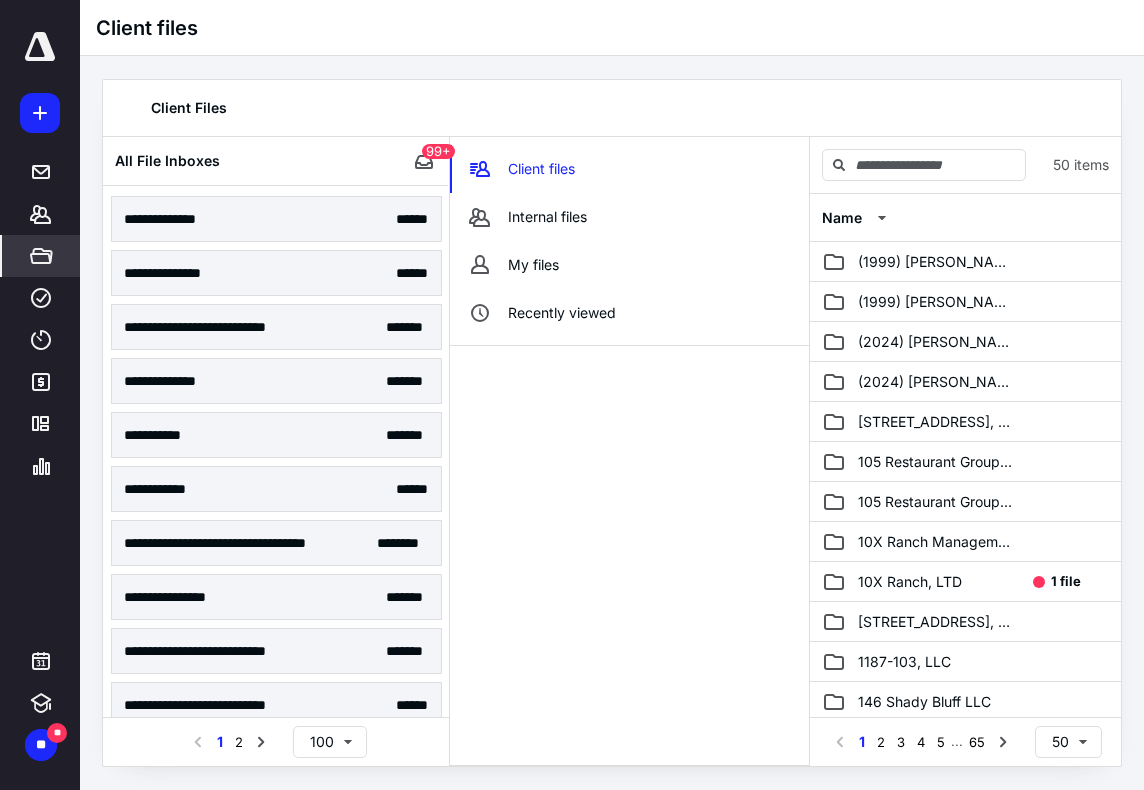 scroll, scrollTop: 900, scrollLeft: 0, axis: vertical 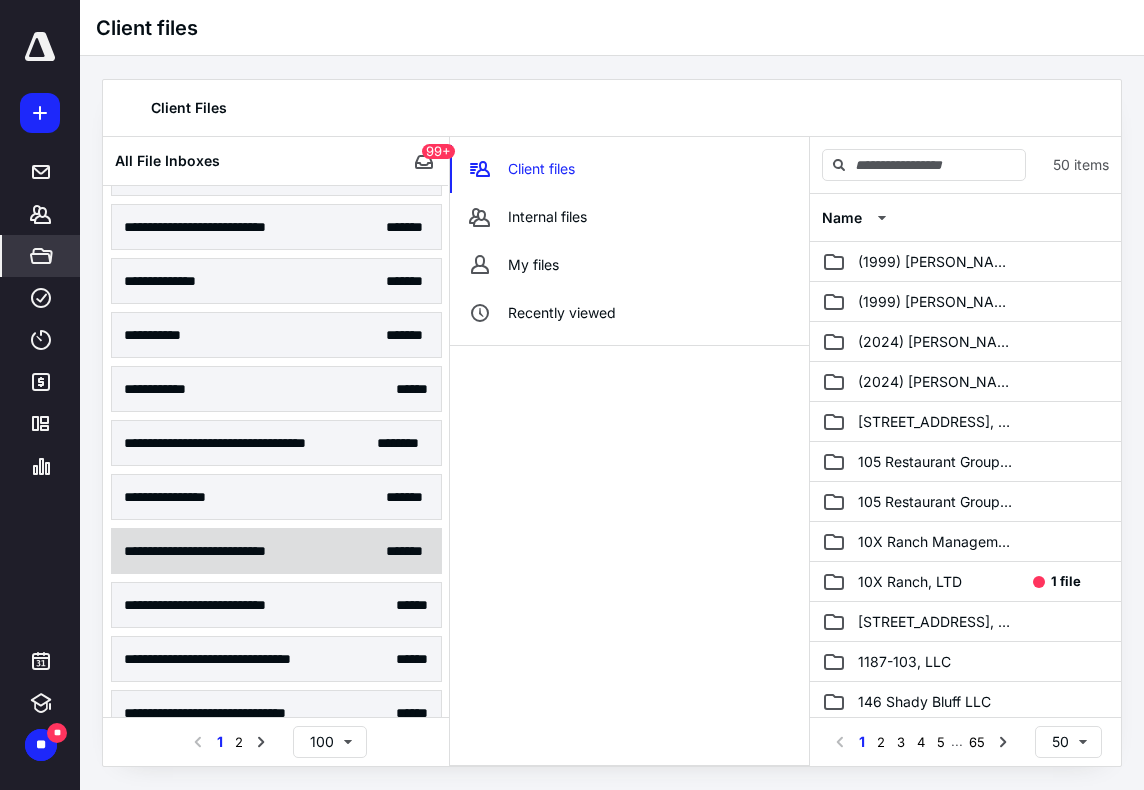 click on "**********" at bounding box center (220, 551) 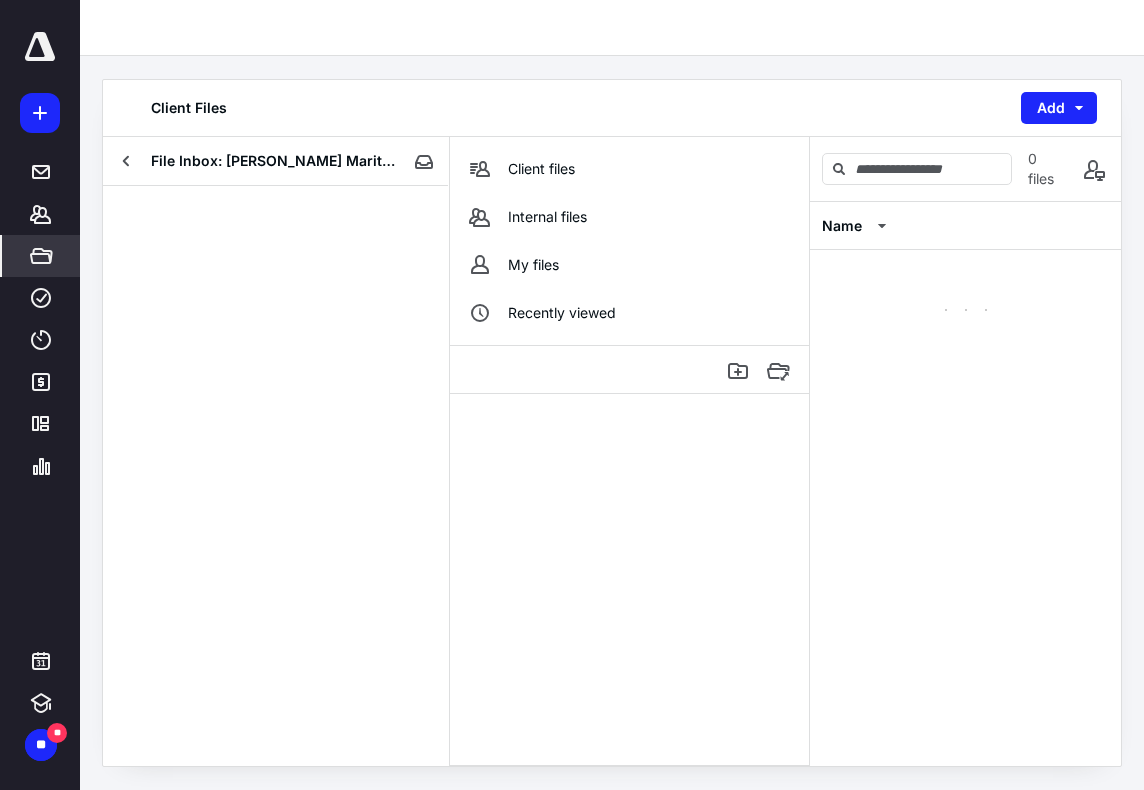 scroll, scrollTop: 0, scrollLeft: 0, axis: both 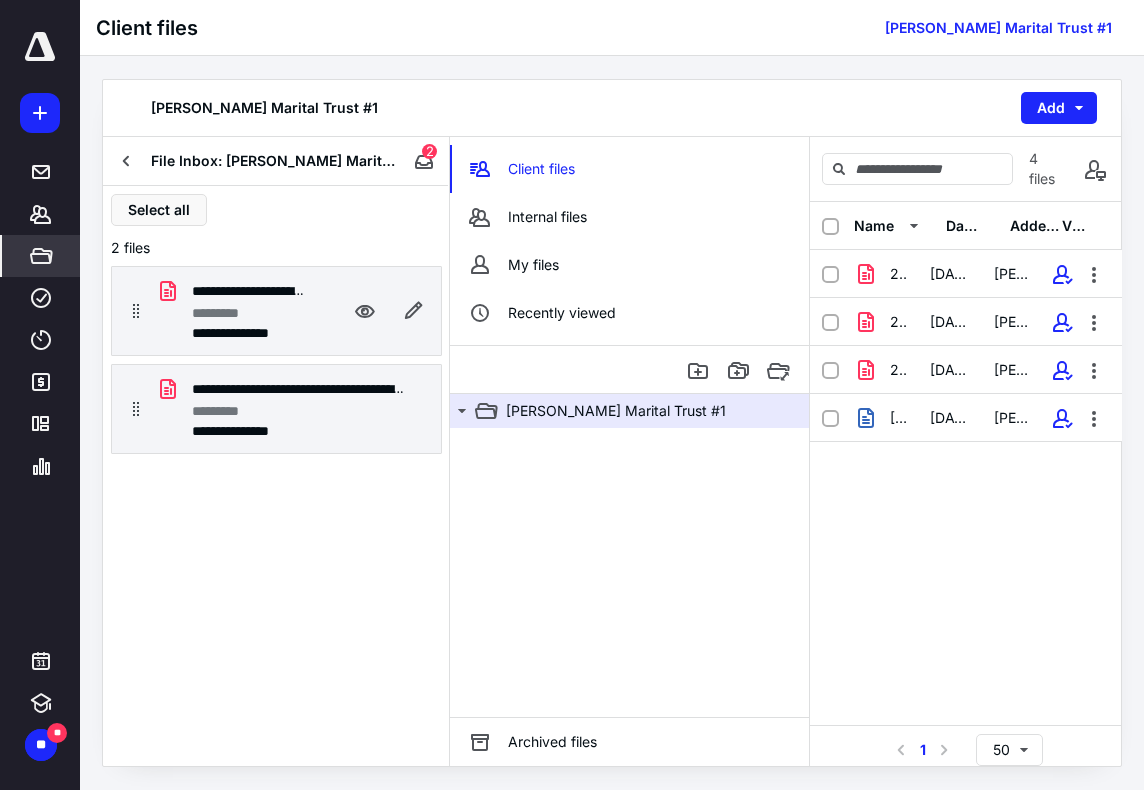 click on "**********" at bounding box center (276, 311) 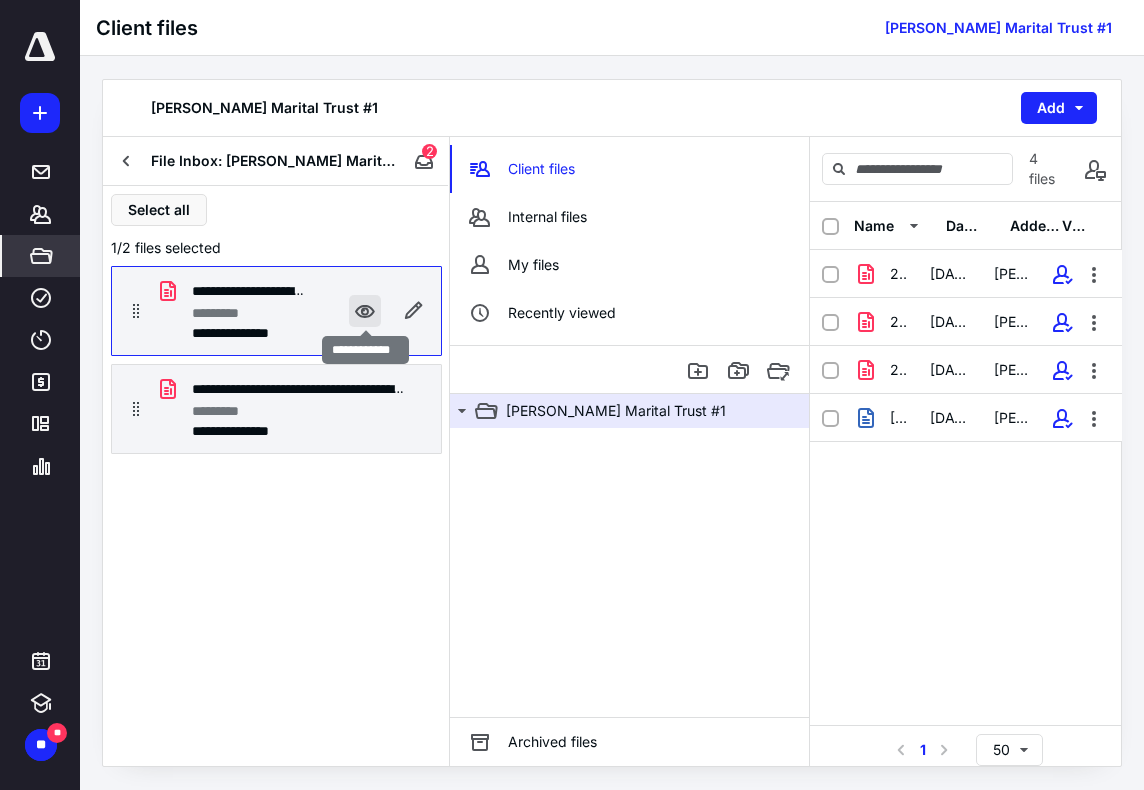click at bounding box center (365, 311) 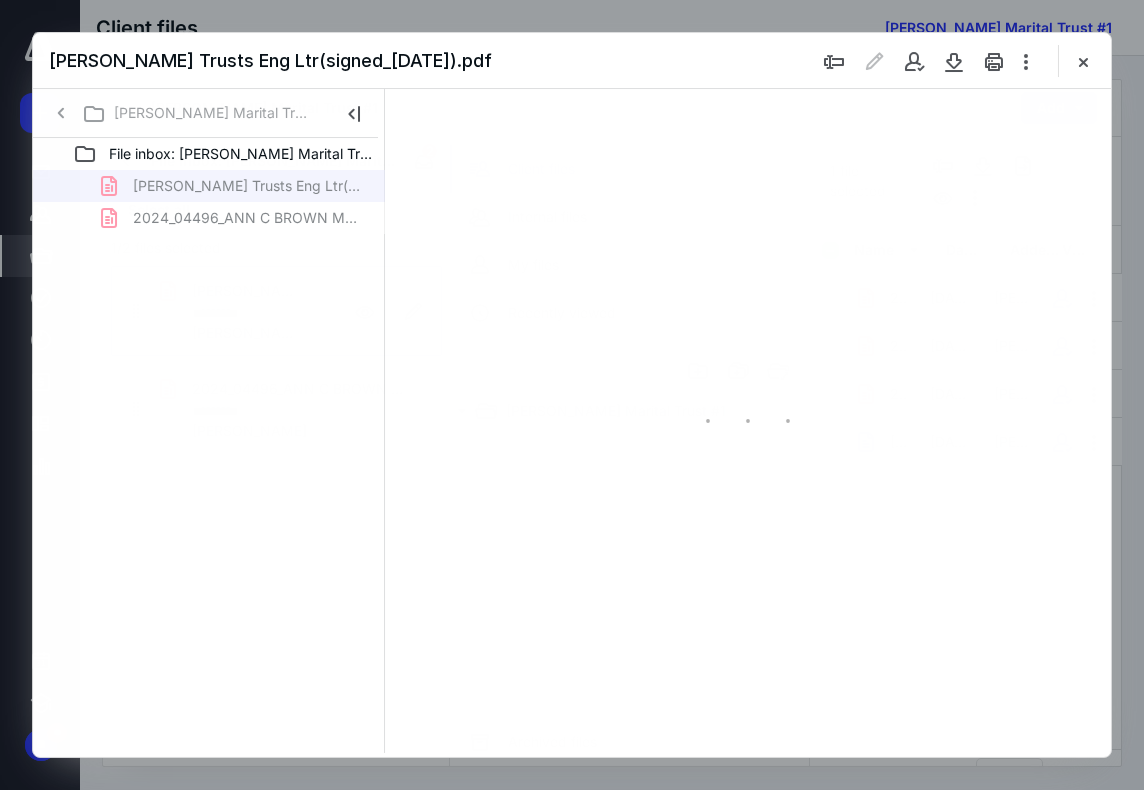 scroll, scrollTop: 0, scrollLeft: 0, axis: both 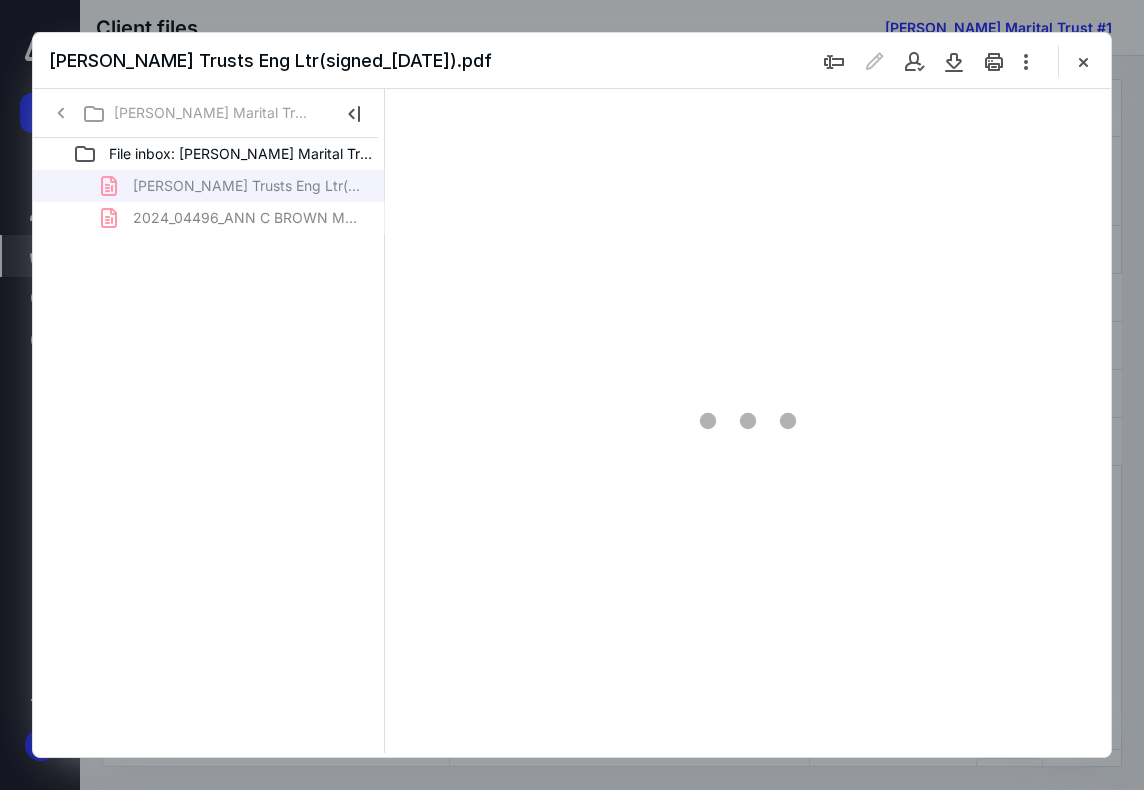 type on "71" 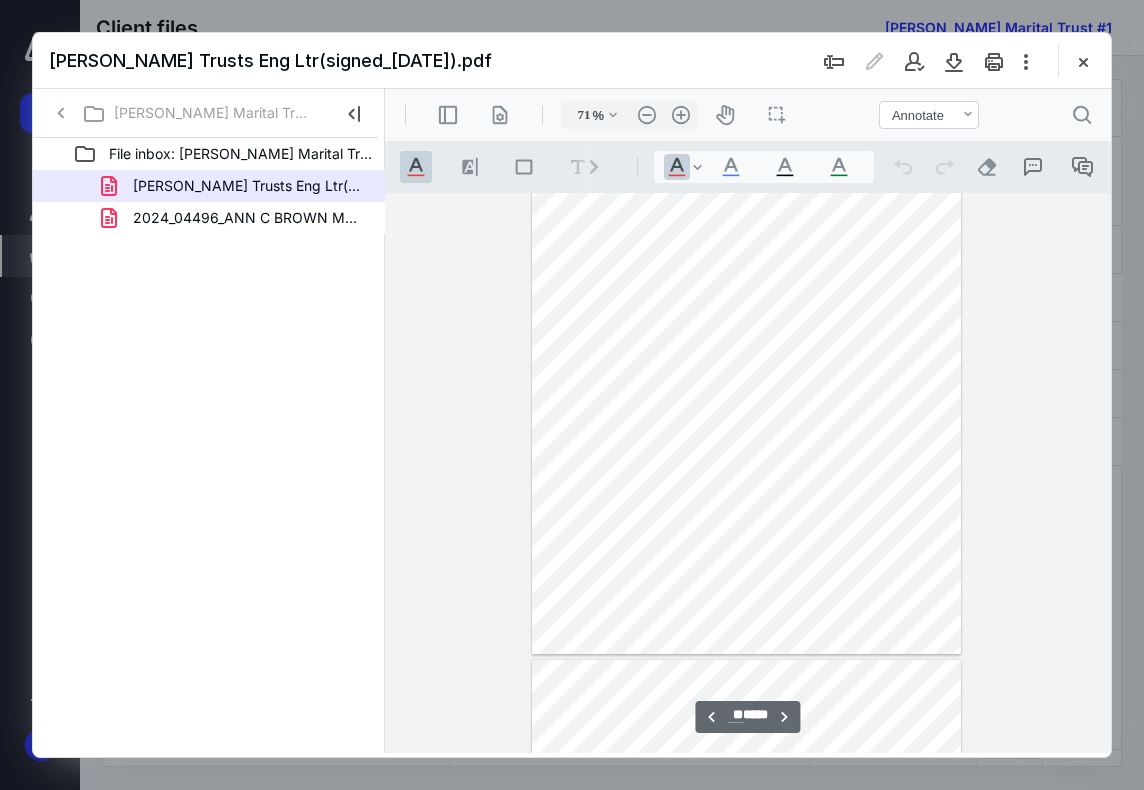 scroll, scrollTop: 5307, scrollLeft: 0, axis: vertical 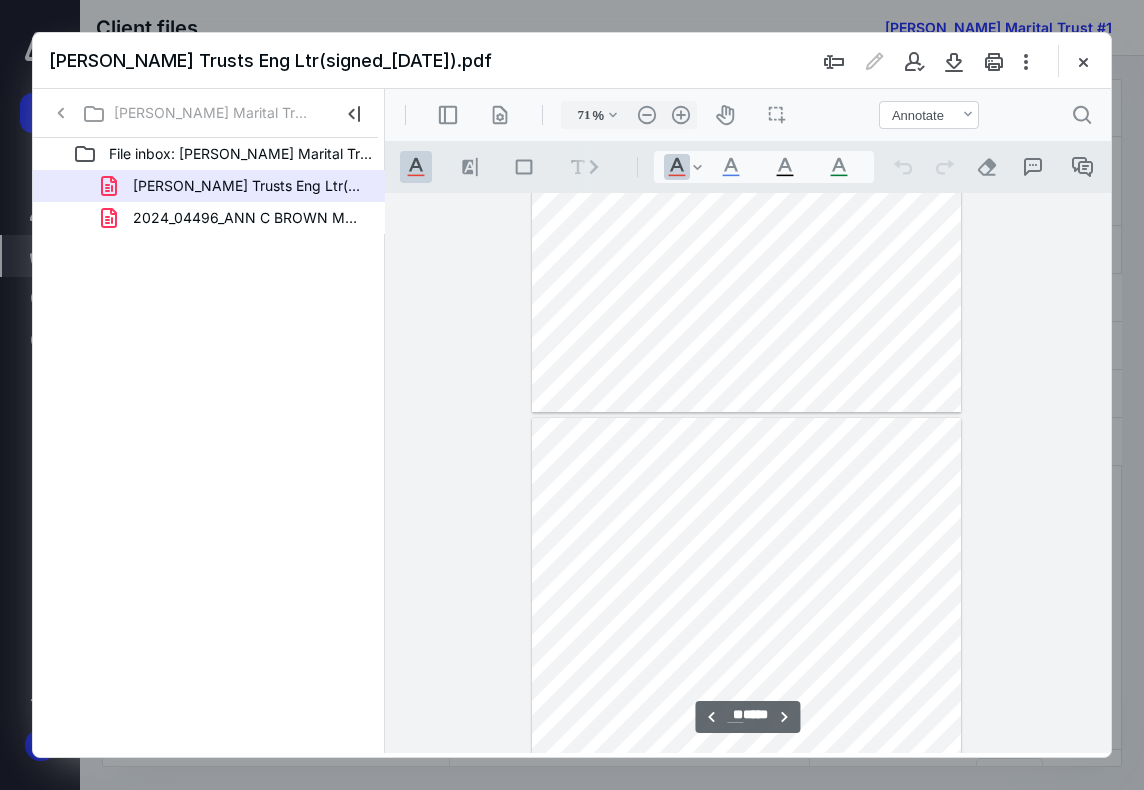 type on "**" 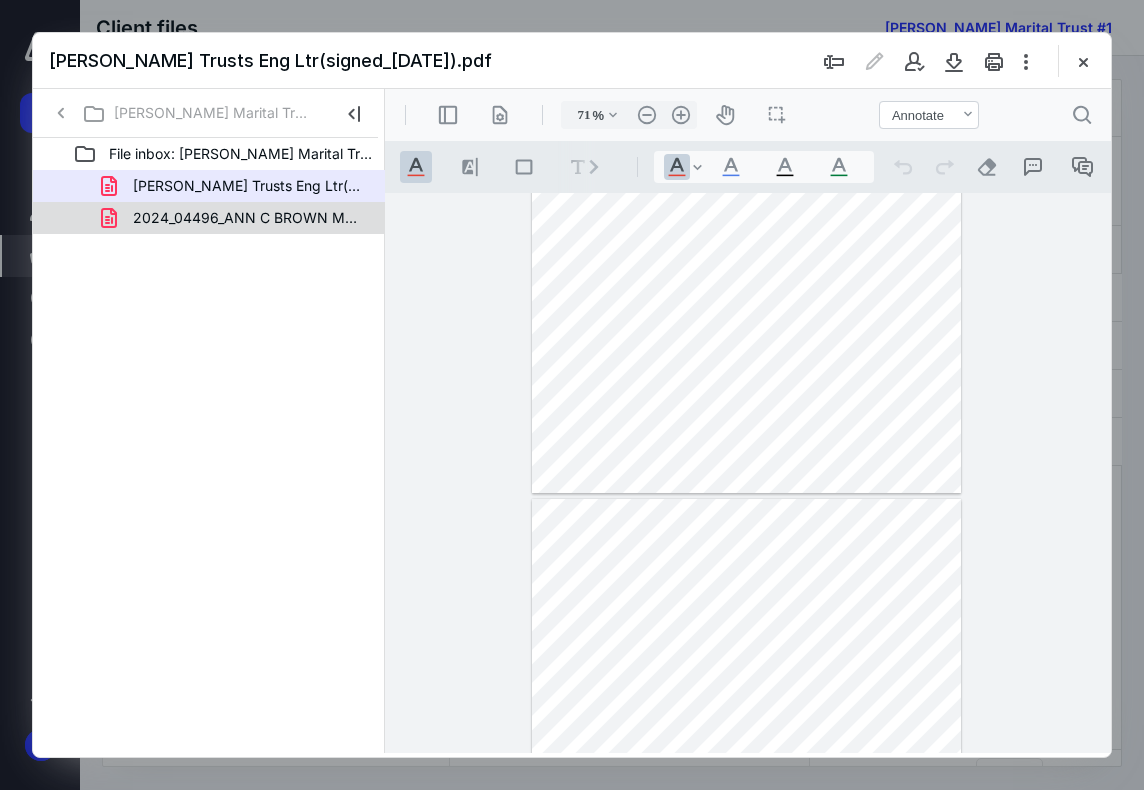 click on "2024_04496_ANN C BROWN MARITAL DEDUCTION TRUST #1_Governme(signed_06-25-2025).pdf" at bounding box center (249, 218) 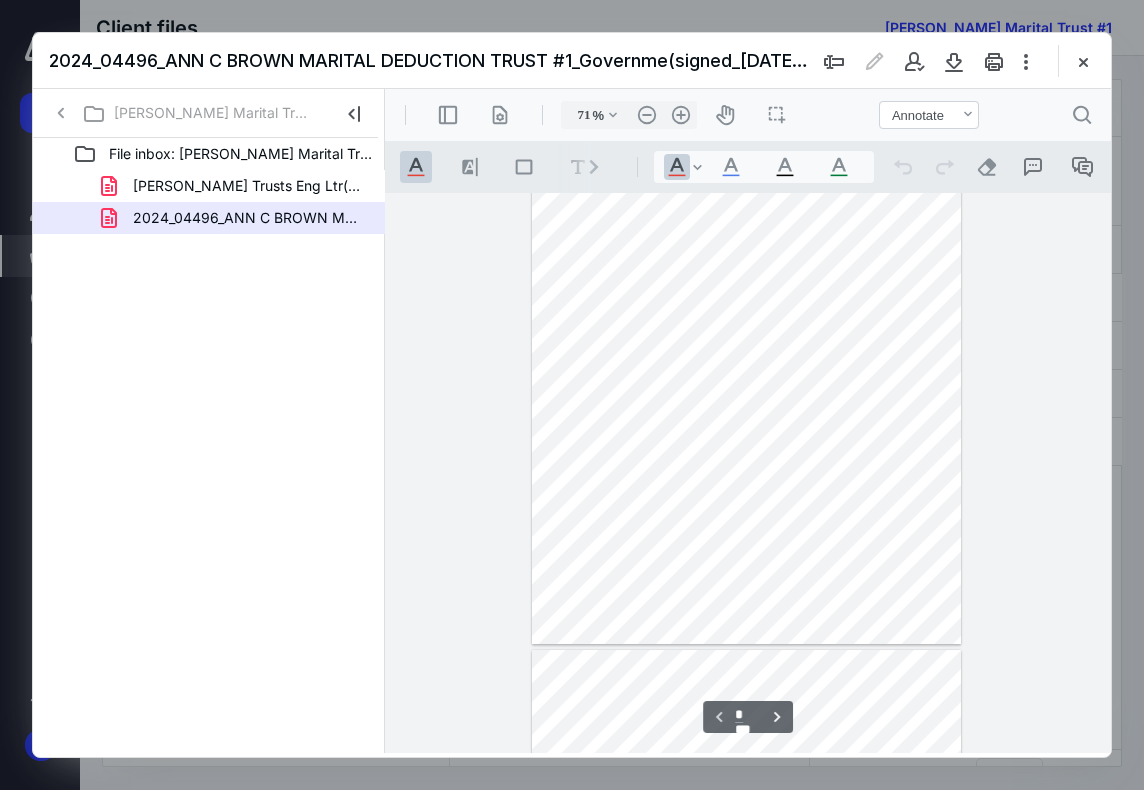 scroll, scrollTop: 0, scrollLeft: 0, axis: both 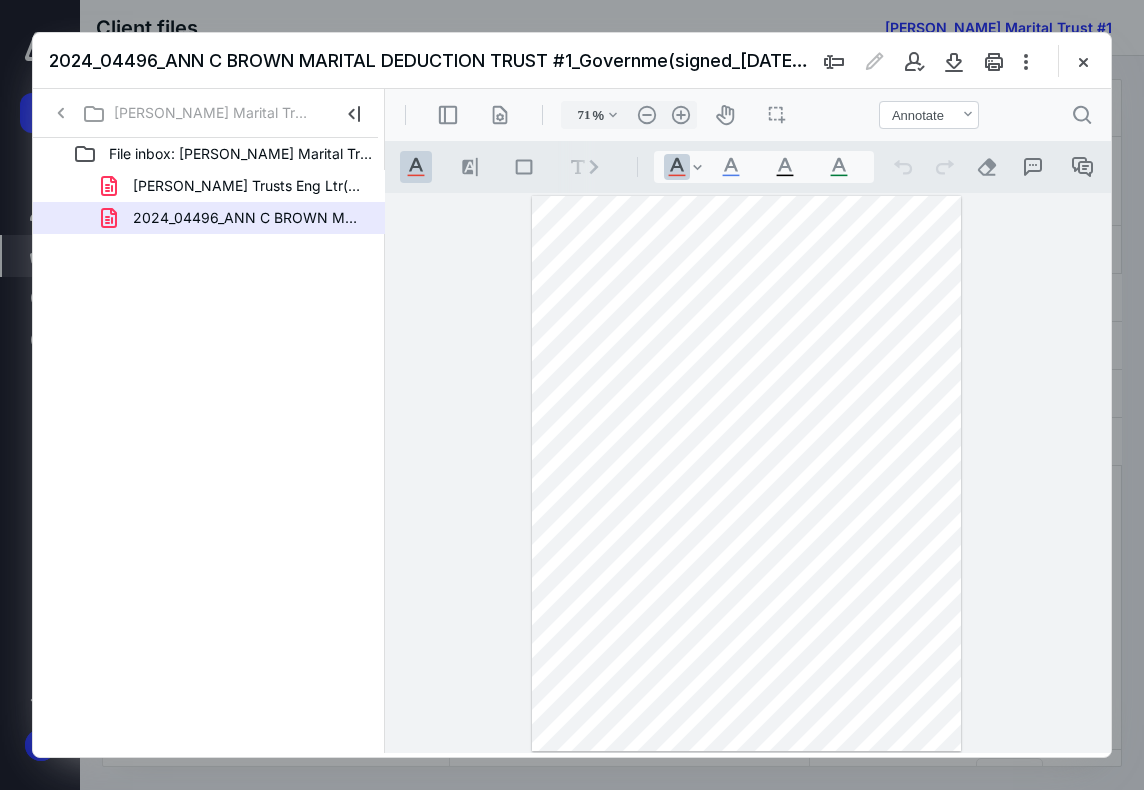 click on "Ann Brown Trusts Eng Ltr(signed_06-25-2025).pdf" at bounding box center (209, 186) 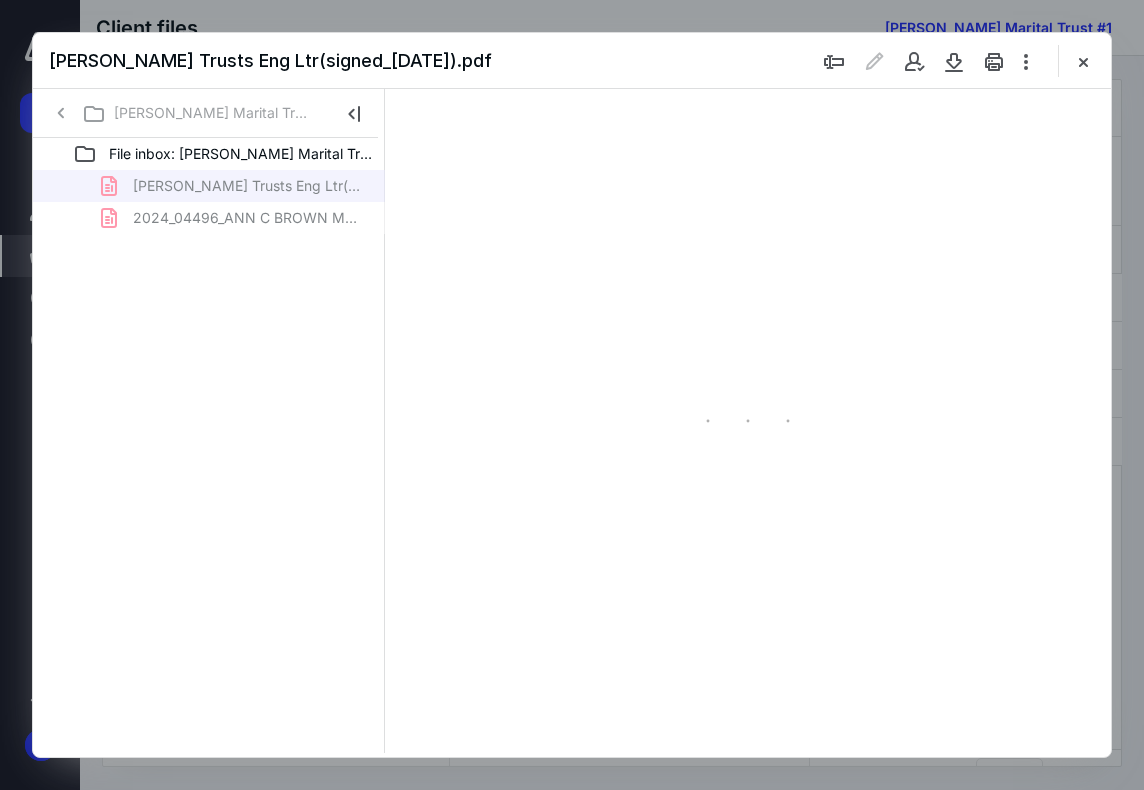 scroll, scrollTop: 107, scrollLeft: 0, axis: vertical 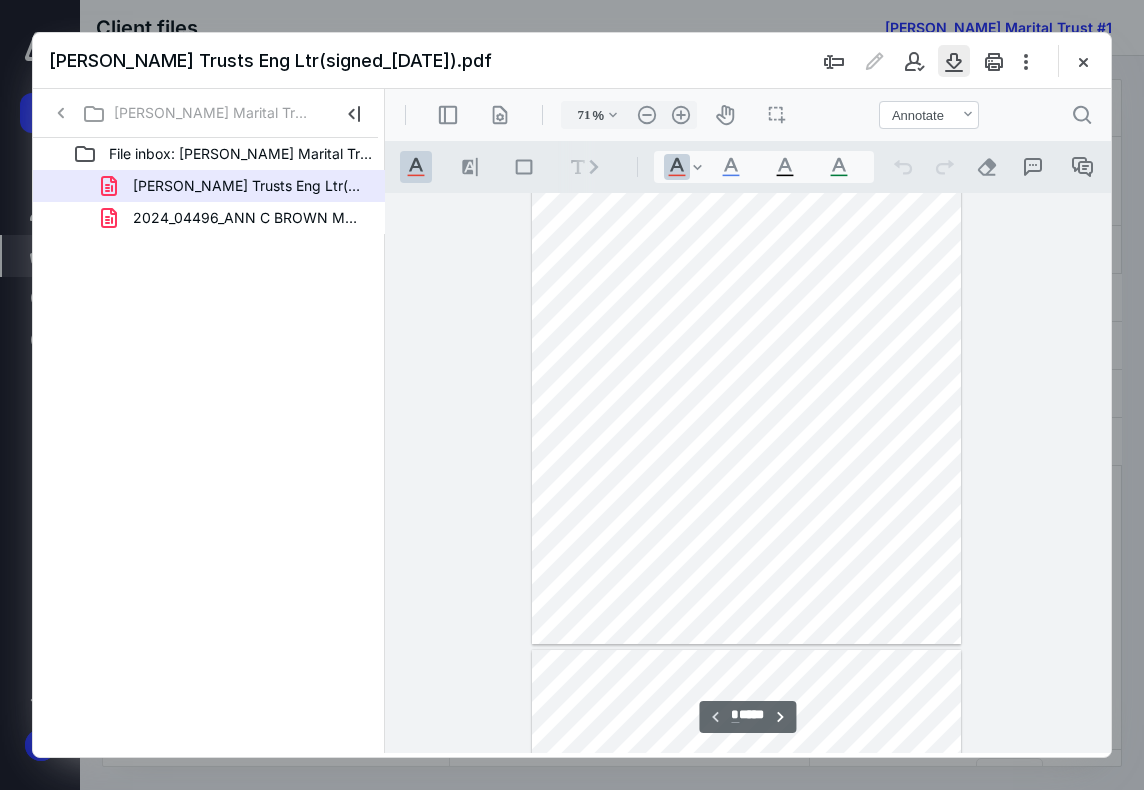 click at bounding box center (954, 61) 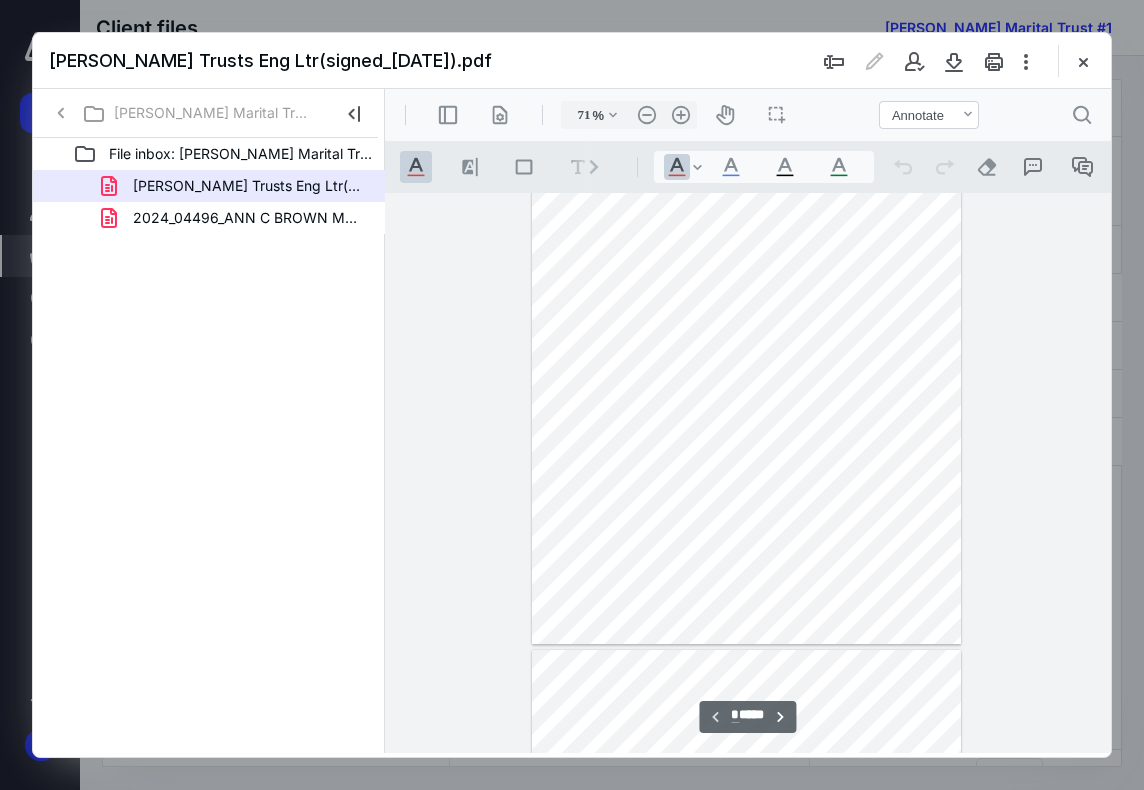 drag, startPoint x: 273, startPoint y: 214, endPoint x: 337, endPoint y: 197, distance: 66.21933 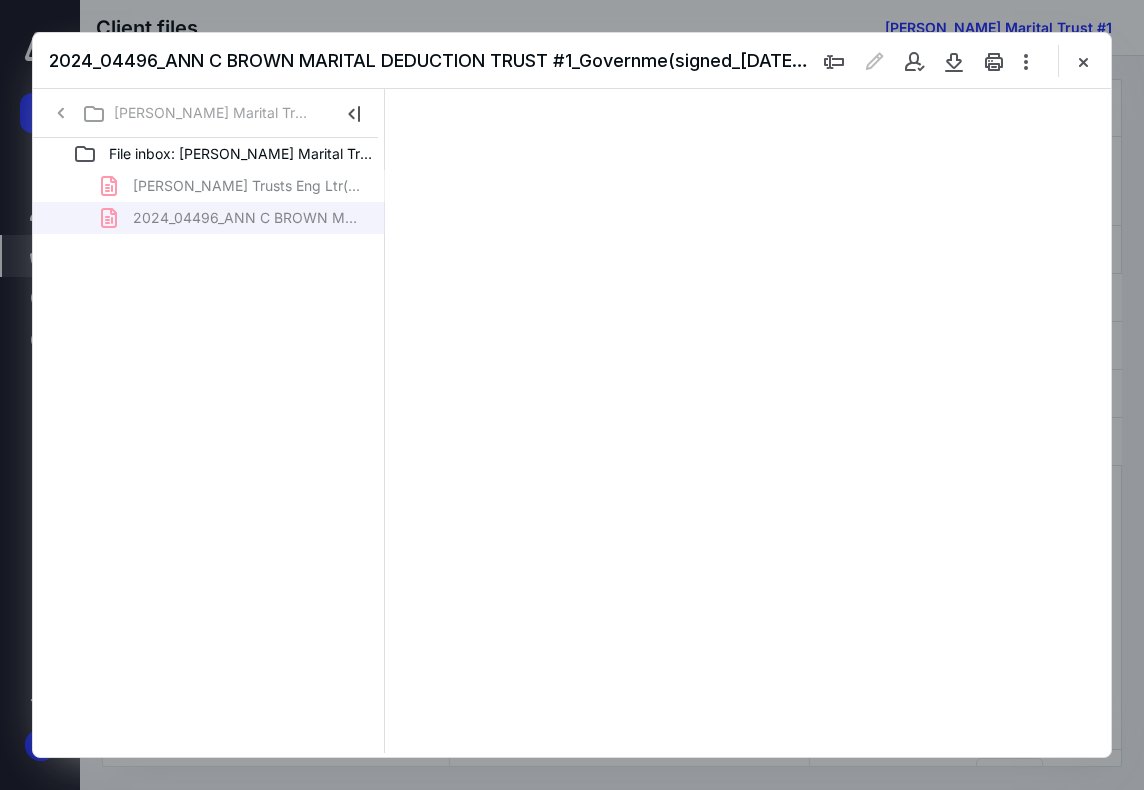 click at bounding box center [748, 421] 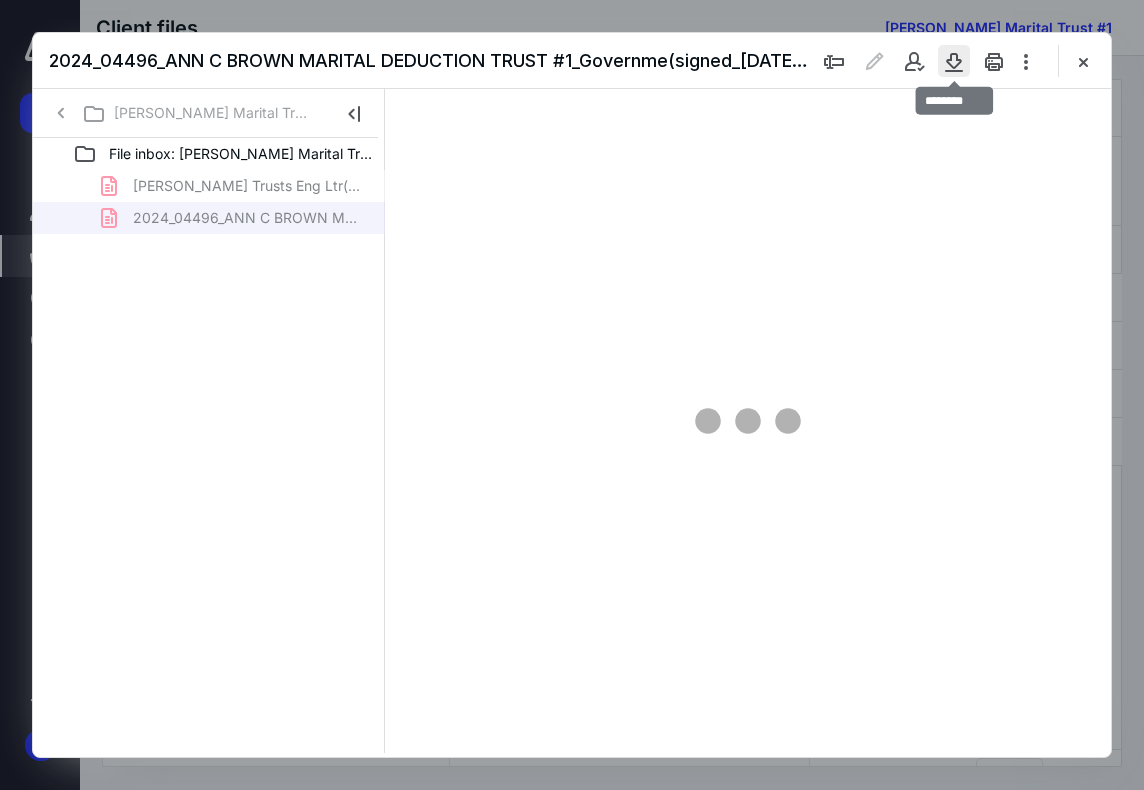 click at bounding box center [954, 61] 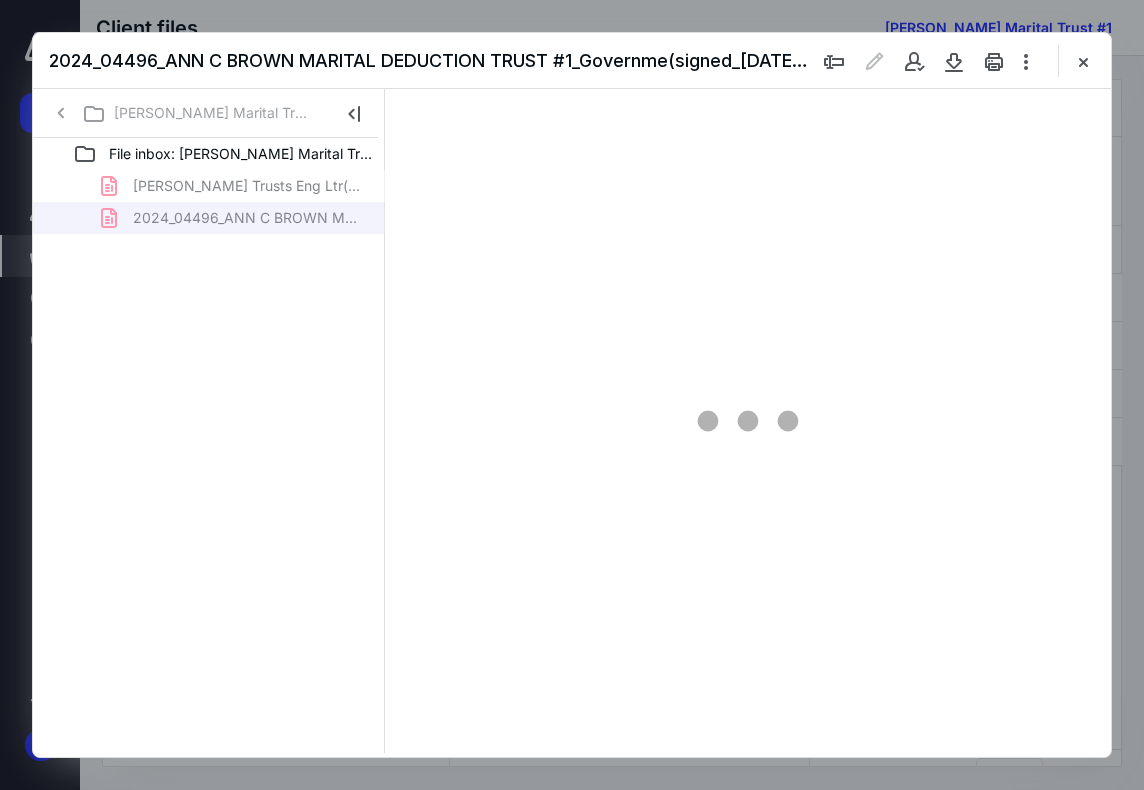 type on "71" 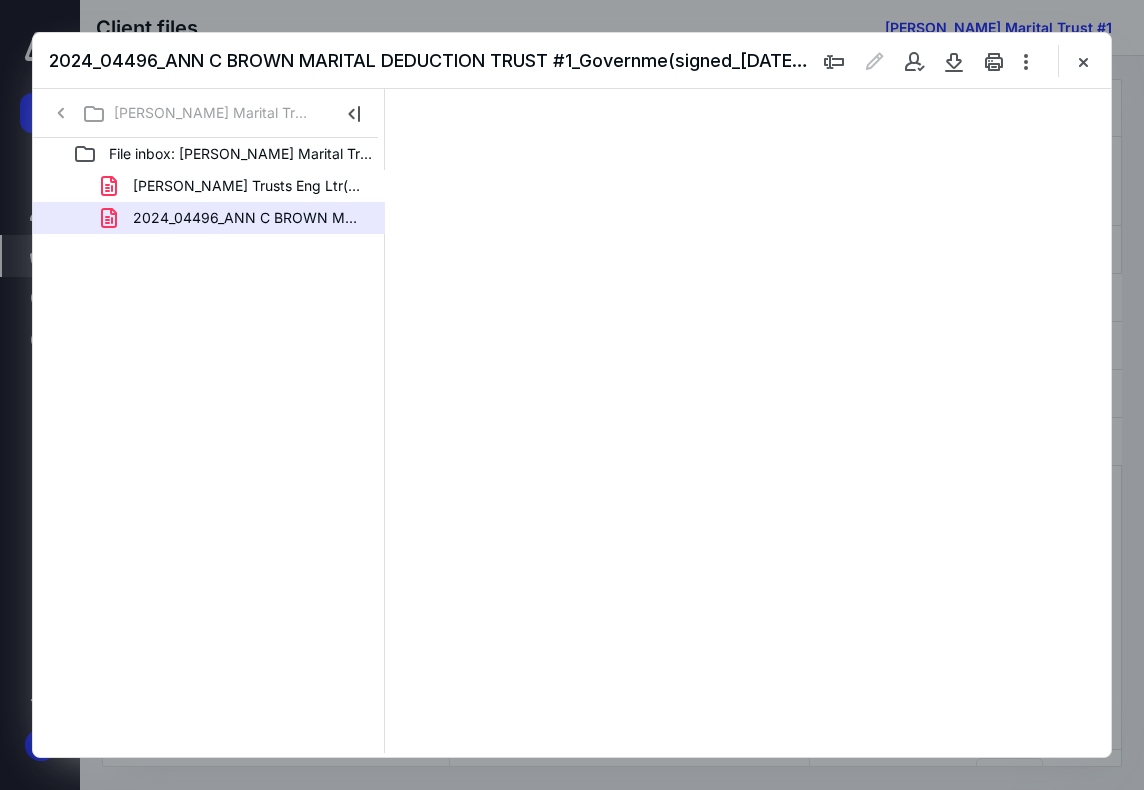 scroll, scrollTop: 107, scrollLeft: 0, axis: vertical 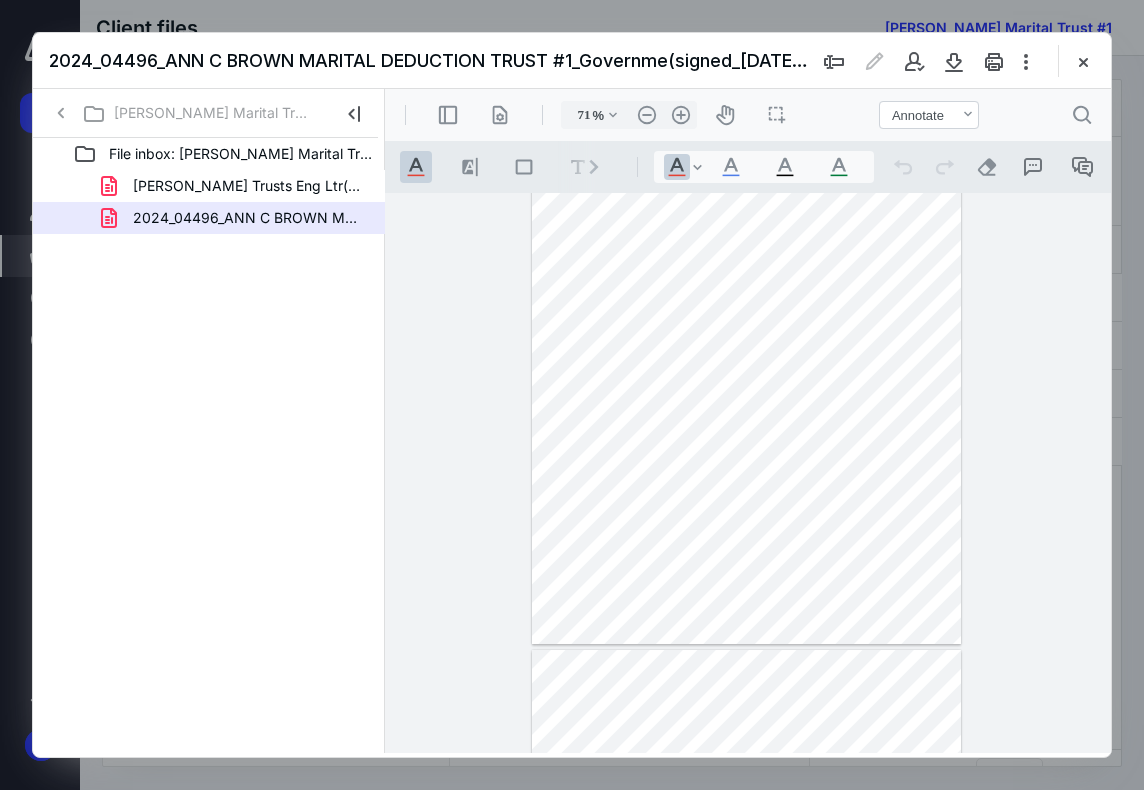 click at bounding box center (1083, 61) 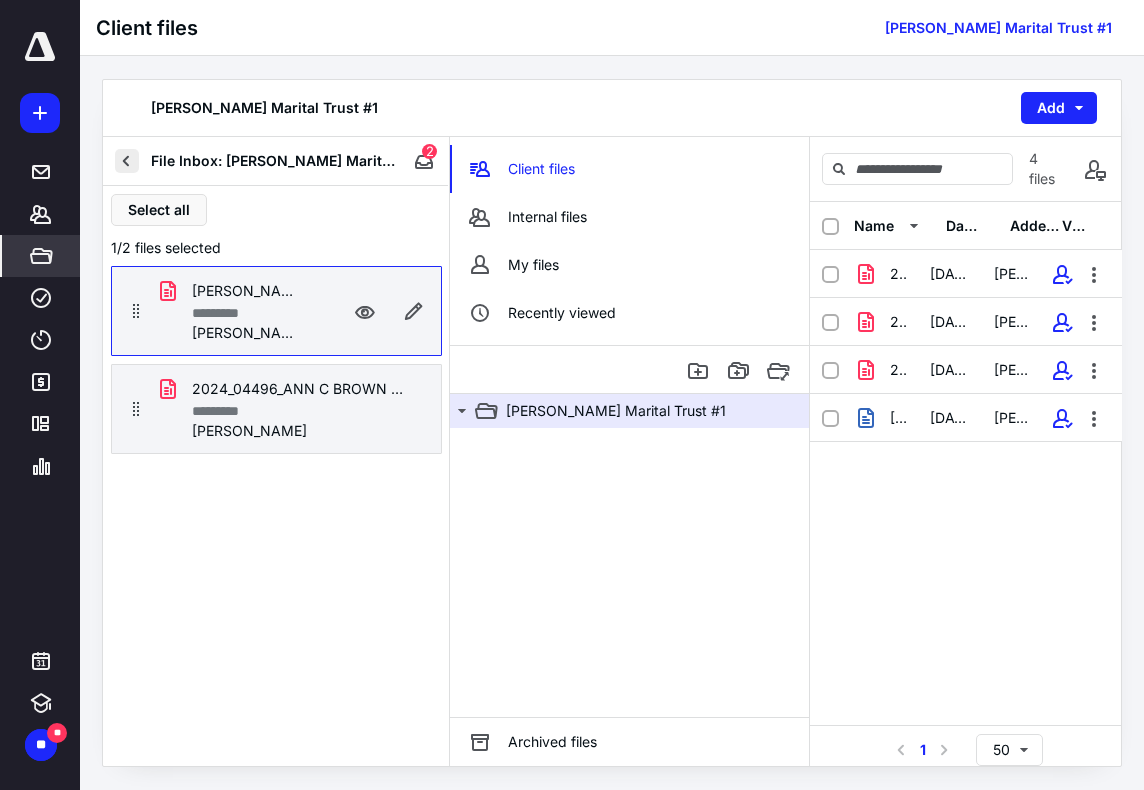 click at bounding box center [127, 161] 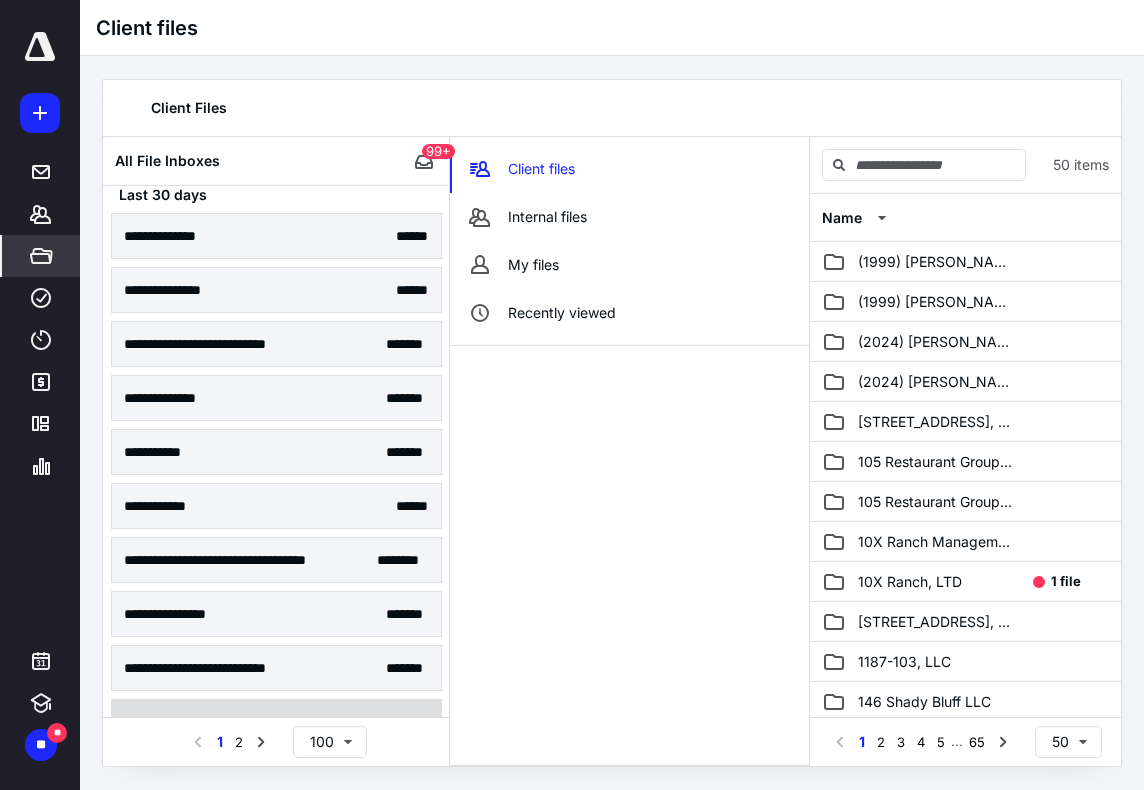 scroll, scrollTop: 900, scrollLeft: 0, axis: vertical 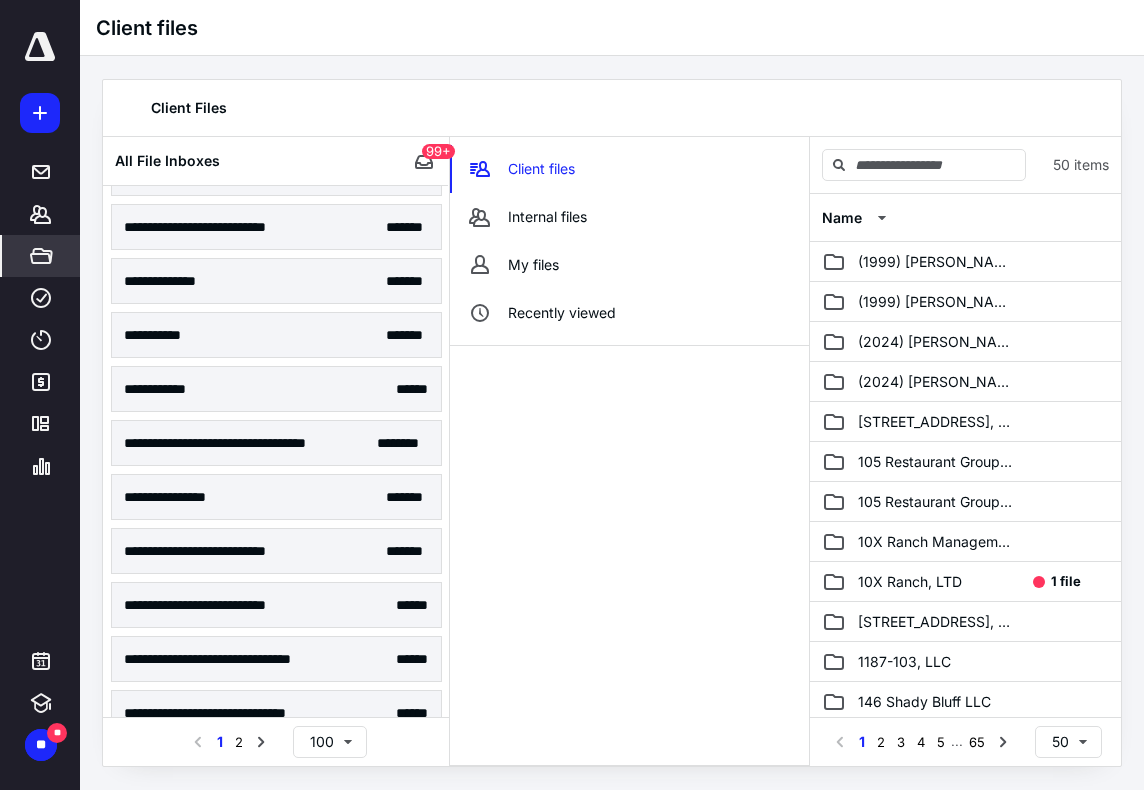 drag, startPoint x: 272, startPoint y: 594, endPoint x: 285, endPoint y: 592, distance: 13.152946 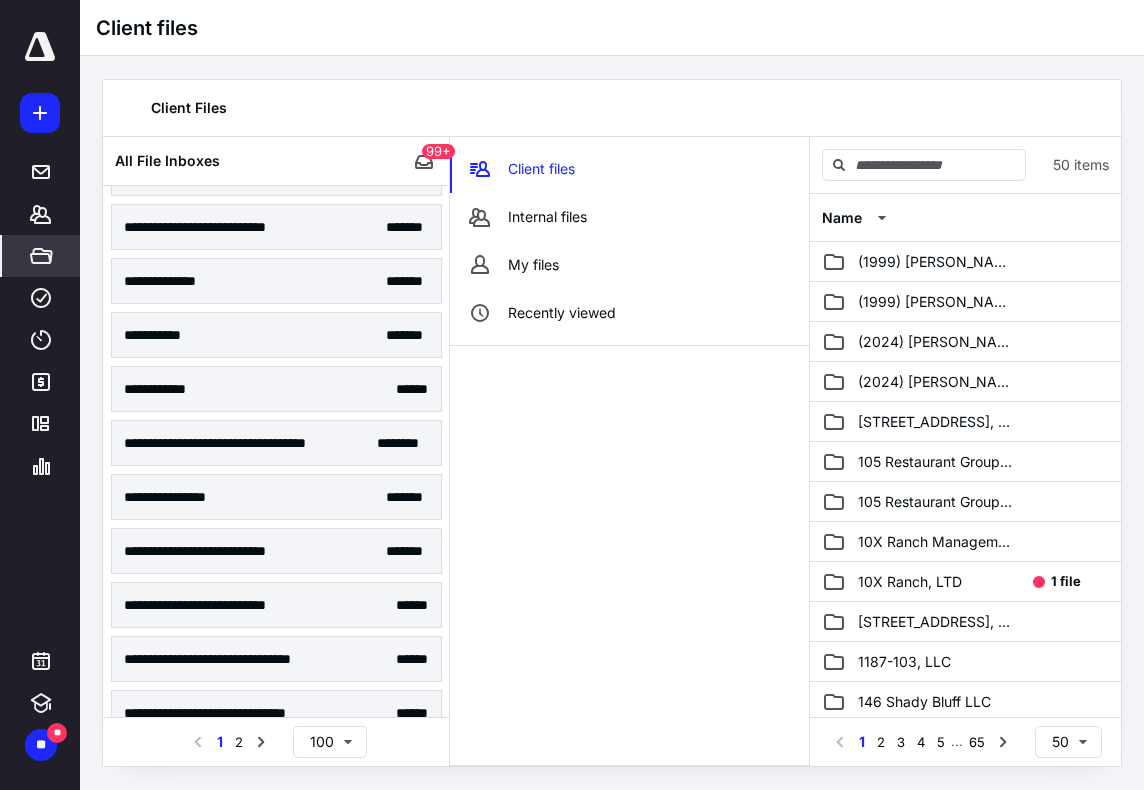 scroll, scrollTop: 0, scrollLeft: 0, axis: both 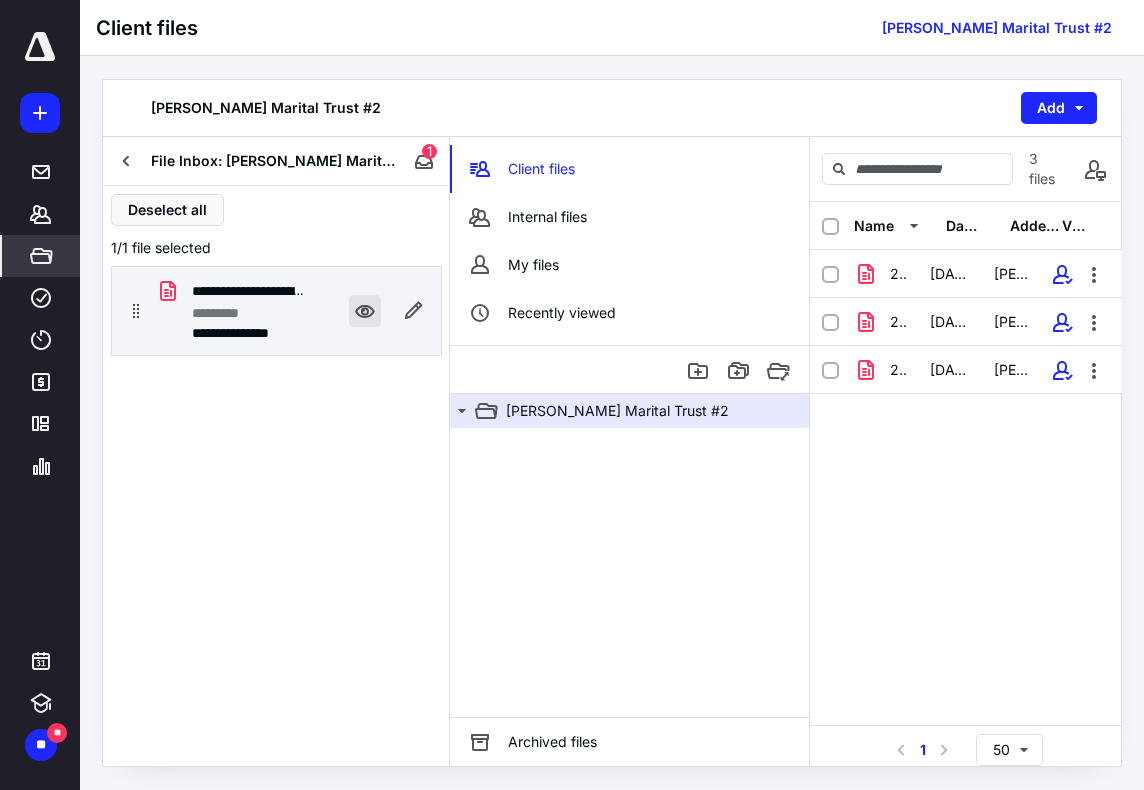 click at bounding box center [365, 311] 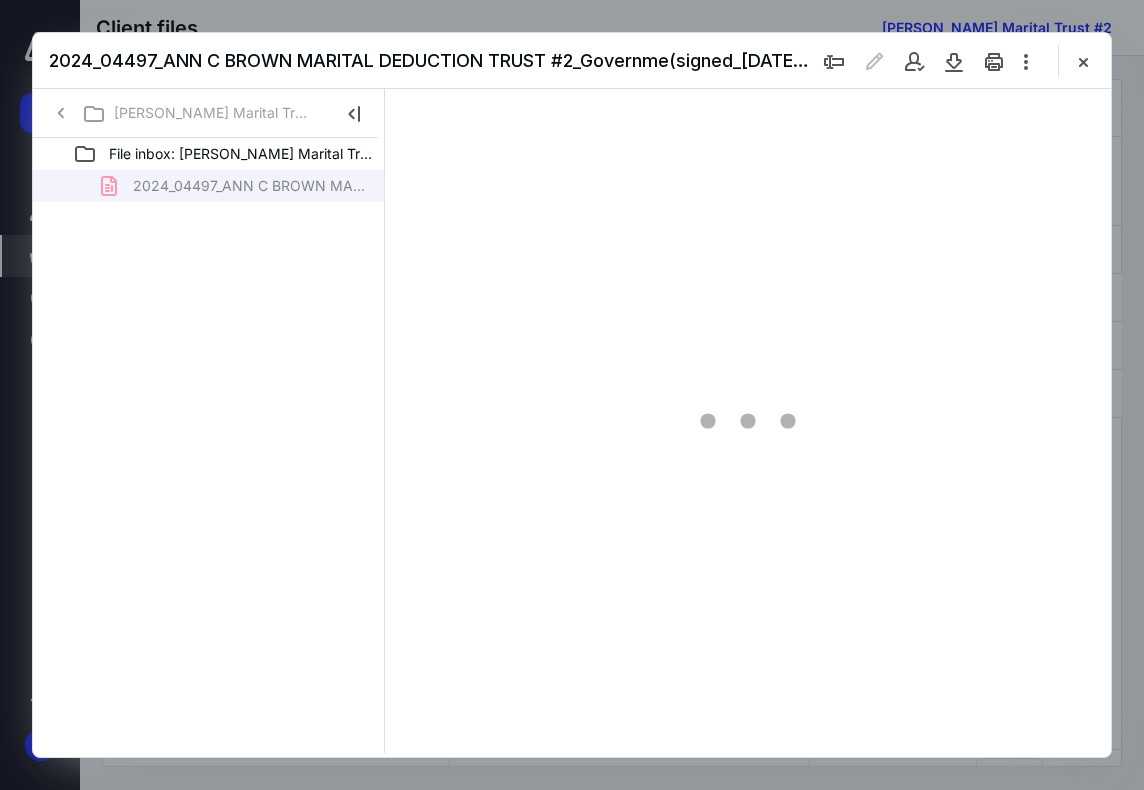 scroll, scrollTop: 0, scrollLeft: 0, axis: both 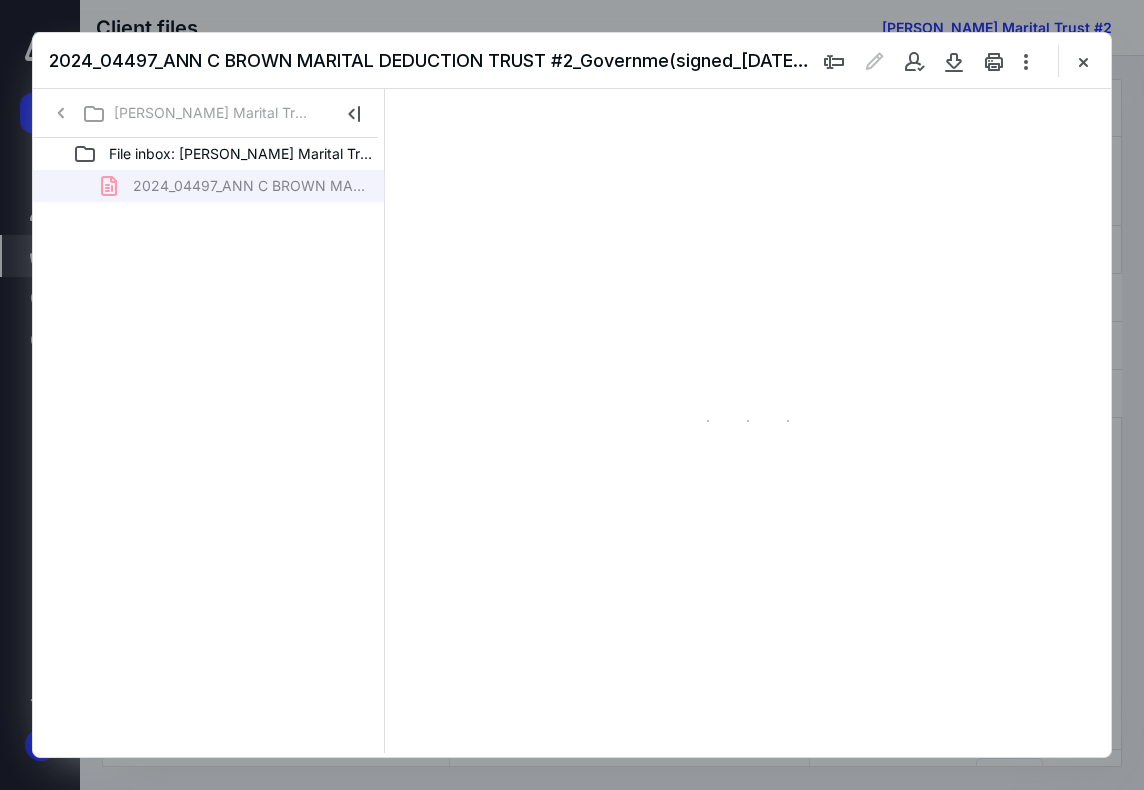 type on "71" 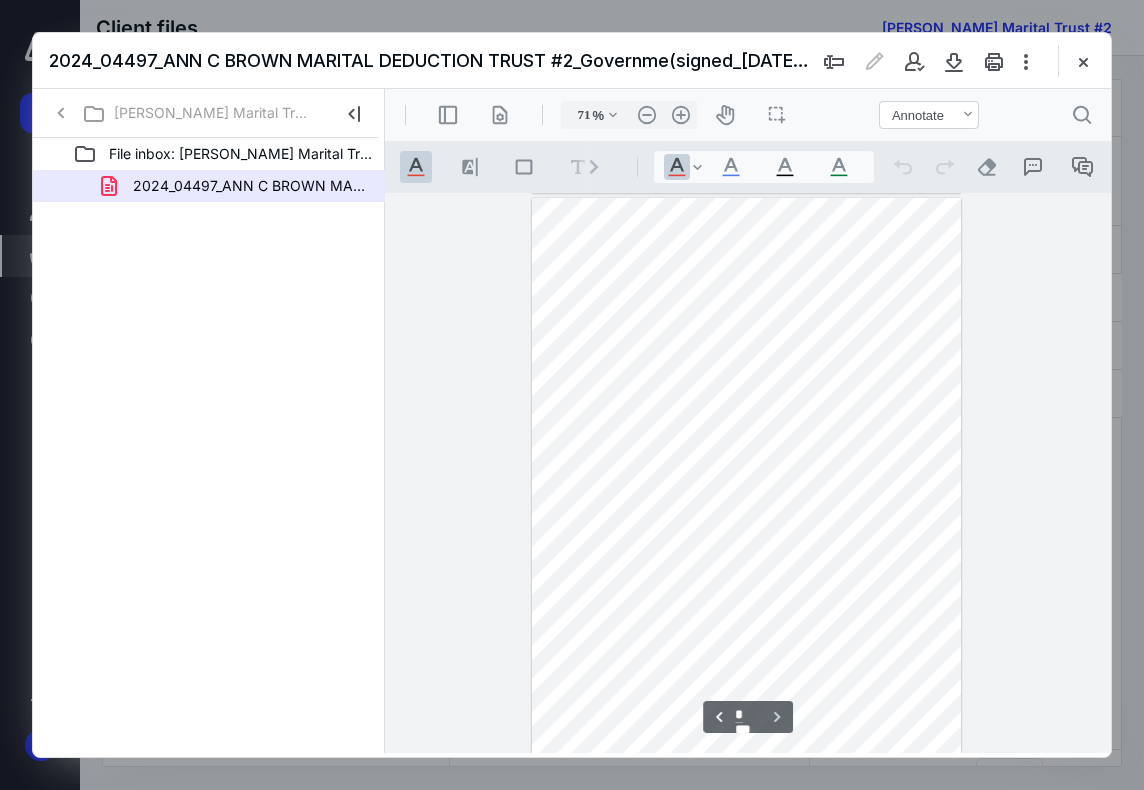 scroll, scrollTop: 2805, scrollLeft: 0, axis: vertical 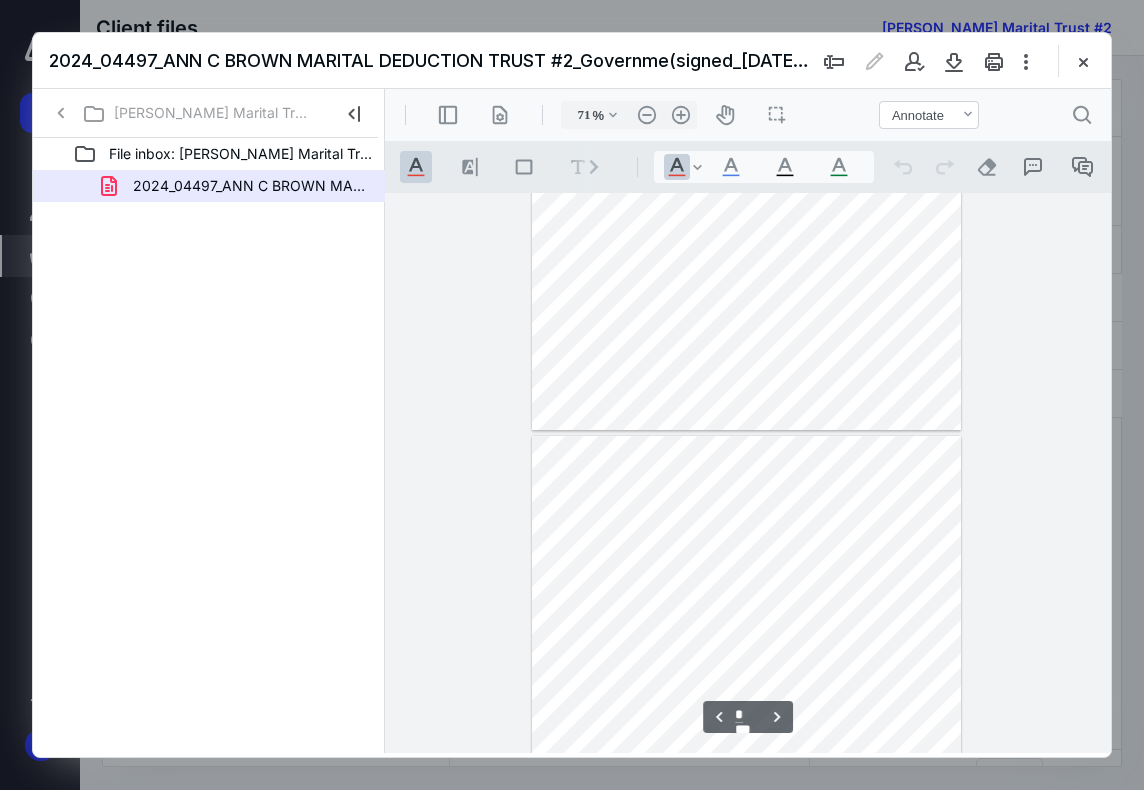 type on "*" 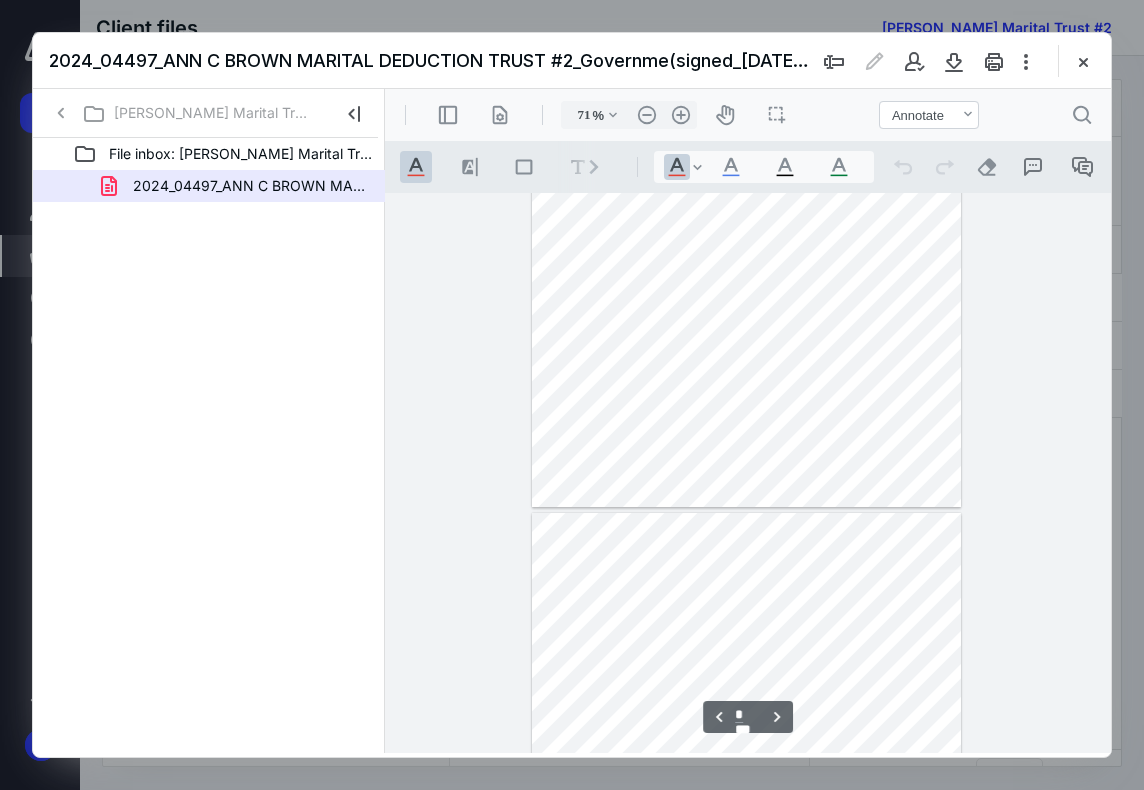 scroll, scrollTop: 405, scrollLeft: 0, axis: vertical 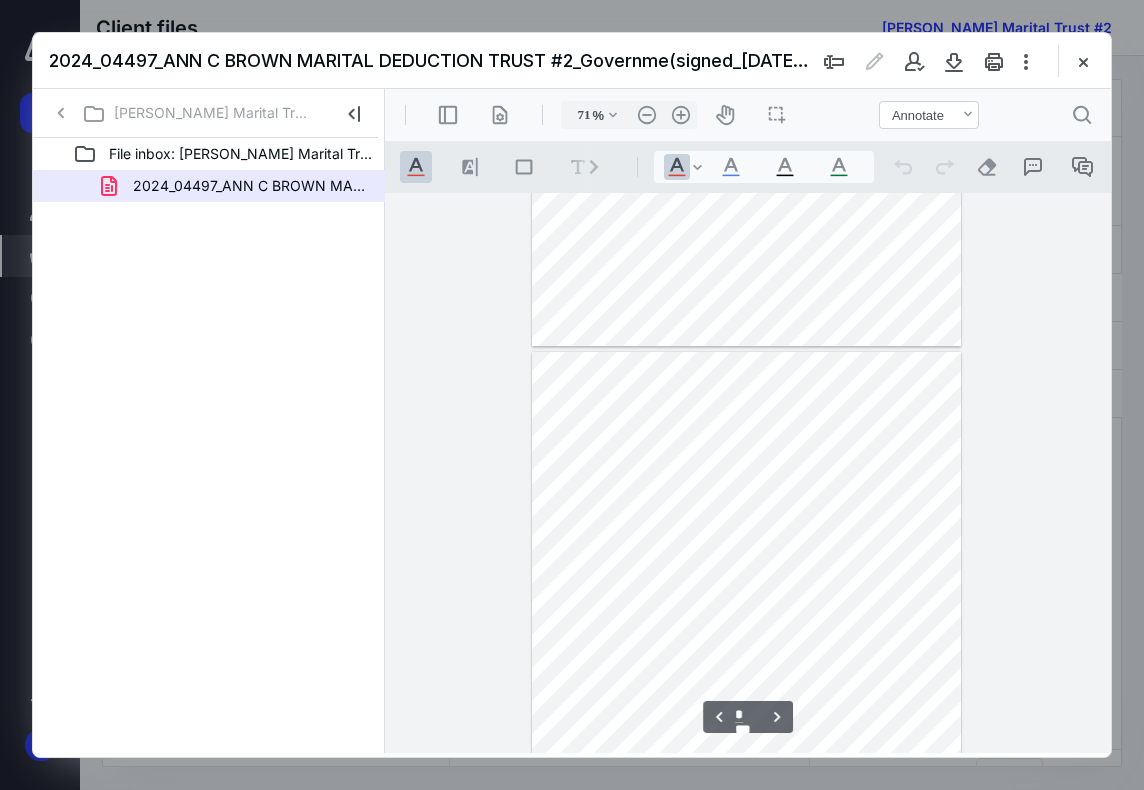 click on "2024_04497_ANN C BROWN MARITAL DEDUCTION TRUST #2_Governme(signed_06-25-2025).pdf" at bounding box center (572, 61) 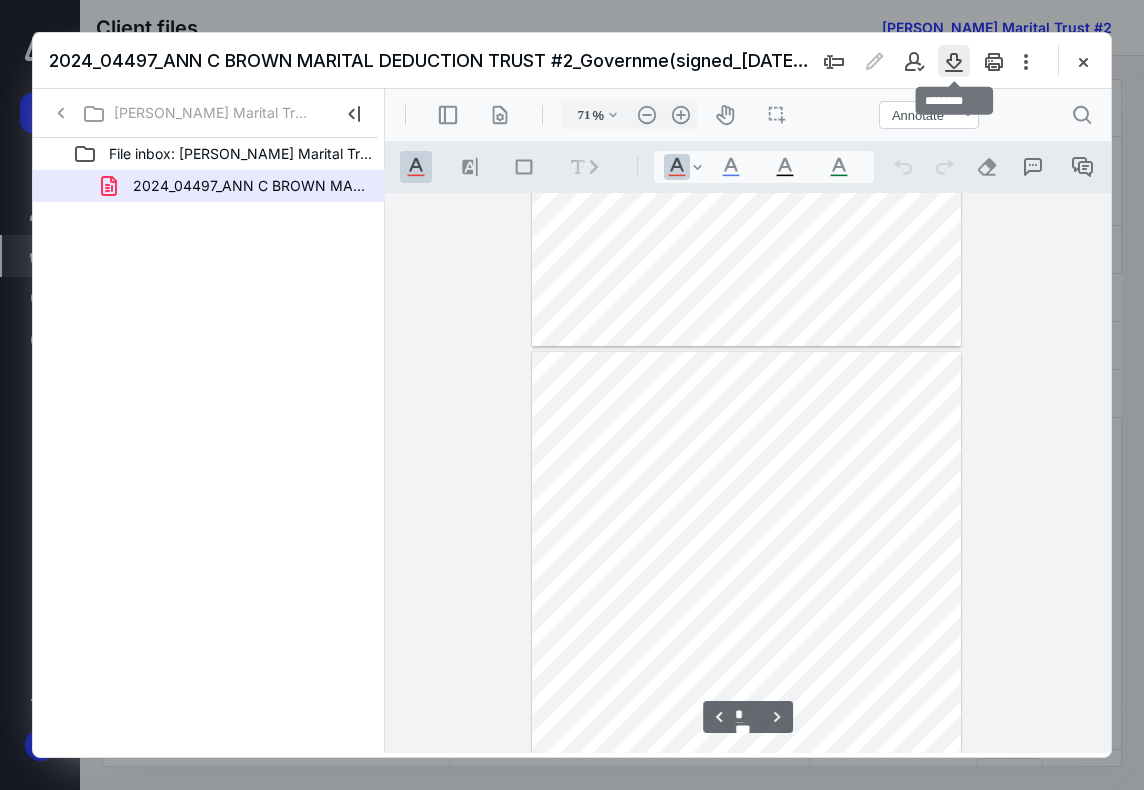 click at bounding box center (954, 61) 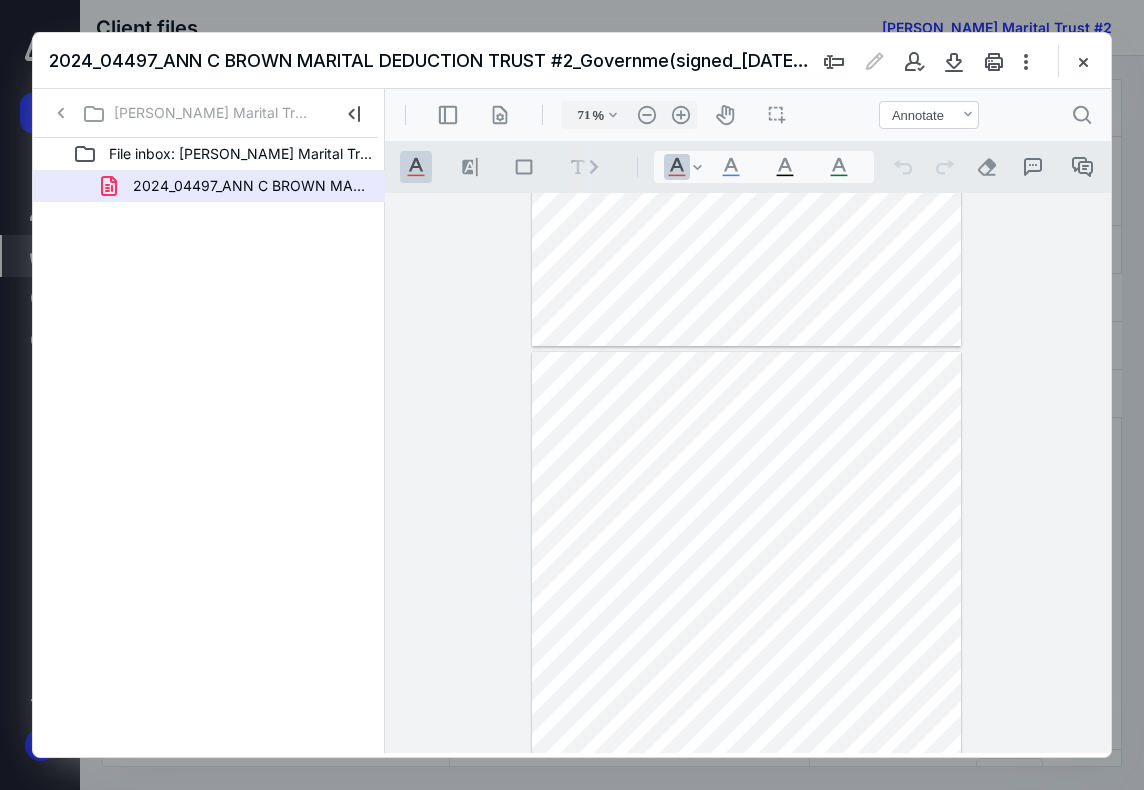 click at bounding box center (1083, 61) 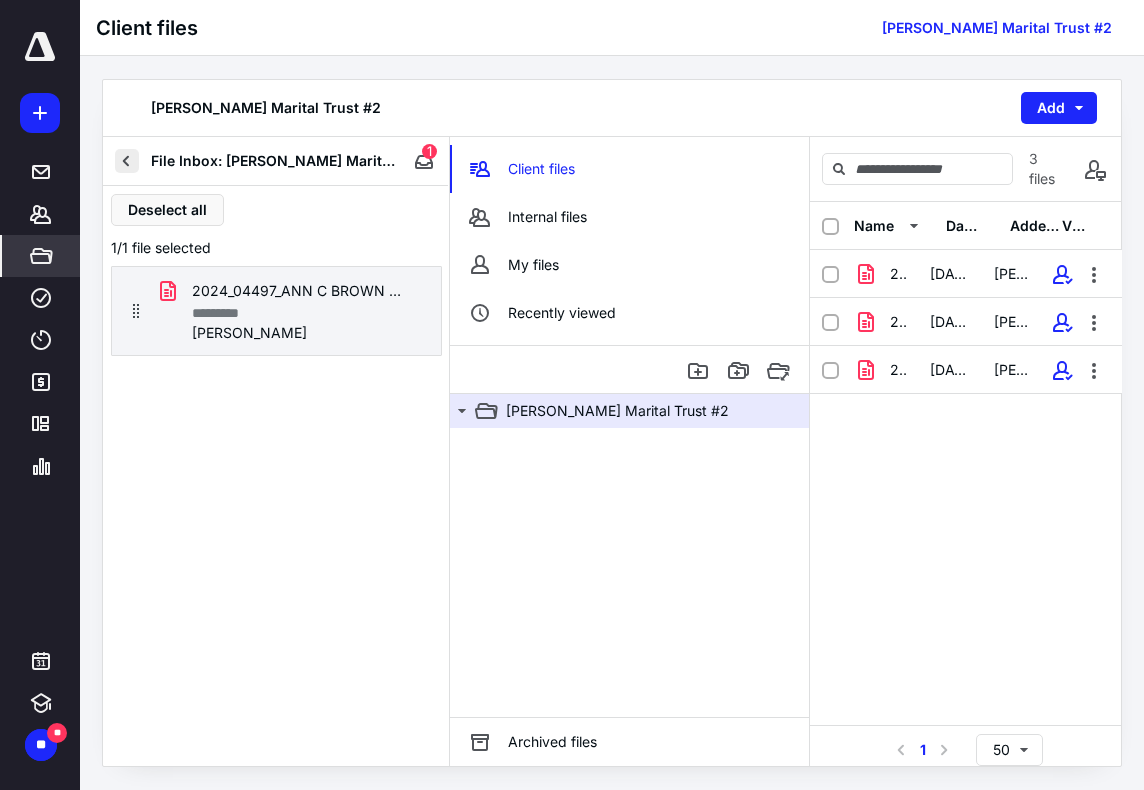 click at bounding box center [127, 161] 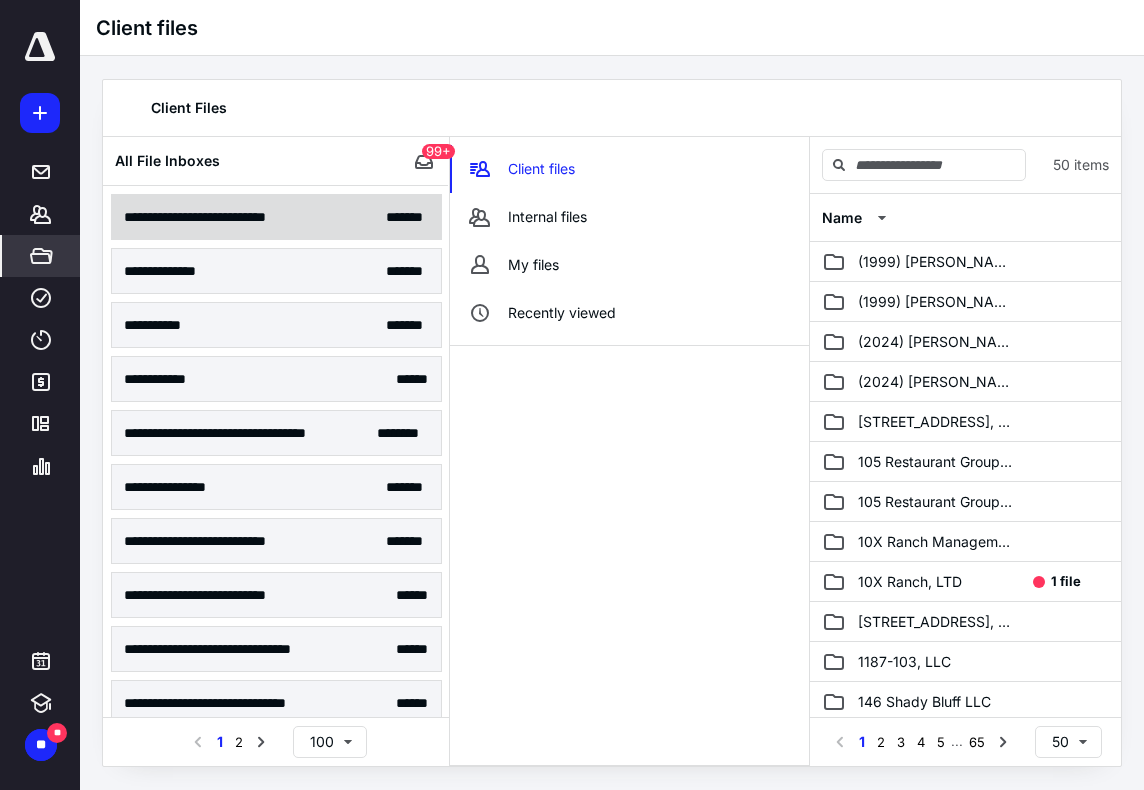 scroll, scrollTop: 1000, scrollLeft: 0, axis: vertical 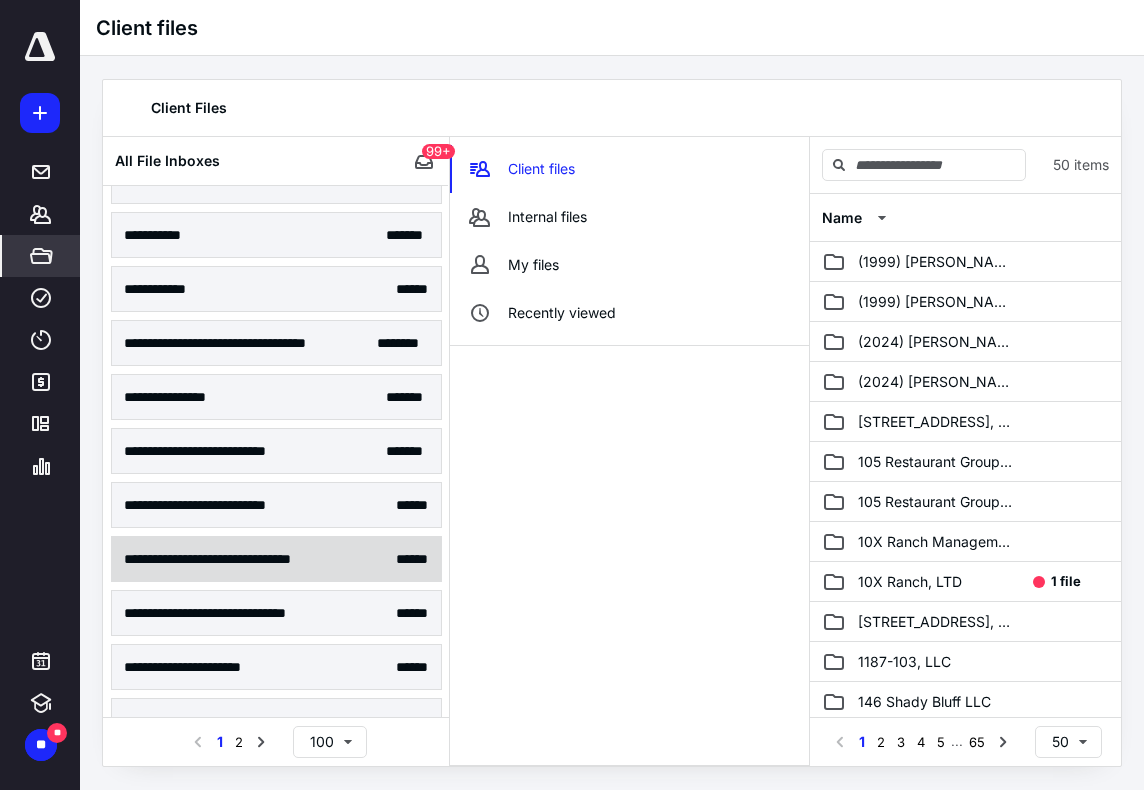 click on "**********" at bounding box center (240, 559) 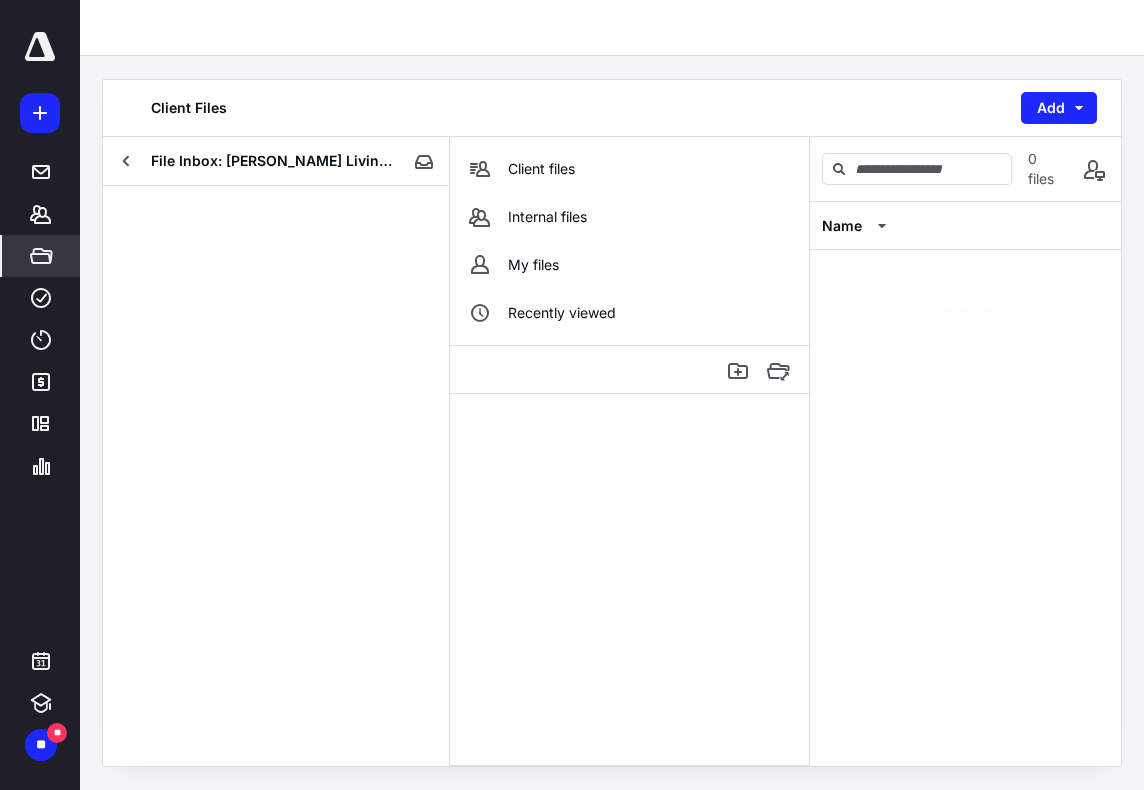 scroll, scrollTop: 0, scrollLeft: 0, axis: both 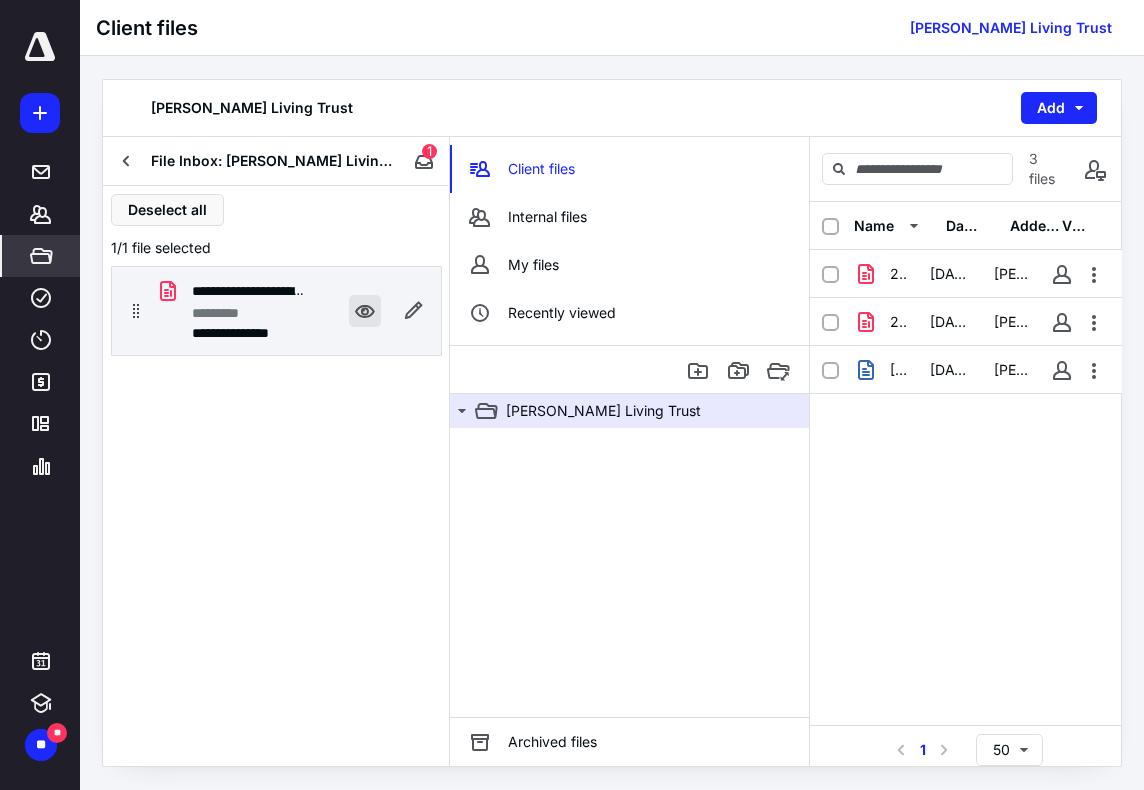 click at bounding box center [365, 311] 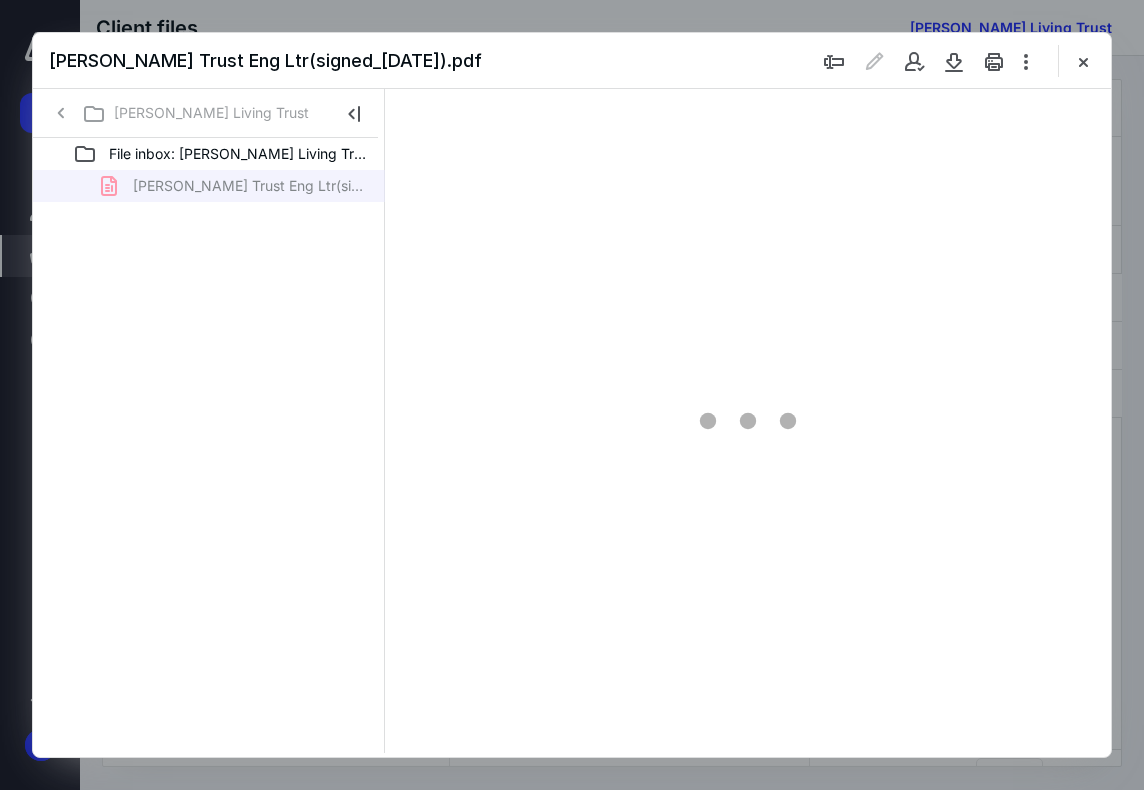 scroll, scrollTop: 0, scrollLeft: 0, axis: both 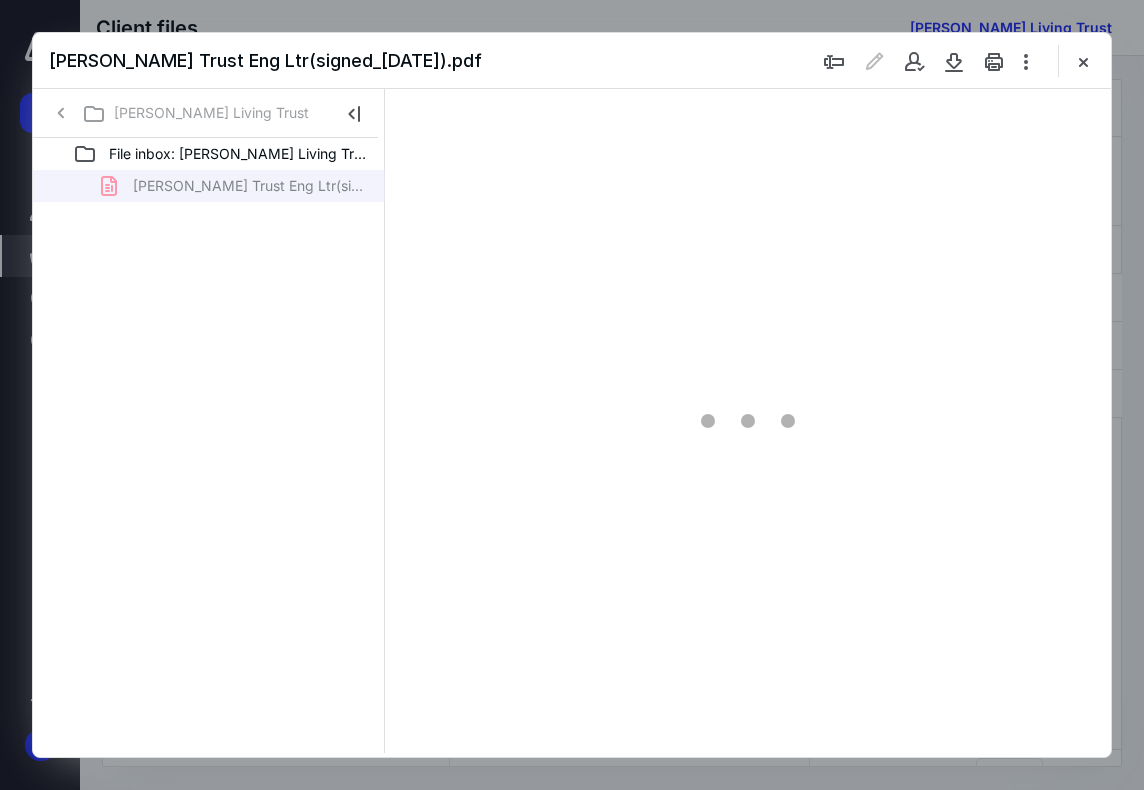 type on "71" 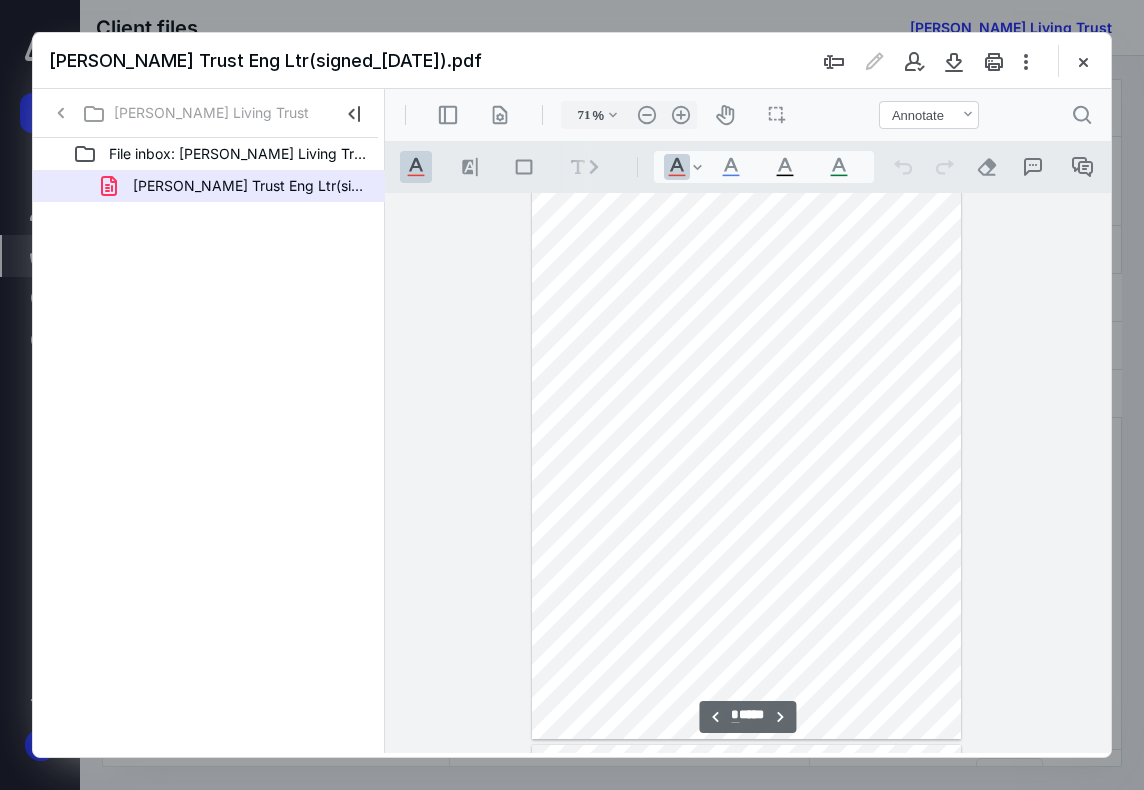 scroll, scrollTop: 5000, scrollLeft: 0, axis: vertical 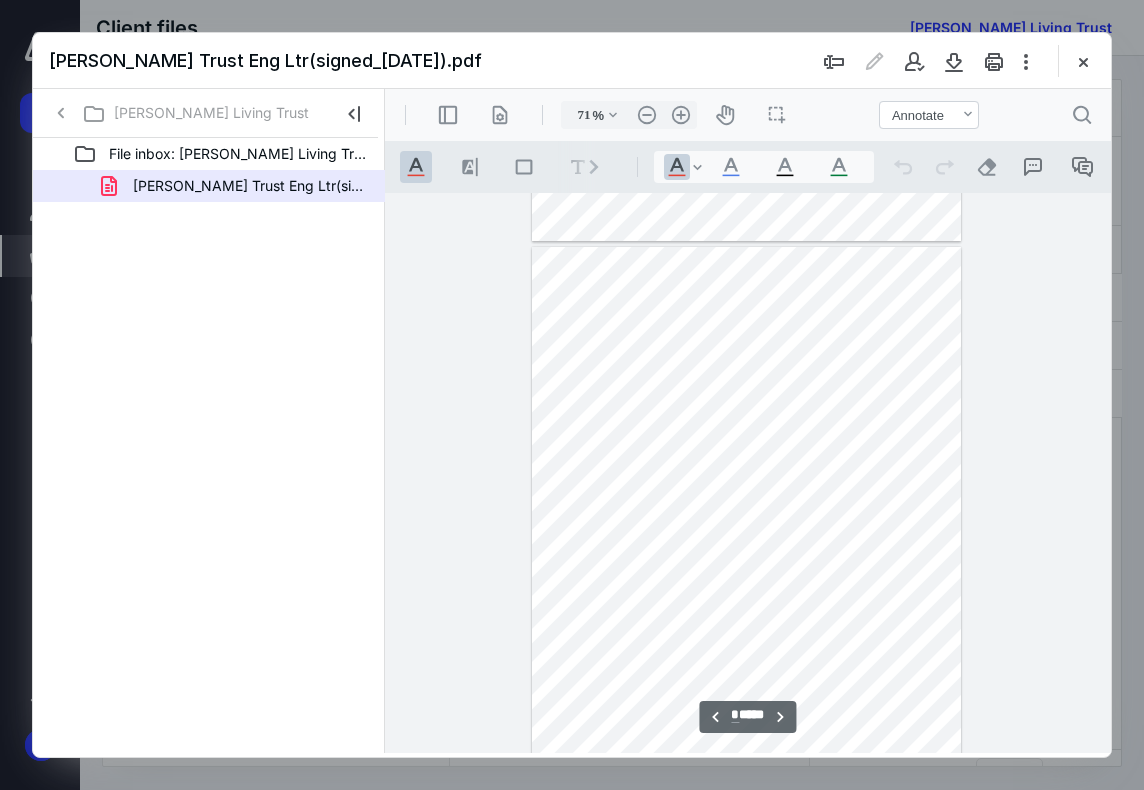 type on "*" 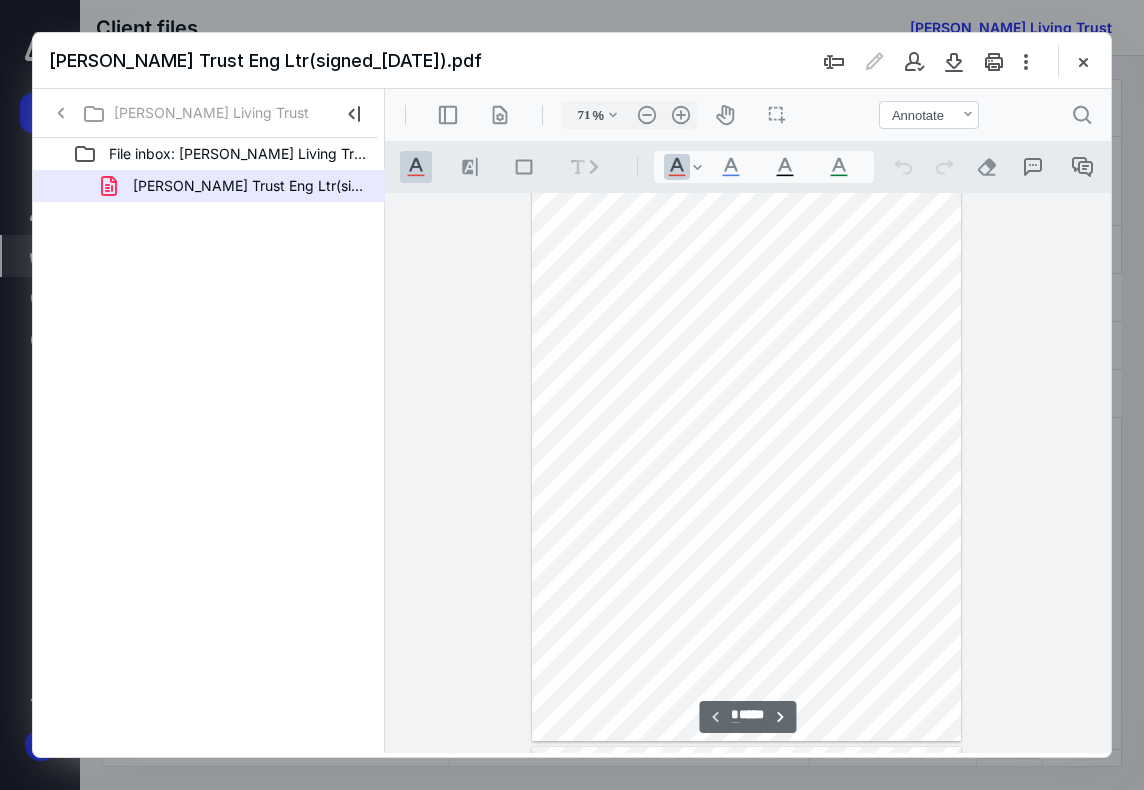 scroll, scrollTop: 0, scrollLeft: 0, axis: both 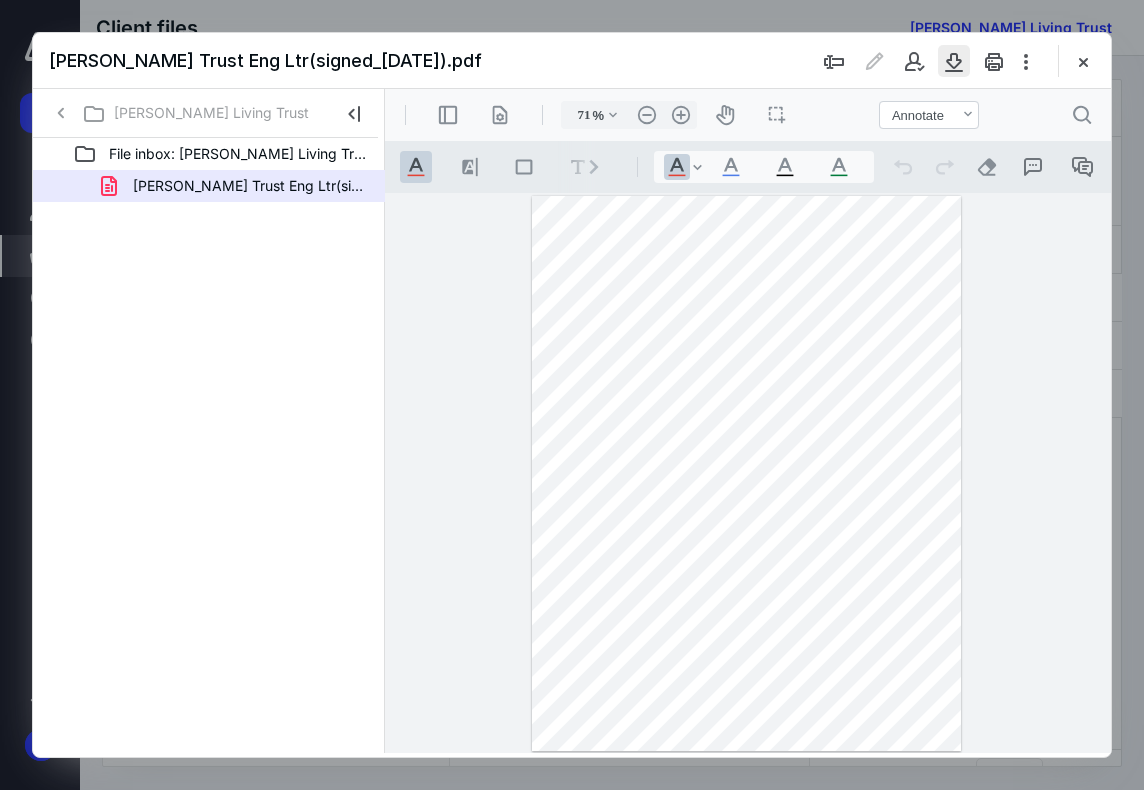 click at bounding box center (954, 61) 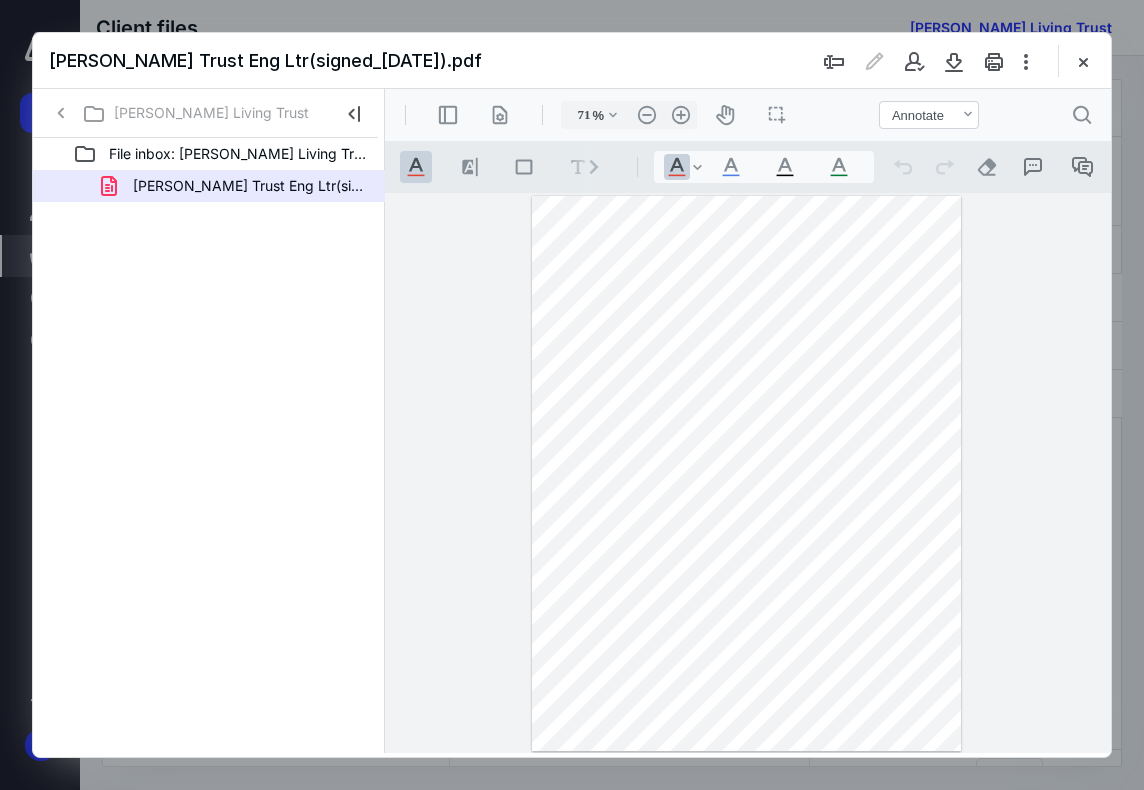 drag, startPoint x: 1091, startPoint y: 57, endPoint x: 1103, endPoint y: 65, distance: 14.422205 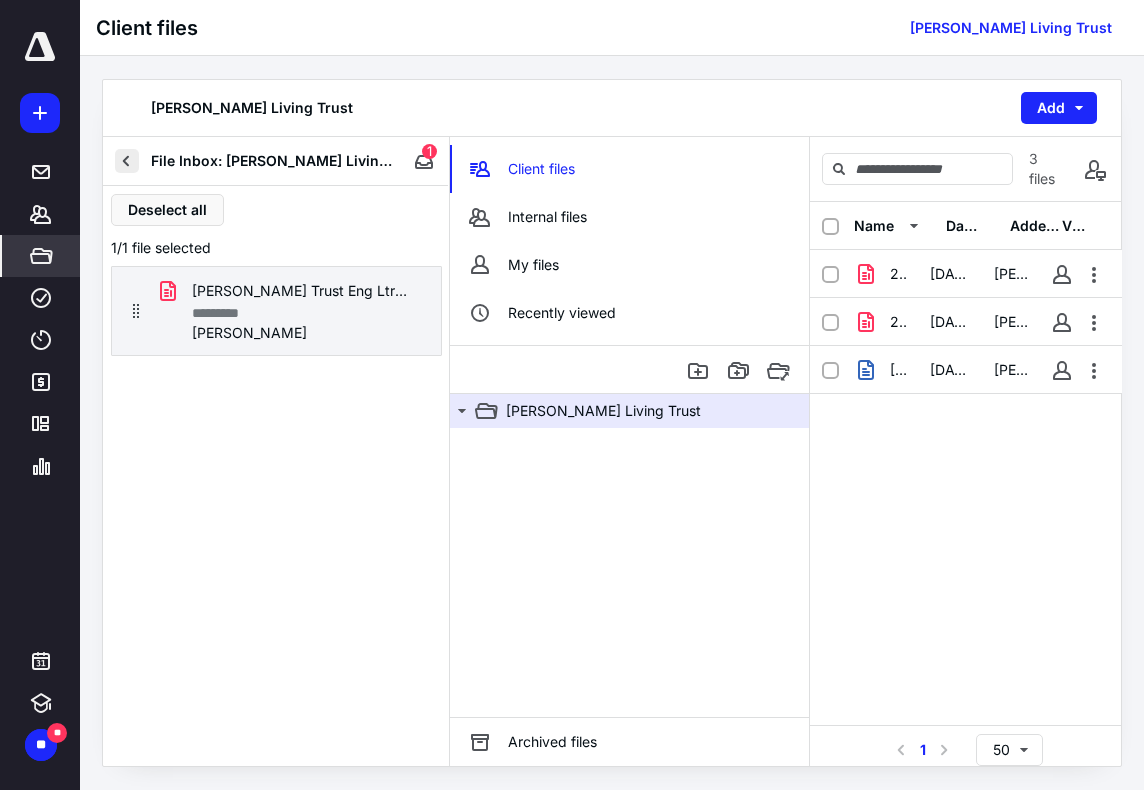 click at bounding box center [127, 161] 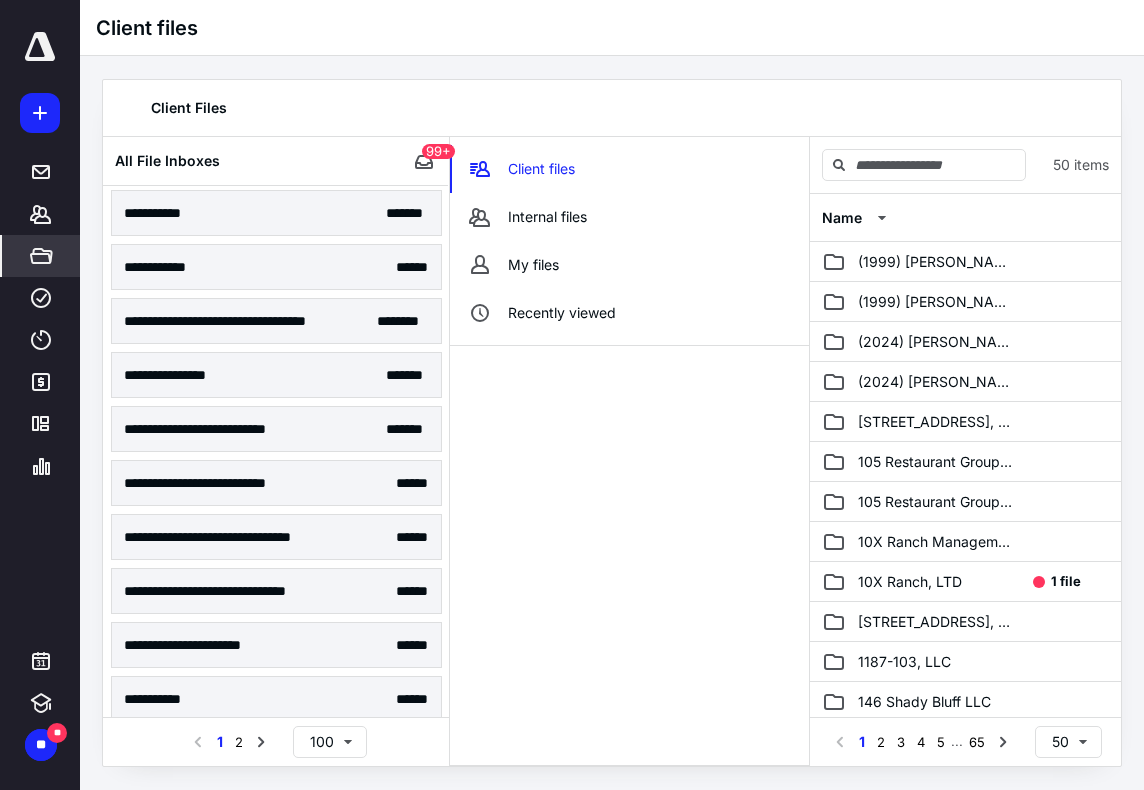 scroll, scrollTop: 1200, scrollLeft: 0, axis: vertical 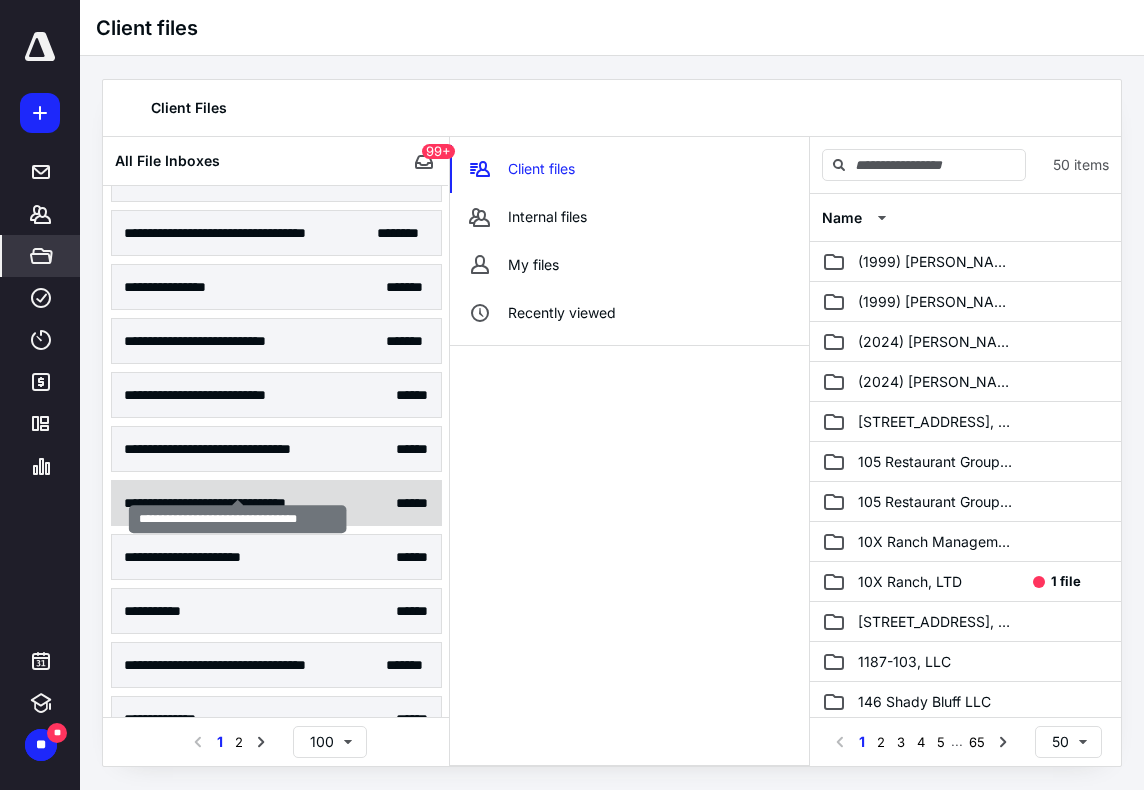 click on "**********" at bounding box center [238, 503] 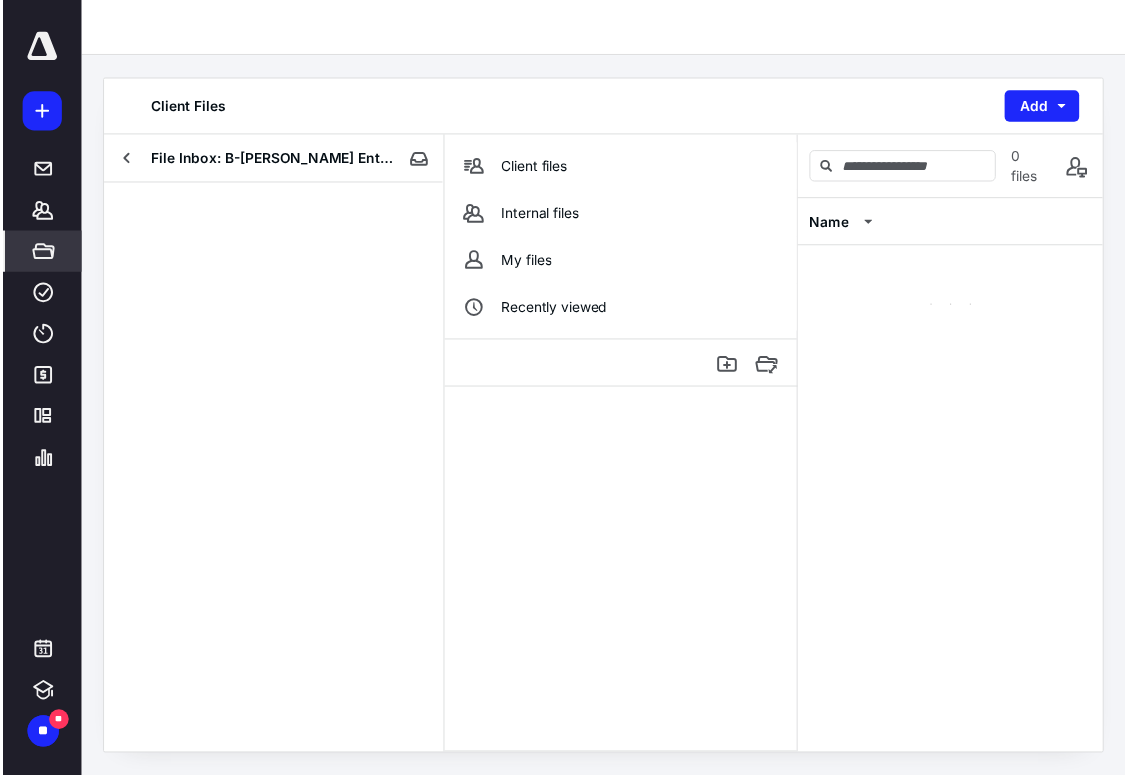 scroll, scrollTop: 0, scrollLeft: 0, axis: both 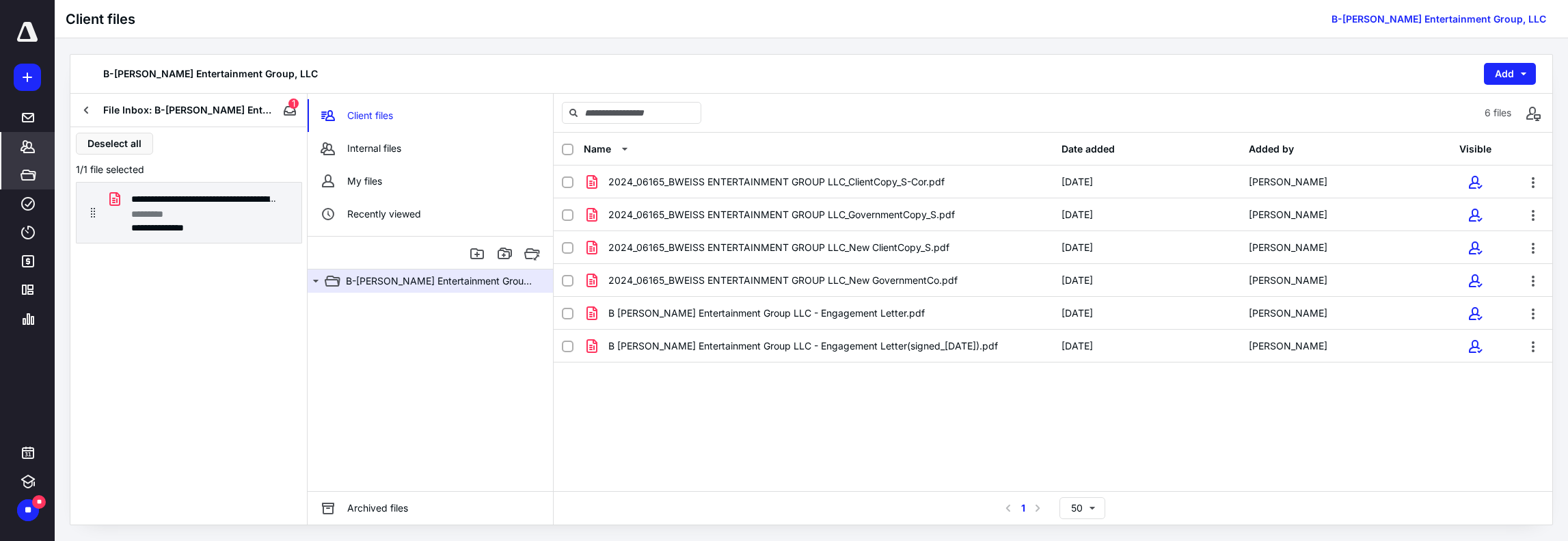 click 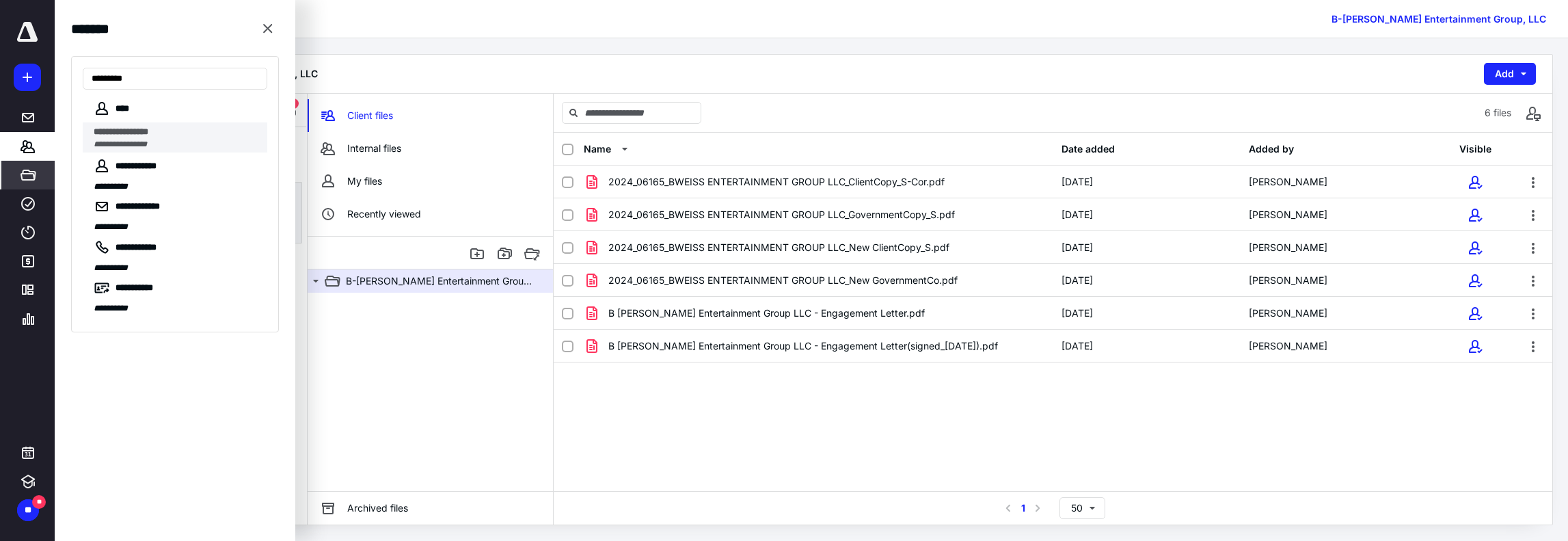 type on "*********" 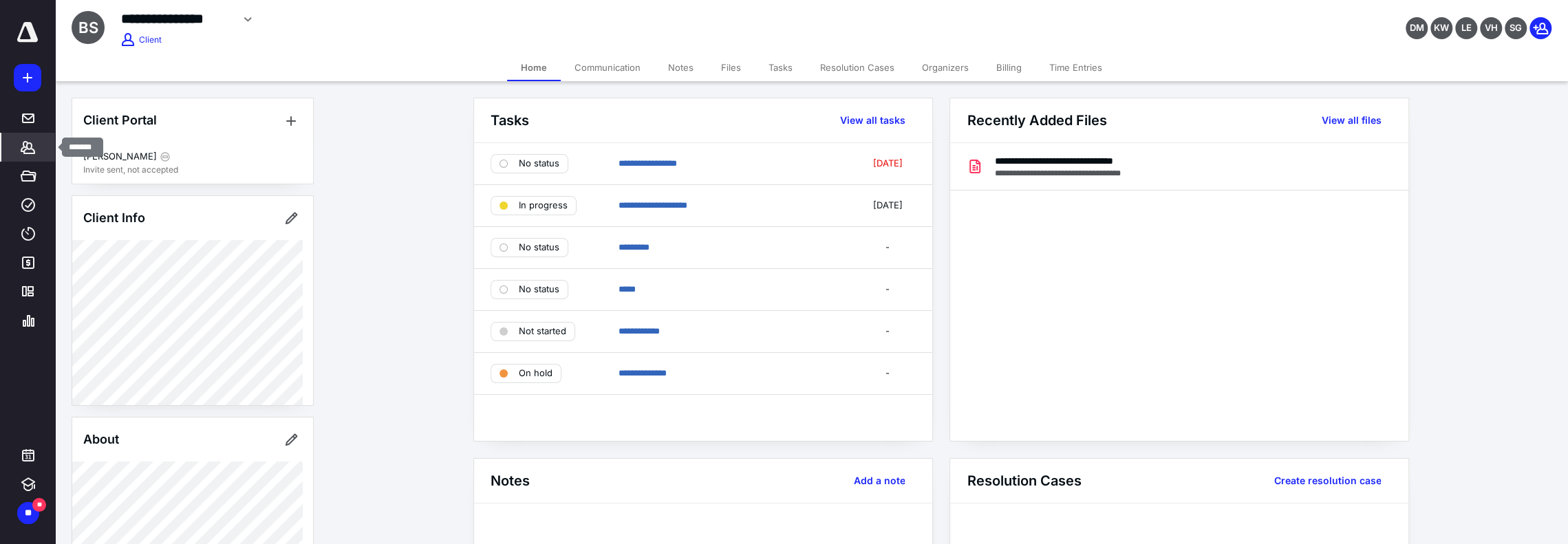 click 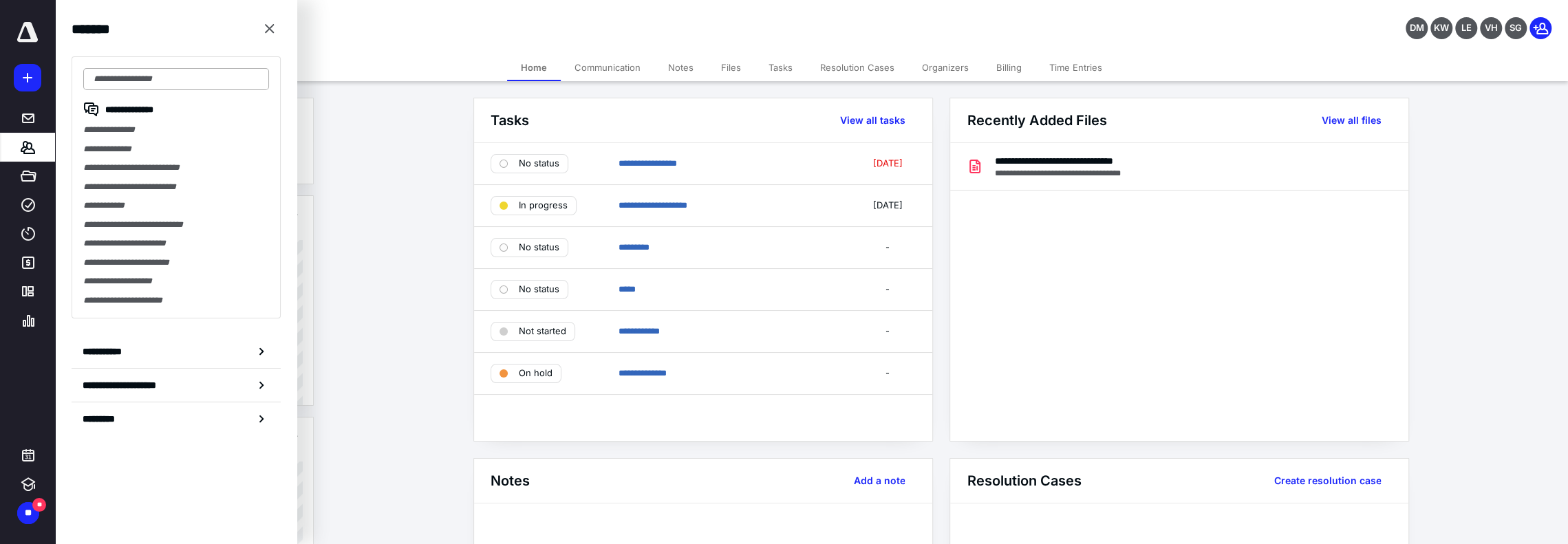 click at bounding box center (176, 79) 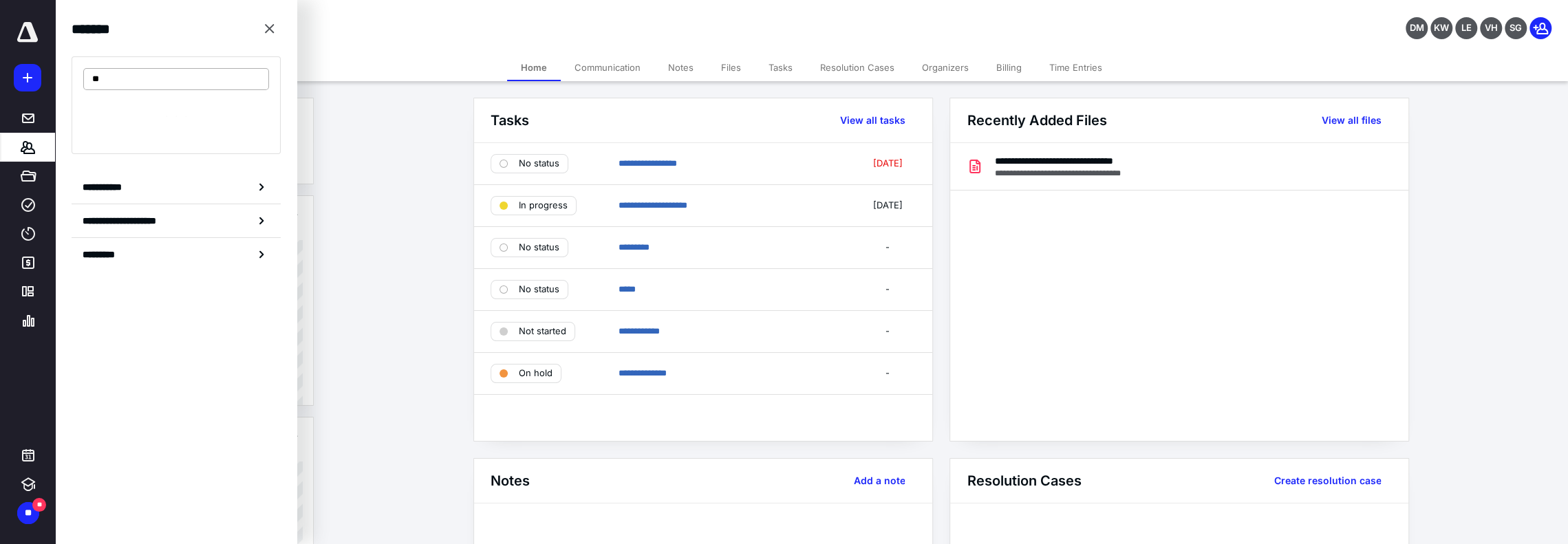 type on "*" 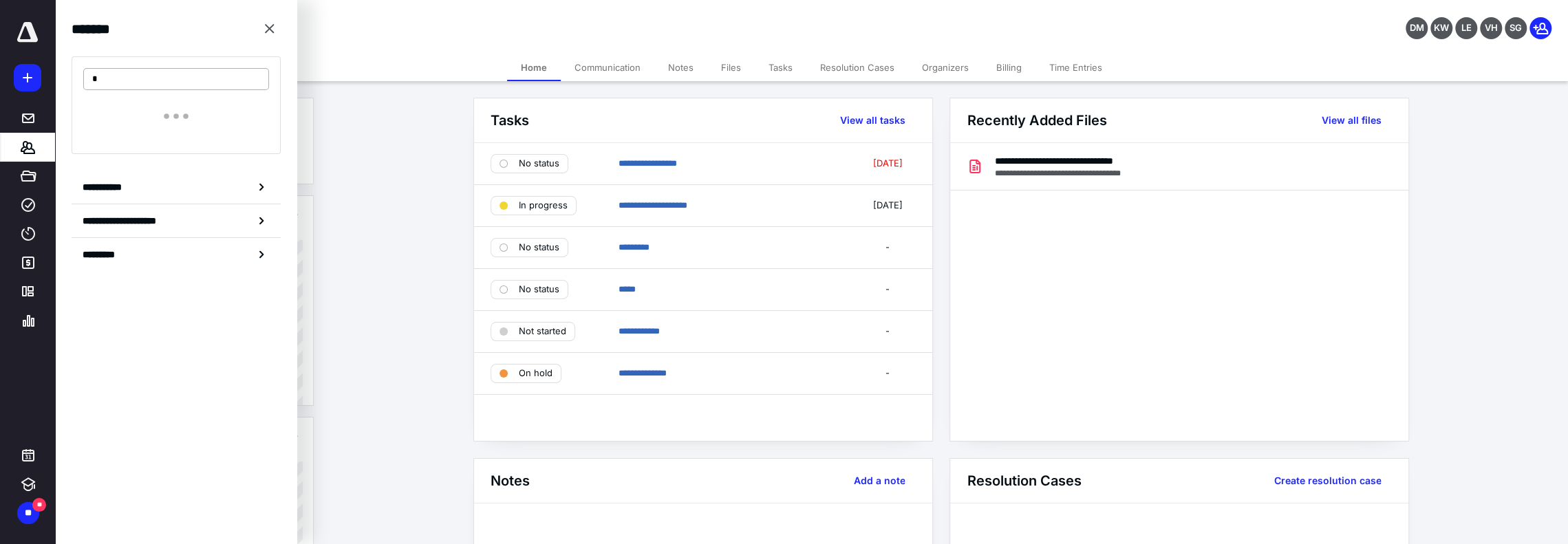type 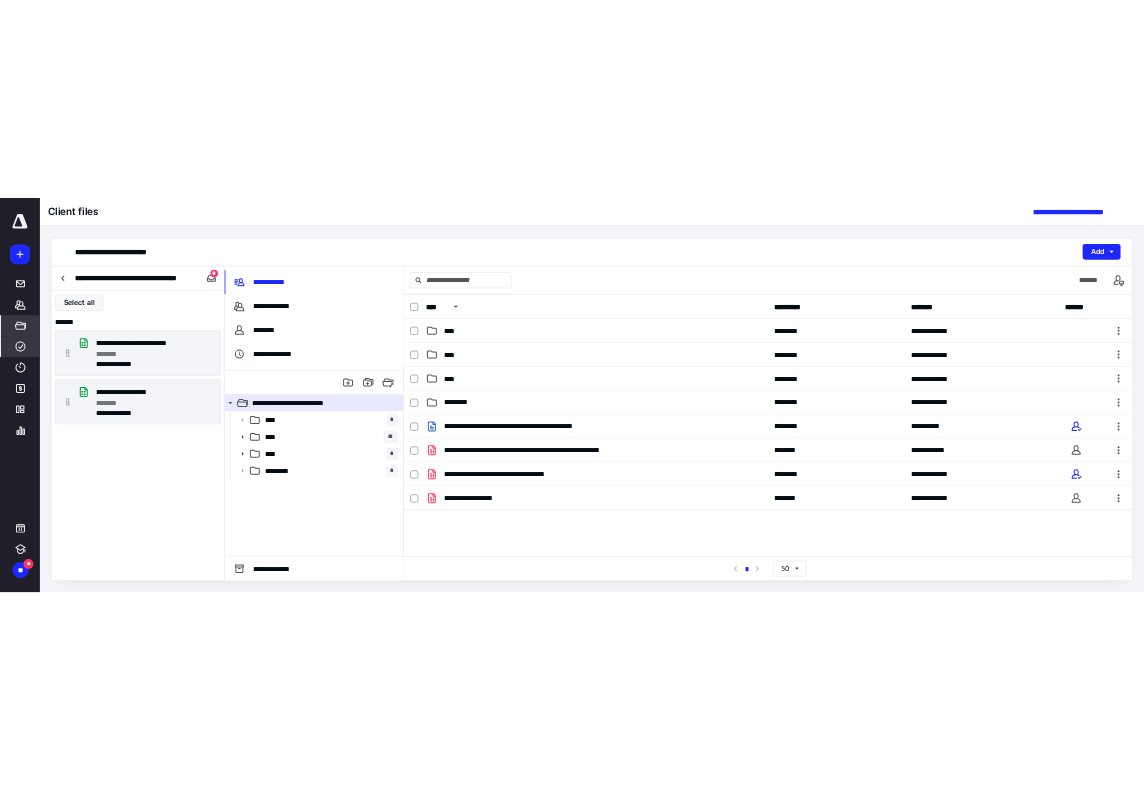 scroll, scrollTop: 0, scrollLeft: 0, axis: both 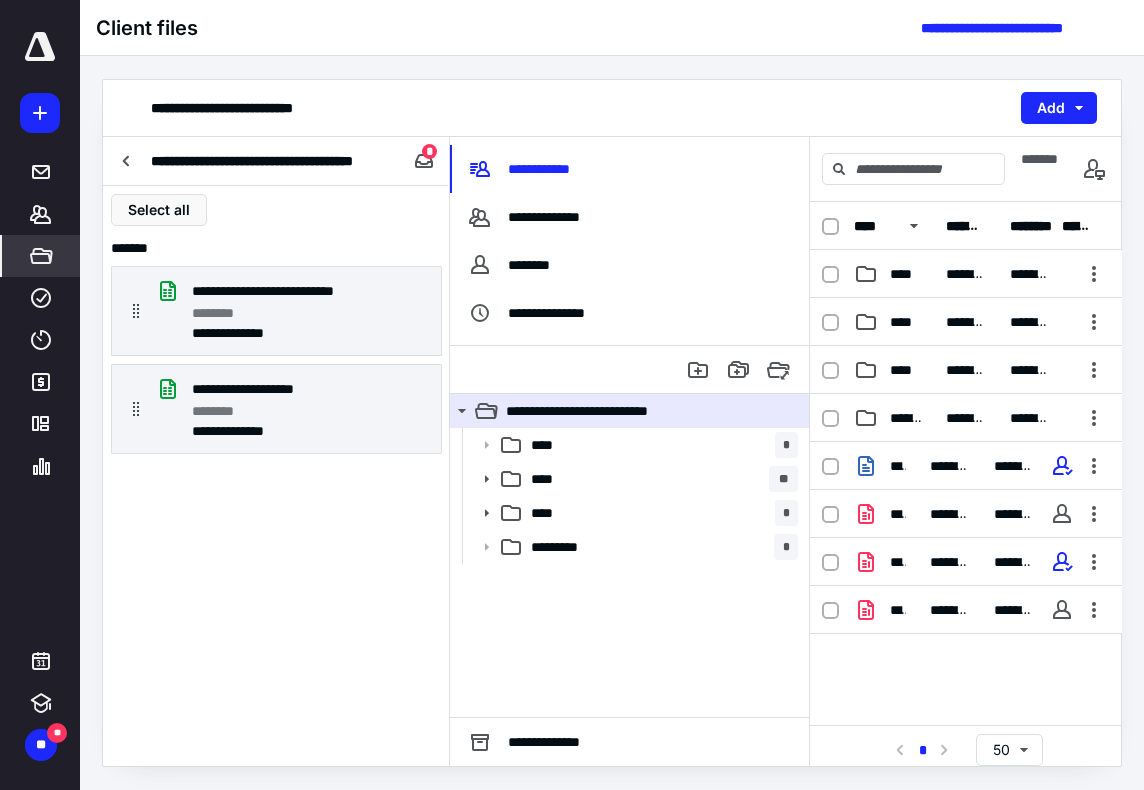 click at bounding box center (127, 161) 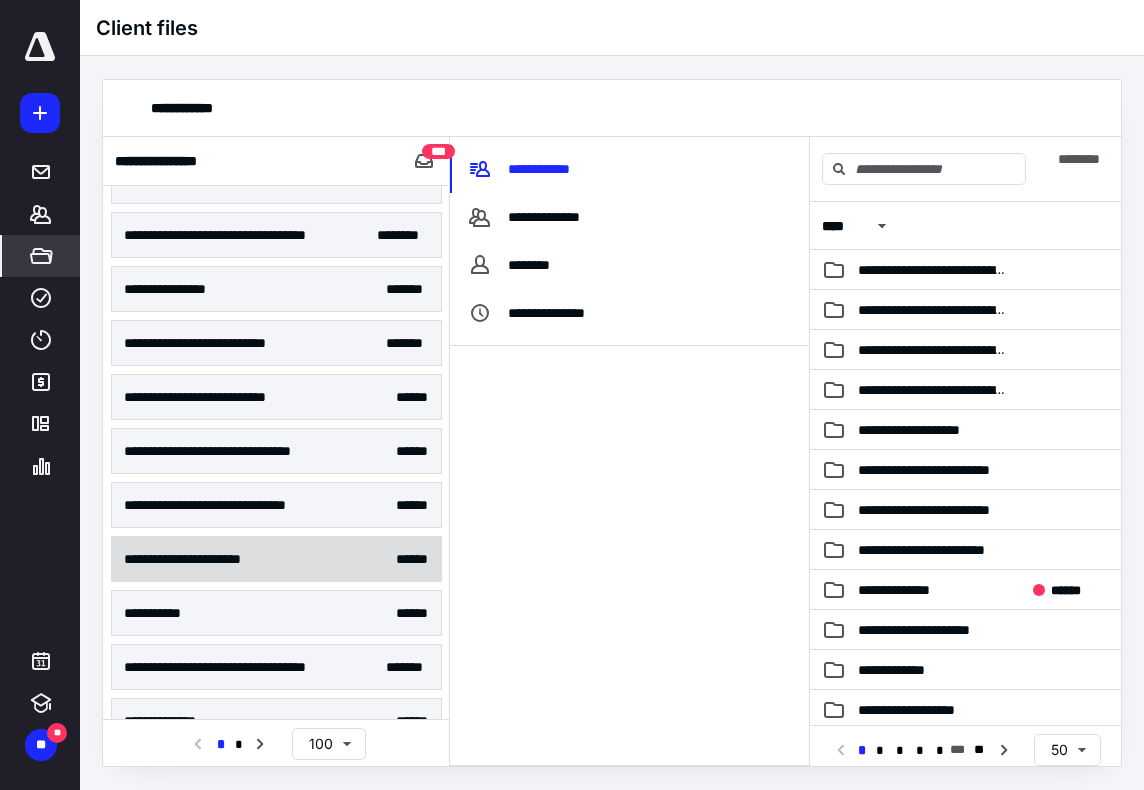 scroll, scrollTop: 1200, scrollLeft: 0, axis: vertical 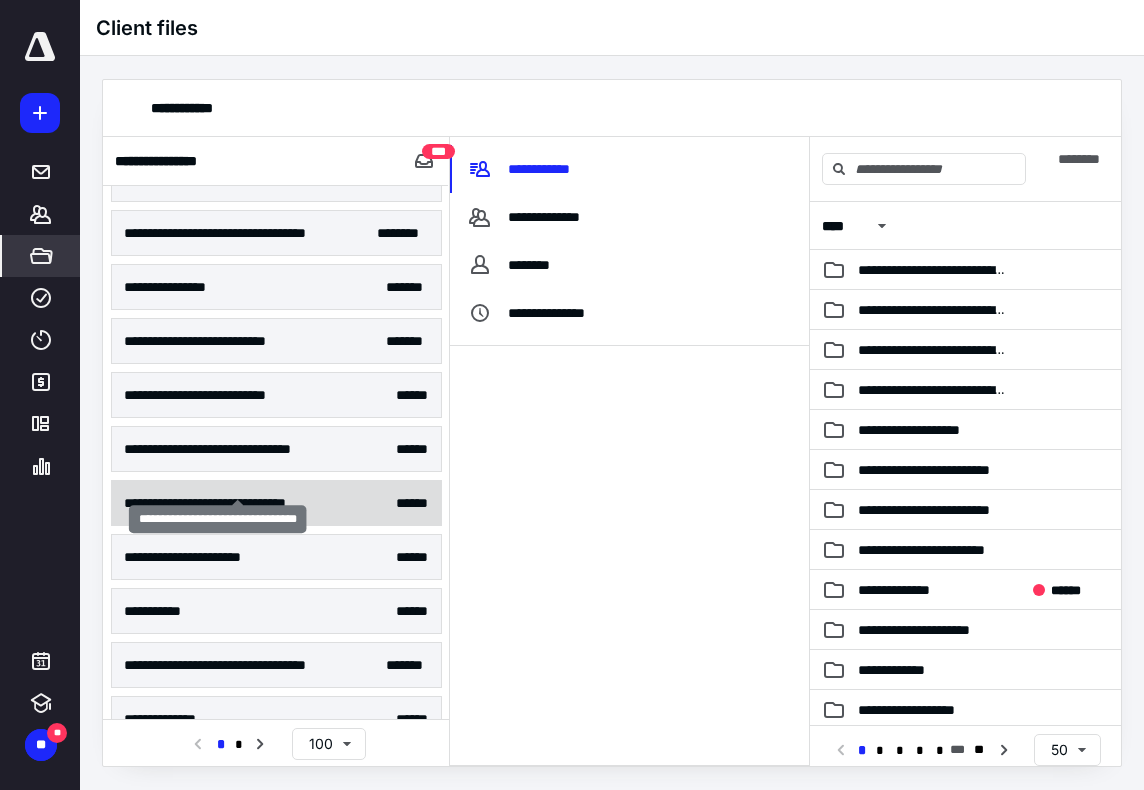 click on "**********" at bounding box center (238, 503) 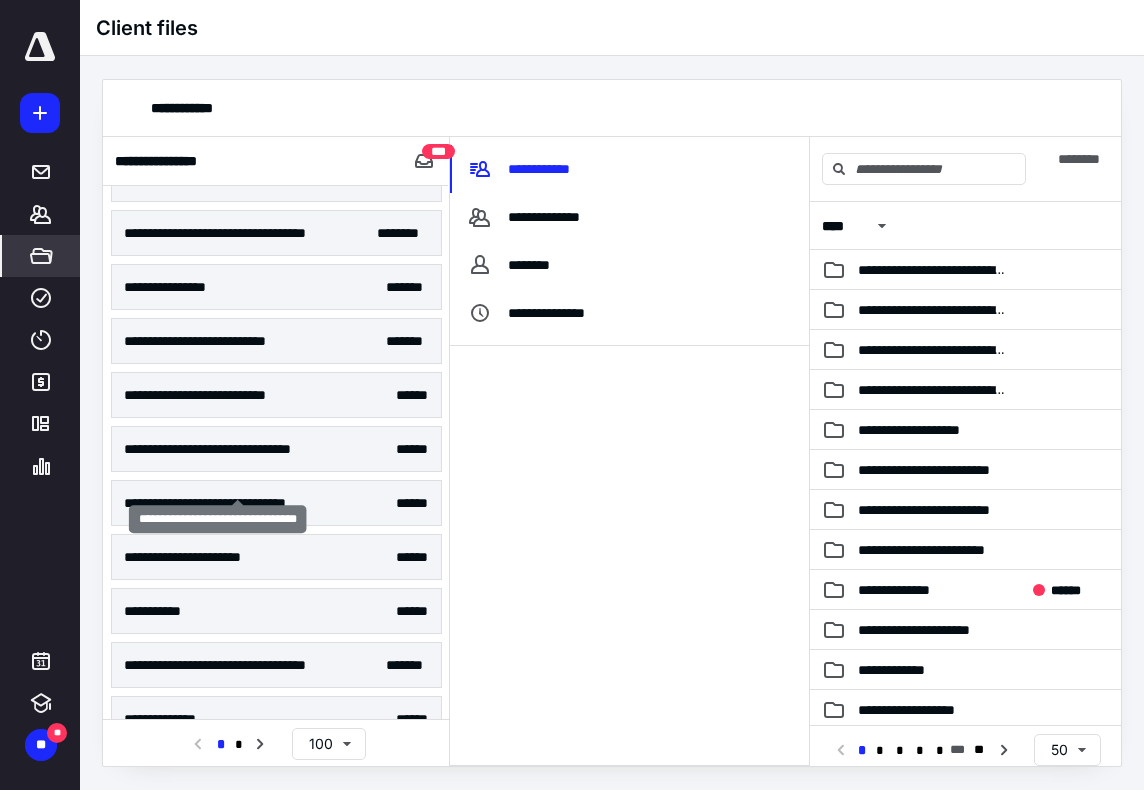 scroll, scrollTop: 0, scrollLeft: 0, axis: both 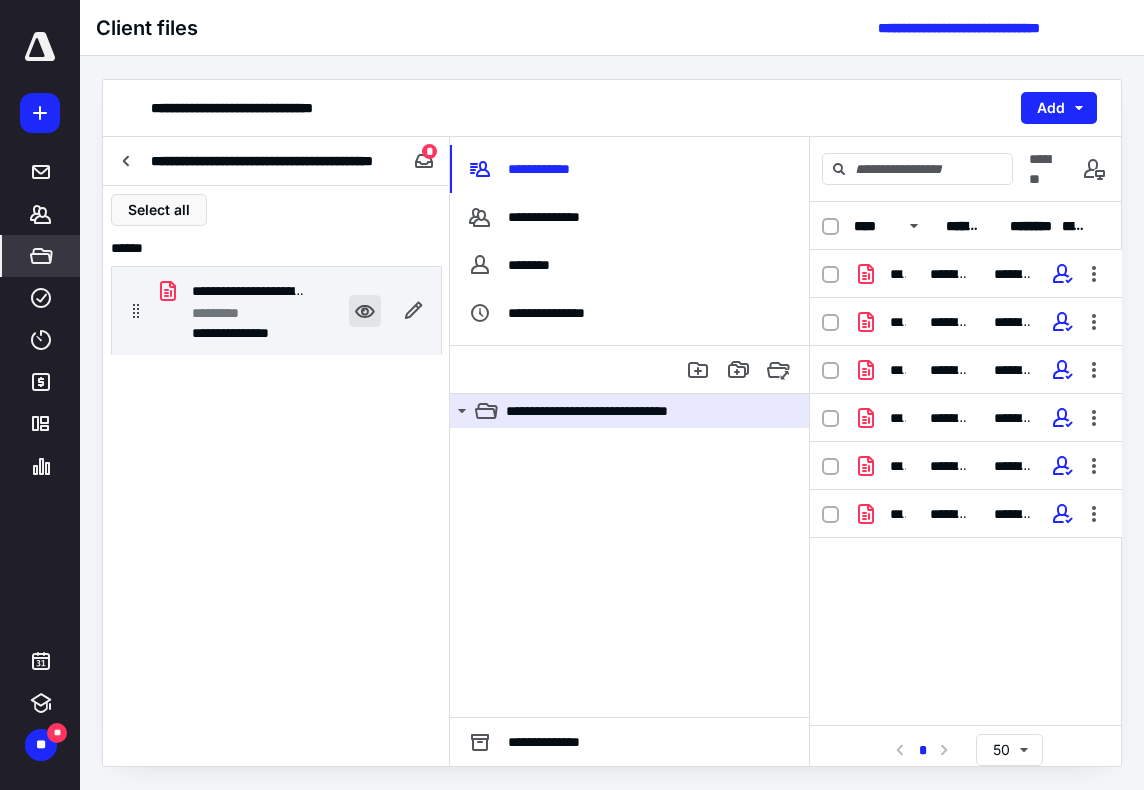 click at bounding box center (365, 311) 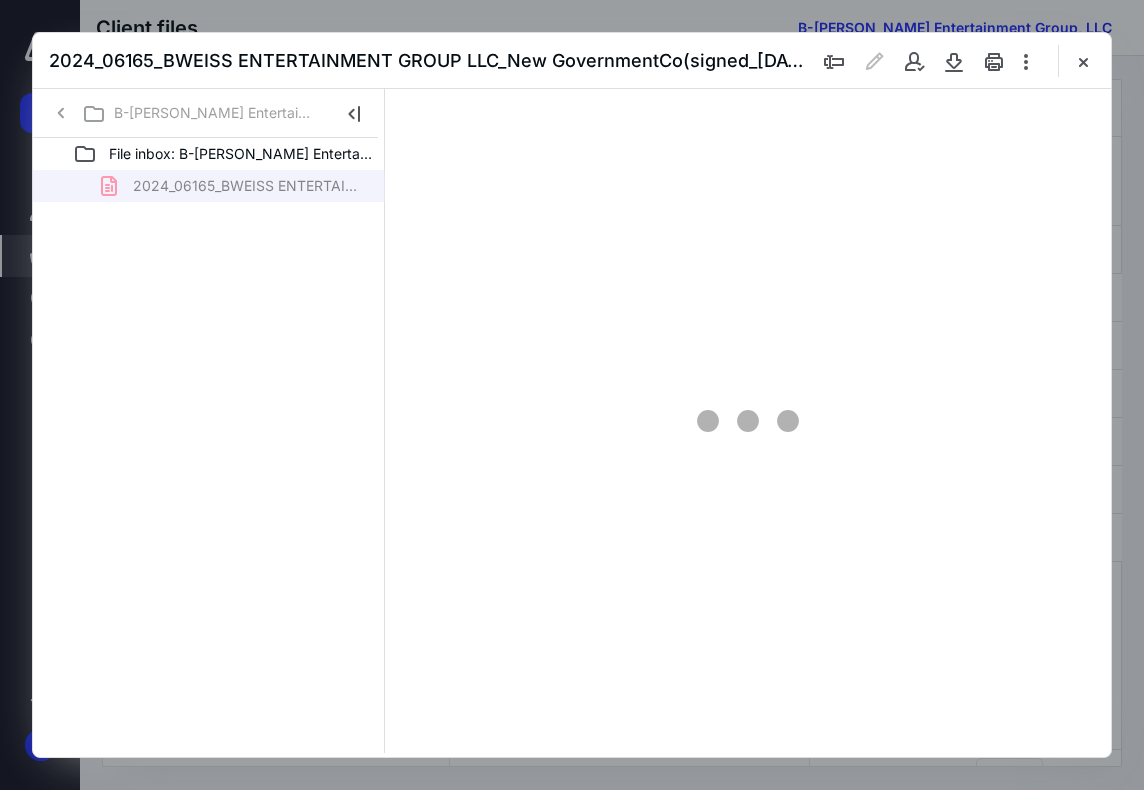 scroll, scrollTop: 0, scrollLeft: 0, axis: both 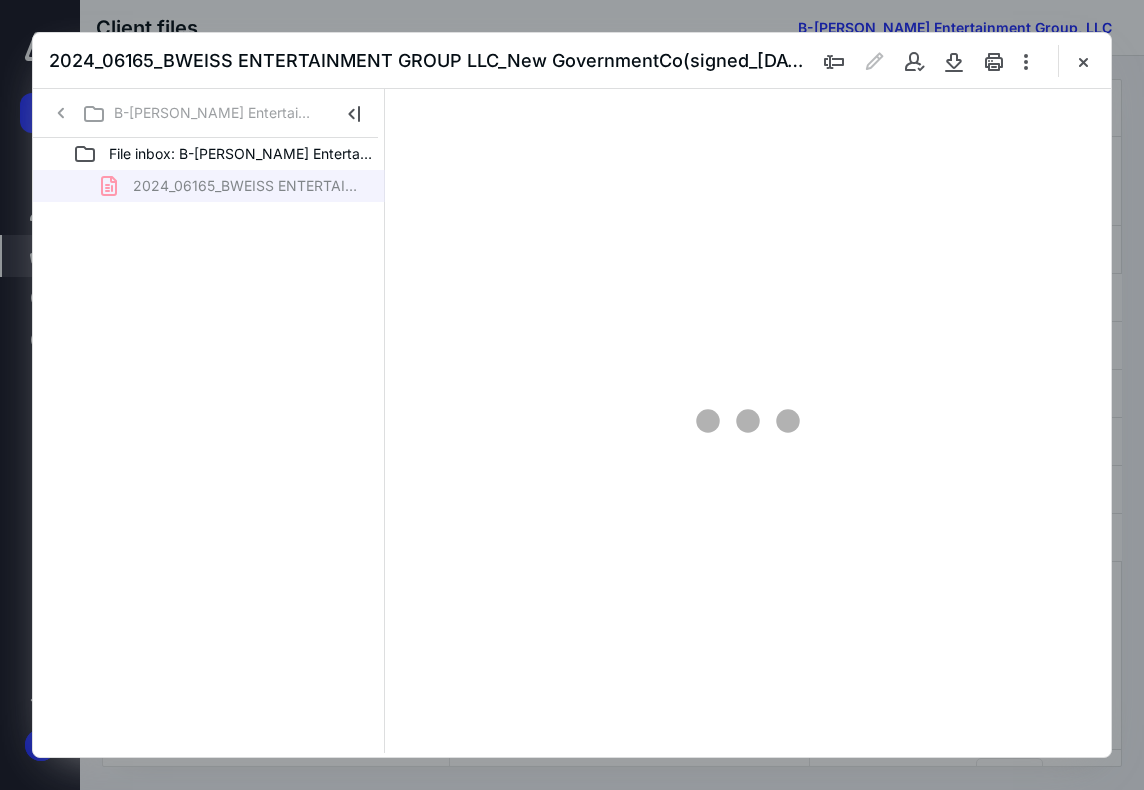 type on "71" 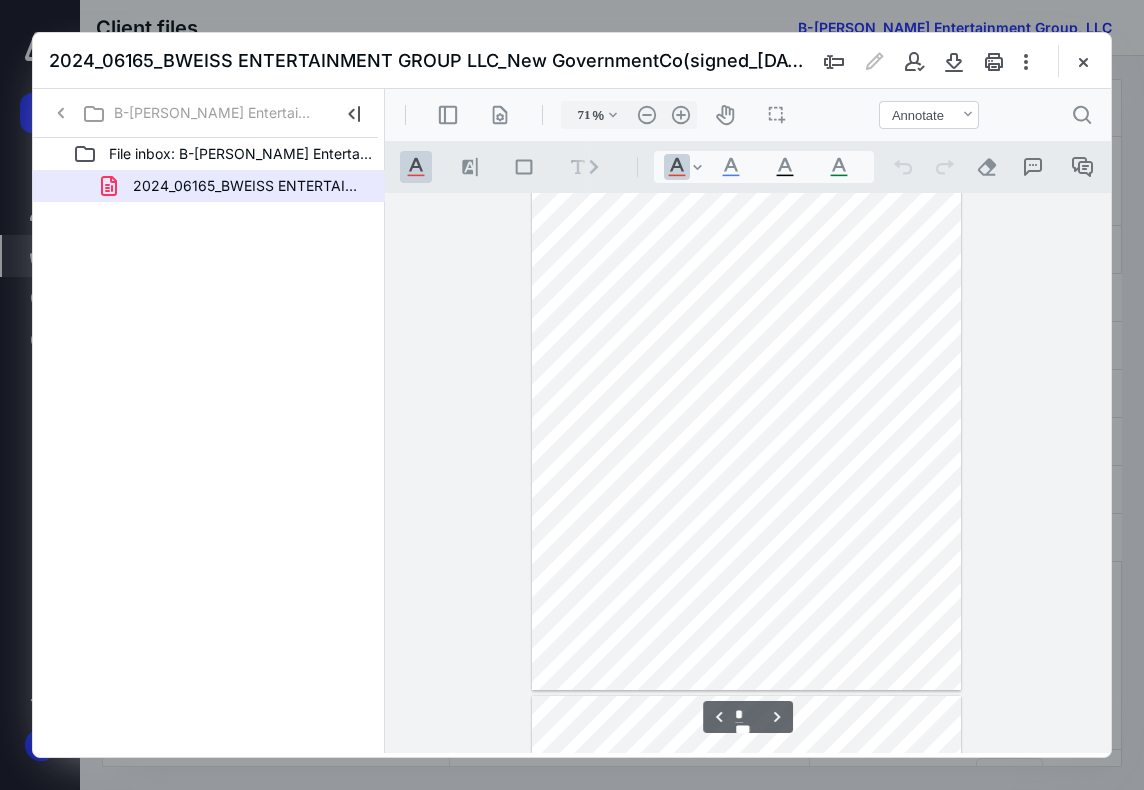 scroll, scrollTop: 1544, scrollLeft: 0, axis: vertical 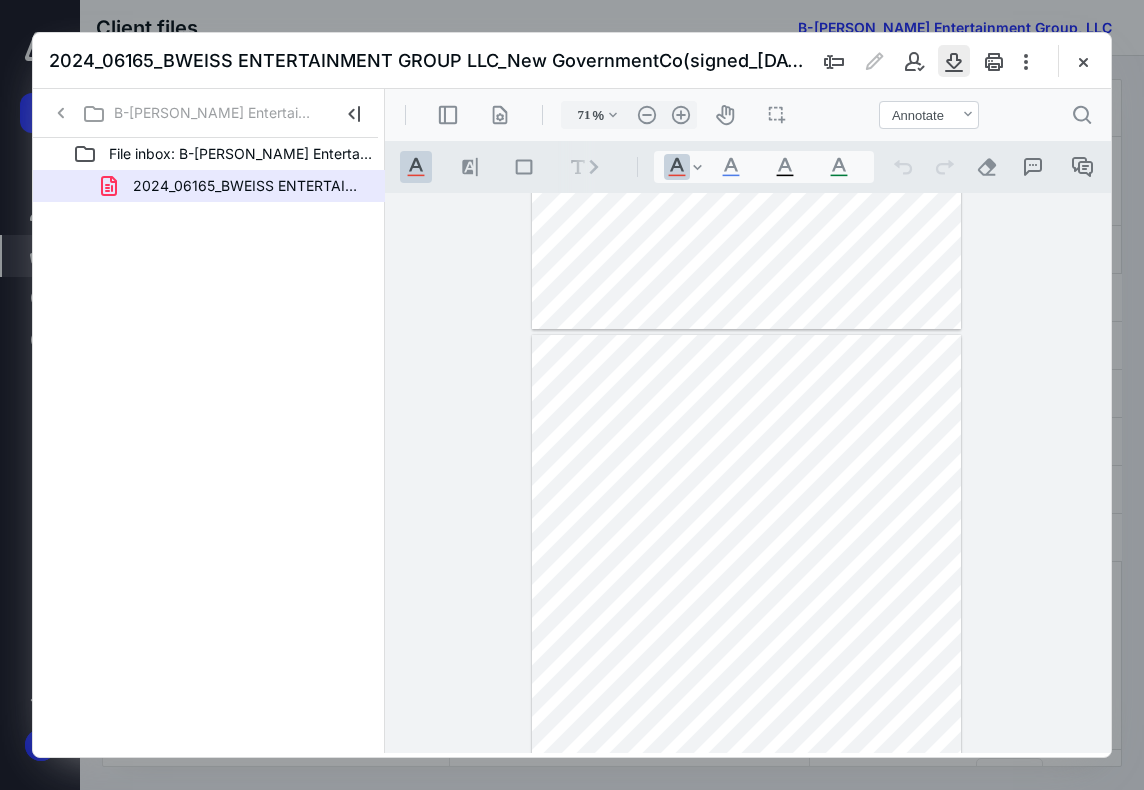 click at bounding box center (954, 61) 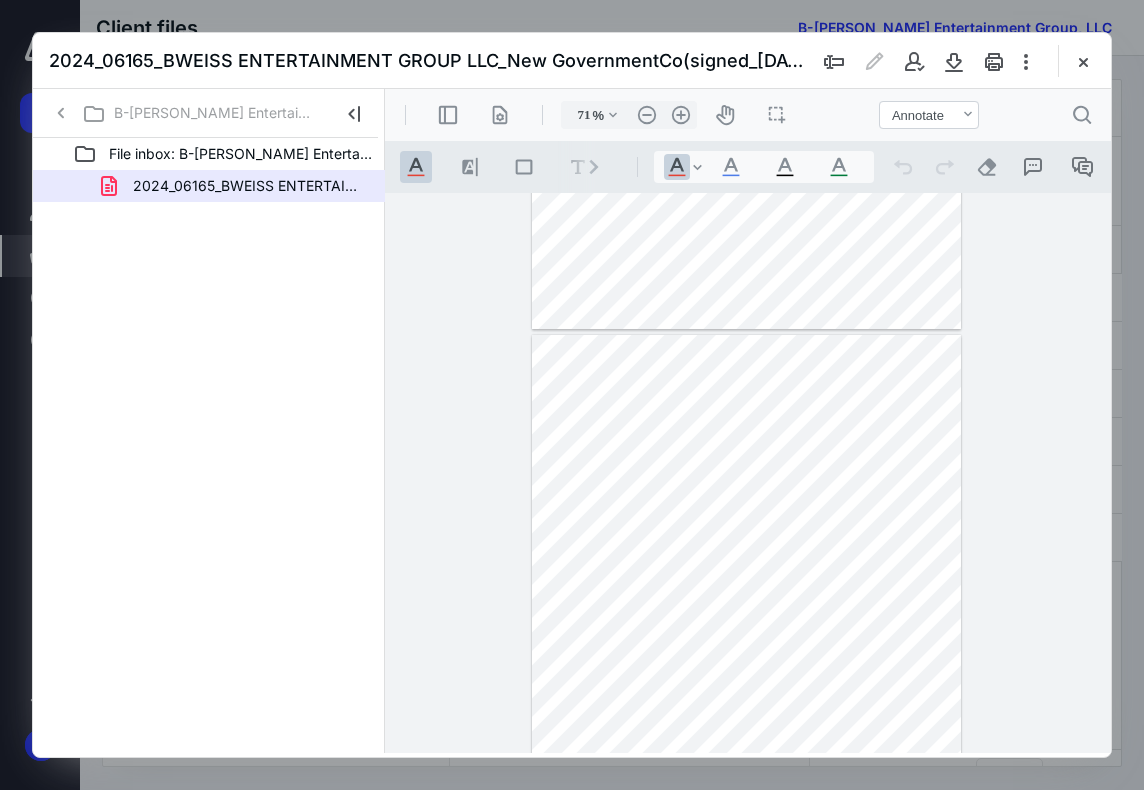 type on "*" 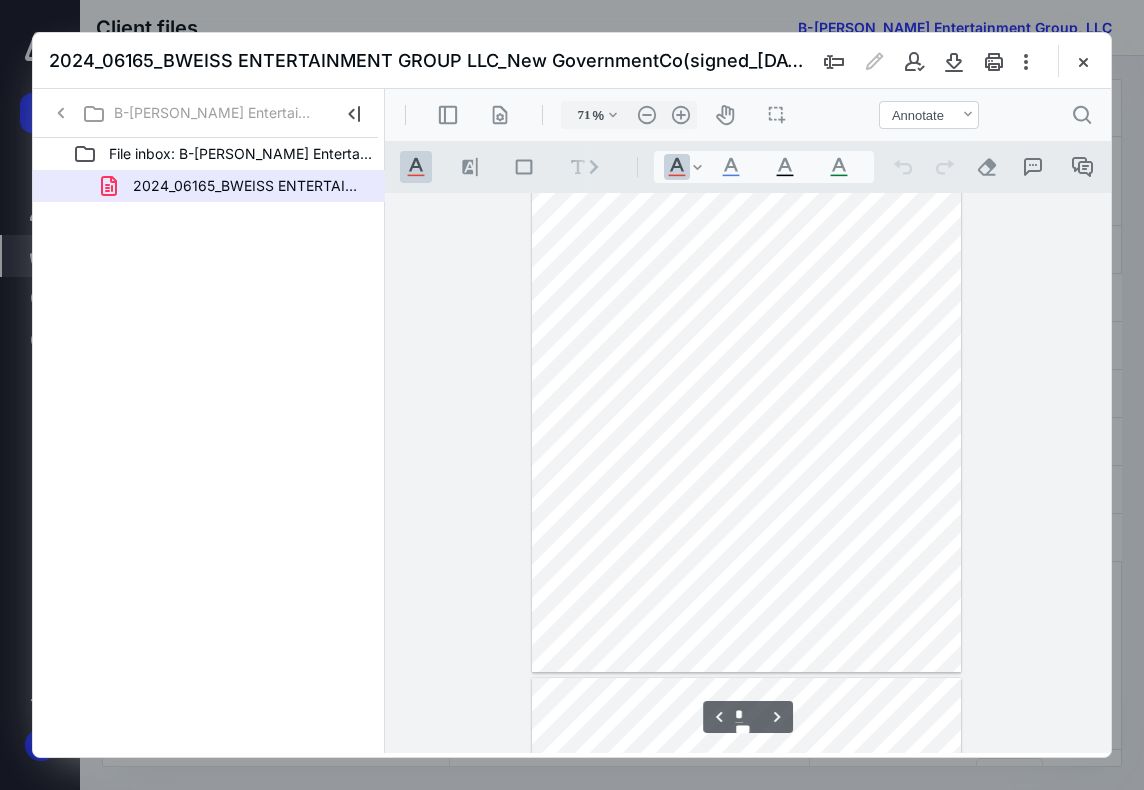 scroll, scrollTop: 1144, scrollLeft: 0, axis: vertical 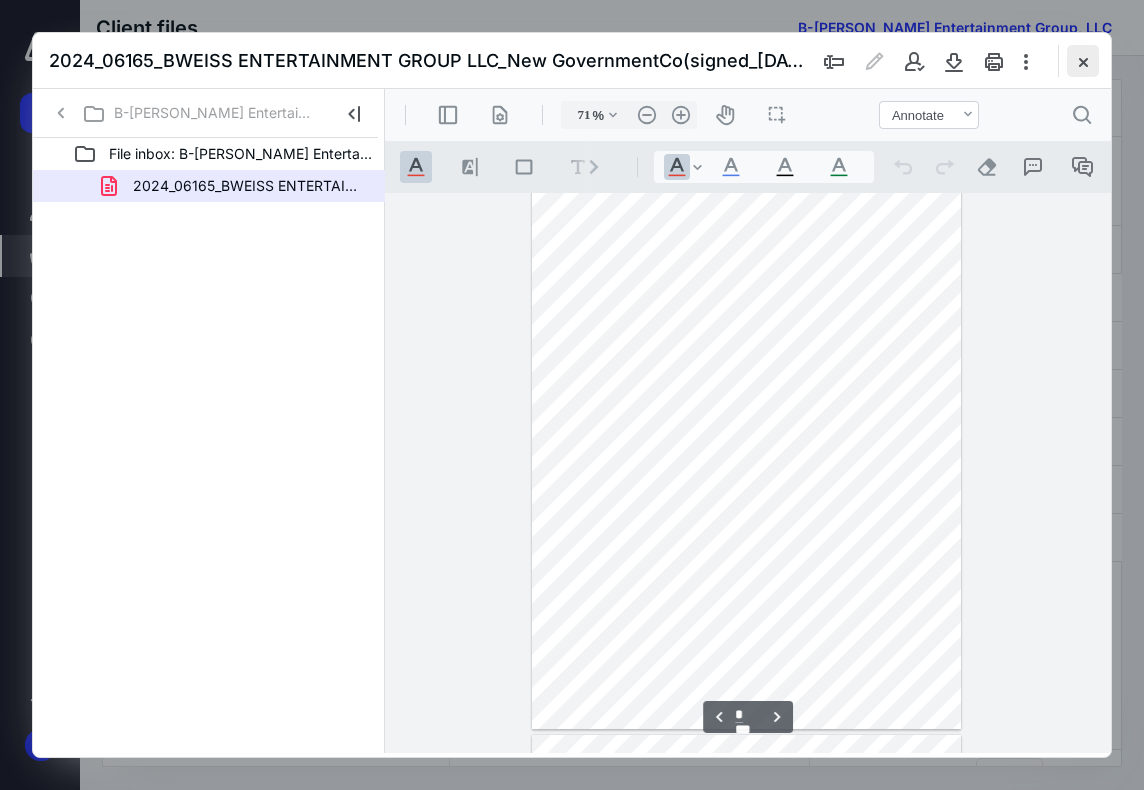 click at bounding box center [1083, 61] 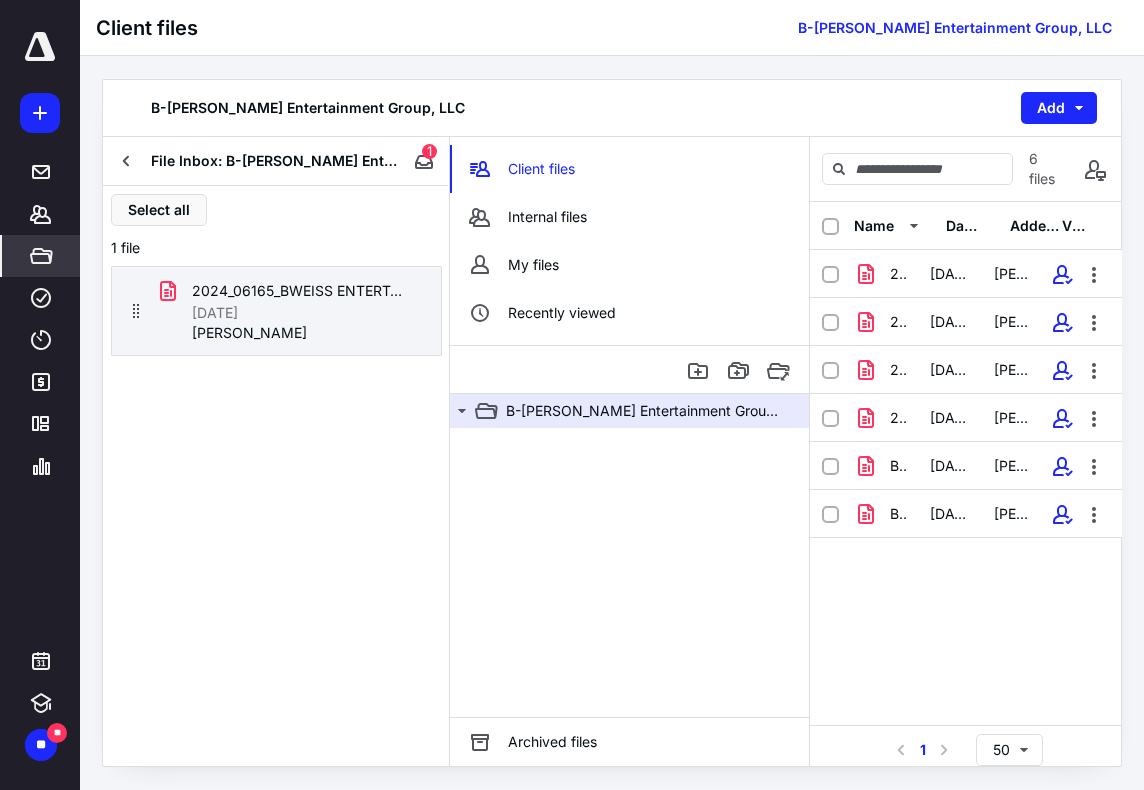 click on "File Inbox: B-Weiss Entertainment Group, LLC" at bounding box center [251, 161] 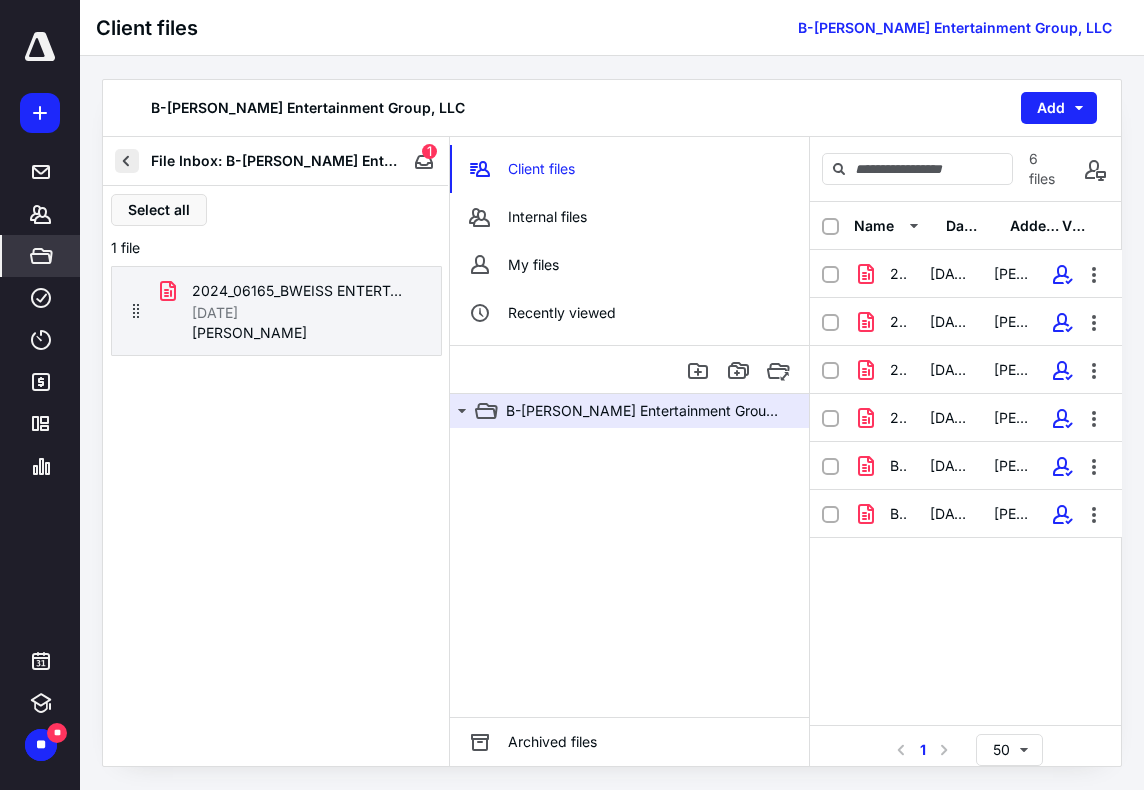click at bounding box center (127, 161) 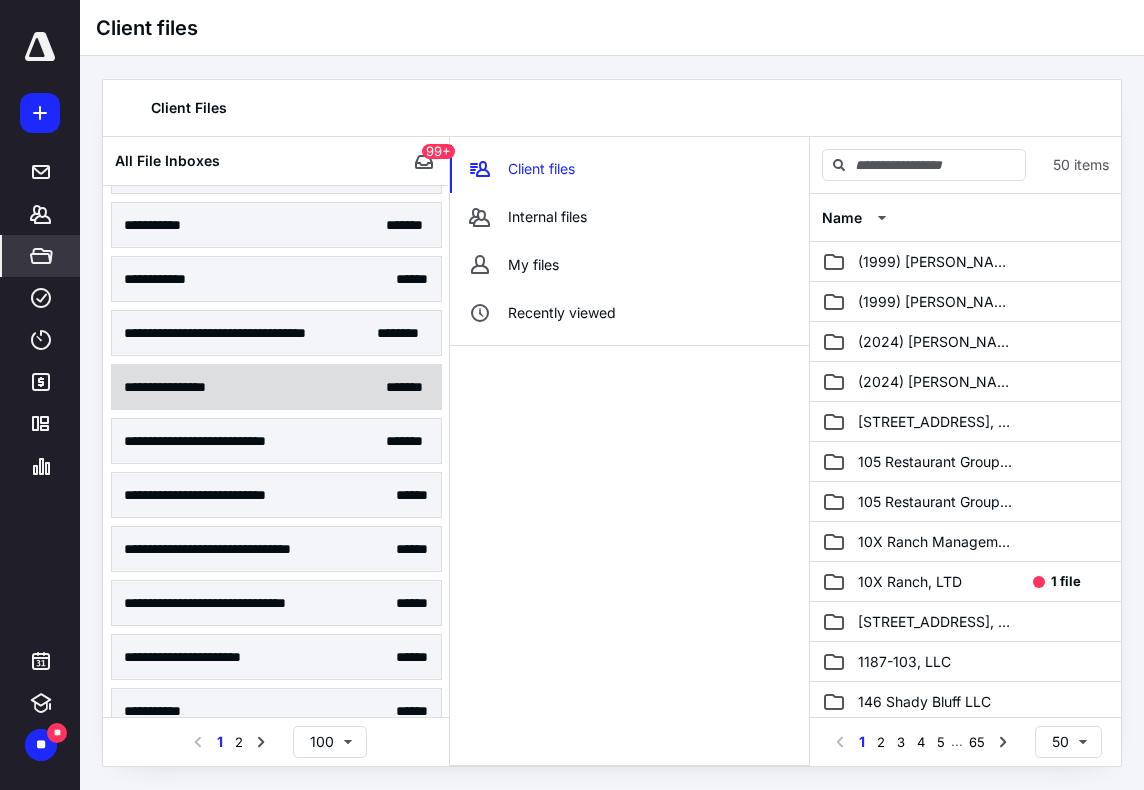 scroll, scrollTop: 1200, scrollLeft: 0, axis: vertical 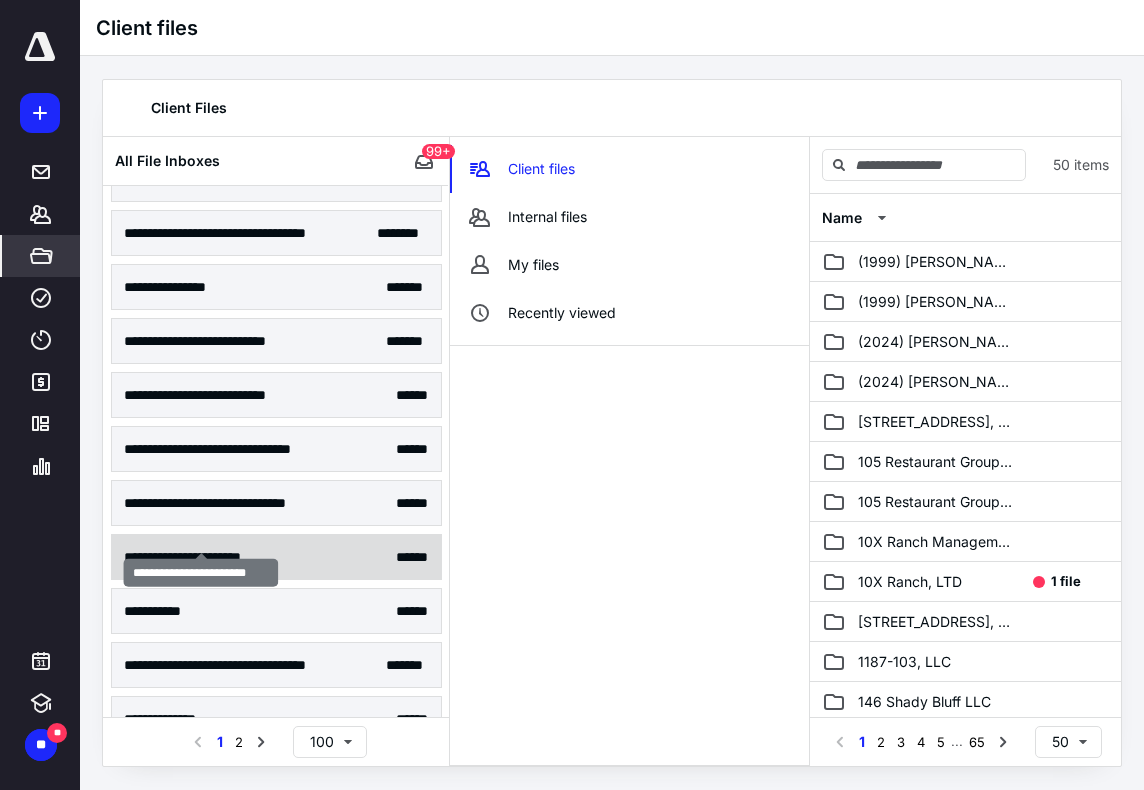 click on "**********" at bounding box center [201, 557] 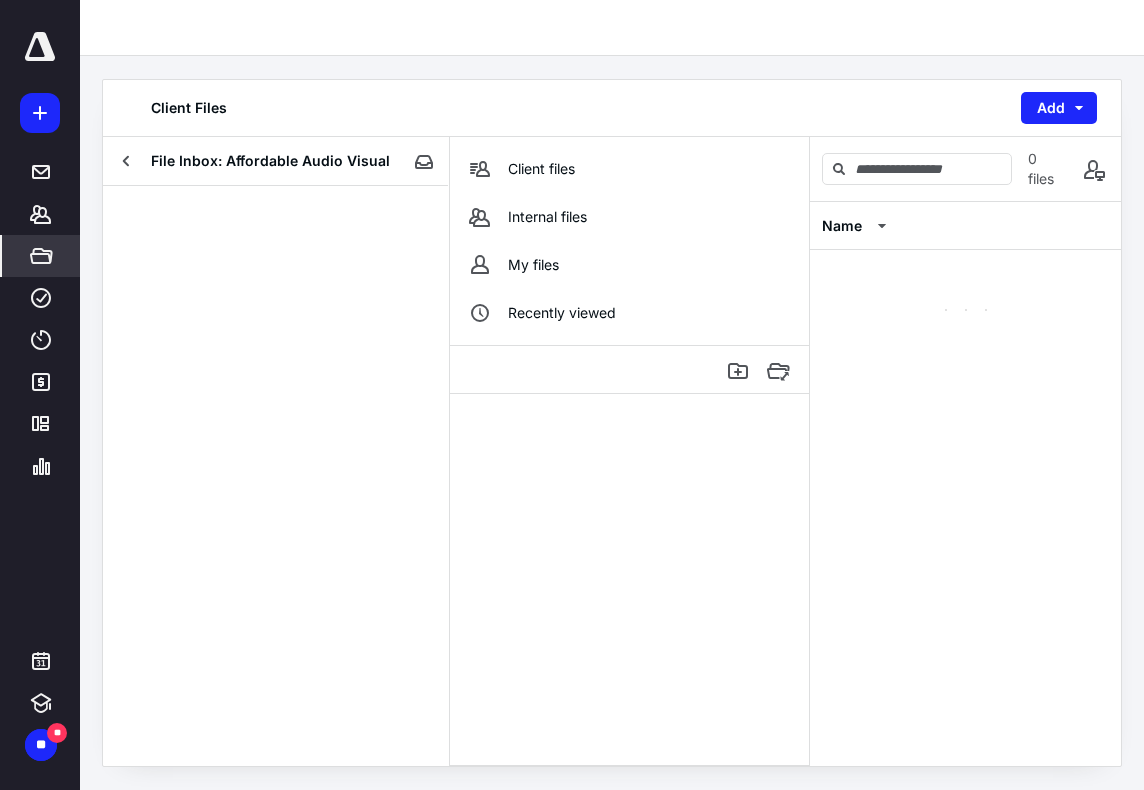 scroll, scrollTop: 0, scrollLeft: 0, axis: both 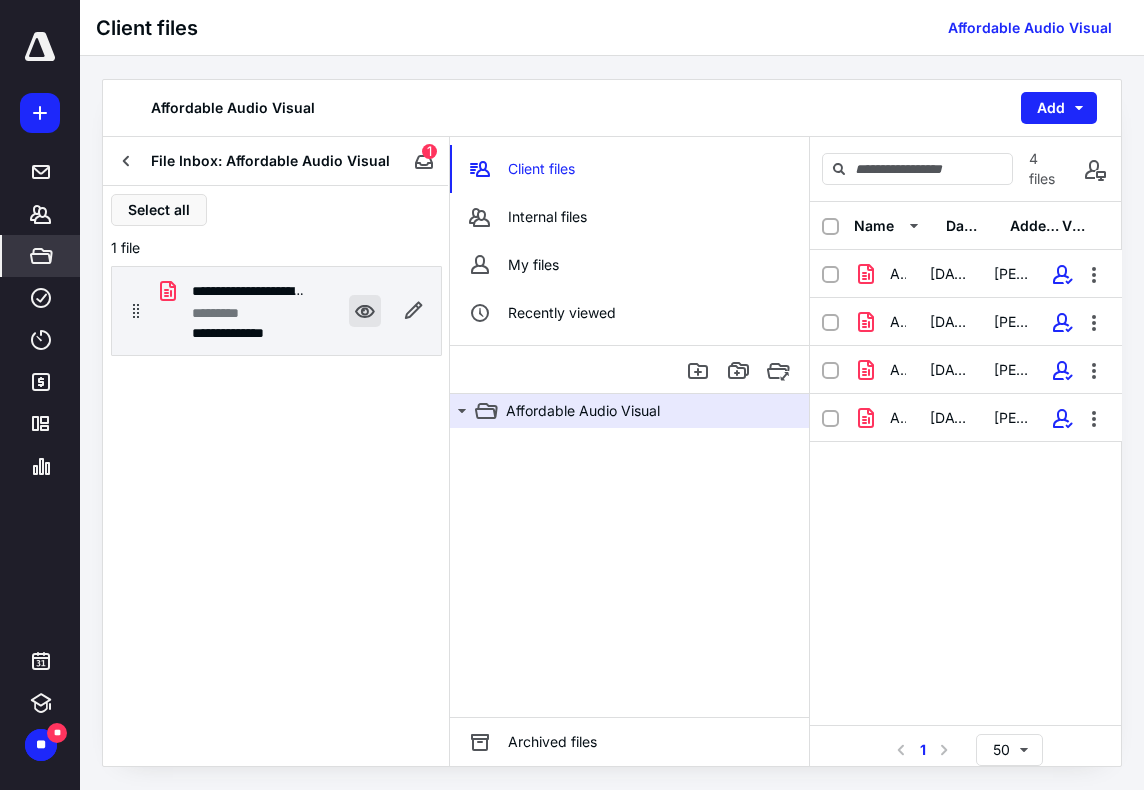 click at bounding box center (365, 311) 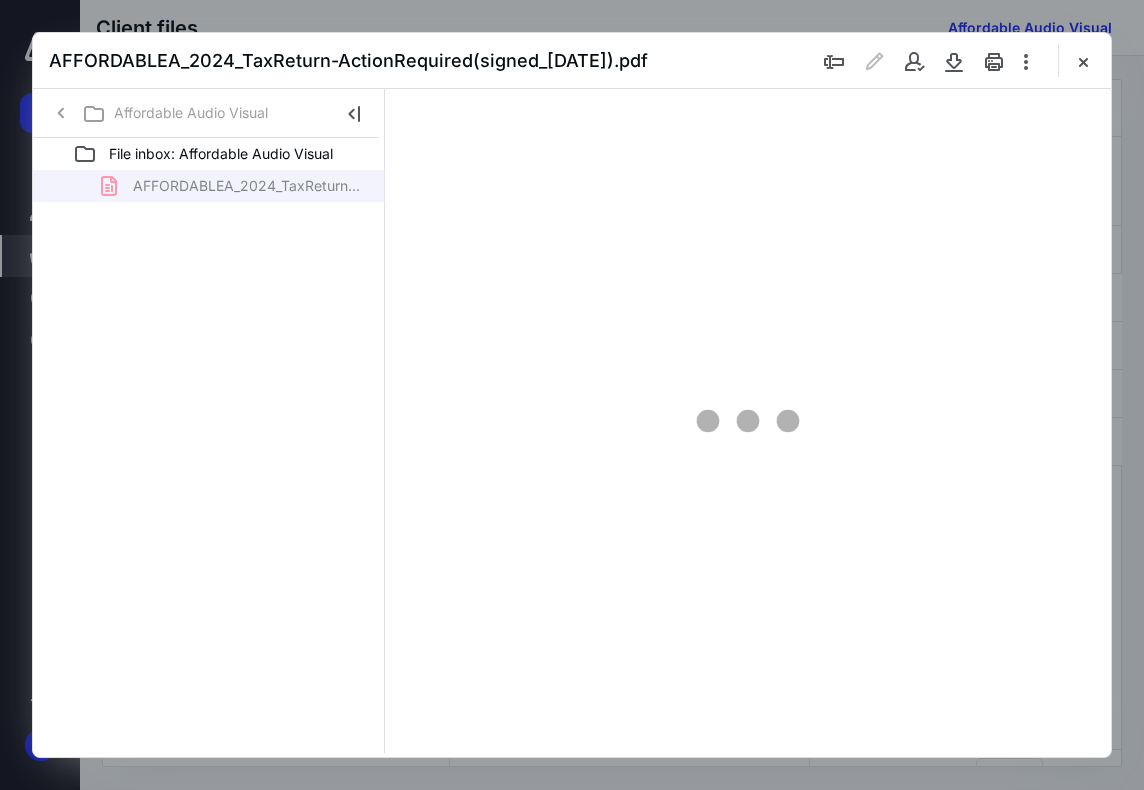 scroll, scrollTop: 0, scrollLeft: 0, axis: both 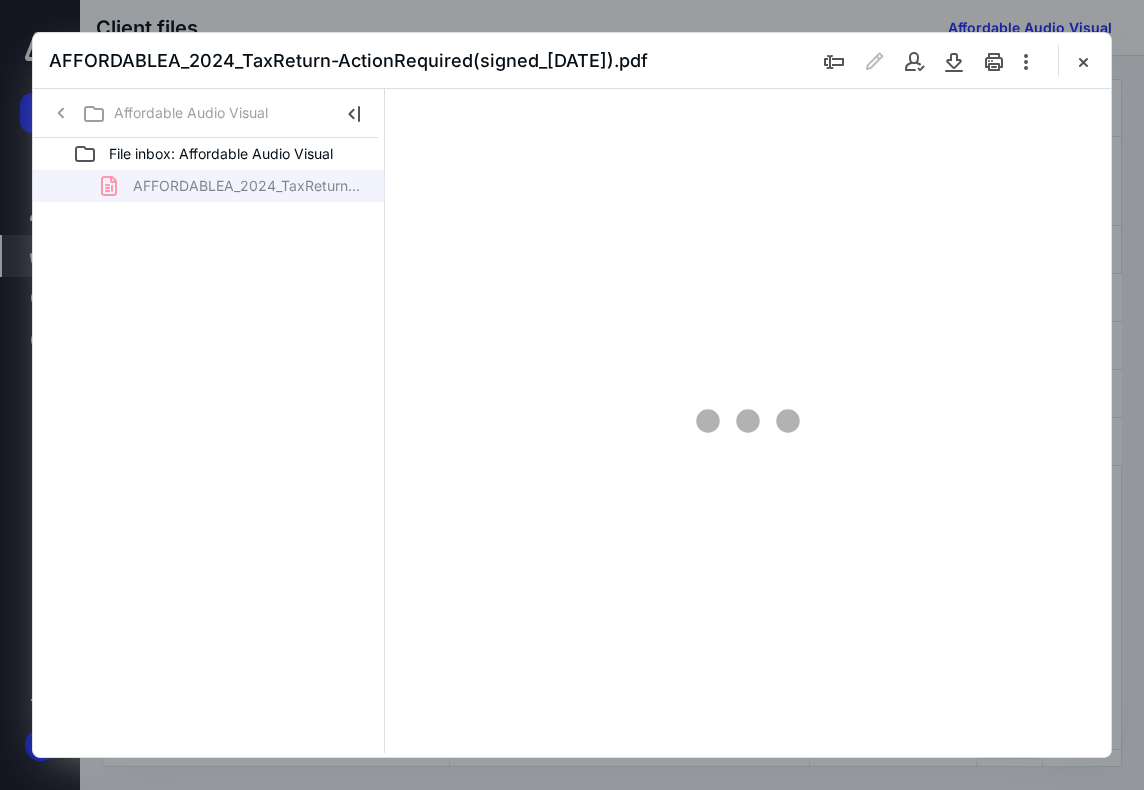 type on "68" 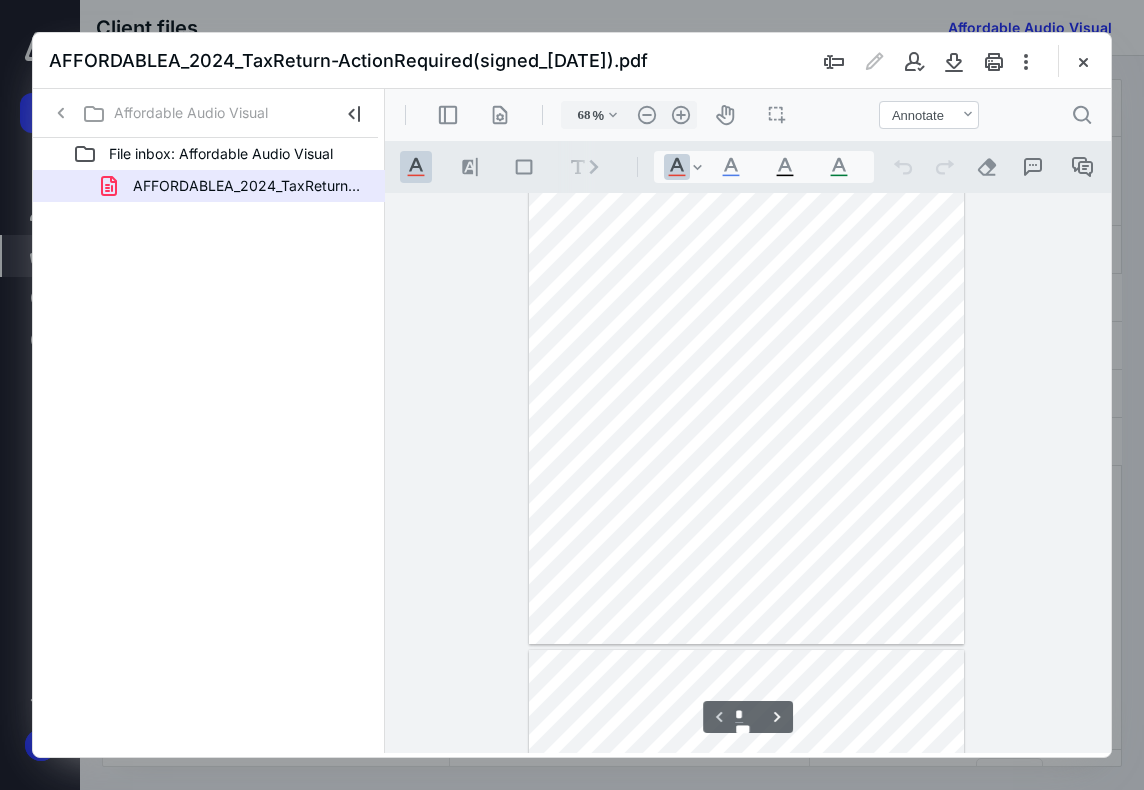scroll, scrollTop: 0, scrollLeft: 0, axis: both 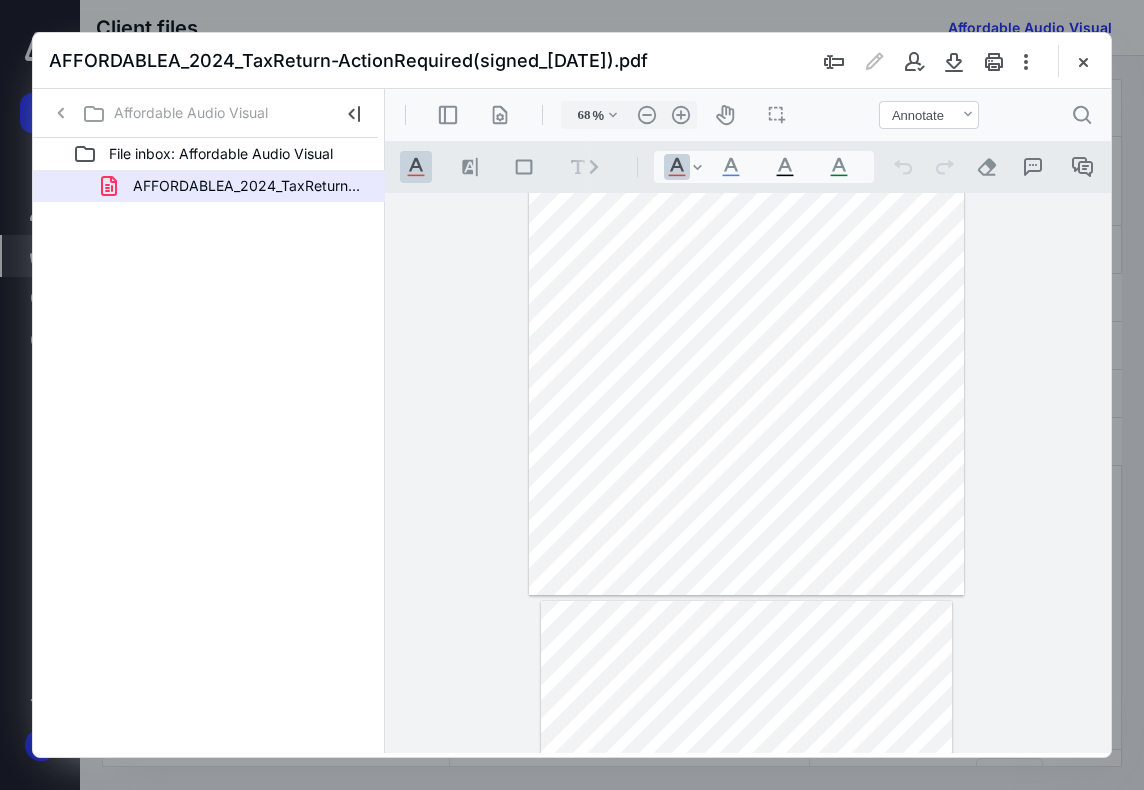 type on "*" 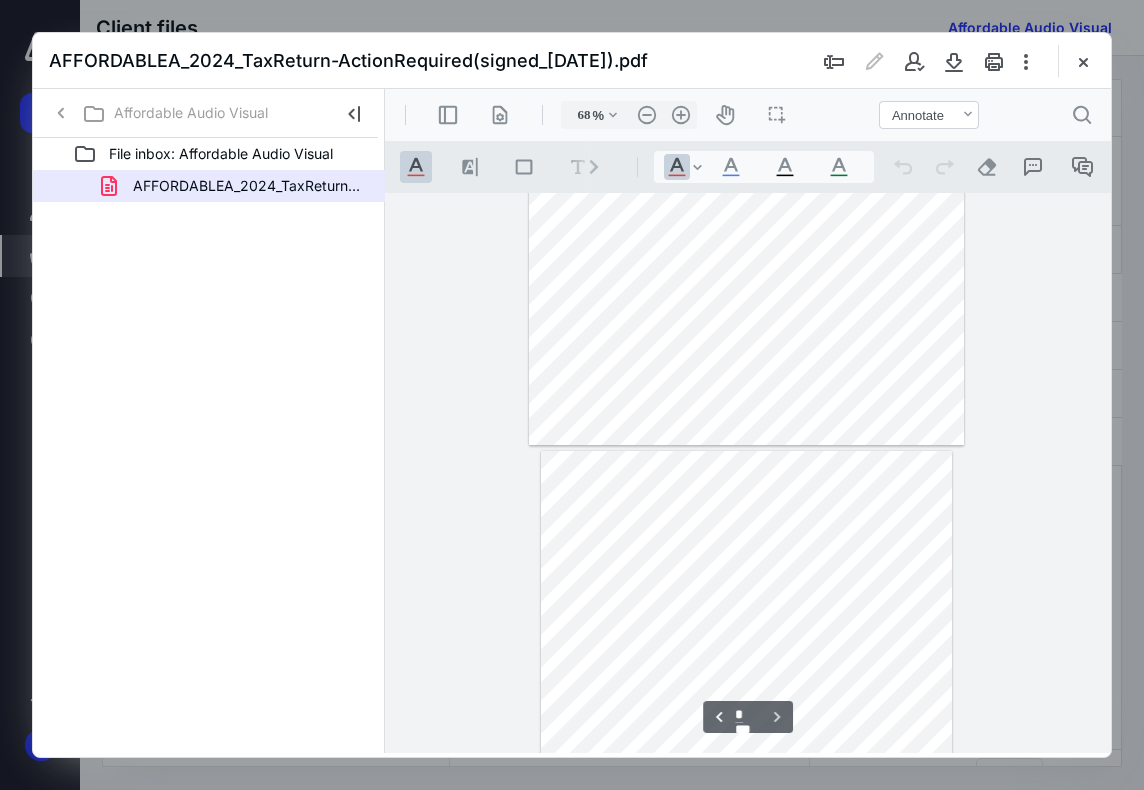 scroll, scrollTop: 1400, scrollLeft: 0, axis: vertical 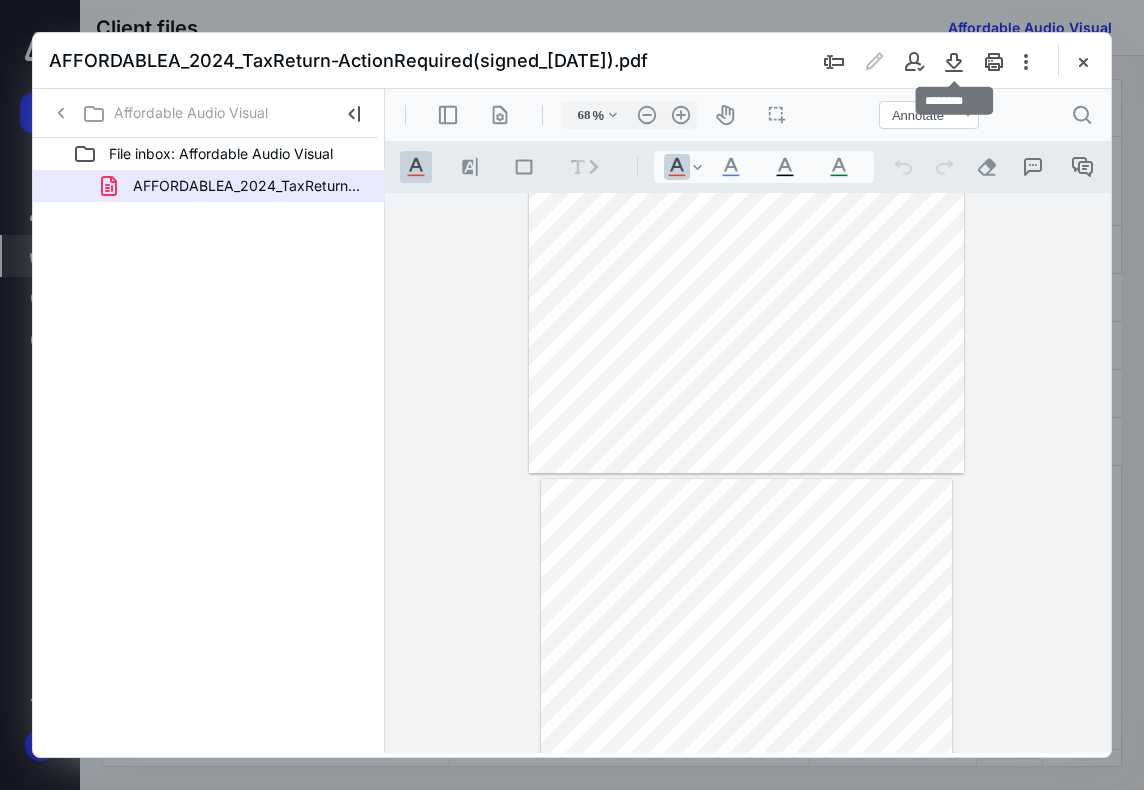 drag, startPoint x: 949, startPoint y: 59, endPoint x: 964, endPoint y: 83, distance: 28.301943 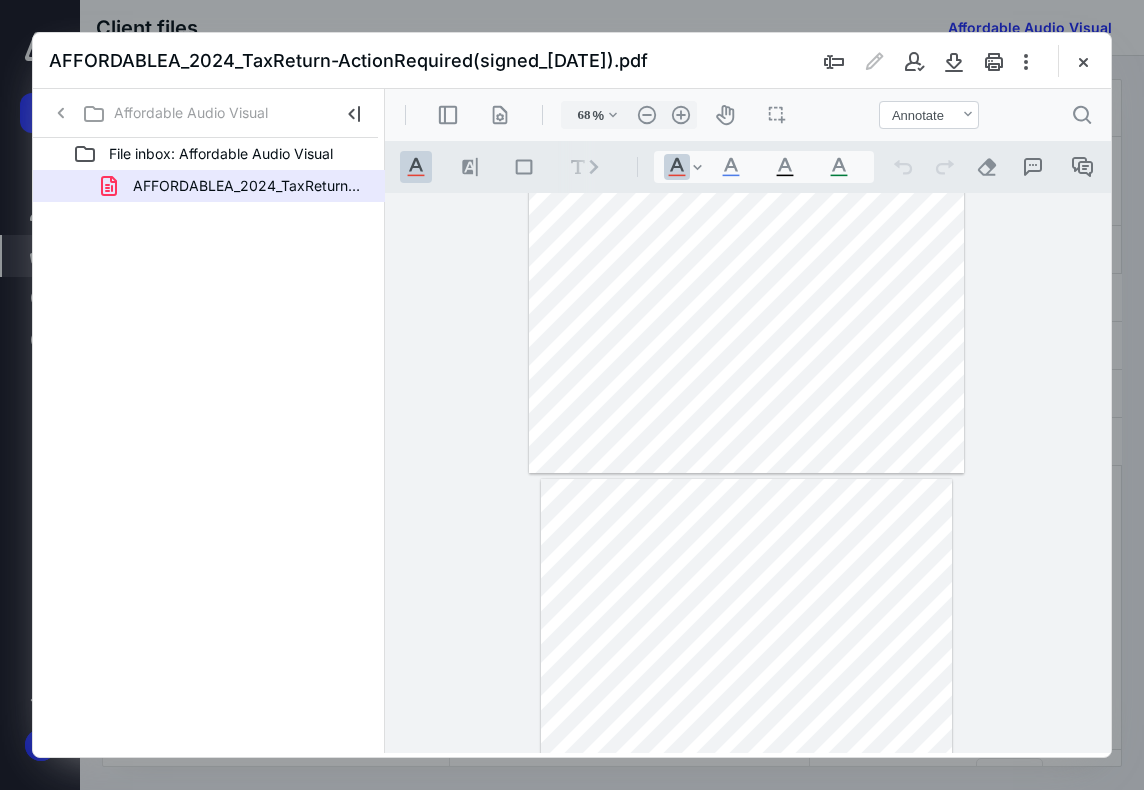 drag, startPoint x: 1090, startPoint y: 67, endPoint x: 1101, endPoint y: 106, distance: 40.5216 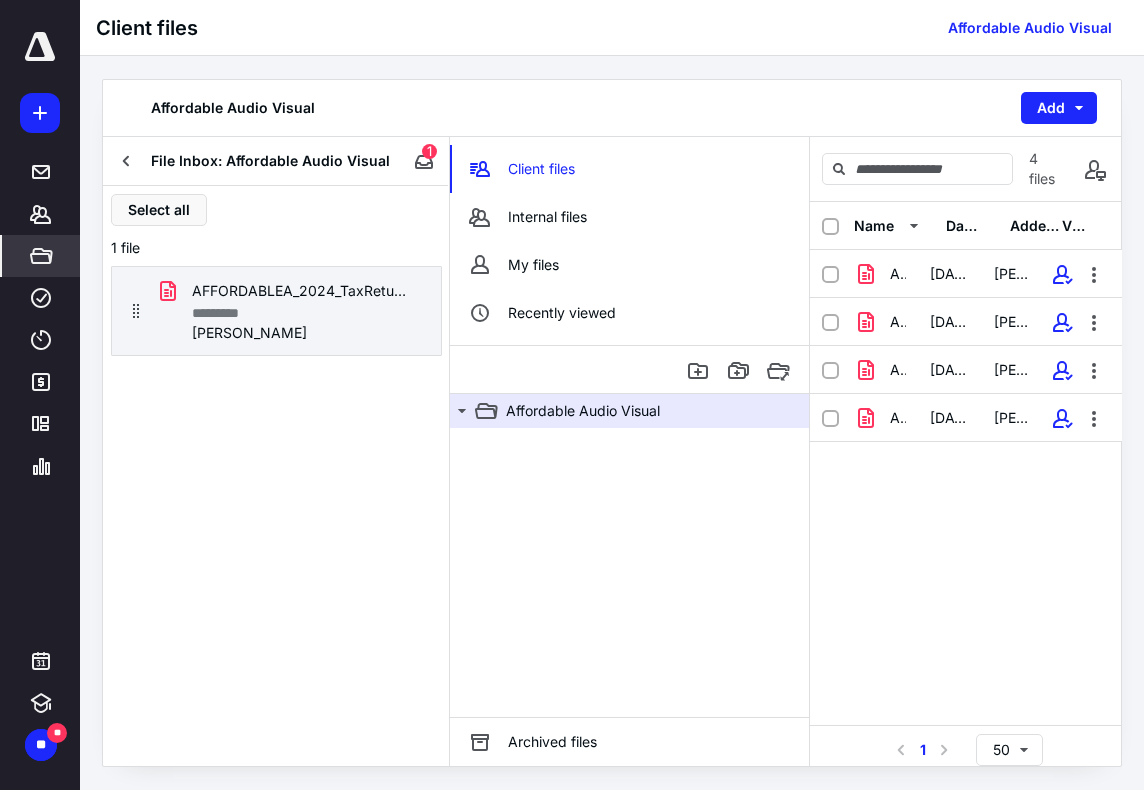 drag, startPoint x: 134, startPoint y: 161, endPoint x: 196, endPoint y: 162, distance: 62.008064 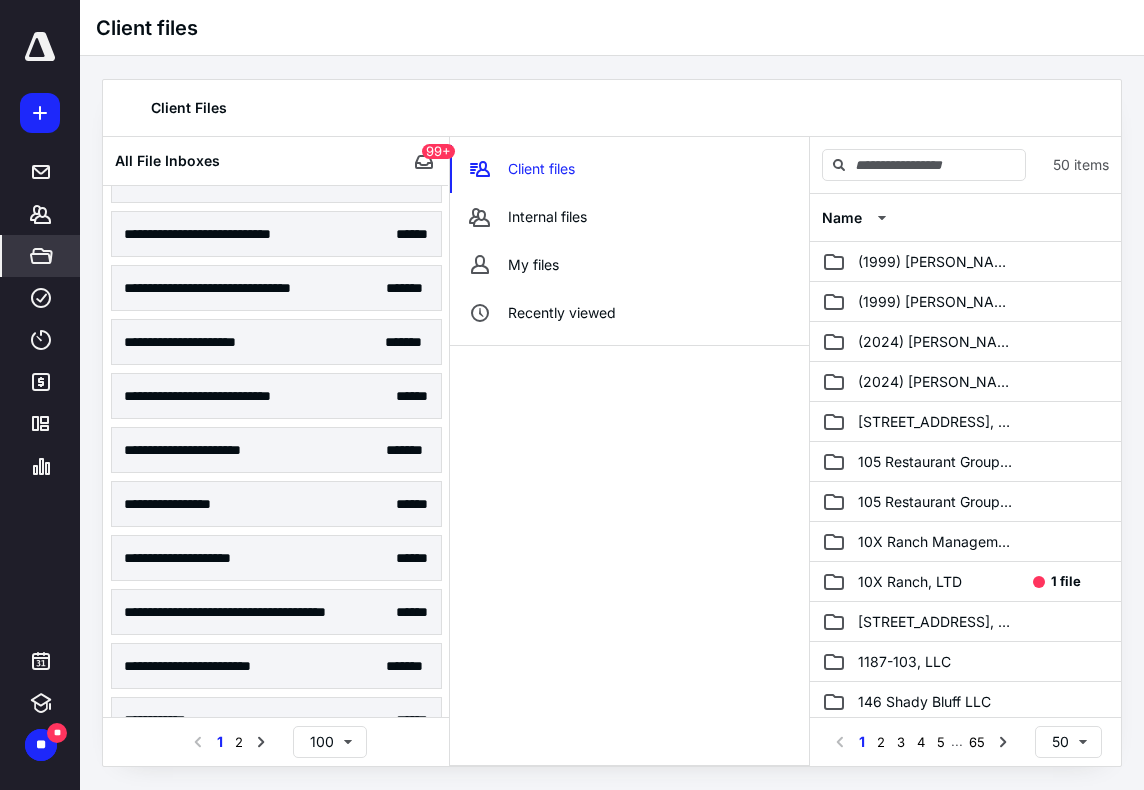 scroll, scrollTop: 4972, scrollLeft: 0, axis: vertical 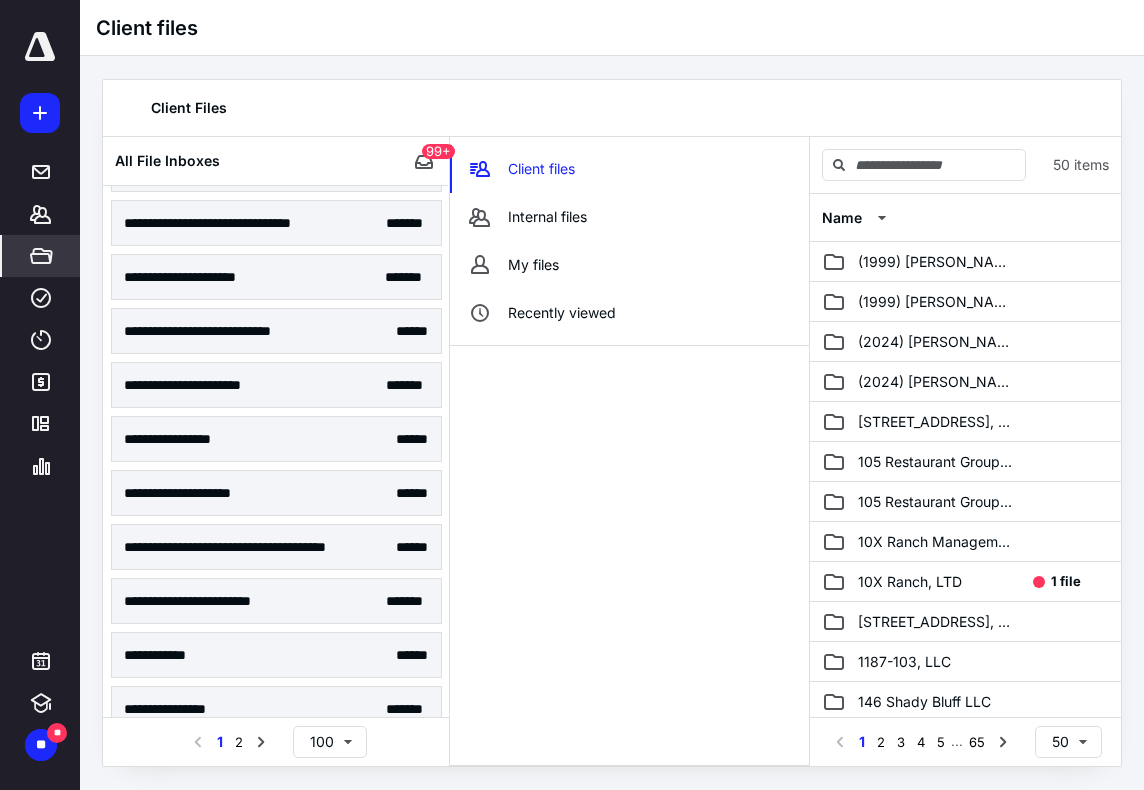 click on "Select a page number for more results 1 2 100" at bounding box center (276, 741) 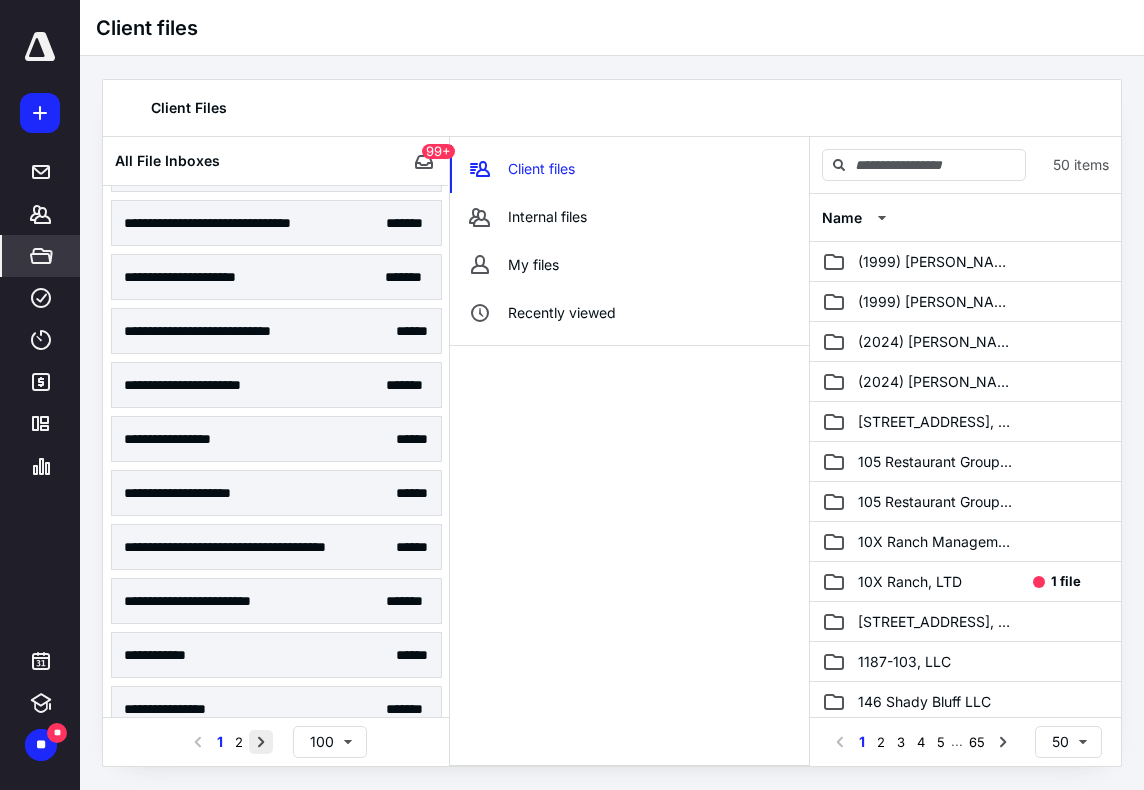 click at bounding box center [261, 742] 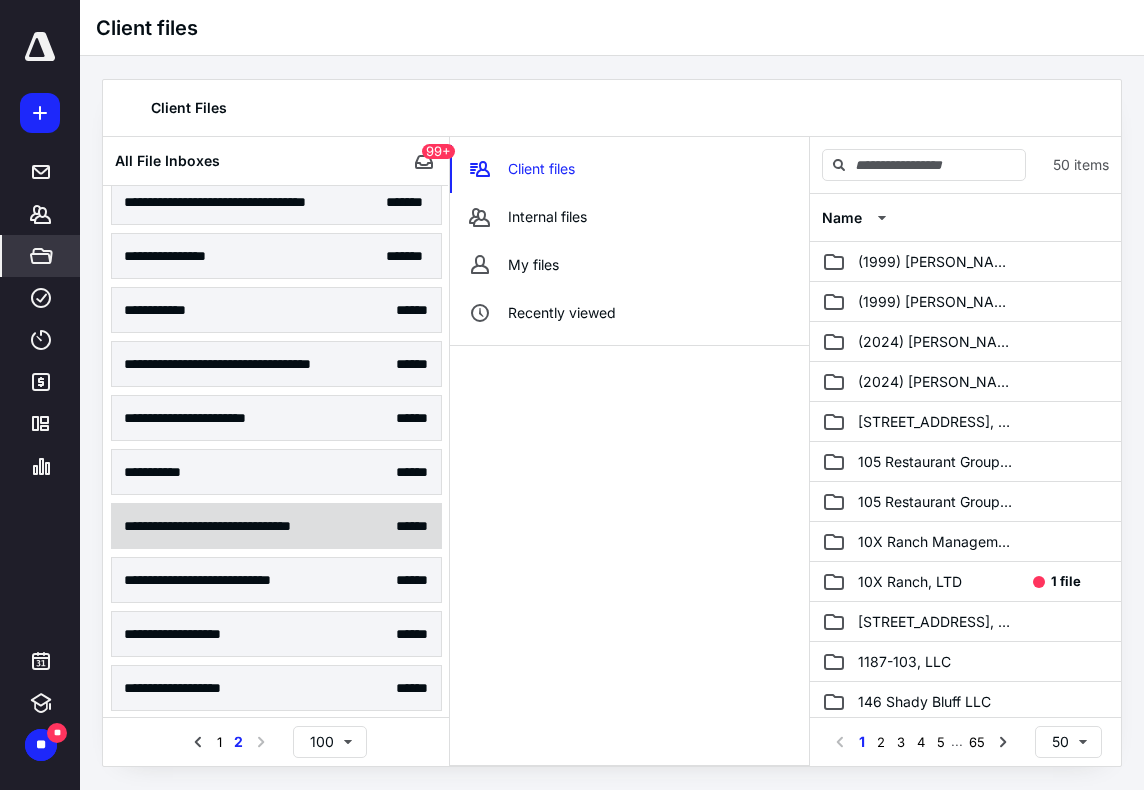 scroll, scrollTop: 3548, scrollLeft: 0, axis: vertical 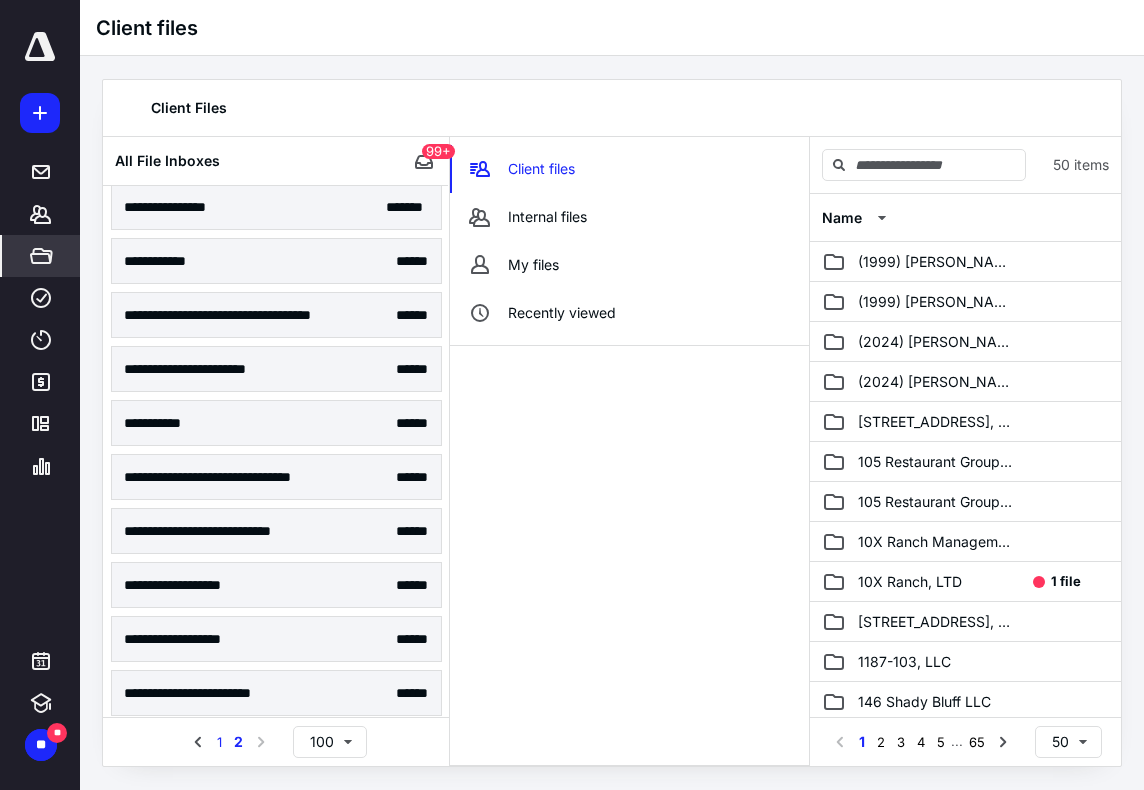 click on "1" at bounding box center [219, 742] 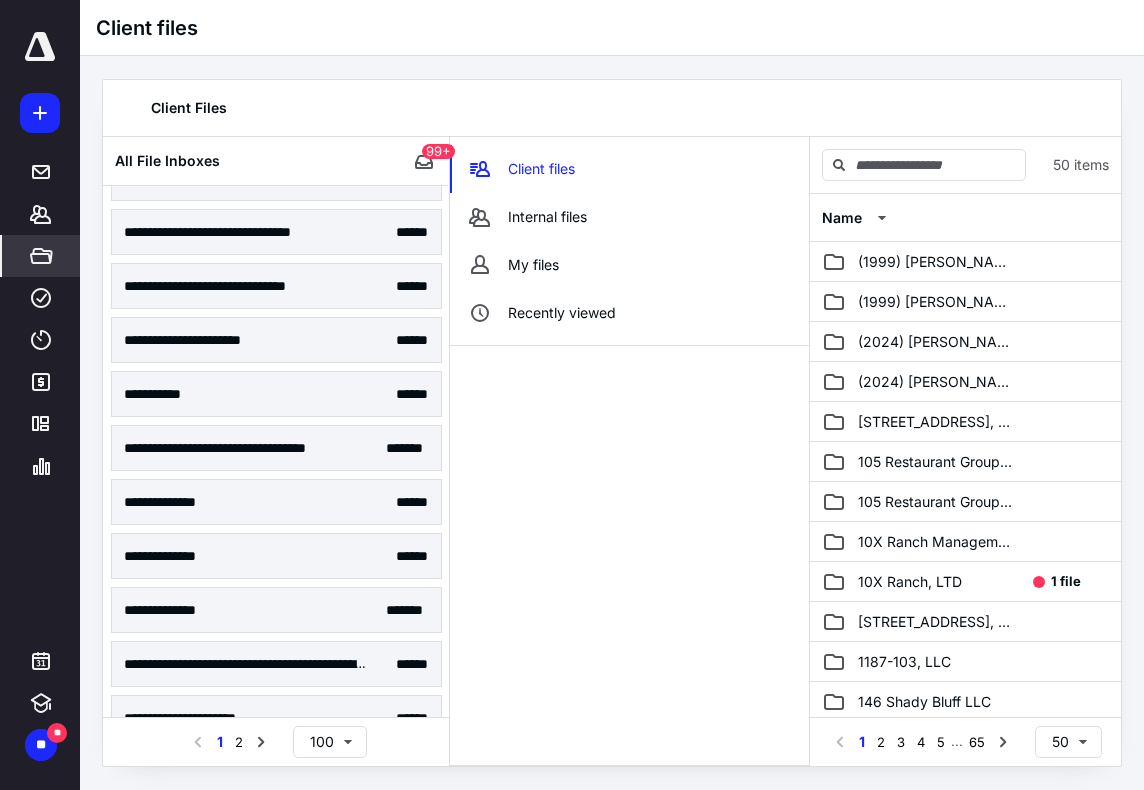 scroll, scrollTop: 1500, scrollLeft: 0, axis: vertical 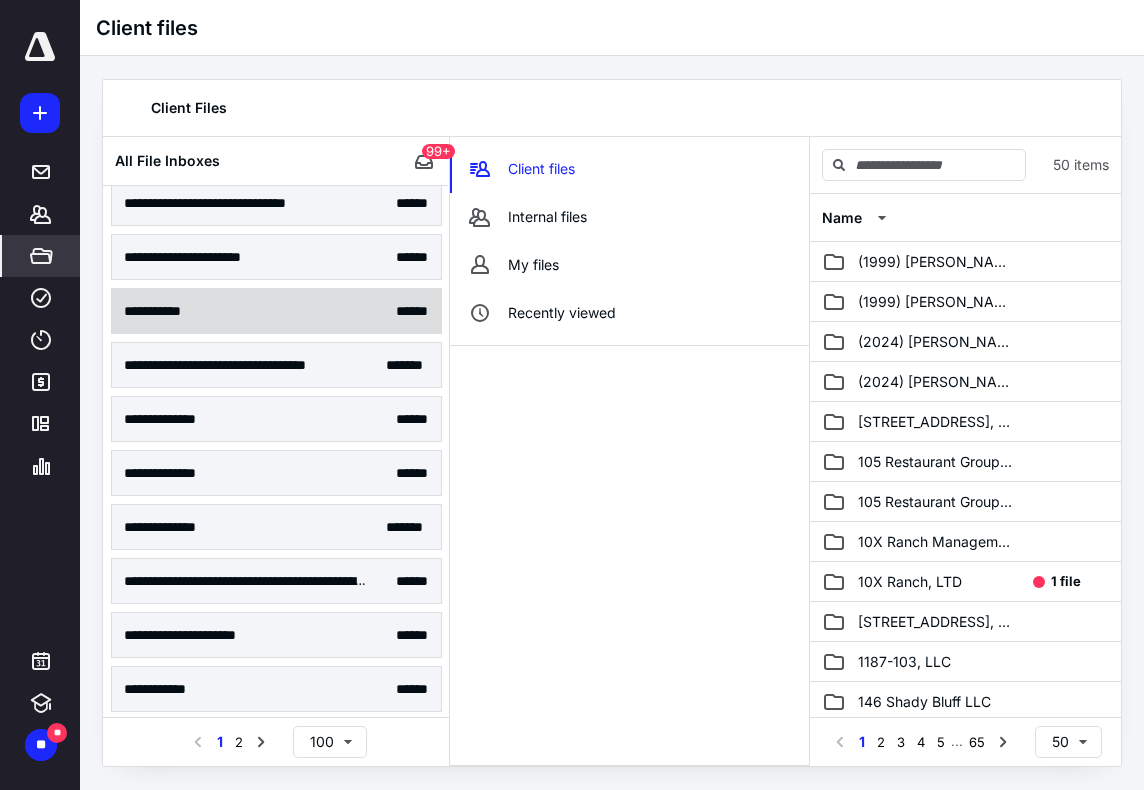 click on "**********" at bounding box center (276, 311) 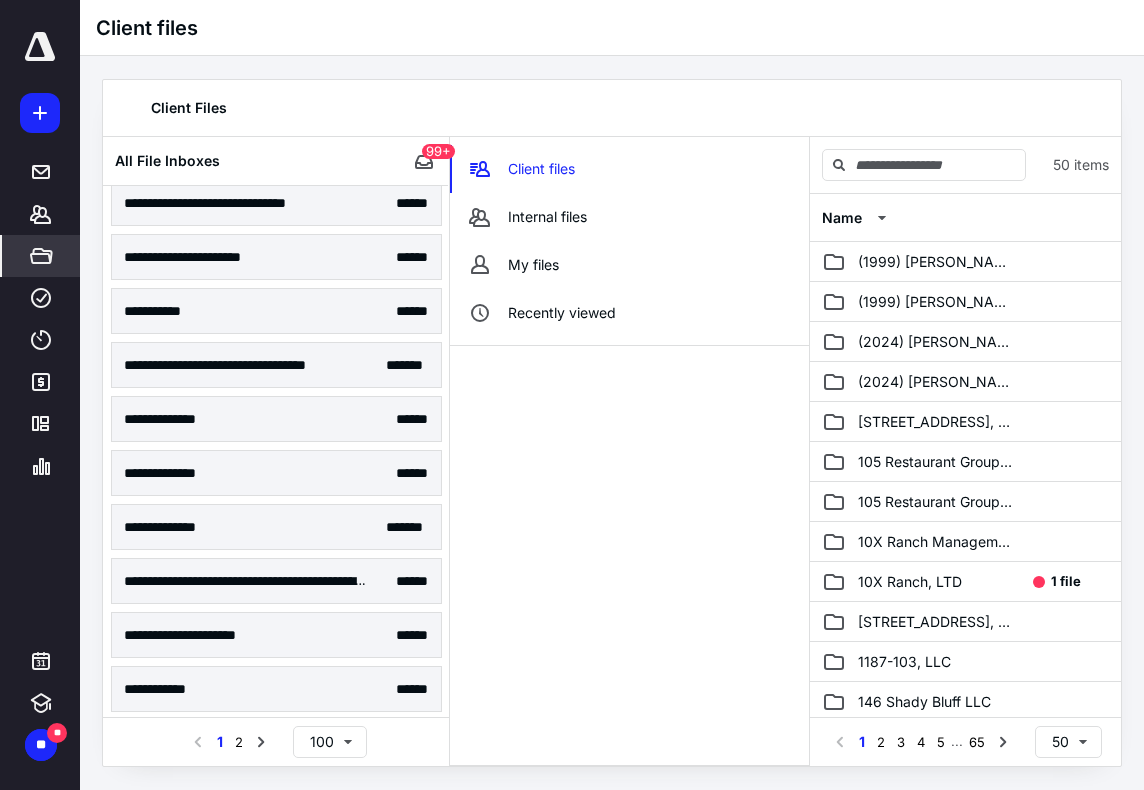 scroll, scrollTop: 0, scrollLeft: 0, axis: both 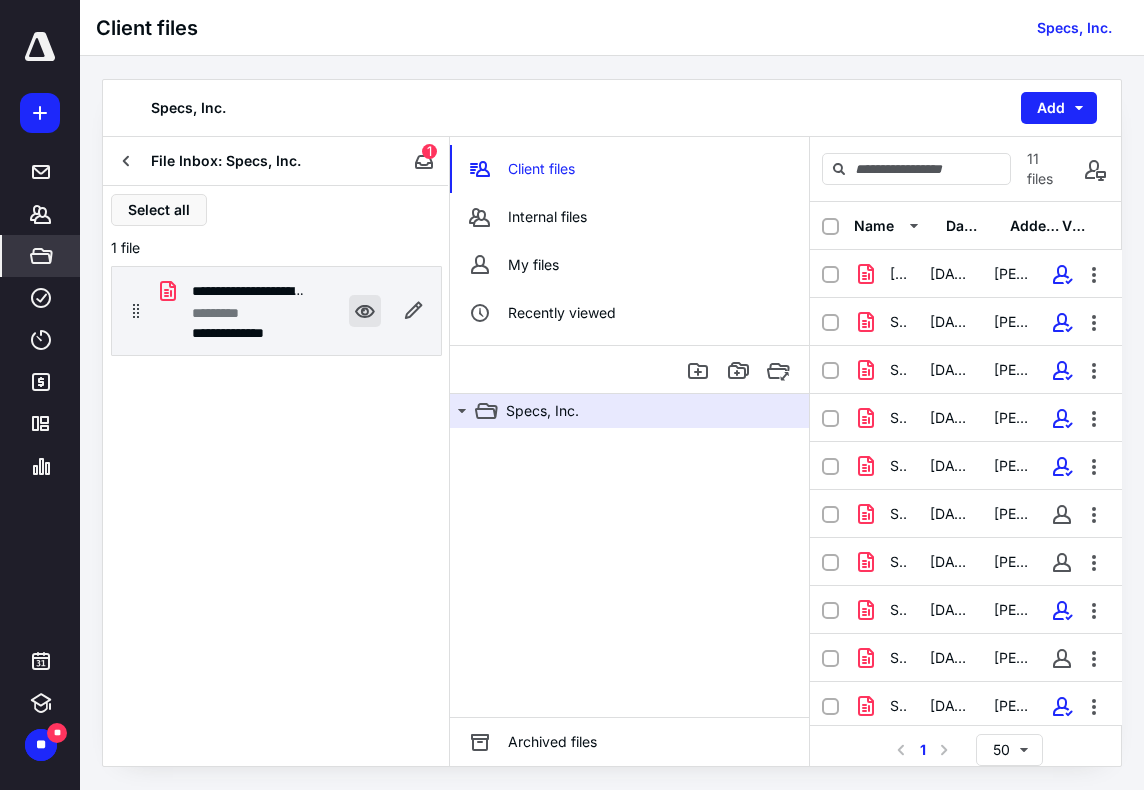 click at bounding box center (365, 311) 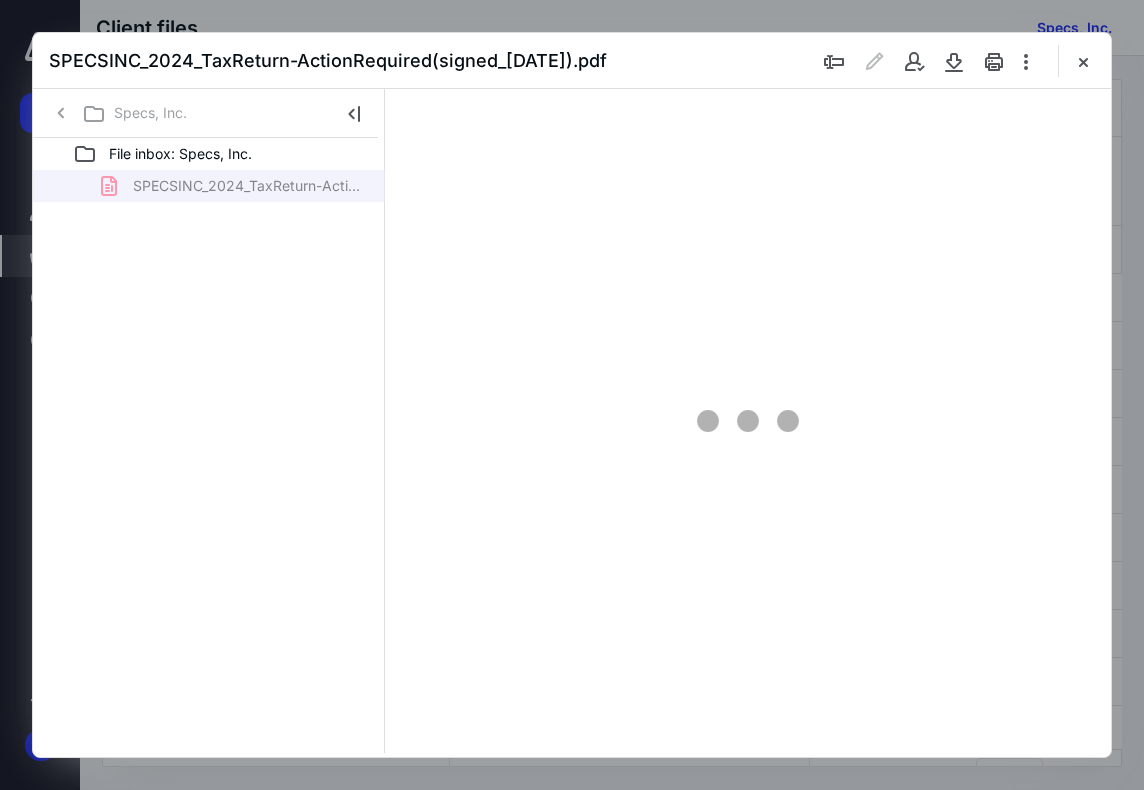 scroll, scrollTop: 0, scrollLeft: 0, axis: both 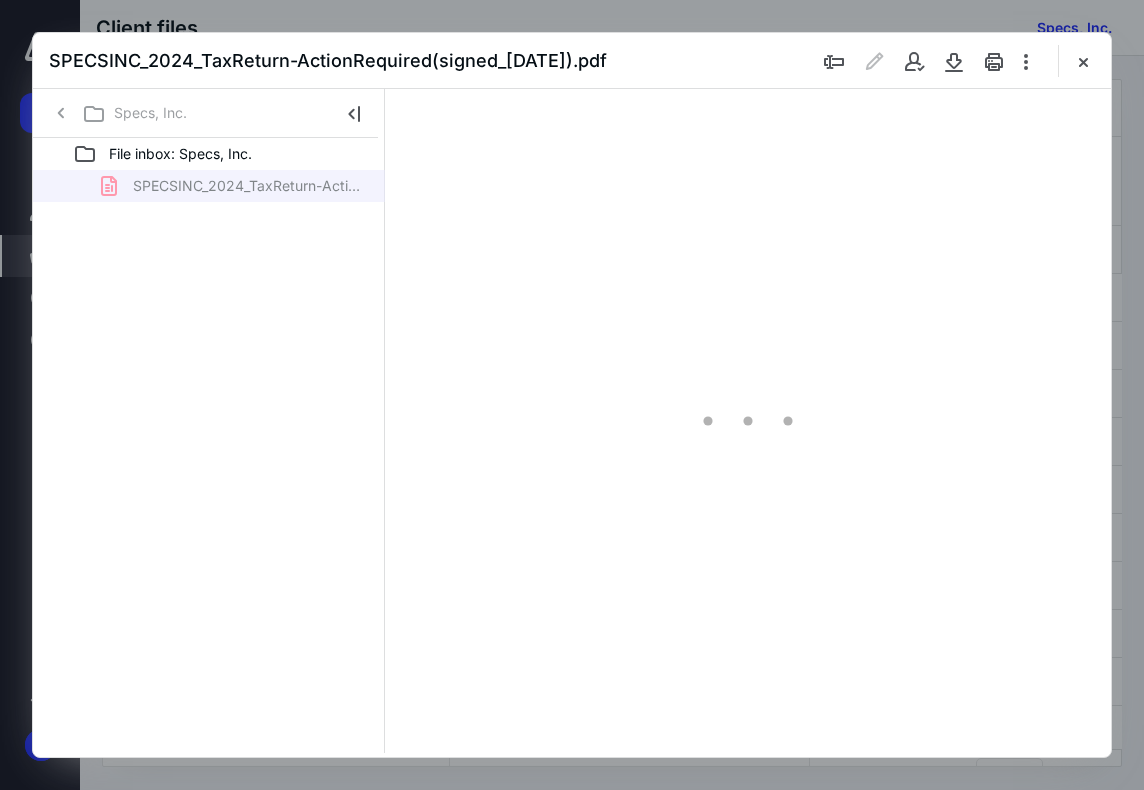 type on "68" 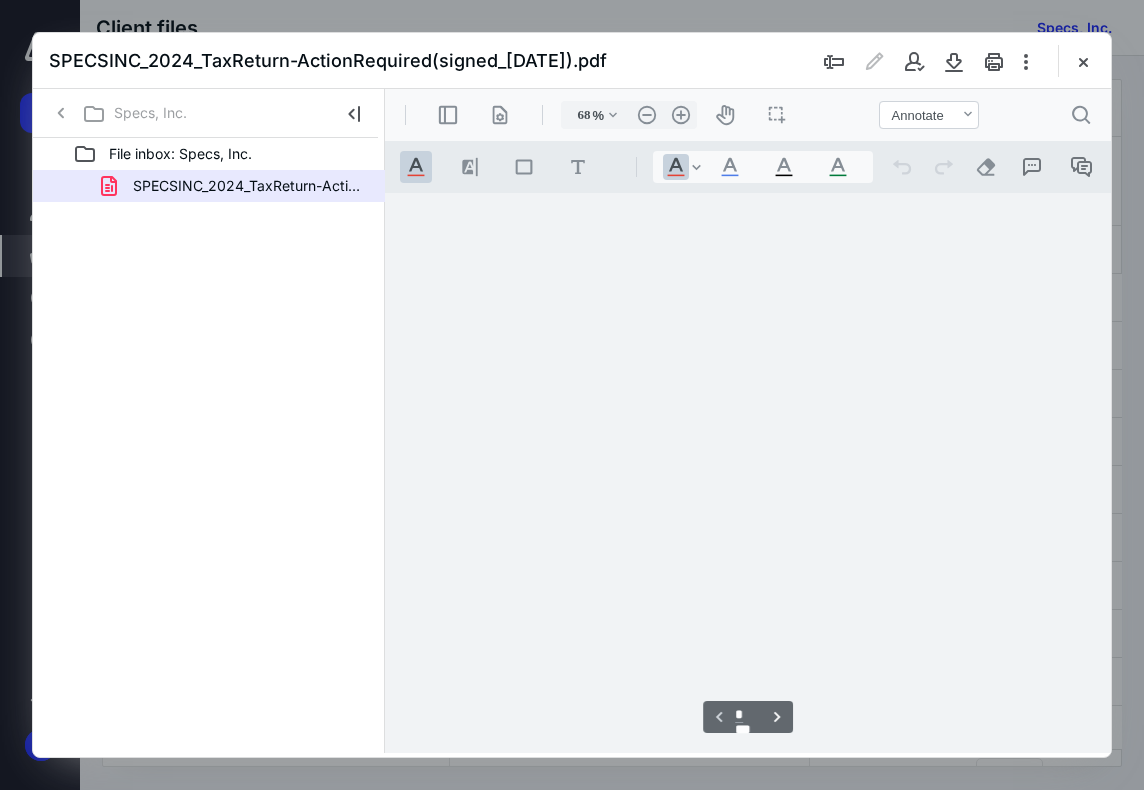 scroll, scrollTop: 107, scrollLeft: 0, axis: vertical 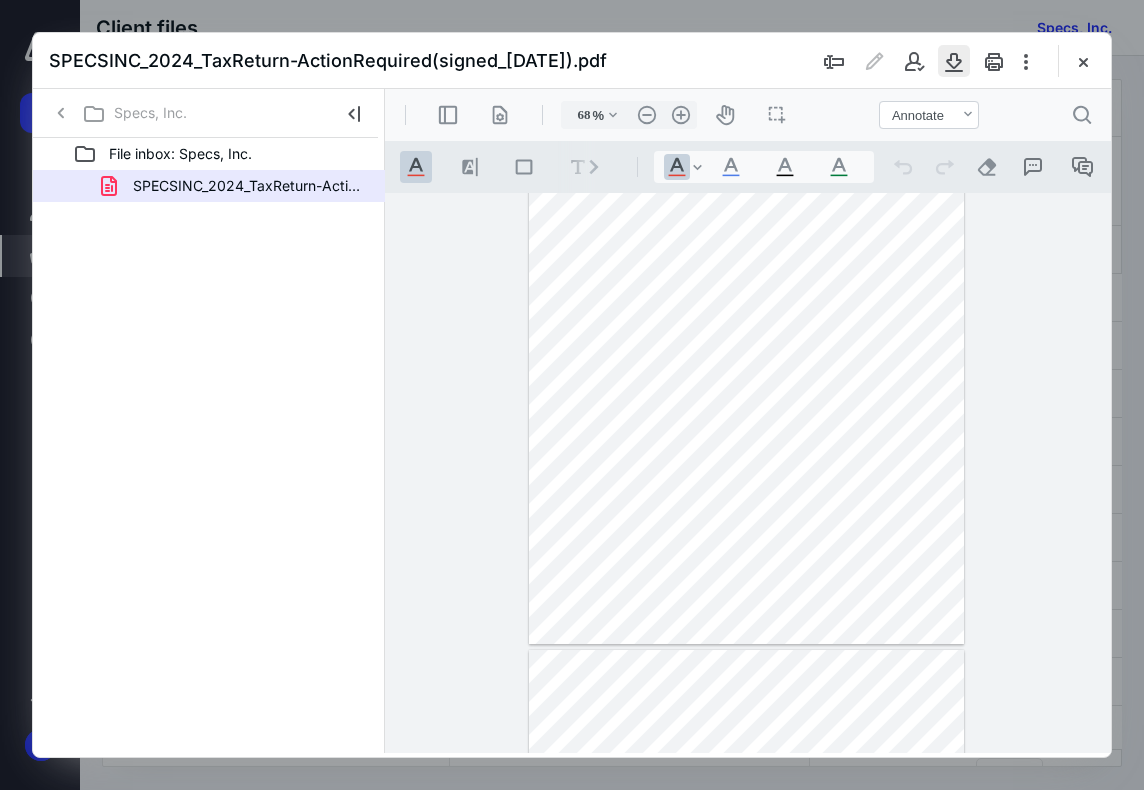 click at bounding box center [954, 61] 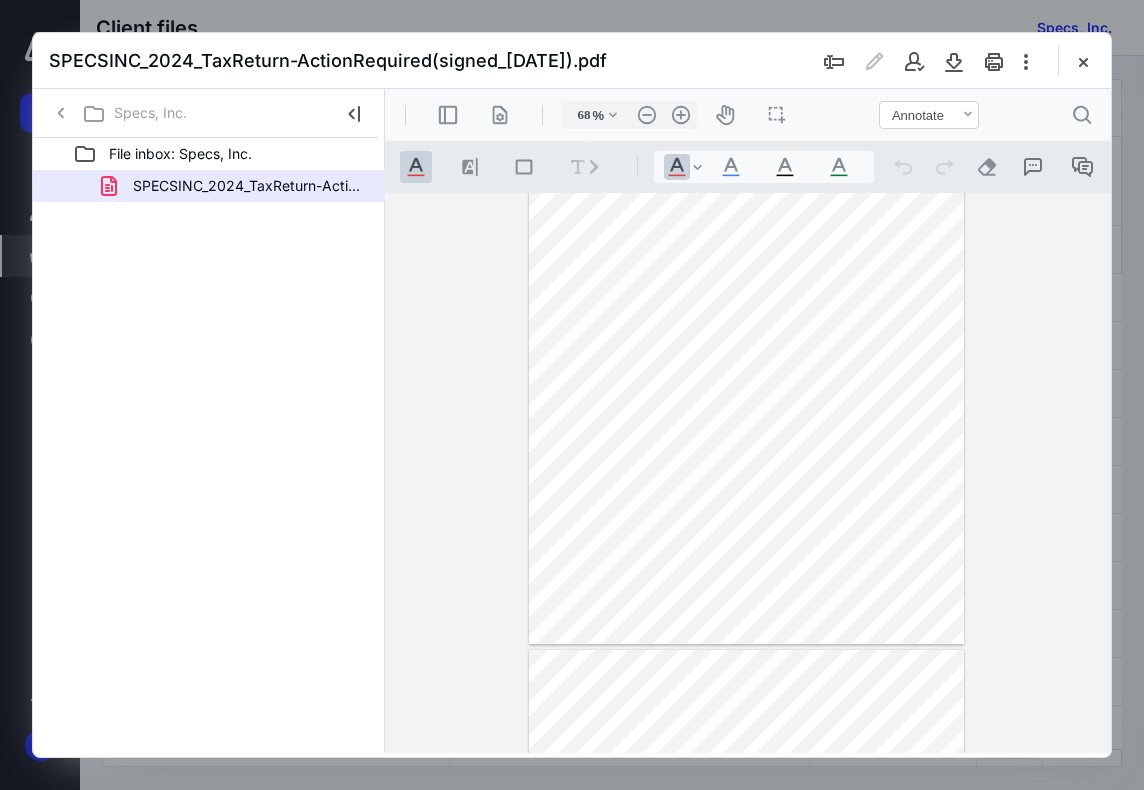 click at bounding box center (1083, 61) 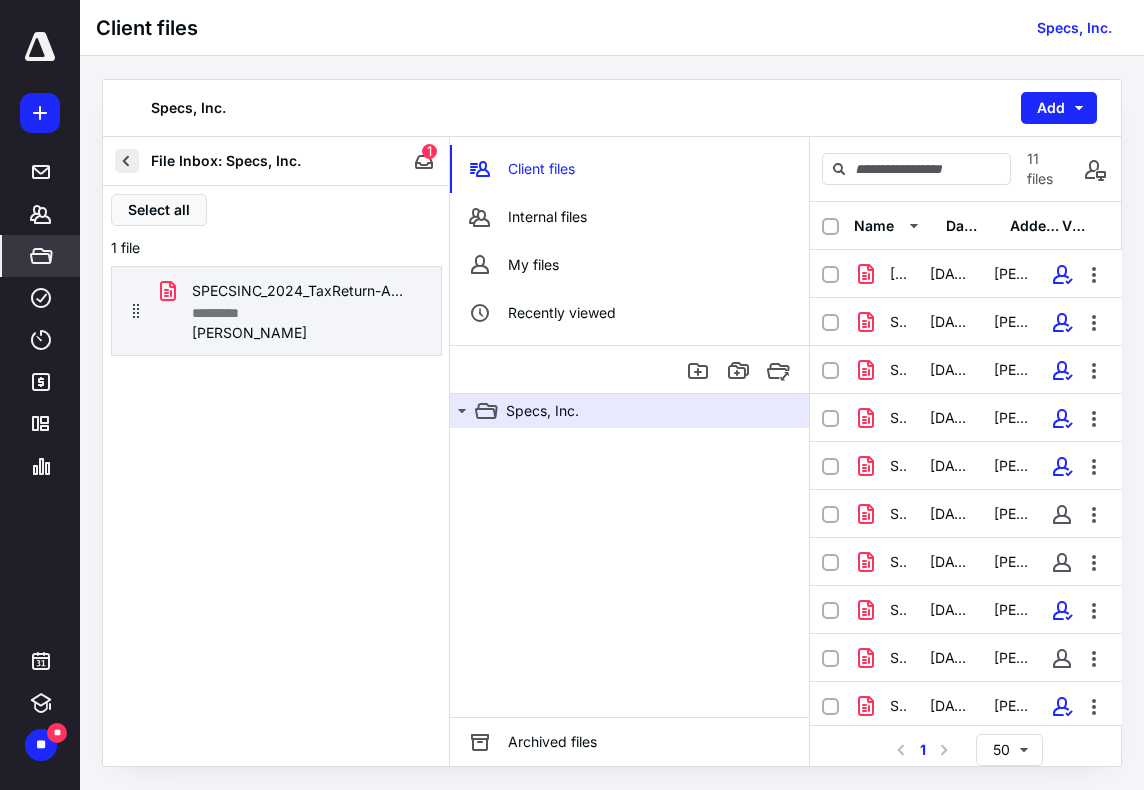 click at bounding box center [127, 161] 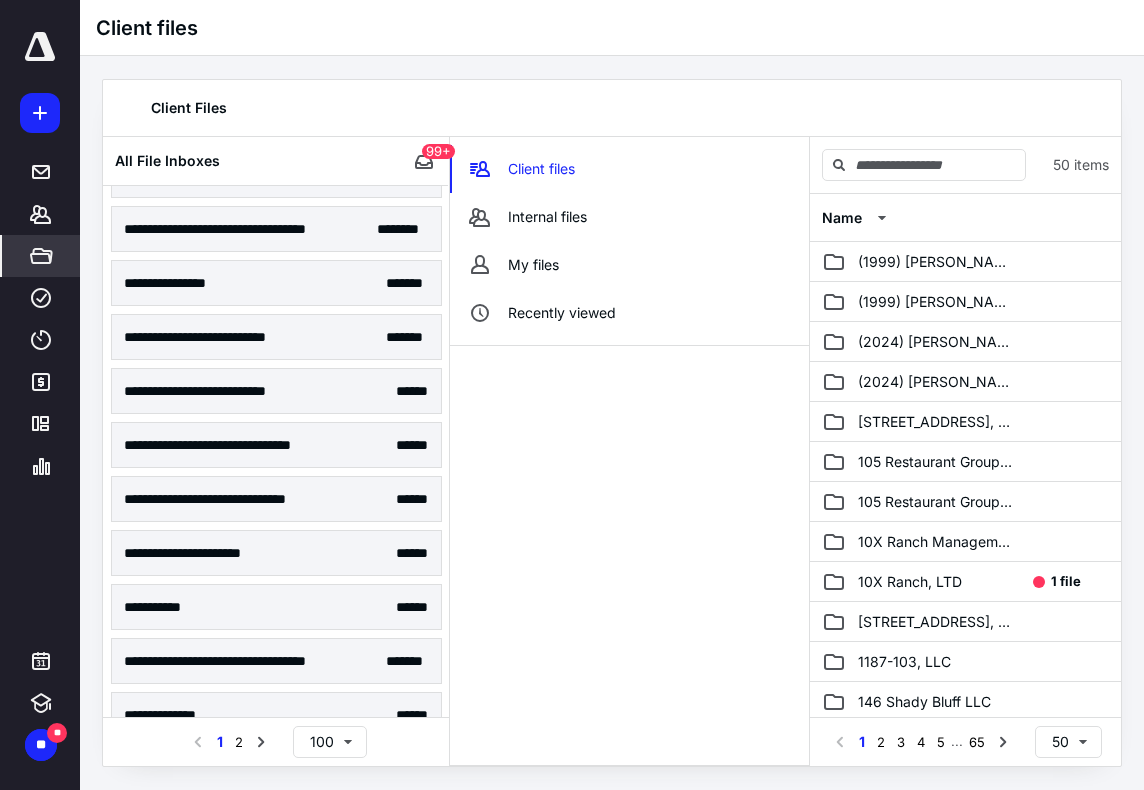 scroll, scrollTop: 1300, scrollLeft: 0, axis: vertical 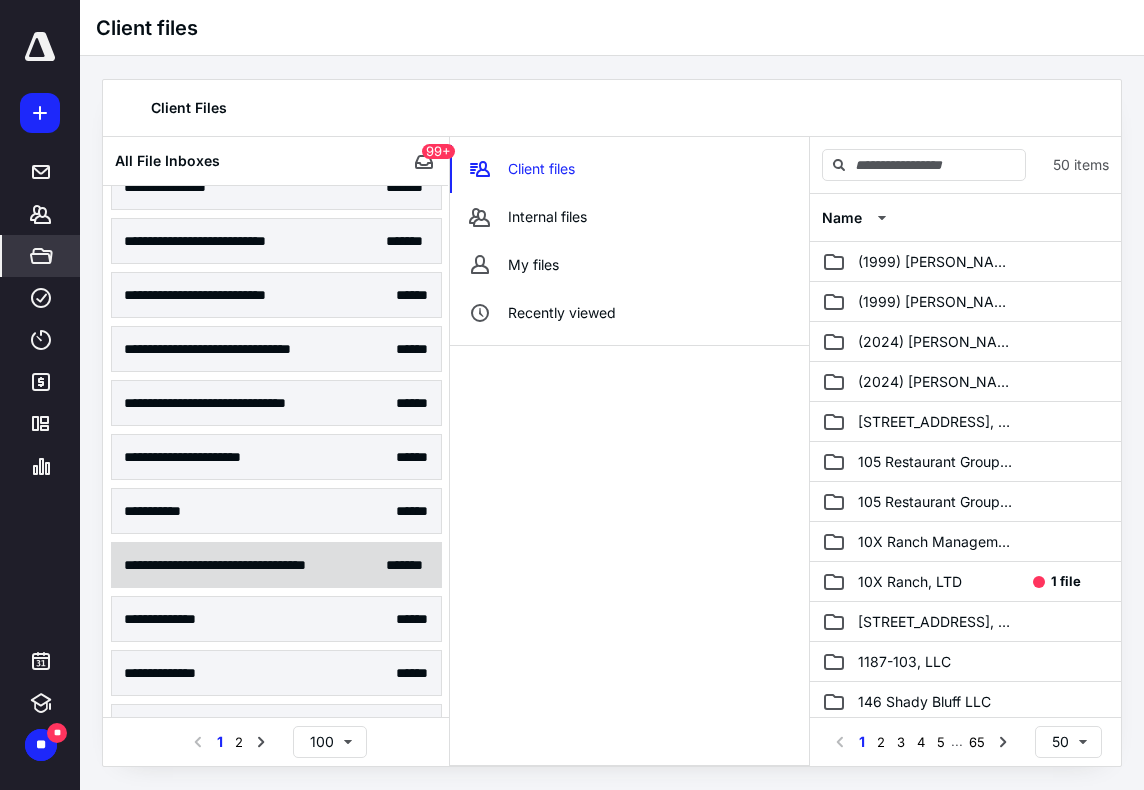 click on "**********" at bounding box center [240, 565] 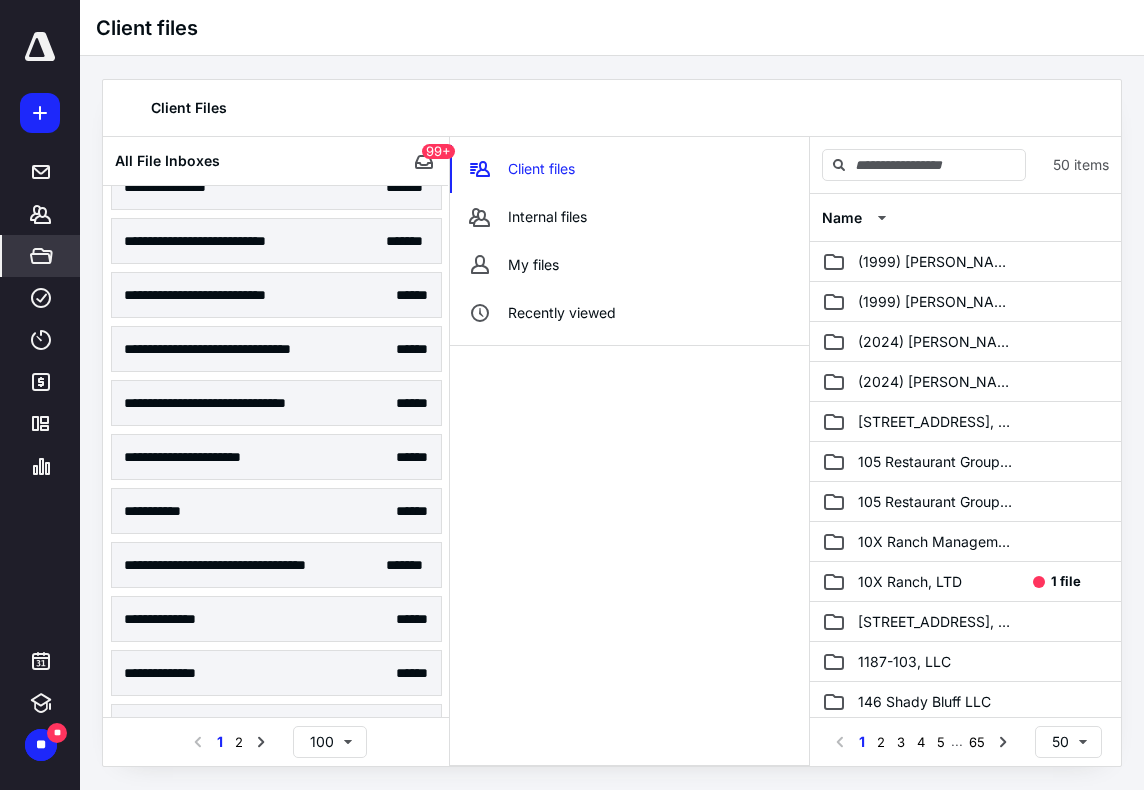 scroll, scrollTop: 0, scrollLeft: 0, axis: both 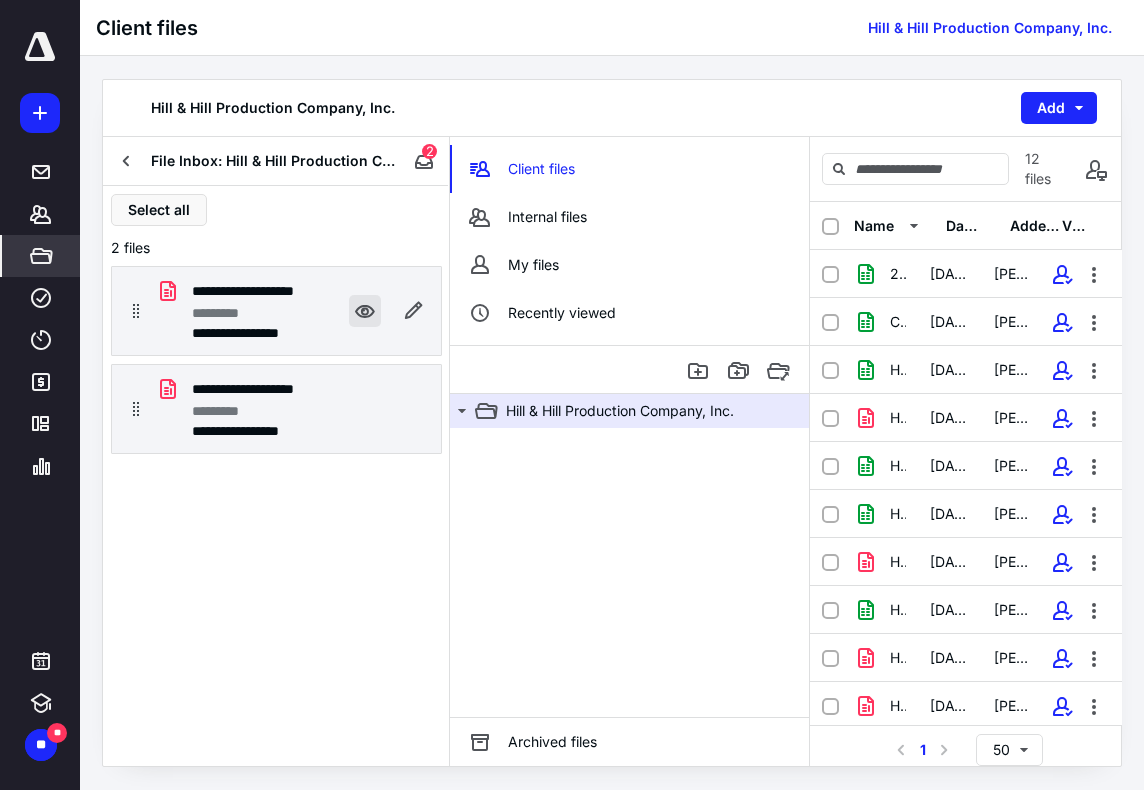 click at bounding box center (365, 311) 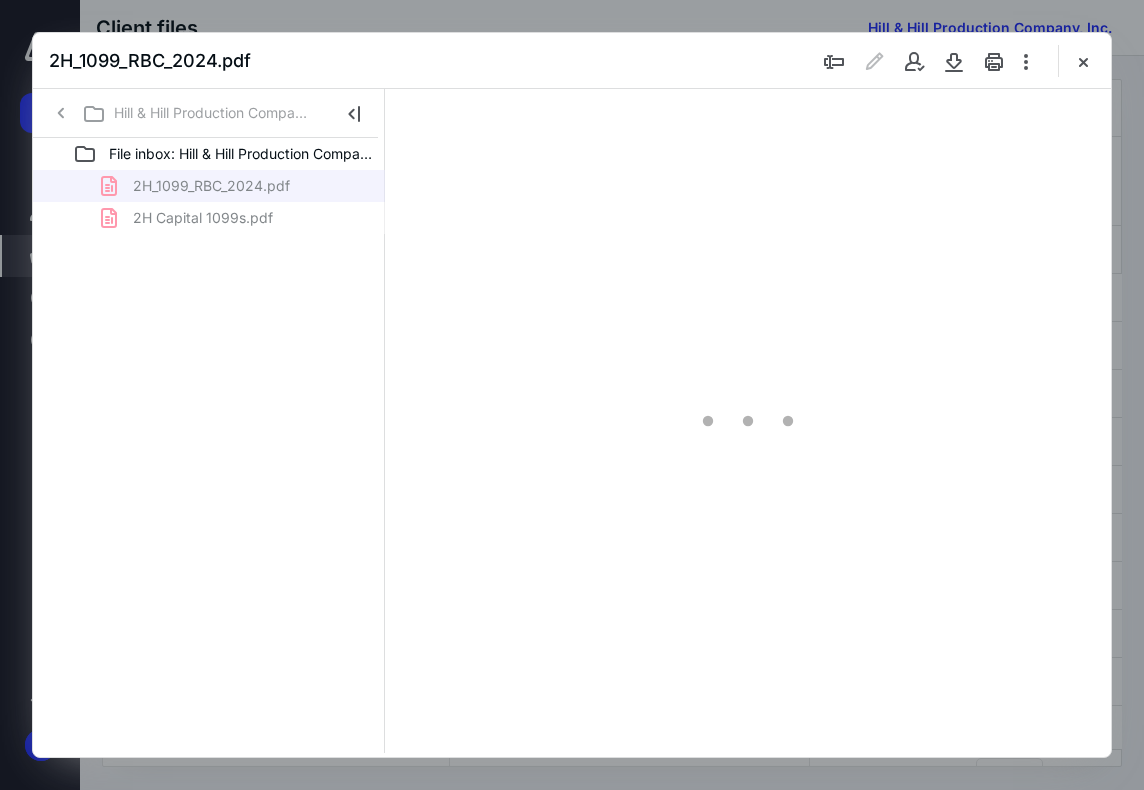 scroll, scrollTop: 0, scrollLeft: 0, axis: both 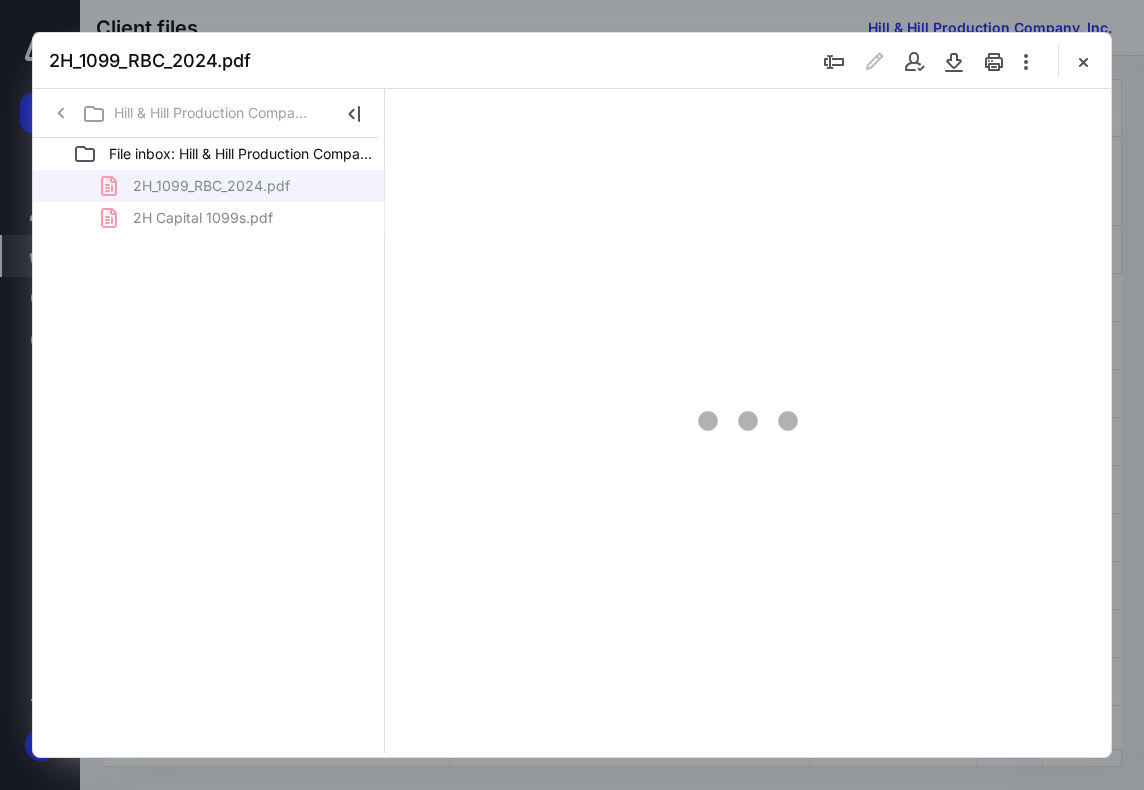 type on "71" 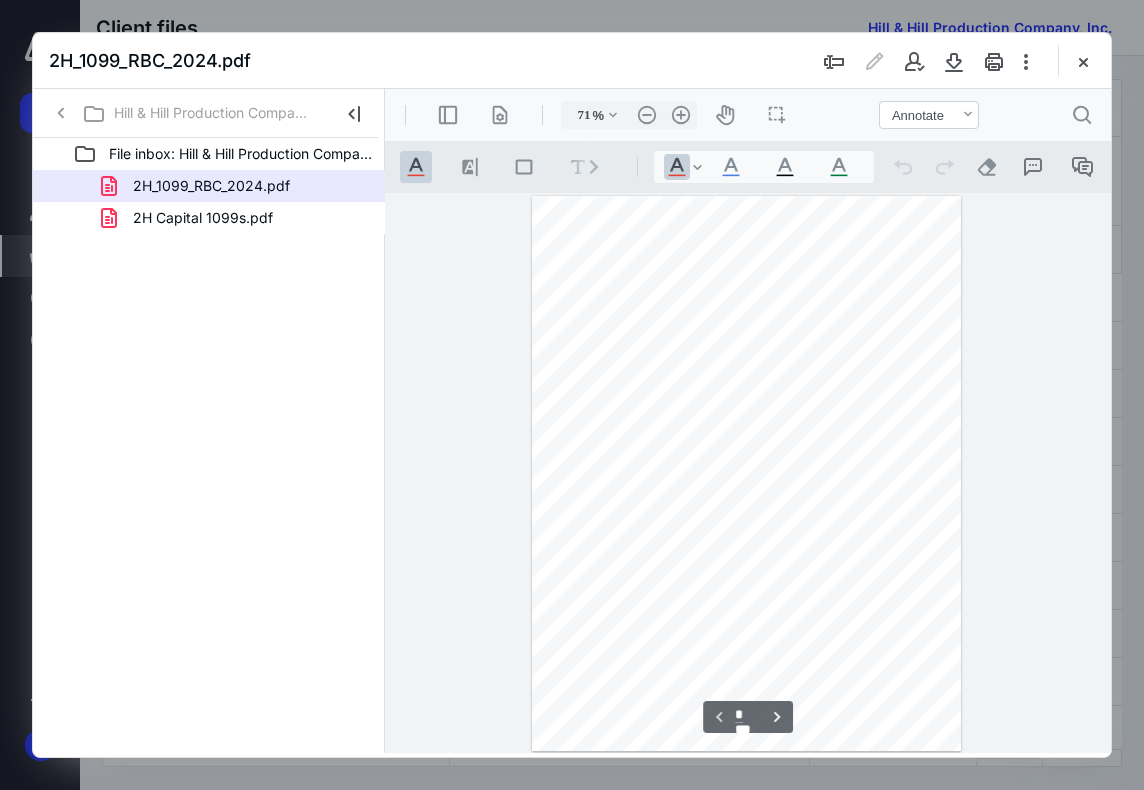 scroll, scrollTop: 107, scrollLeft: 0, axis: vertical 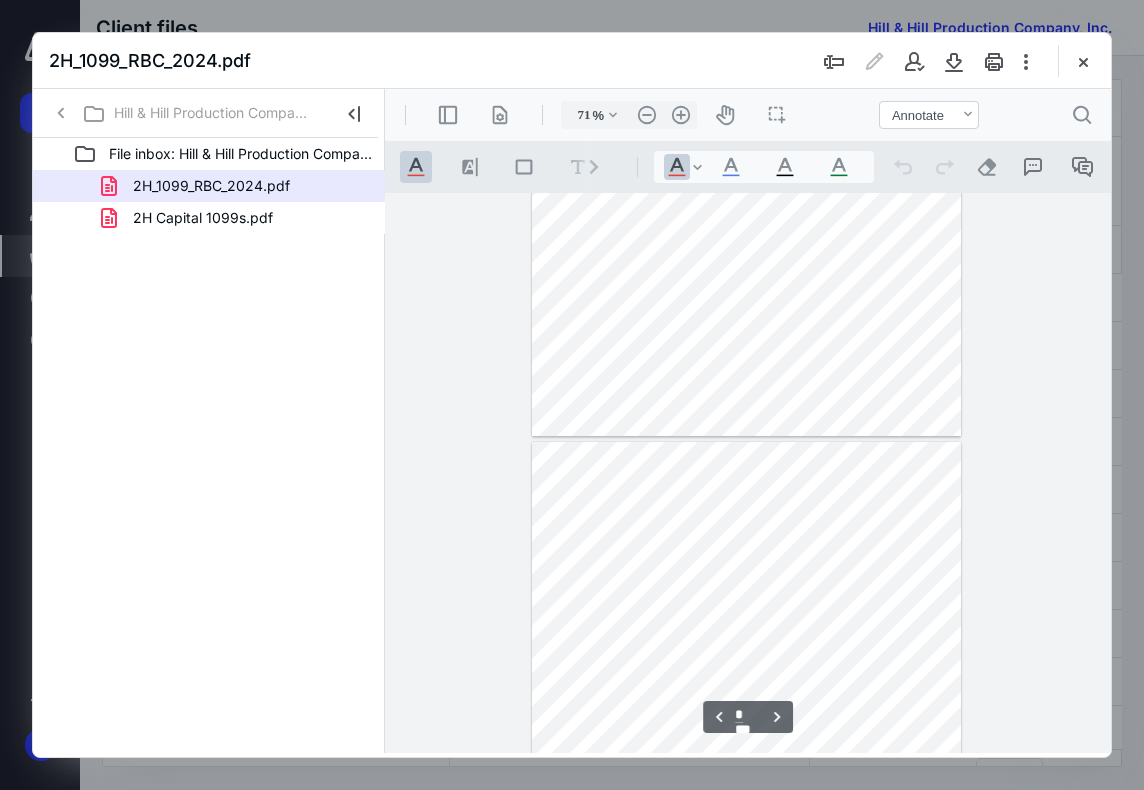 type on "*" 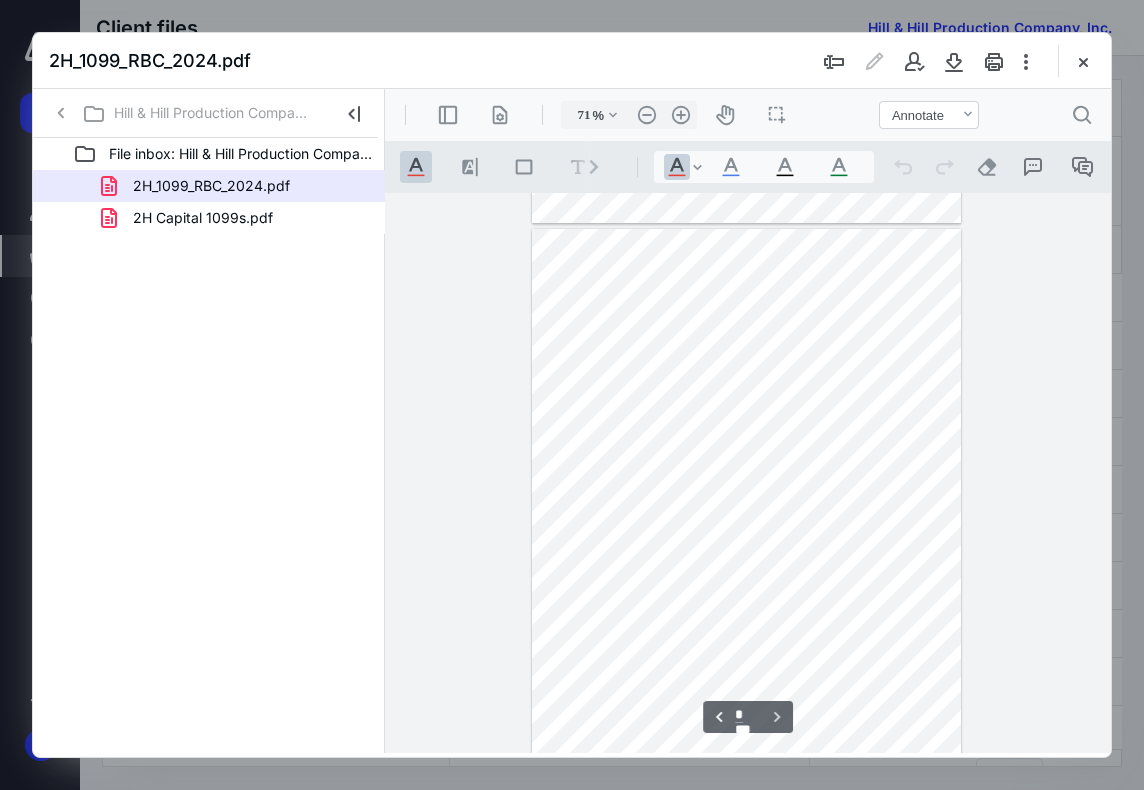 scroll, scrollTop: 1683, scrollLeft: 0, axis: vertical 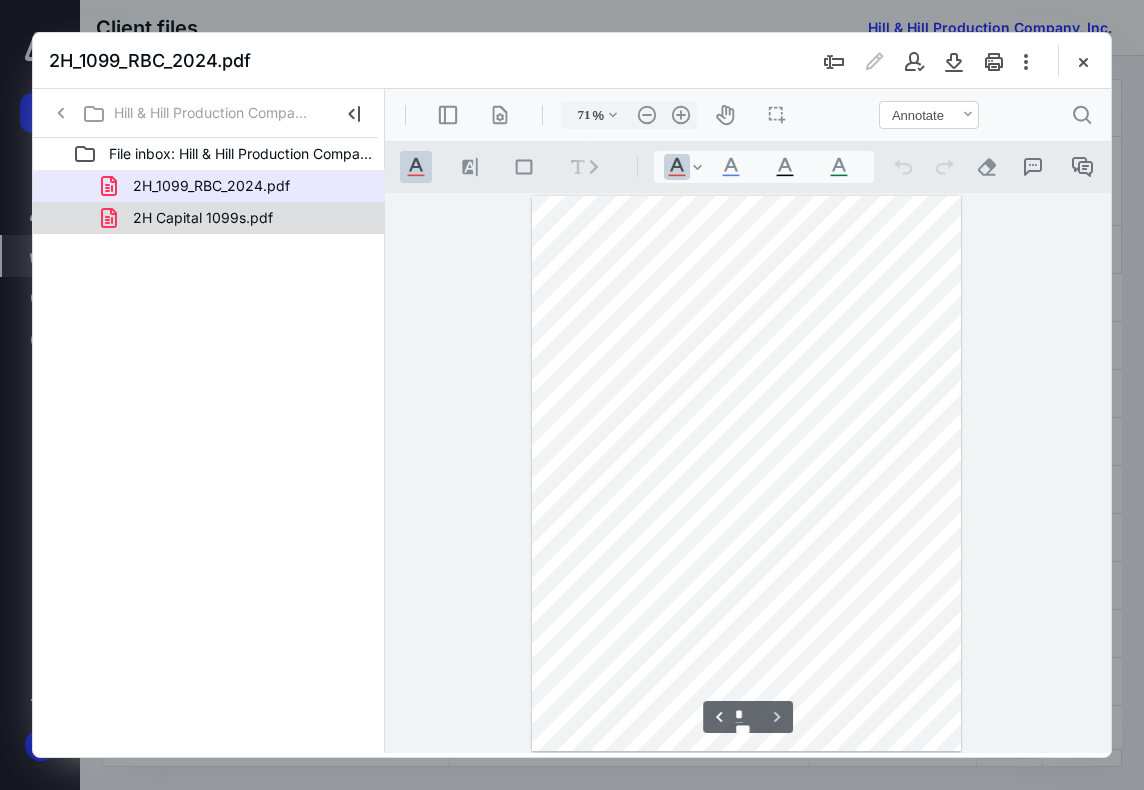 click on "2H Capital 1099s.pdf" at bounding box center [203, 218] 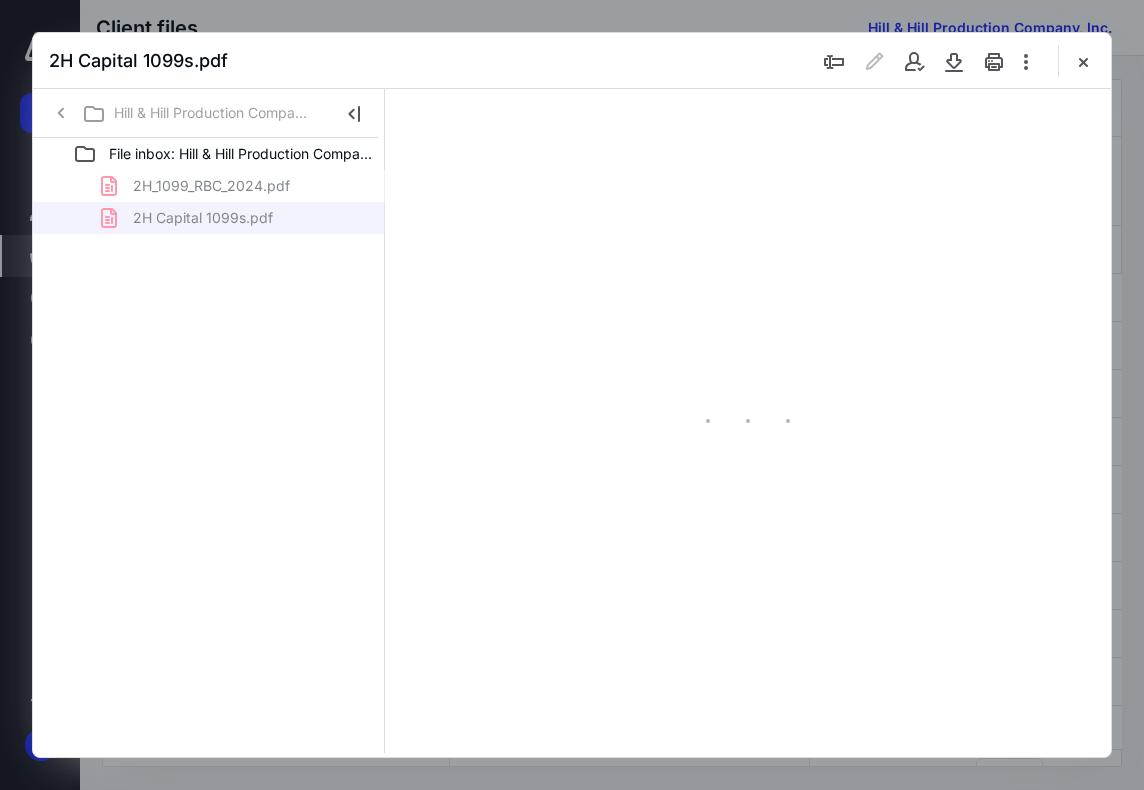 type on "71" 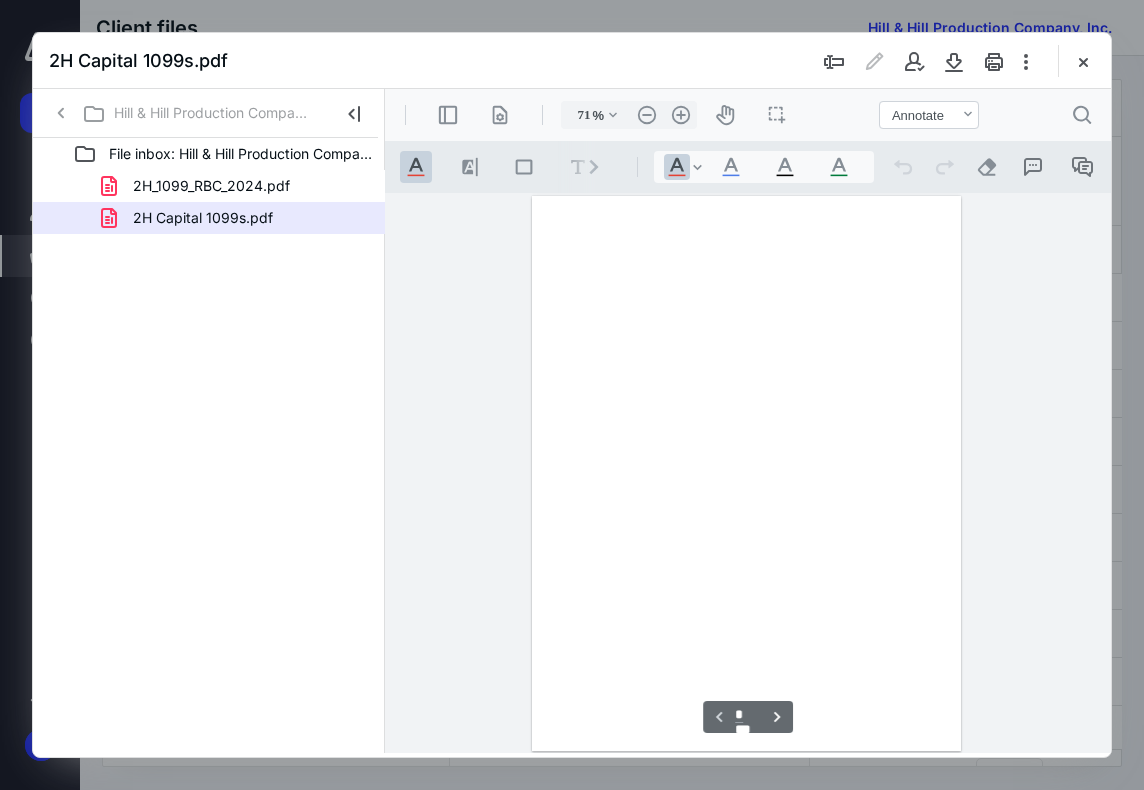 scroll, scrollTop: 0, scrollLeft: 0, axis: both 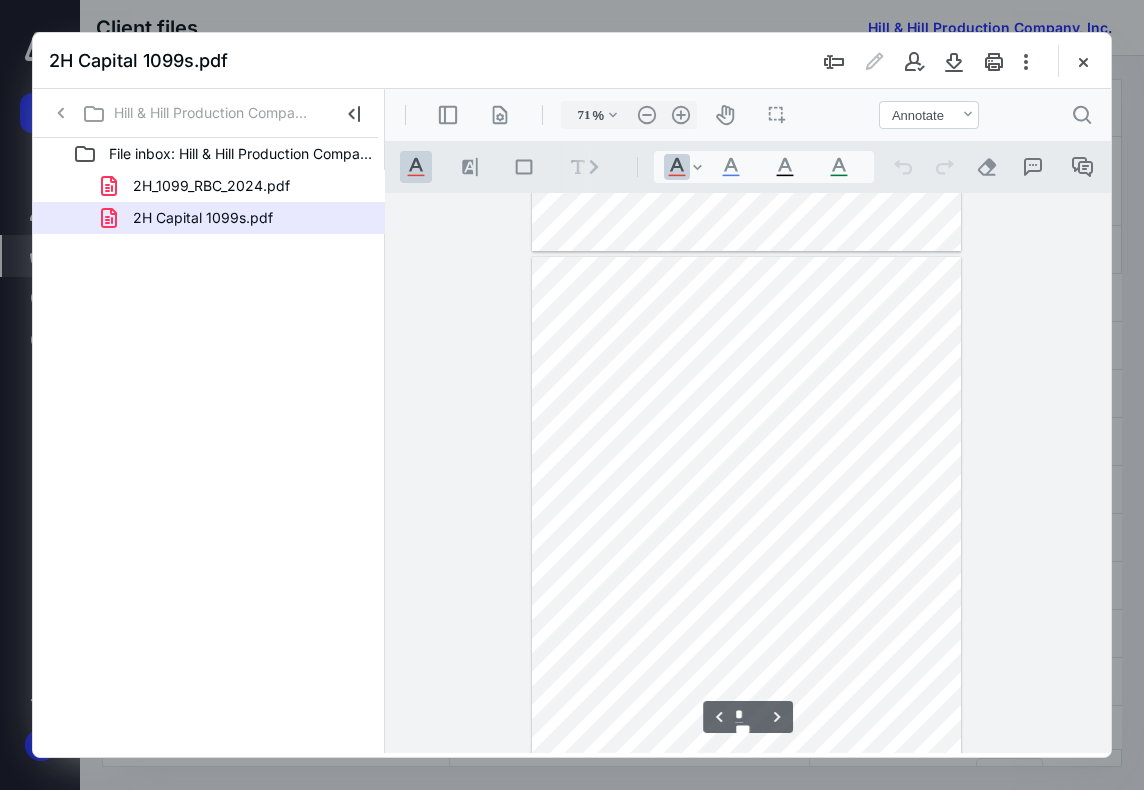 type on "*" 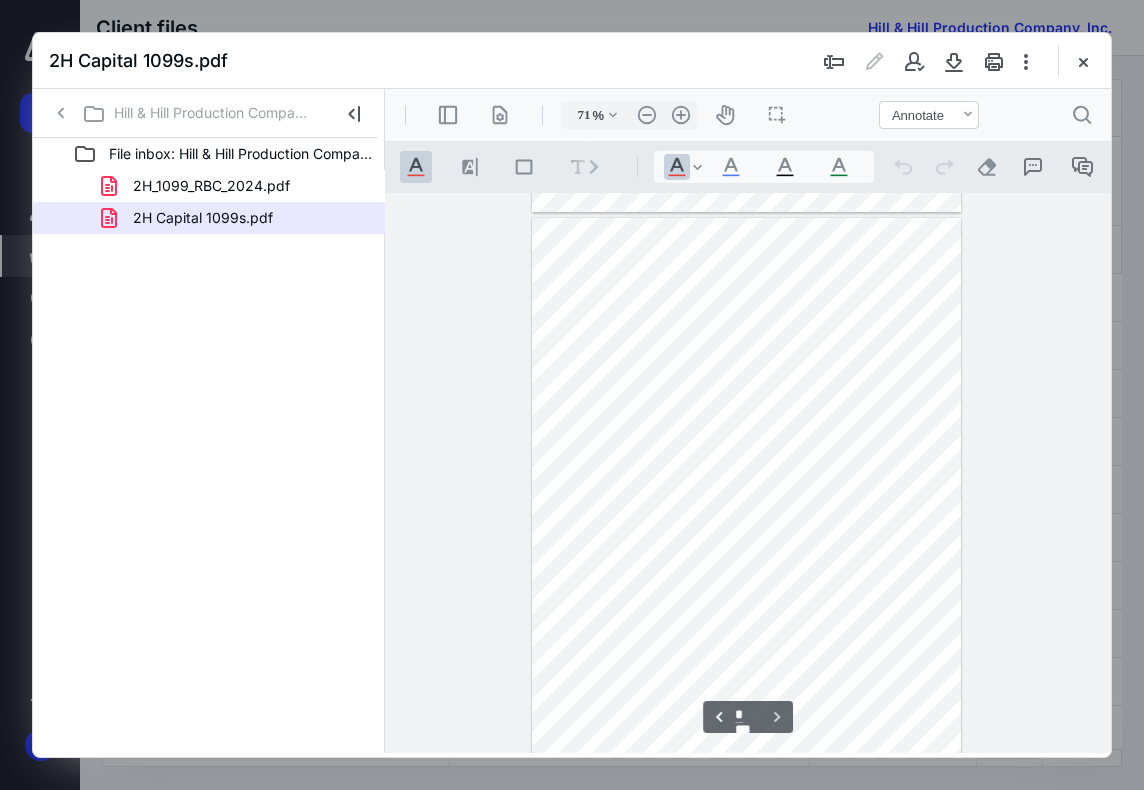 scroll, scrollTop: 1122, scrollLeft: 0, axis: vertical 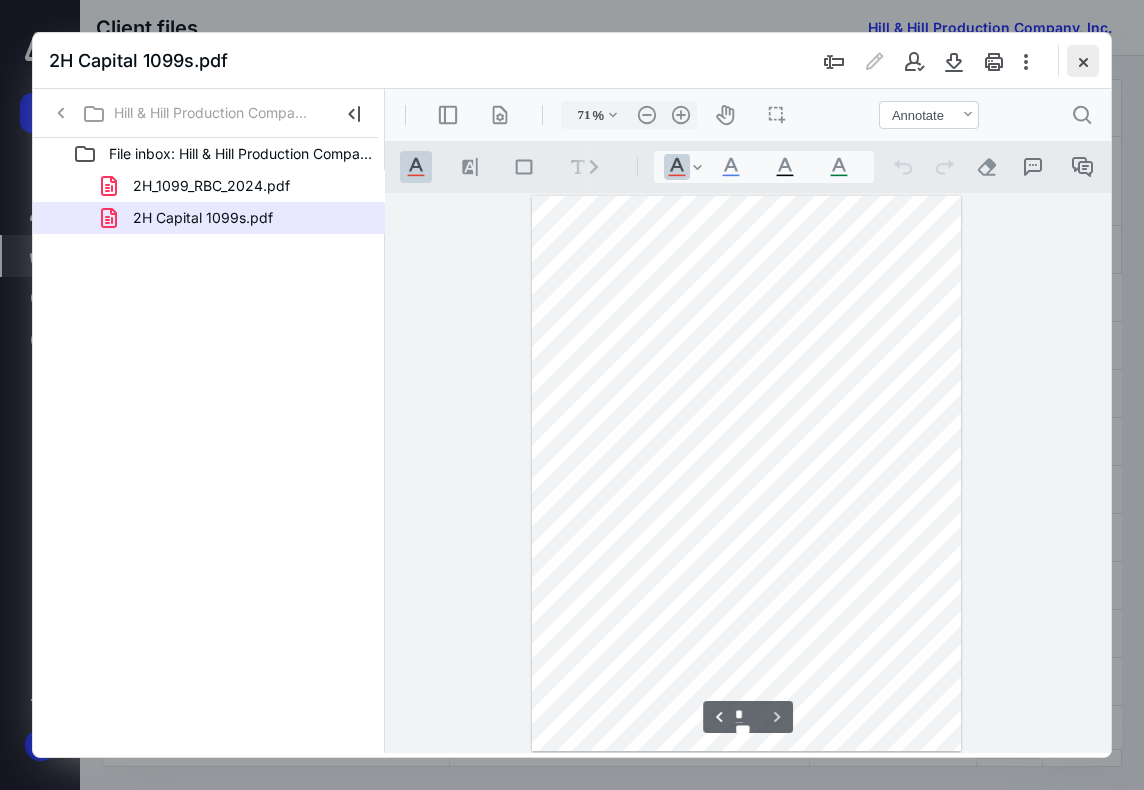click at bounding box center [1083, 61] 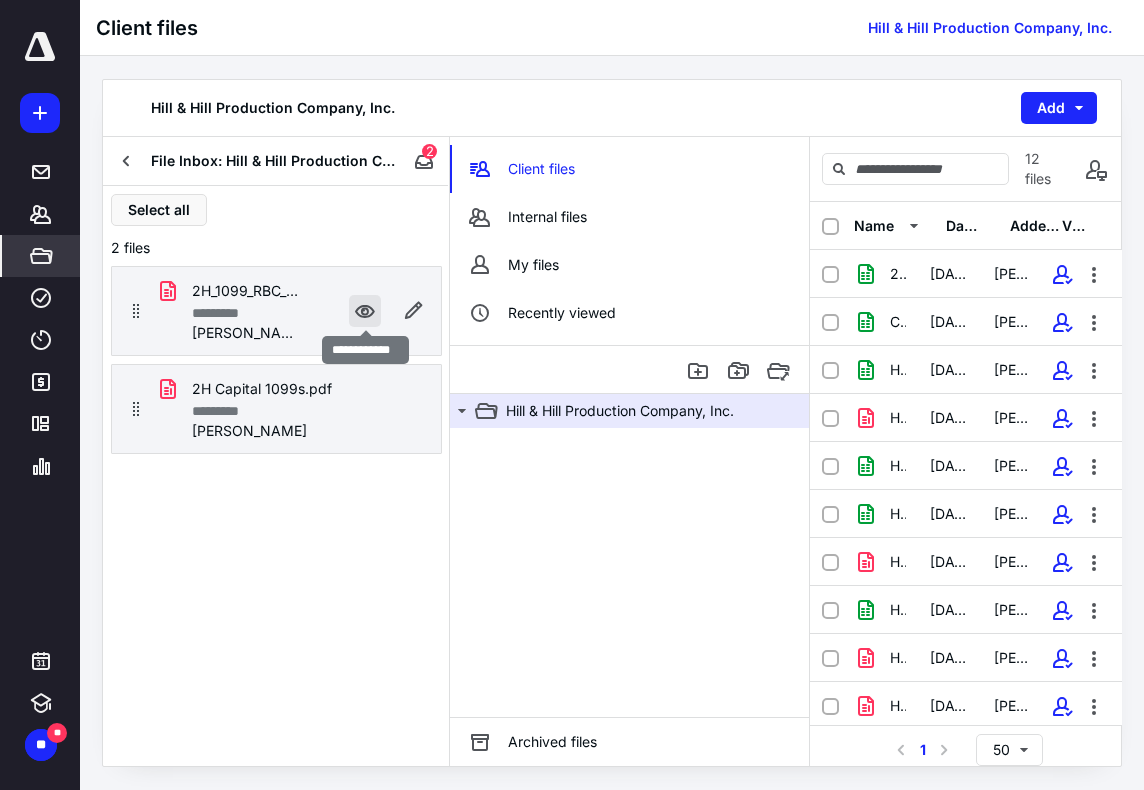 click at bounding box center [365, 311] 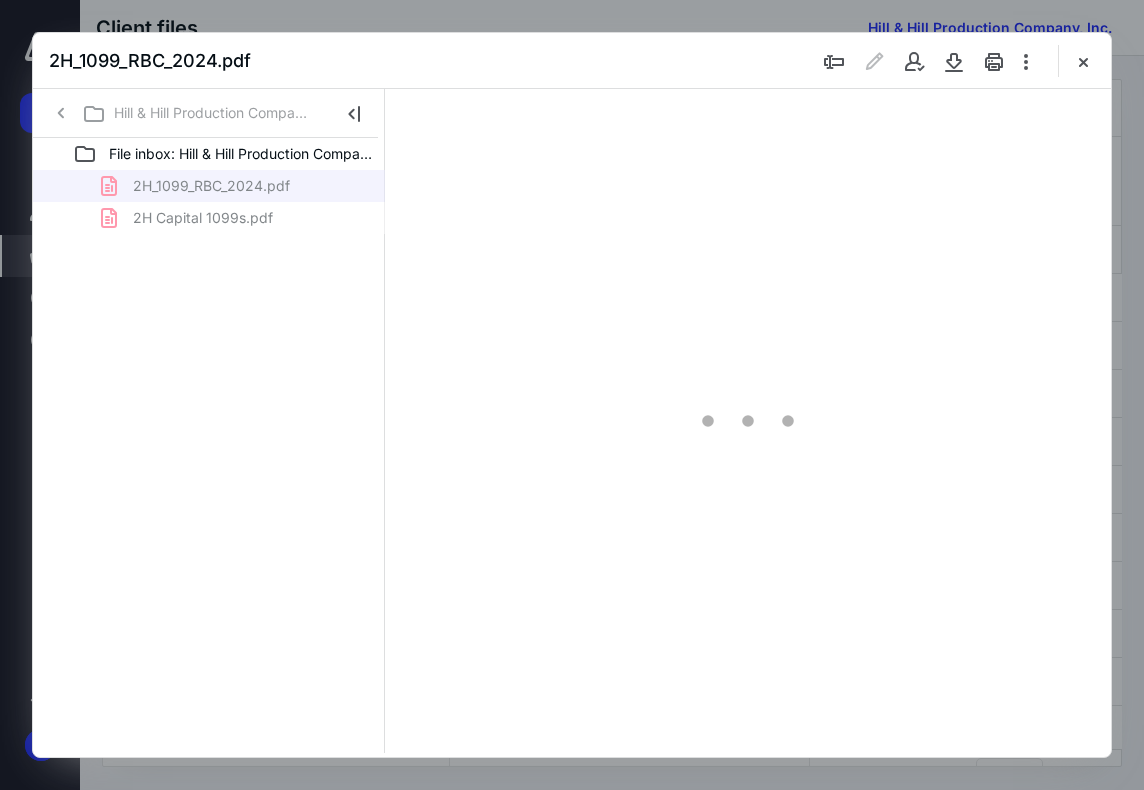 scroll, scrollTop: 0, scrollLeft: 0, axis: both 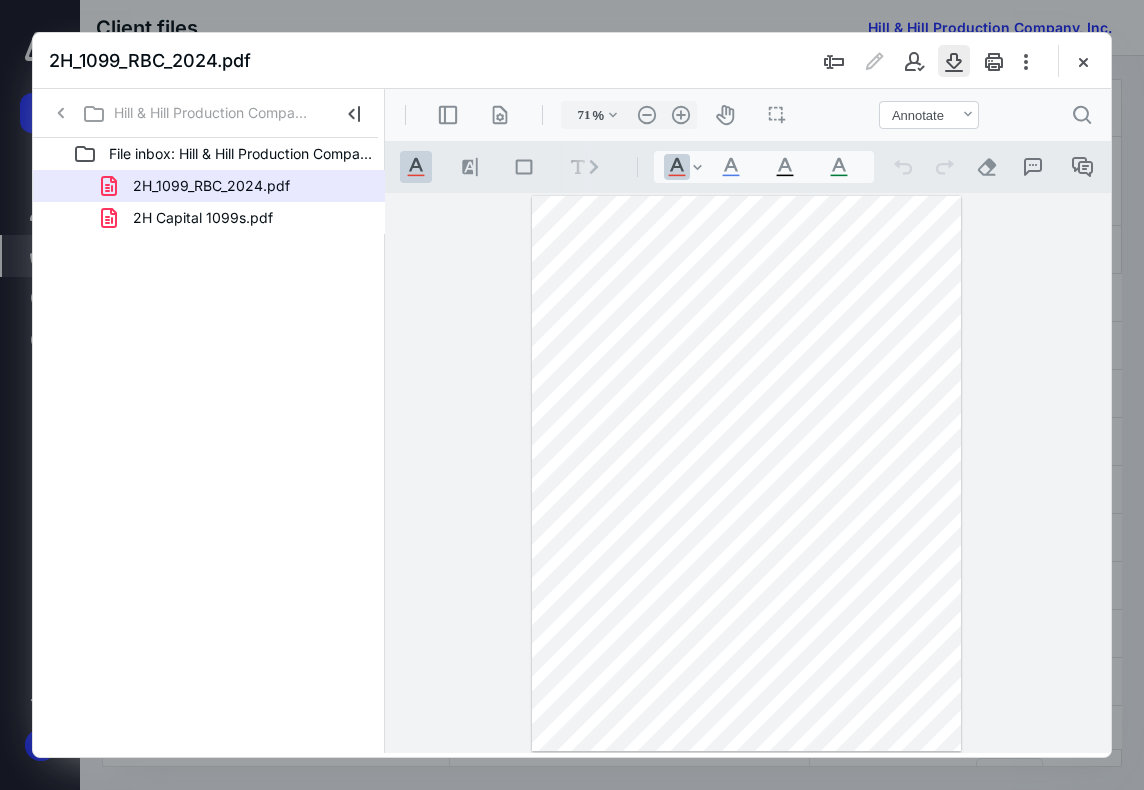 click at bounding box center [954, 61] 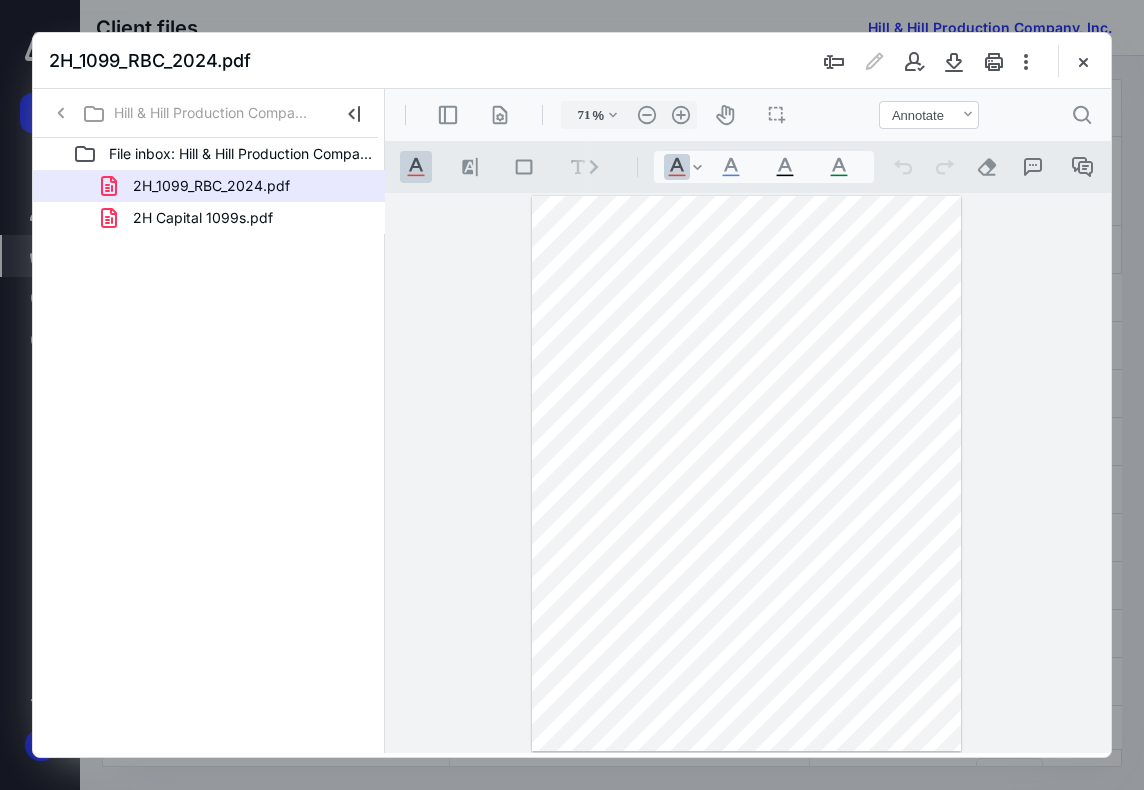 drag, startPoint x: 252, startPoint y: 223, endPoint x: 716, endPoint y: 127, distance: 473.82697 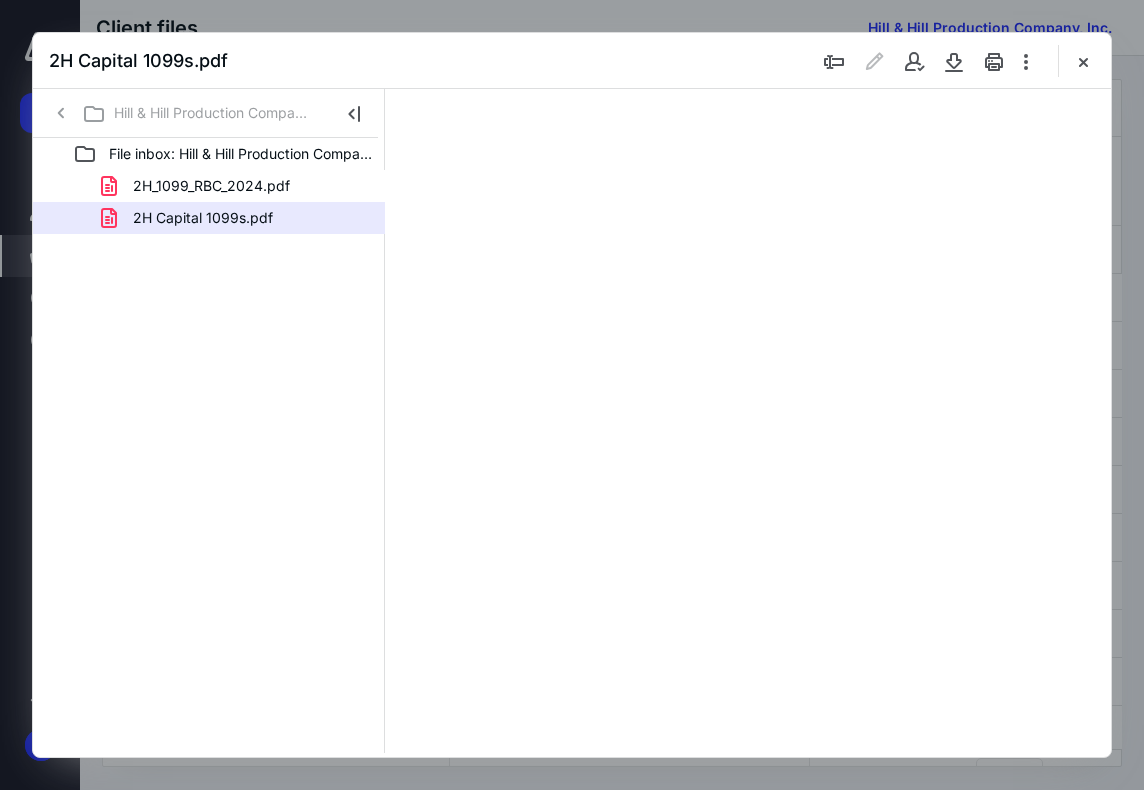 type on "71" 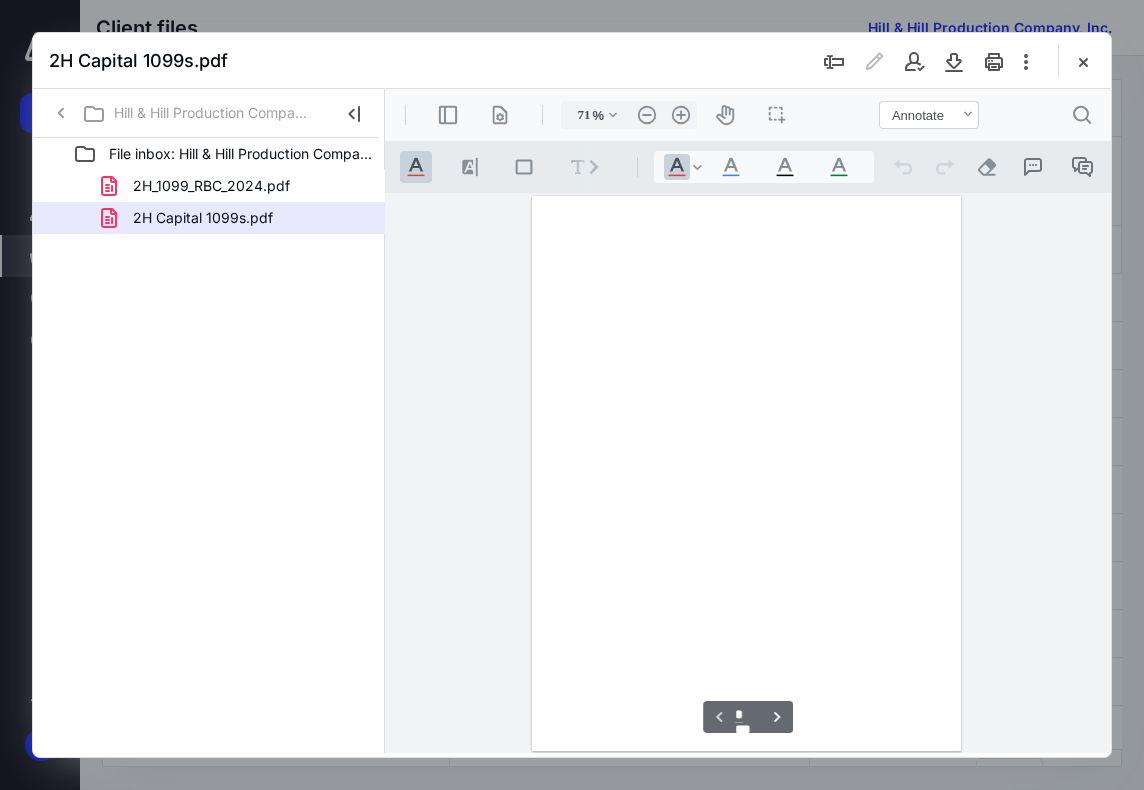 scroll, scrollTop: 107, scrollLeft: 0, axis: vertical 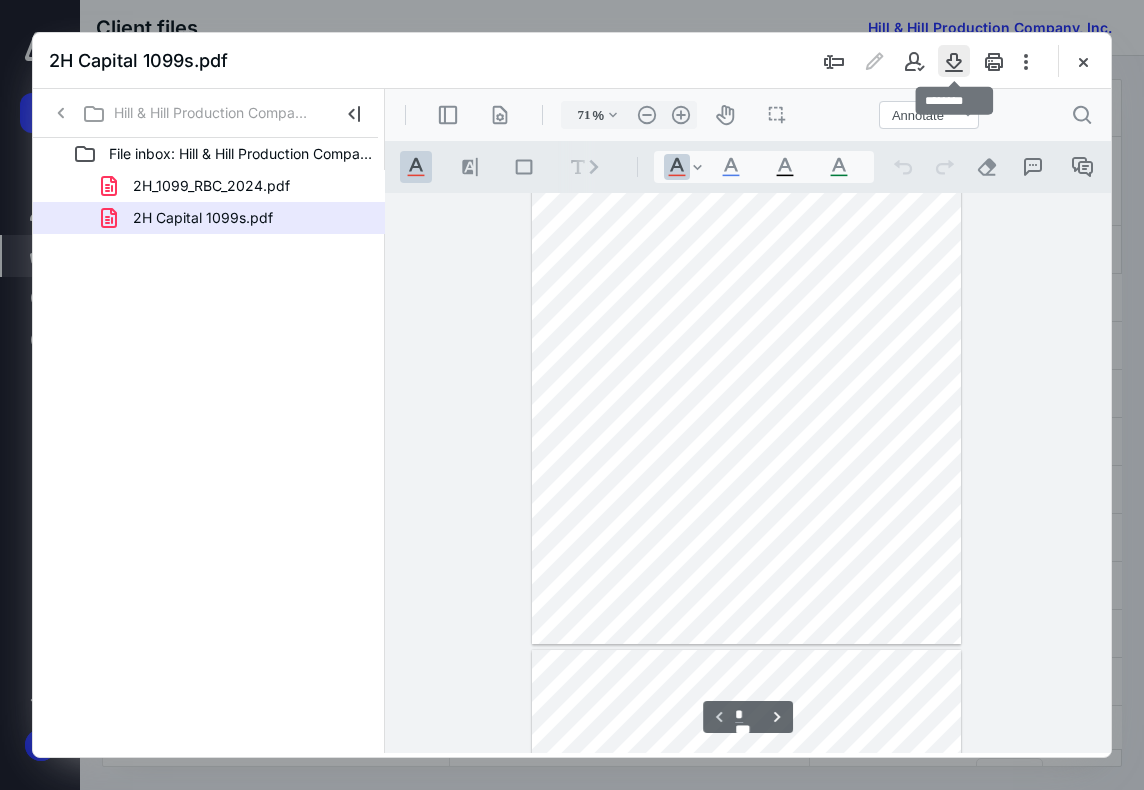 click at bounding box center [954, 61] 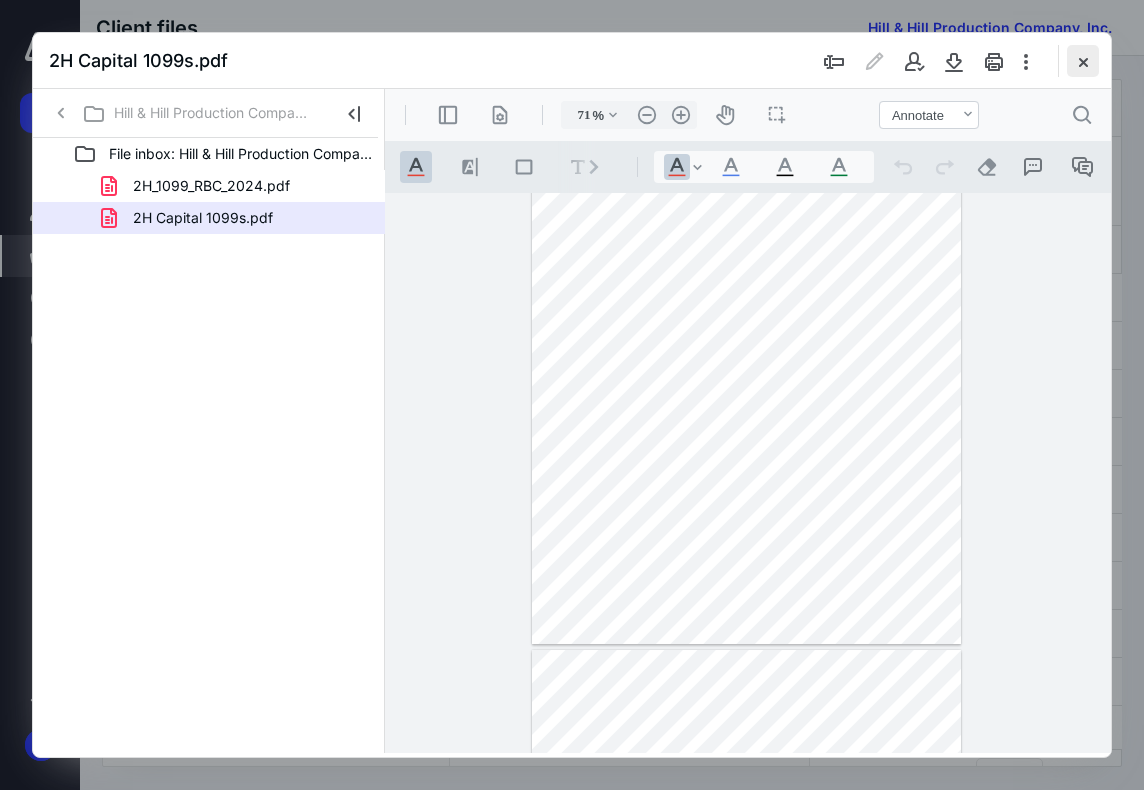 click at bounding box center (1083, 61) 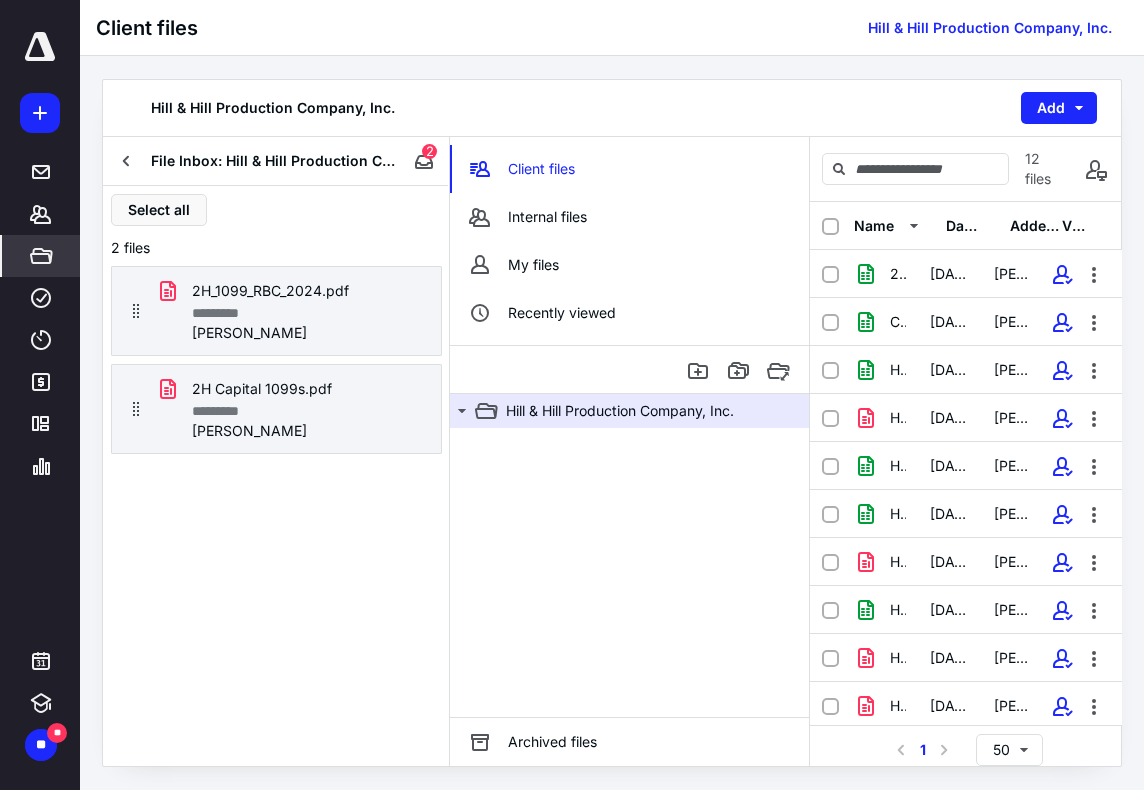 click on "File Inbox: Hill & Hill Production Company, Inc." at bounding box center (251, 161) 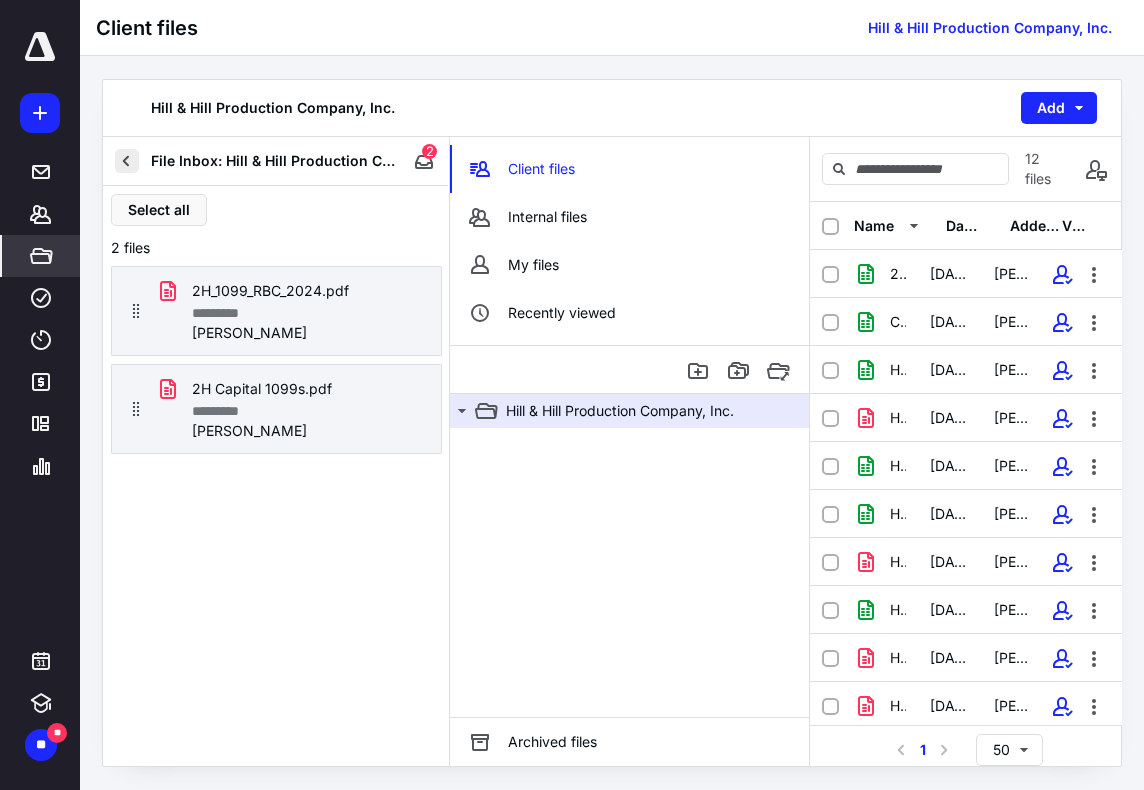 click at bounding box center [127, 161] 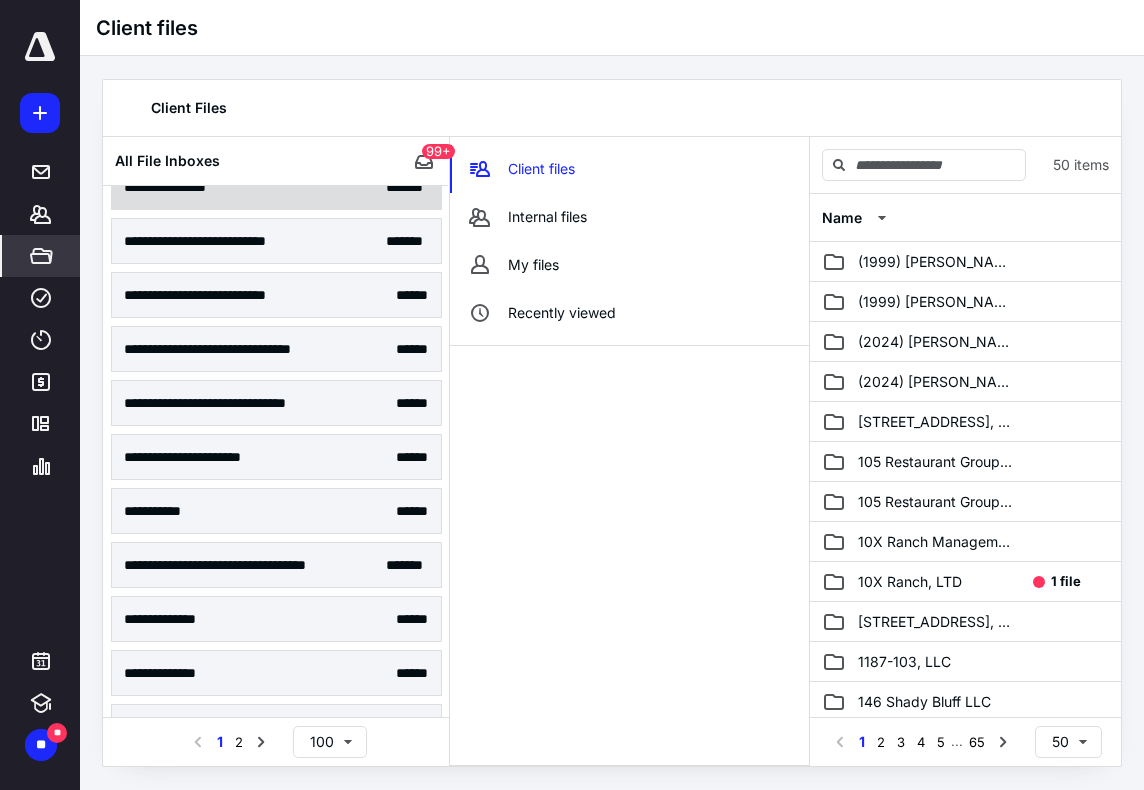 scroll, scrollTop: 1400, scrollLeft: 0, axis: vertical 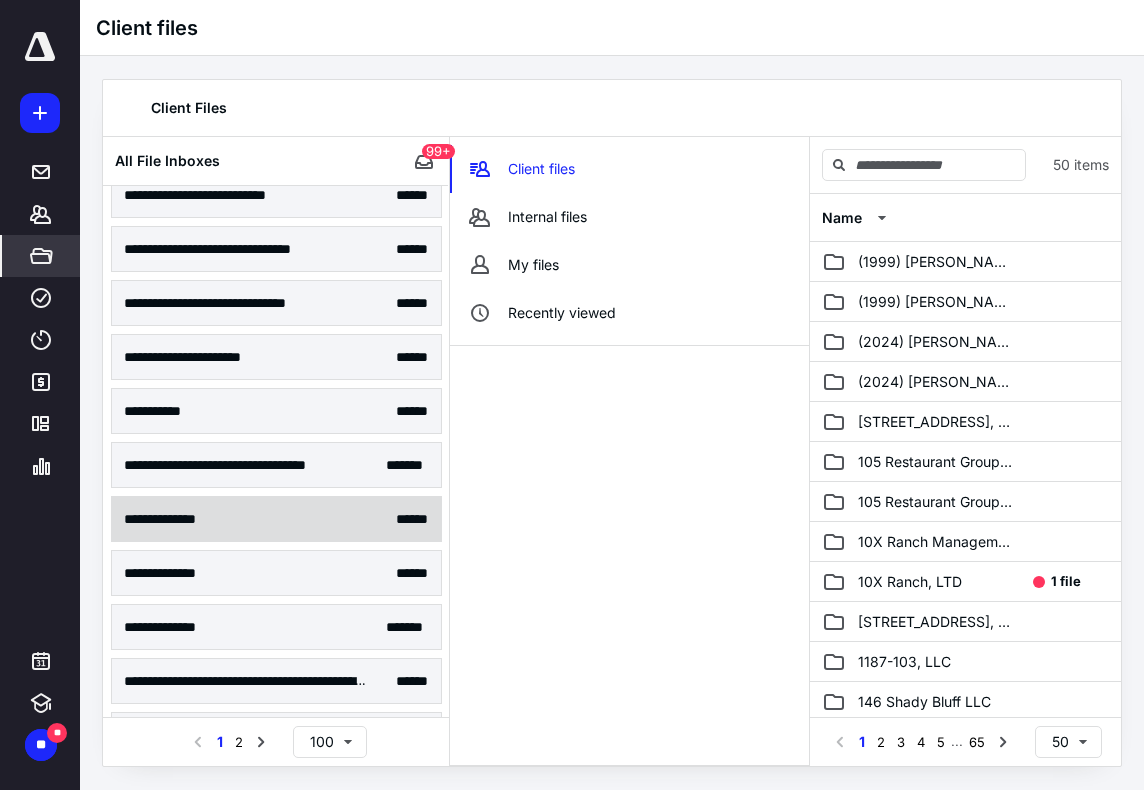 click on "**********" at bounding box center (173, 519) 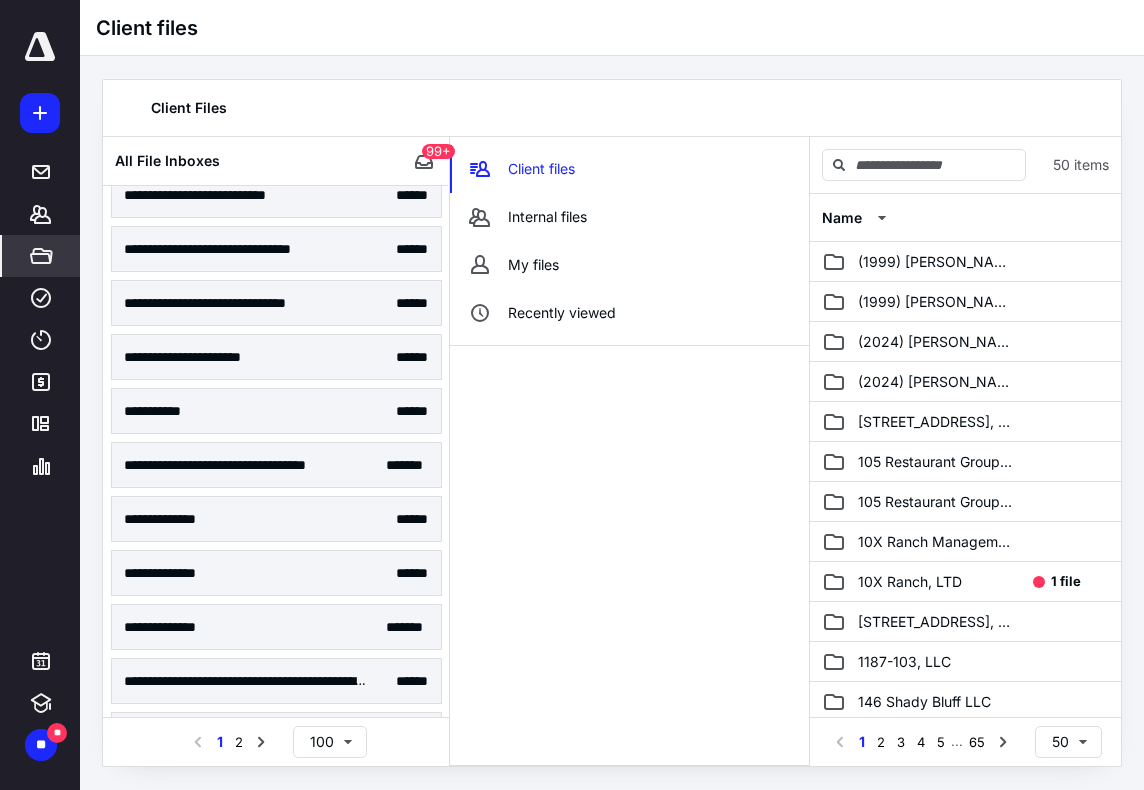 scroll, scrollTop: 0, scrollLeft: 0, axis: both 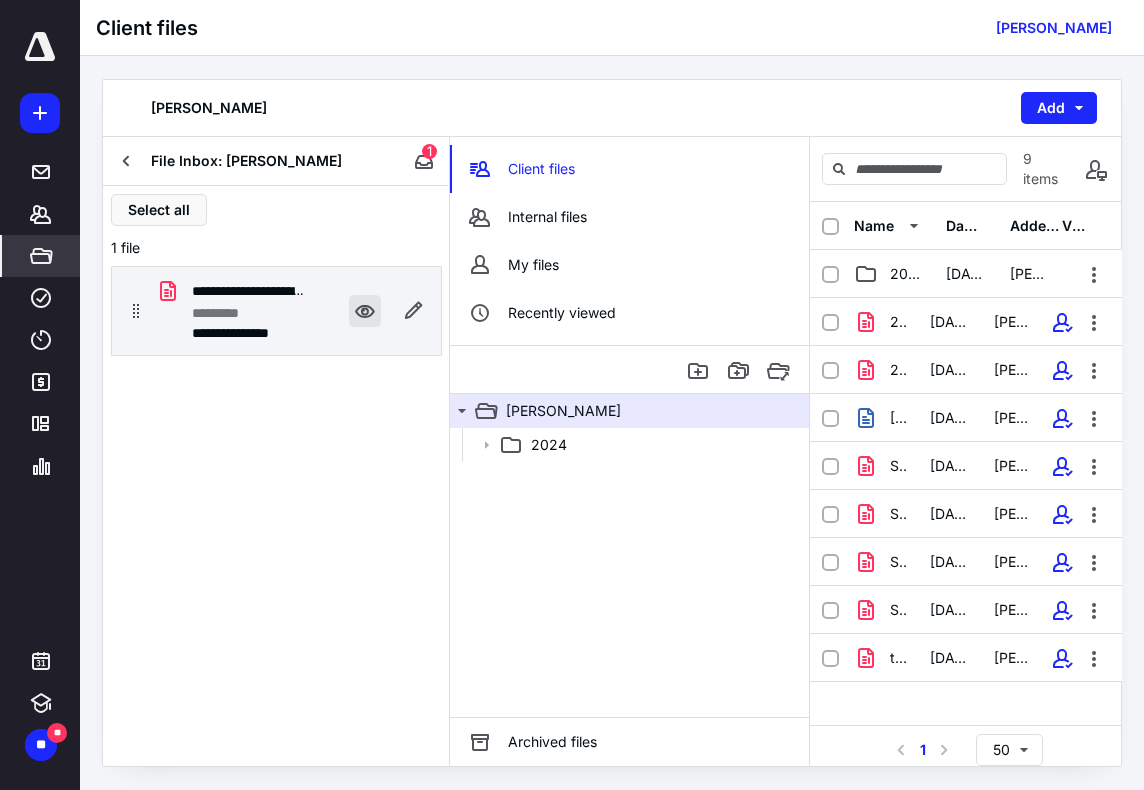 click at bounding box center (365, 311) 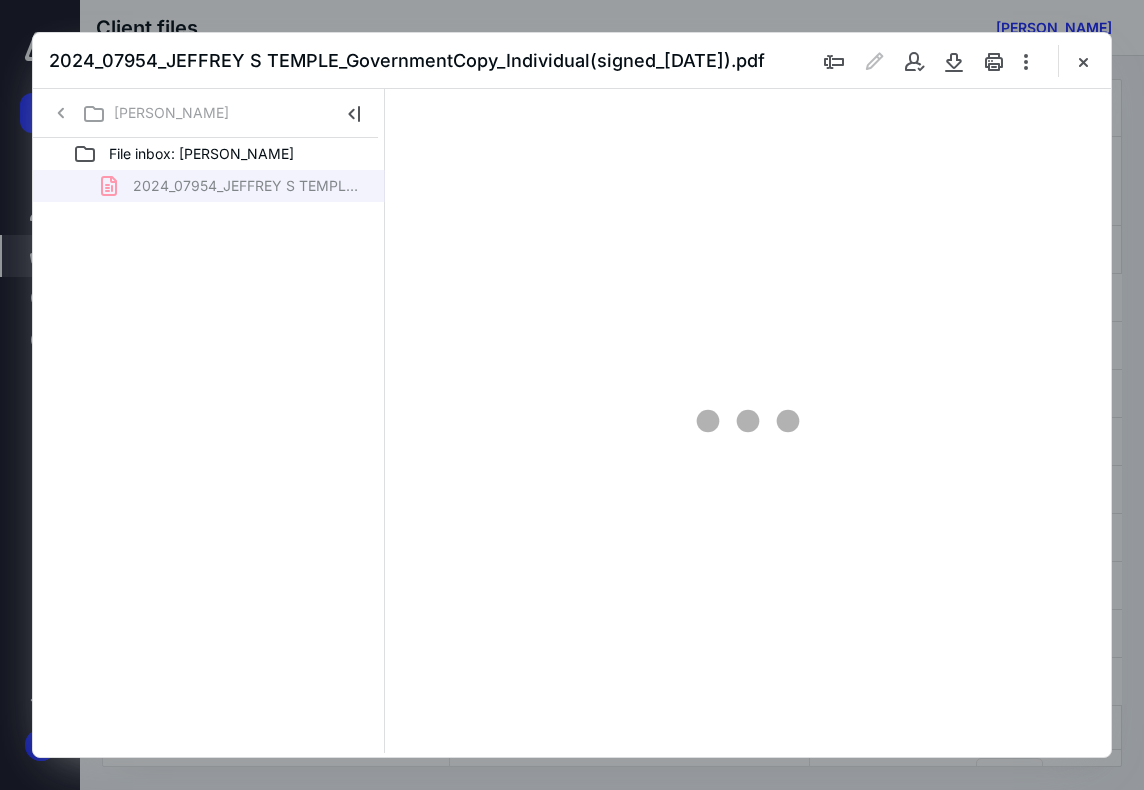 scroll, scrollTop: 0, scrollLeft: 0, axis: both 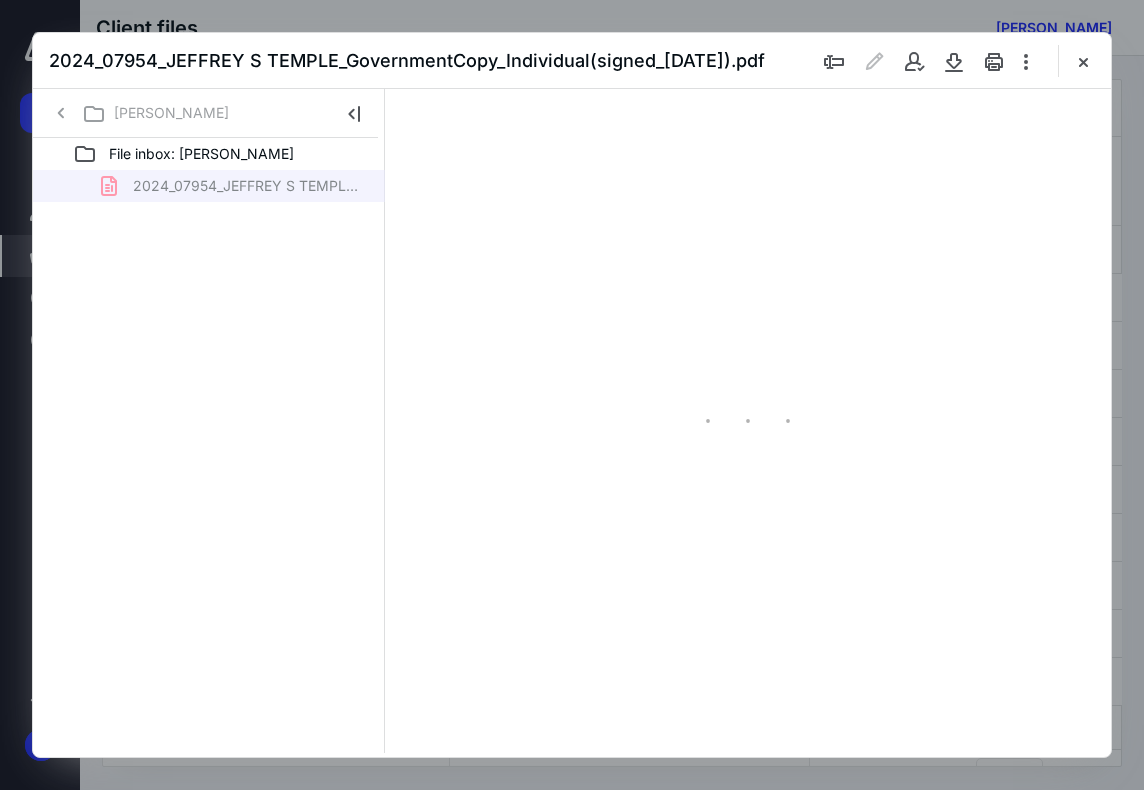 type on "71" 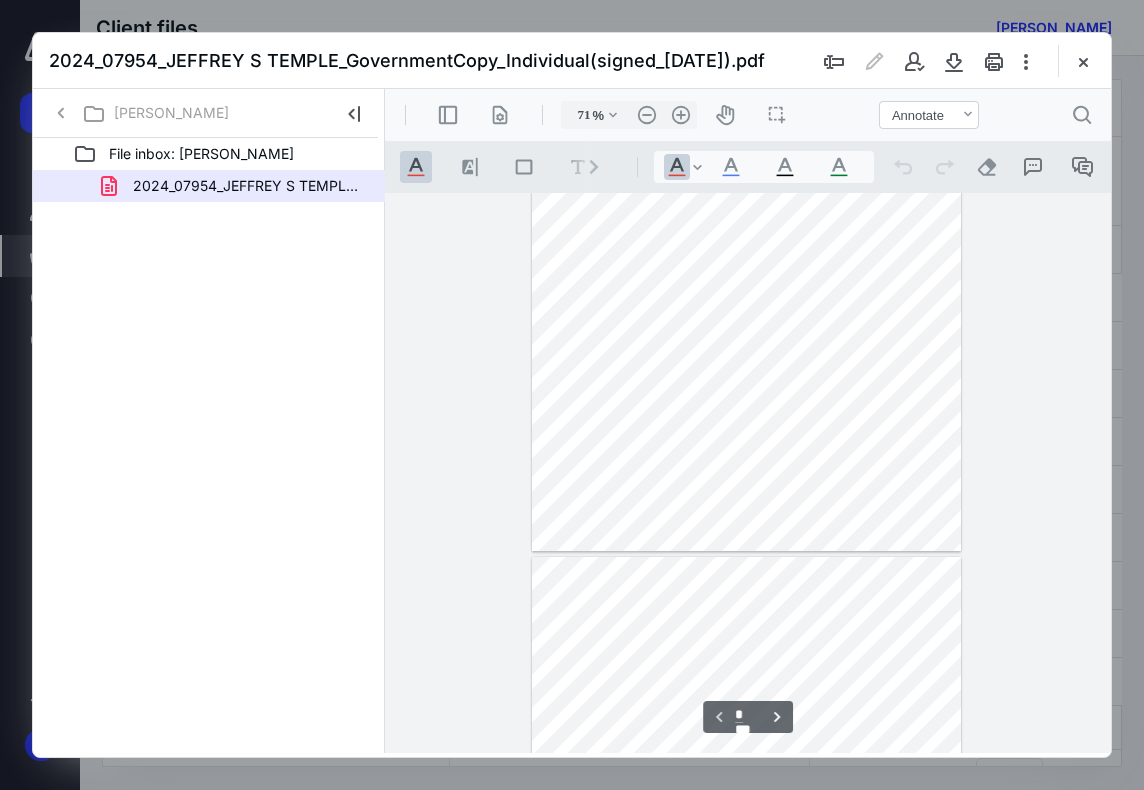scroll, scrollTop: 0, scrollLeft: 0, axis: both 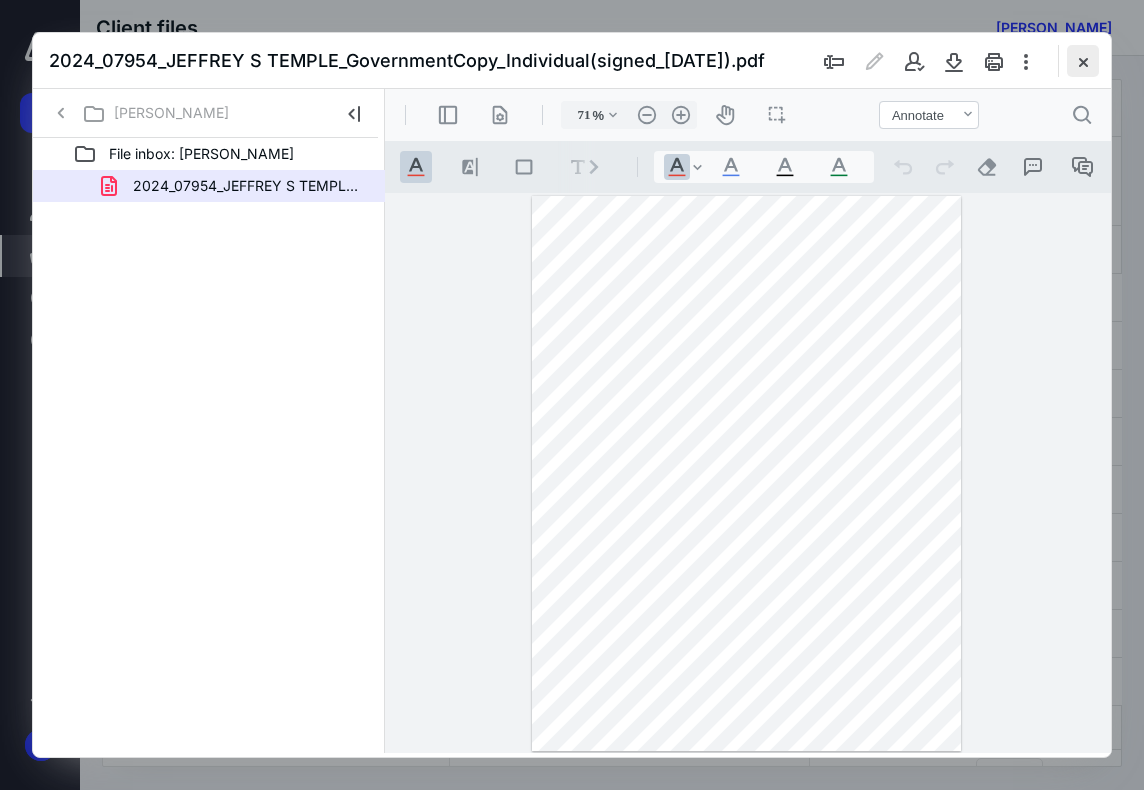click at bounding box center (1083, 61) 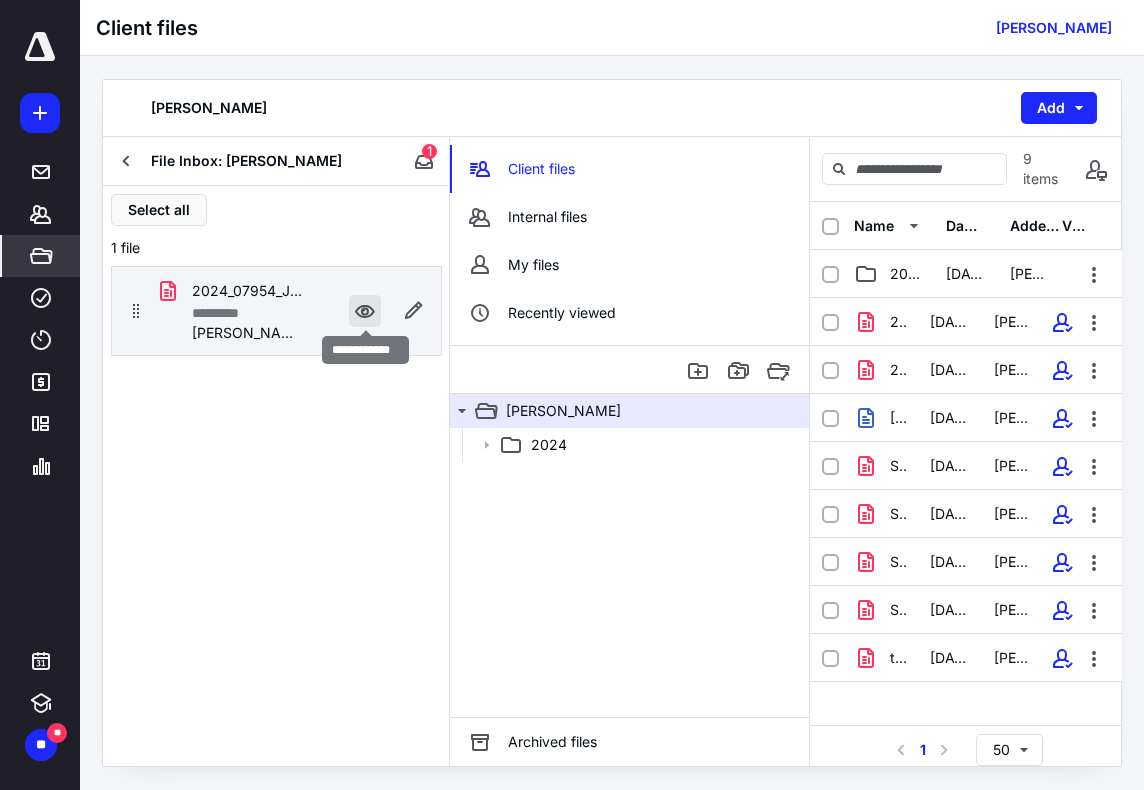 click at bounding box center (365, 311) 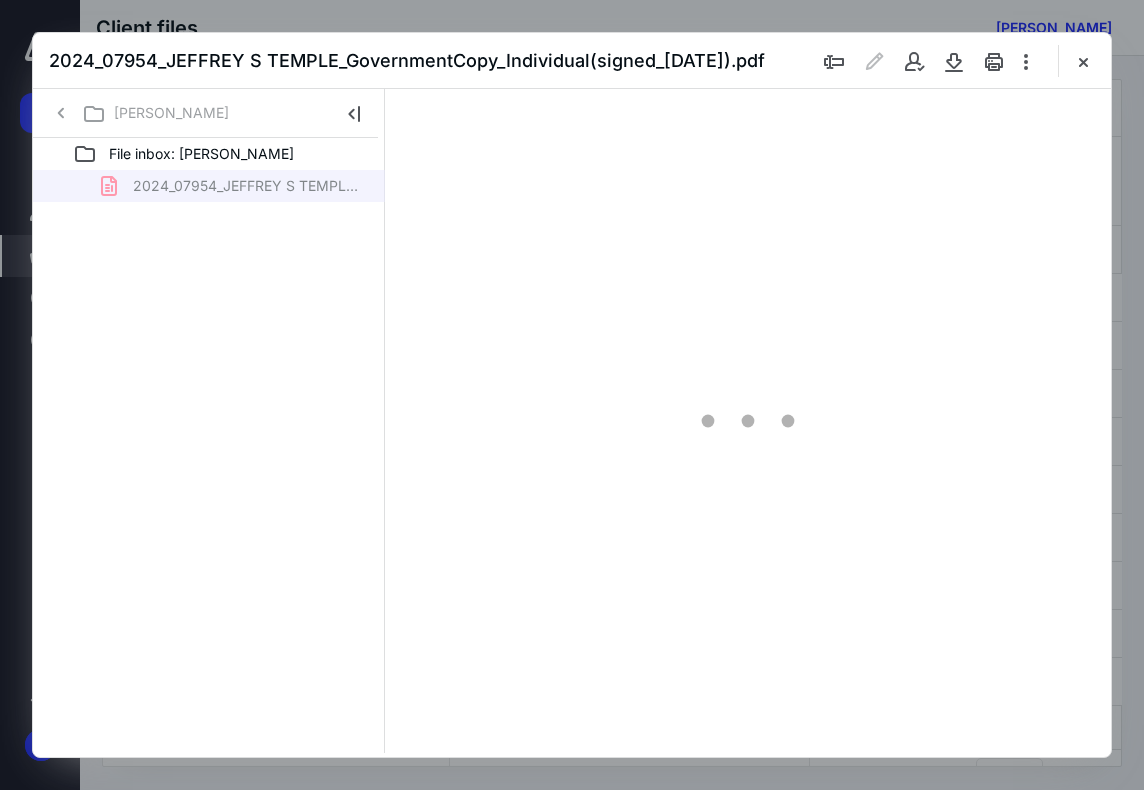 scroll, scrollTop: 0, scrollLeft: 0, axis: both 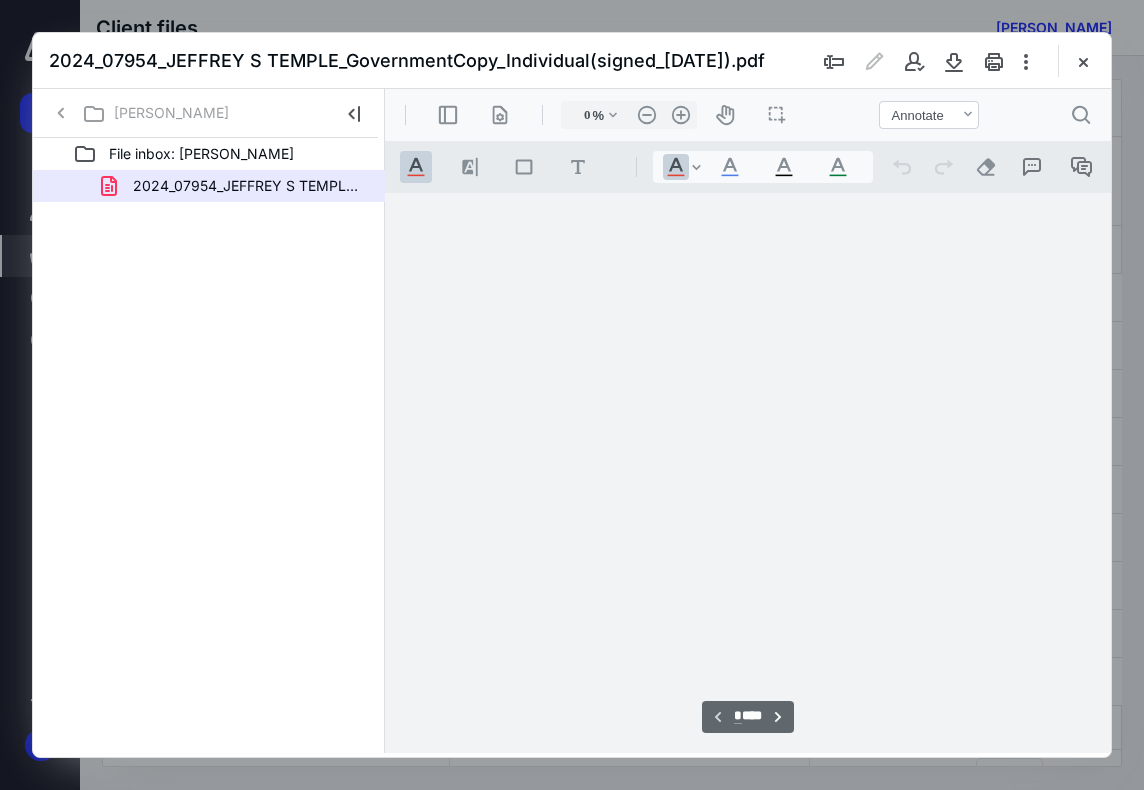 type on "71" 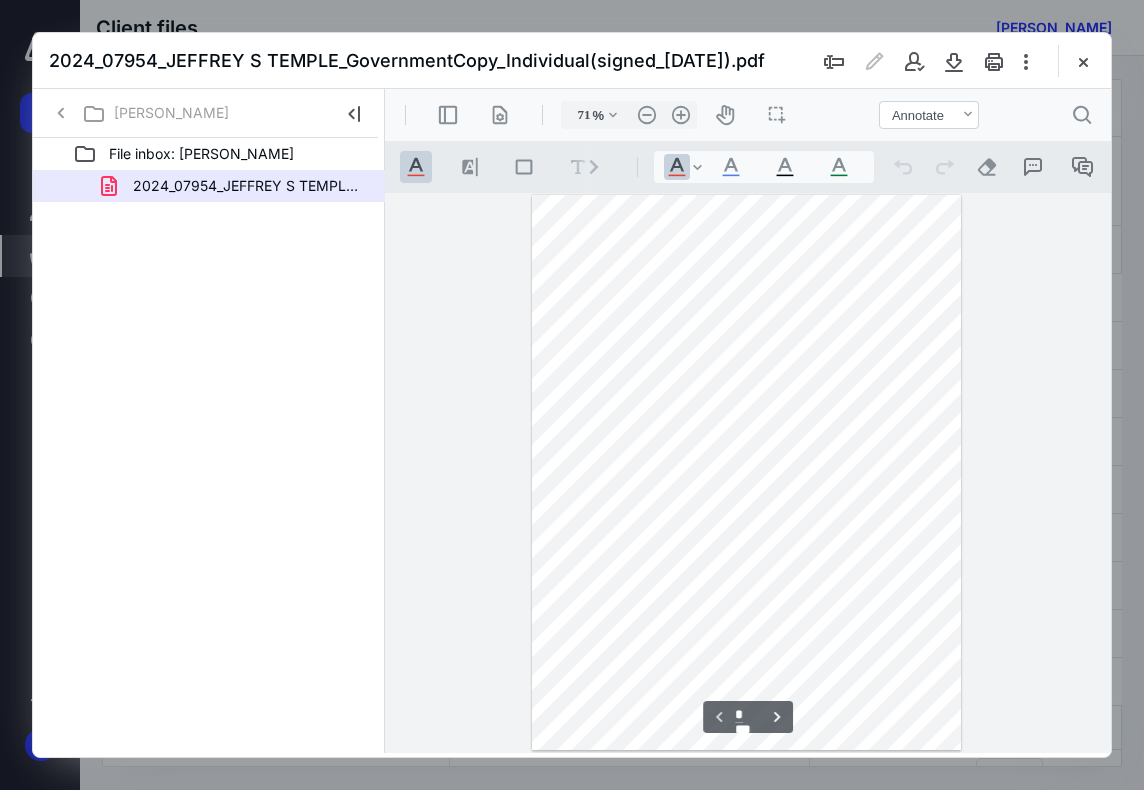 scroll, scrollTop: 0, scrollLeft: 0, axis: both 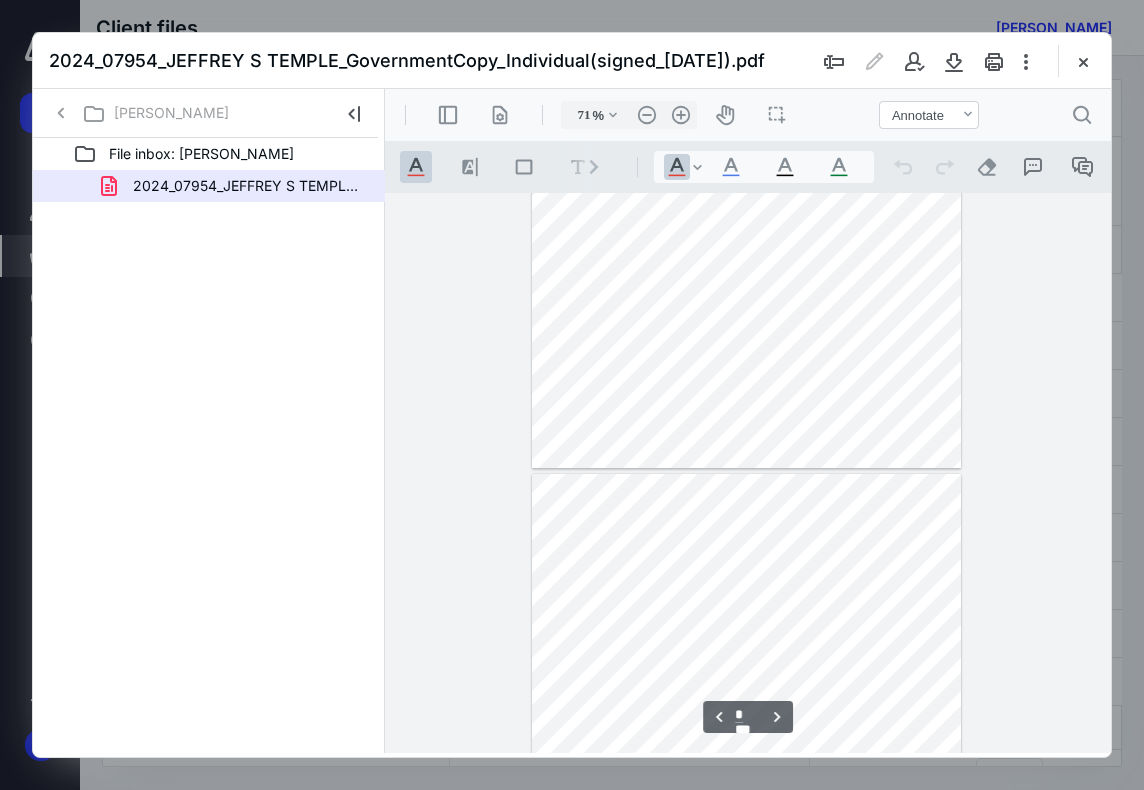 type on "*" 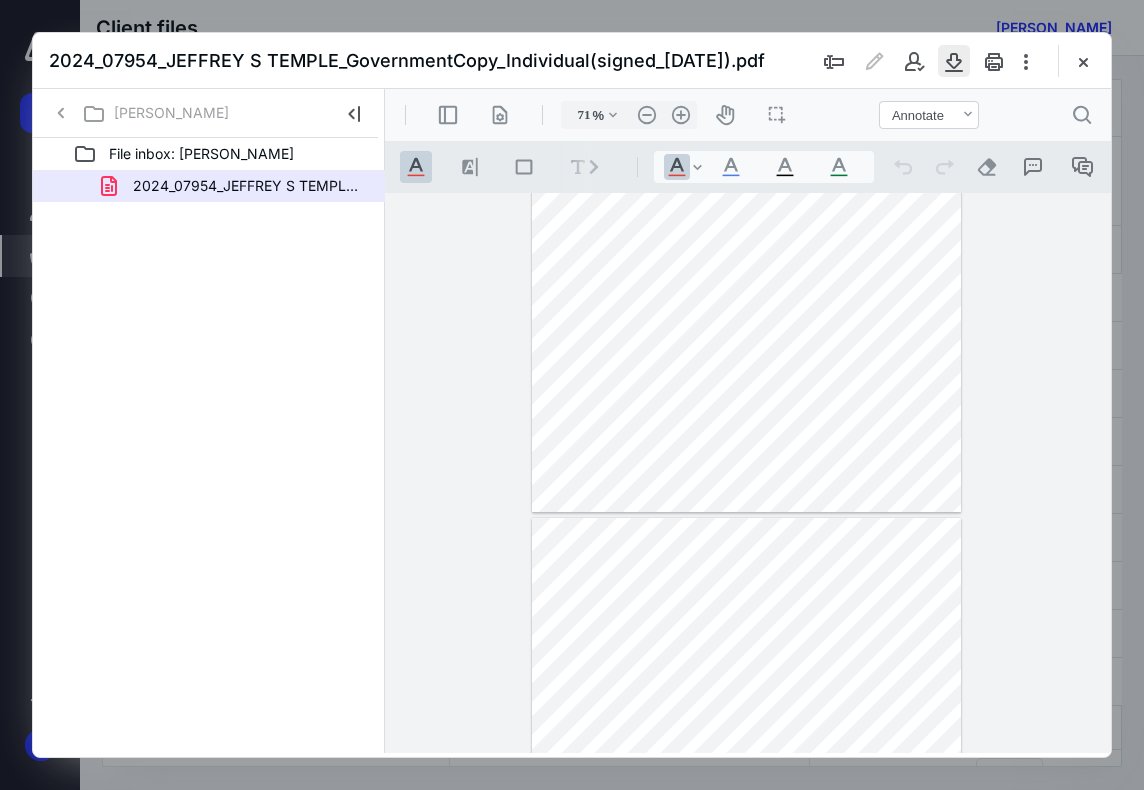 click at bounding box center (954, 61) 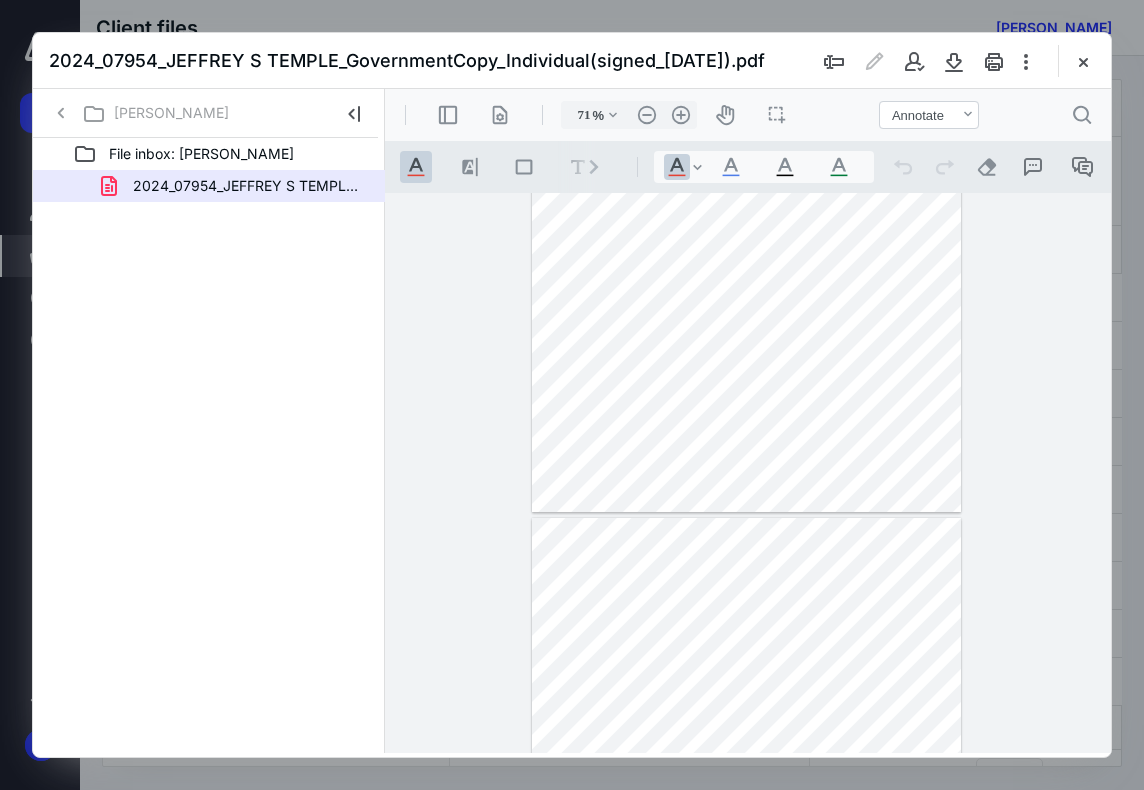 drag, startPoint x: 1096, startPoint y: 54, endPoint x: 1088, endPoint y: 67, distance: 15.264338 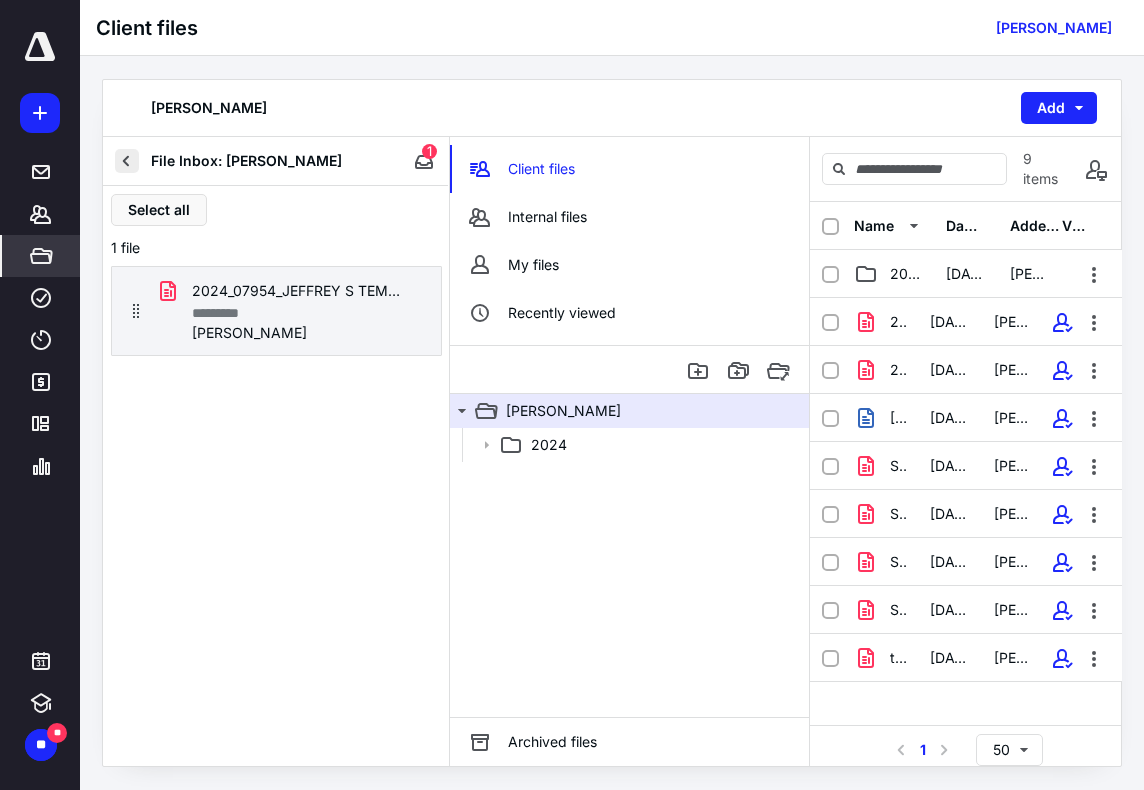 click at bounding box center [127, 161] 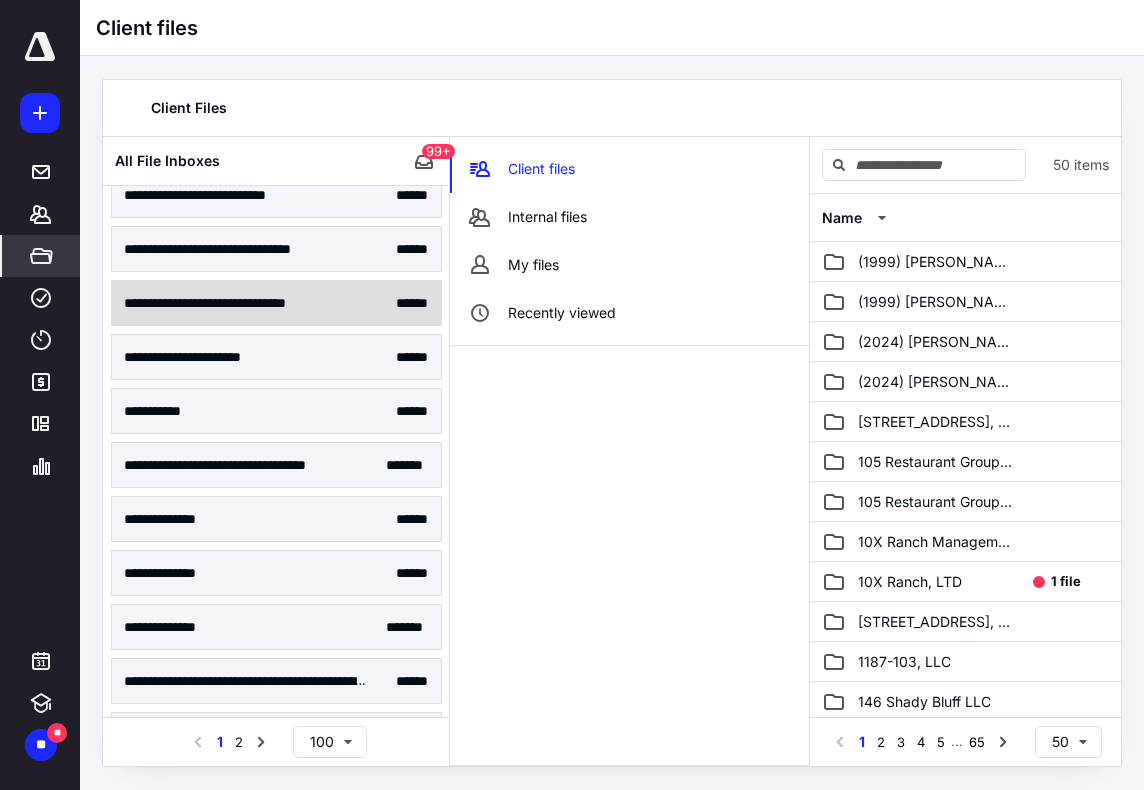 scroll, scrollTop: 1500, scrollLeft: 0, axis: vertical 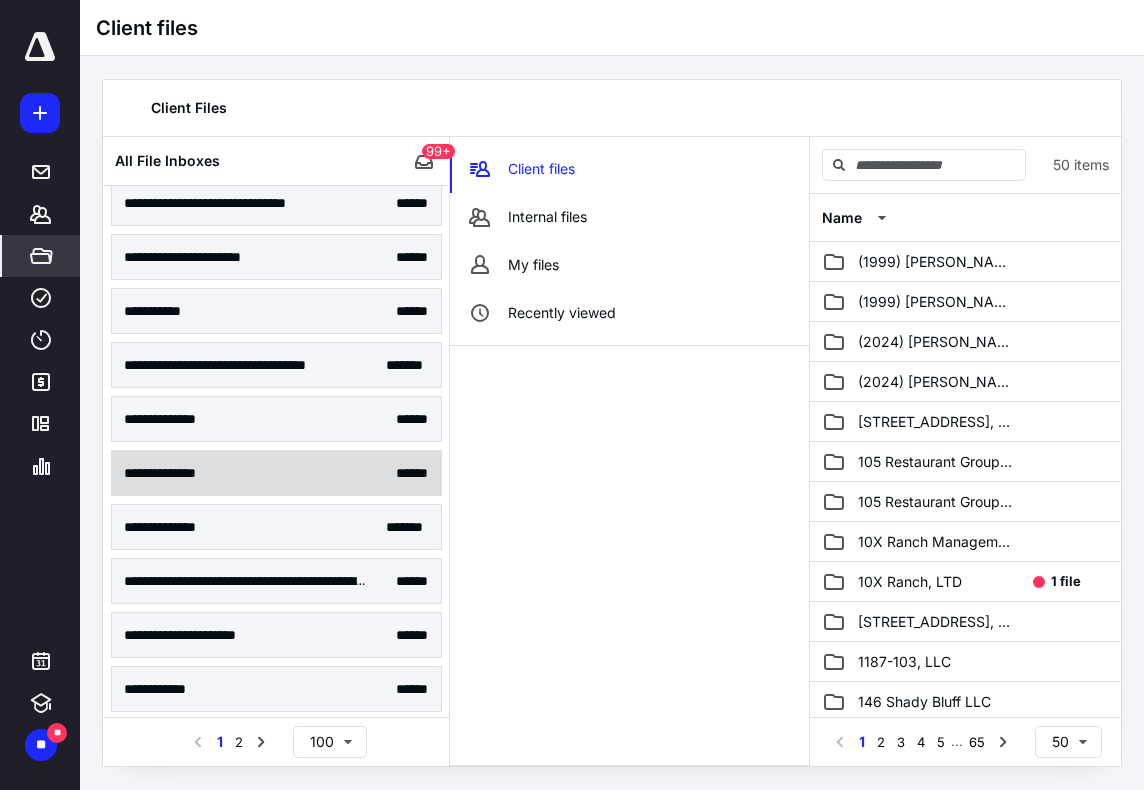 click on "**********" at bounding box center [175, 473] 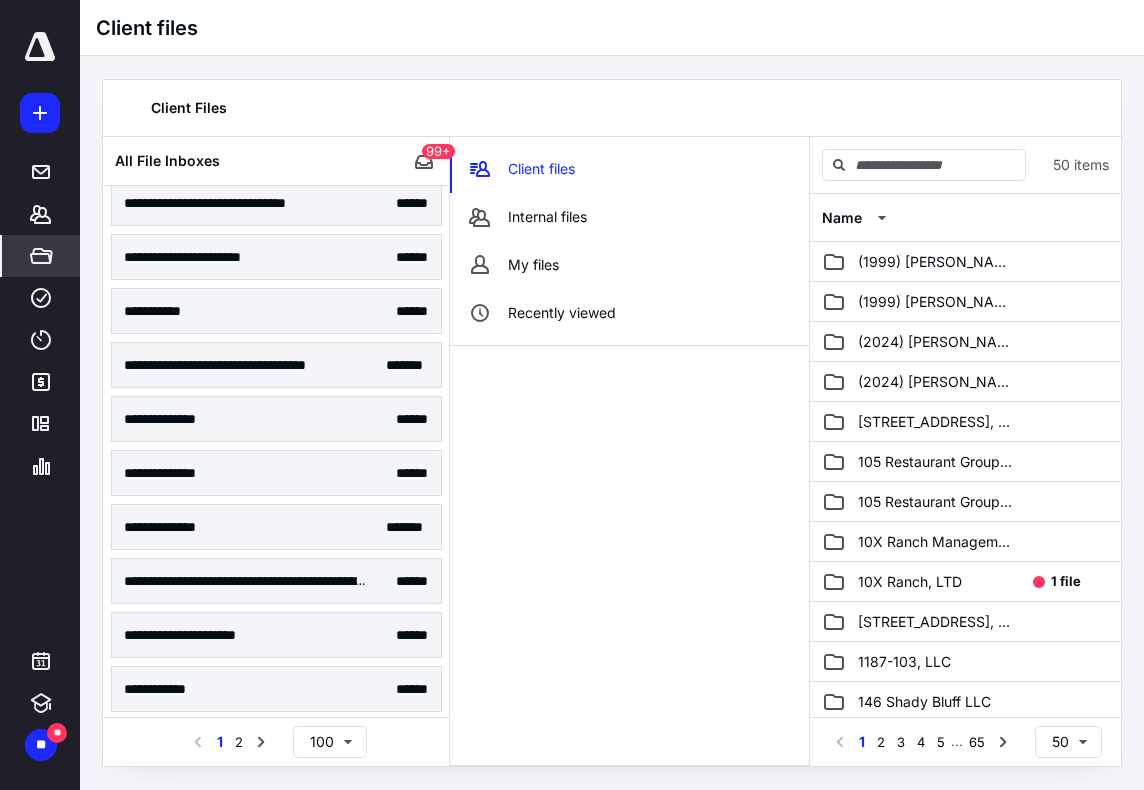 scroll, scrollTop: 0, scrollLeft: 0, axis: both 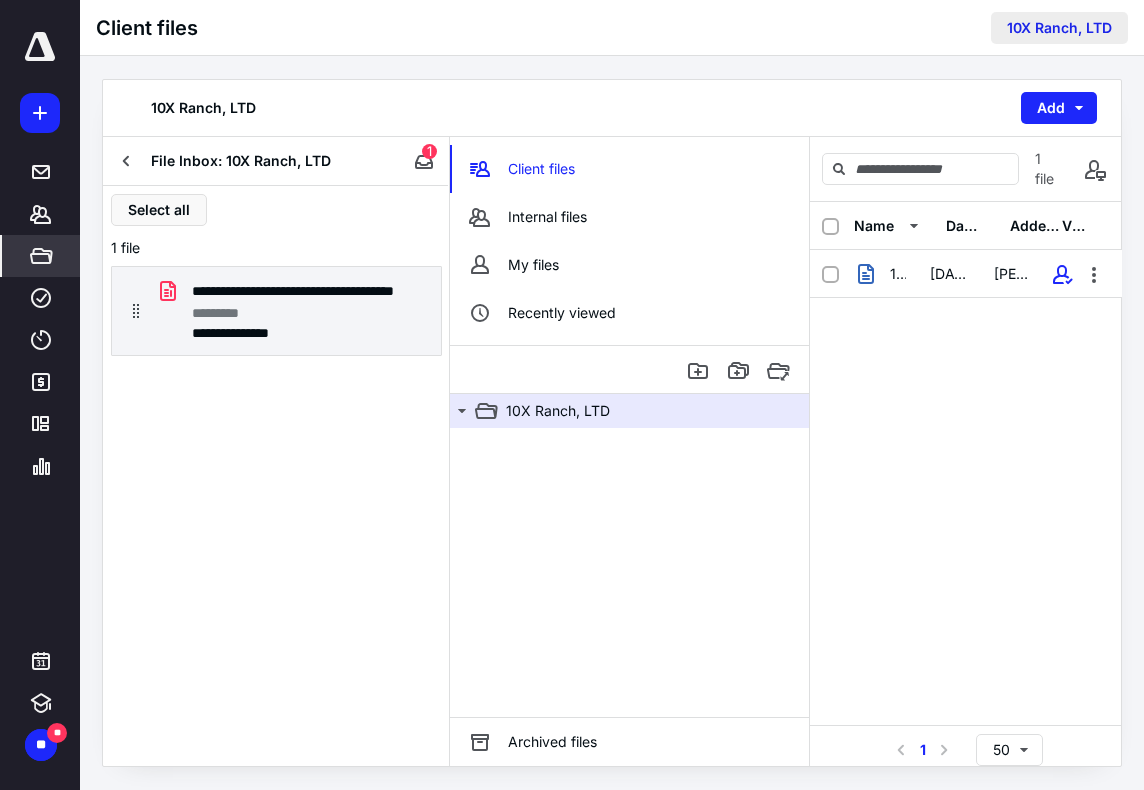 click on "10X Ranch, LTD" at bounding box center [1059, 28] 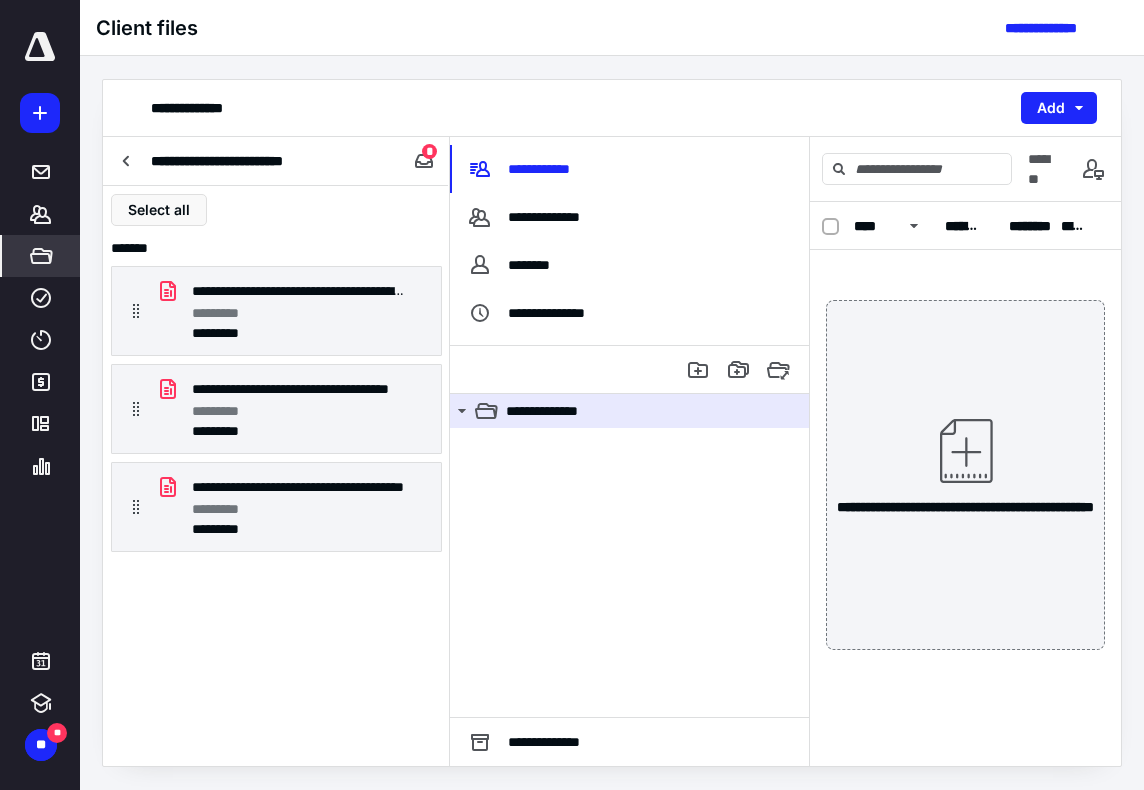 scroll, scrollTop: 0, scrollLeft: 0, axis: both 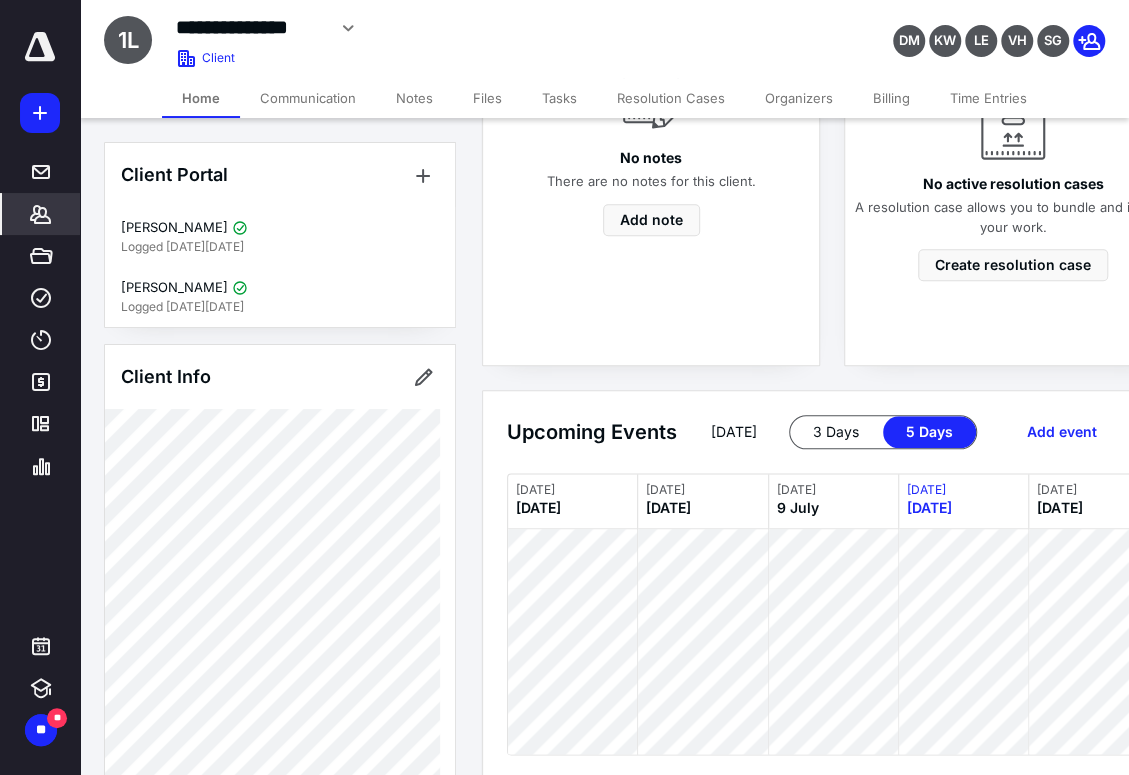 click on "Communication" at bounding box center [308, 98] 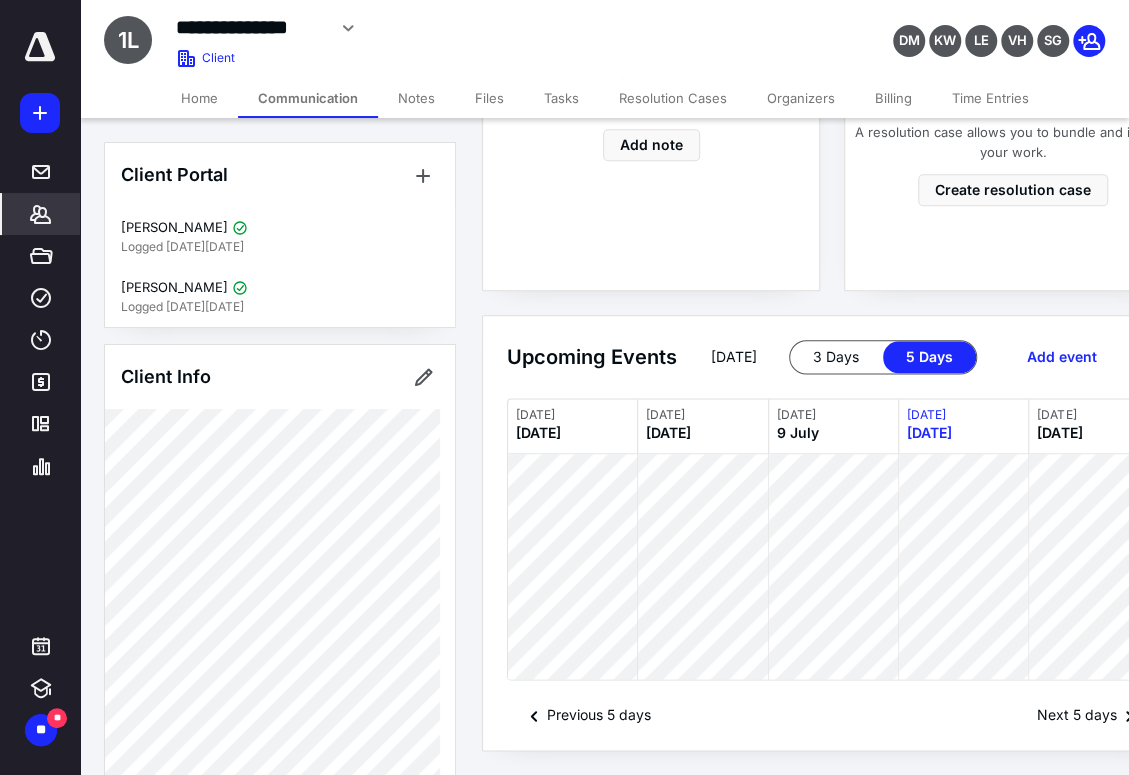 scroll, scrollTop: 0, scrollLeft: 0, axis: both 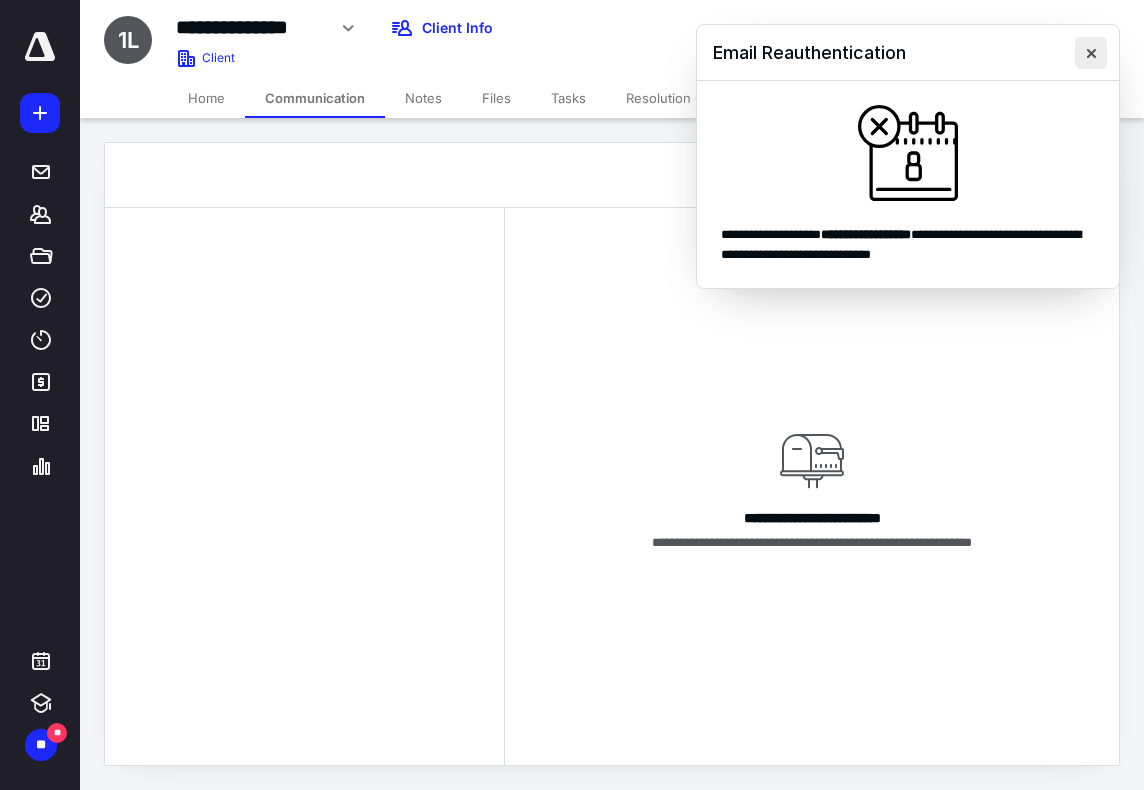 click at bounding box center (1091, 53) 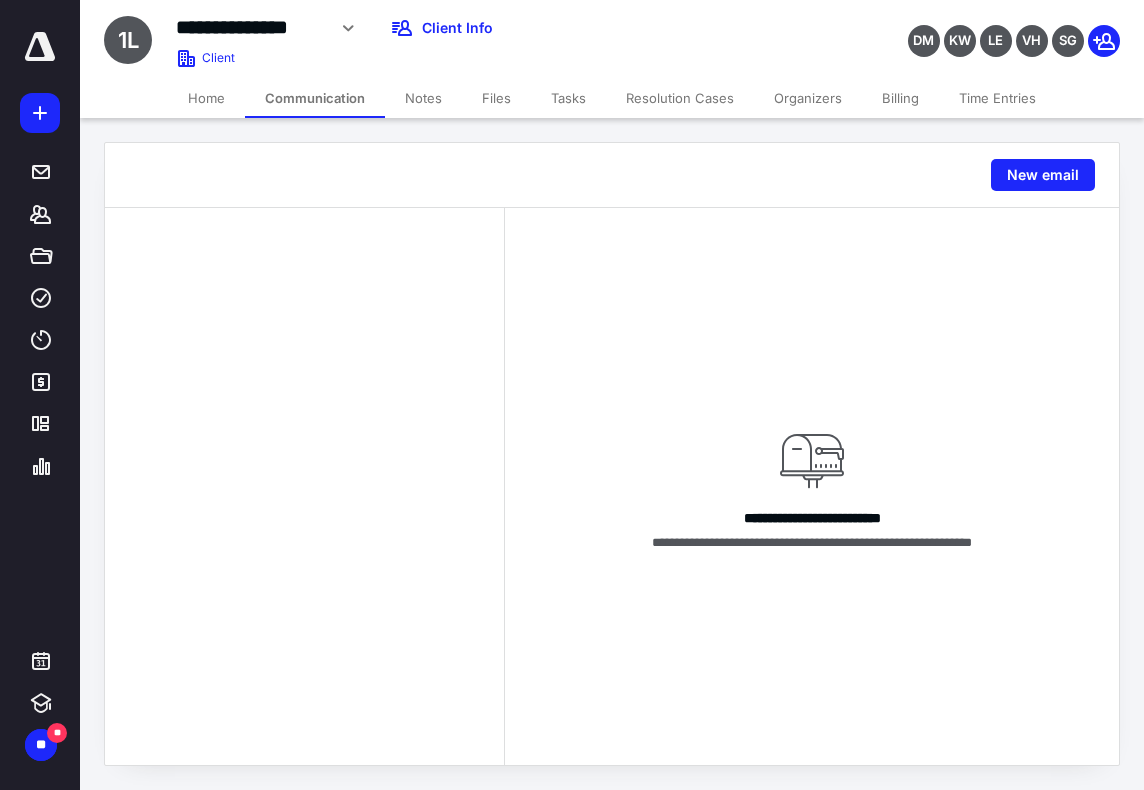click on "Notes" at bounding box center (423, 98) 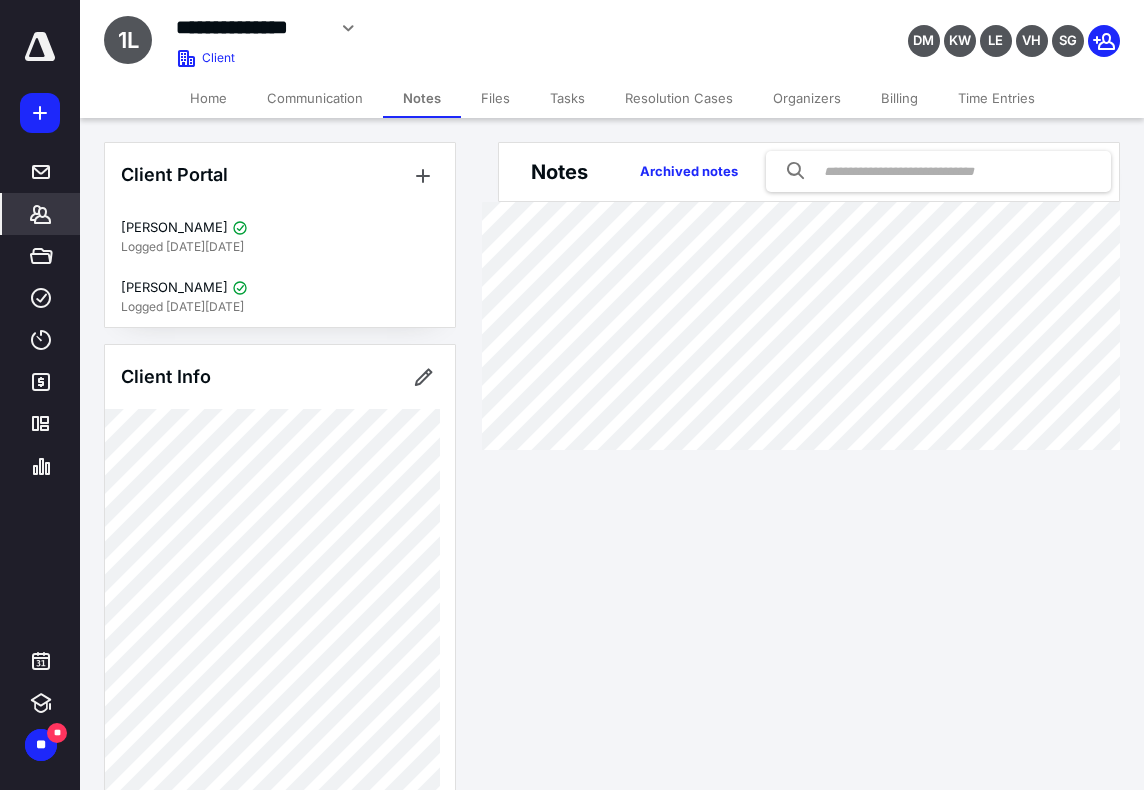 click on "Tasks" at bounding box center (567, 98) 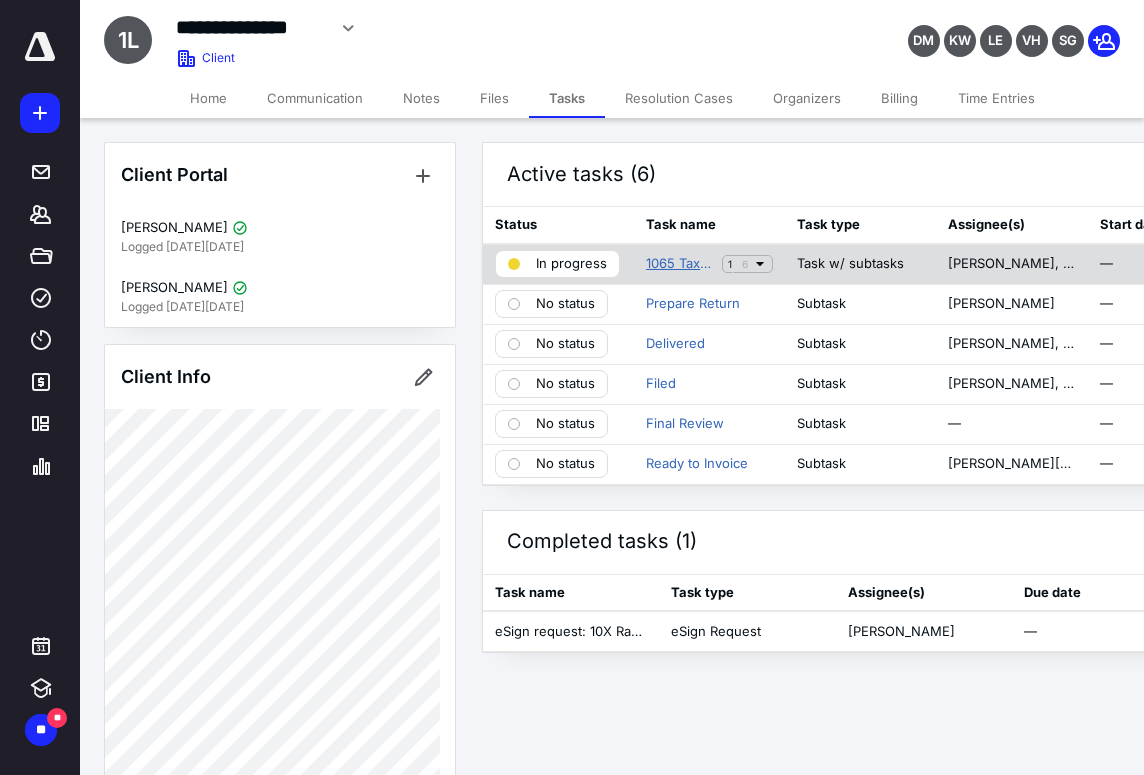 click on "1065 Tax Return 2024" at bounding box center [680, 264] 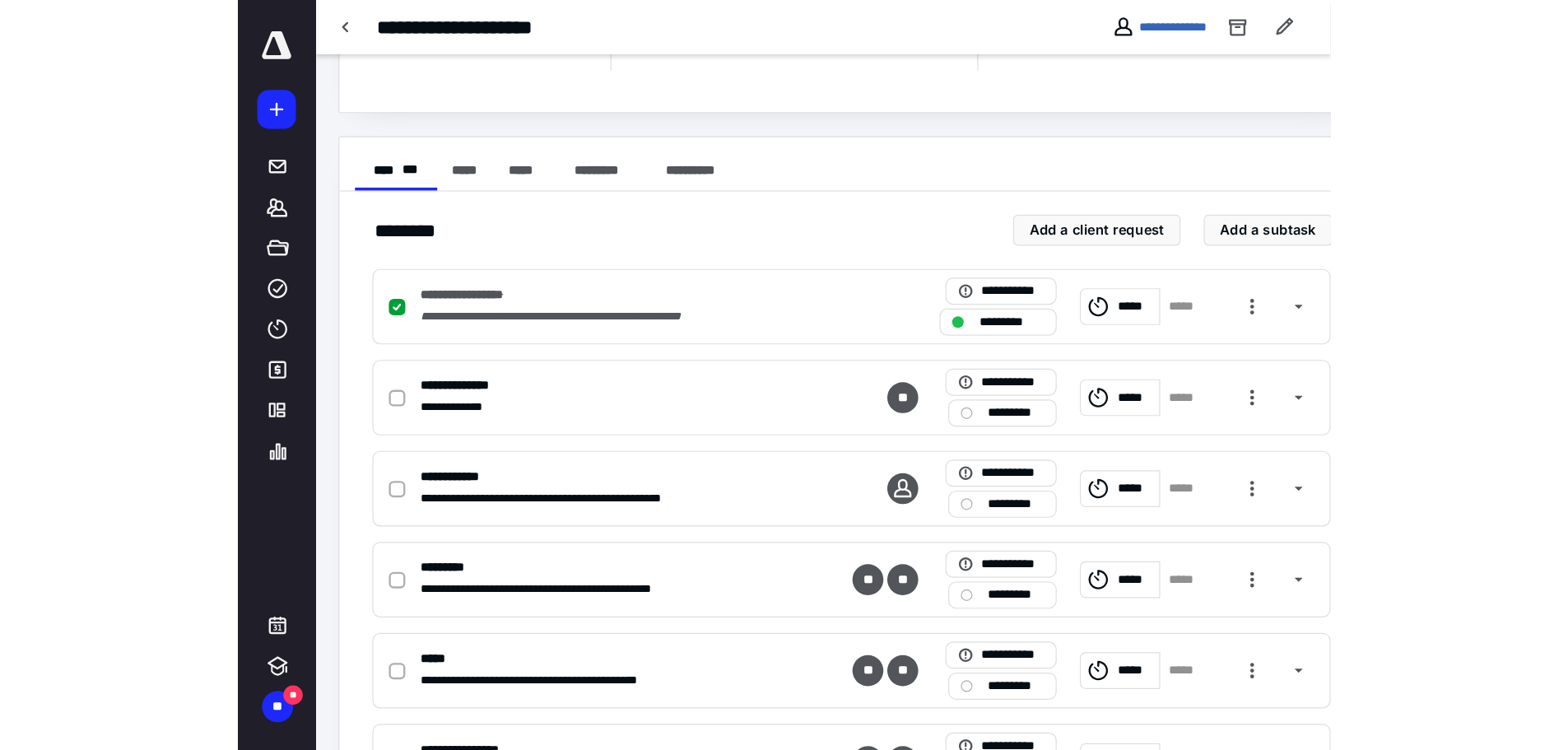 scroll, scrollTop: 0, scrollLeft: 0, axis: both 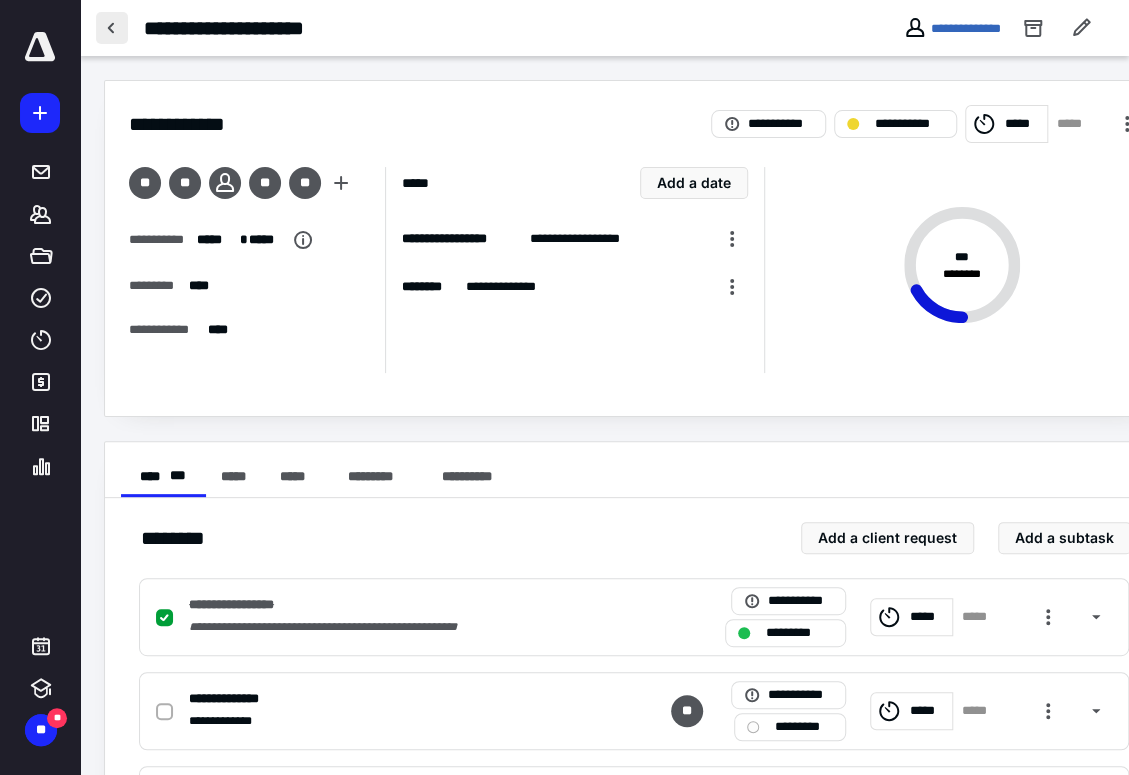 click at bounding box center (112, 28) 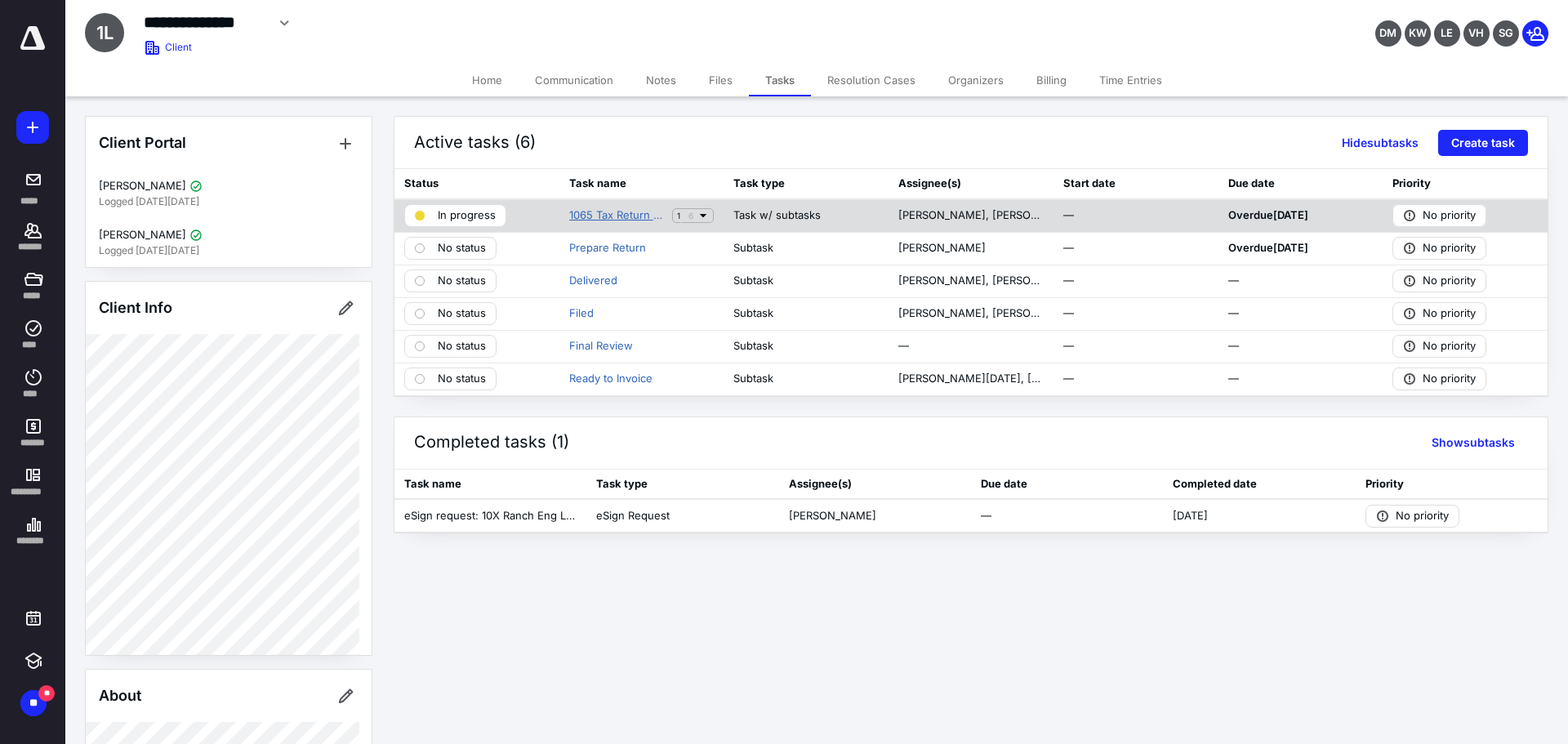 click on "1065 Tax Return 2024" at bounding box center (617, 216) 